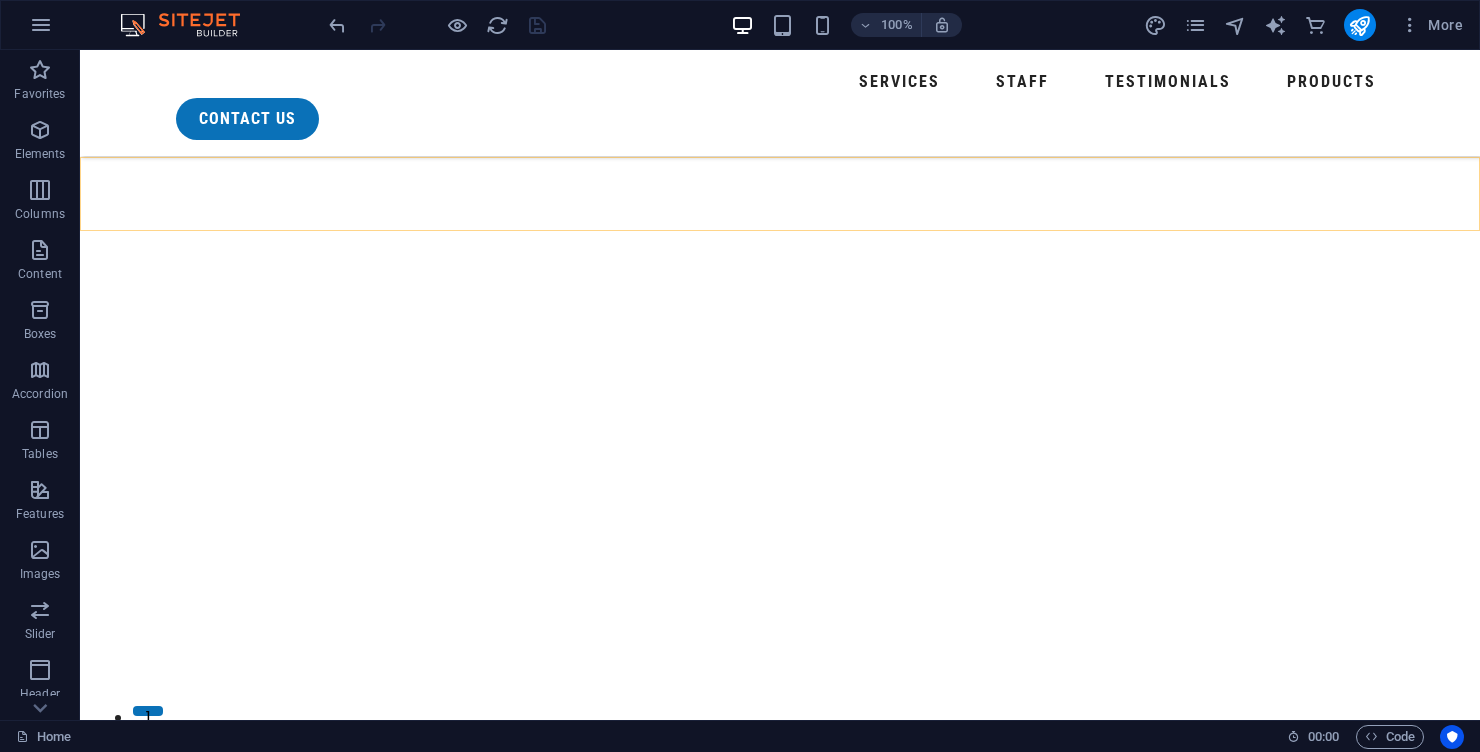 scroll, scrollTop: 4871, scrollLeft: 0, axis: vertical 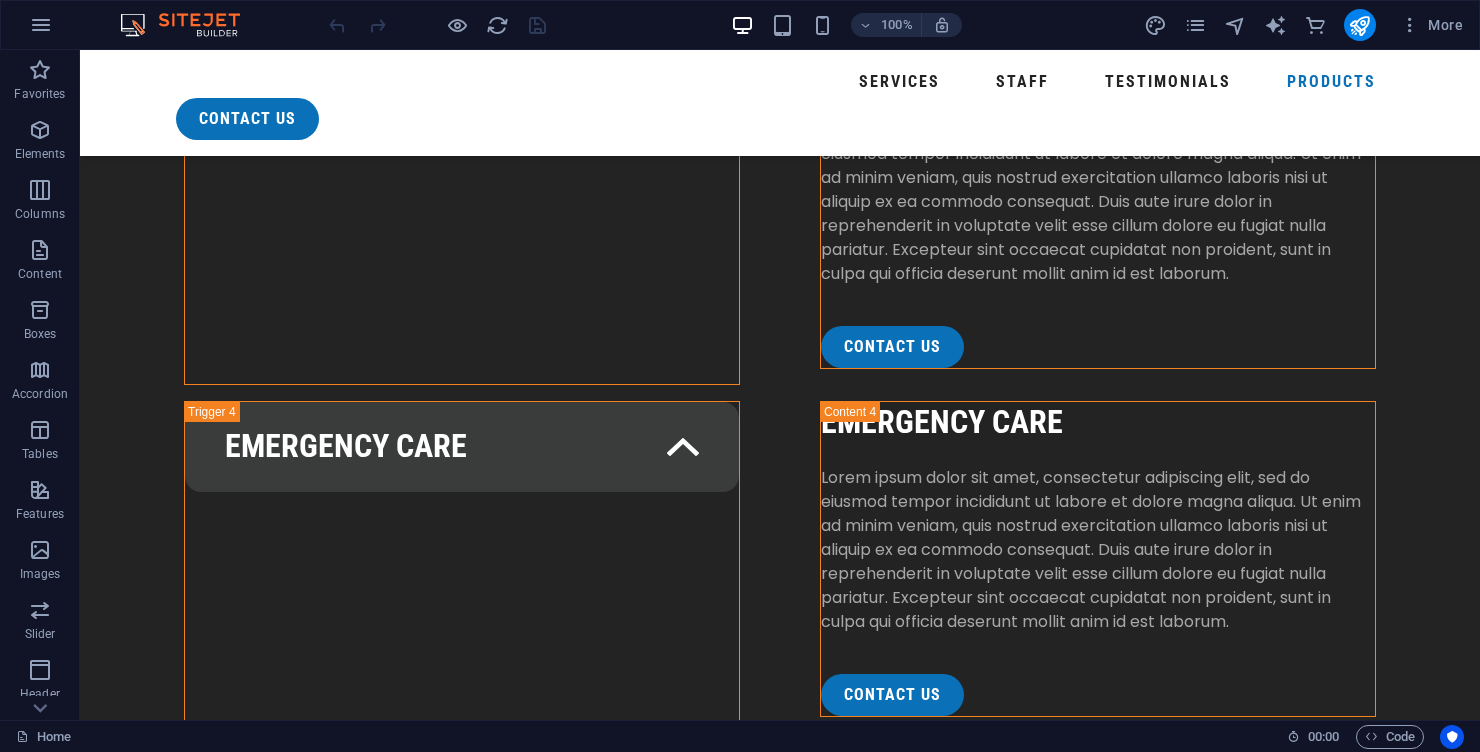 click on "feature Products" at bounding box center (780, 5095) 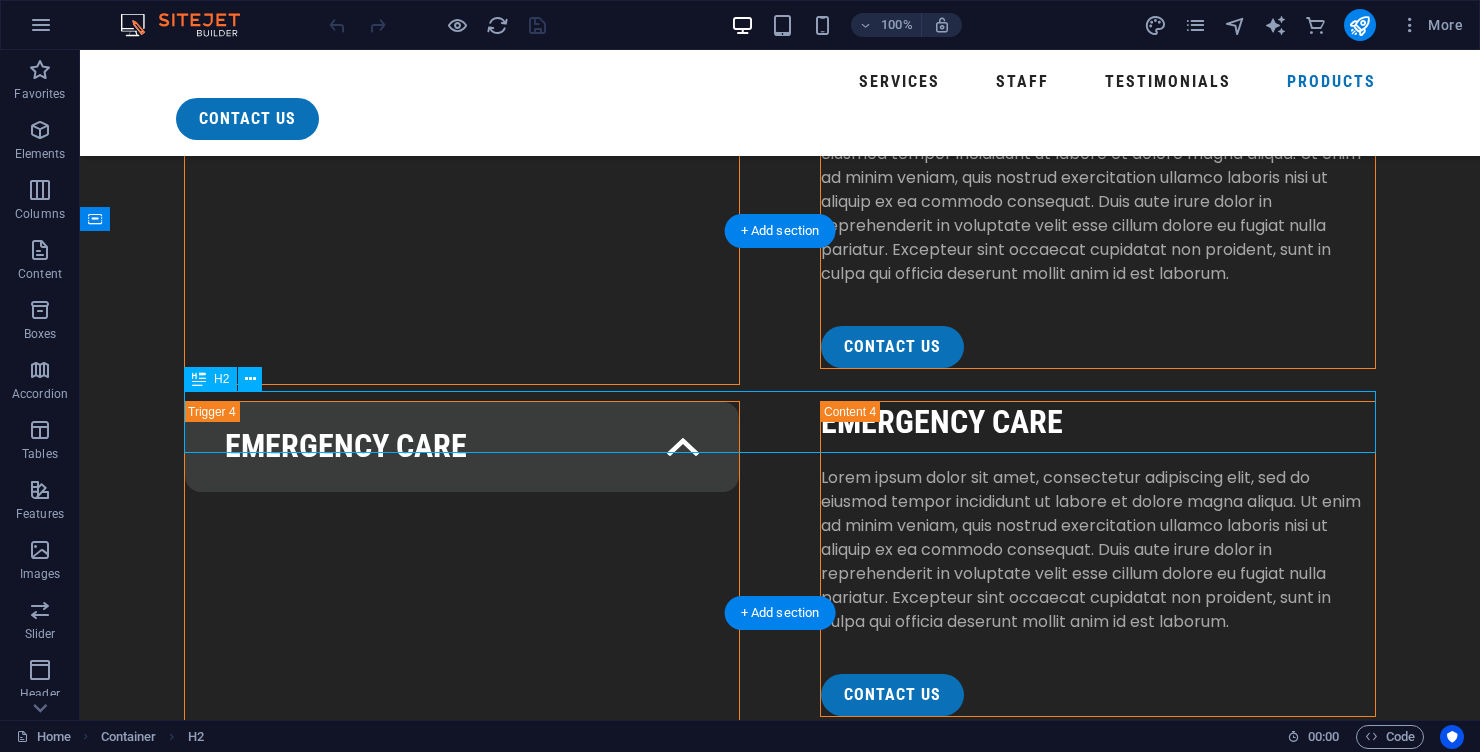 click on "feature Products Lorem ipsum dolor sit amet, consectetur adipiscing elit, sed do eiusmod tempor incididunt ut labore et dolore magna aliqua. Ut enim ad minim veniam, quis nostrud exercitation. Lorem ipsum dolor sit amet, consectetur adipiscing elit, sed do eiusmod tempor incididunt ut labore et dolore magna aliqua. Ut enim ad minim veniam, quis nostrud exercitation." at bounding box center (780, 5095) 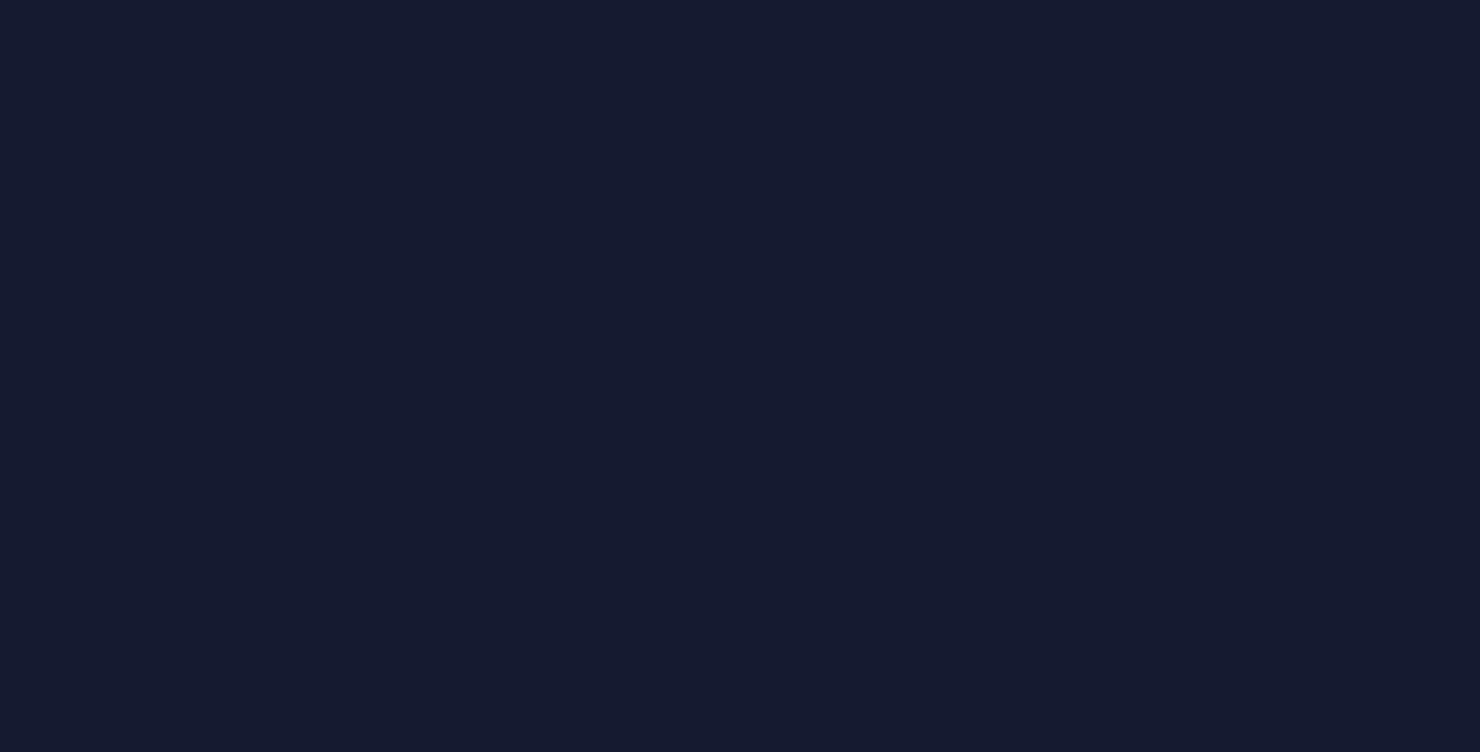 scroll, scrollTop: 0, scrollLeft: 0, axis: both 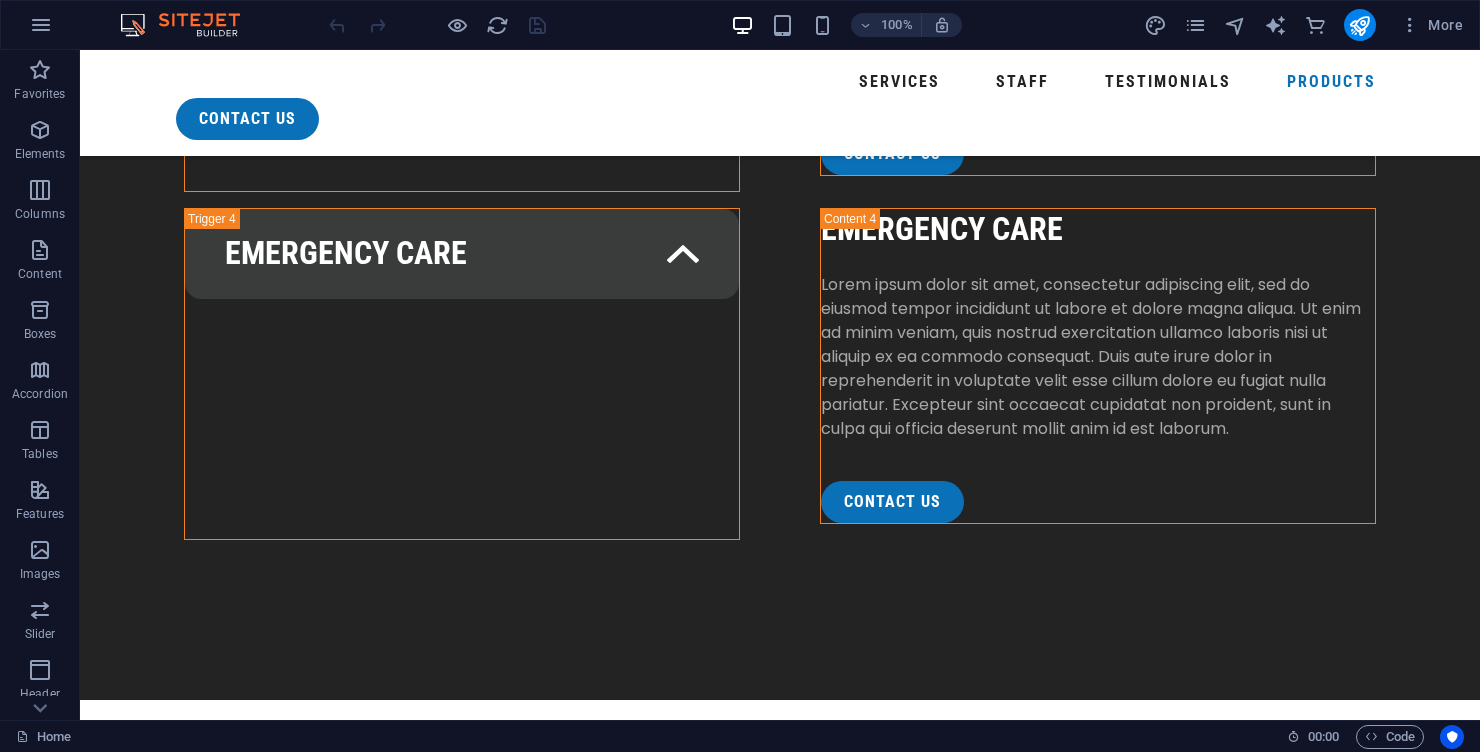 click on "Lorem ipsum dolor sit amet, consectetur adipiscing elit, sed do eiusmod tempor incididunt ut labore et dolore magna aliqua. Ut enim ad minim veniam, quis nostrud exercitation." at bounding box center (780, 4981) 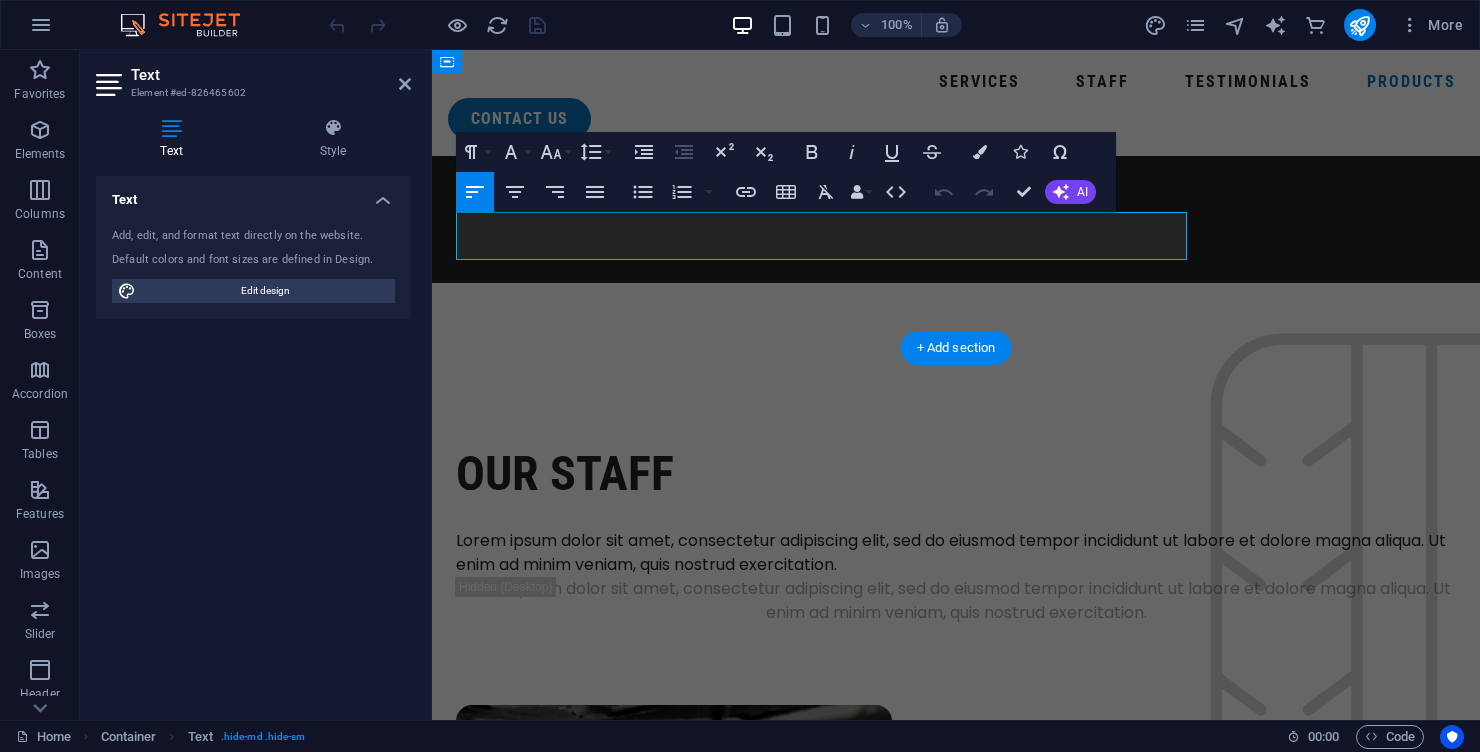 click on "Lorem ipsum dolor sit amet, consectetur adipiscing elit, sed do eiusmod tempor incididunt ut labore et dolore magna aliqua. Ut enim ad minim veniam, quis nostrud exercitation." at bounding box center [956, 4181] 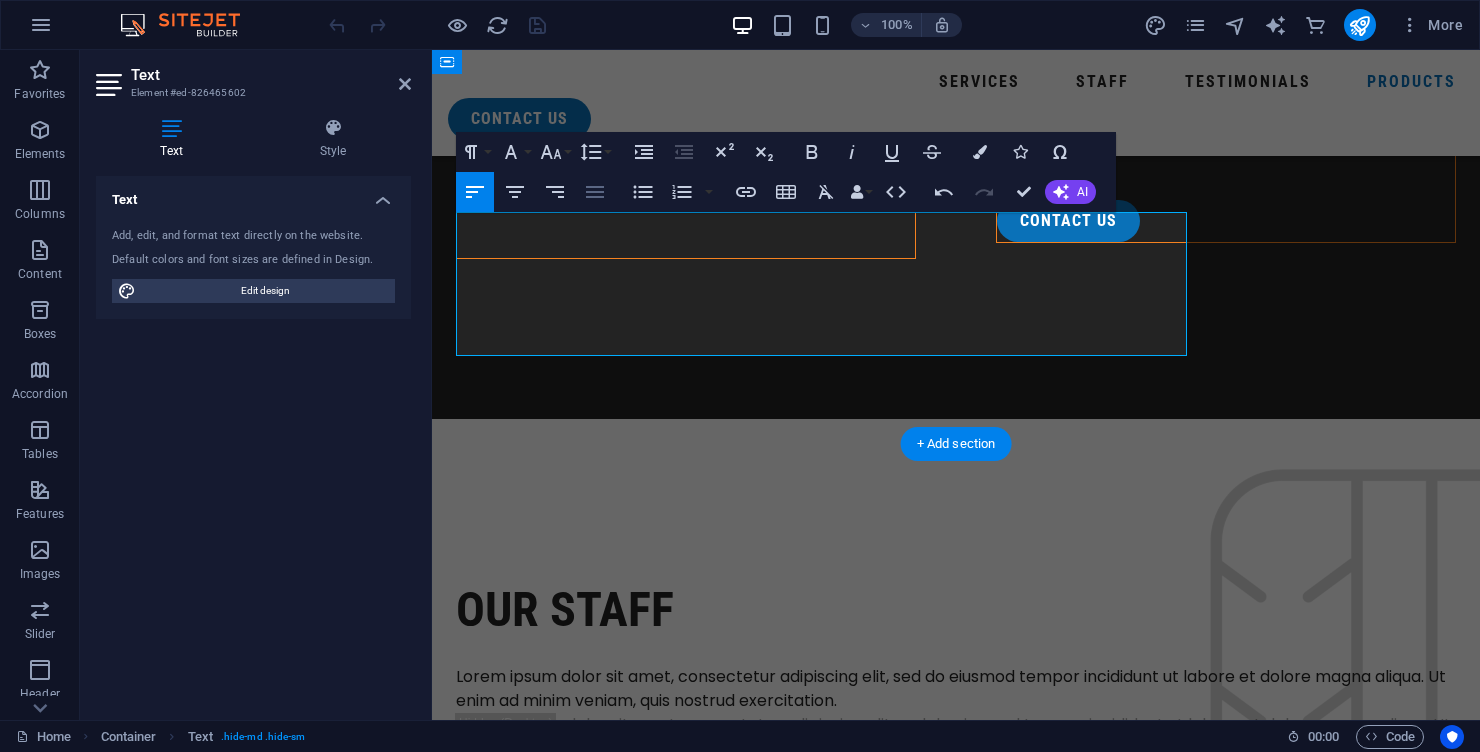 click 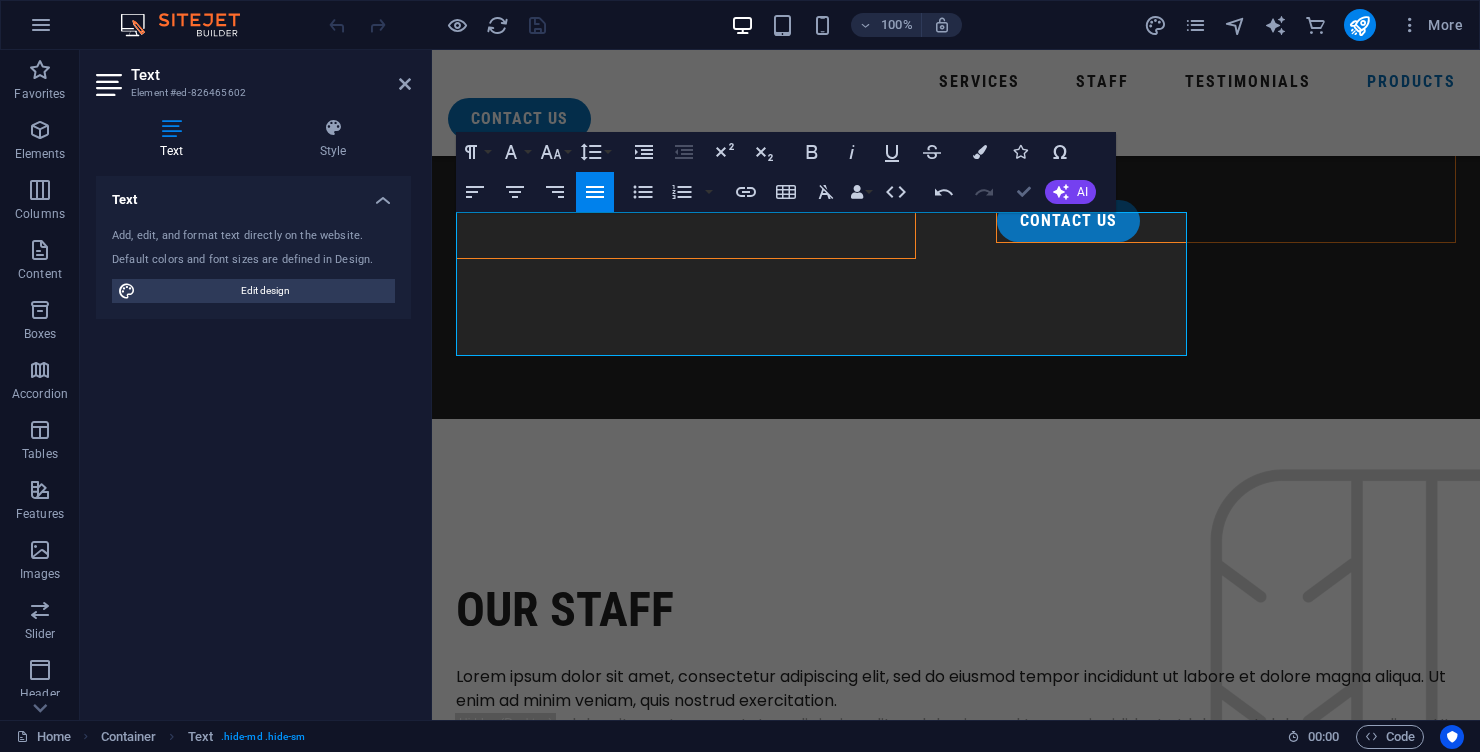 scroll, scrollTop: 4986, scrollLeft: 0, axis: vertical 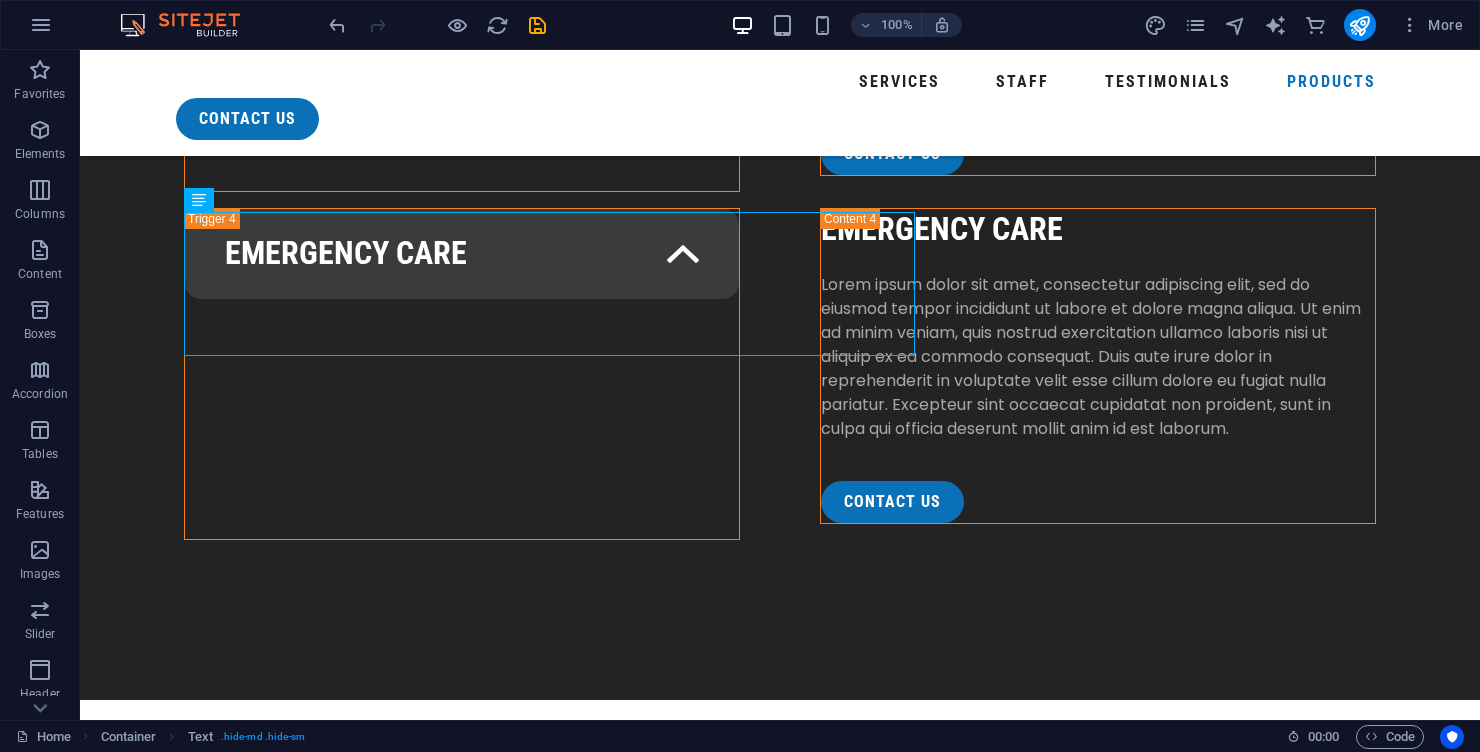 click on "feature Products At ZenoQuip, we understand that water treatment is not a one-size-fits-all solution. That’s why we offer a carefully curated range of industry-leading systems, components, and chemical solutions designed to meet the diverse needs of residential, commercial, and industrial clients. Whether you're purifying borehole water, maintaining high-purity process systems, or enhancing plant efficiency, our products are engineered for reliability, performance, and compliance with South African standards. Lorem ipsum dolor sit amet, consectetur adipiscing elit, sed do eiusmod tempor incididunt ut labore et dolore magna aliqua. Ut enim ad minim veniam, quis nostrud exercitation." at bounding box center (780, 4926) 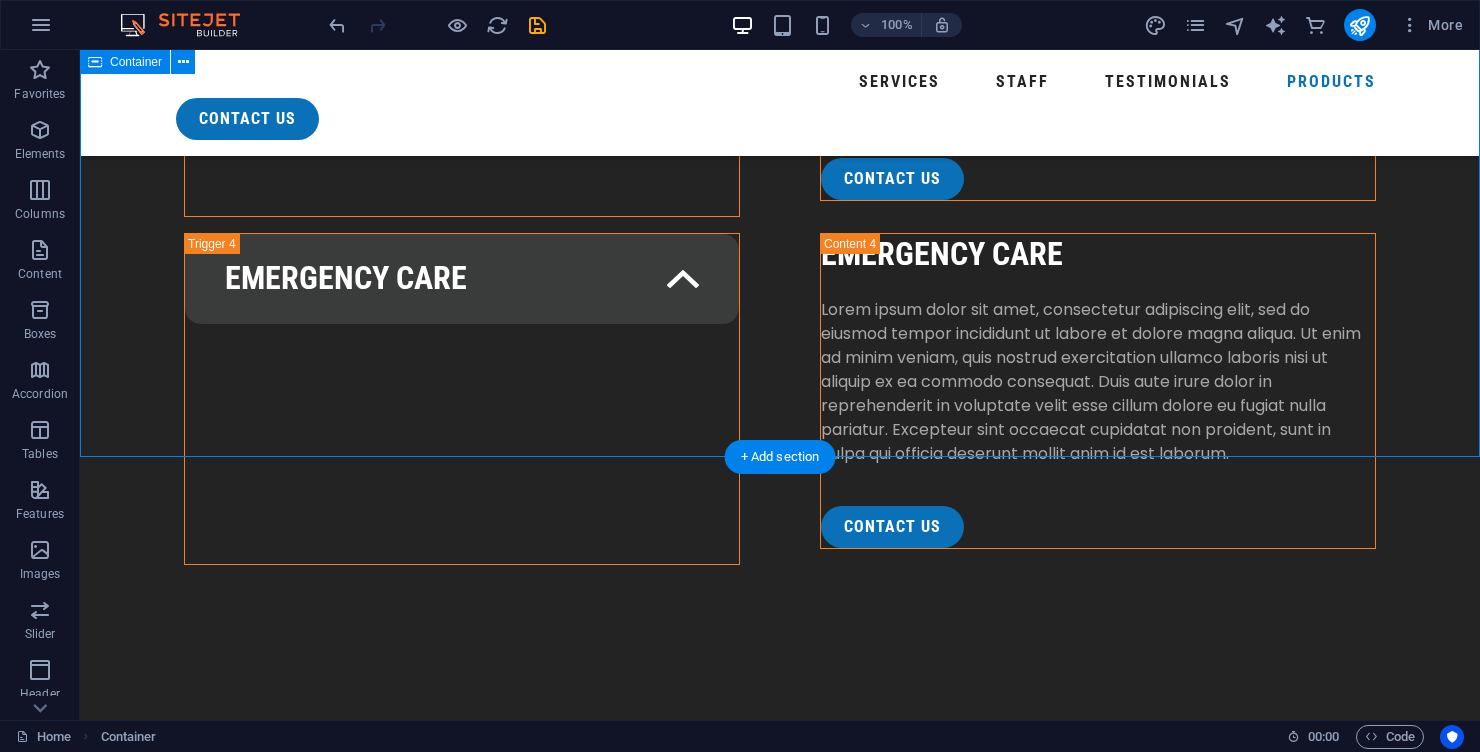 scroll, scrollTop: 4959, scrollLeft: 0, axis: vertical 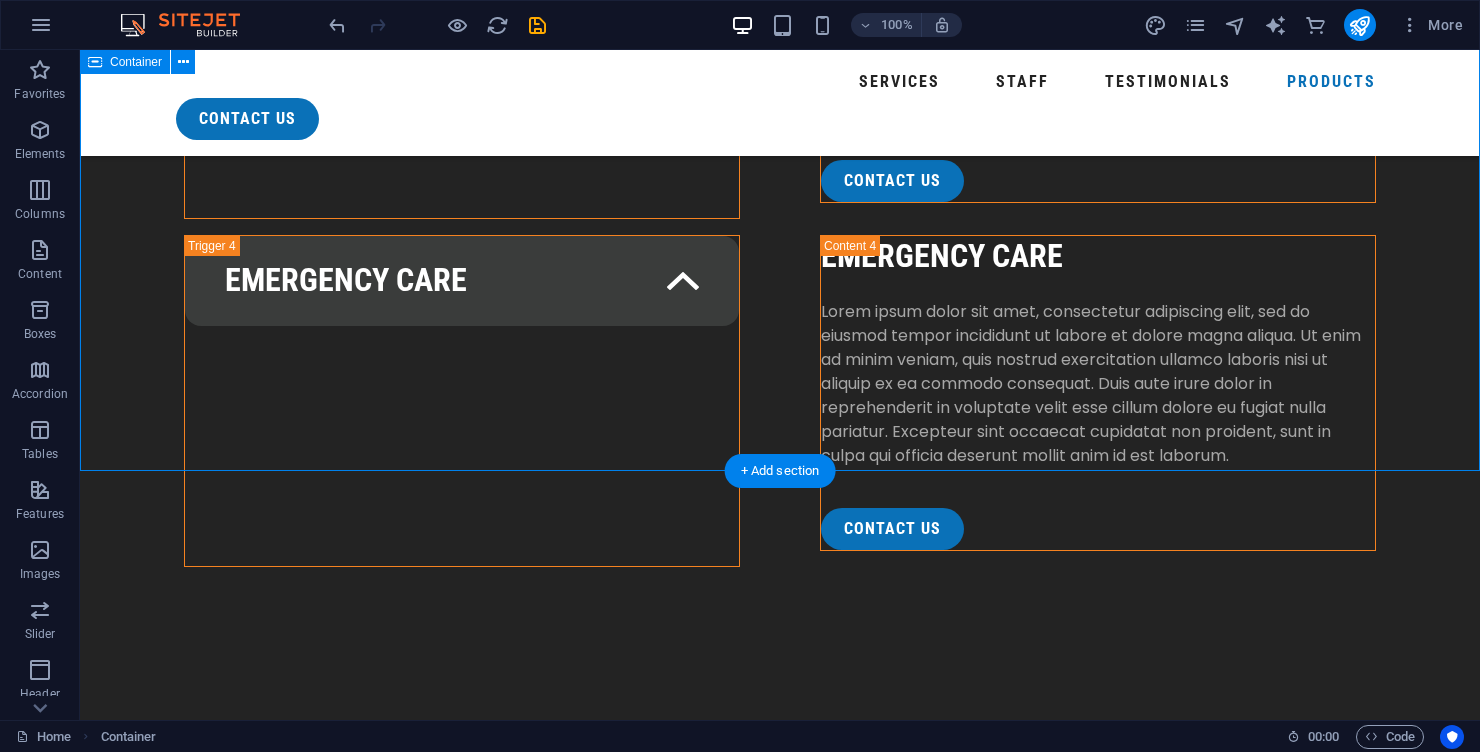 click on "Lorem ipsum dolor sit amet, consectetur adipiscing elit, sed do eiusmod tempor incididunt ut labore et dolore magna aliqua. Ut enim ad minim veniam, quis nostrud exercitation." at bounding box center (780, 5104) 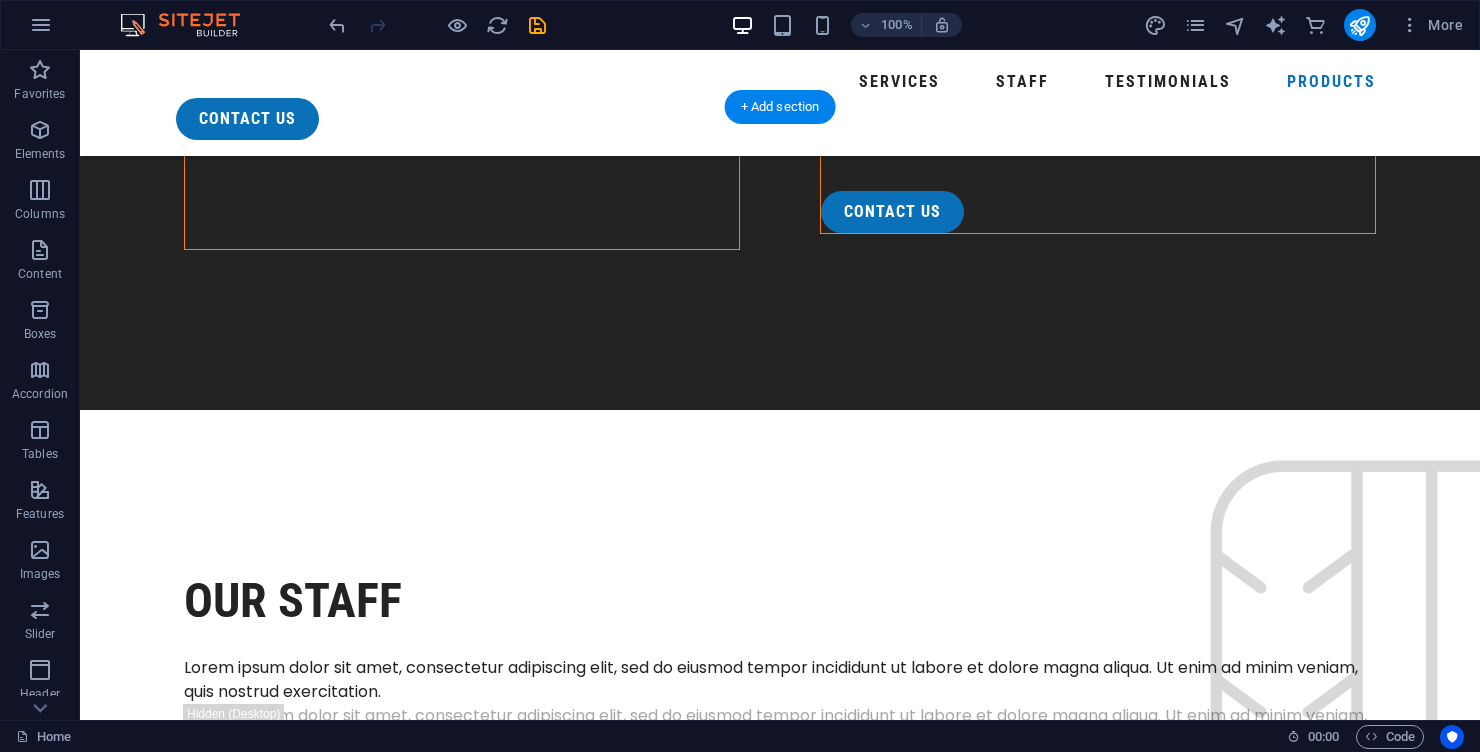scroll, scrollTop: 5275, scrollLeft: 0, axis: vertical 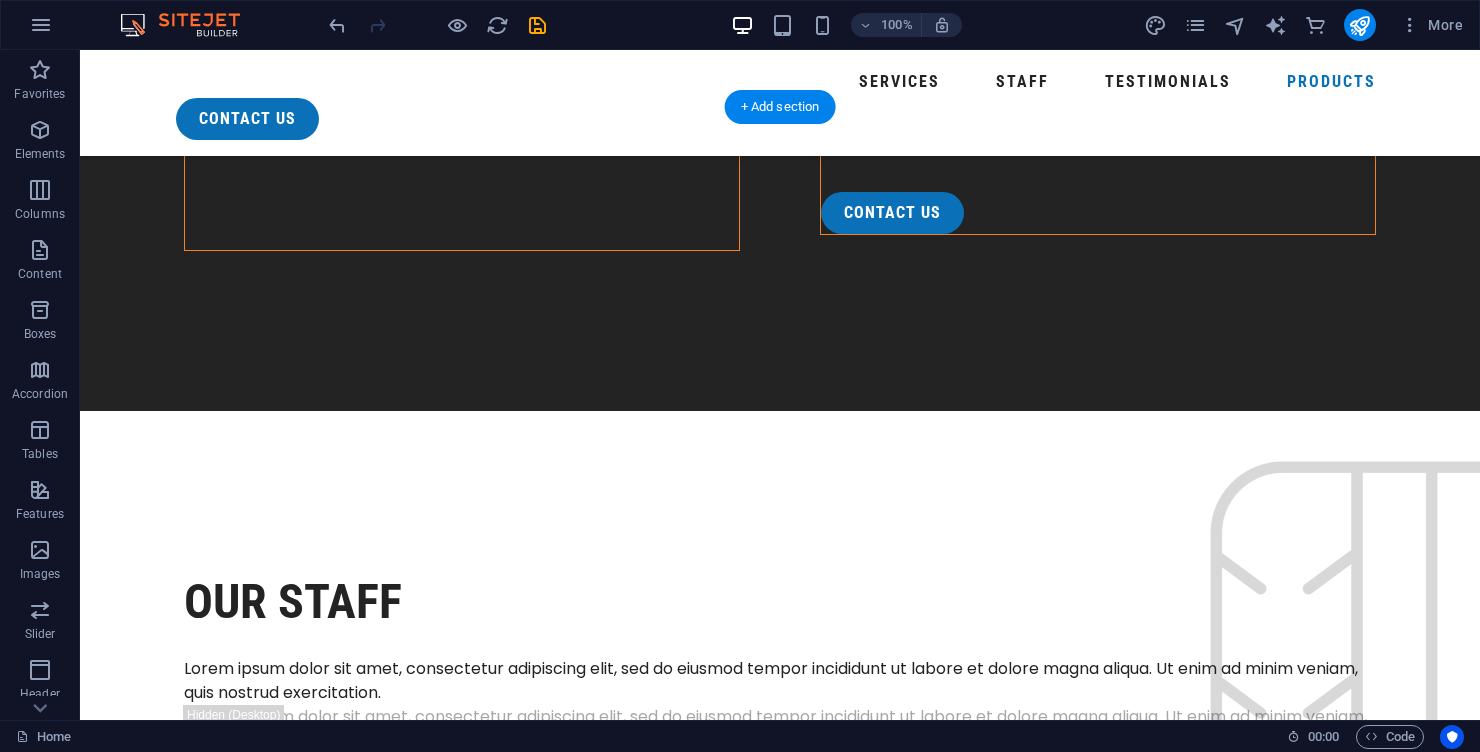 click on "$299.99" at bounding box center (700, 4985) 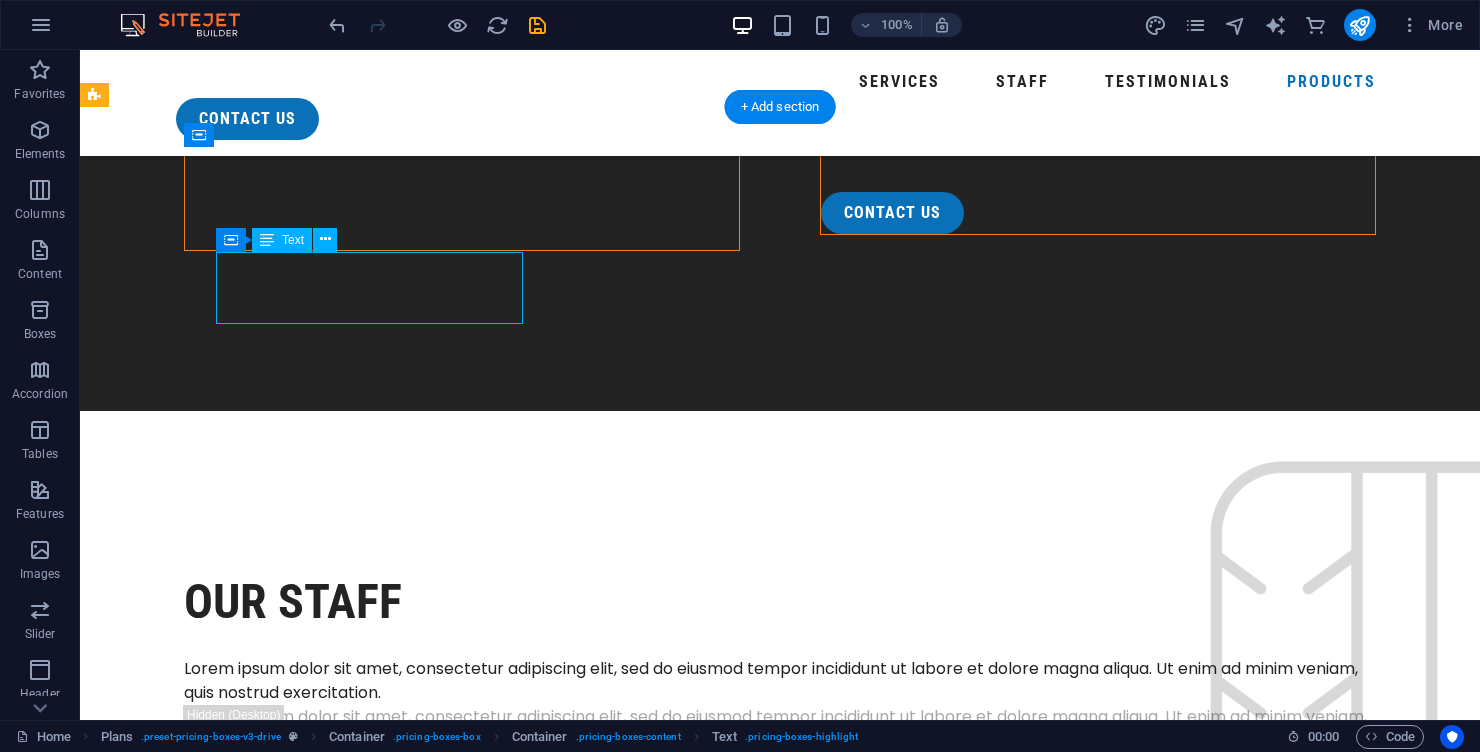 click at bounding box center (700, 6104) 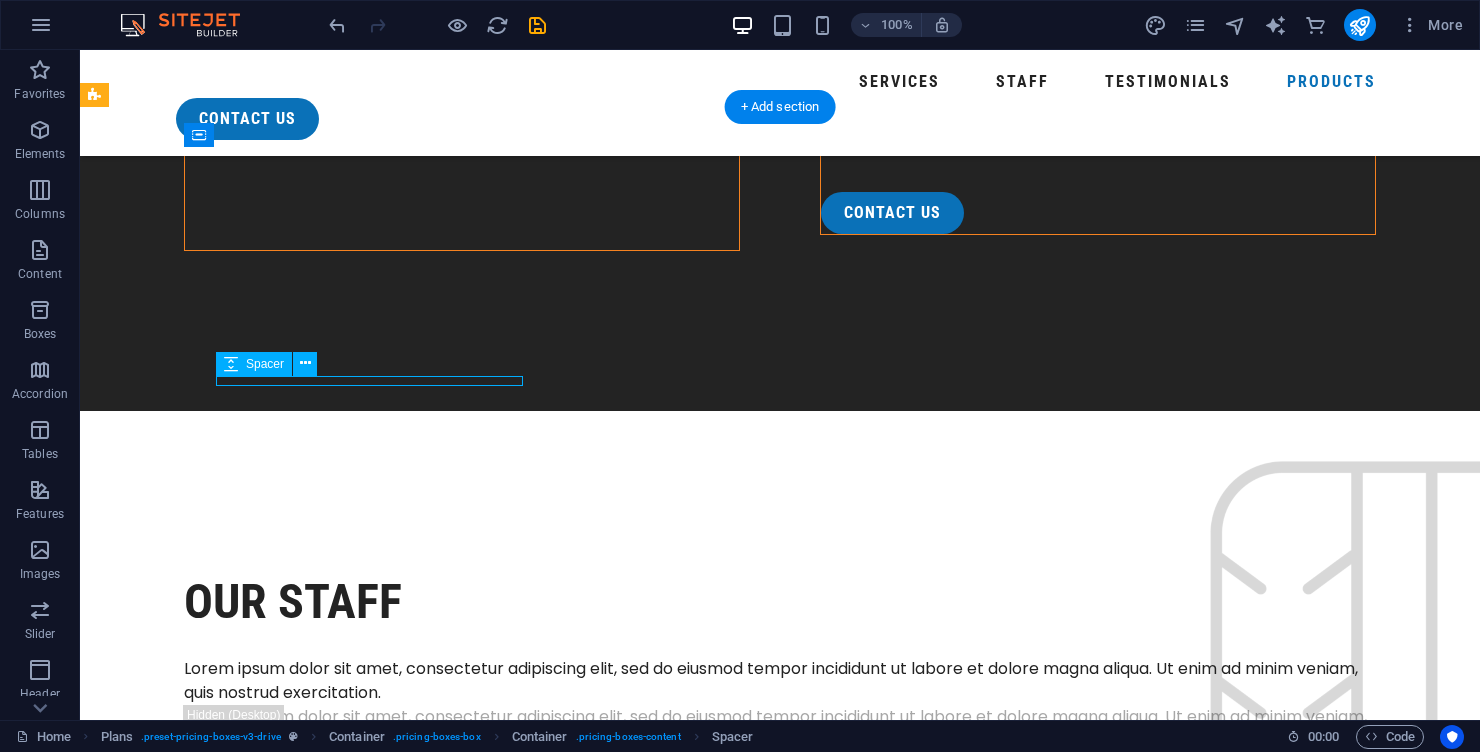 click on "Lorem ipsum dolor sit amet" at bounding box center [700, 5568] 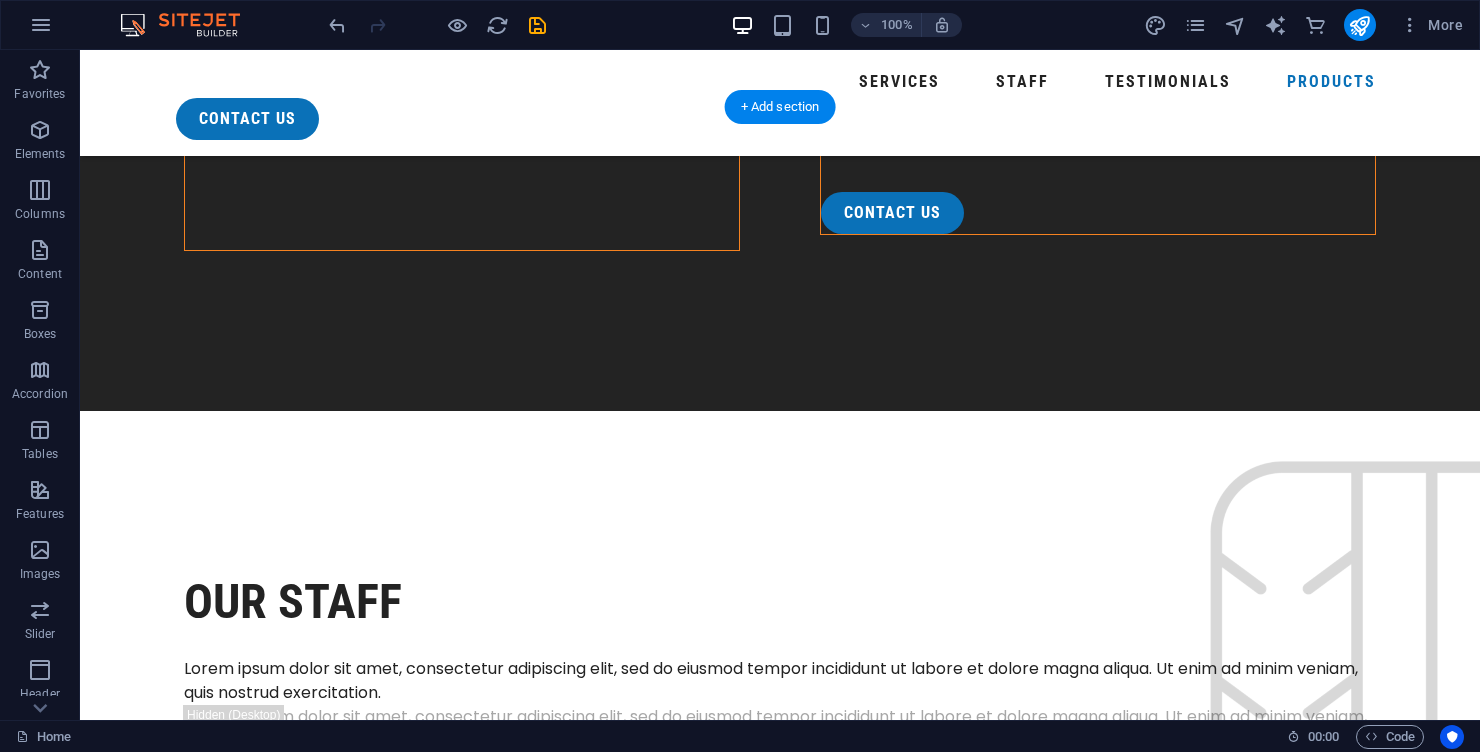 click on "Lorem ipsum dolor sit amet" at bounding box center [700, 5578] 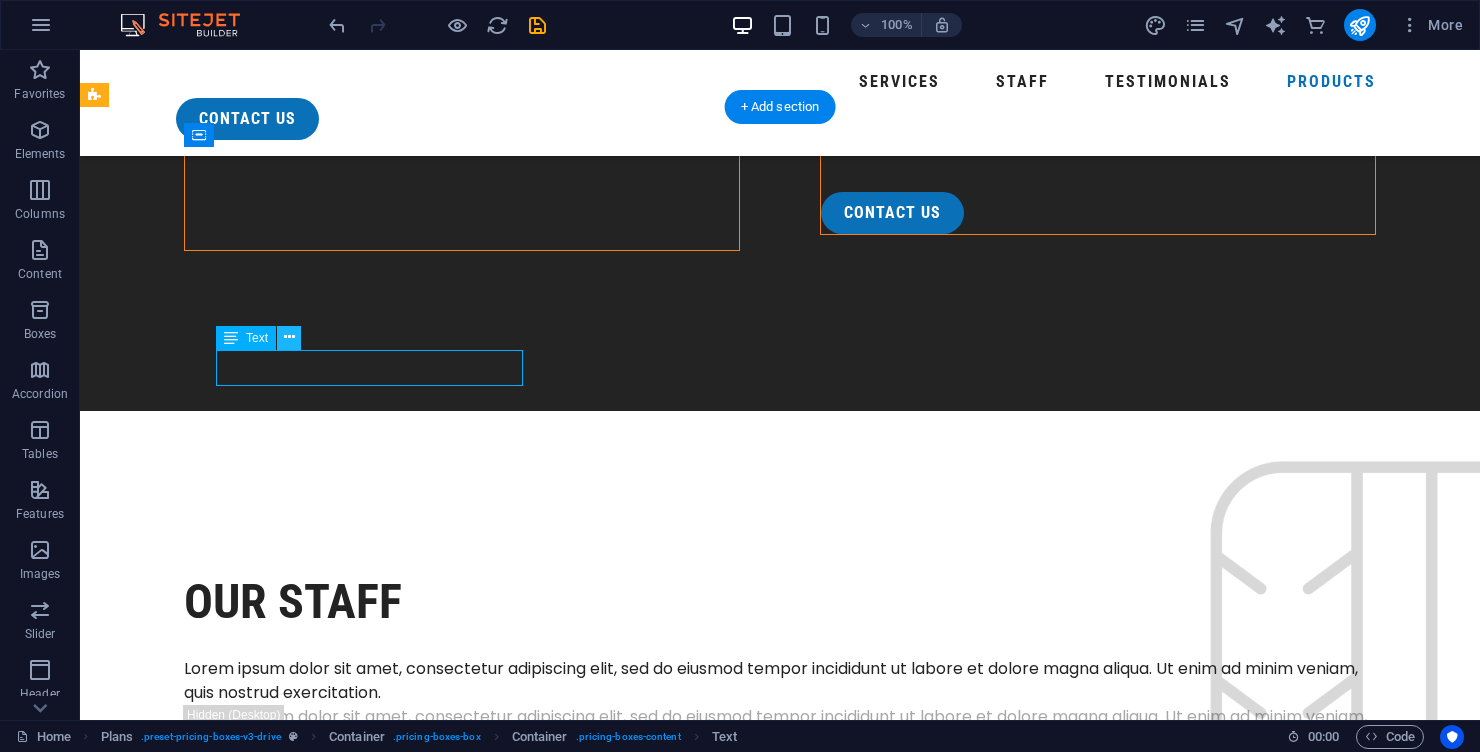 click at bounding box center (289, 338) 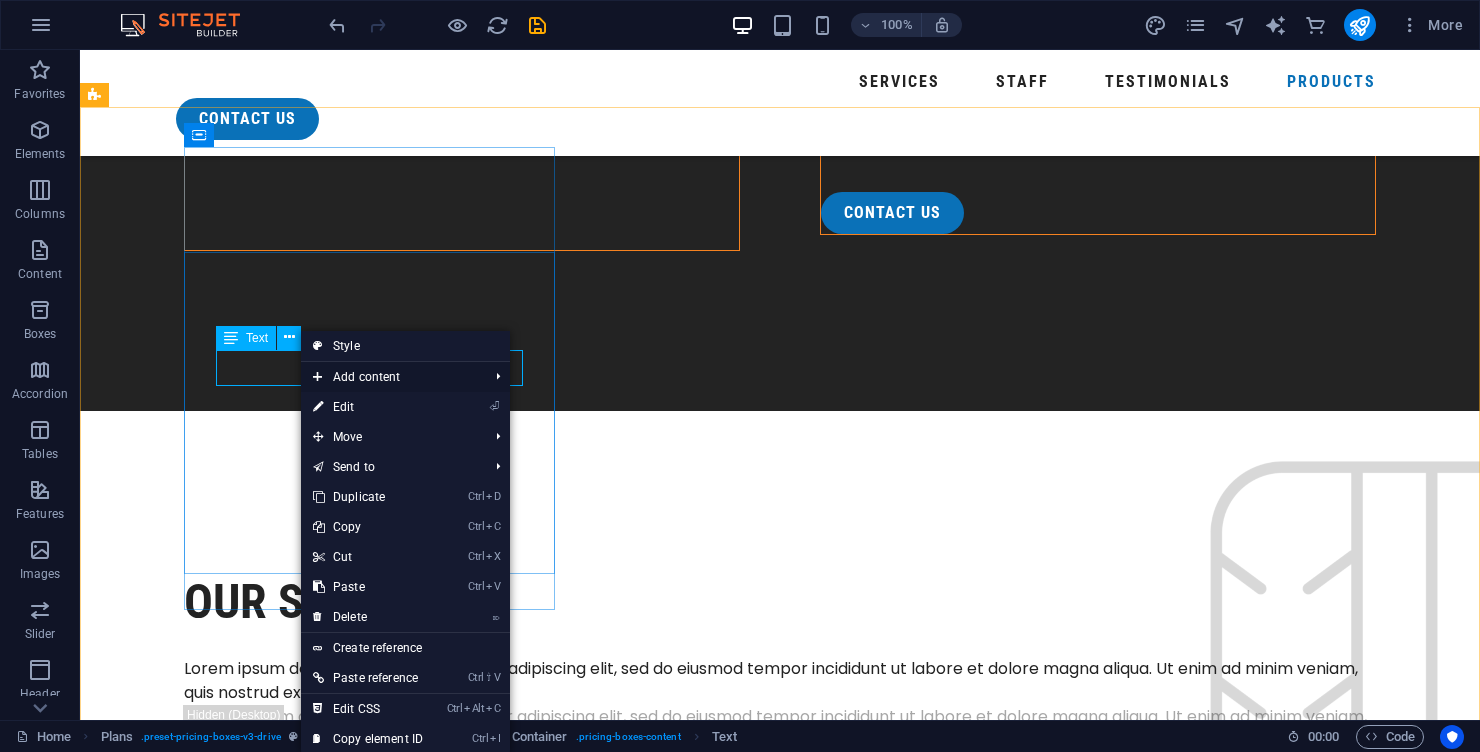 click on "Add content" at bounding box center (390, 377) 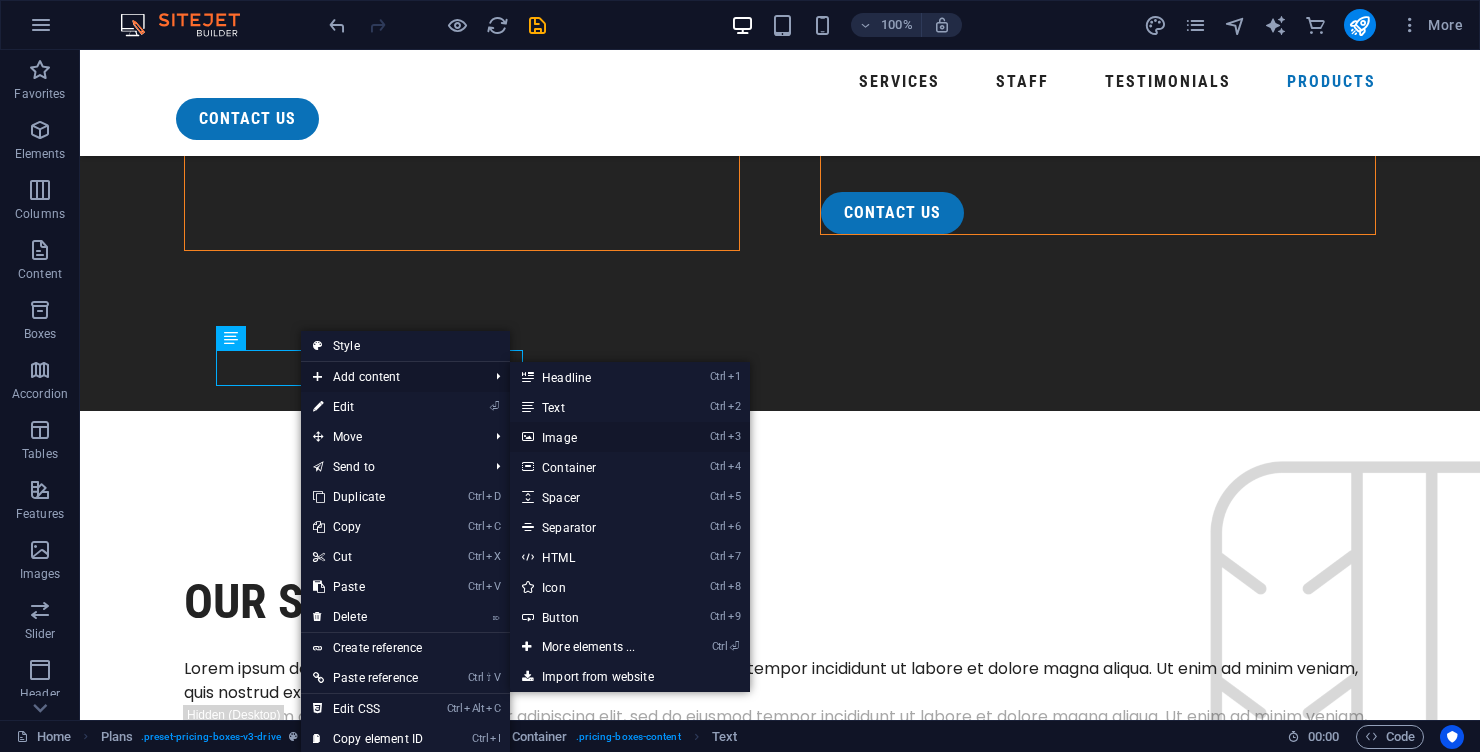 click on "Ctrl 3  Image" at bounding box center [592, 437] 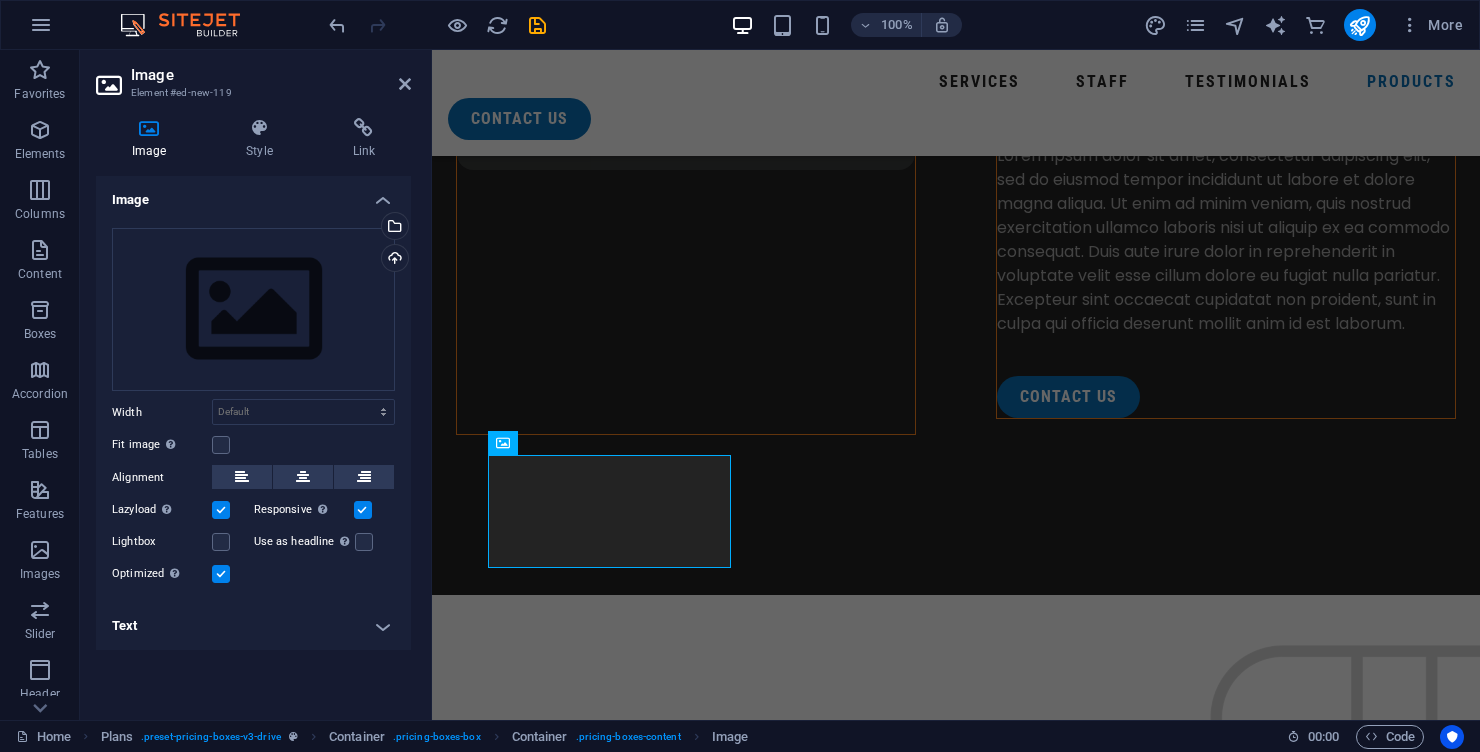 scroll, scrollTop: 5740, scrollLeft: 0, axis: vertical 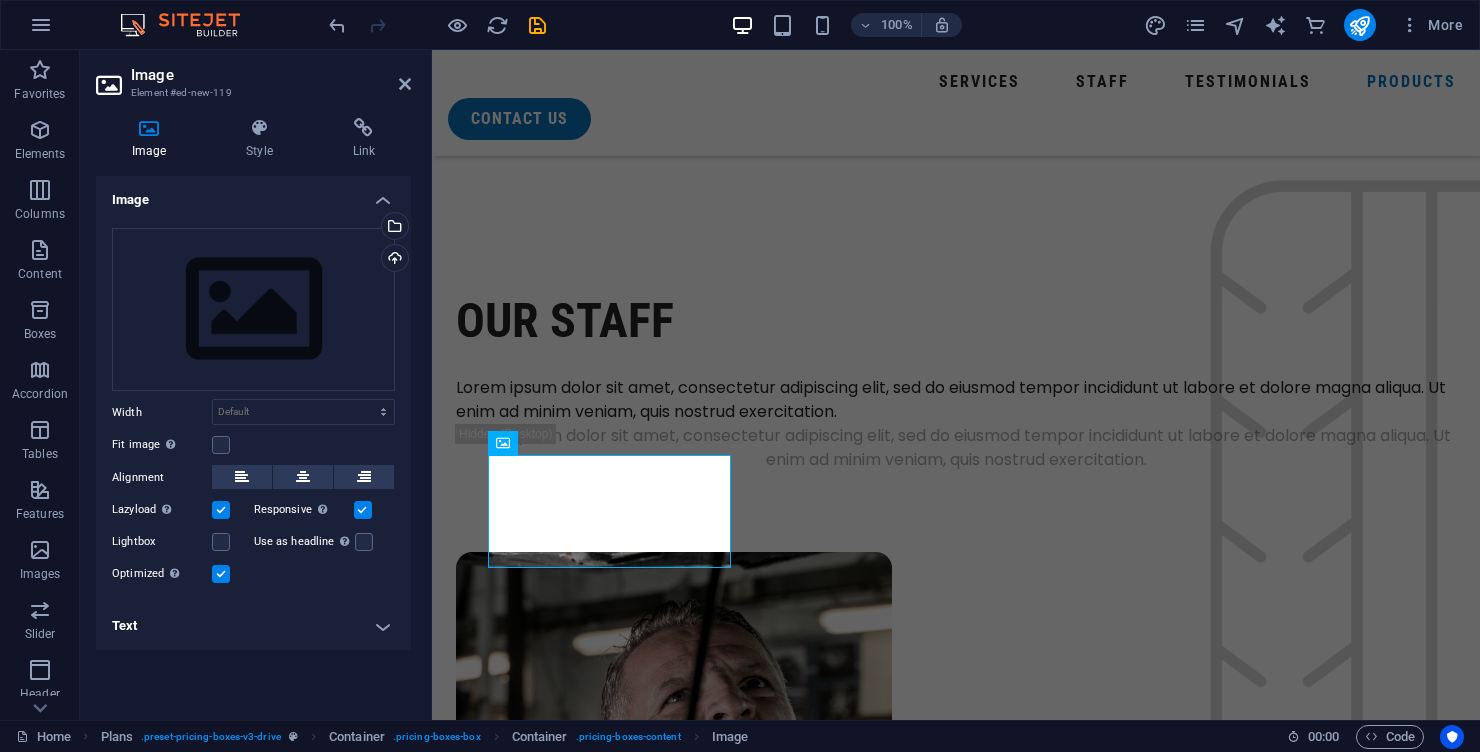 click on "Lorem ipsum dolor sit amet" at bounding box center [956, 4854] 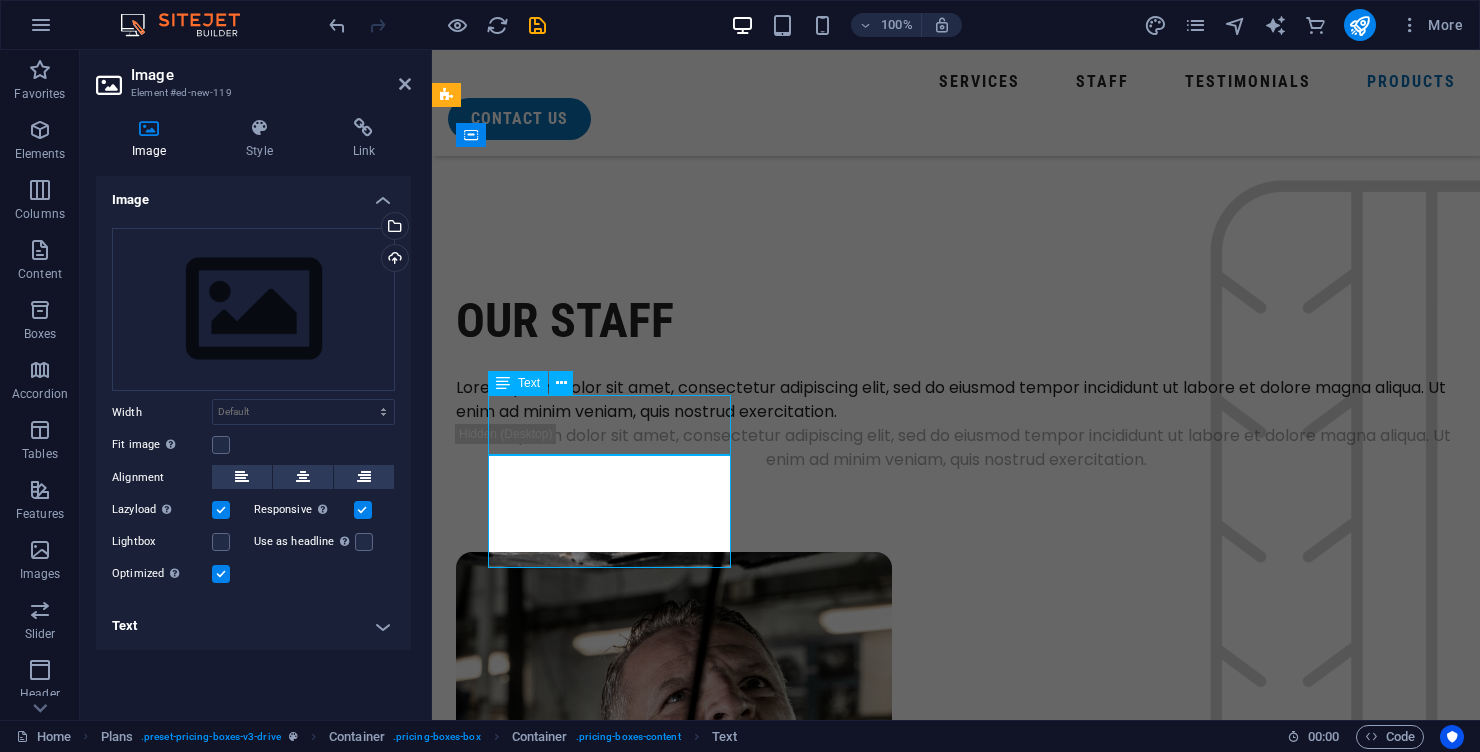 scroll, scrollTop: 5275, scrollLeft: 0, axis: vertical 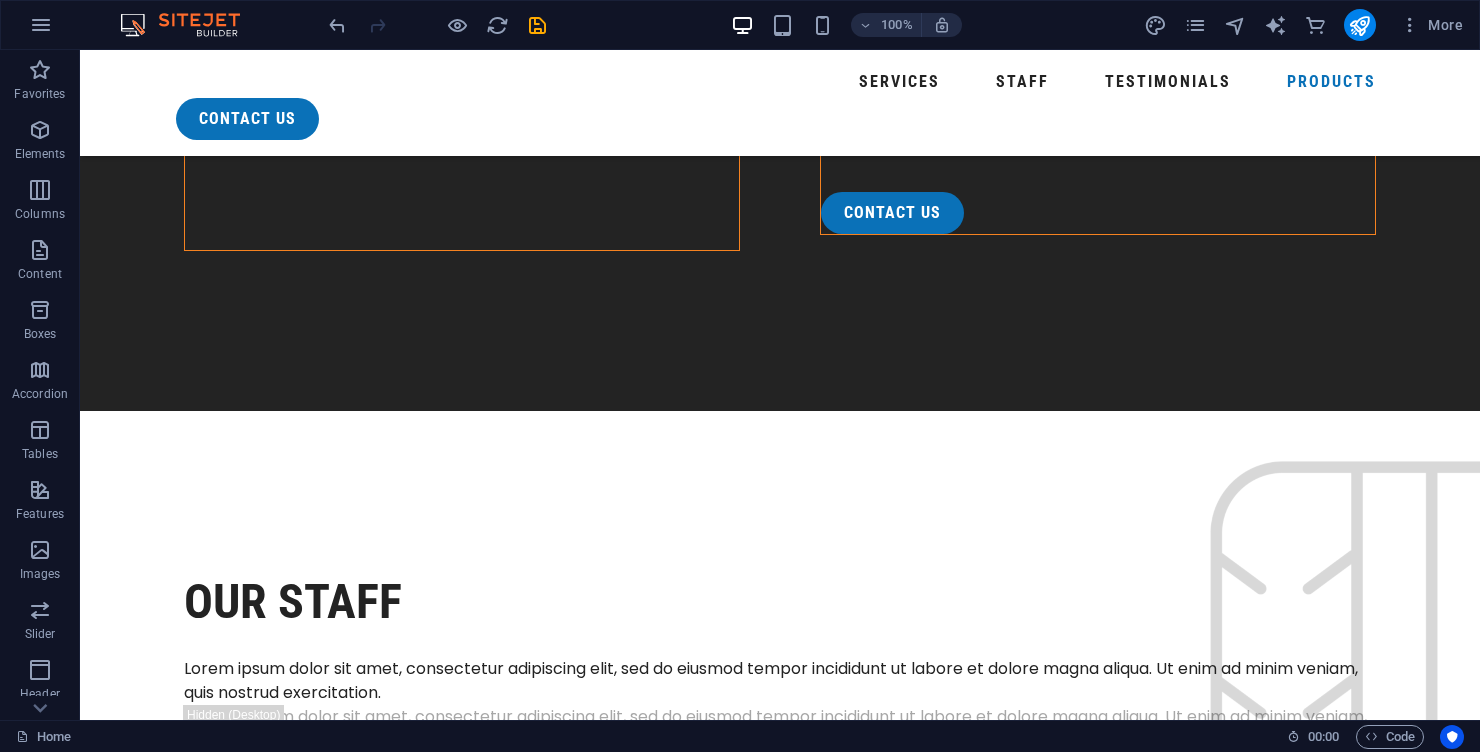 click on "Lorem ipsum dolor sit amet" at bounding box center (700, 5701) 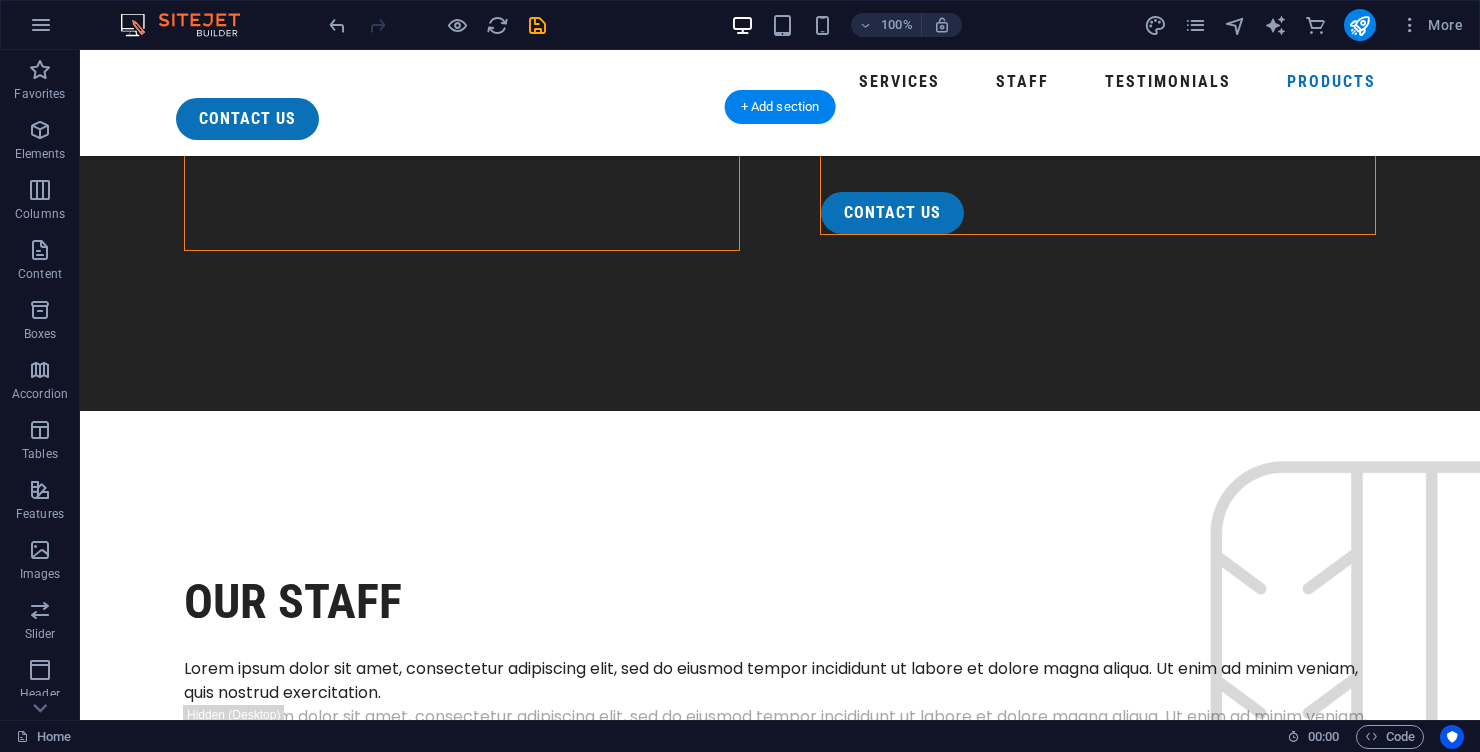 click on "Lorem ipsum dolor sit amet" at bounding box center [700, 5711] 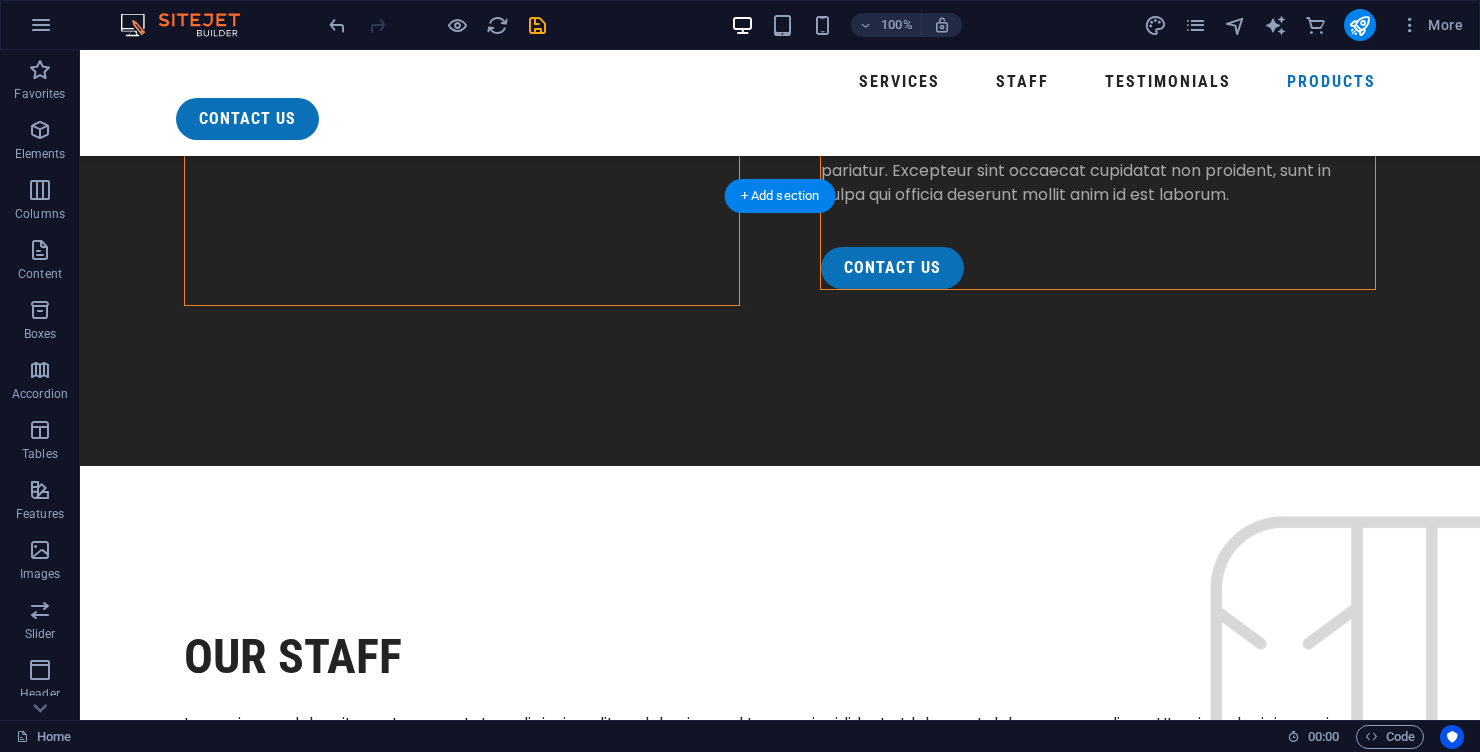 scroll, scrollTop: 5167, scrollLeft: 0, axis: vertical 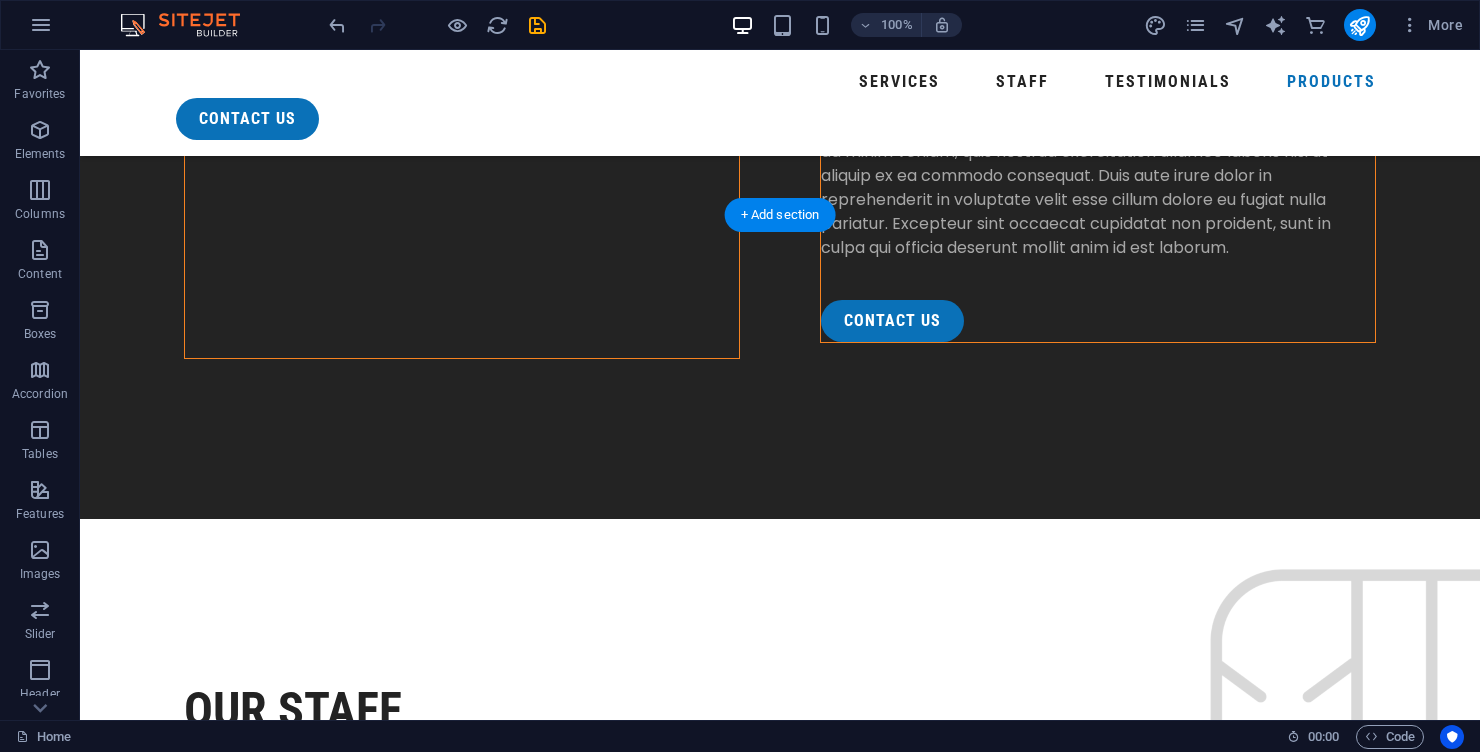 click on "Basic checkup" at bounding box center [700, 4994] 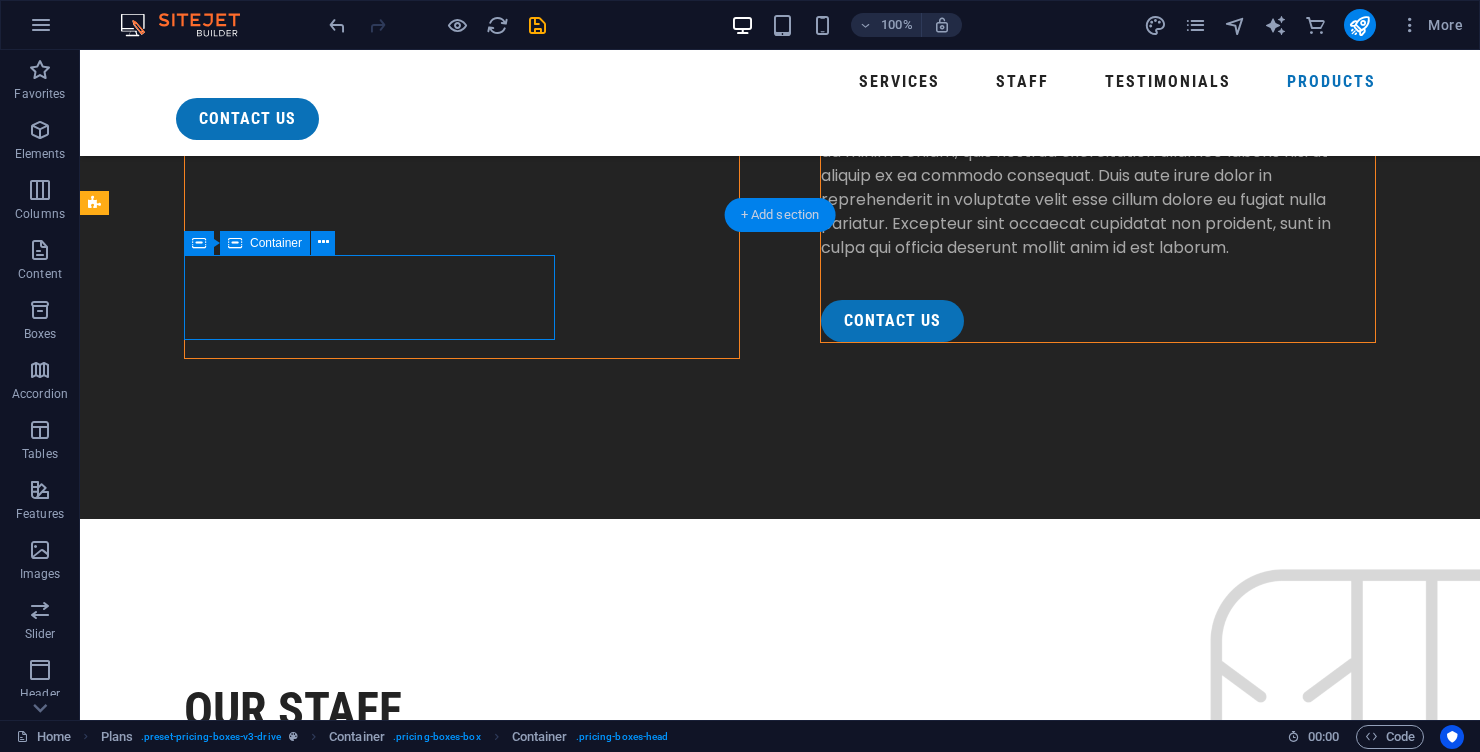 click on "+ Add section" at bounding box center [780, 215] 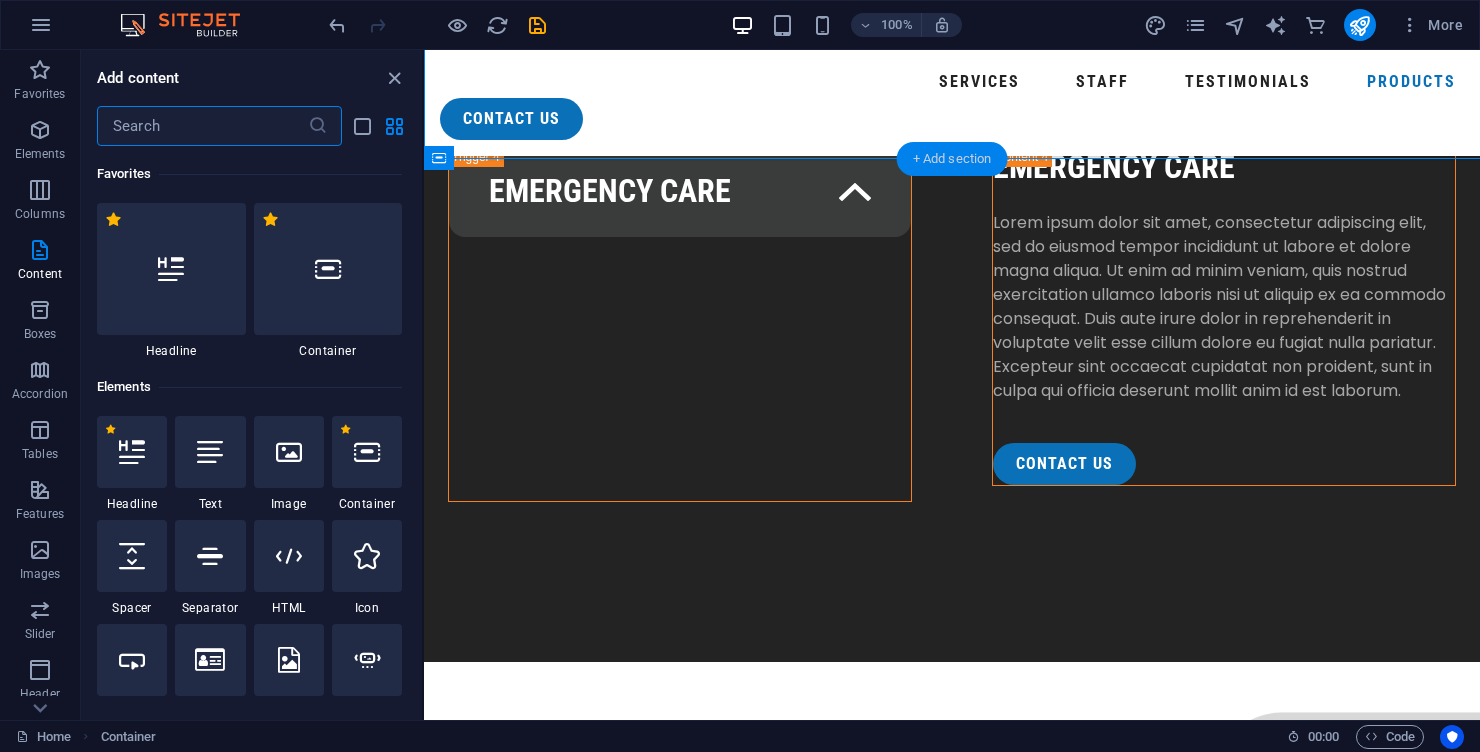 scroll, scrollTop: 5223, scrollLeft: 0, axis: vertical 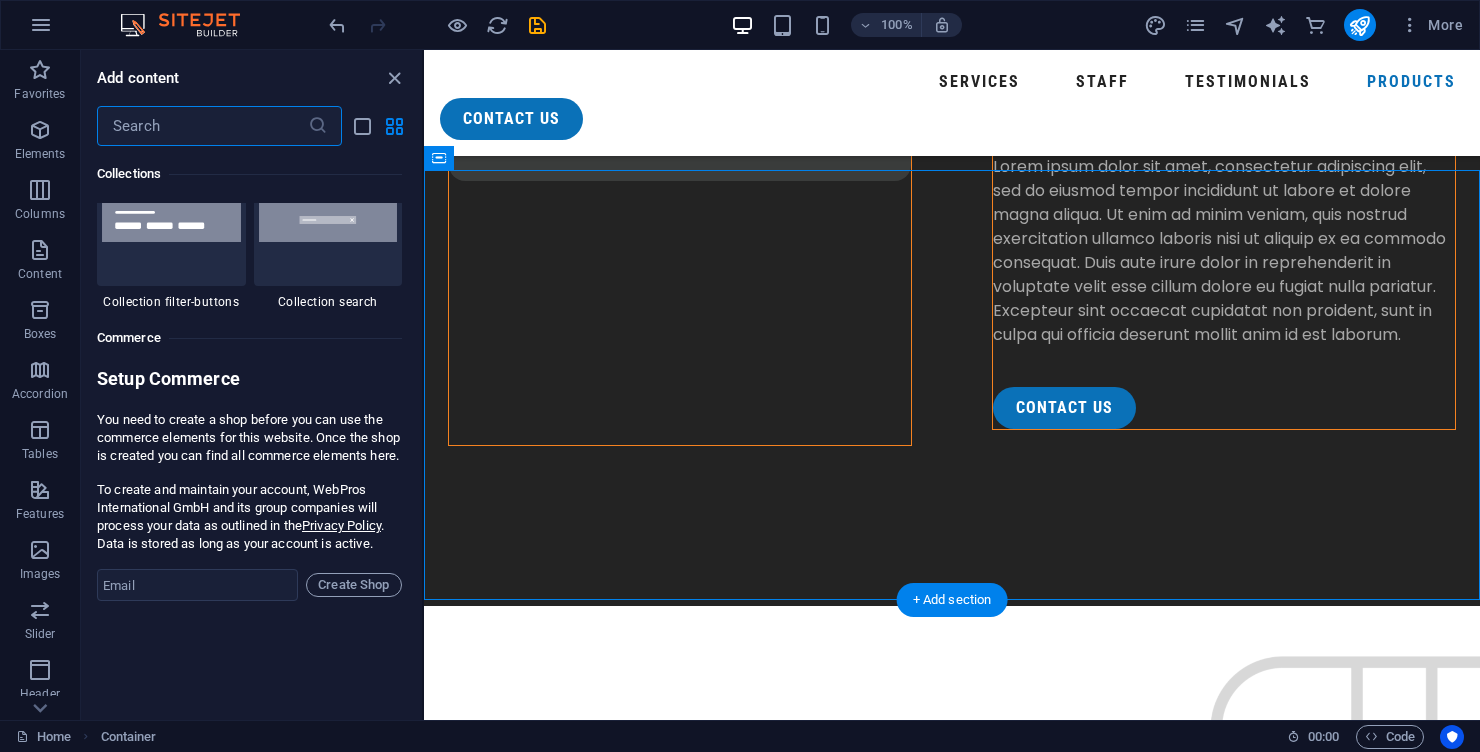 click at bounding box center [202, 126] 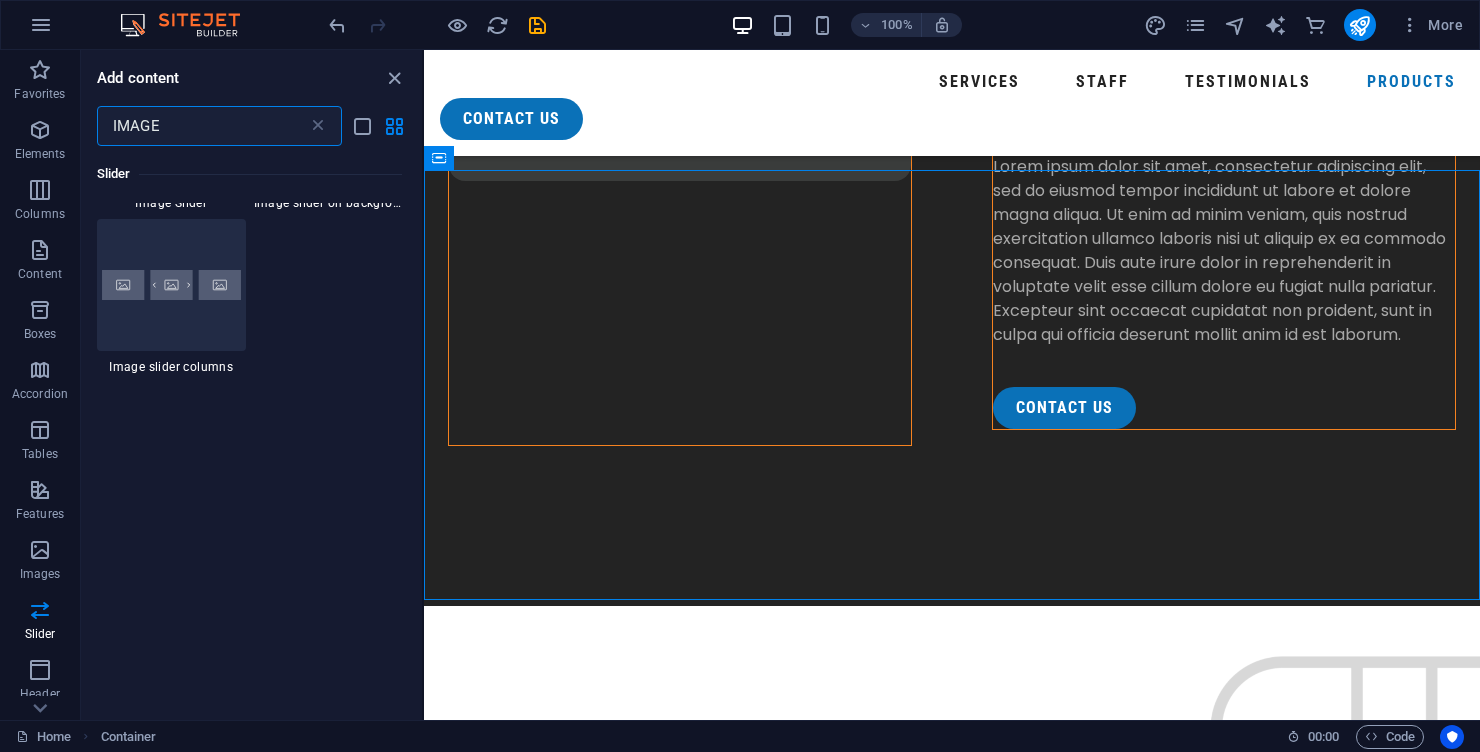 scroll, scrollTop: 2383, scrollLeft: 0, axis: vertical 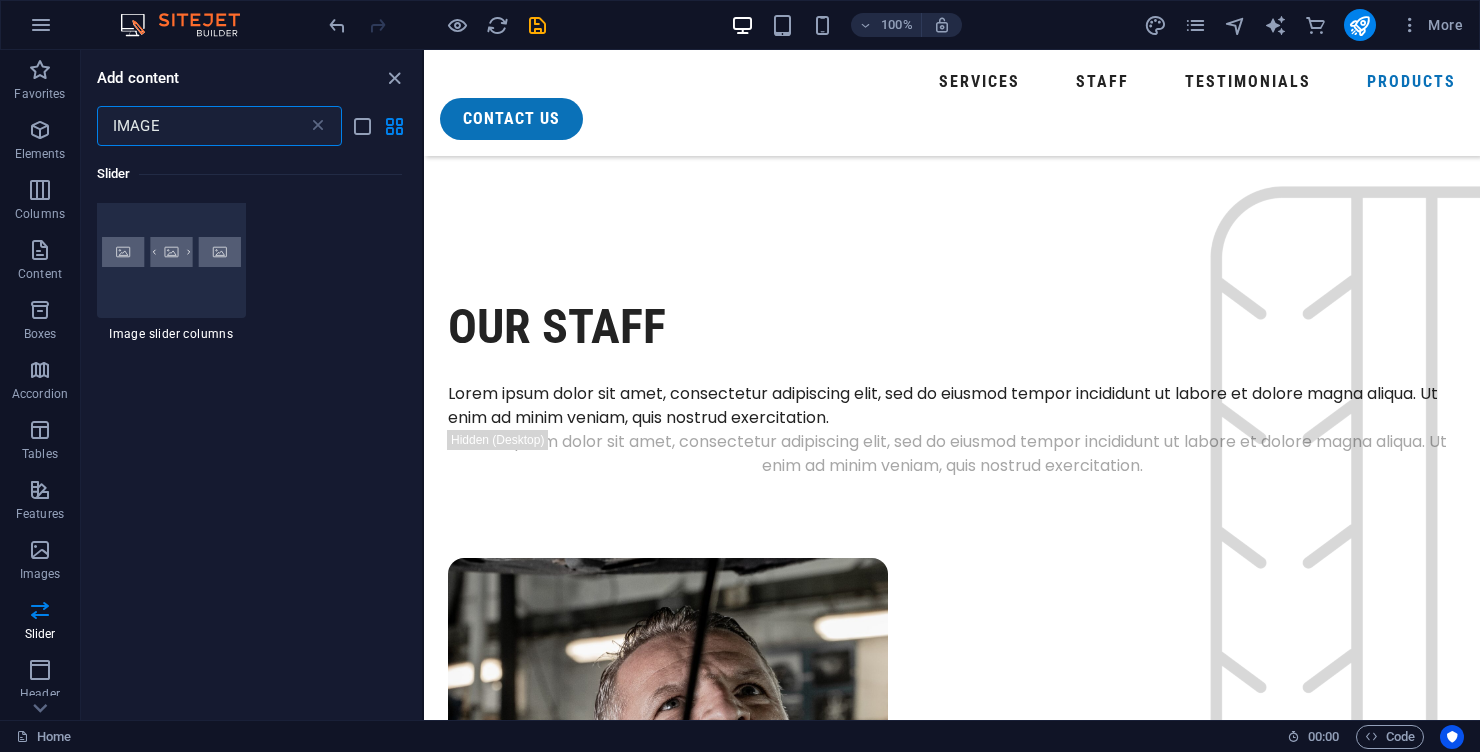 type on "IMAGE" 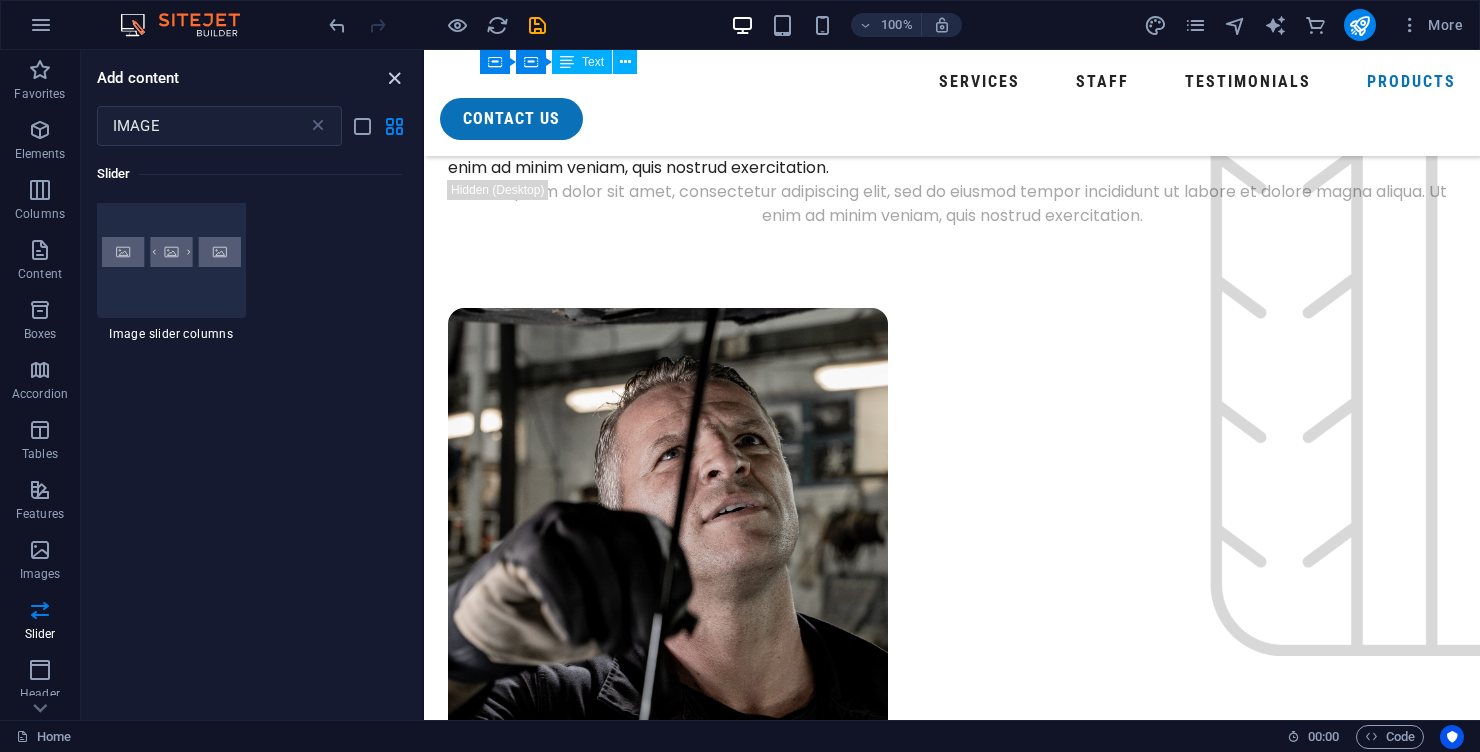 click at bounding box center [394, 78] 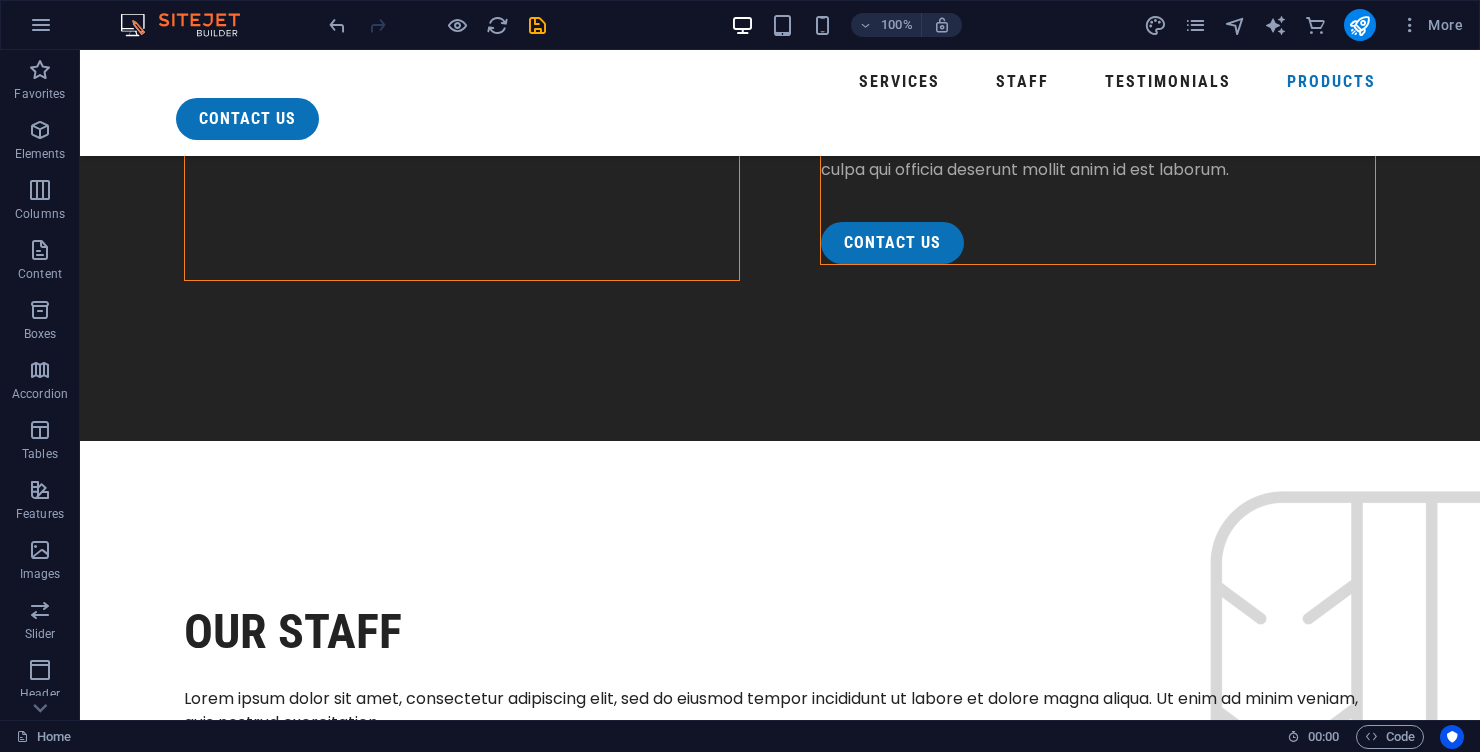 scroll, scrollTop: 5329, scrollLeft: 0, axis: vertical 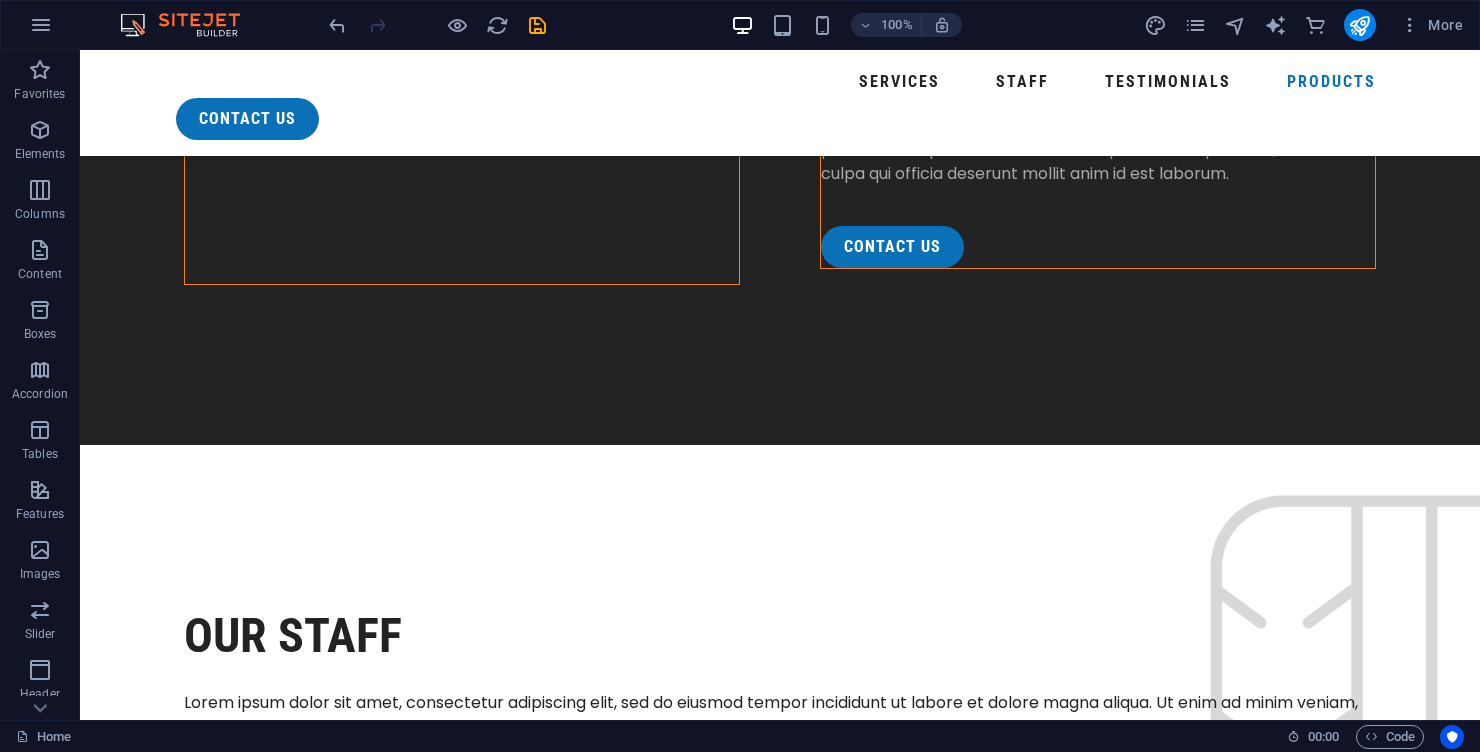 click on "$299.99" at bounding box center [700, 5128] 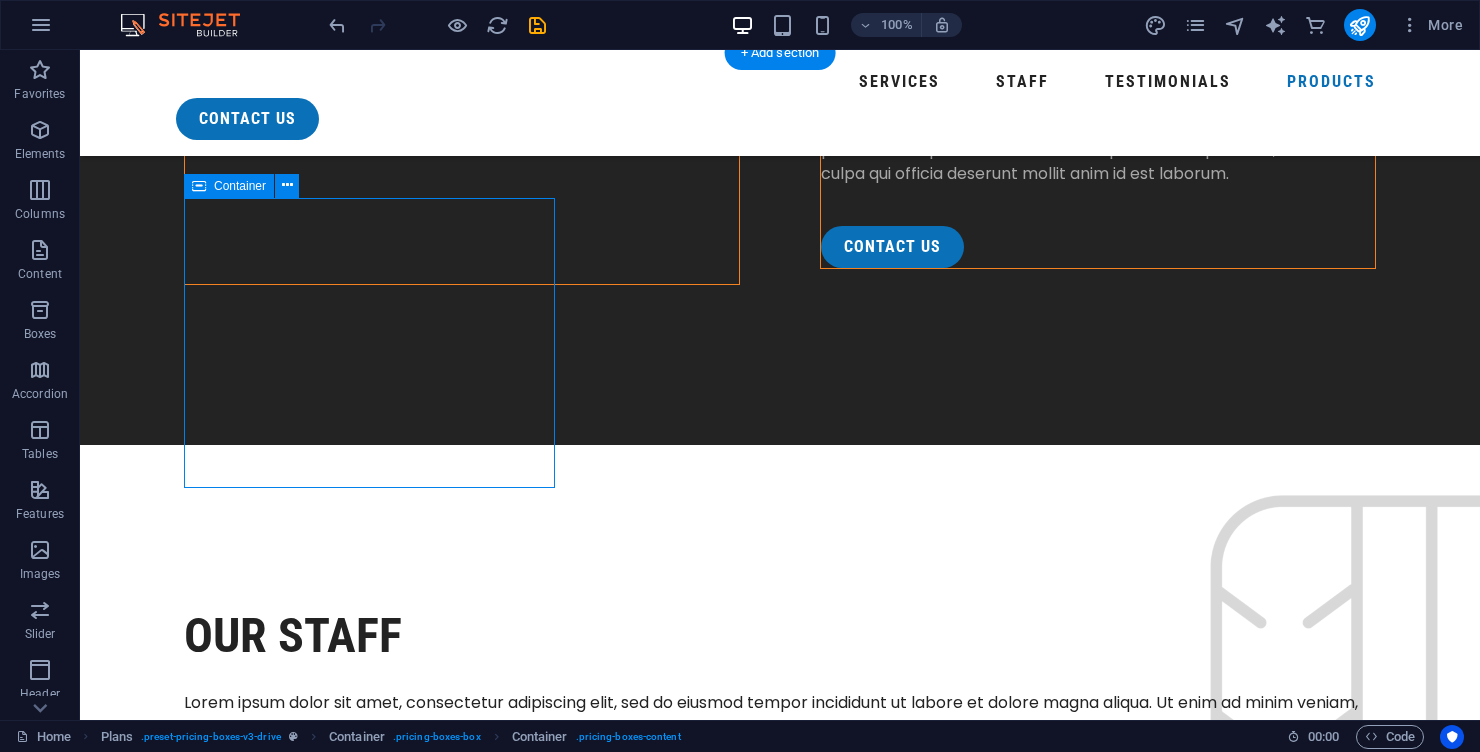 click on "$299.99" at bounding box center (700, 5128) 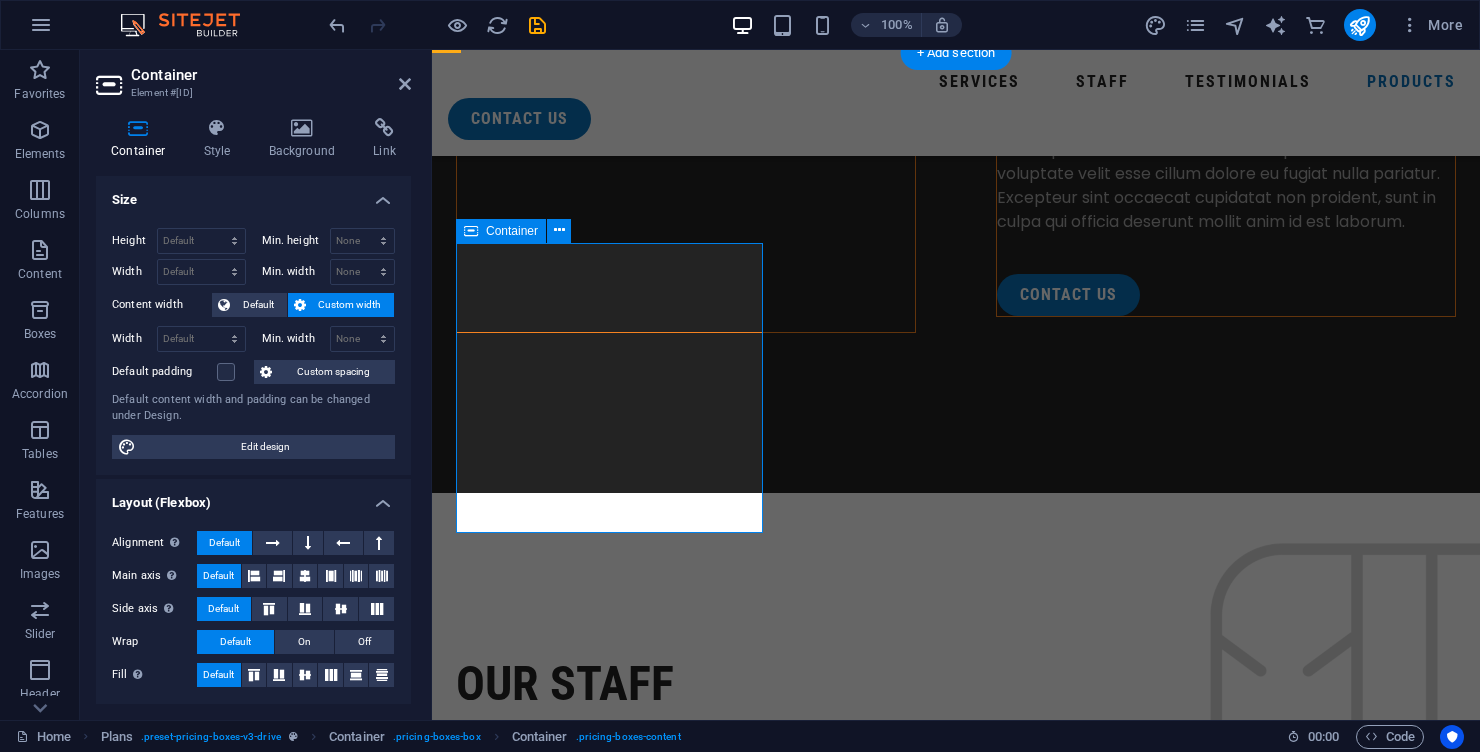 scroll, scrollTop: 5794, scrollLeft: 0, axis: vertical 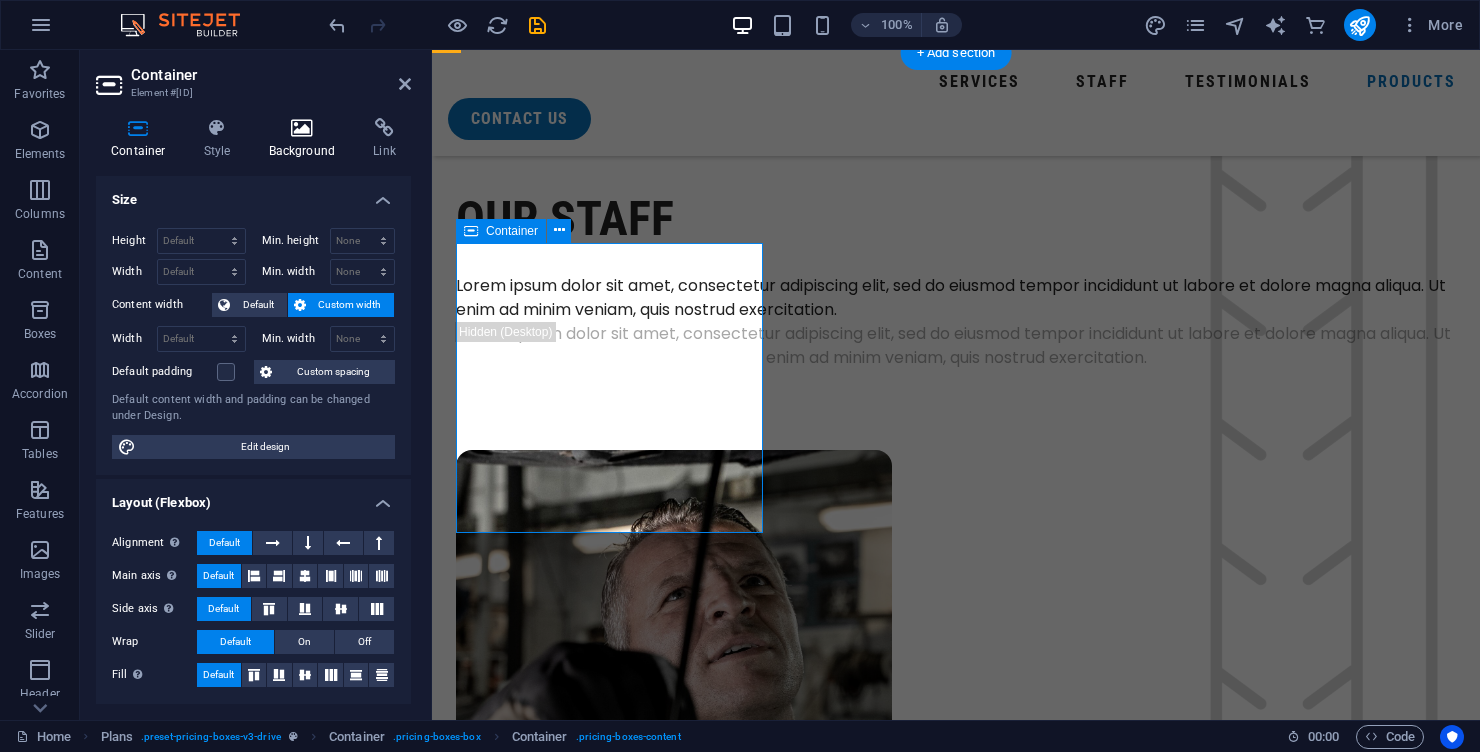 click at bounding box center [302, 128] 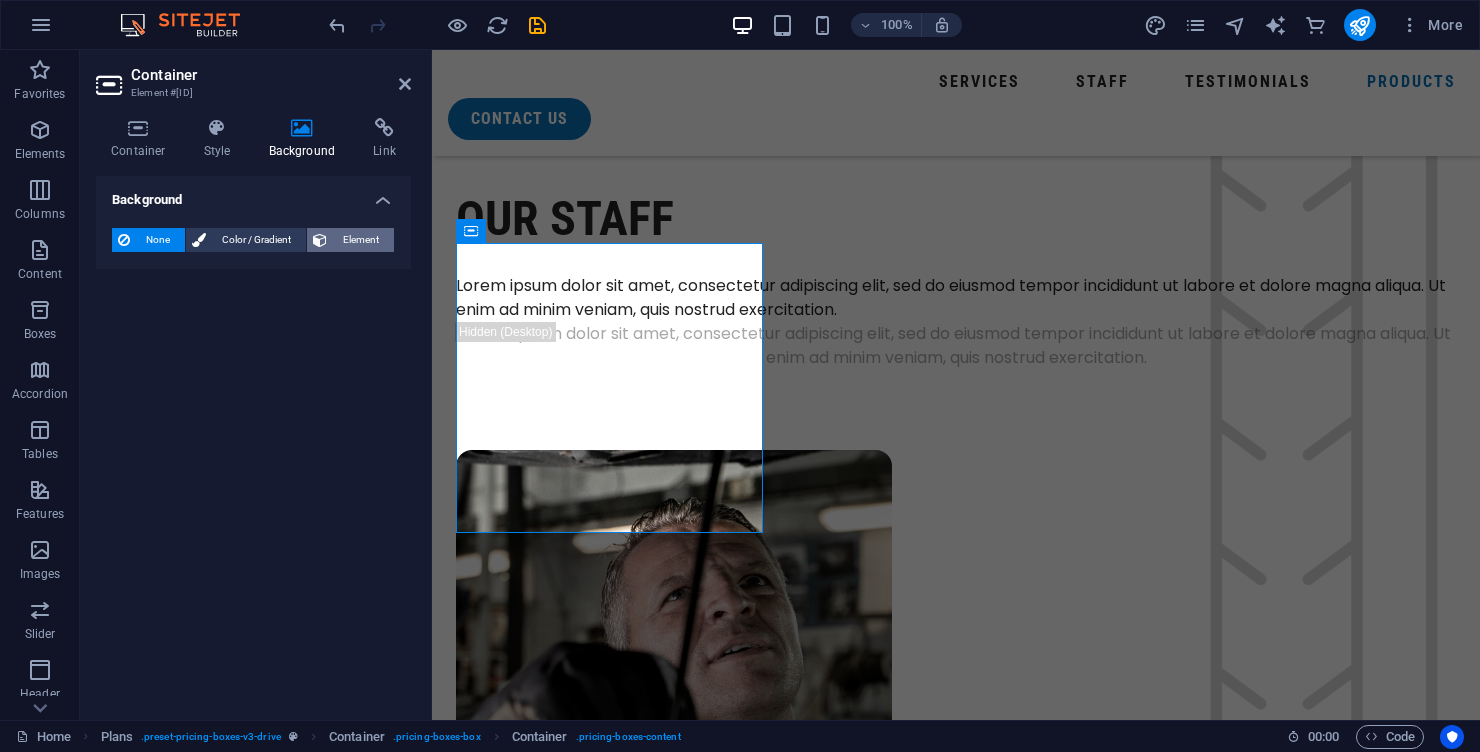 click on "Element" at bounding box center (360, 240) 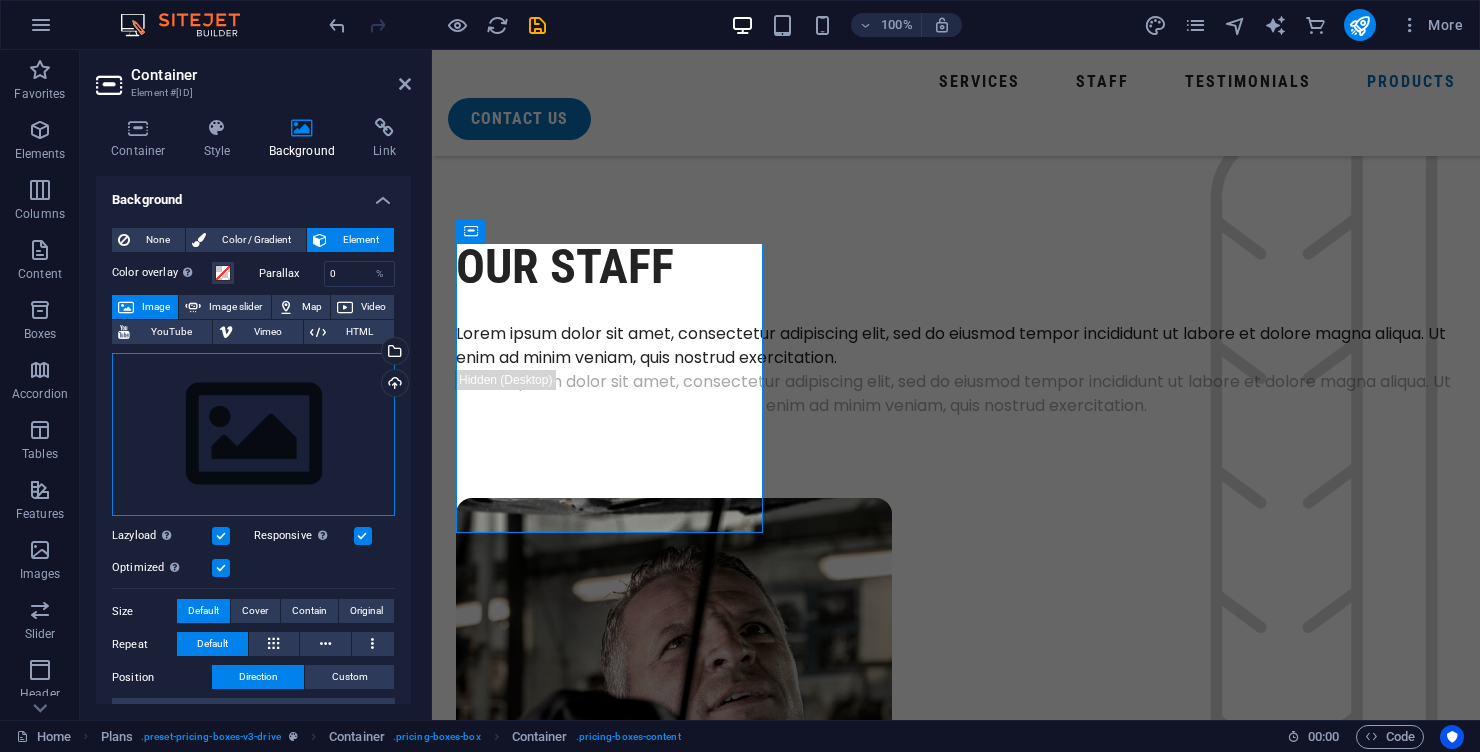 click on "Drag files here, click to choose files or select files from Files or our free stock photos & videos" at bounding box center (253, 435) 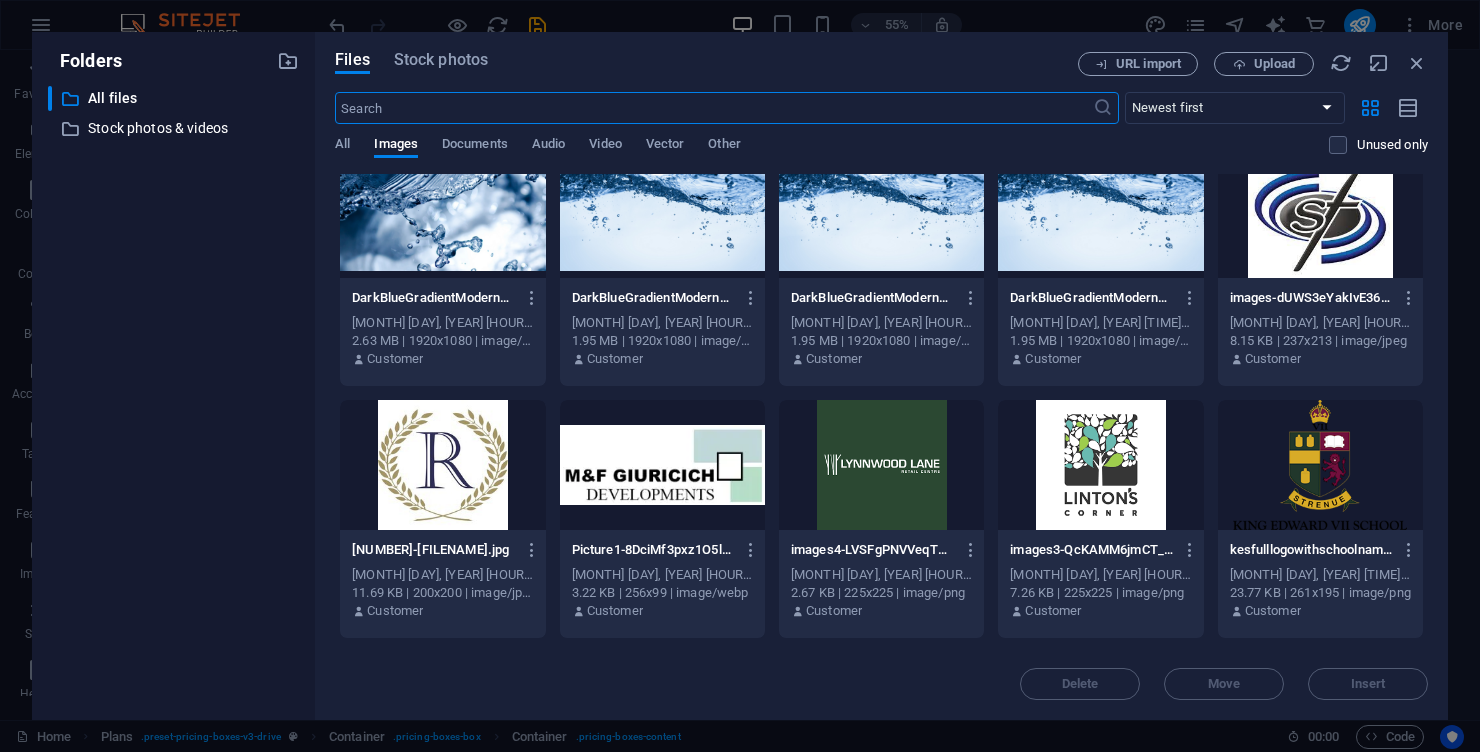 scroll, scrollTop: 2044, scrollLeft: 0, axis: vertical 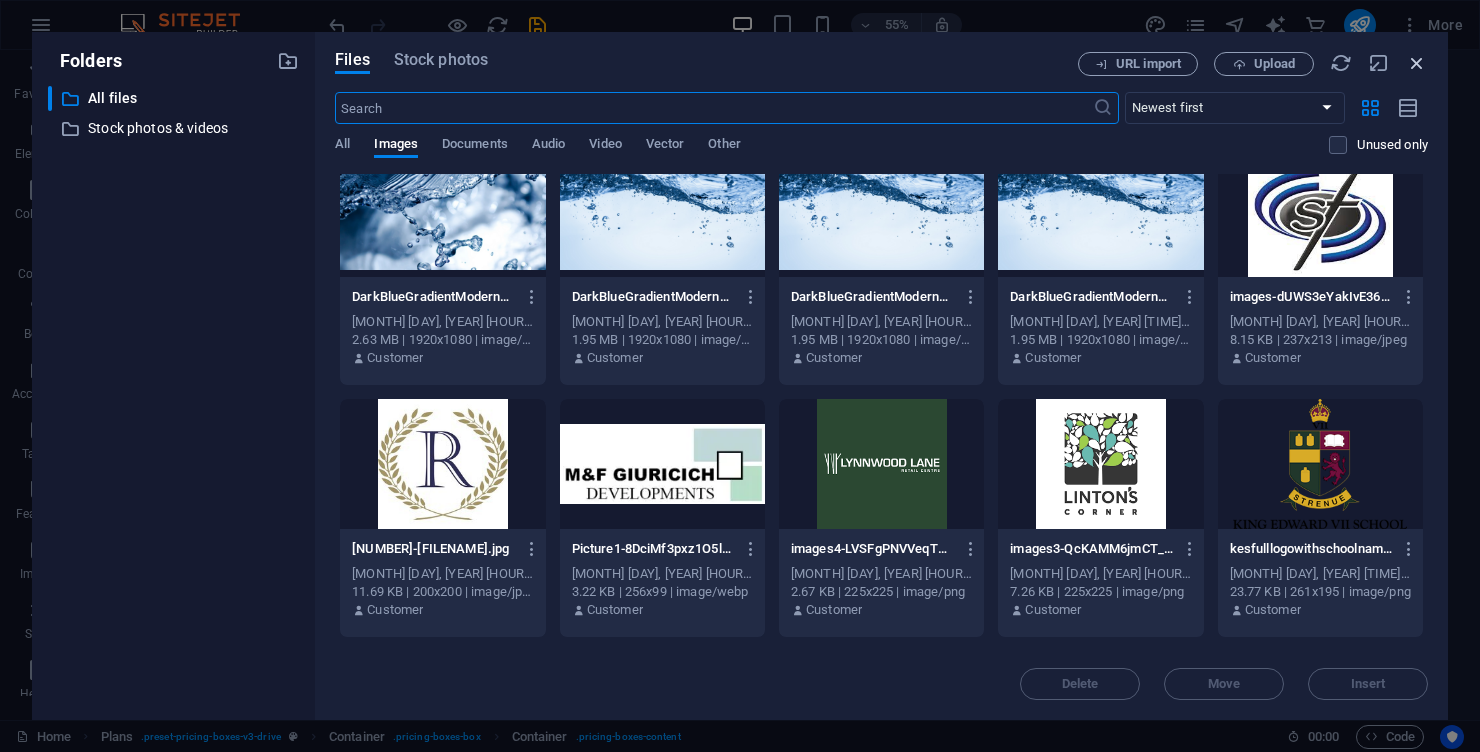 click at bounding box center (1417, 63) 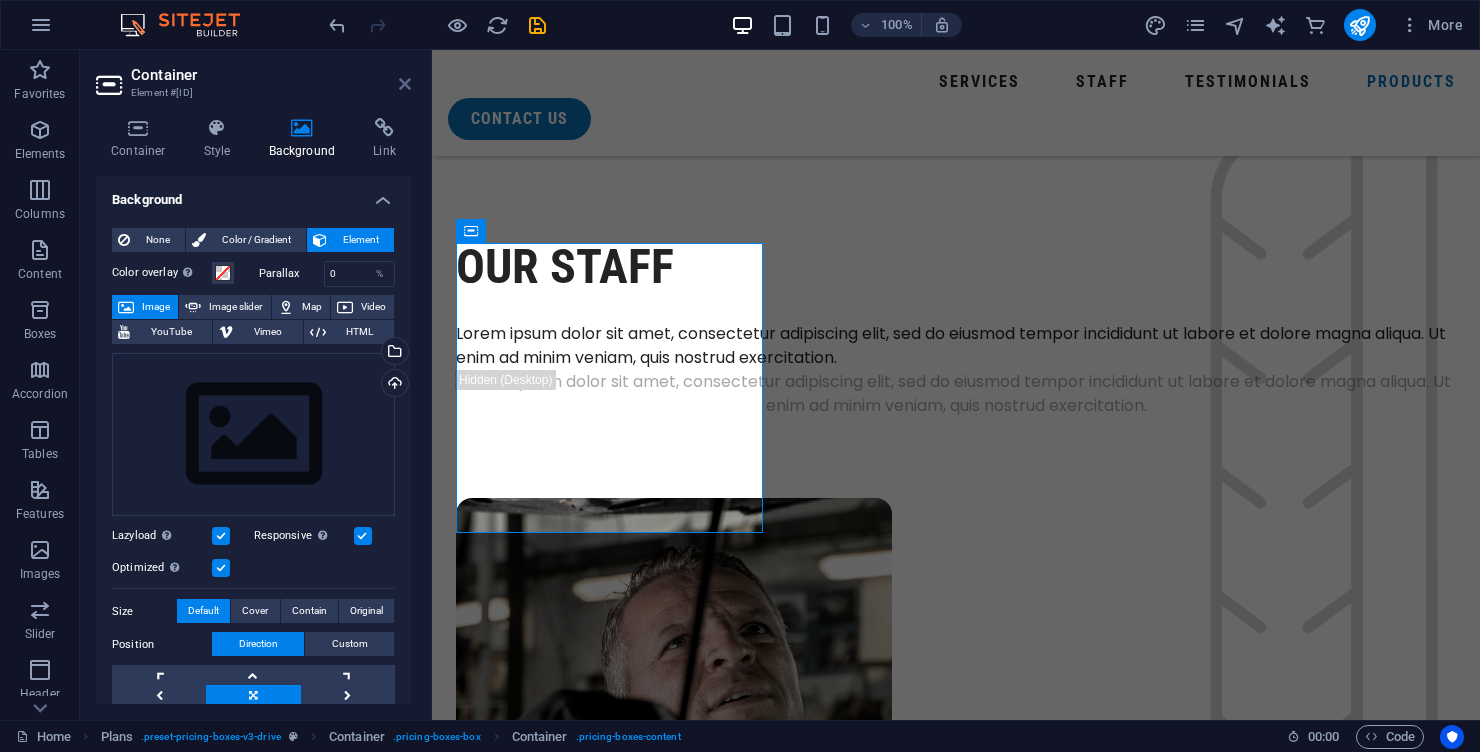 click at bounding box center [405, 84] 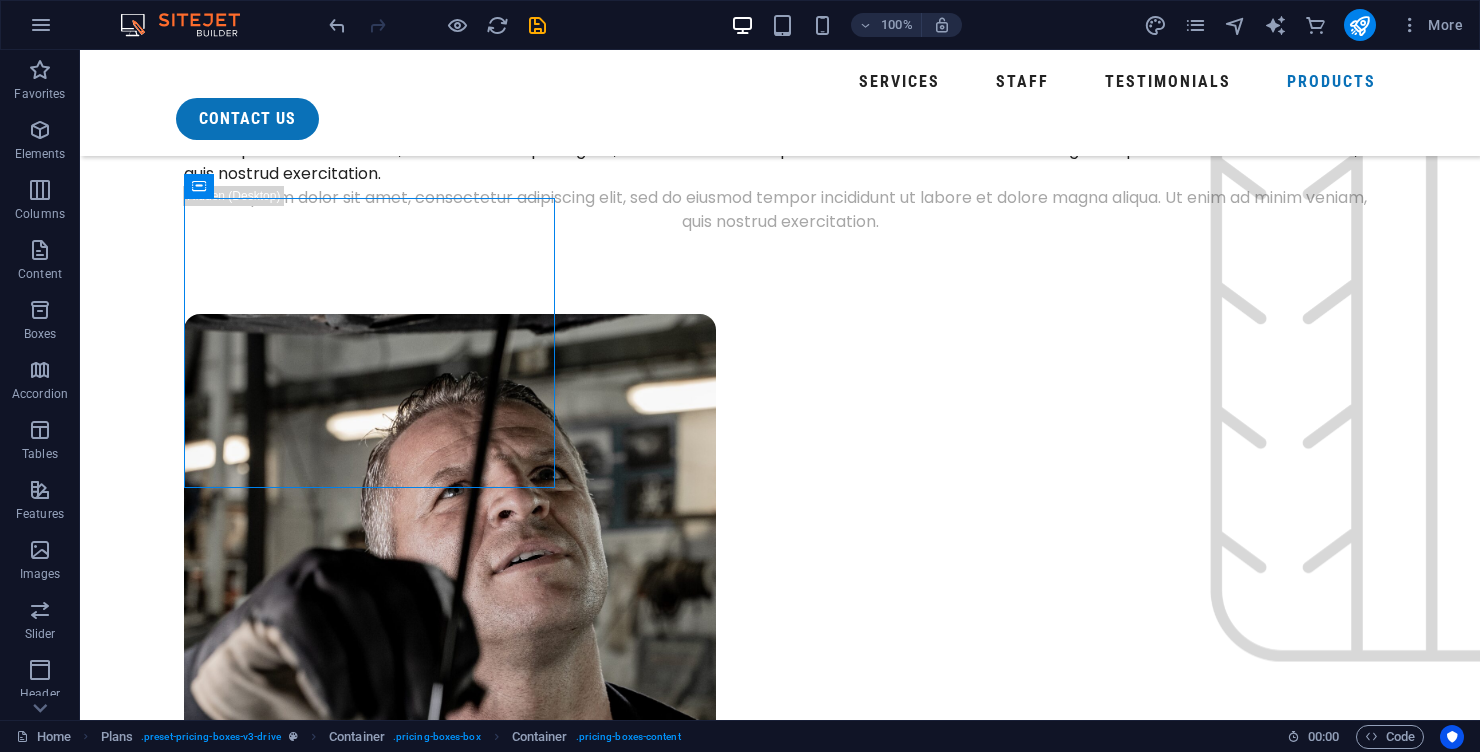 scroll, scrollTop: 5329, scrollLeft: 0, axis: vertical 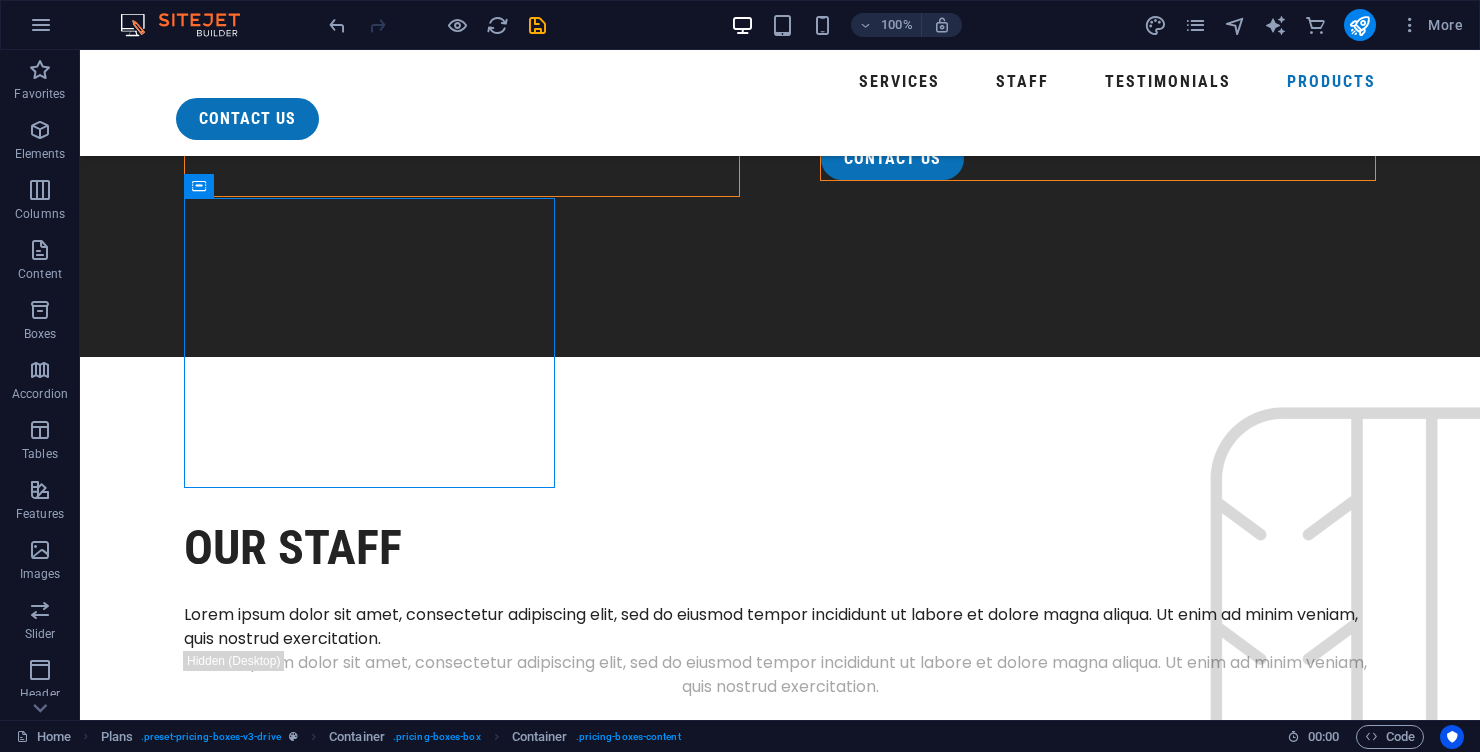click at bounding box center (700, 5340) 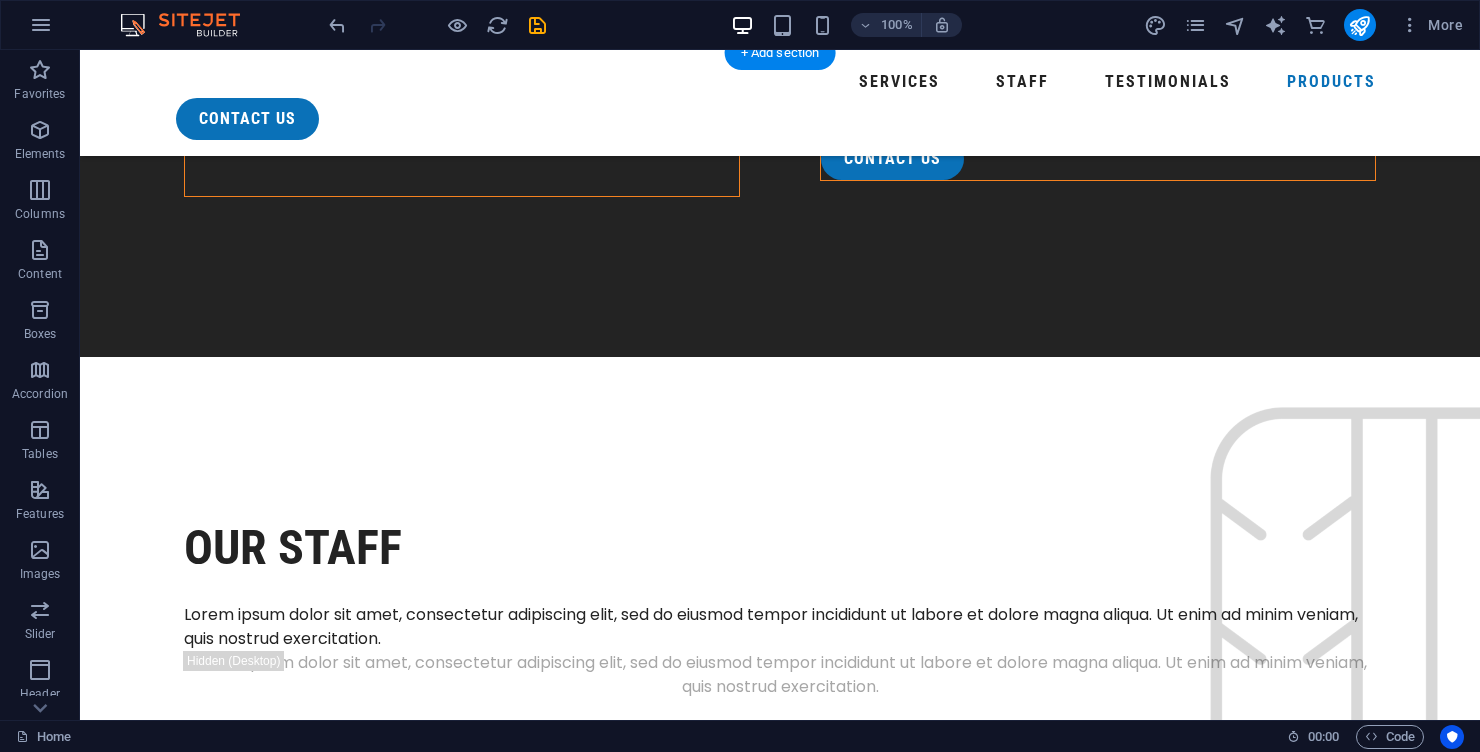 click at bounding box center [700, 5186] 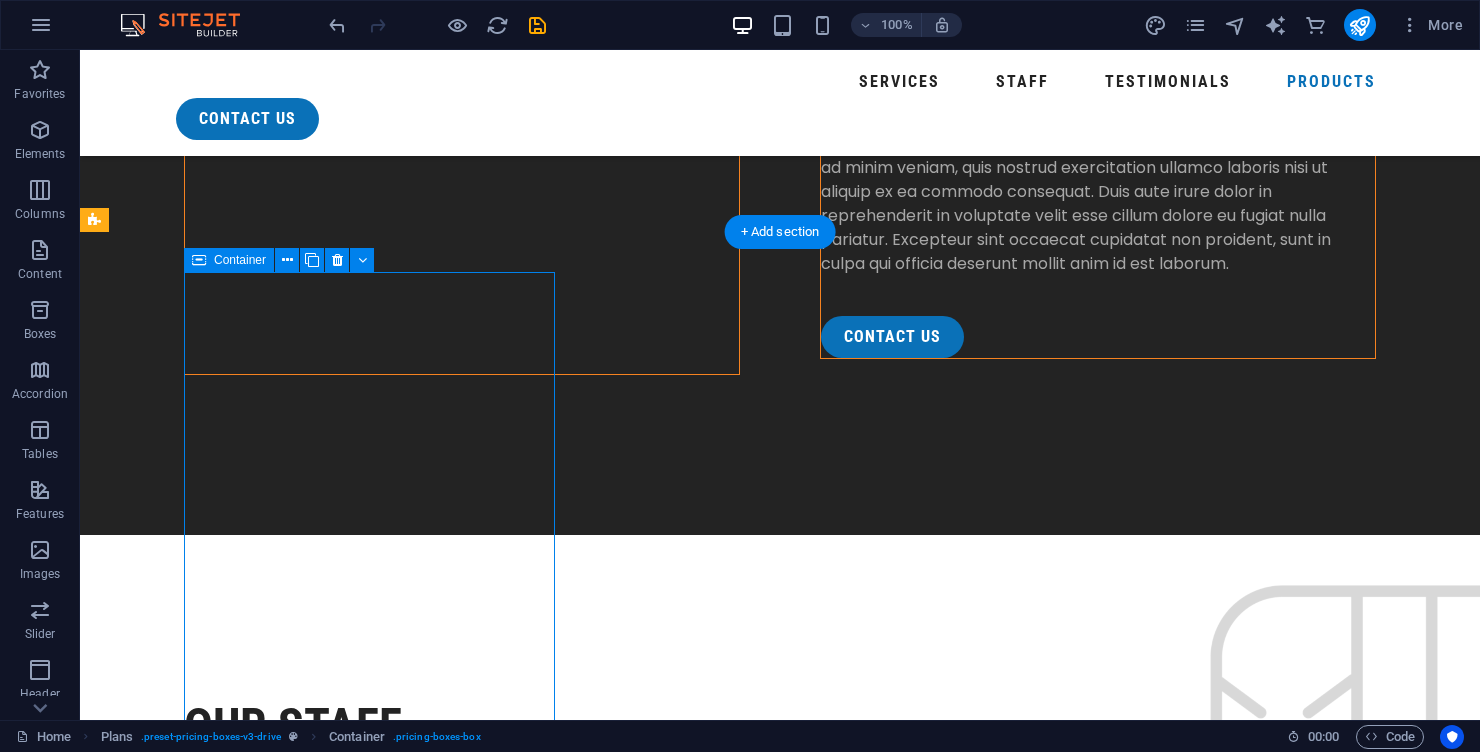 scroll, scrollTop: 5151, scrollLeft: 0, axis: vertical 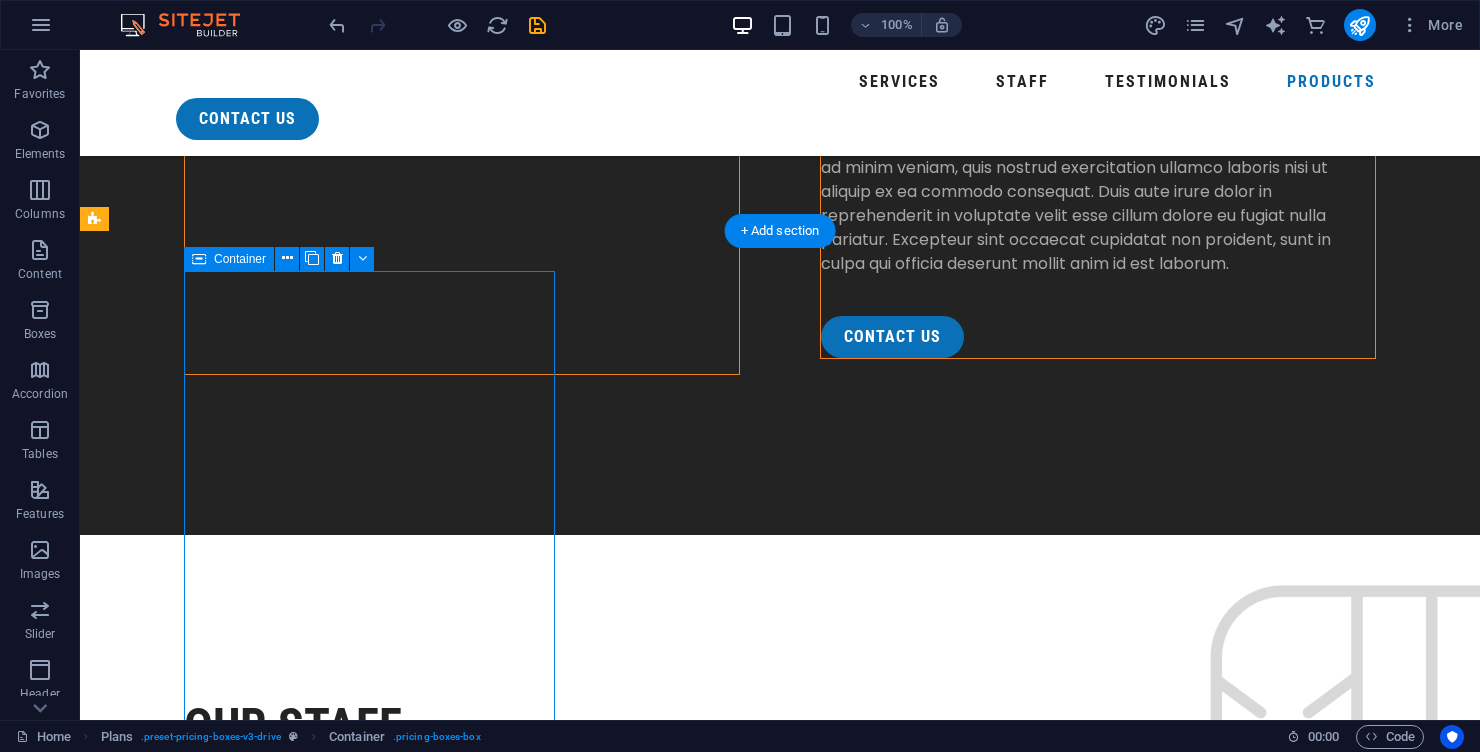 click at bounding box center (700, 5334) 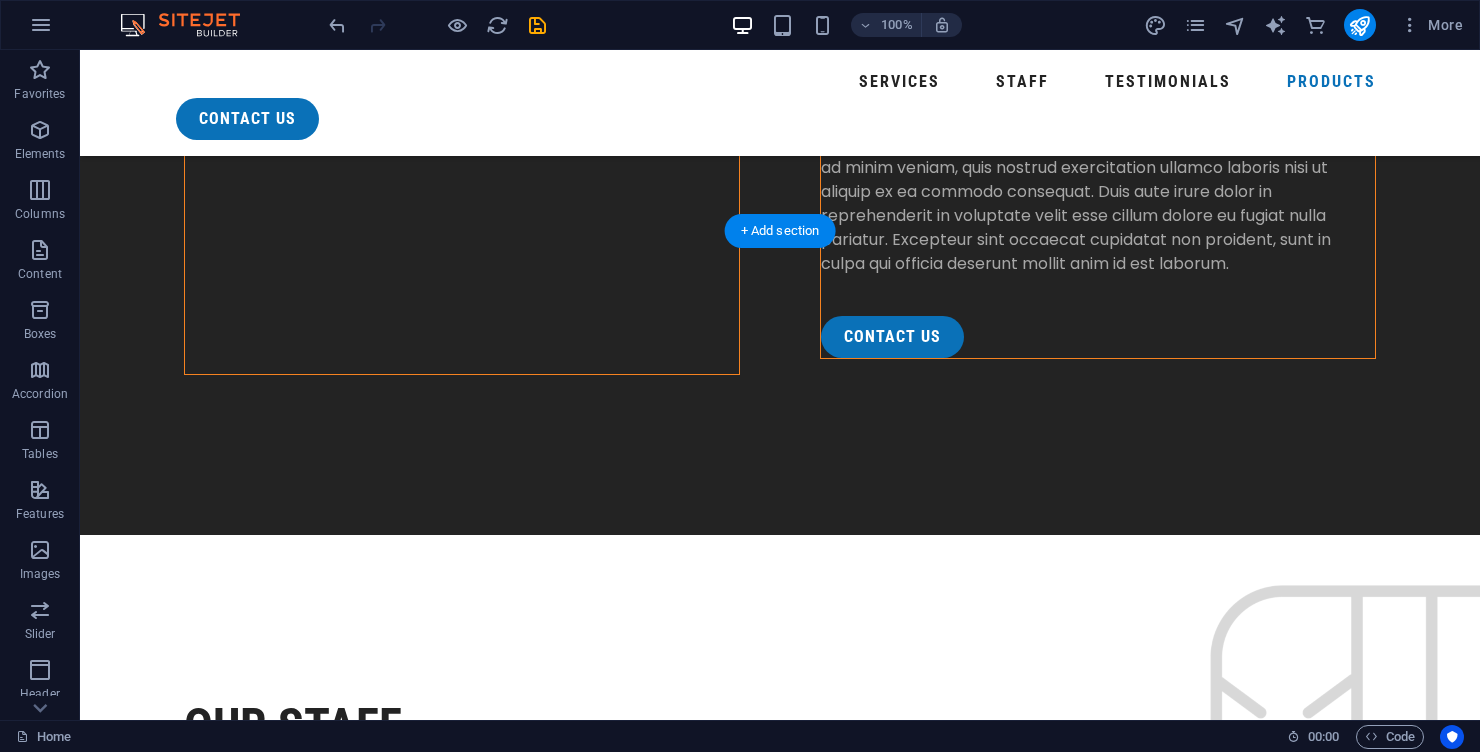 click at bounding box center [700, 5152] 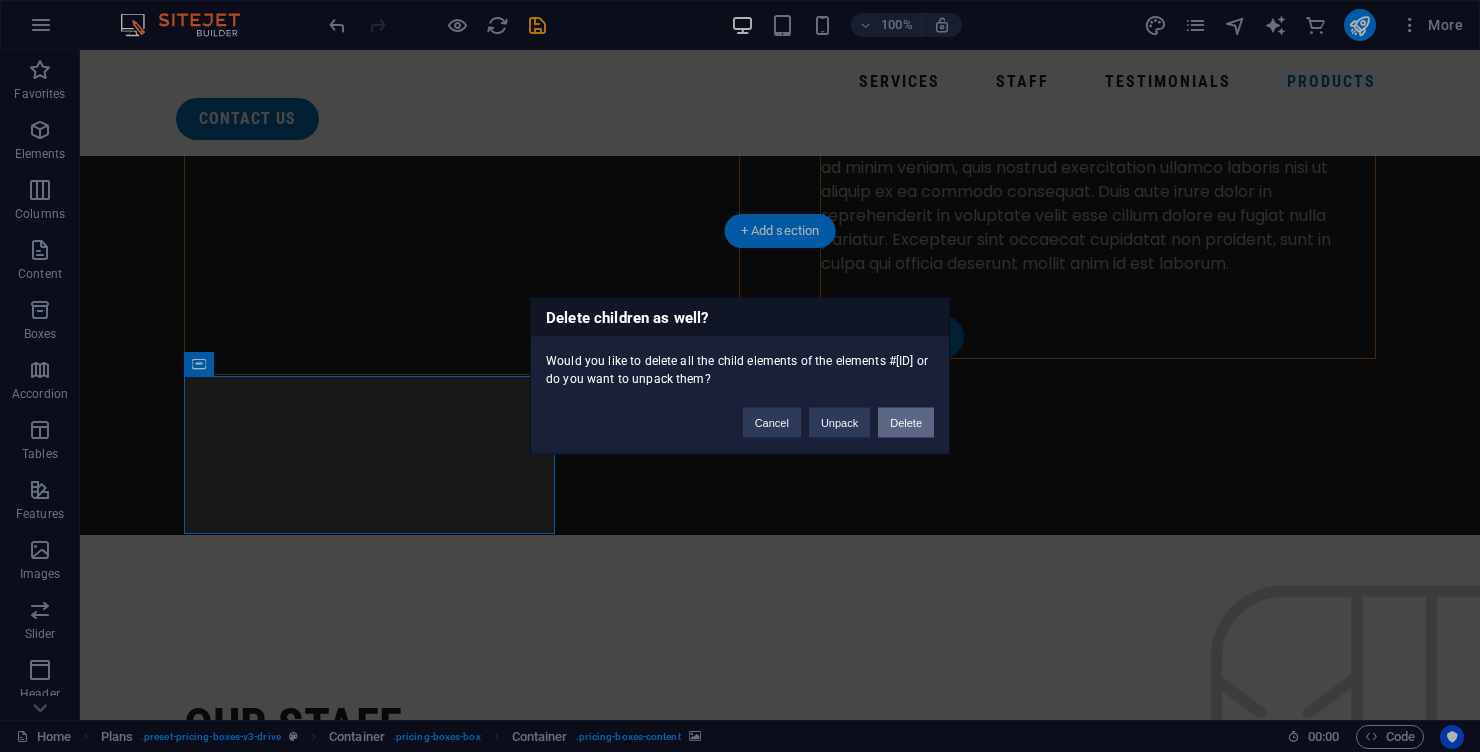 click on "Delete" at bounding box center [906, 423] 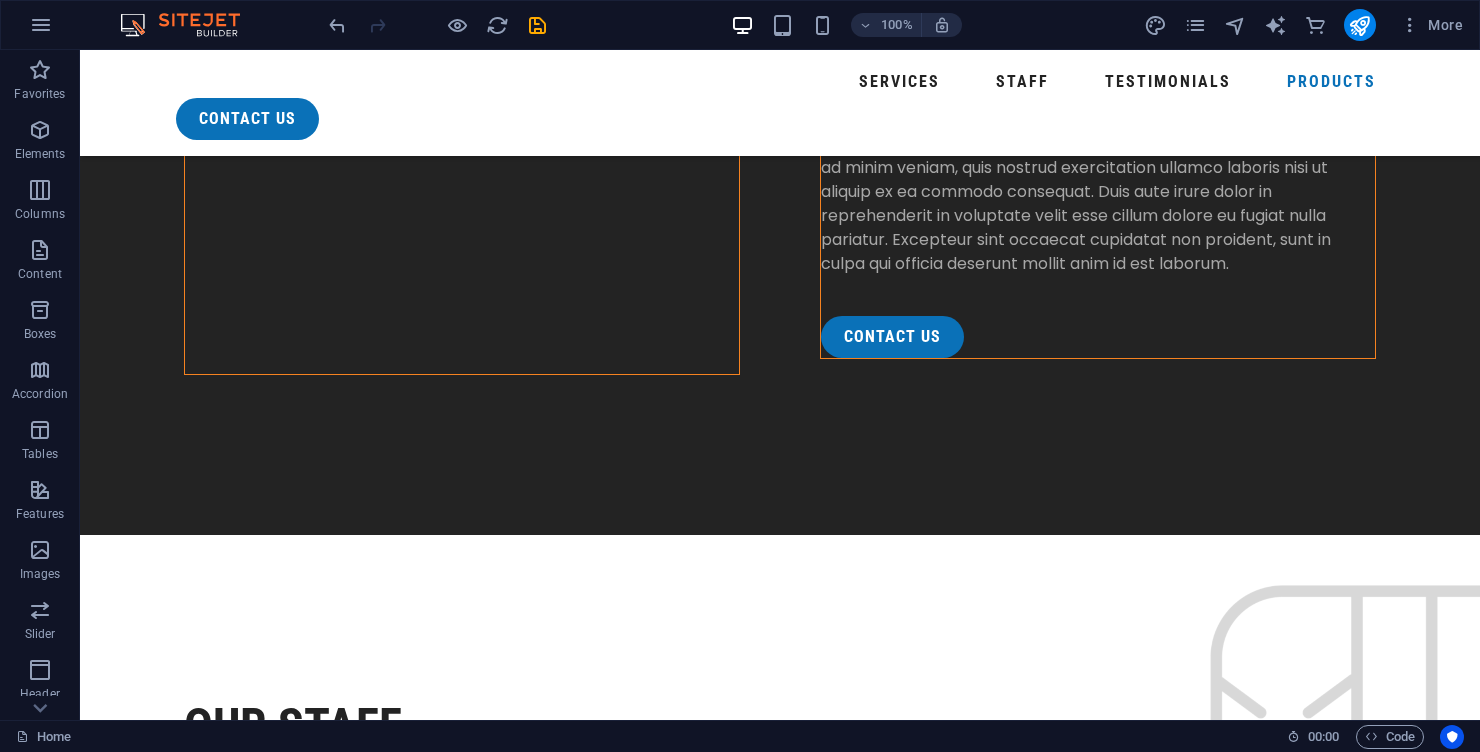 click on "Basic checkup" at bounding box center (700, 5020) 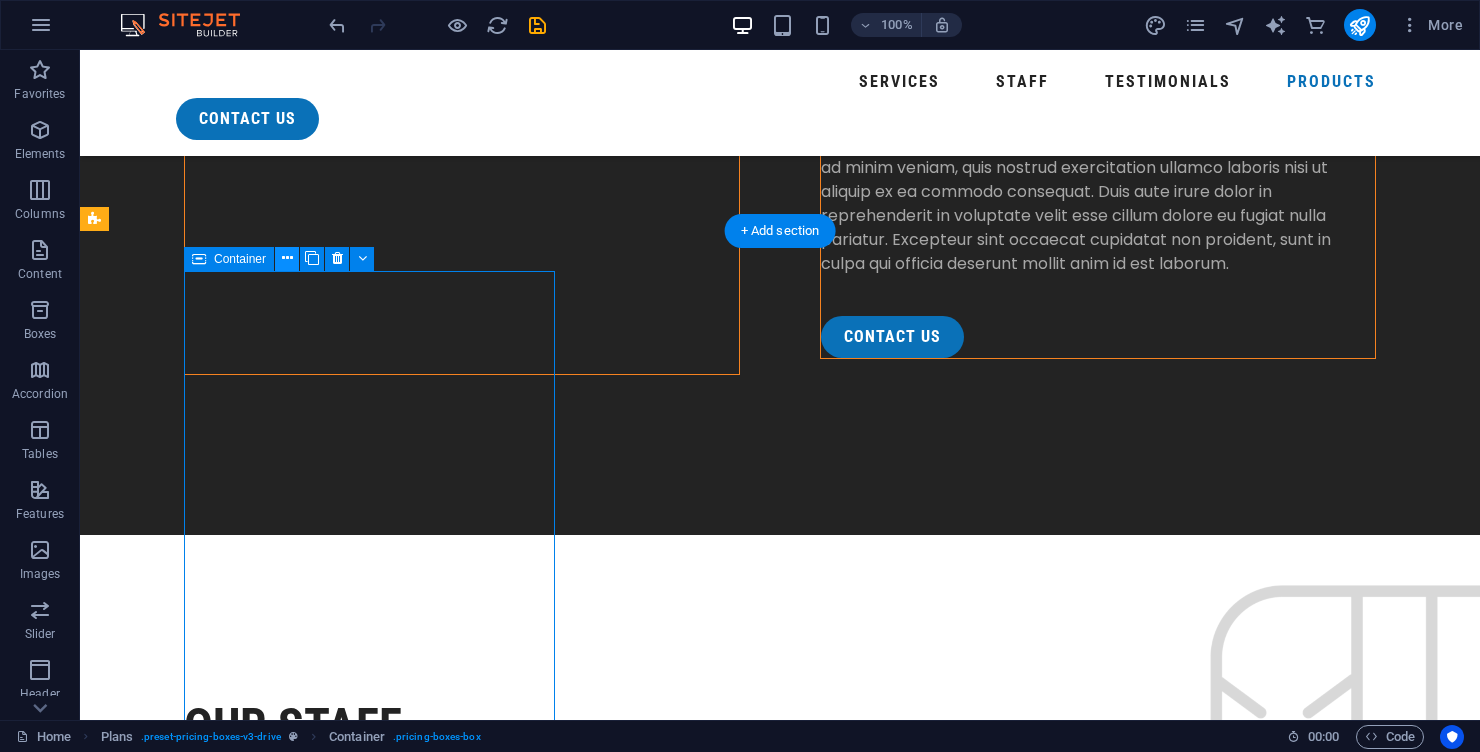 click at bounding box center (287, 258) 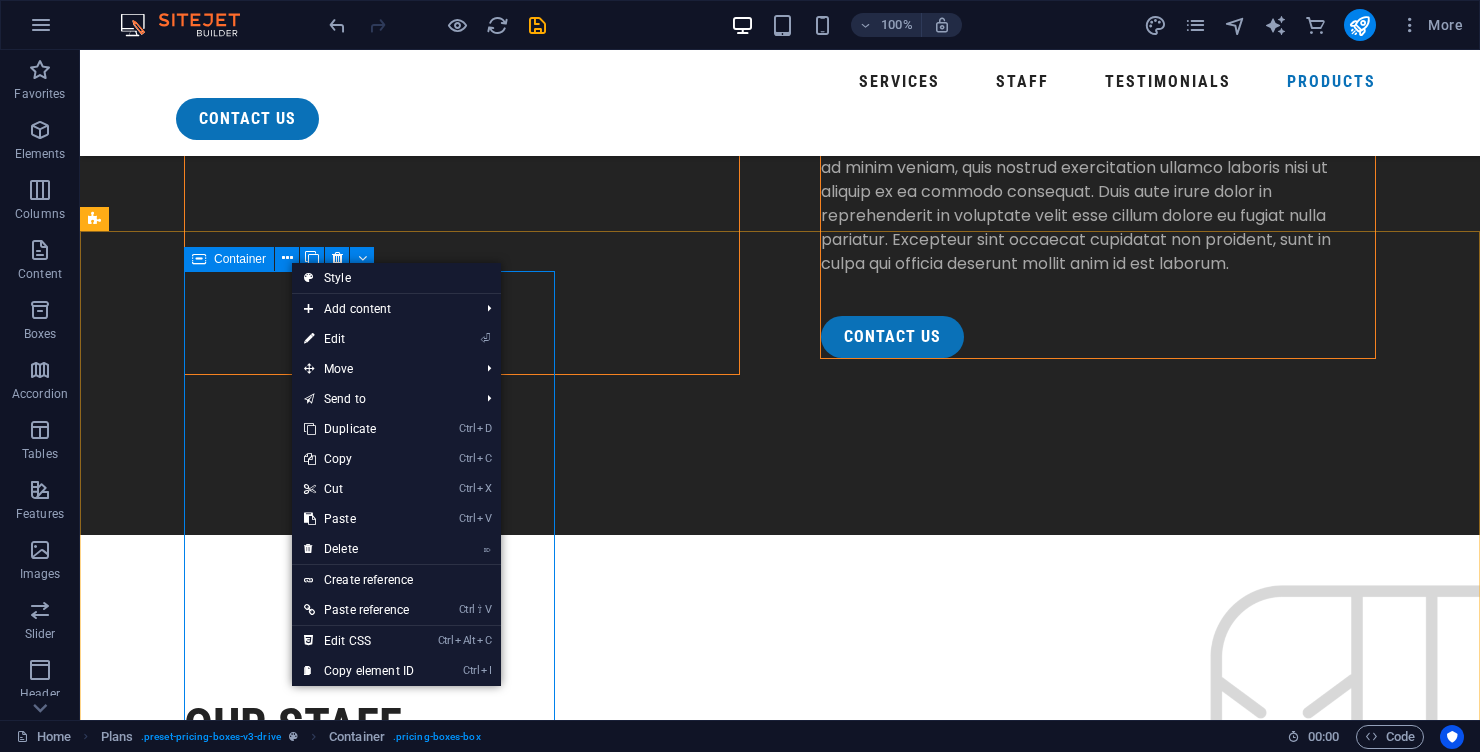 click on "Basic checkup" at bounding box center [700, 5020] 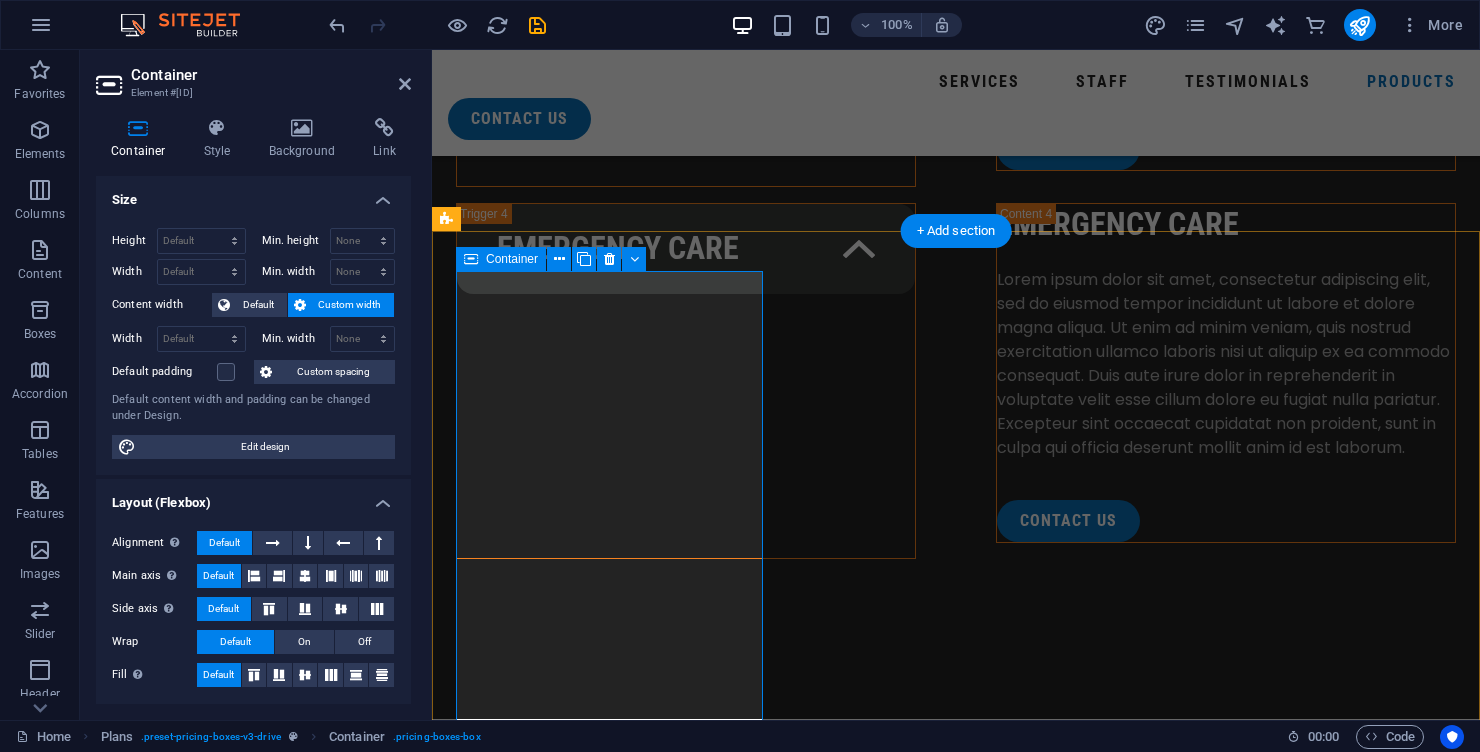 scroll, scrollTop: 5616, scrollLeft: 0, axis: vertical 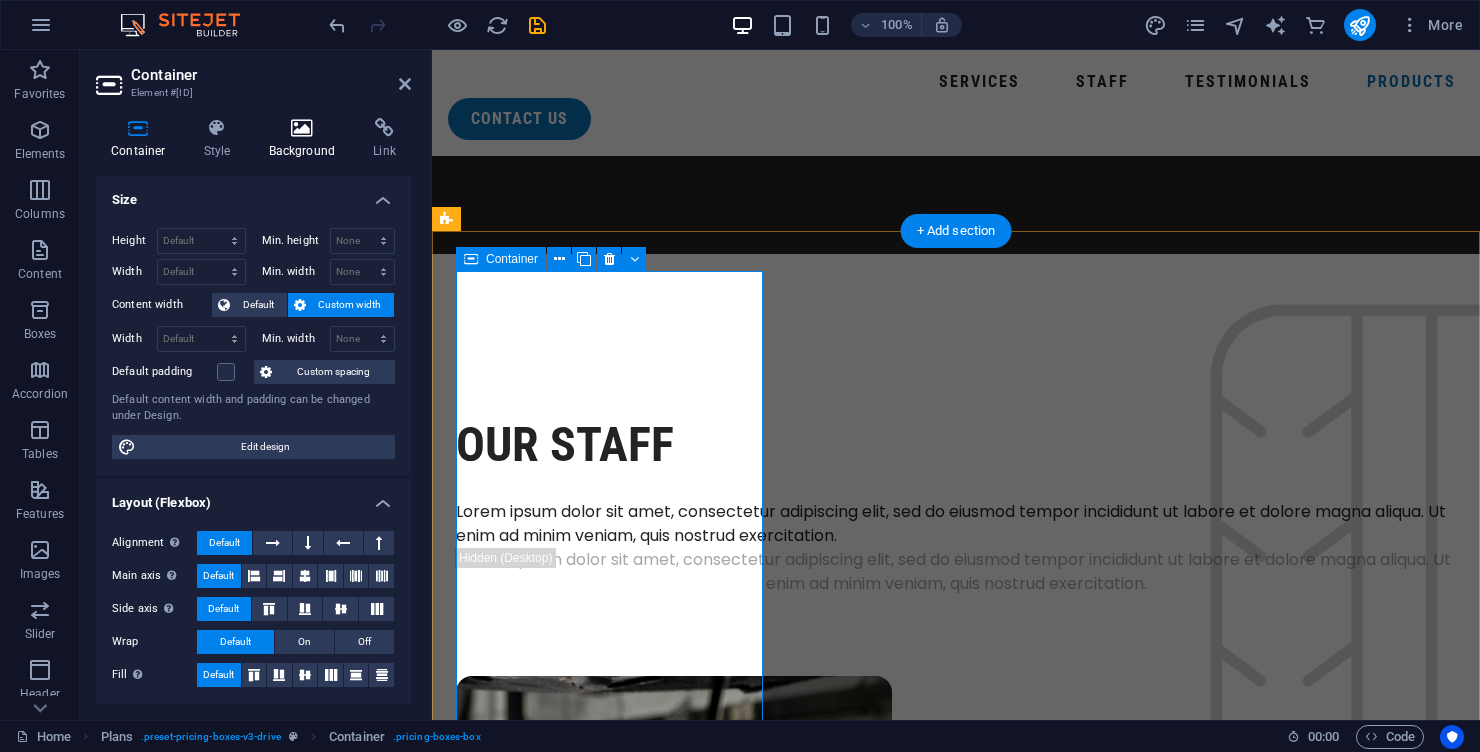 click on "Background" at bounding box center [306, 139] 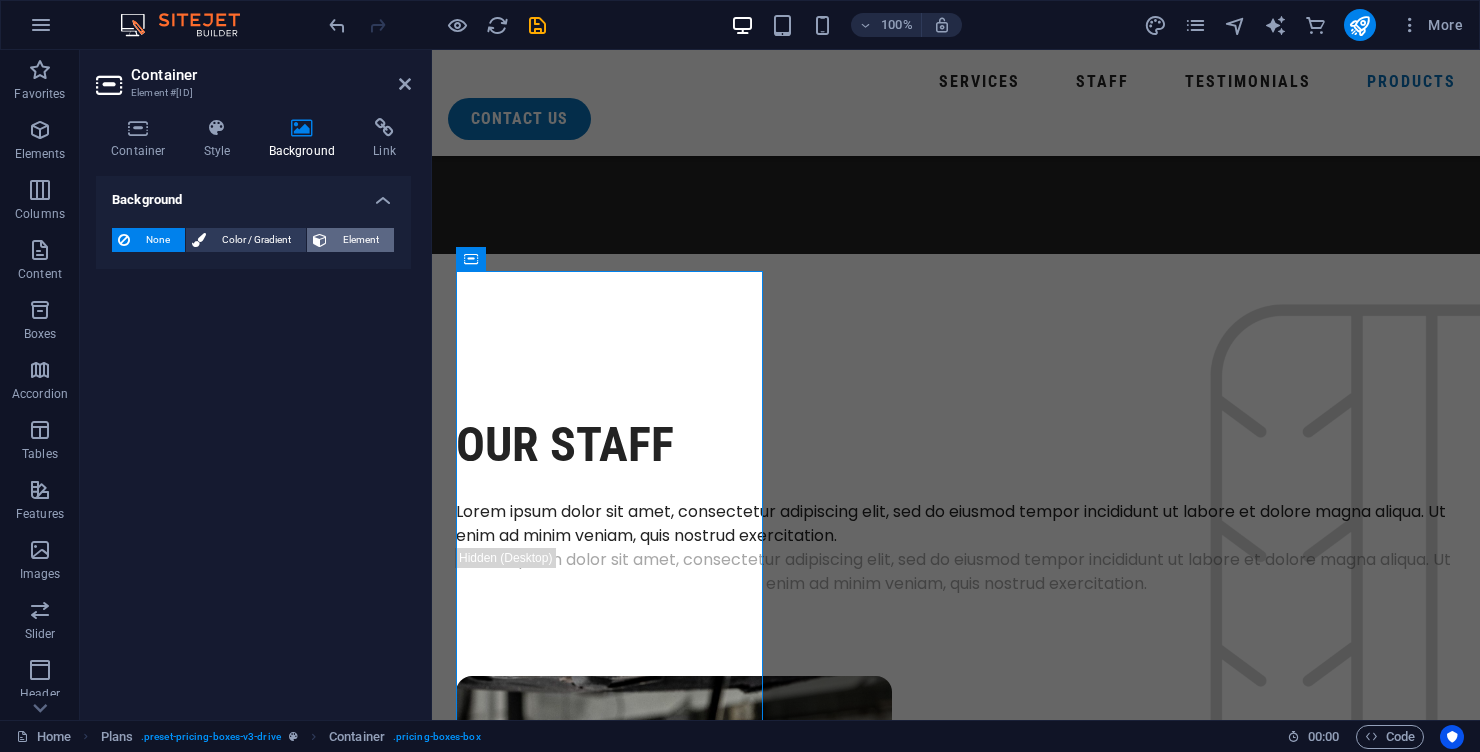click on "Element" at bounding box center [360, 240] 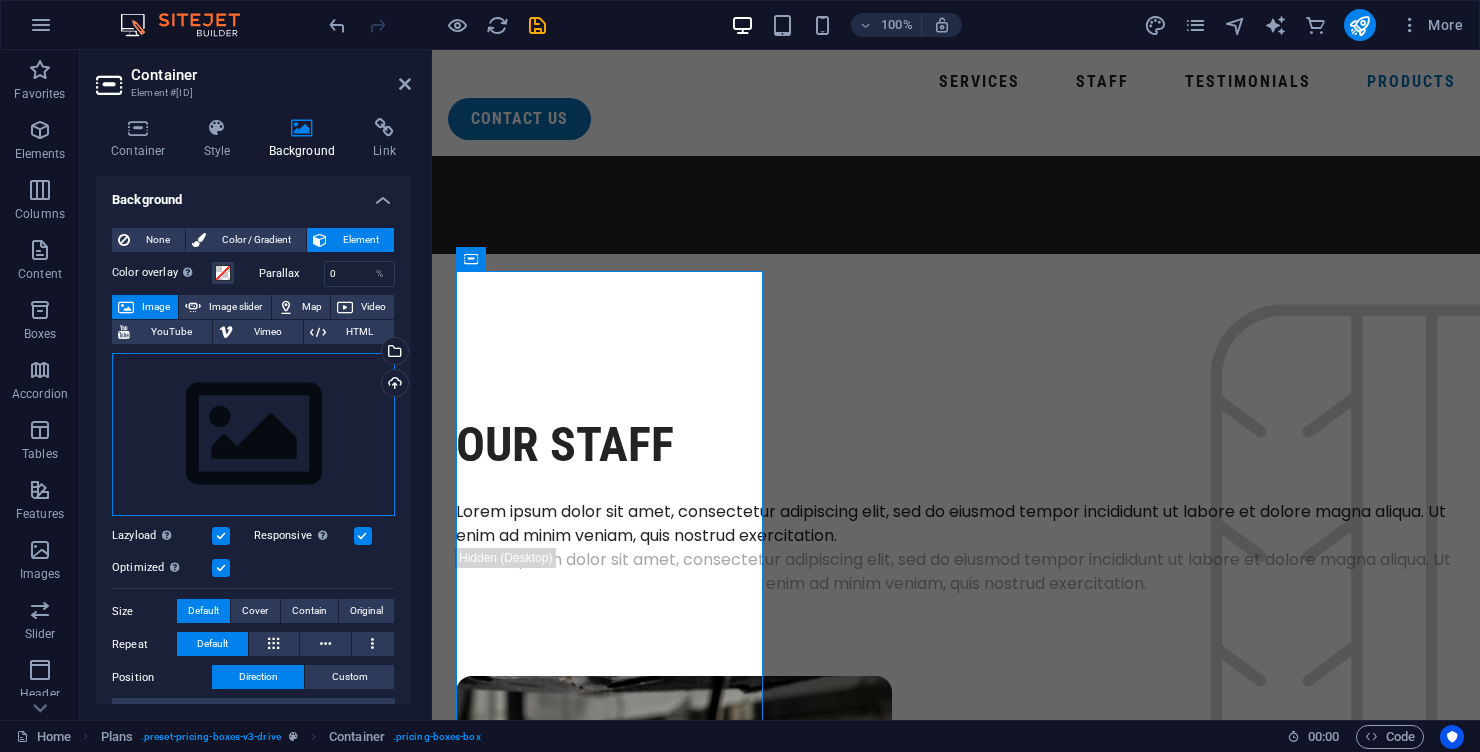 click on "Drag files here, click to choose files or select files from Files or our free stock photos & videos" at bounding box center [253, 435] 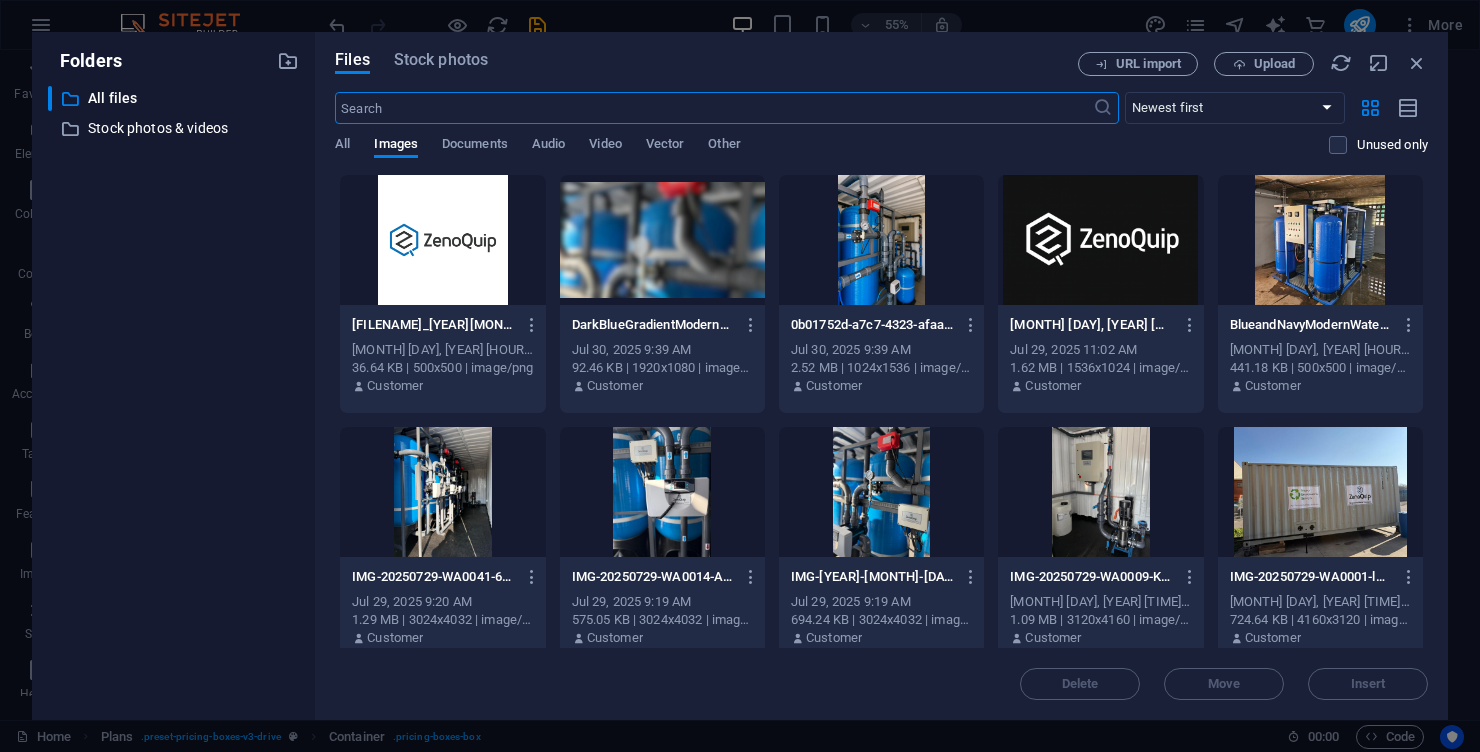click at bounding box center [881, 240] 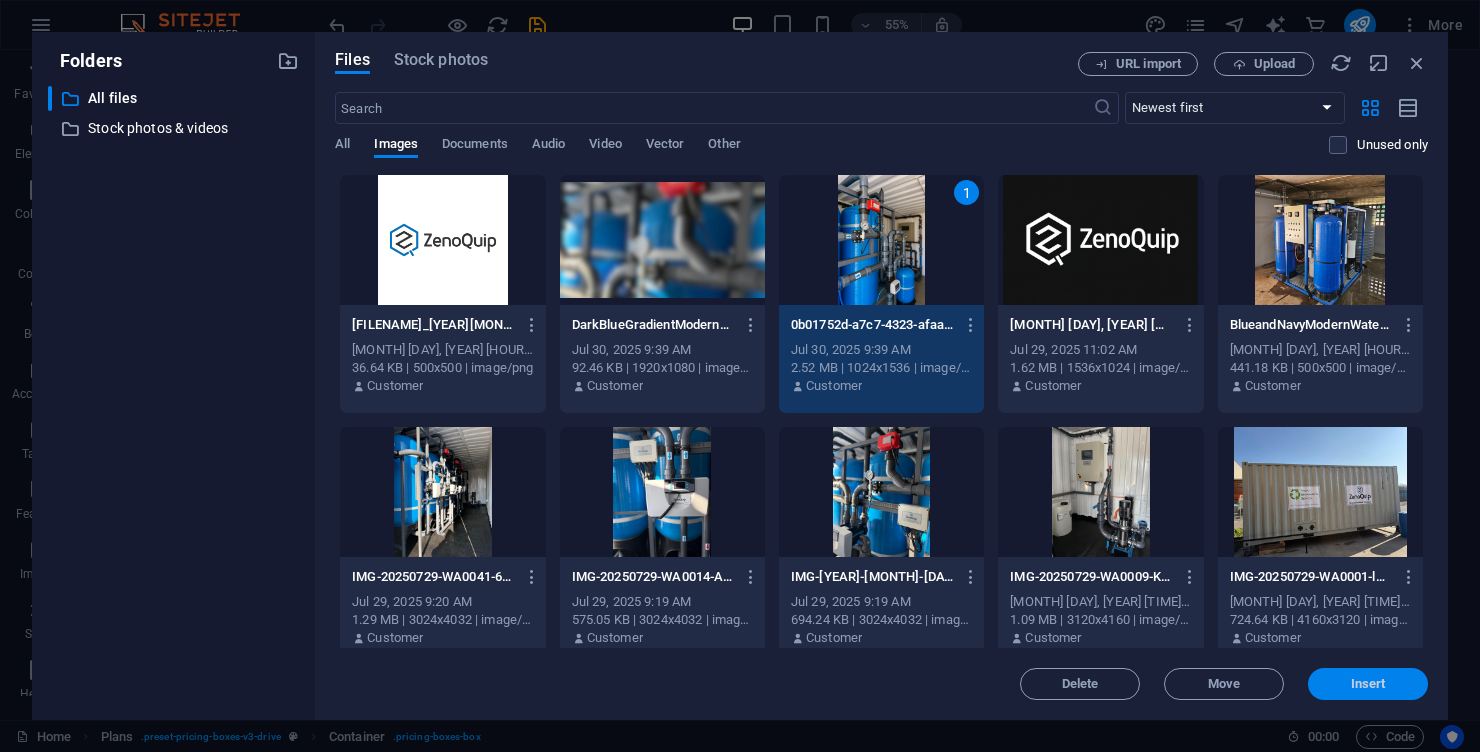 click on "Insert" at bounding box center (1368, 684) 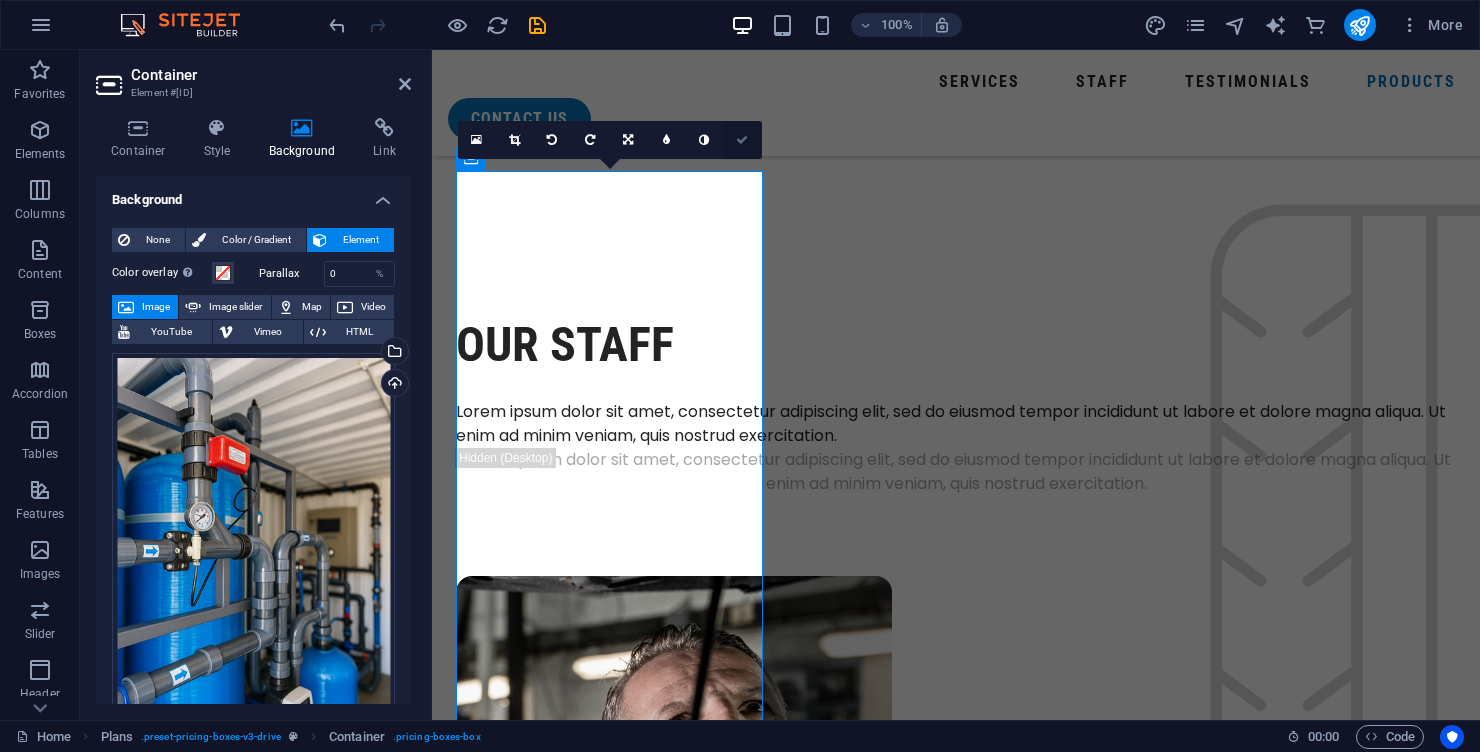 click at bounding box center [743, 140] 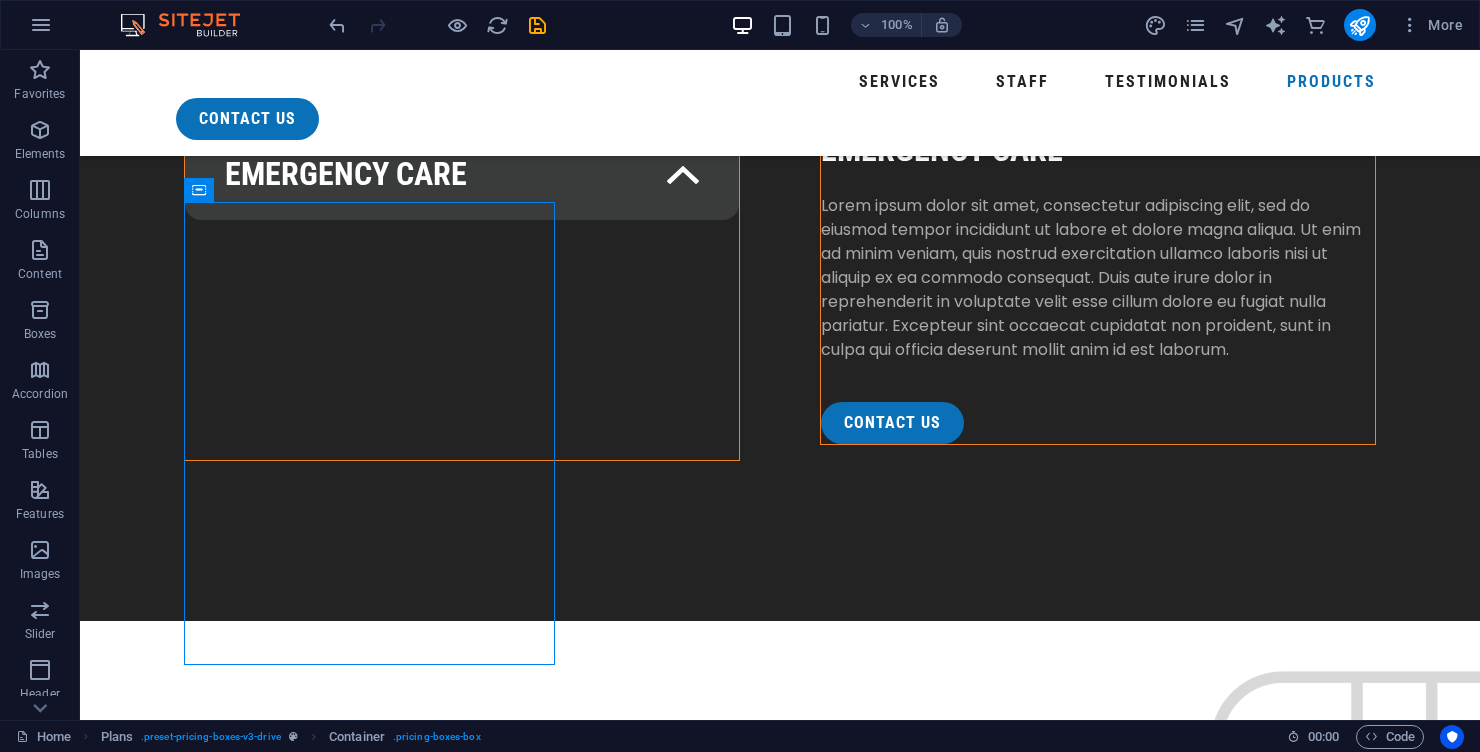 scroll, scrollTop: 5198, scrollLeft: 0, axis: vertical 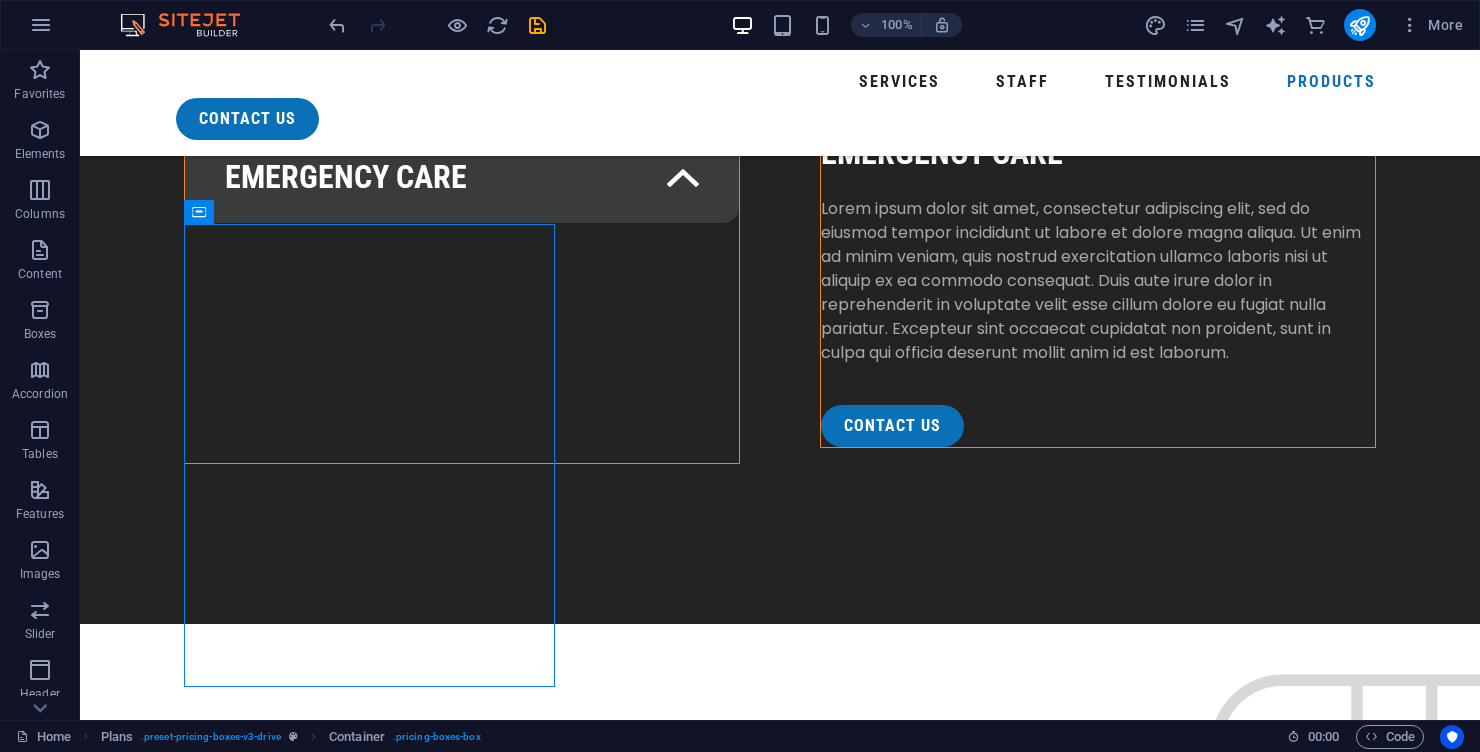 click on "Lorem ipsum dolor sit amet" at bounding box center (700, 6534) 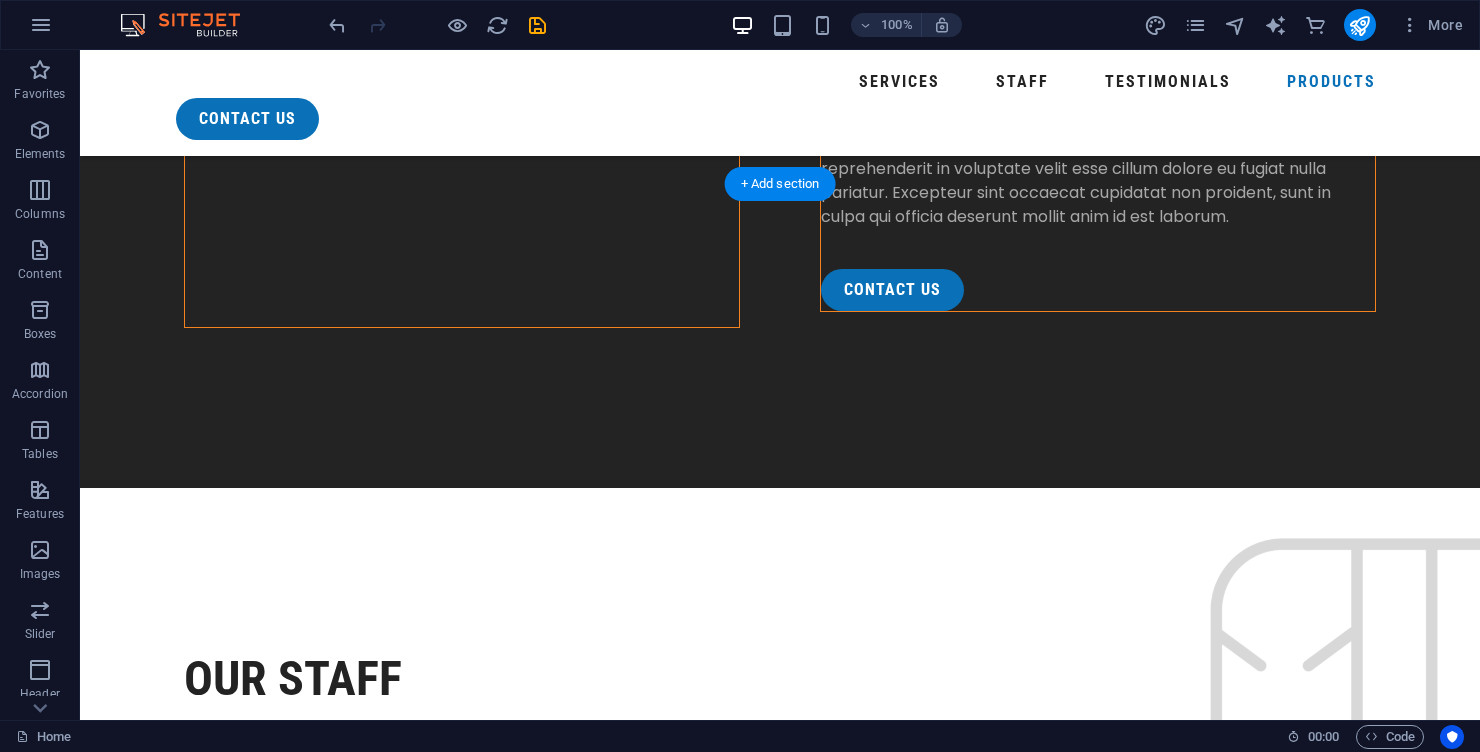 click on "Lorem ipsum dolor sit amet" at bounding box center [700, 6243] 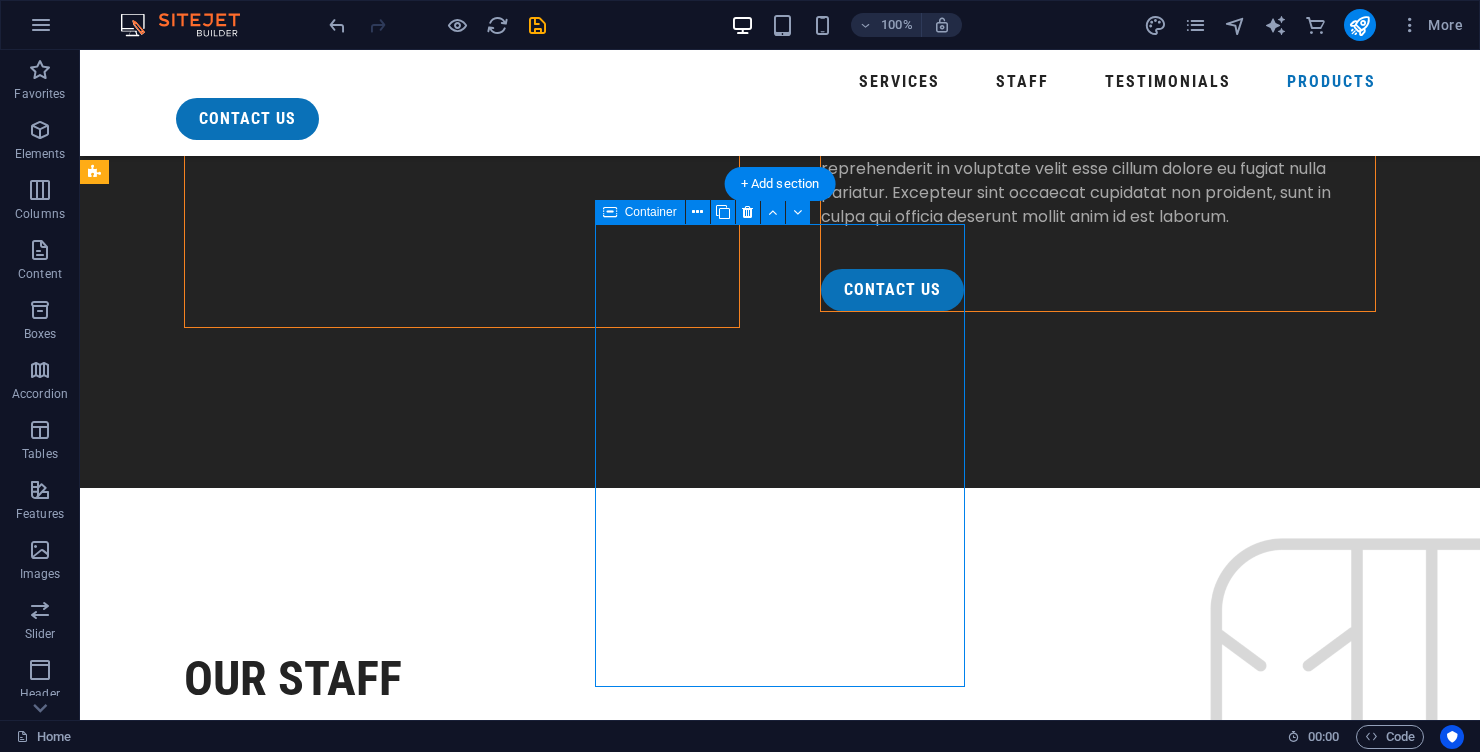 click on "monthly checkup $199.99       Lorem ipsum dolor sit amet" at bounding box center (700, 6143) 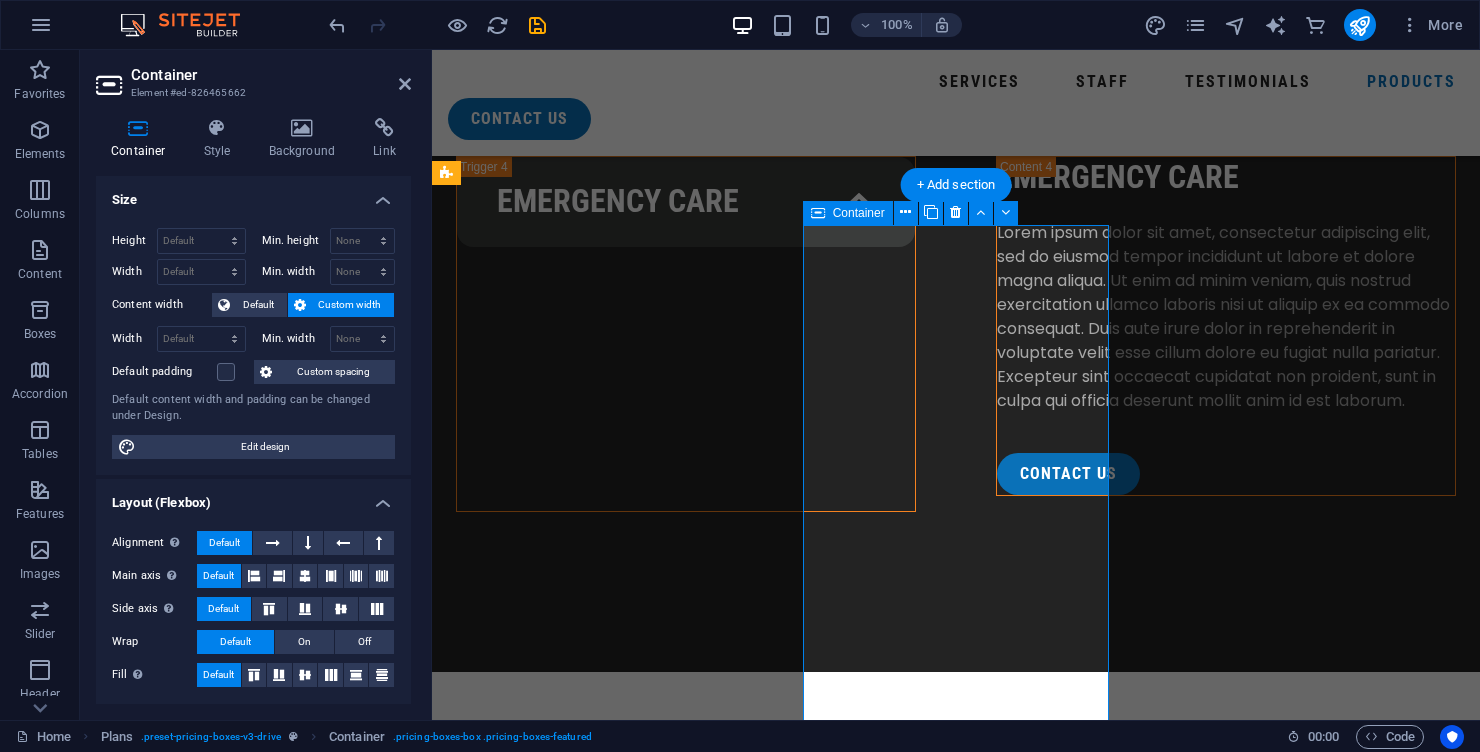 scroll, scrollTop: 5662, scrollLeft: 0, axis: vertical 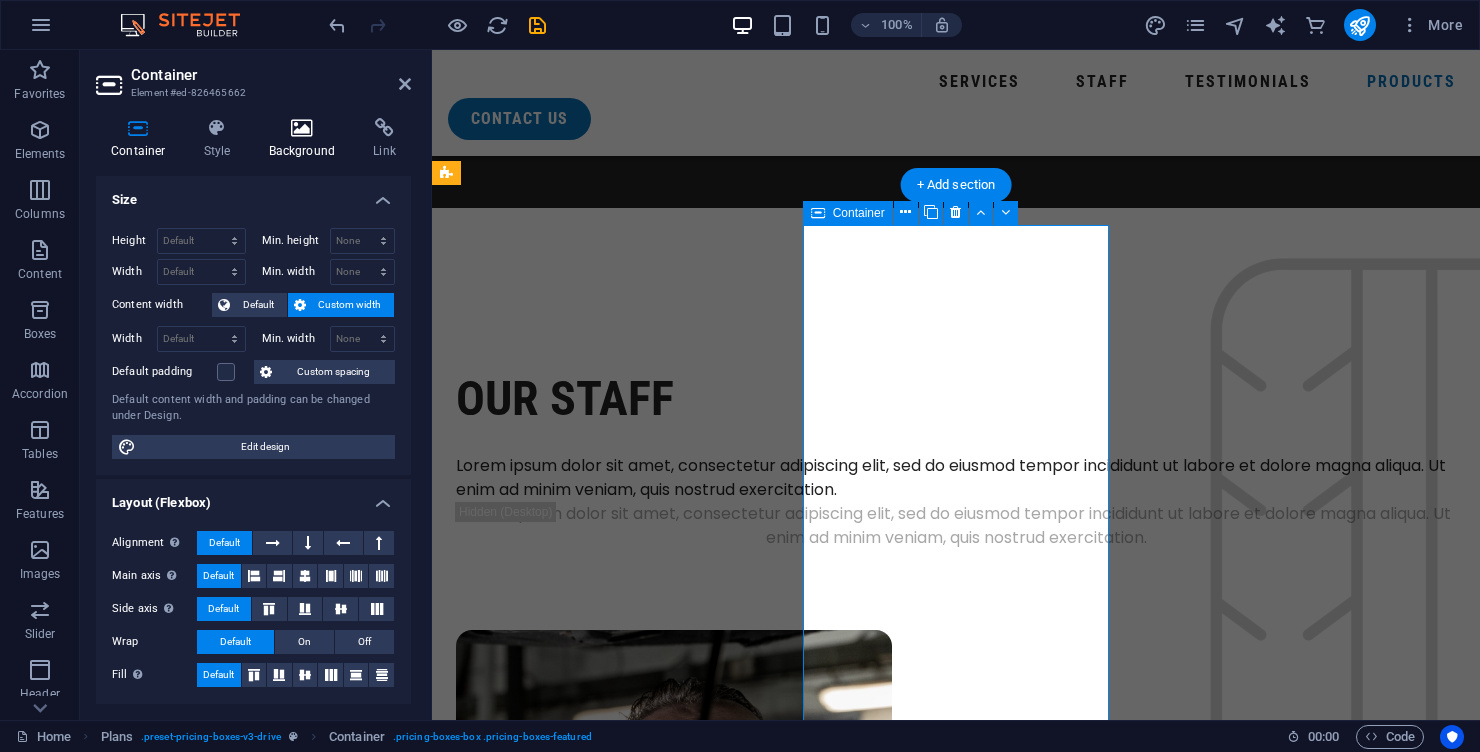 click on "Background" at bounding box center [306, 139] 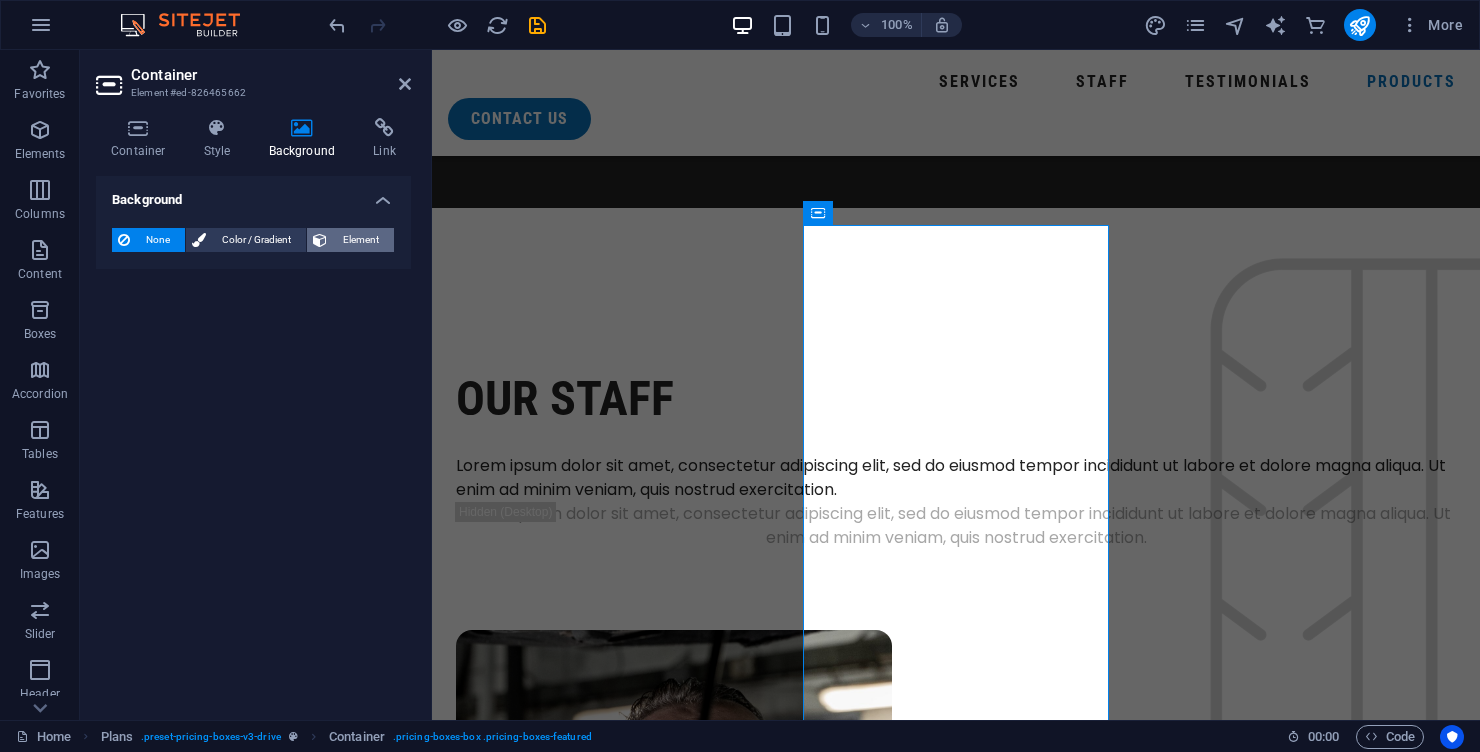 click on "Element" at bounding box center [360, 240] 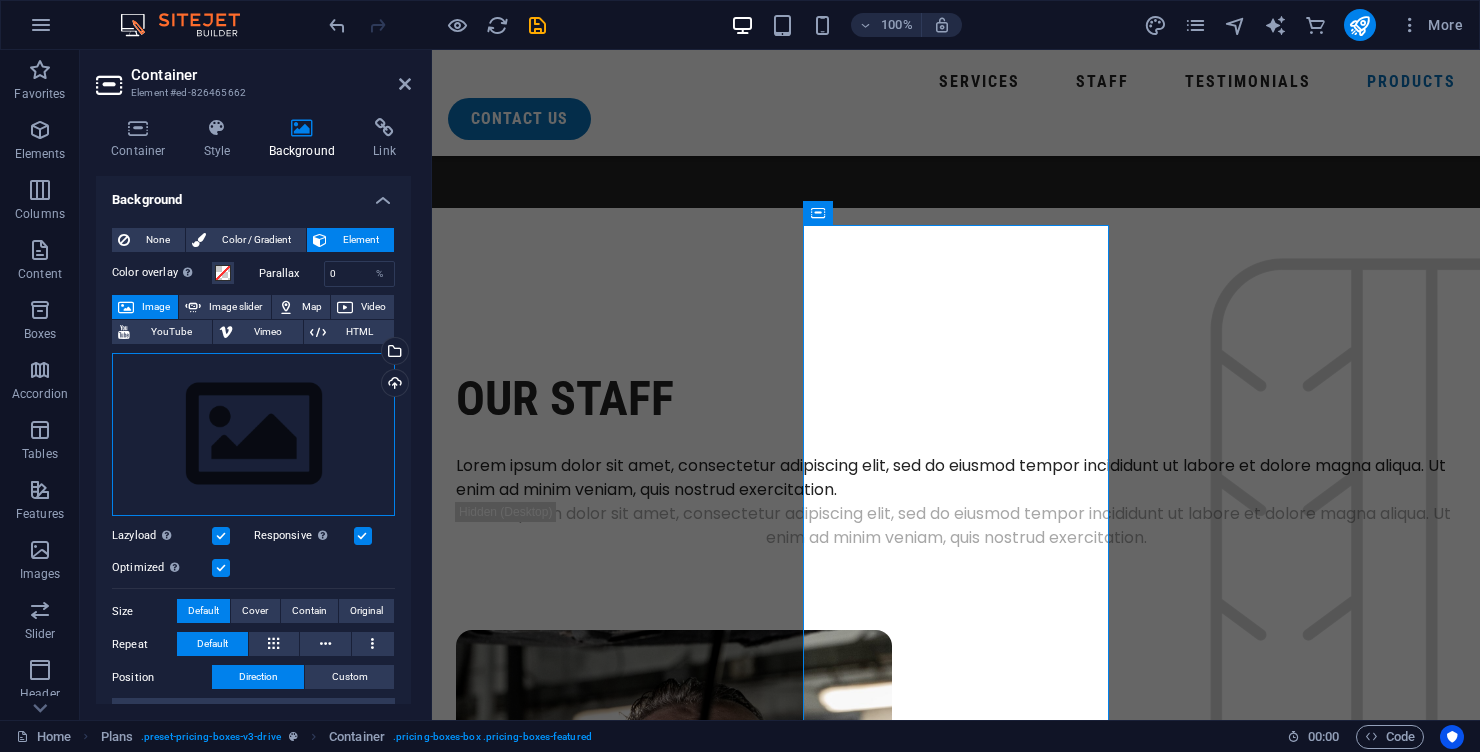click on "Drag files here, click to choose files or select files from Files or our free stock photos & videos" at bounding box center (253, 435) 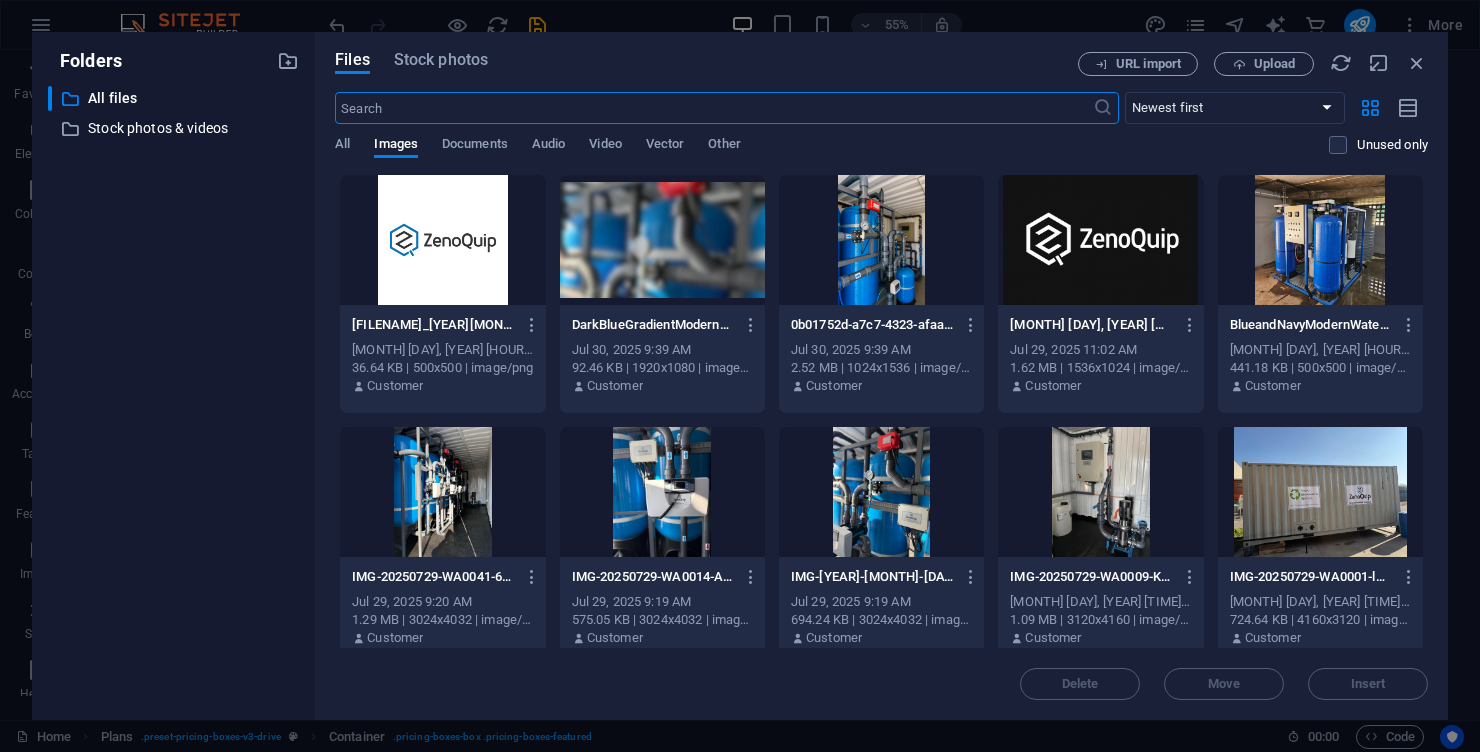 click at bounding box center (881, 240) 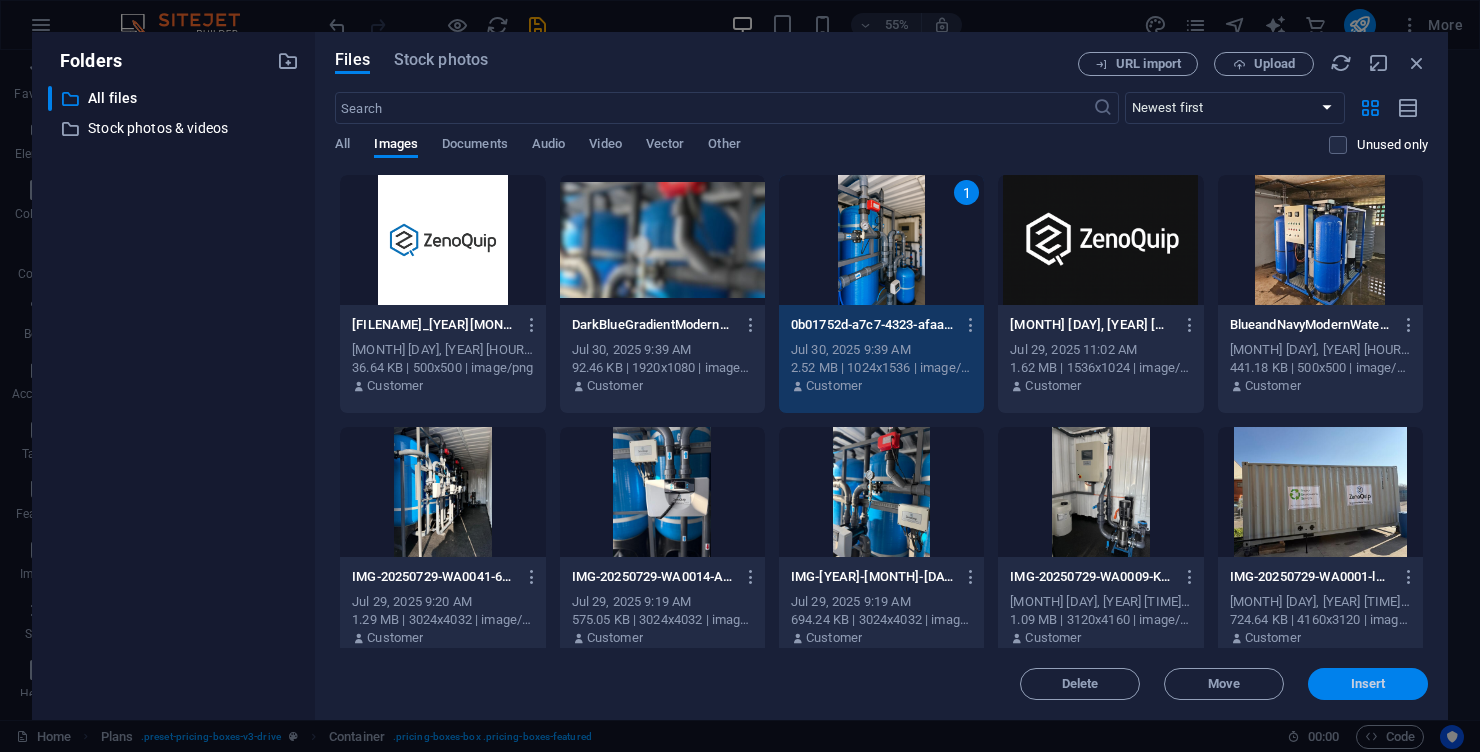 click on "Insert" at bounding box center [1368, 684] 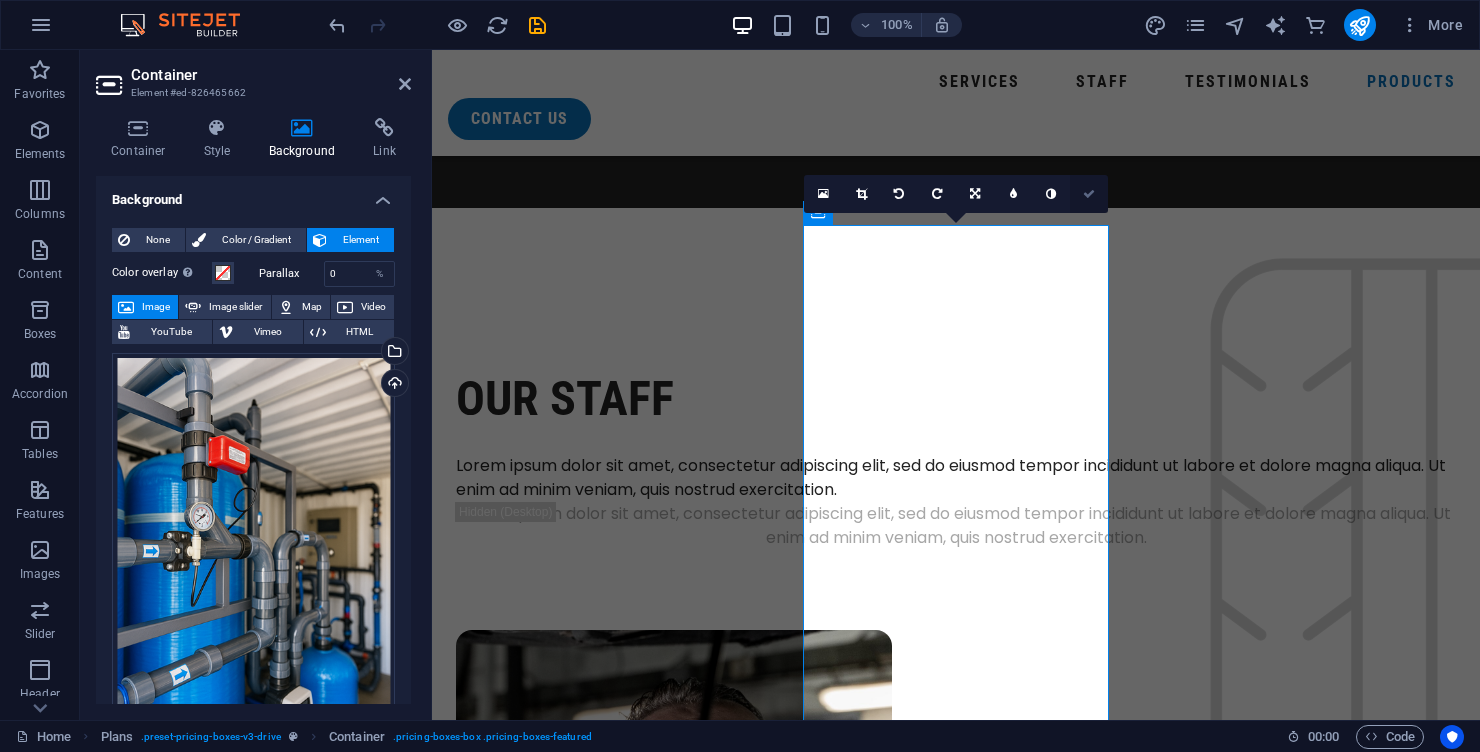 click at bounding box center (1089, 194) 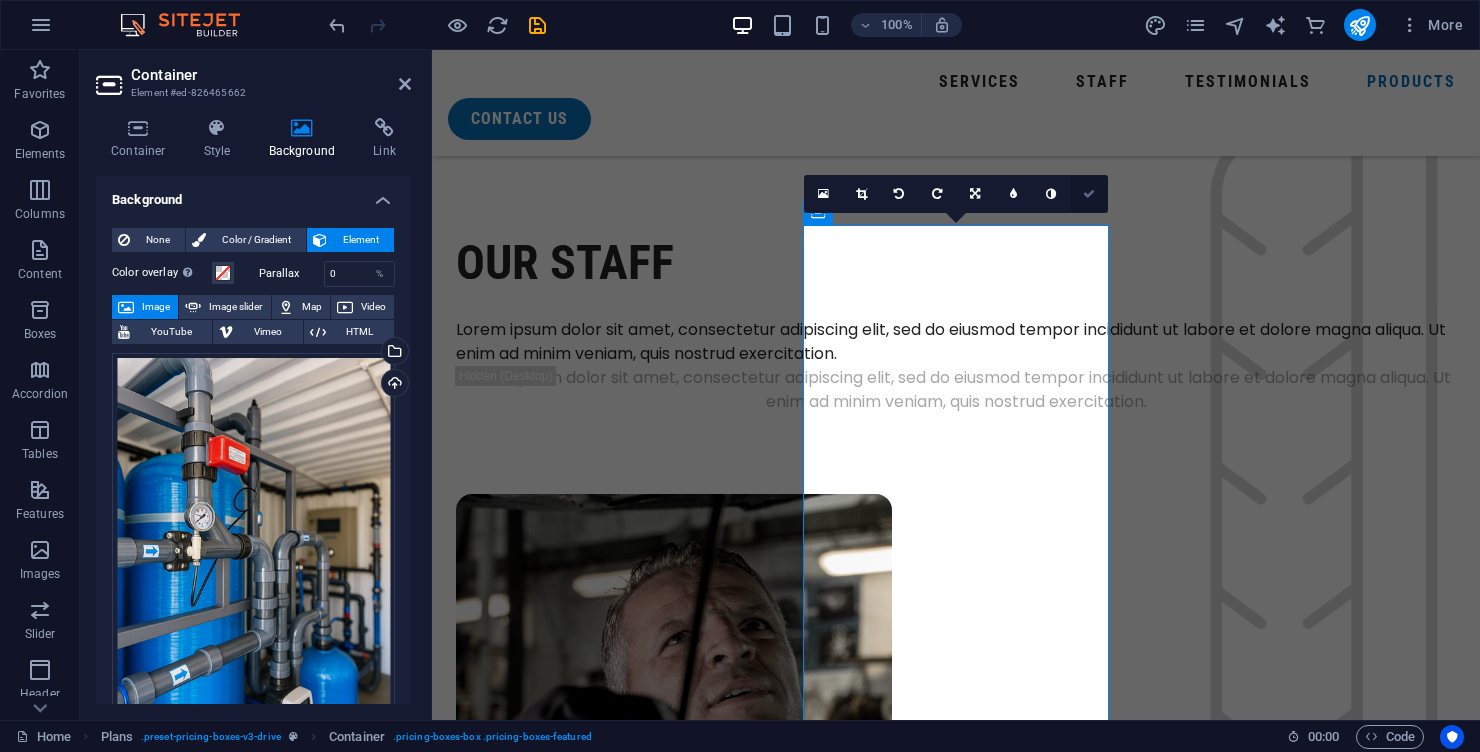 scroll, scrollTop: 5198, scrollLeft: 0, axis: vertical 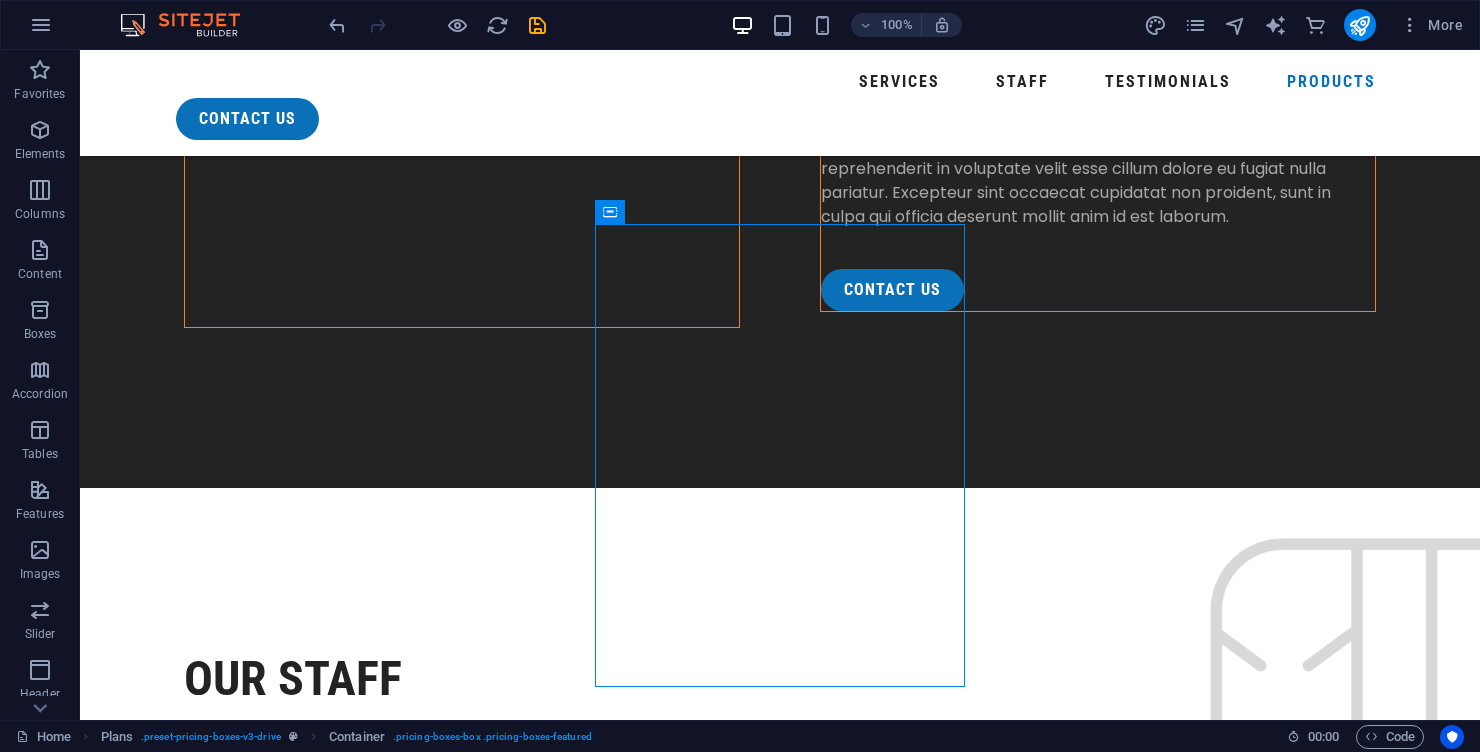 click on "Lorem ipsum dolor sit amet" at bounding box center (700, 6660) 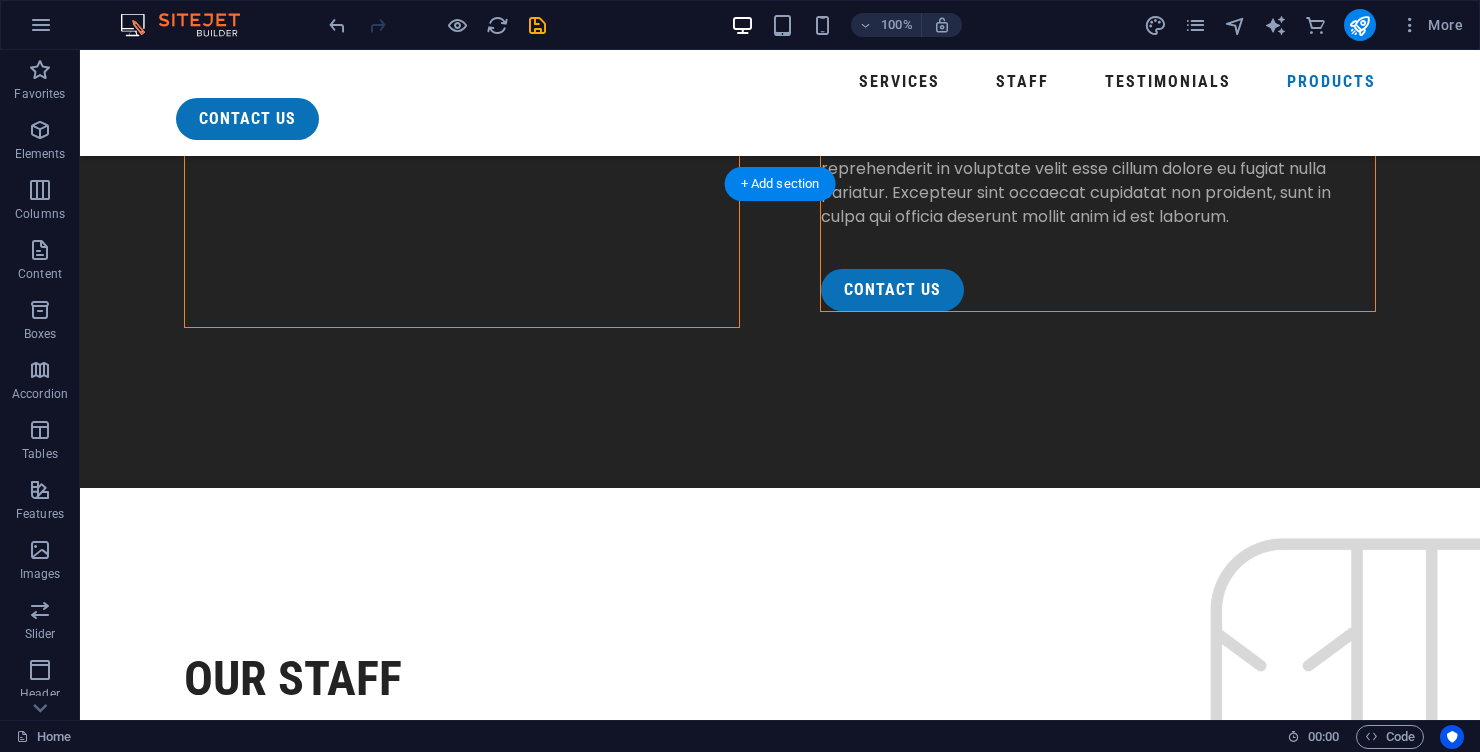 click on "$199.99" at bounding box center [700, 6093] 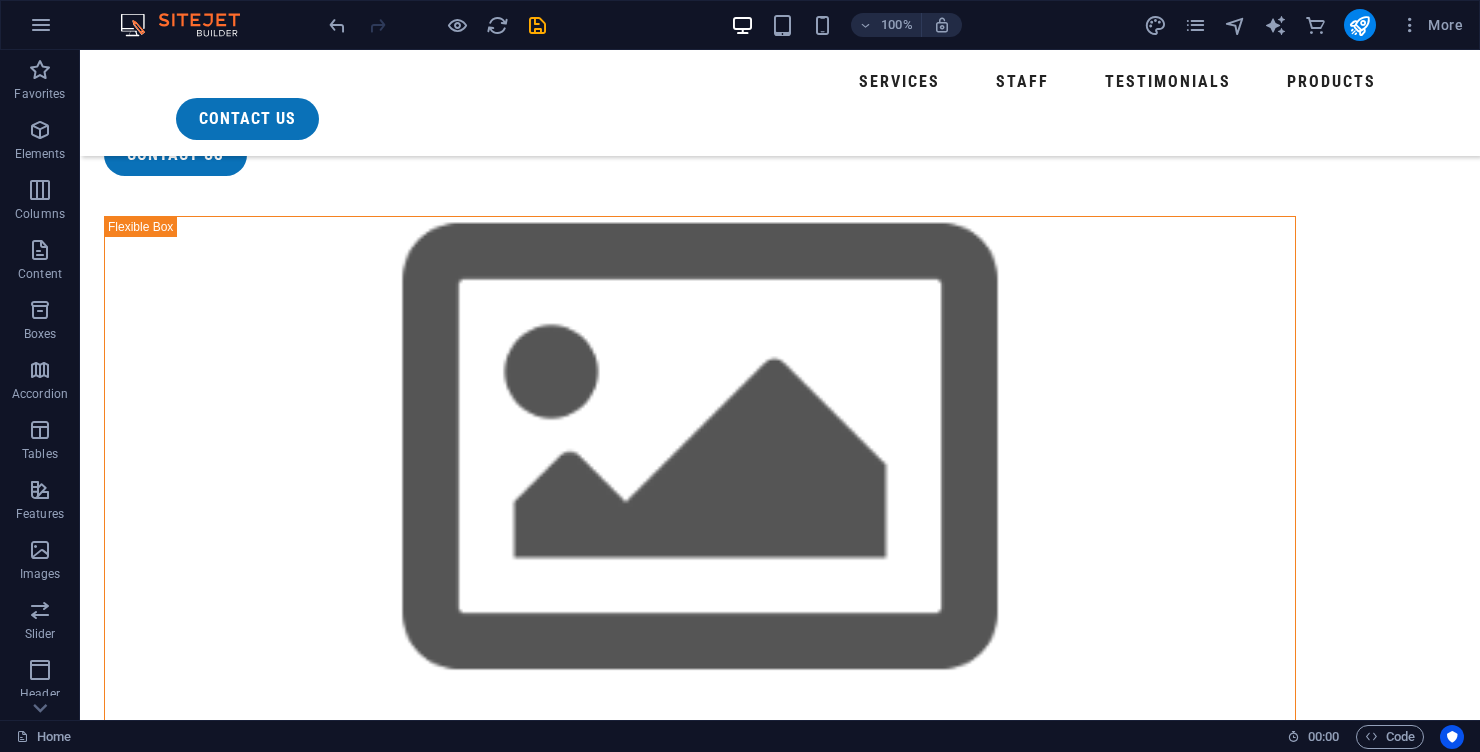 scroll, scrollTop: 0, scrollLeft: 0, axis: both 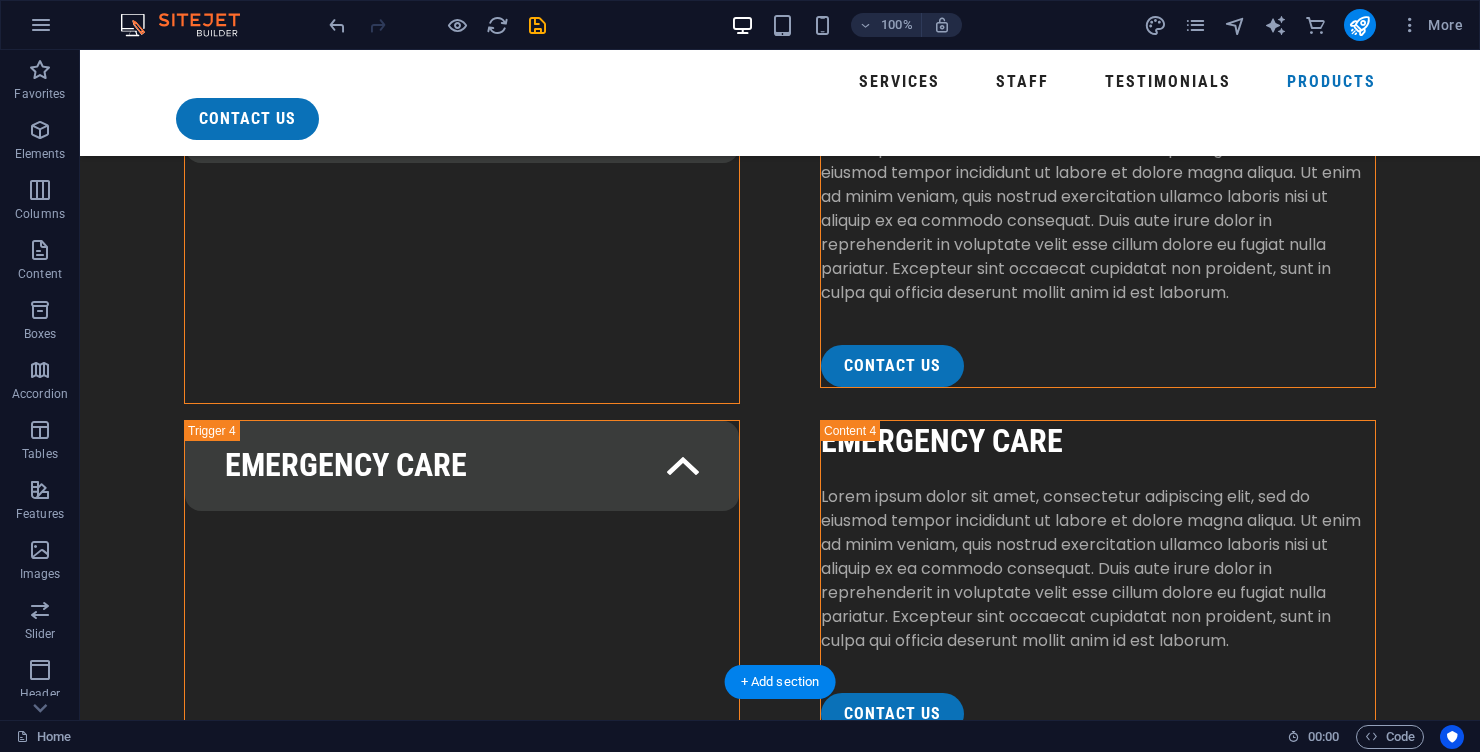 click at bounding box center [780, 5157] 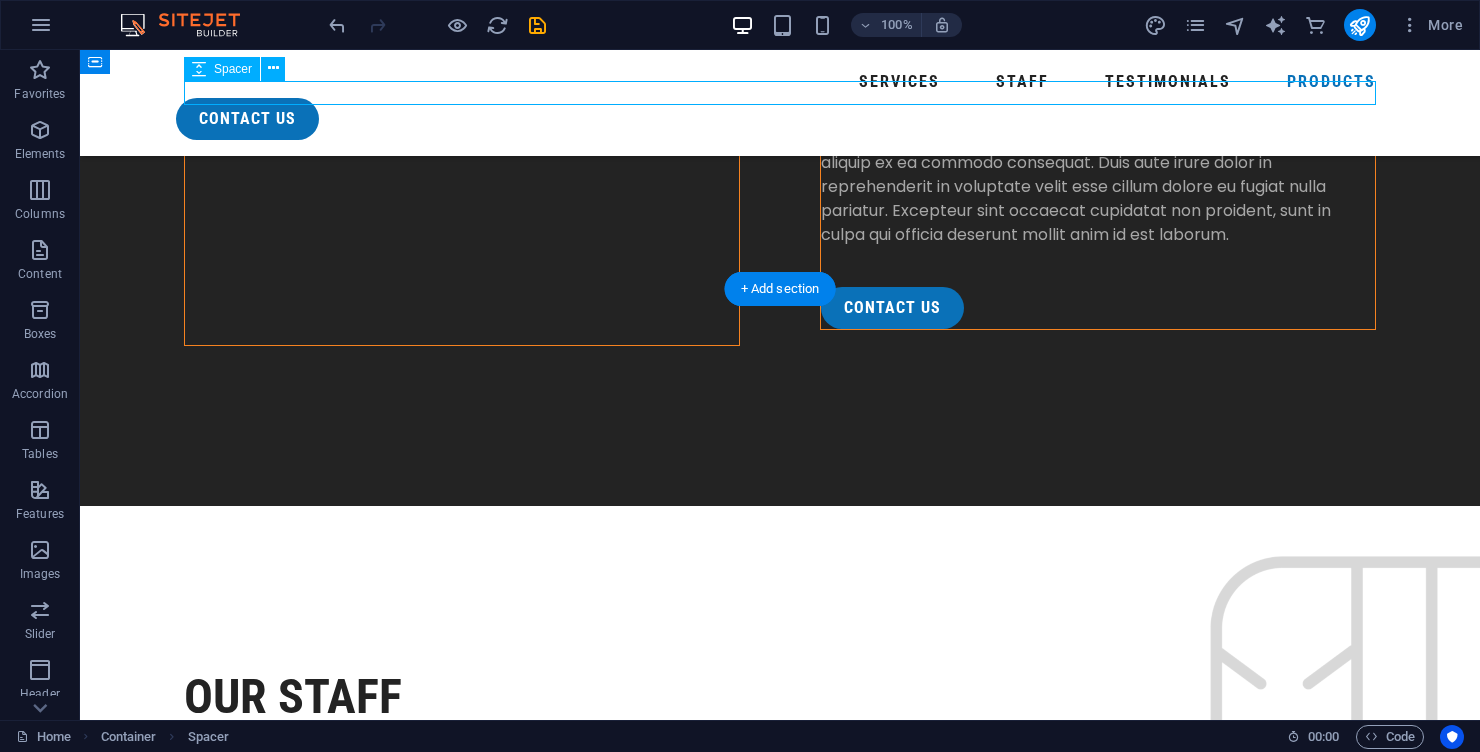 scroll, scrollTop: 5116, scrollLeft: 0, axis: vertical 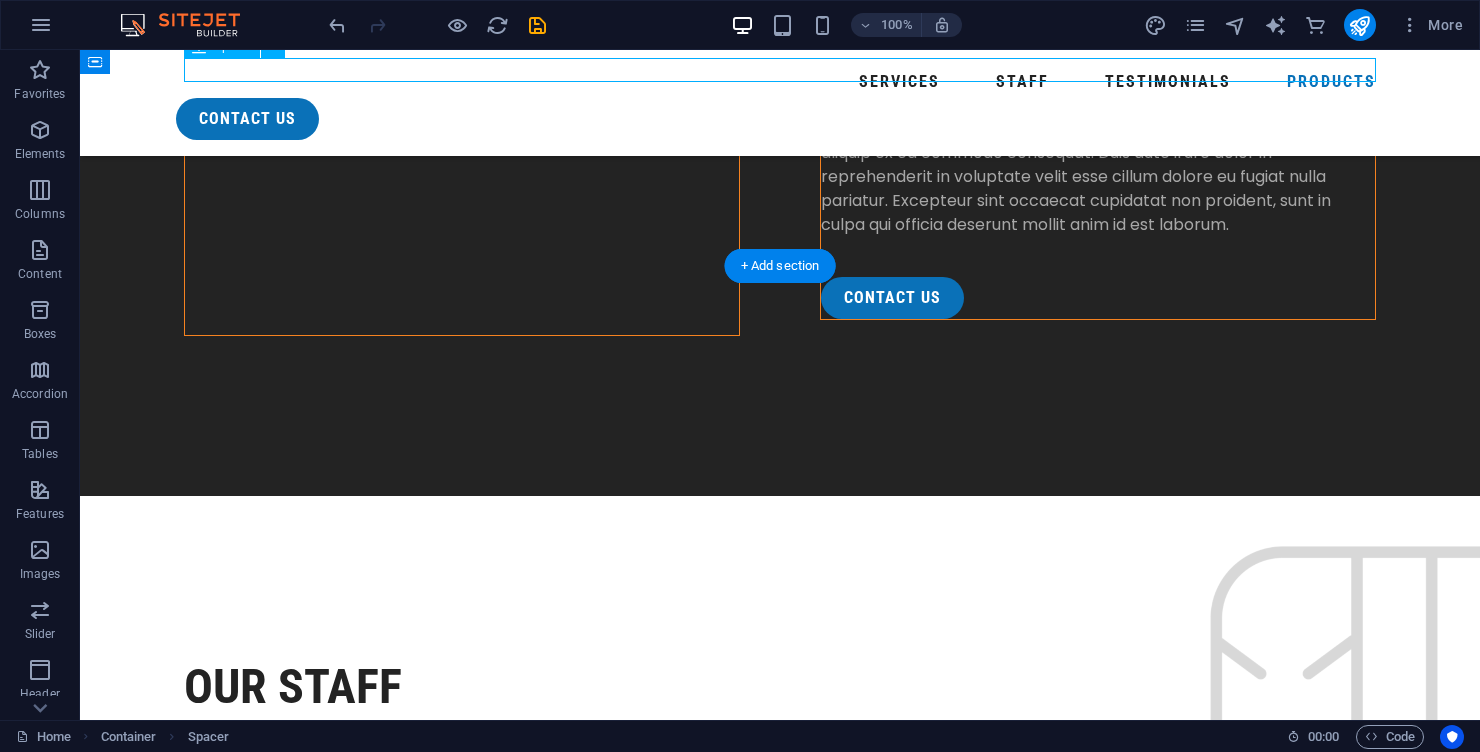 click at bounding box center (700, 5160) 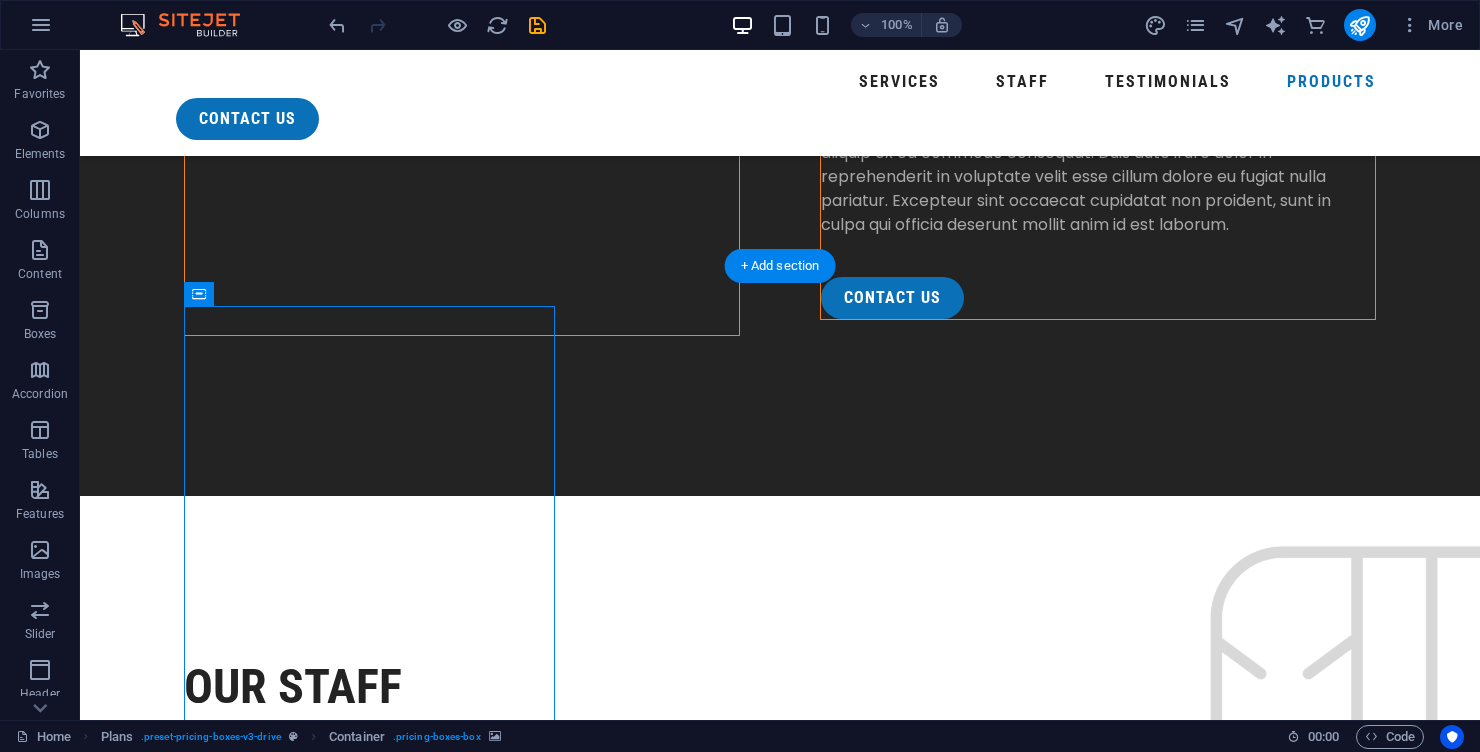 click on "Basic checkup" at bounding box center (700, 5454) 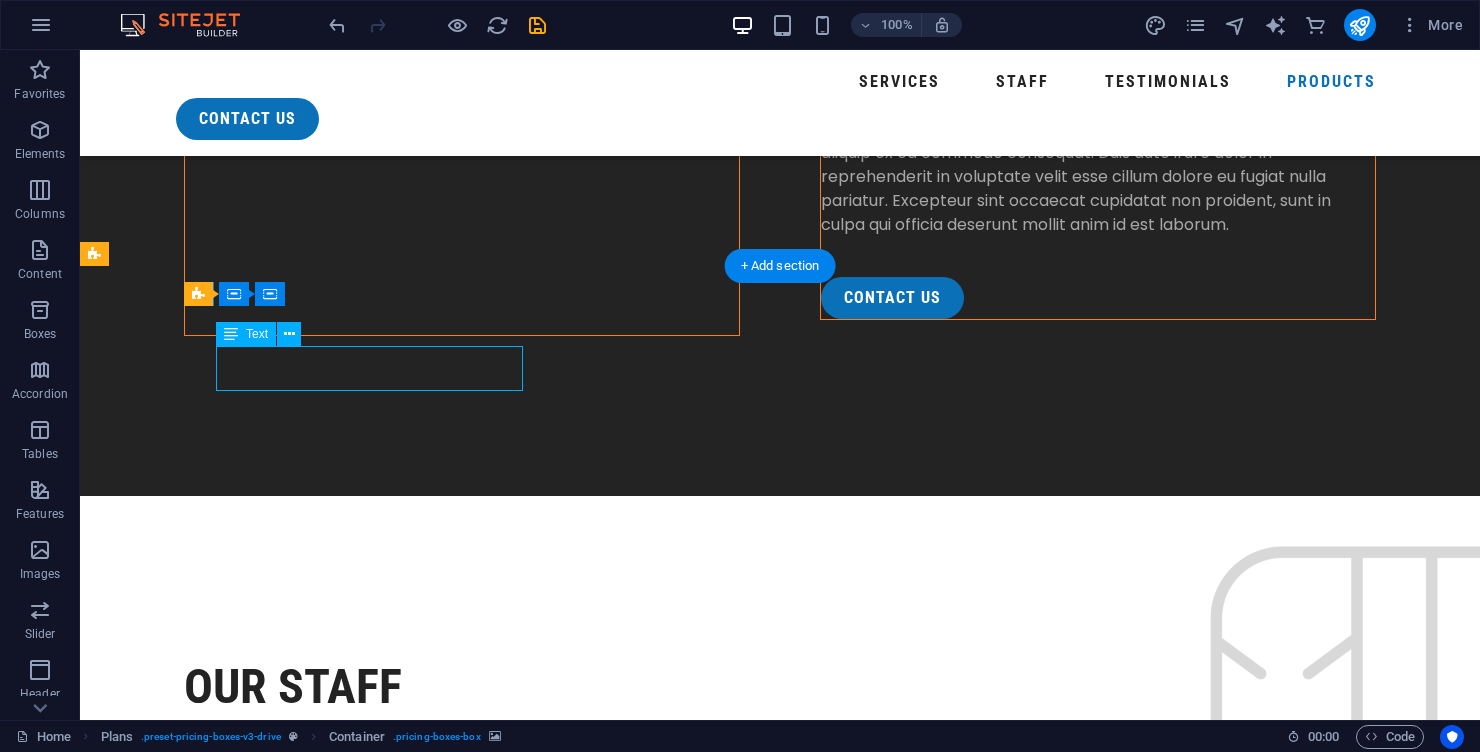 click on "Basic checkup" at bounding box center [700, 5454] 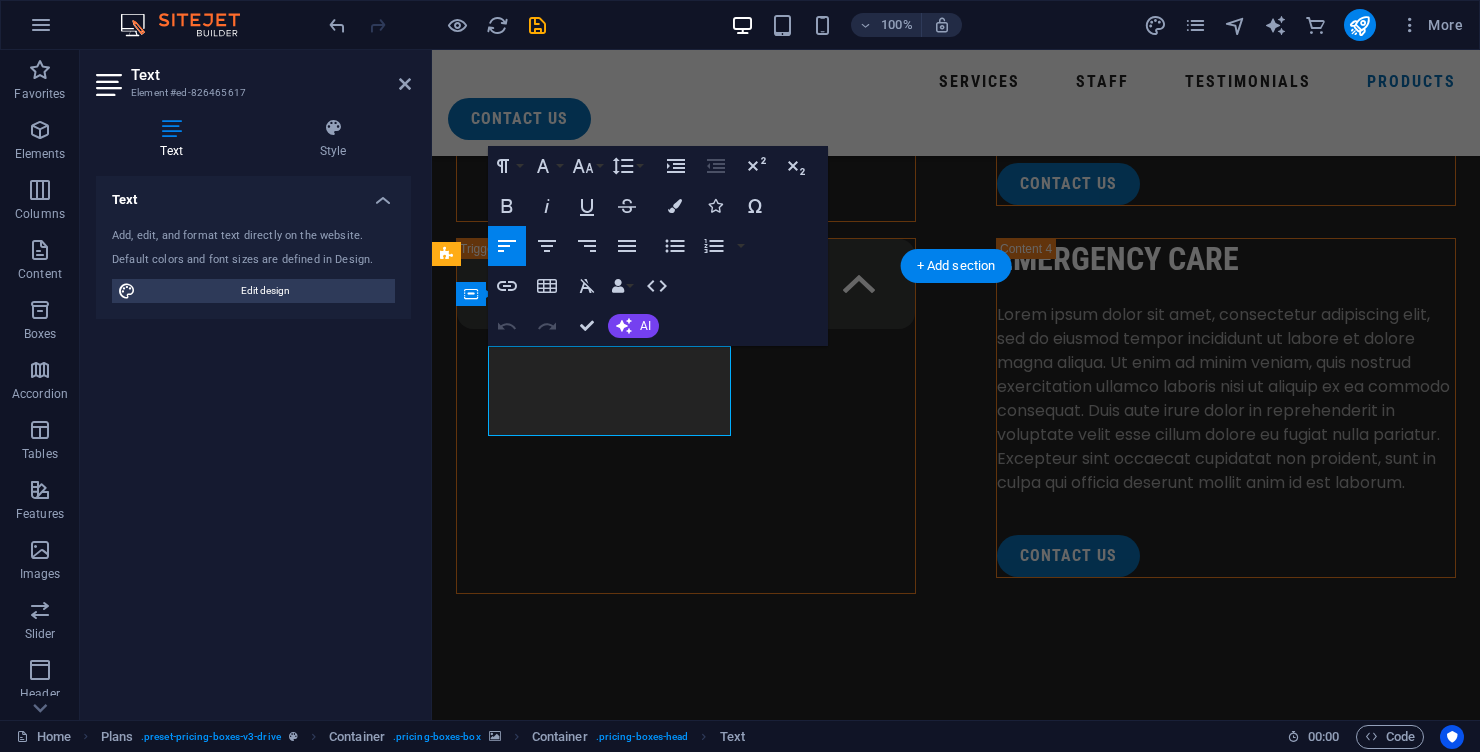 scroll, scrollTop: 5581, scrollLeft: 0, axis: vertical 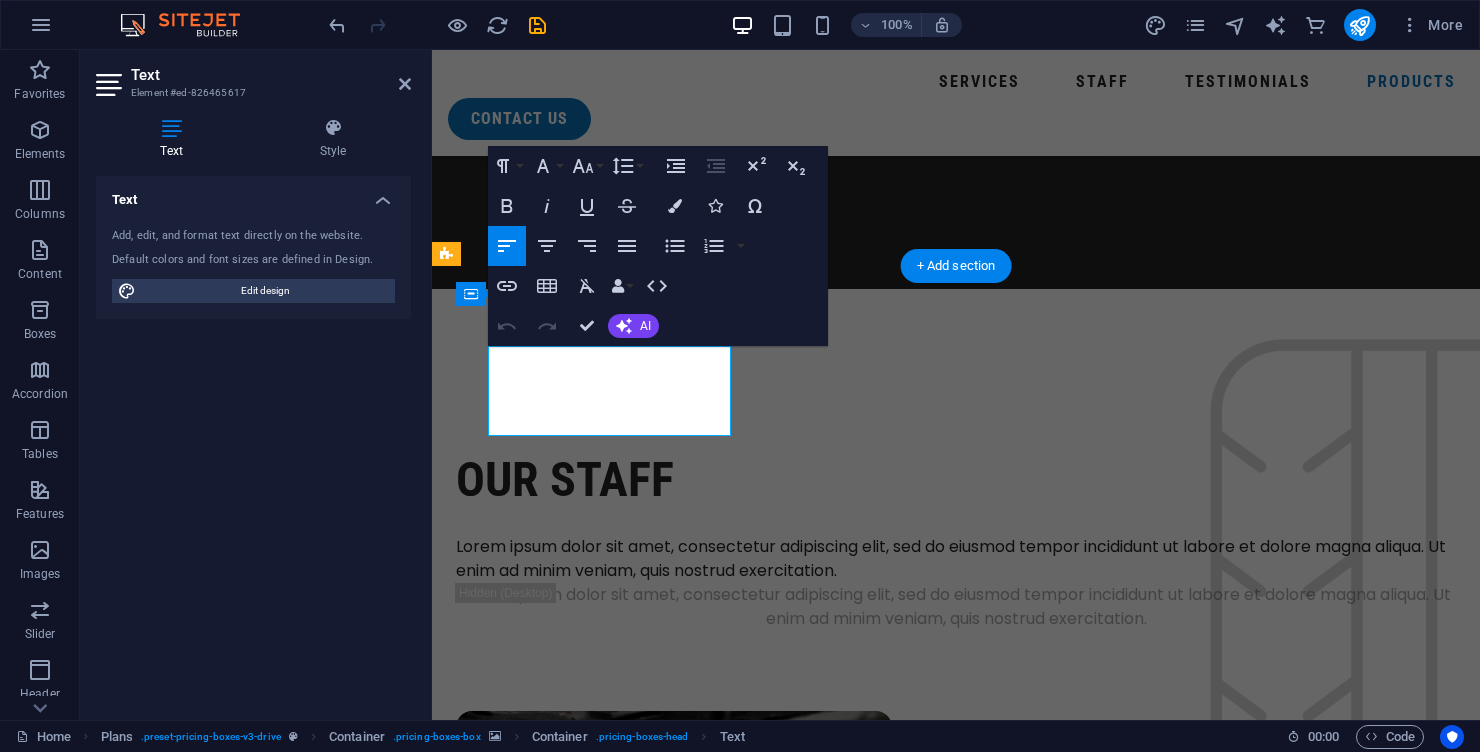 click at bounding box center (956, 4677) 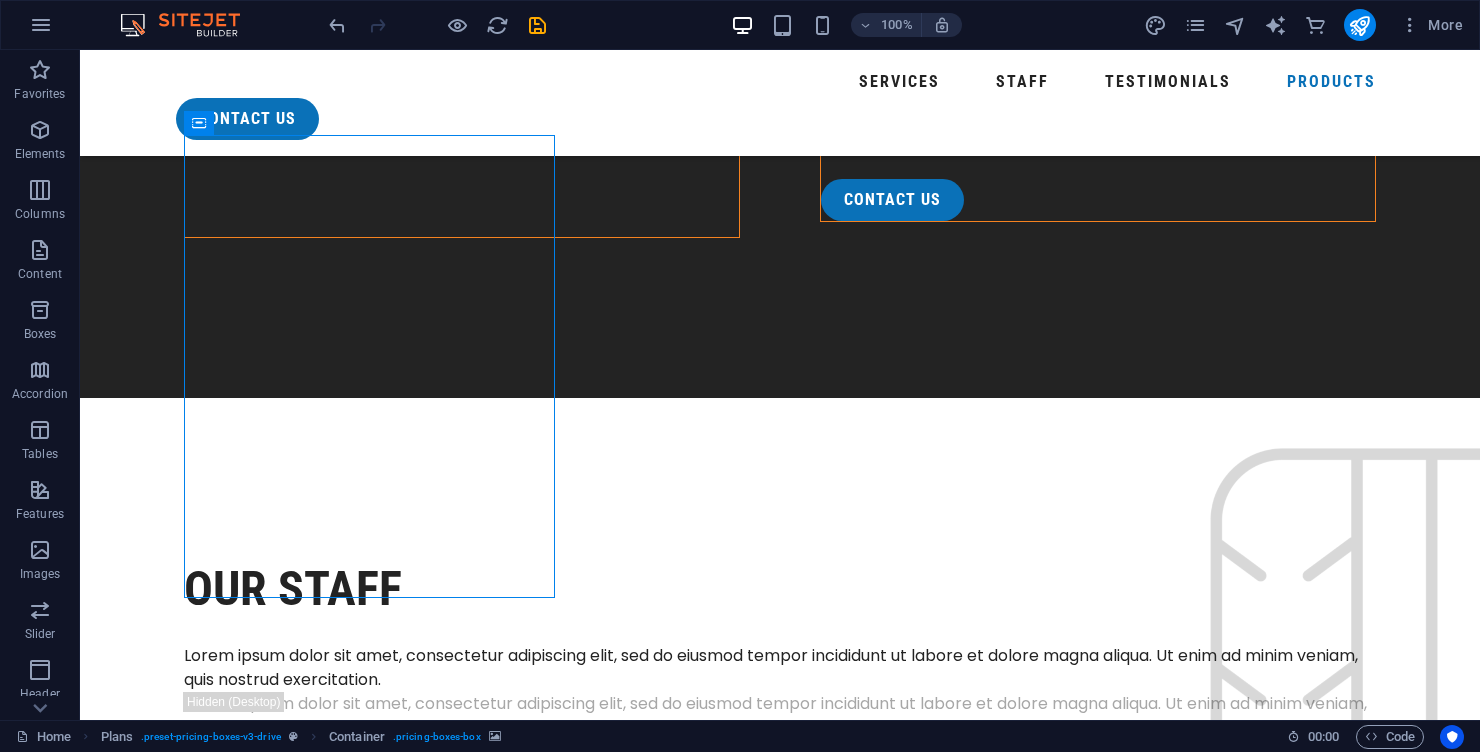 scroll, scrollTop: 5286, scrollLeft: 0, axis: vertical 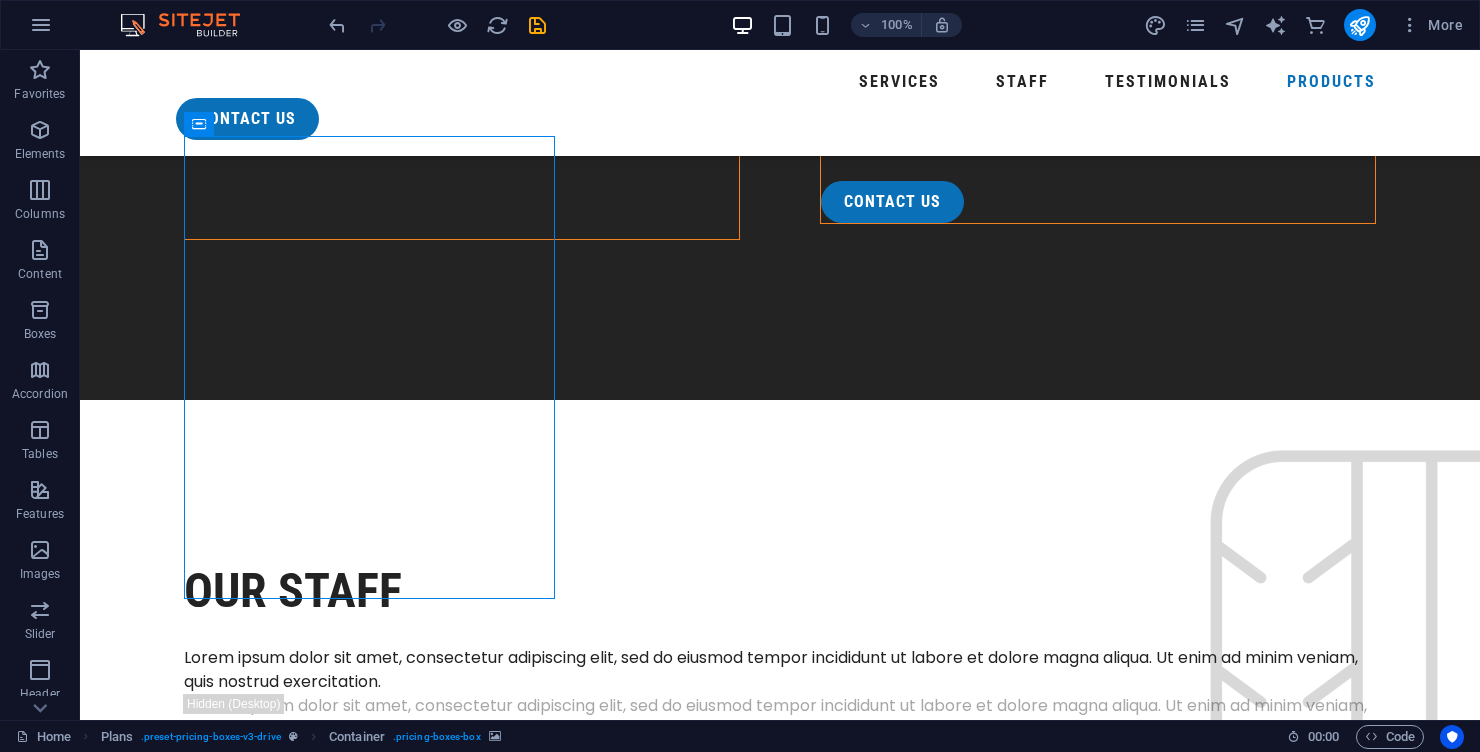 click at bounding box center [700, 5064] 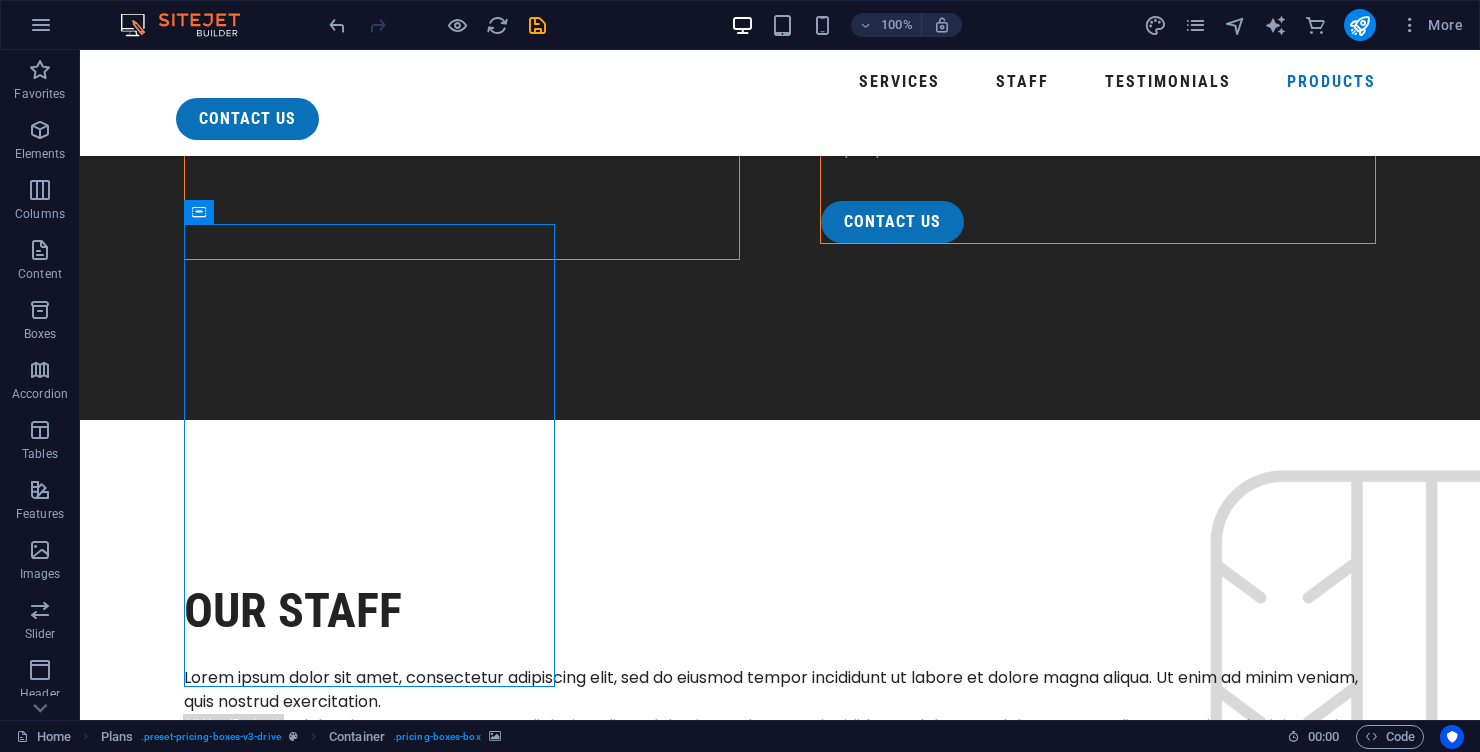 scroll, scrollTop: 5197, scrollLeft: 0, axis: vertical 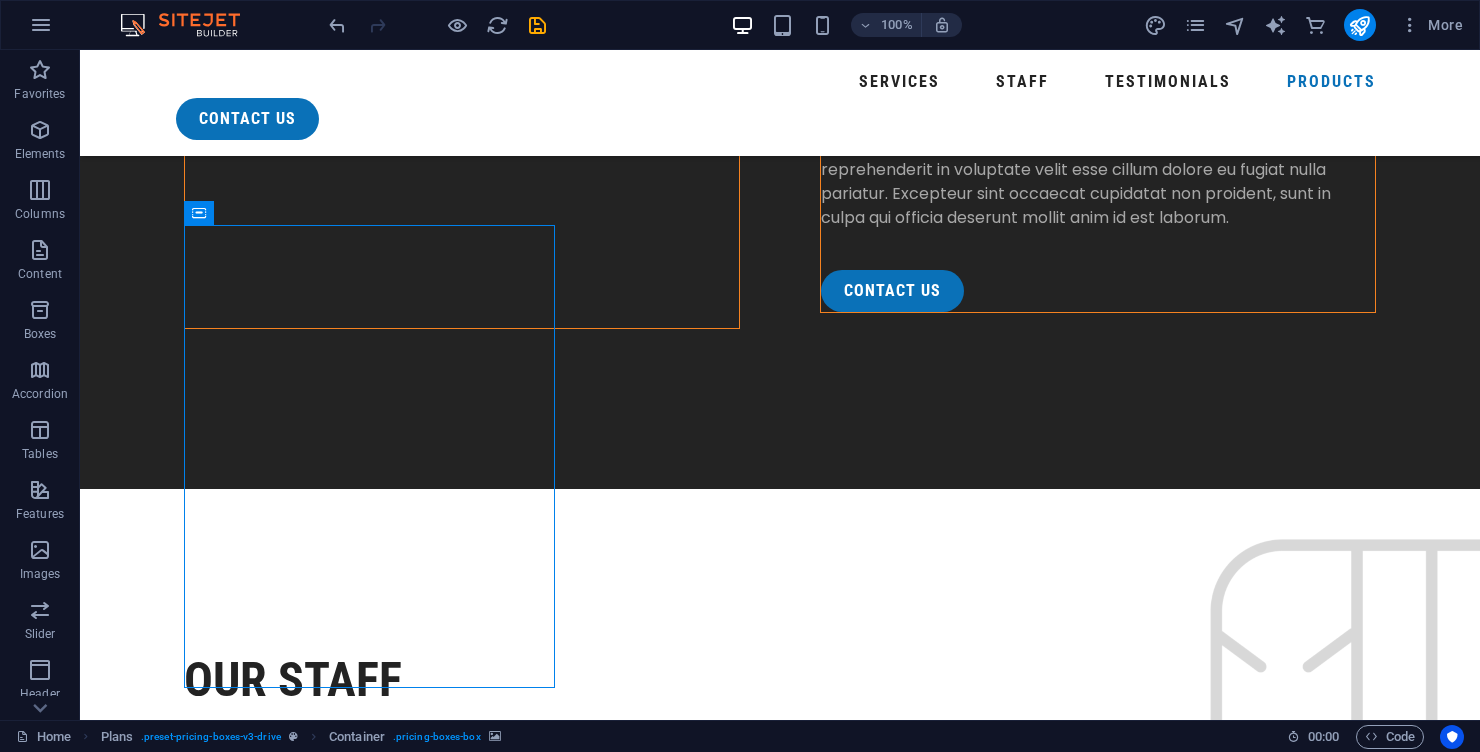 click at bounding box center (700, 5153) 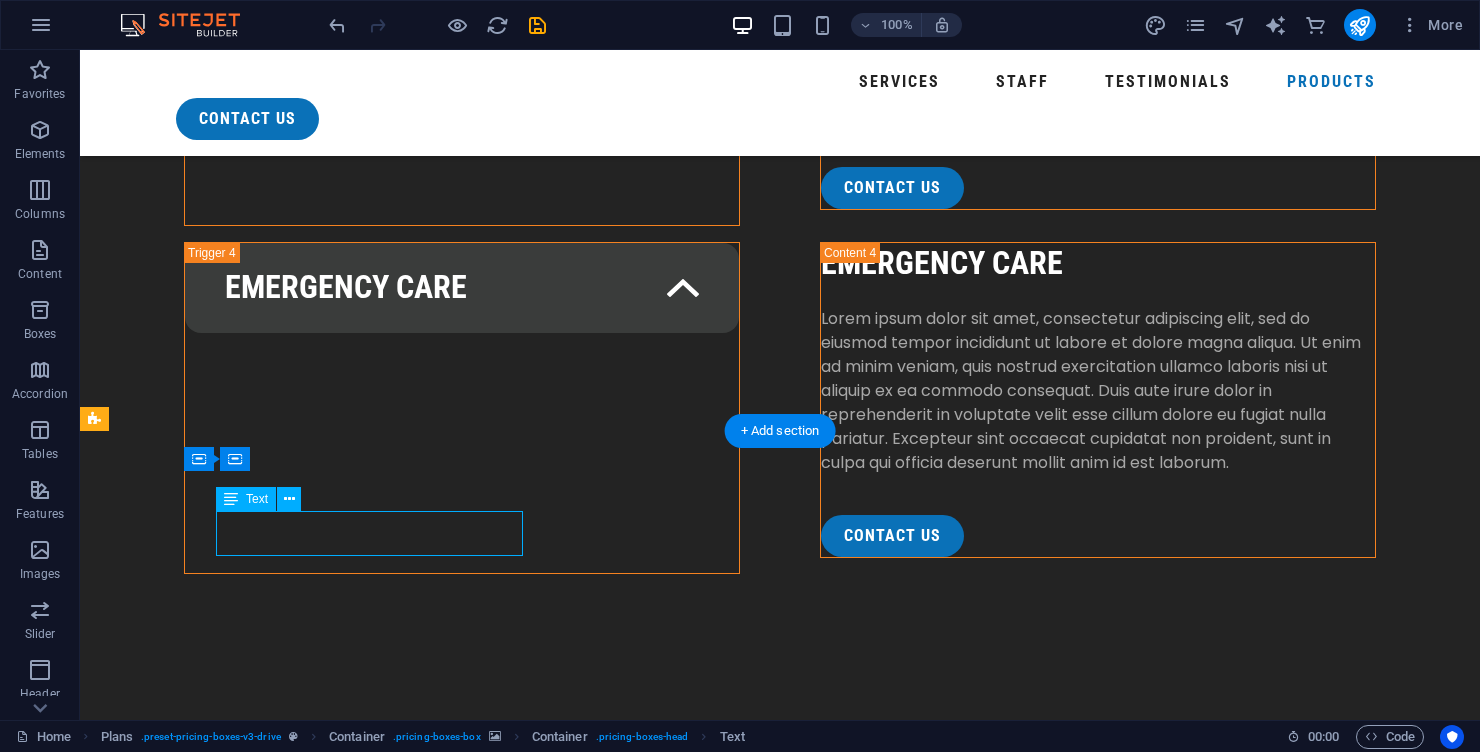 scroll, scrollTop: 4951, scrollLeft: 0, axis: vertical 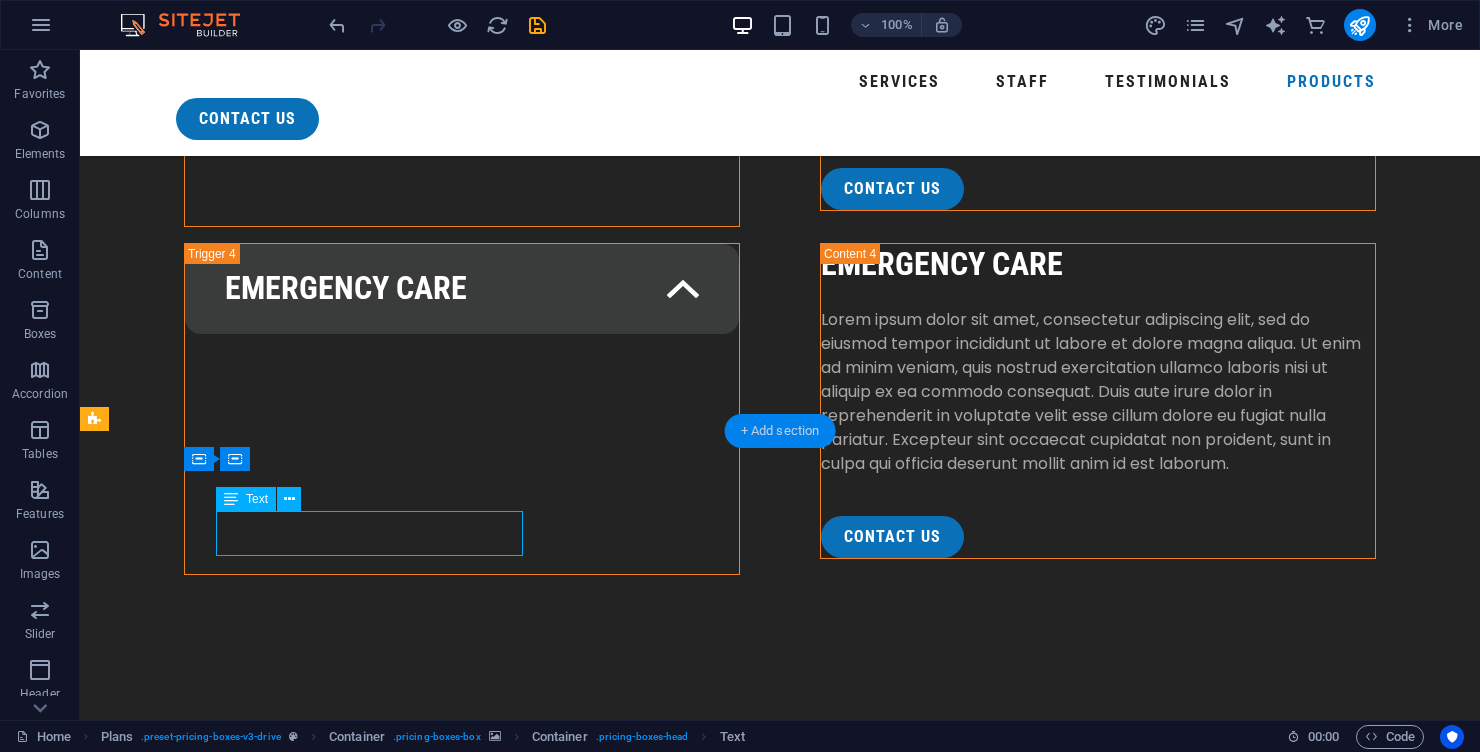 click on "+ Add section" at bounding box center (780, 431) 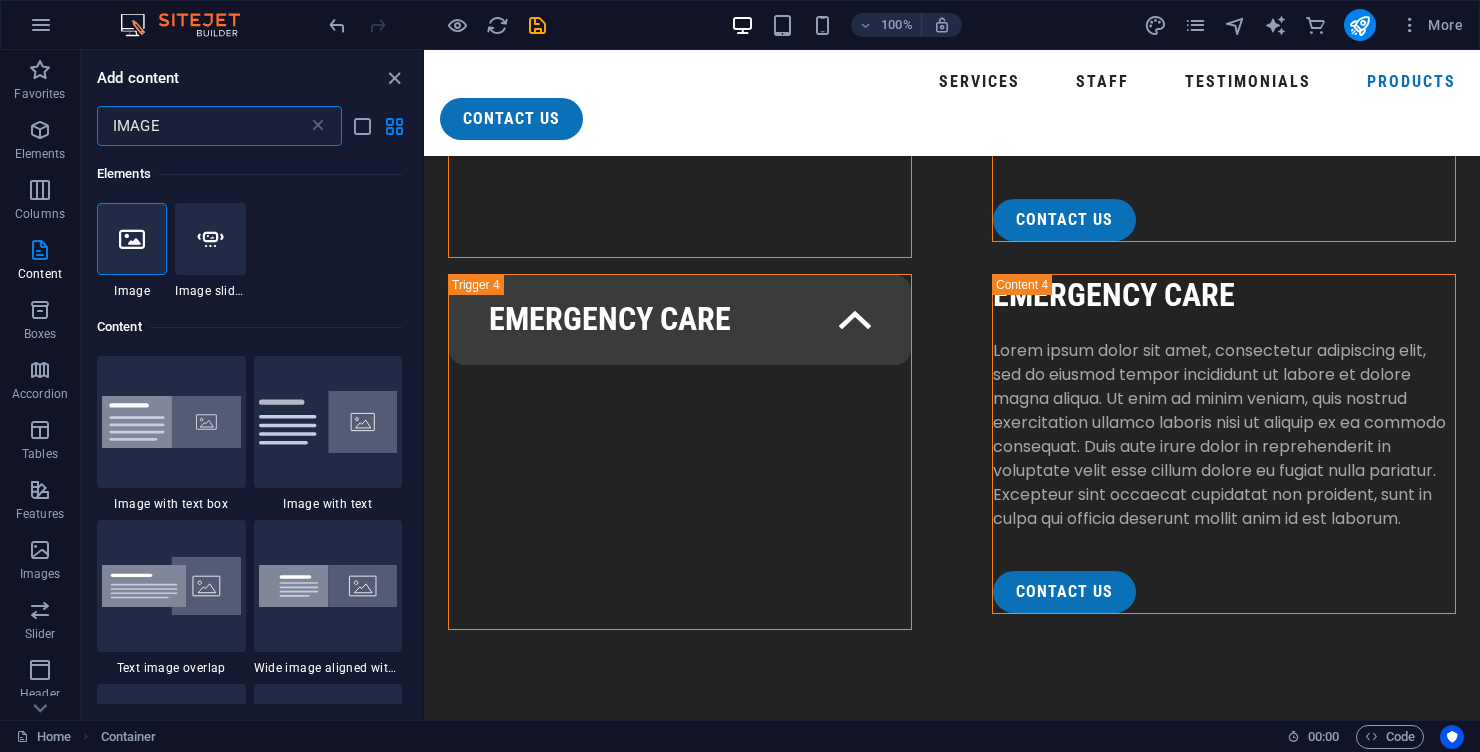 scroll, scrollTop: 5392, scrollLeft: 0, axis: vertical 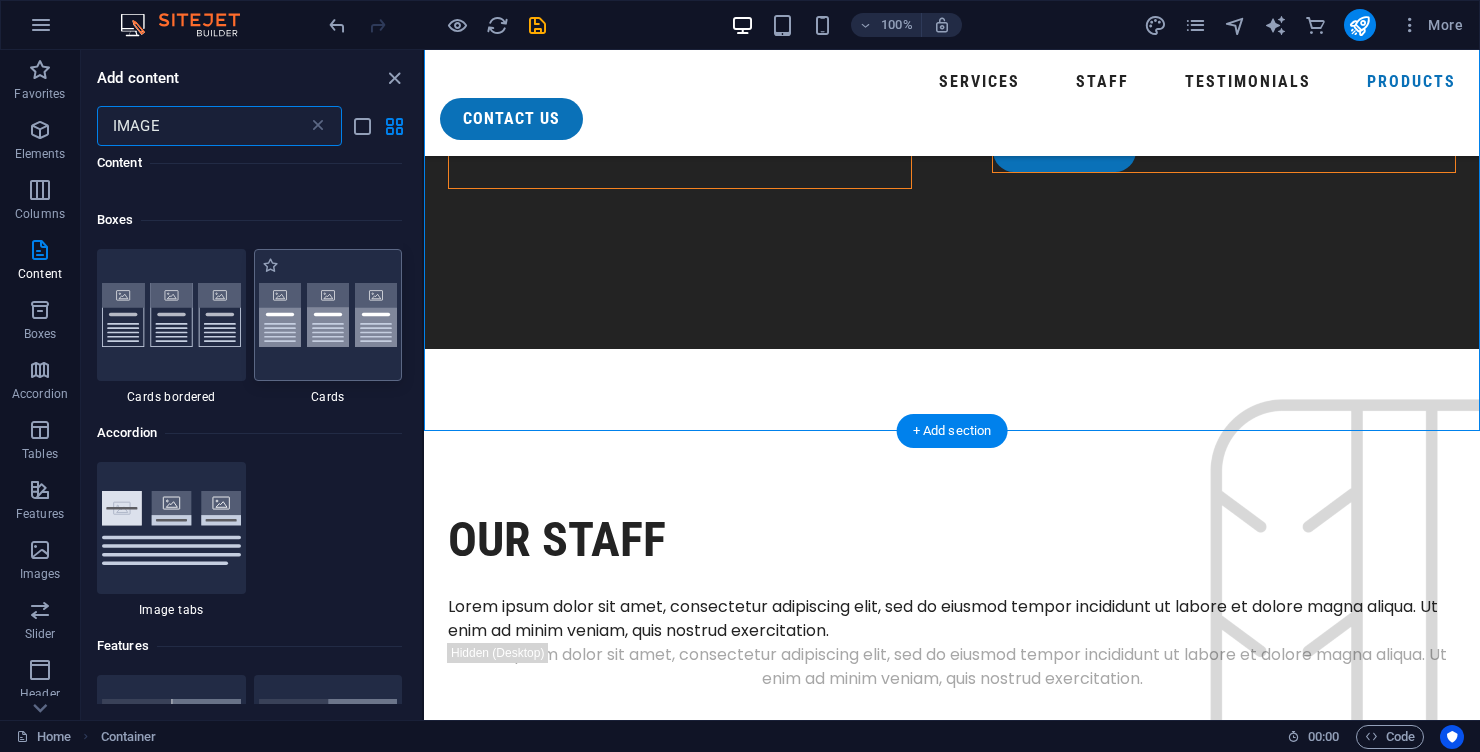 click at bounding box center [328, 315] 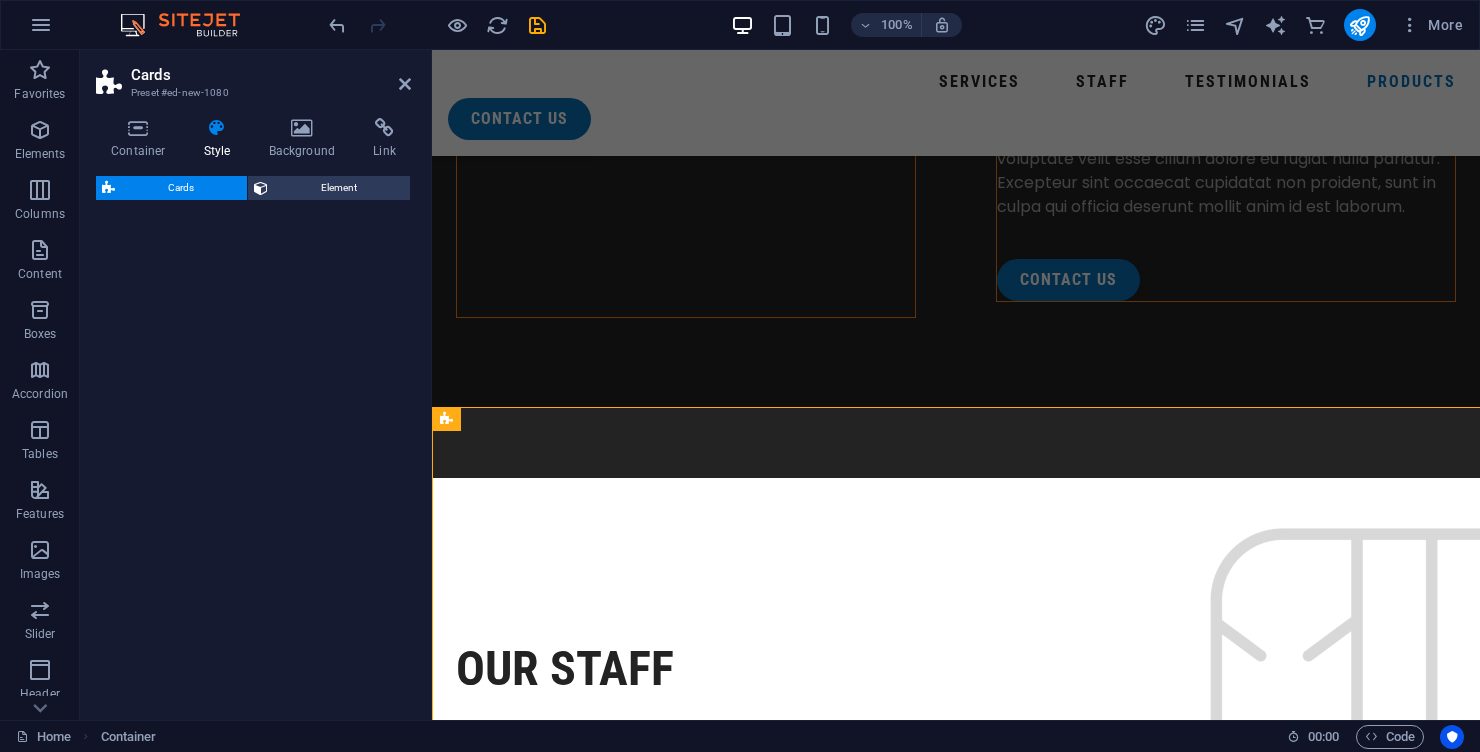 scroll, scrollTop: 5416, scrollLeft: 0, axis: vertical 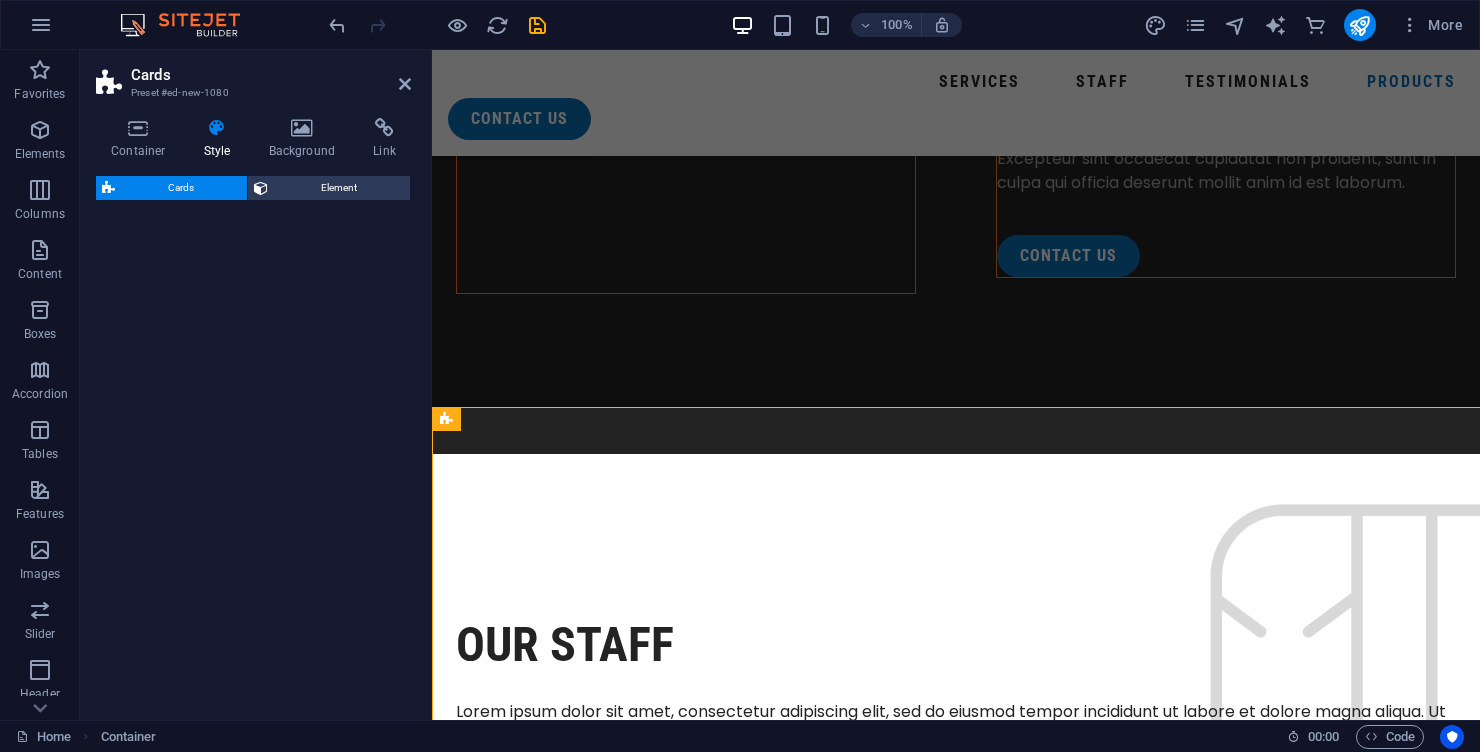 select on "rem" 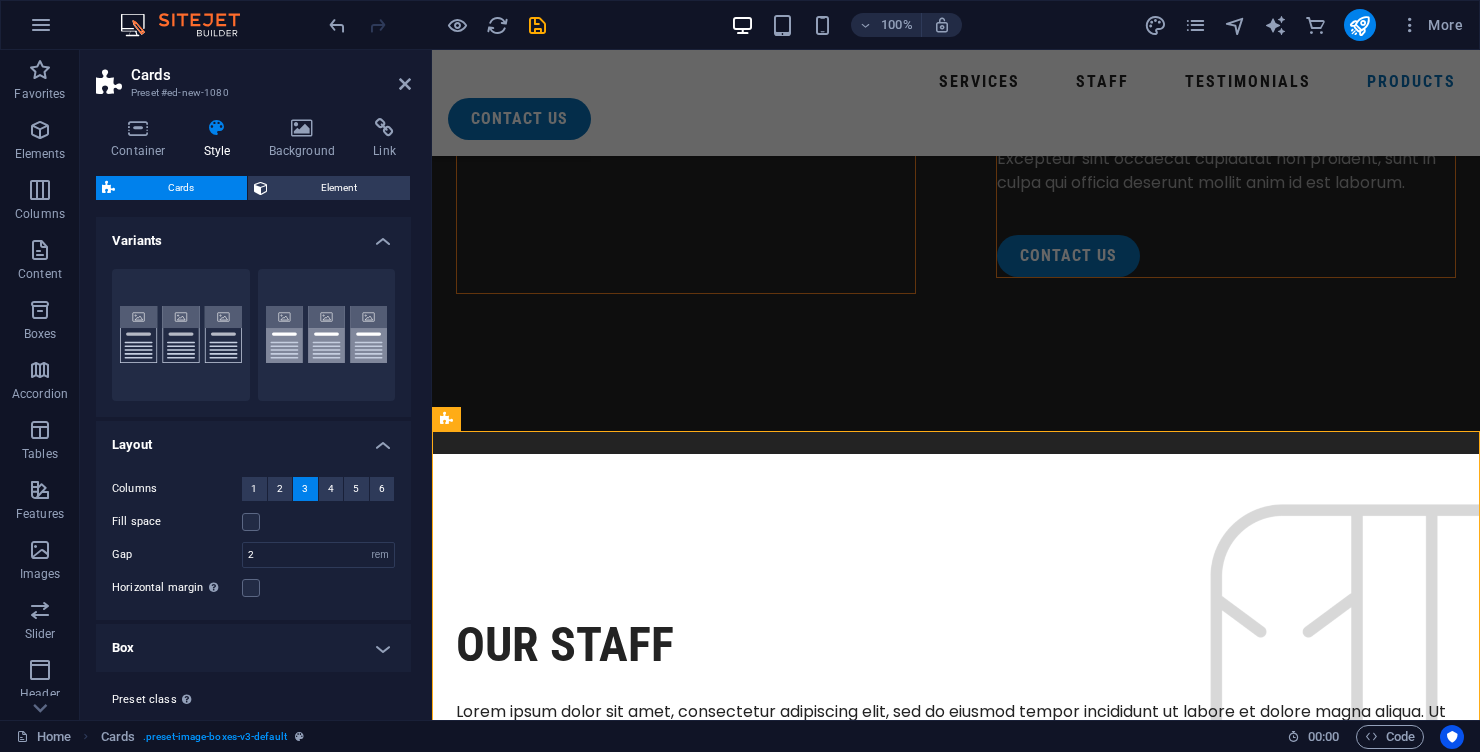 scroll, scrollTop: 47, scrollLeft: 0, axis: vertical 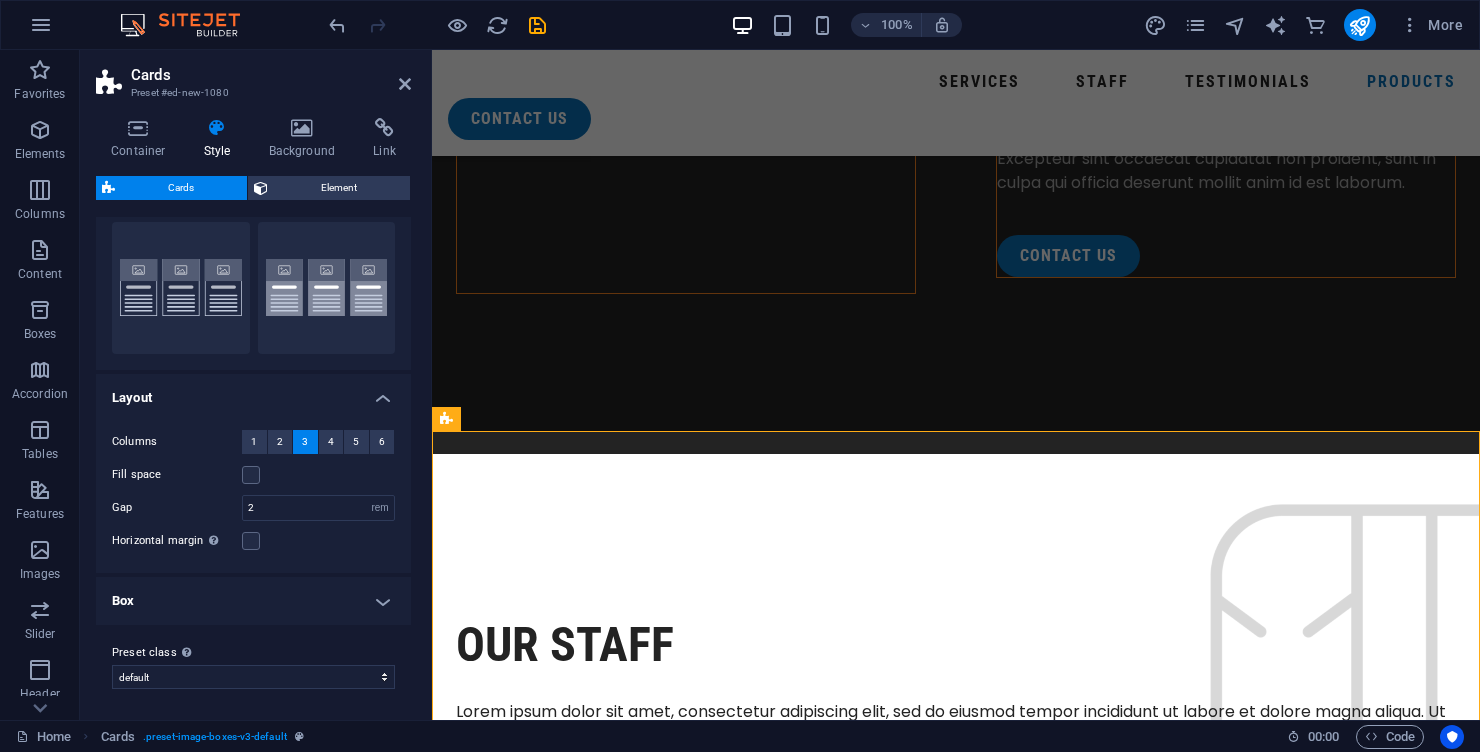 click on "Box" at bounding box center [253, 601] 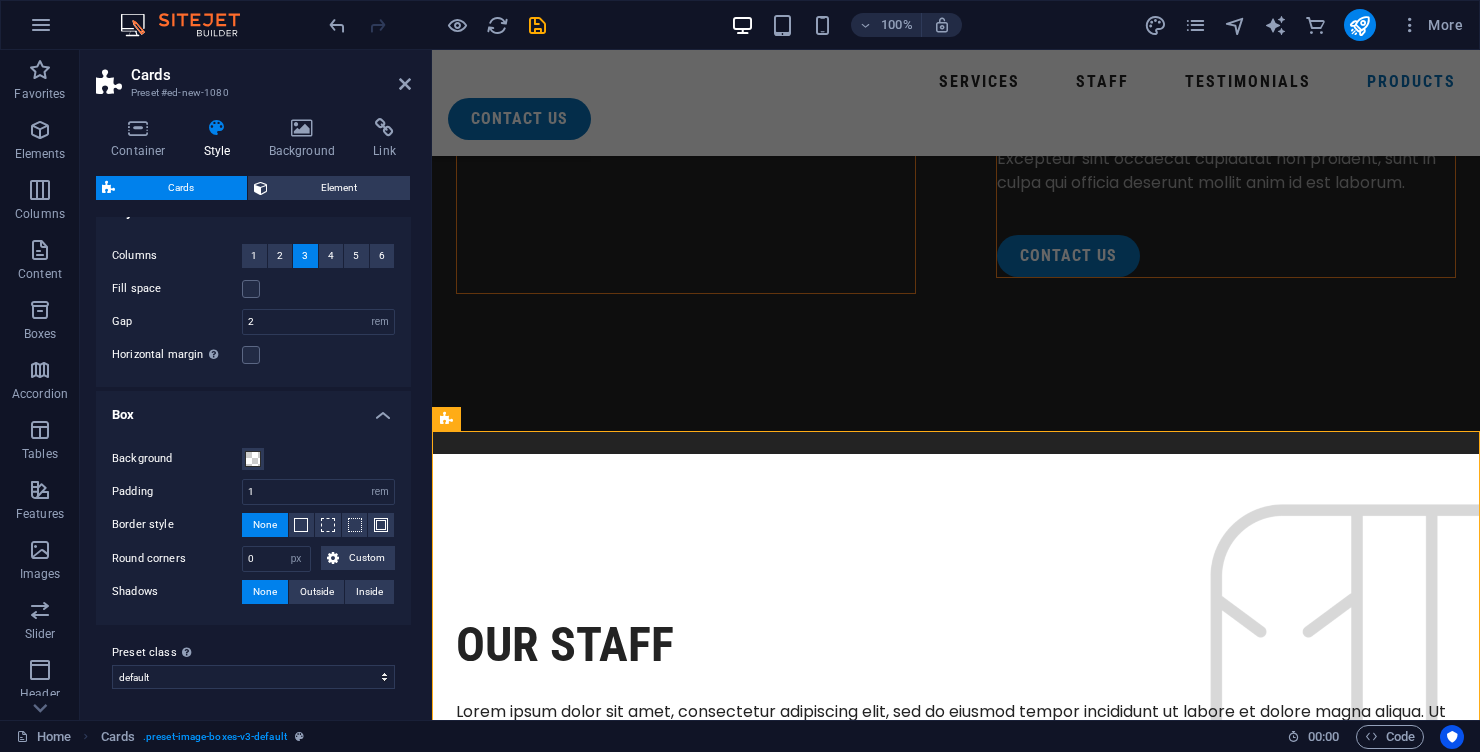 scroll, scrollTop: 232, scrollLeft: 0, axis: vertical 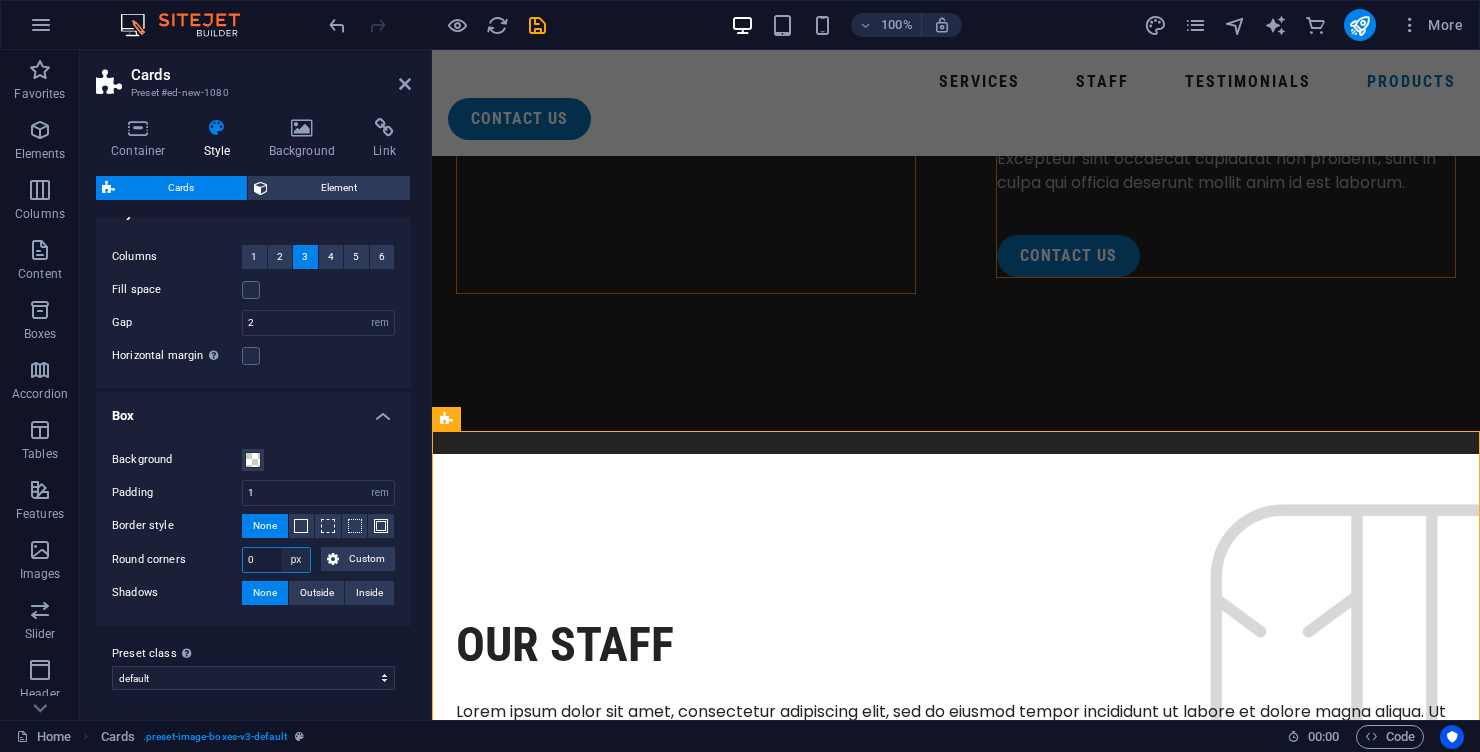 click on "px rem % vh vw Custom" at bounding box center (296, 560) 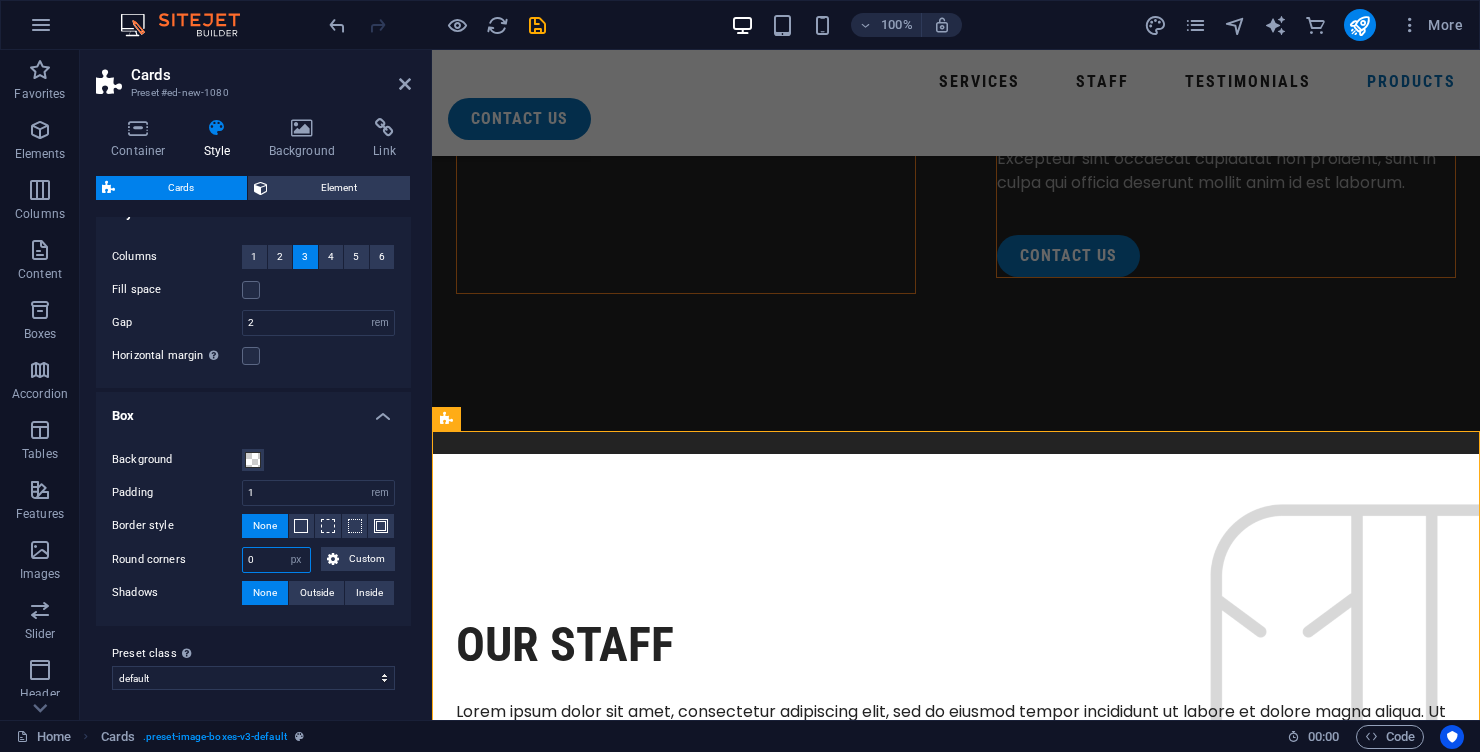 click on "0" at bounding box center [276, 560] 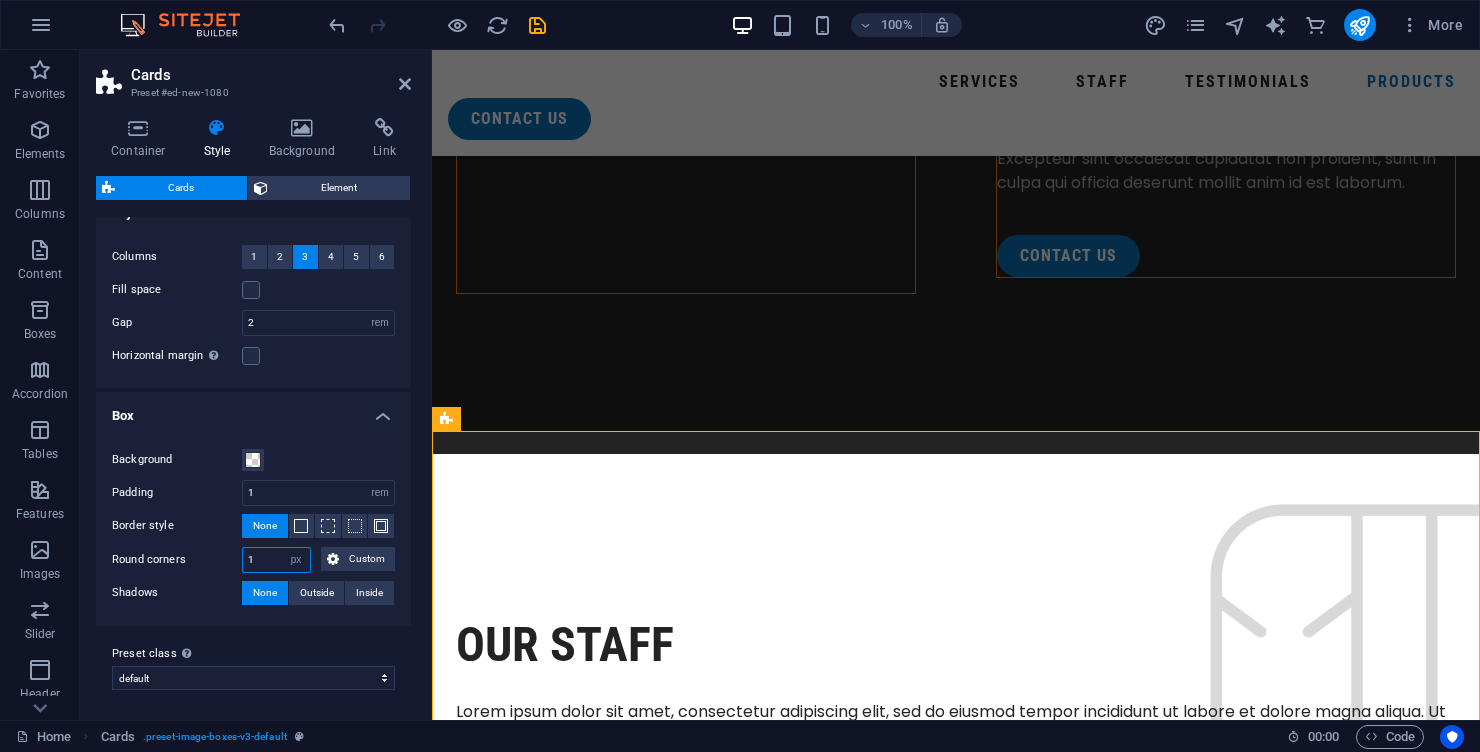 type on "10" 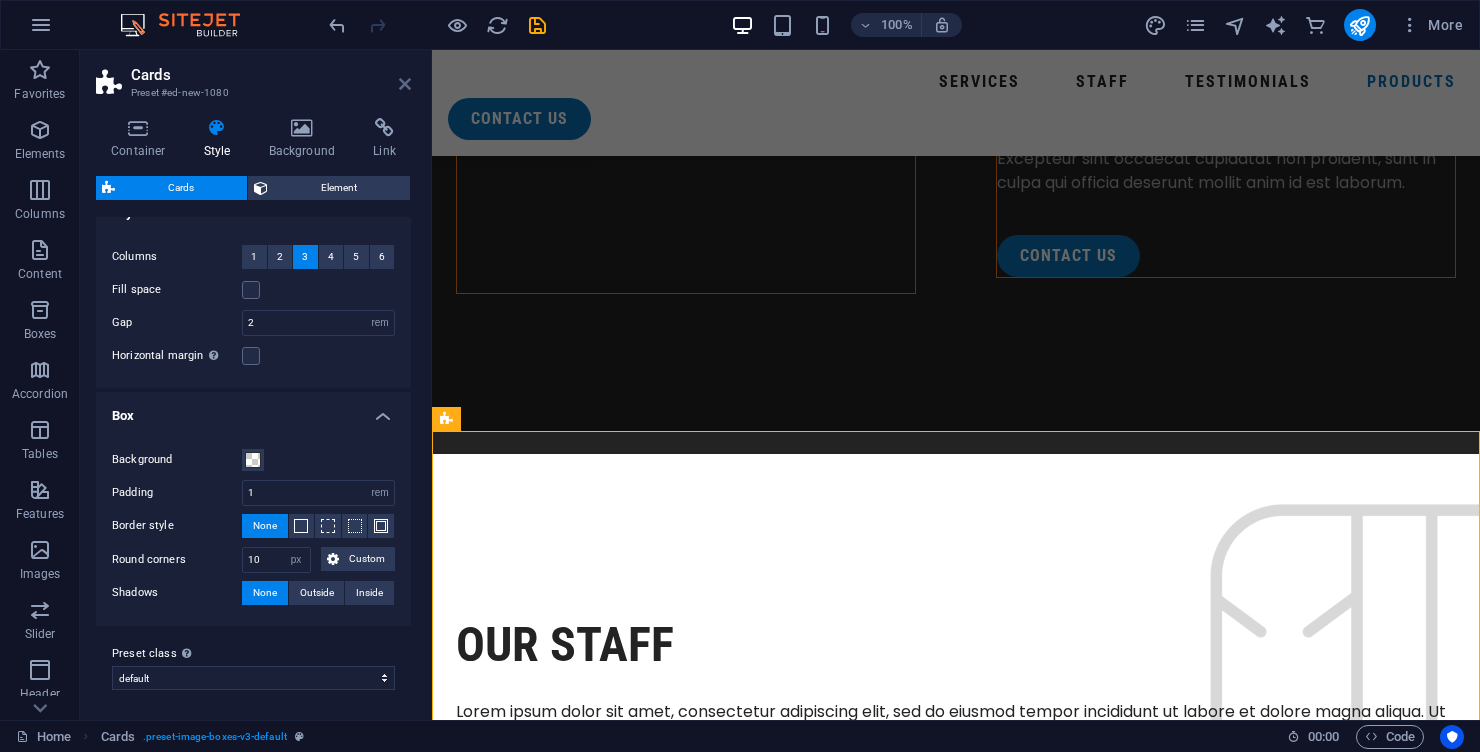 click at bounding box center [405, 84] 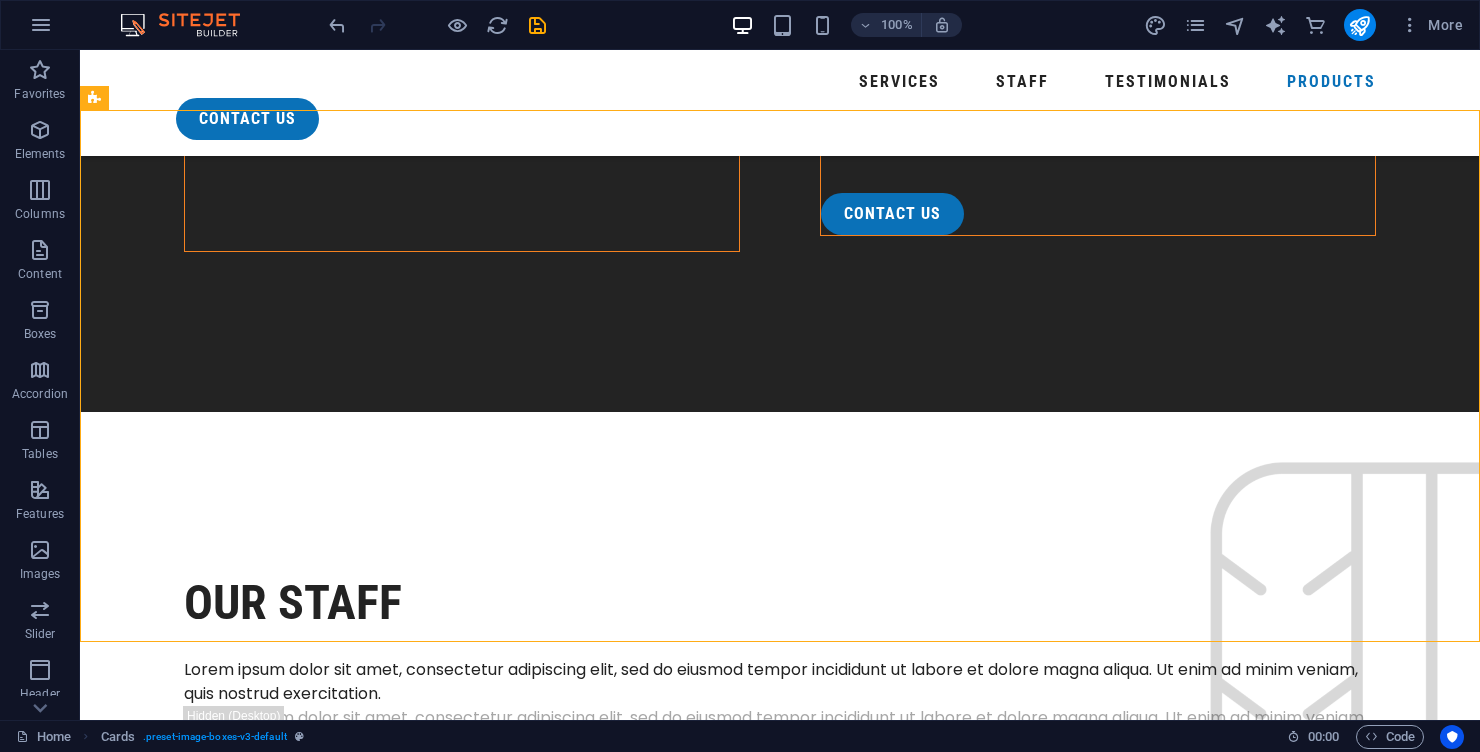 scroll, scrollTop: 5272, scrollLeft: 0, axis: vertical 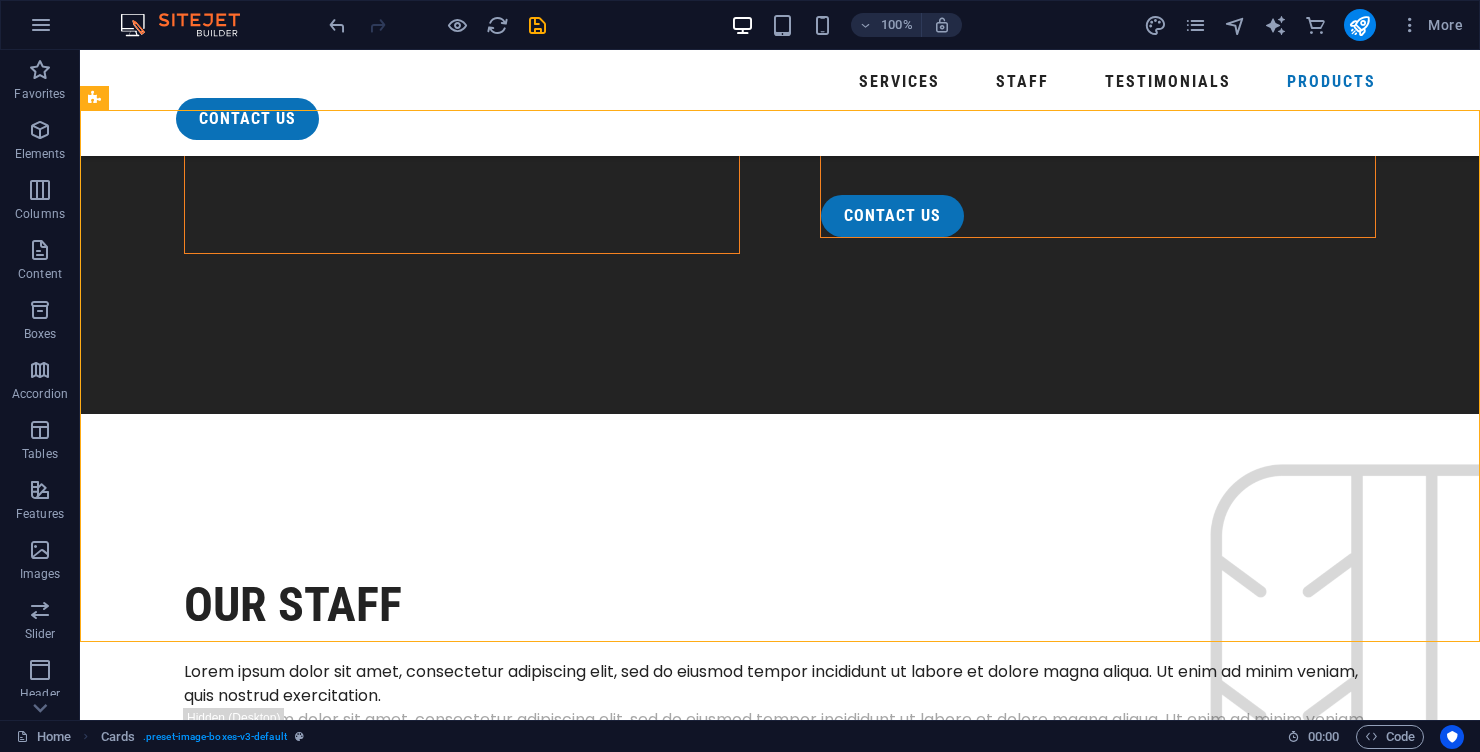 click at bounding box center (292, 5000) 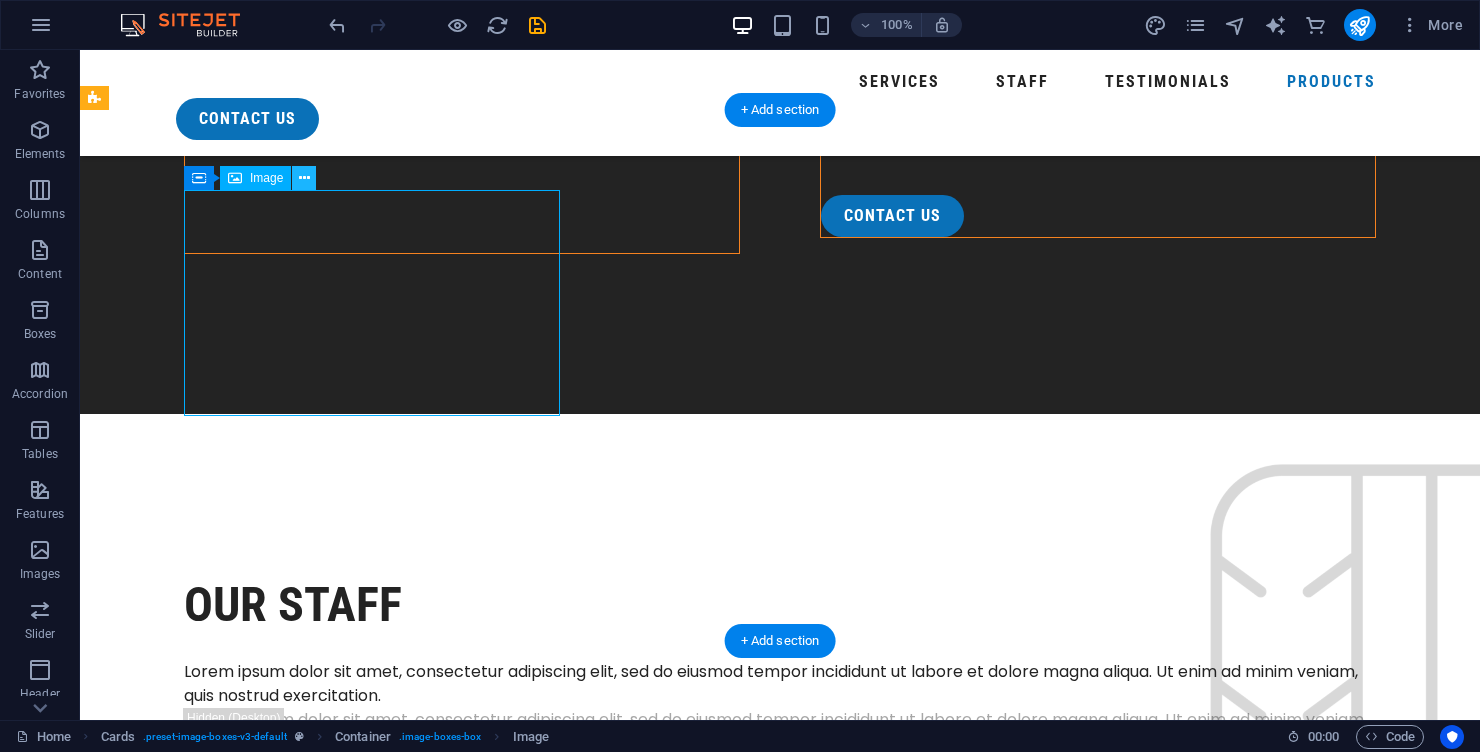click at bounding box center [304, 178] 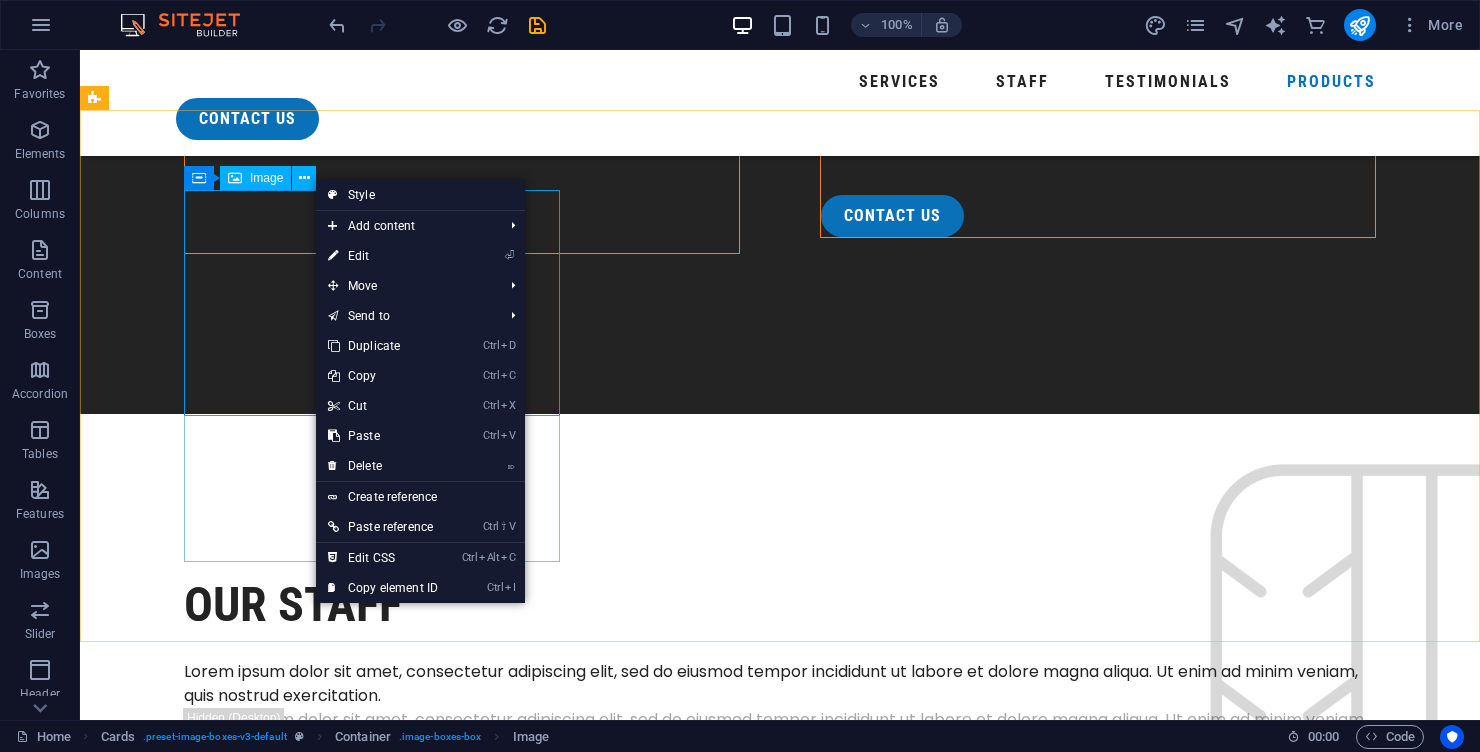 click at bounding box center [292, 5000] 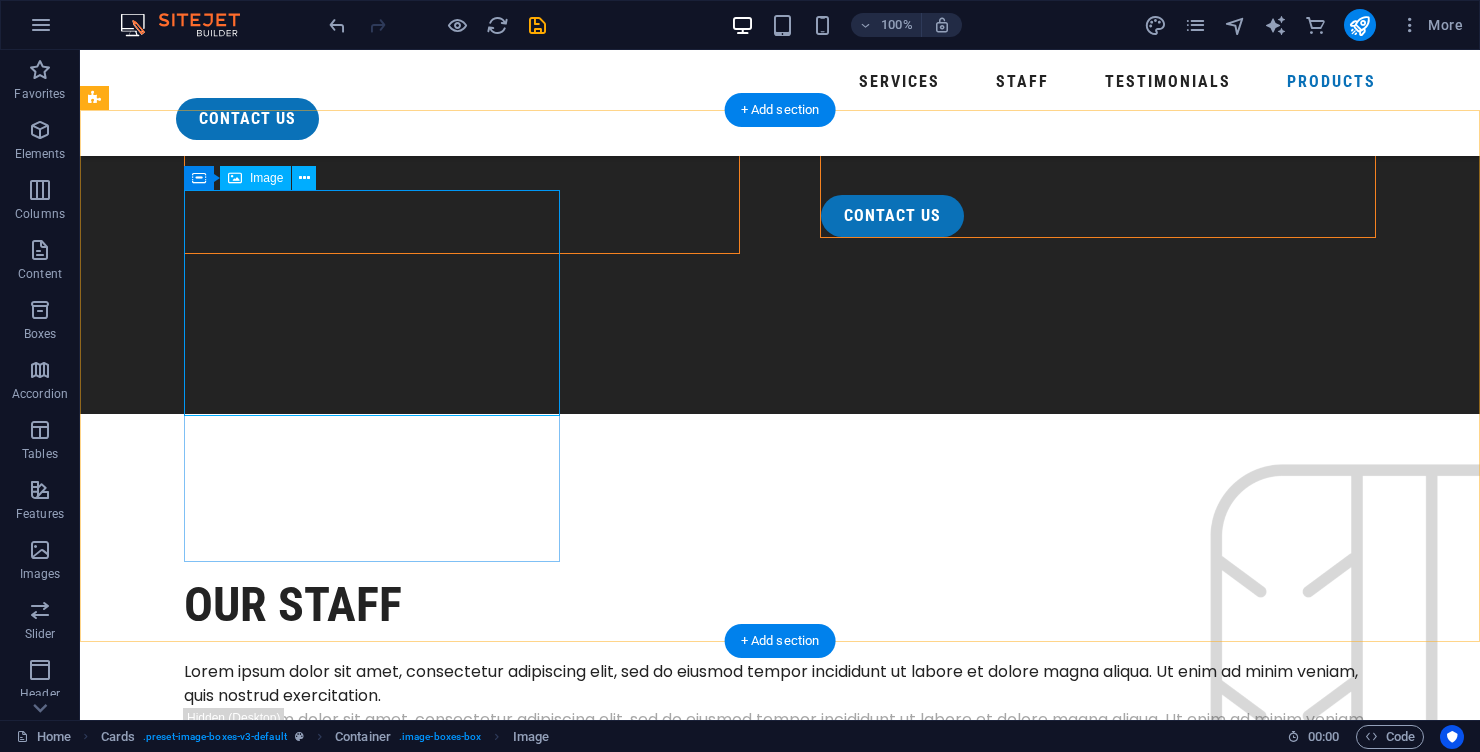 click at bounding box center [292, 5000] 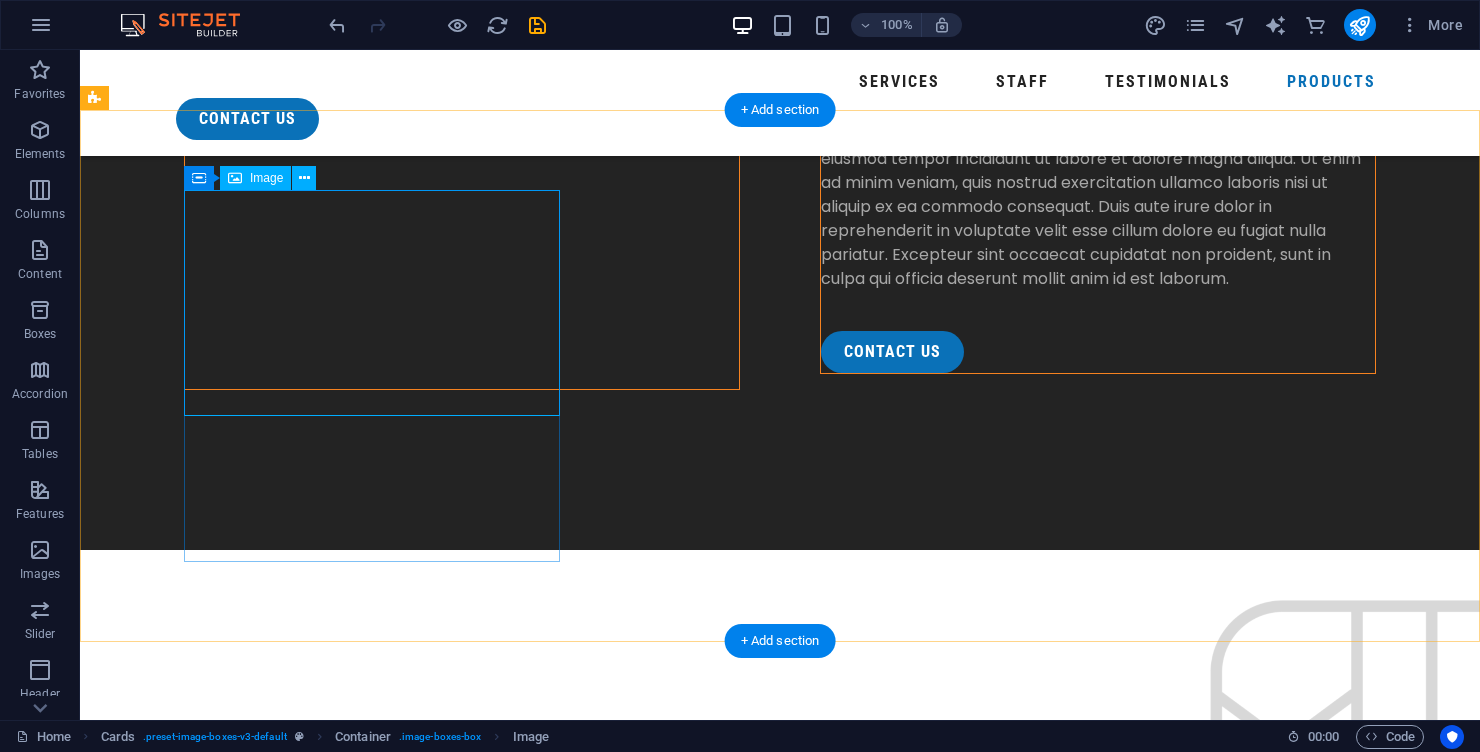 scroll, scrollTop: 5736, scrollLeft: 0, axis: vertical 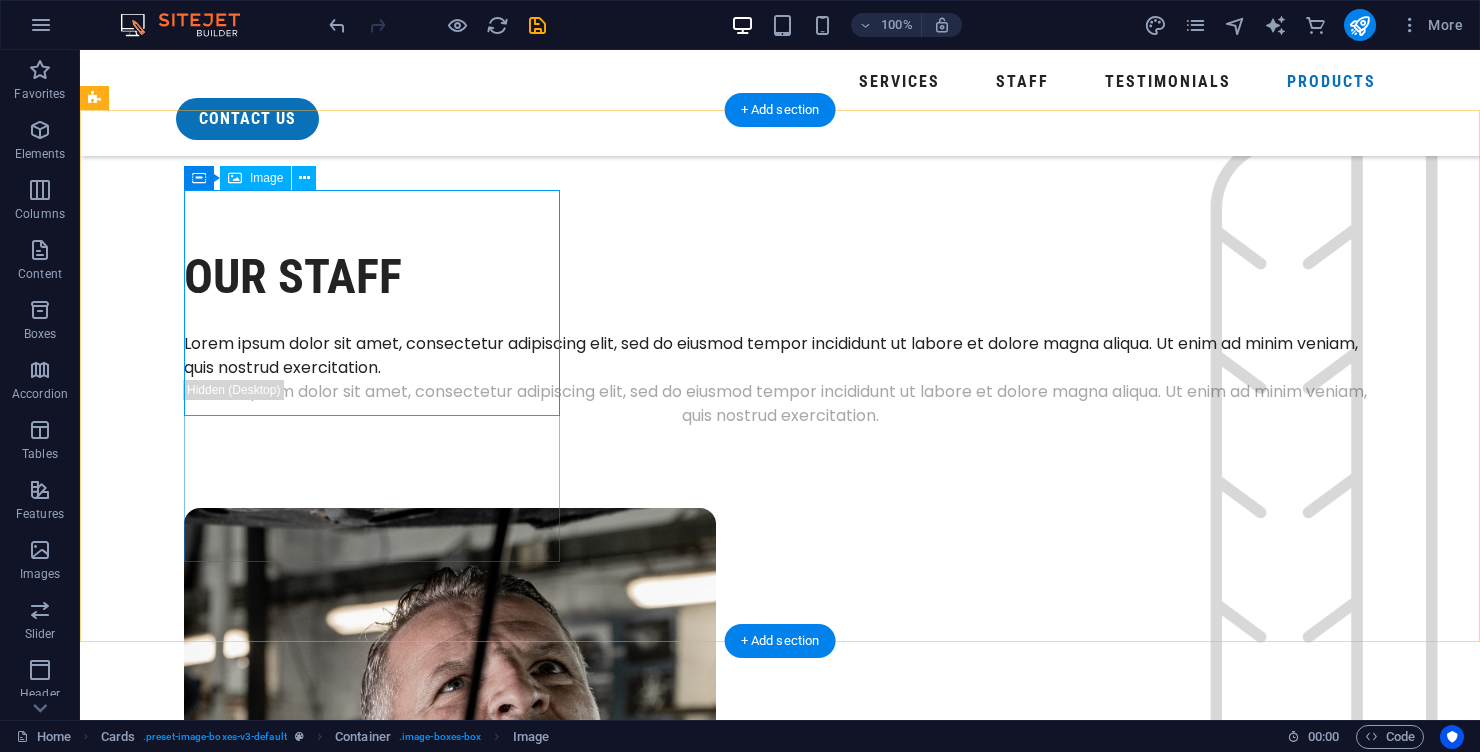select on "%" 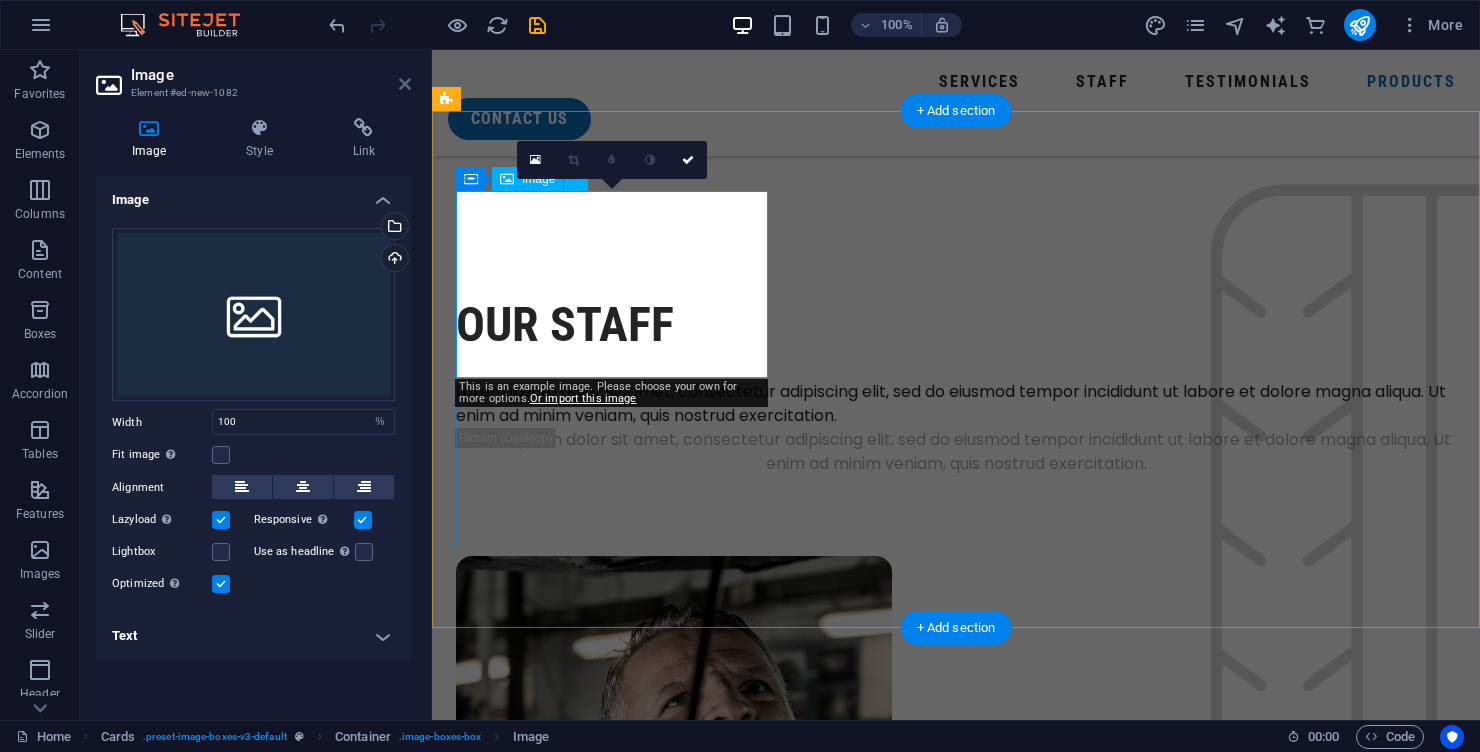 click at bounding box center [405, 84] 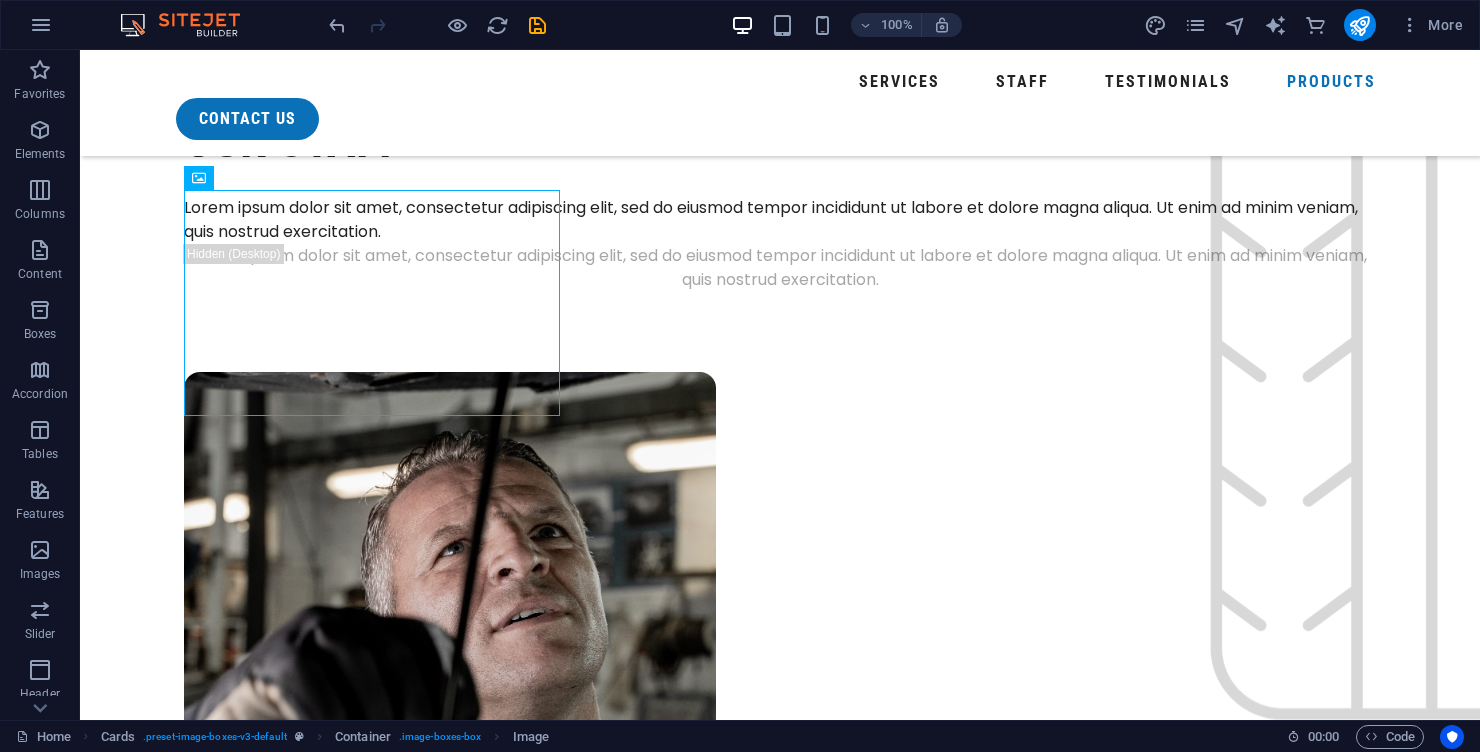 scroll, scrollTop: 5272, scrollLeft: 0, axis: vertical 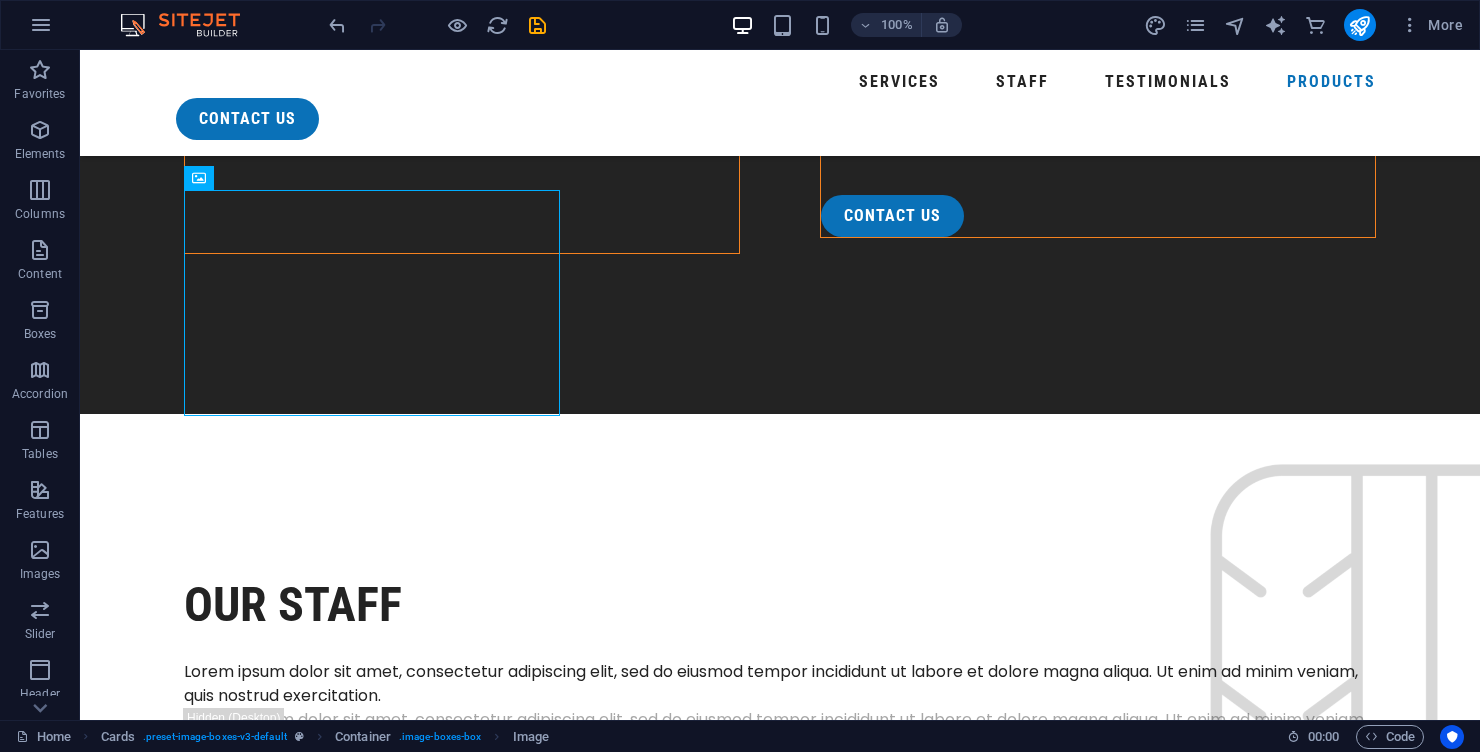 click on "Headline Lorem ipsum dolor sit amet, consectetuer adipiscing elit. Aenean commodo ligula eget dolor. Lorem ipsum dolor sit amet. Headline Lorem ipsum dolor sit amet, consectetuer adipiscing elit. Aenean commodo ligula eget dolor. Lorem ipsum dolor sit amet. Headline Lorem ipsum dolor sit amet, consectetuer adipiscing elit. Aenean commodo ligula eget dolor. Lorem ipsum dolor sit amet." at bounding box center (780, 5460) 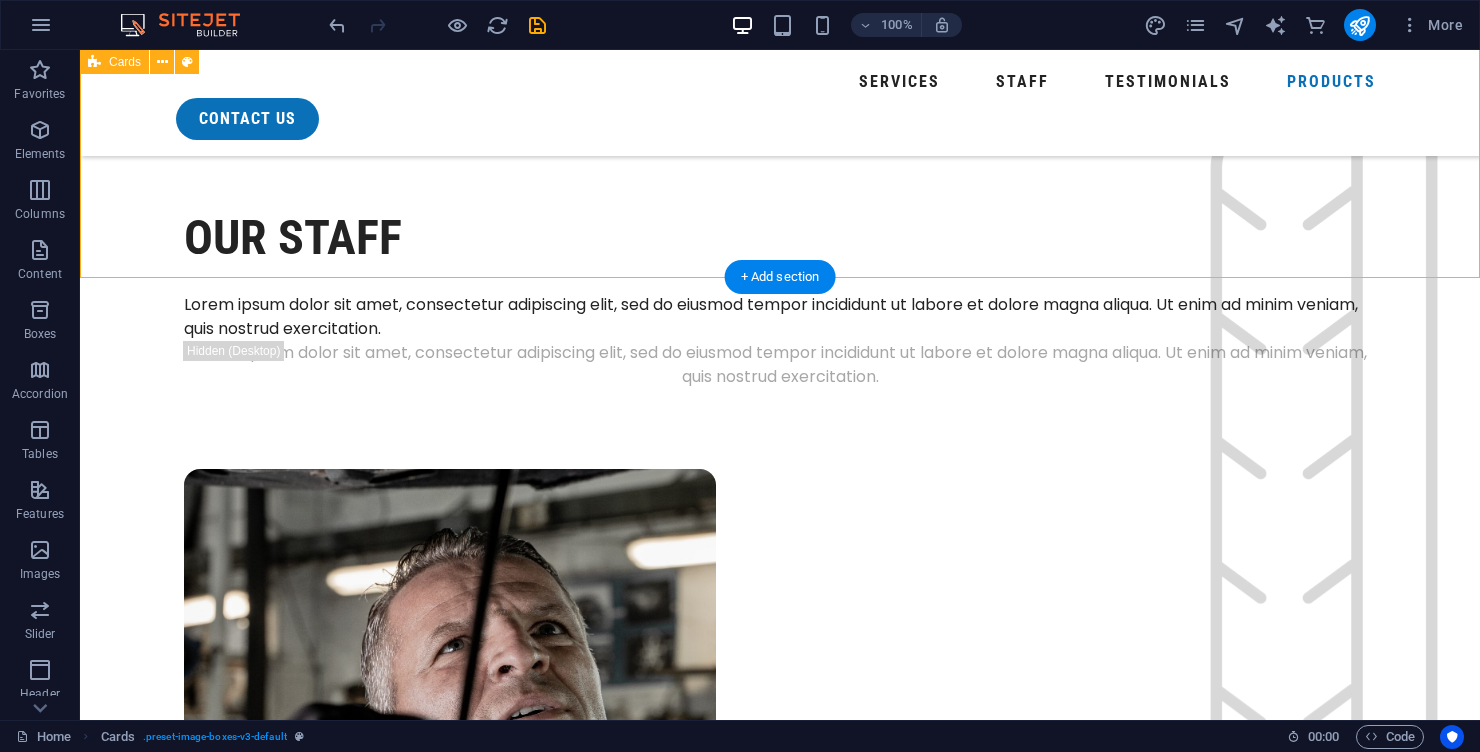 scroll, scrollTop: 5640, scrollLeft: 0, axis: vertical 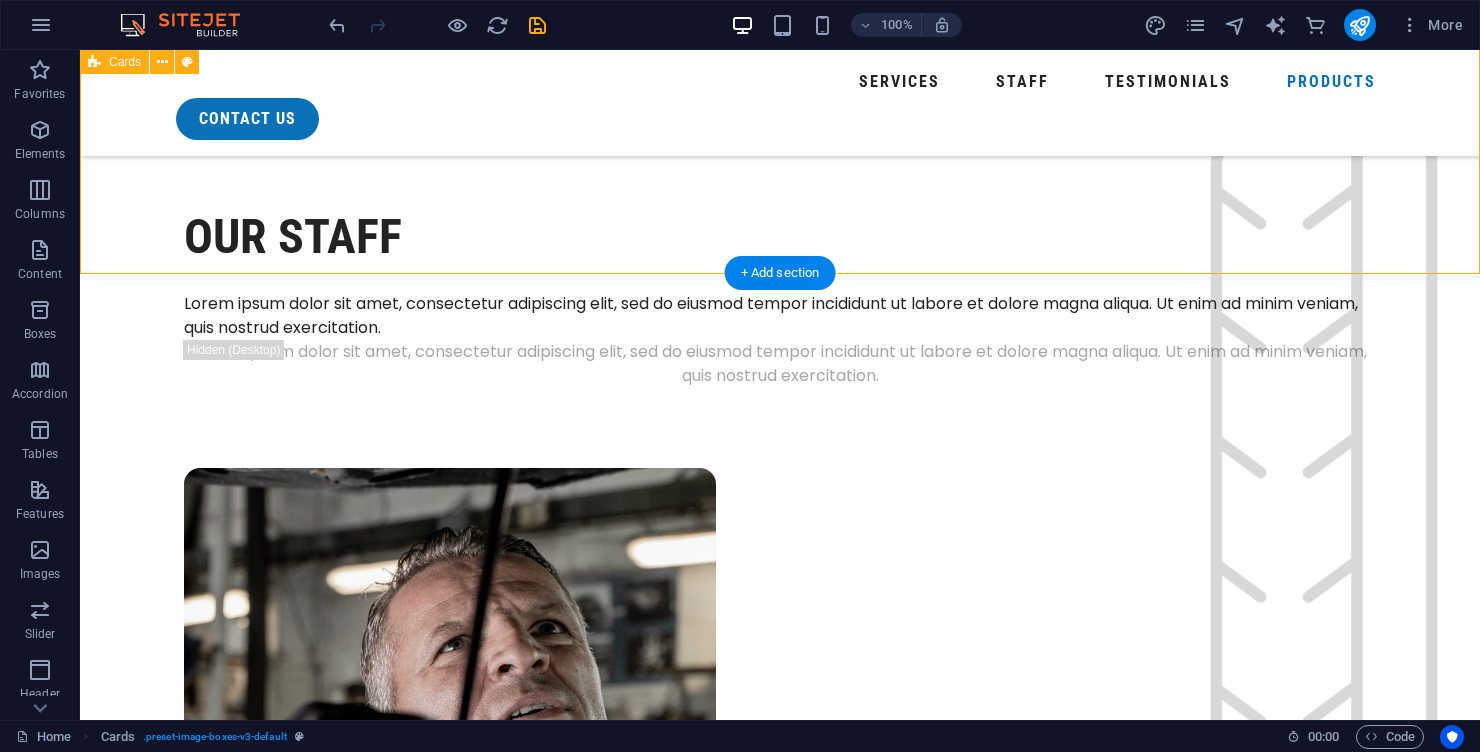 click on "Basic checkup monthly checkup Yearly checkup $699.99       Lorem ipsum dolor sit amet
Lorem ipsum dolor sit amet
Lorem ipsum dolor sit amet
Lorem ipsum dolor sit amet
Lorem ipsum dolor sit amet
contact us" at bounding box center [780, 9301] 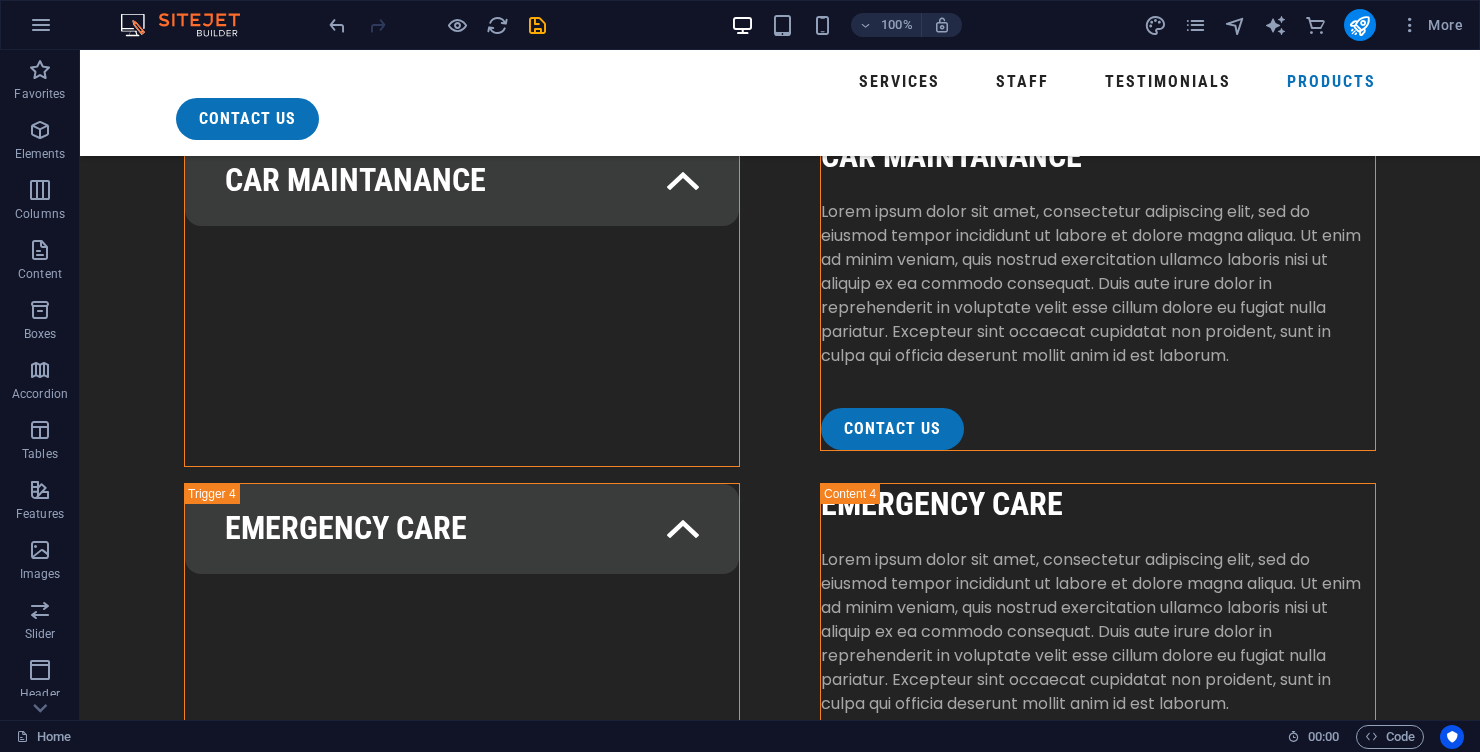 scroll, scrollTop: 4710, scrollLeft: 0, axis: vertical 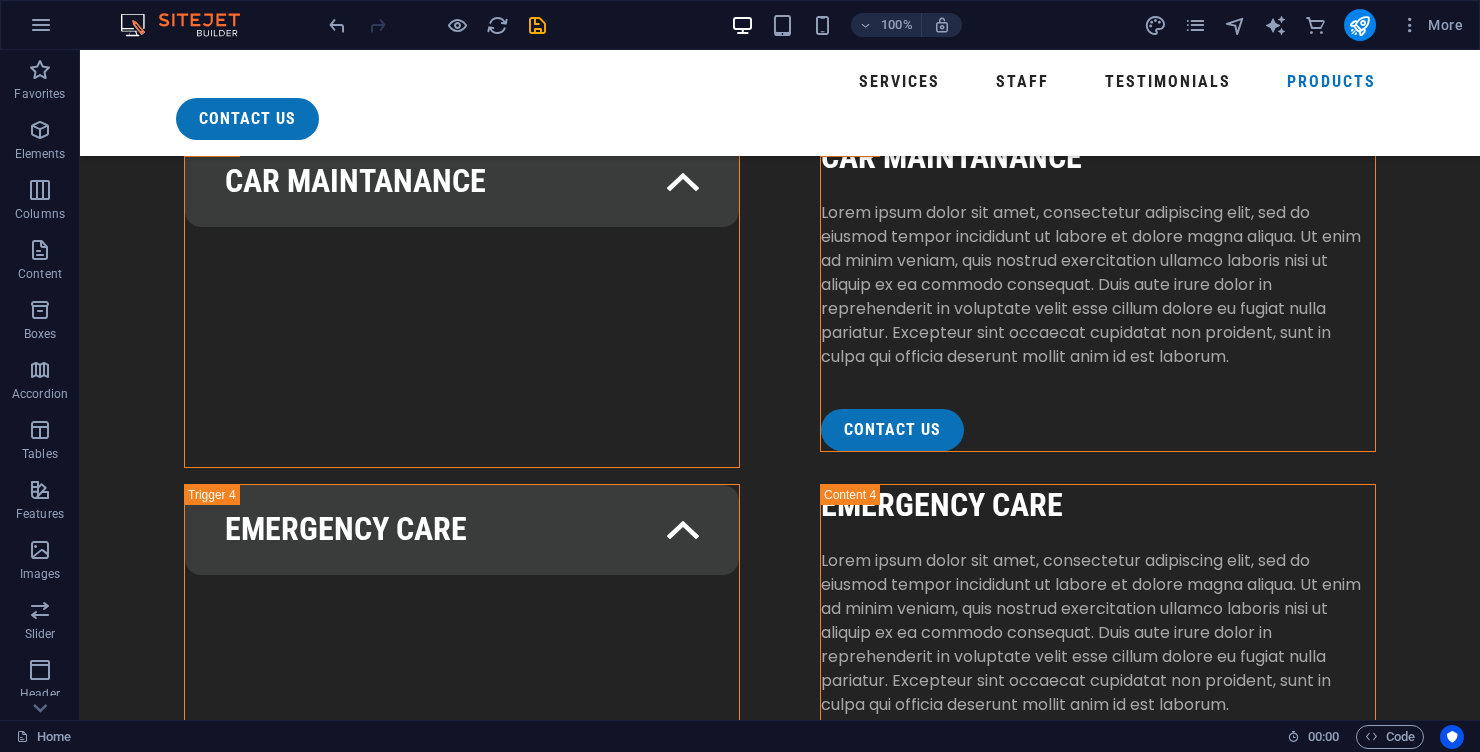 click on "feature Products At ZenoQuip, we understand that water treatment is not a one-size-fits-all solution. That’s why we offer a carefully curated range of industry-leading systems, components, and chemical solutions designed to meet the diverse needs of residential, commercial, and industrial clients. Whether you're purifying borehole water, maintaining high-purity process systems, or enhancing plant efficiency, our products are engineered for reliability, performance, and compliance with South African standards." at bounding box center (780, 5178) 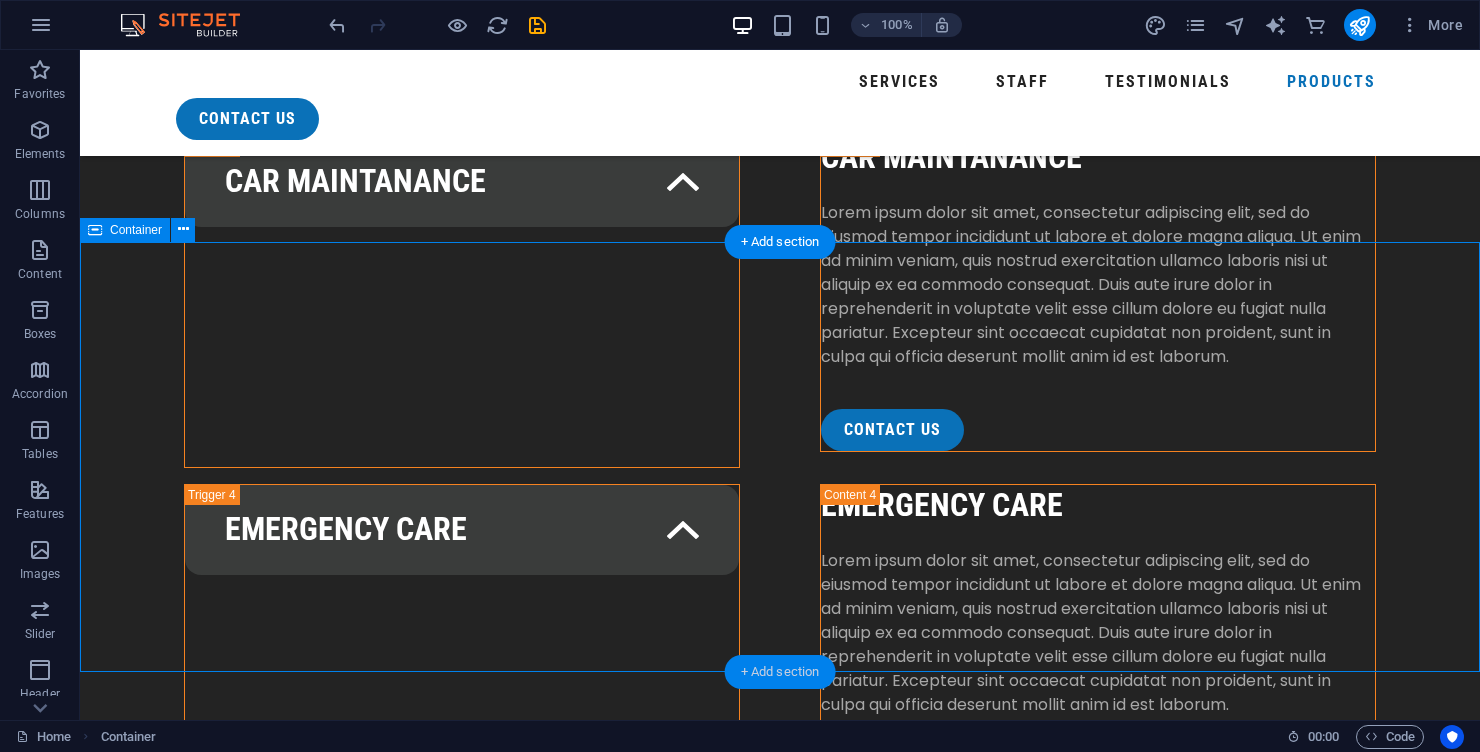 click on "+ Add section" at bounding box center (780, 672) 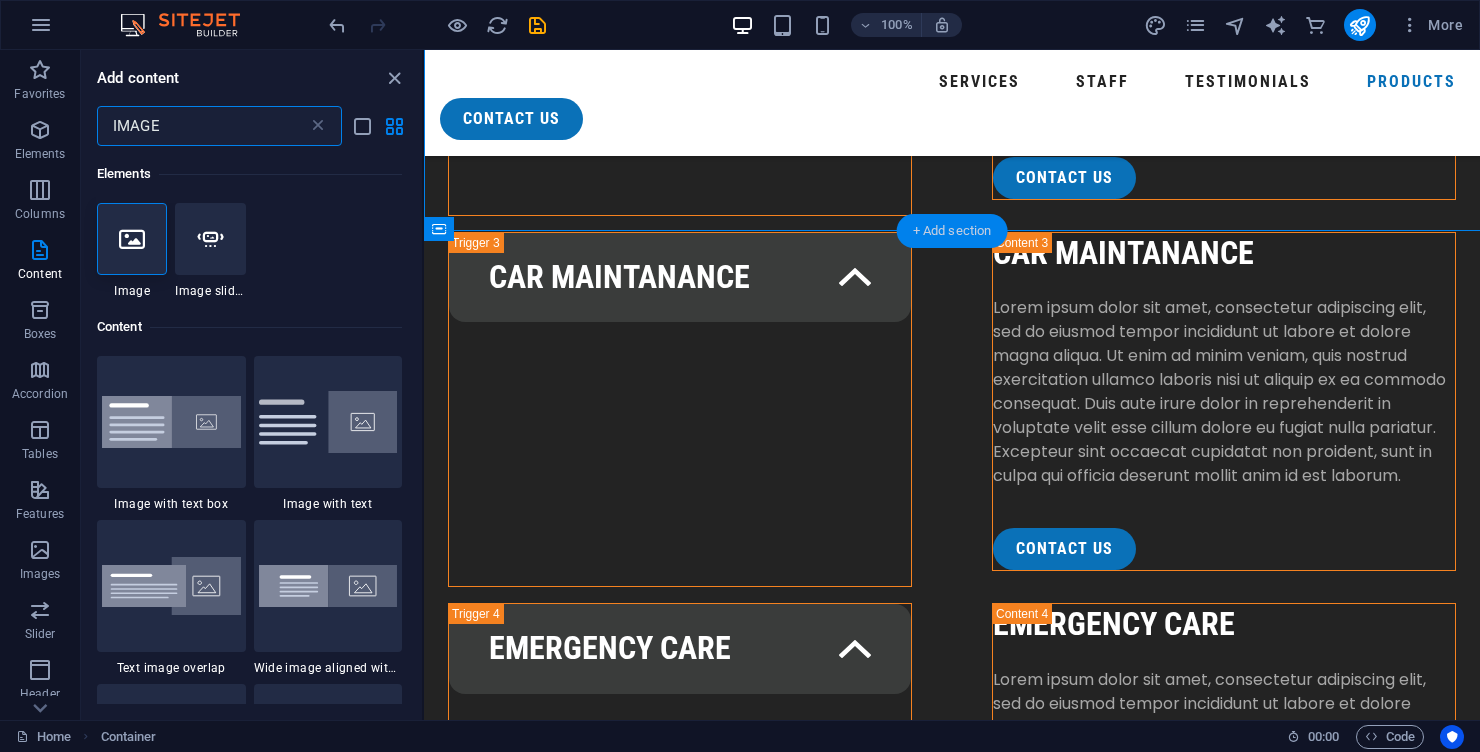 scroll, scrollTop: 5151, scrollLeft: 0, axis: vertical 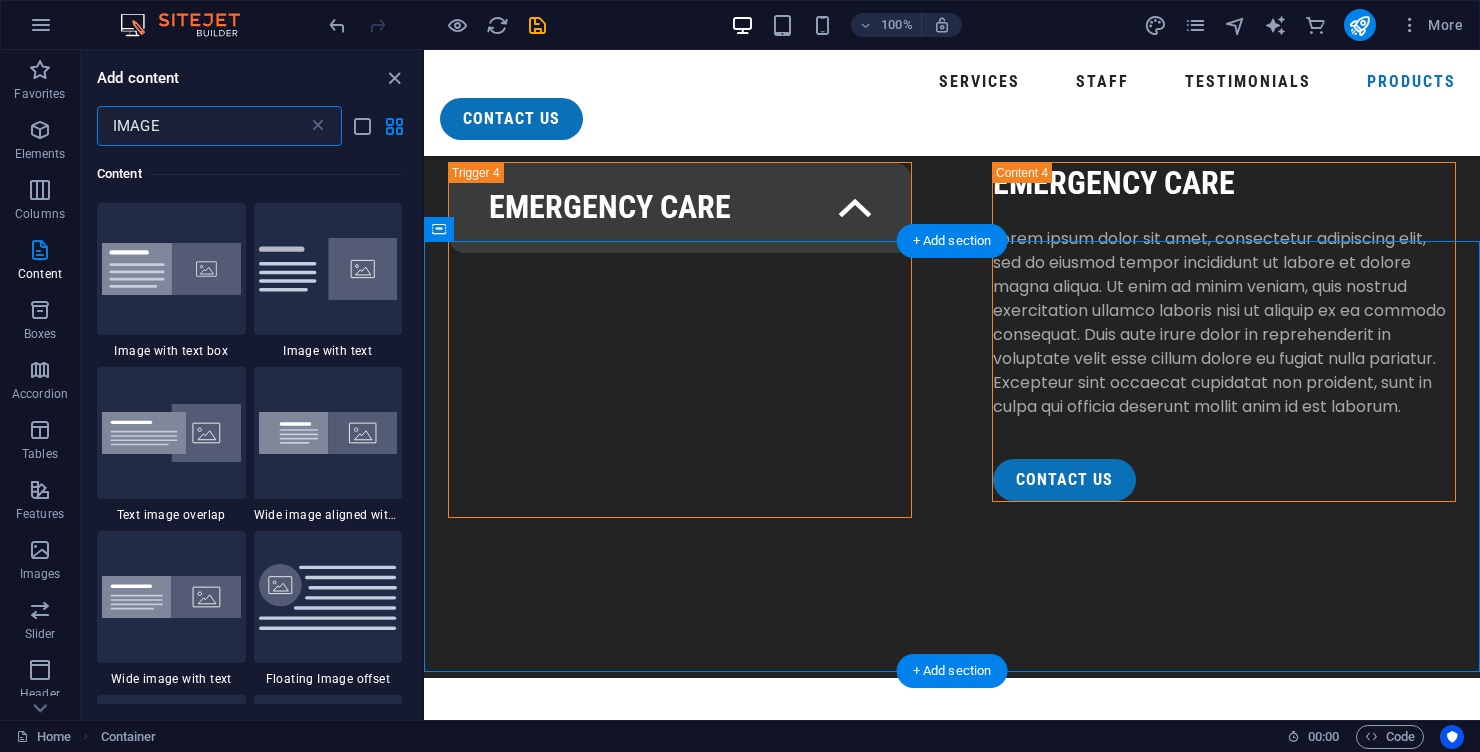 click on "feature Products At ZenoQuip, we understand that water treatment is not a one-size-fits-all solution. That’s why we offer a carefully curated range of industry-leading systems, components, and chemical solutions designed to meet the diverse needs of residential, commercial, and industrial clients. Whether you're purifying borehole water, maintaining high-purity process systems, or enhancing plant efficiency, our products are engineered for reliability, performance, and compliance with South African standards." at bounding box center (952, 4524) 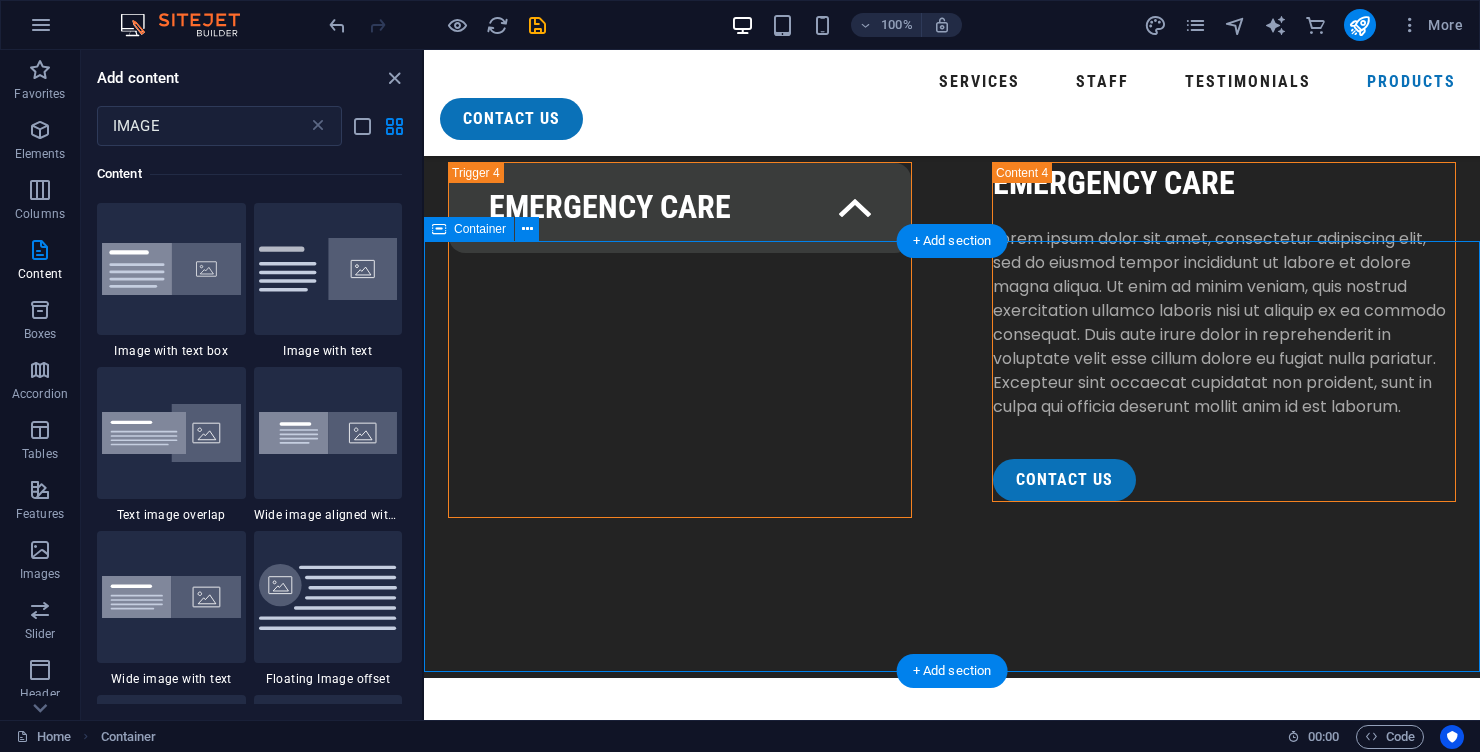 click on "feature Products At ZenoQuip, we understand that water treatment is not a one-size-fits-all solution. That’s why we offer a carefully curated range of industry-leading systems, components, and chemical solutions designed to meet the diverse needs of residential, commercial, and industrial clients. Whether you're purifying borehole water, maintaining high-purity process systems, or enhancing plant efficiency, our products are engineered for reliability, performance, and compliance with South African standards." at bounding box center [952, 4524] 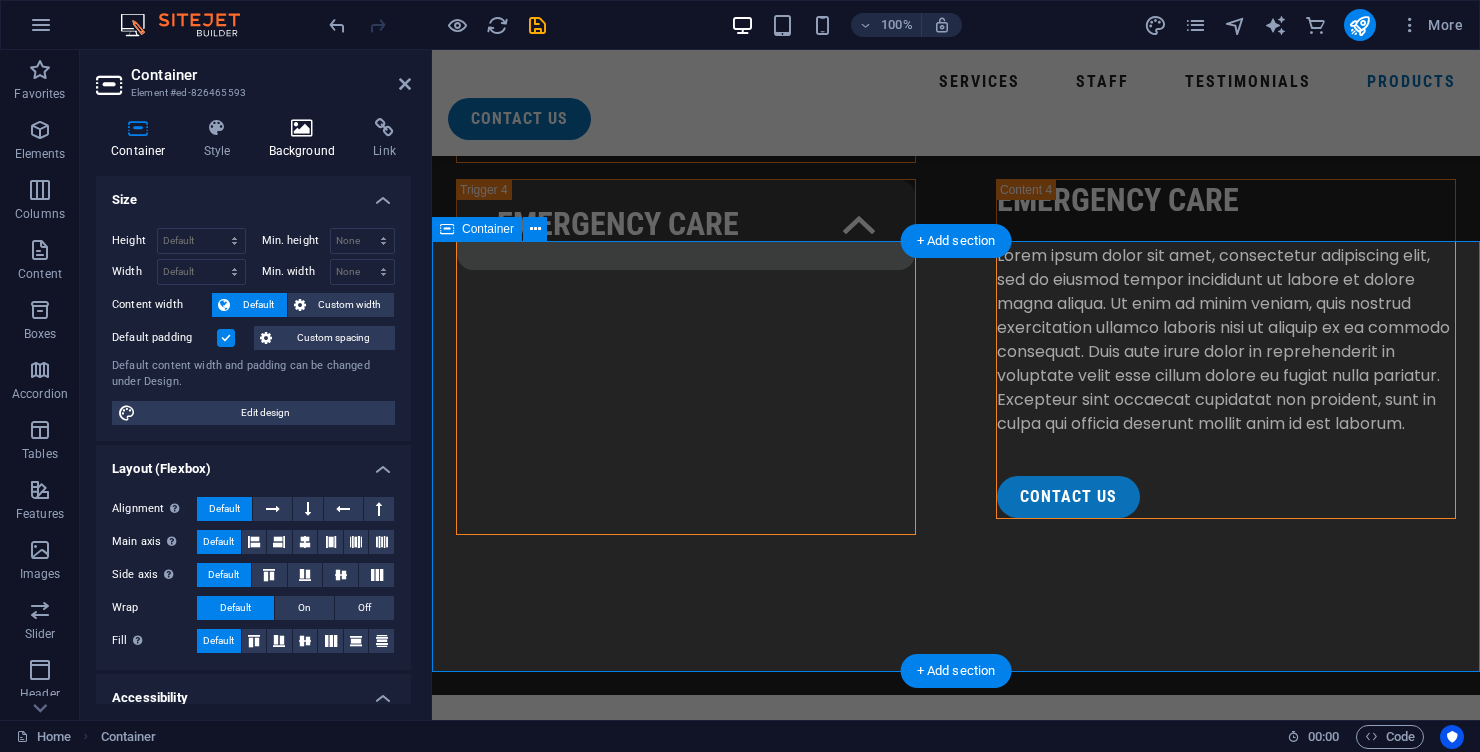 click at bounding box center (302, 128) 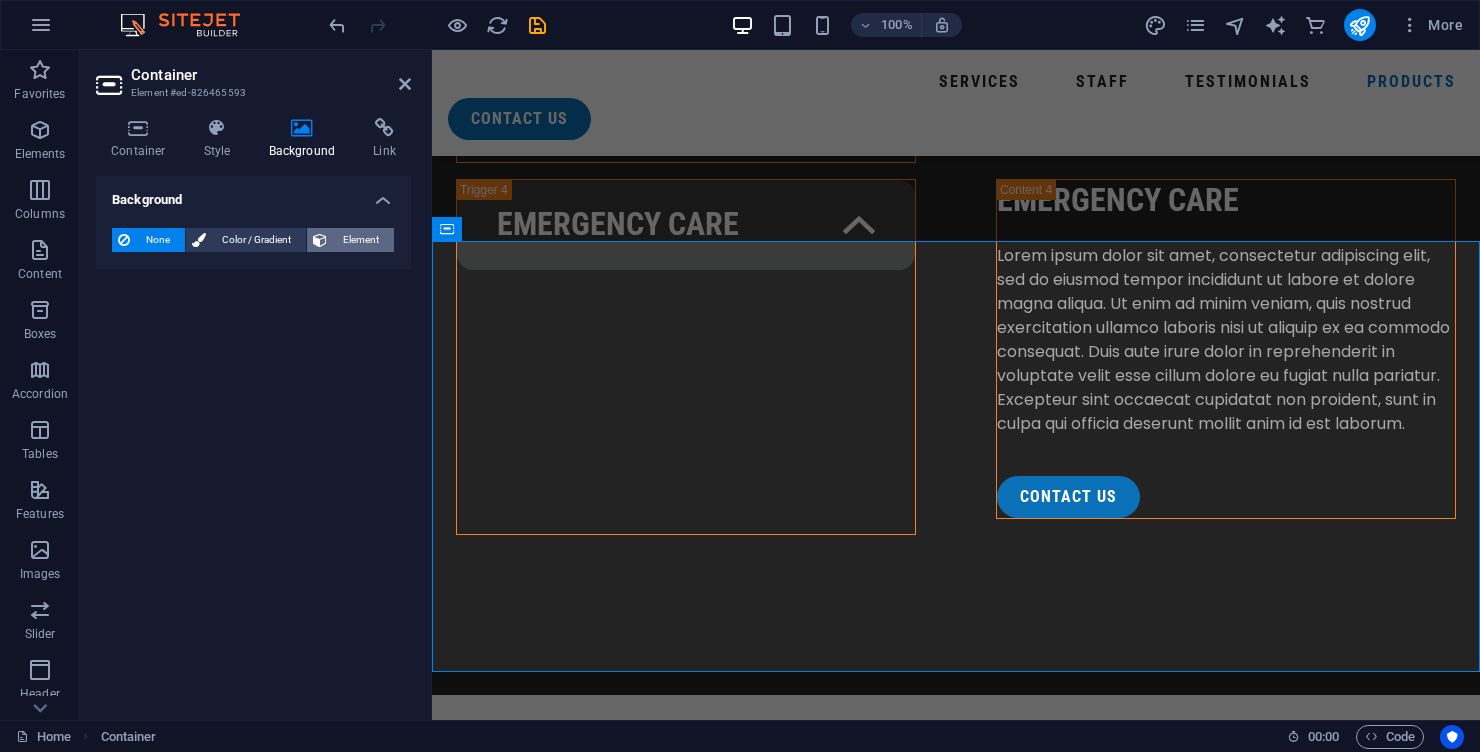 click on "Element" at bounding box center [360, 240] 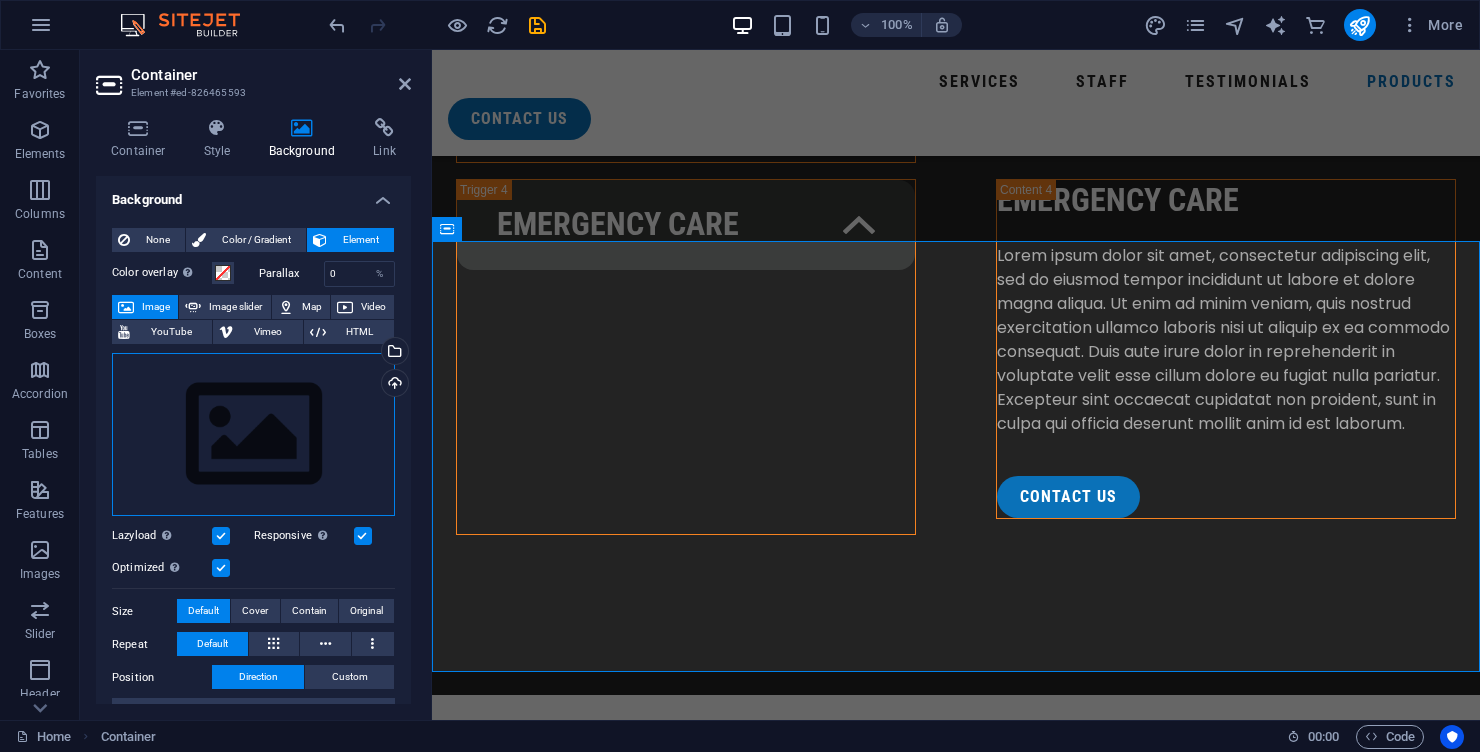 click on "Drag files here, click to choose files or select files from Files or our free stock photos & videos" at bounding box center (253, 435) 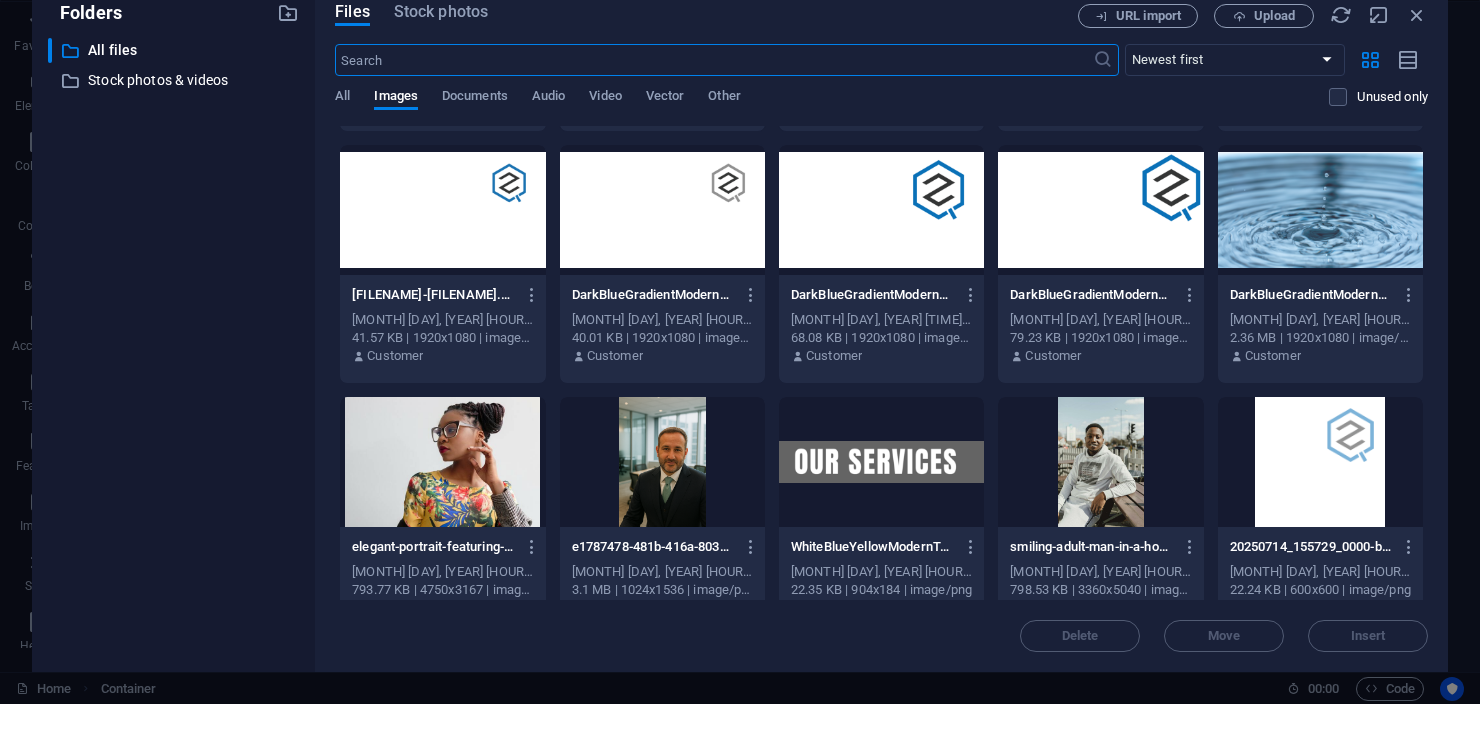 scroll, scrollTop: 3003, scrollLeft: 0, axis: vertical 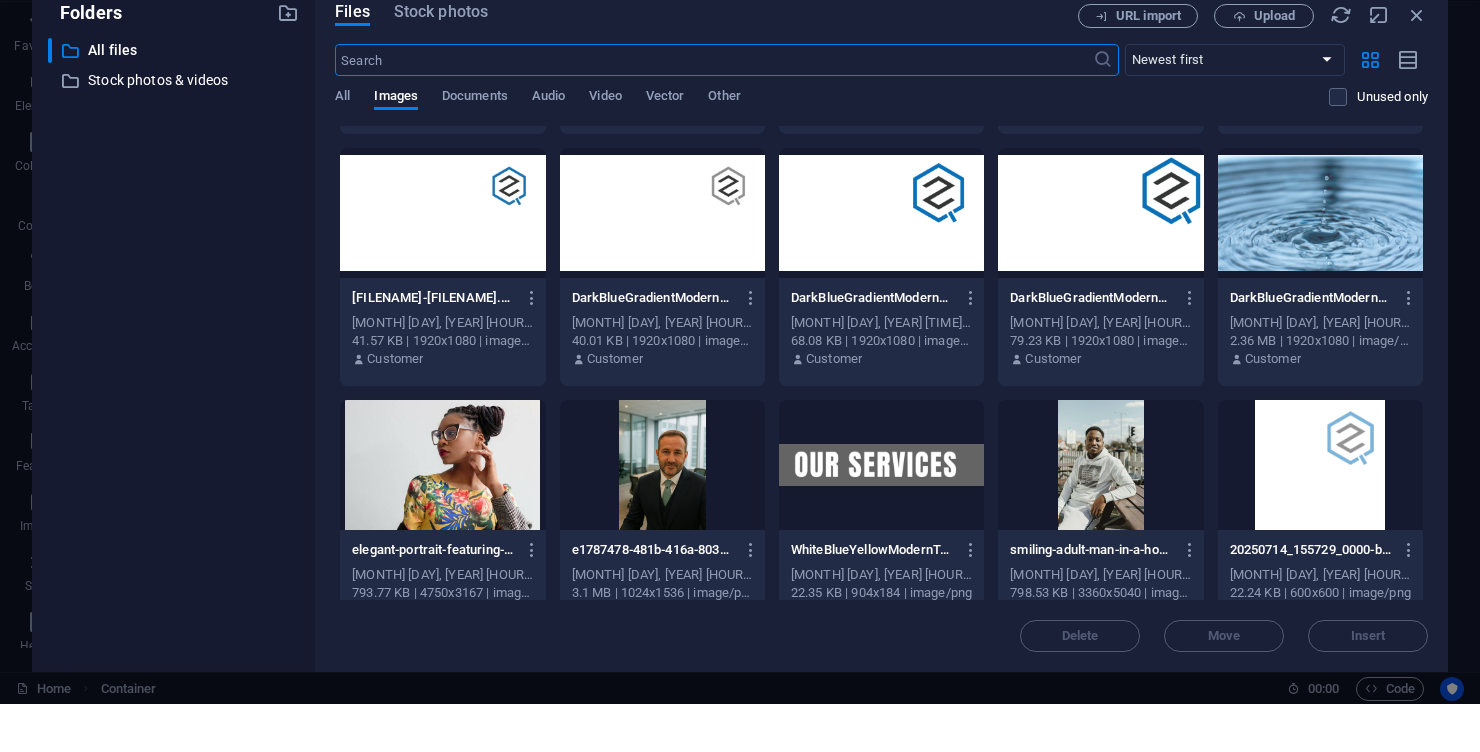 click at bounding box center [881, 261] 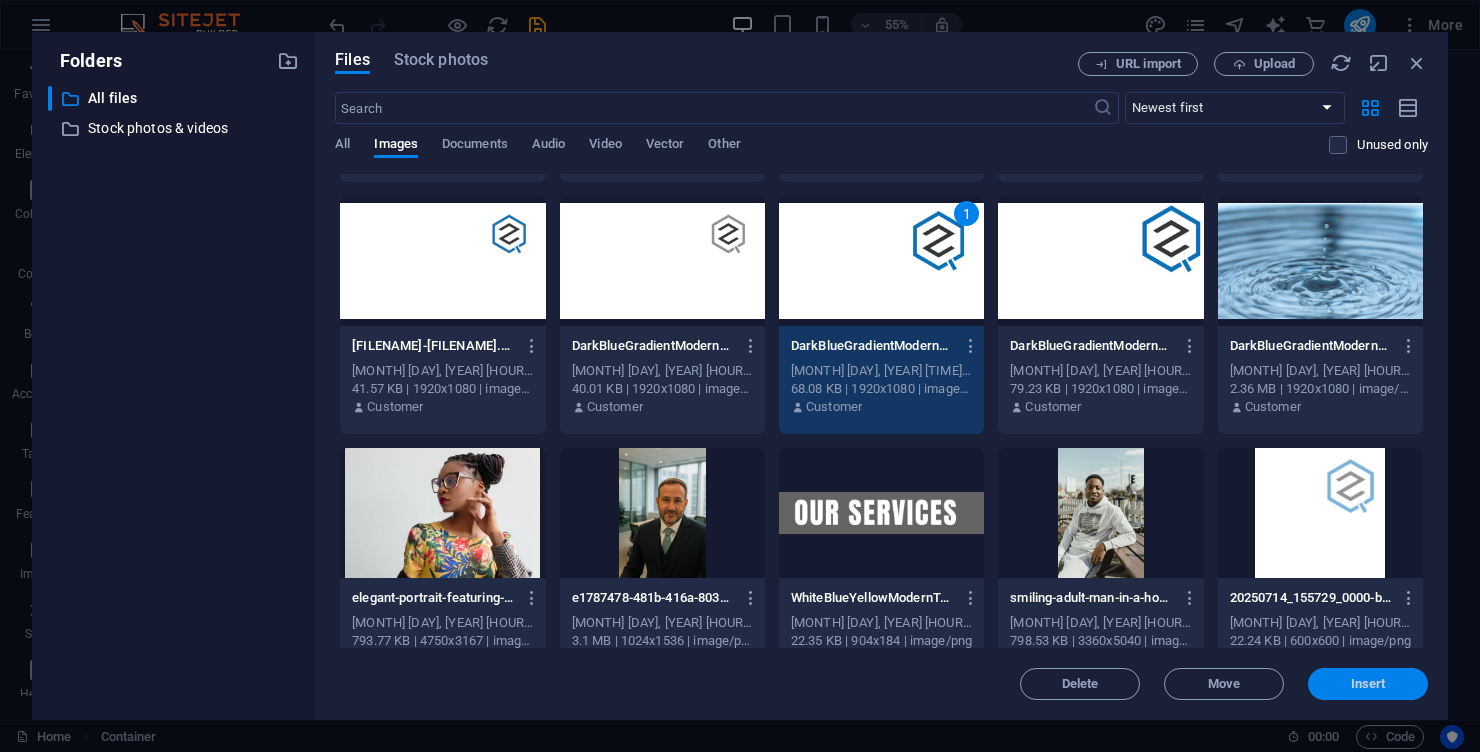 click on "Insert" at bounding box center (1368, 684) 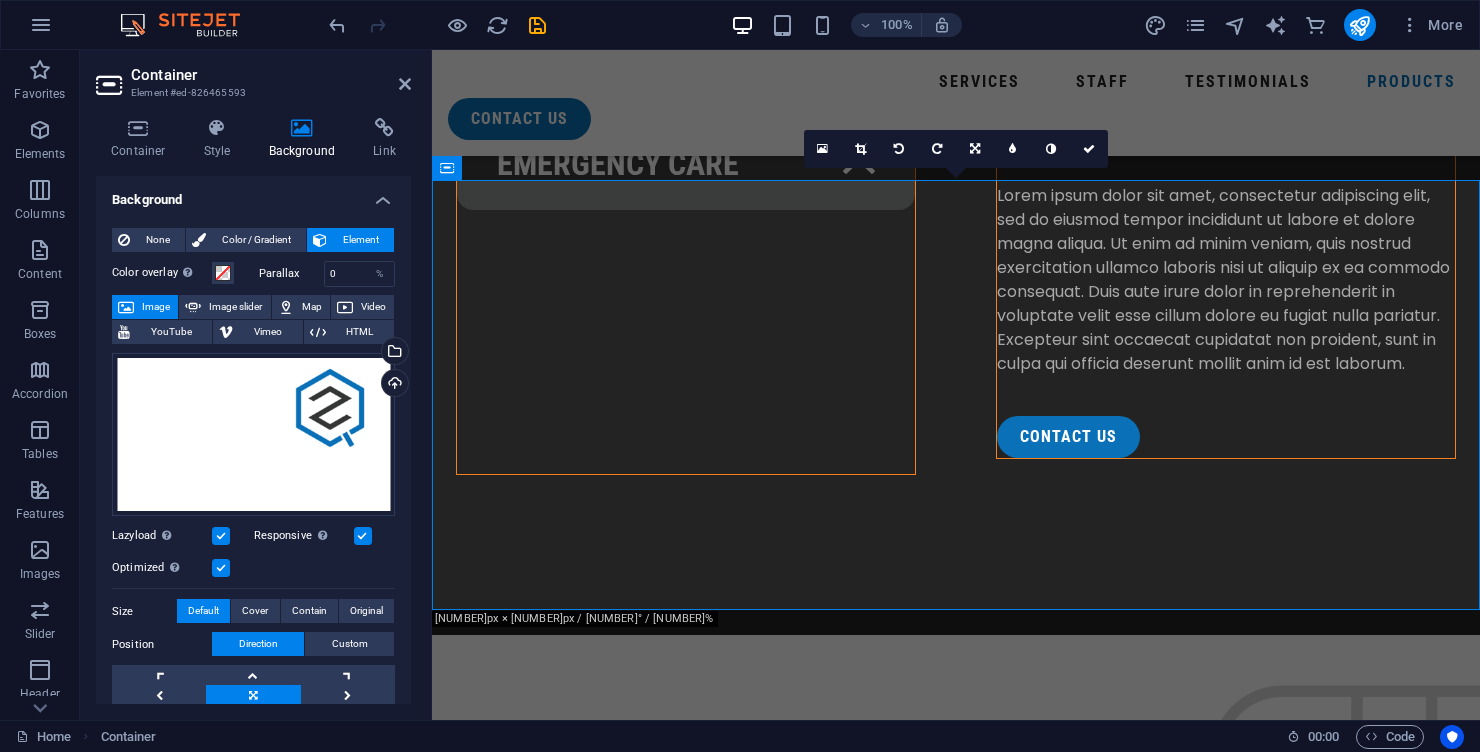scroll, scrollTop: 5237, scrollLeft: 0, axis: vertical 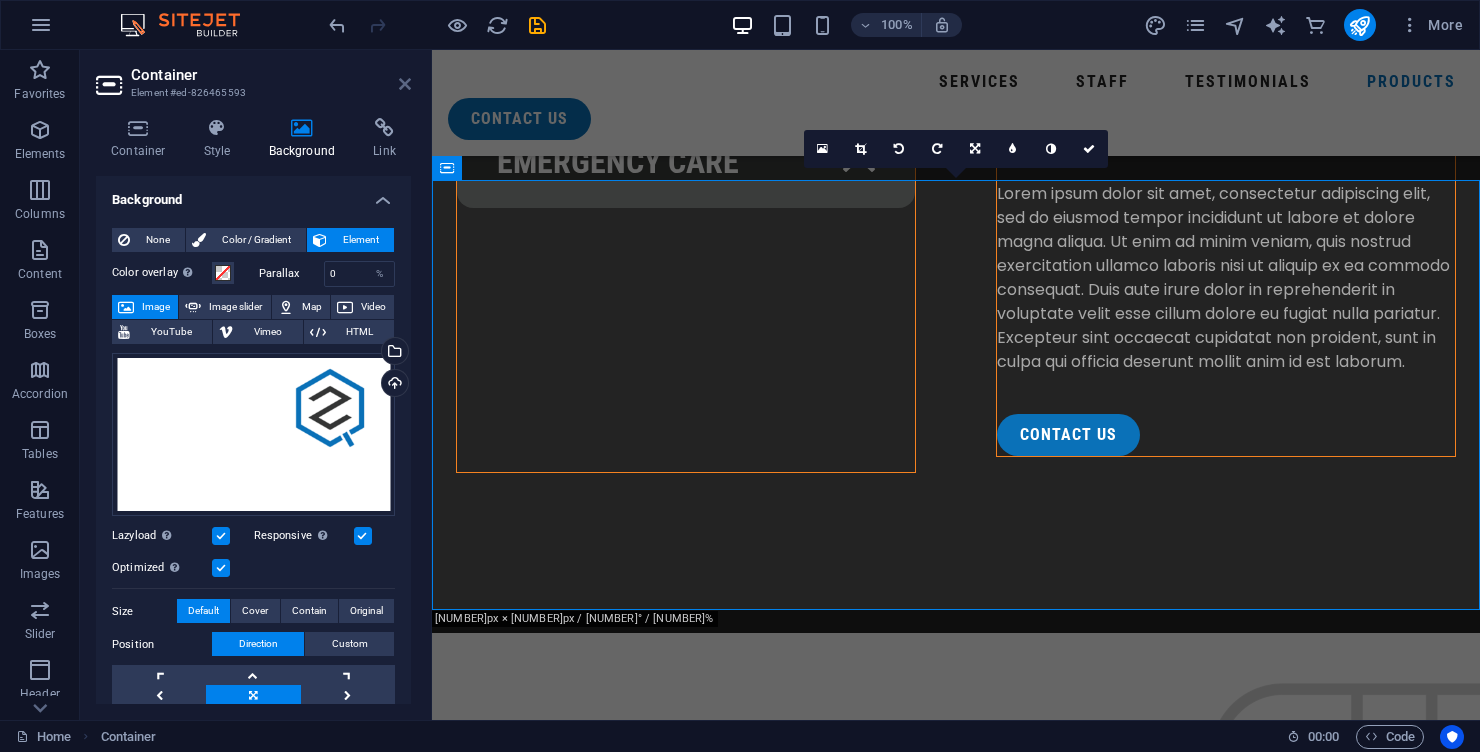 click at bounding box center (405, 84) 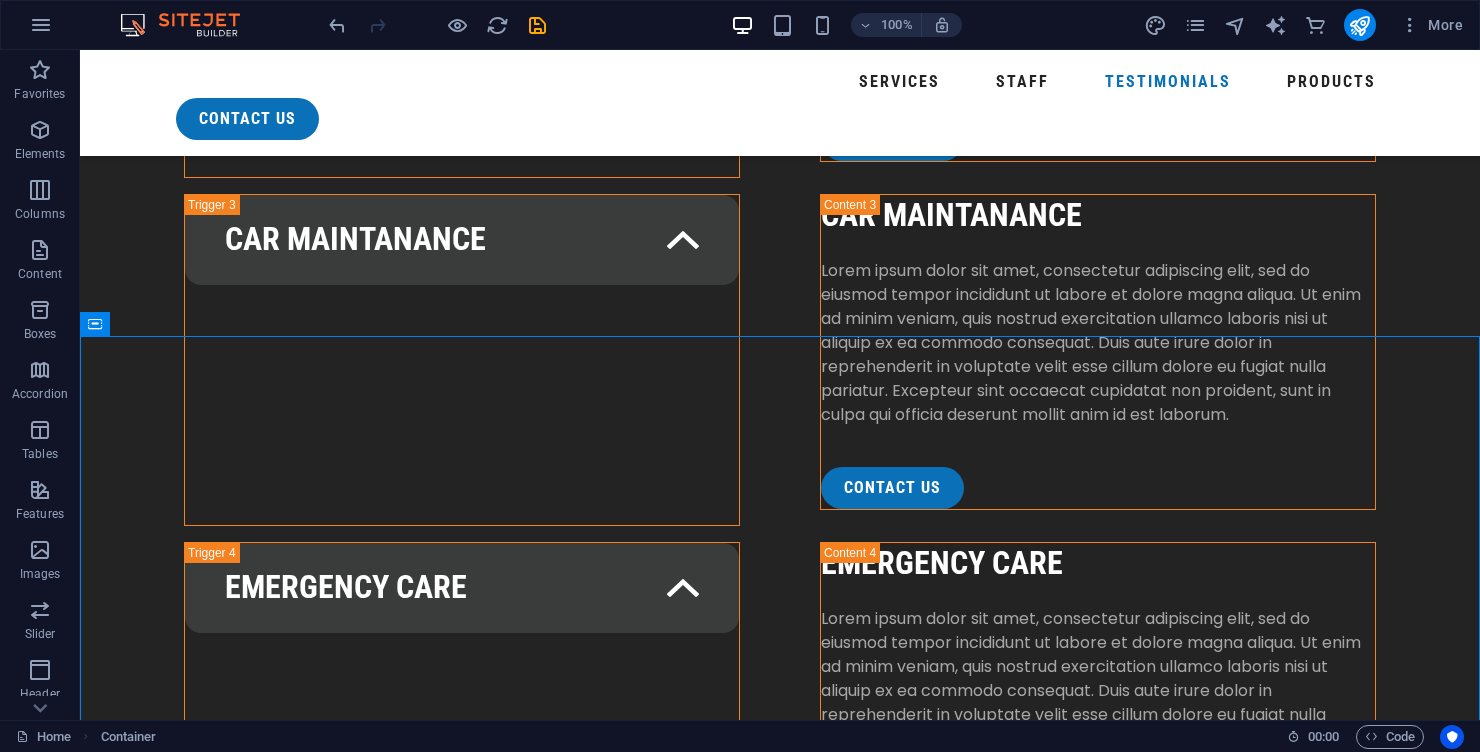 scroll, scrollTop: 4790, scrollLeft: 0, axis: vertical 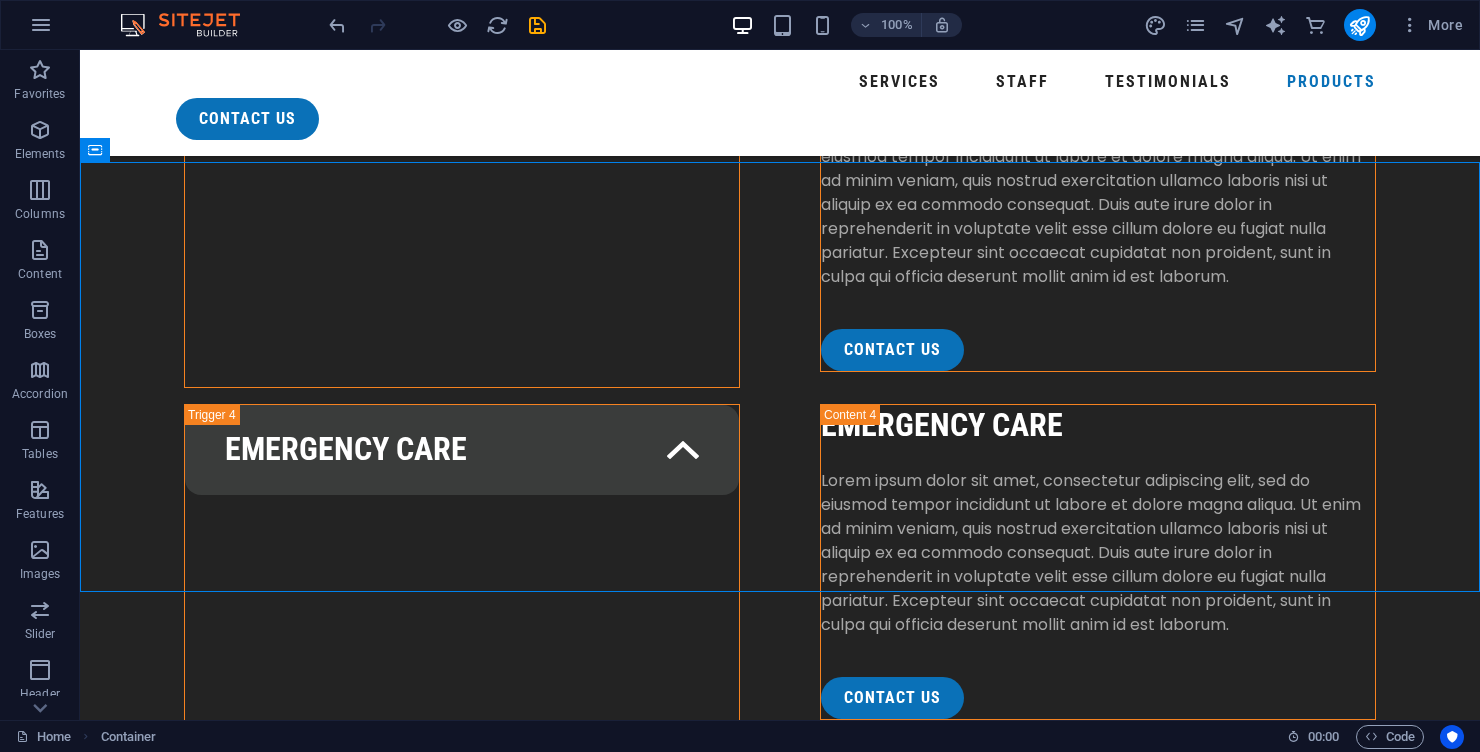 click at bounding box center [780, 5122] 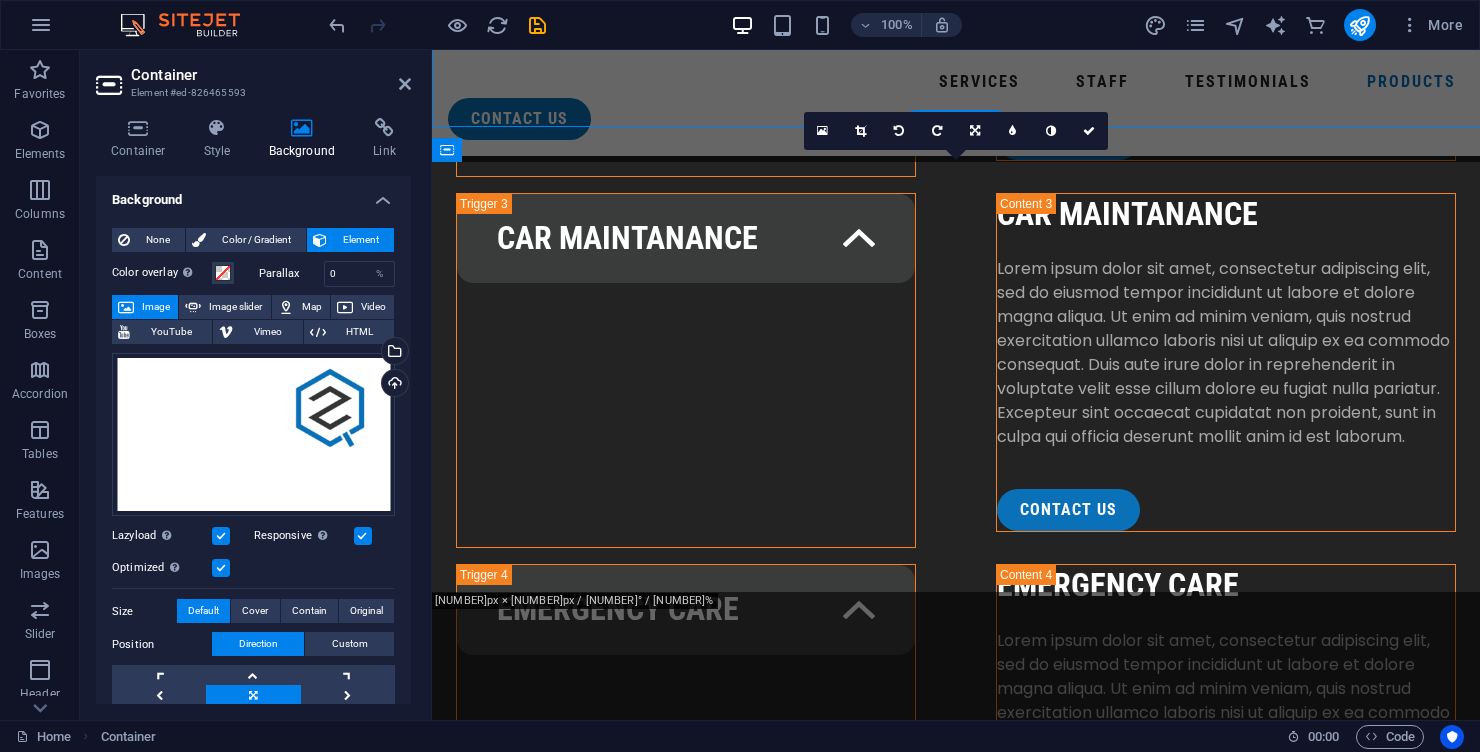 scroll, scrollTop: 5255, scrollLeft: 0, axis: vertical 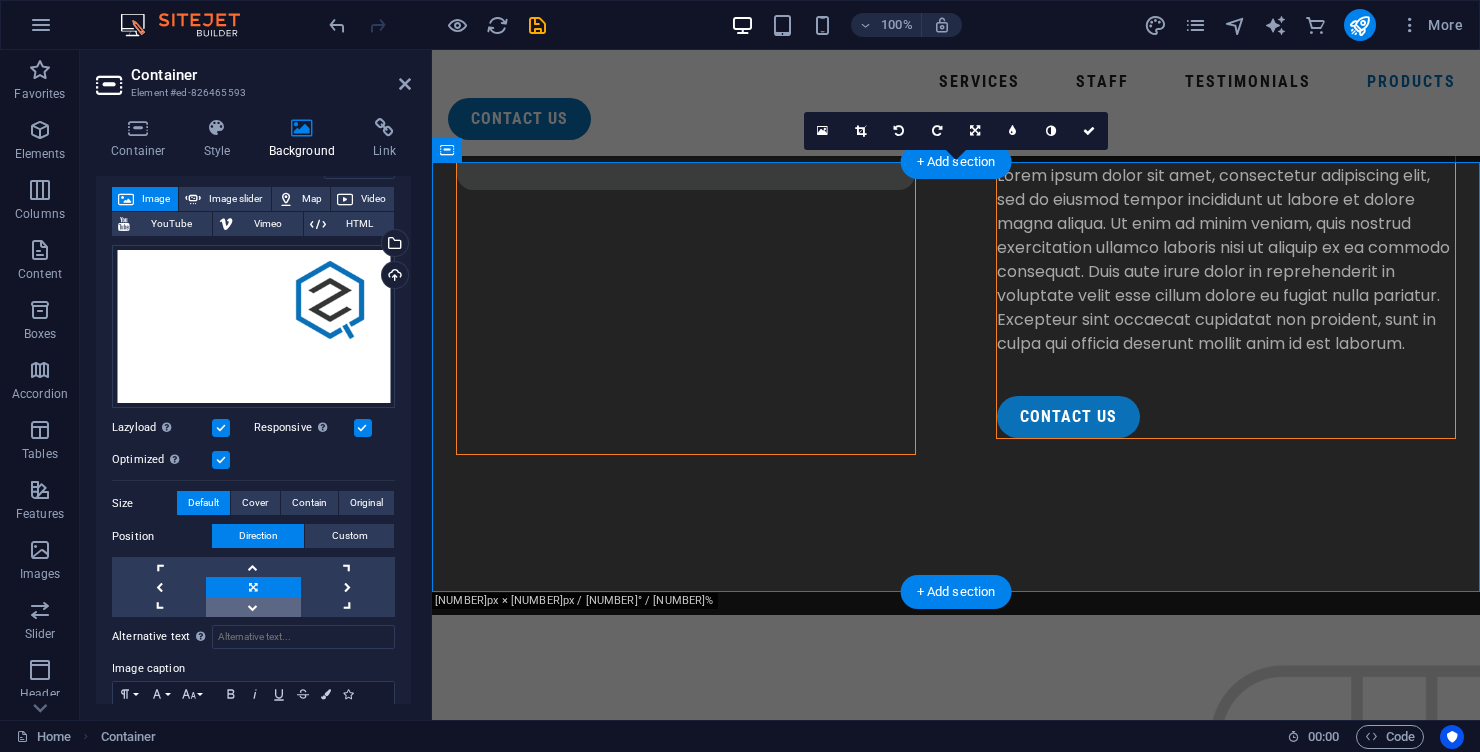 click at bounding box center (253, 607) 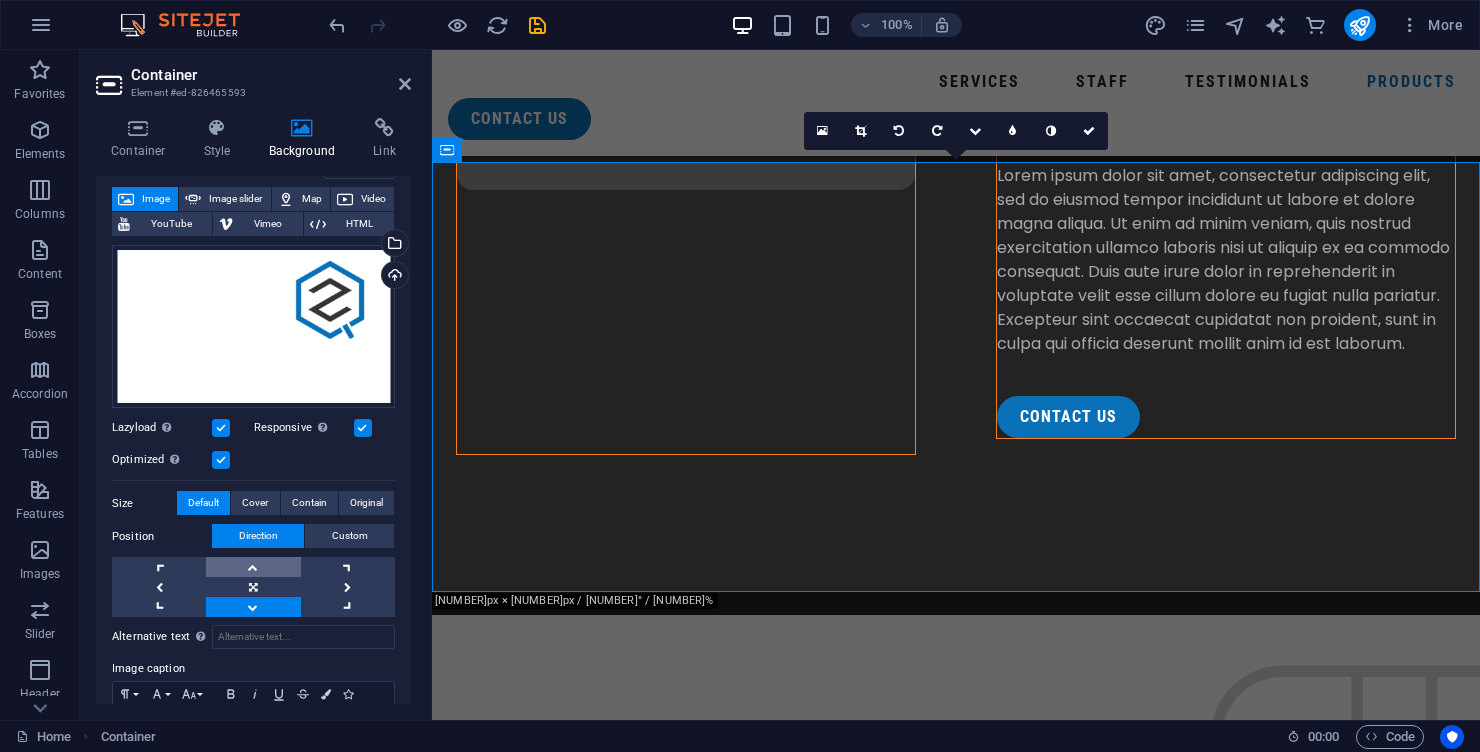 click at bounding box center (253, 567) 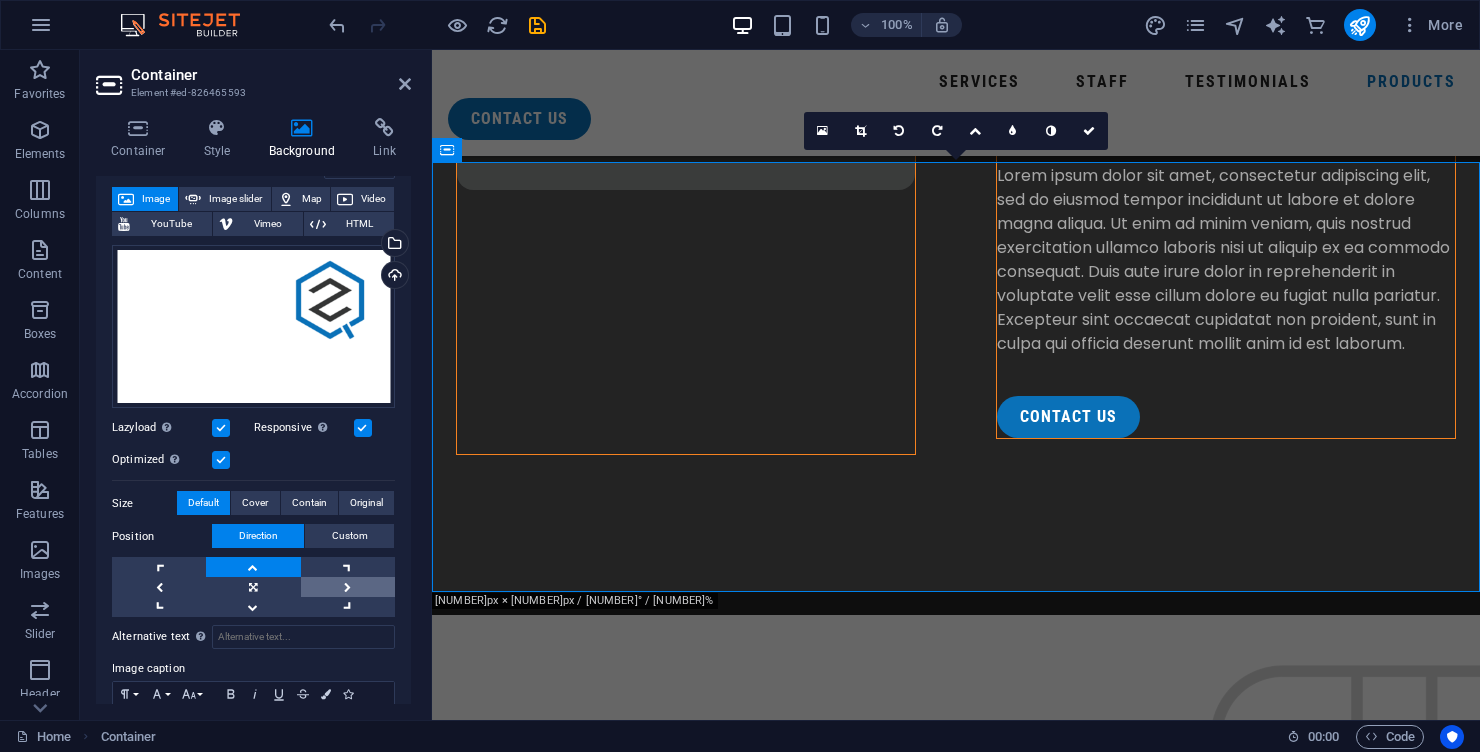 click at bounding box center (348, 587) 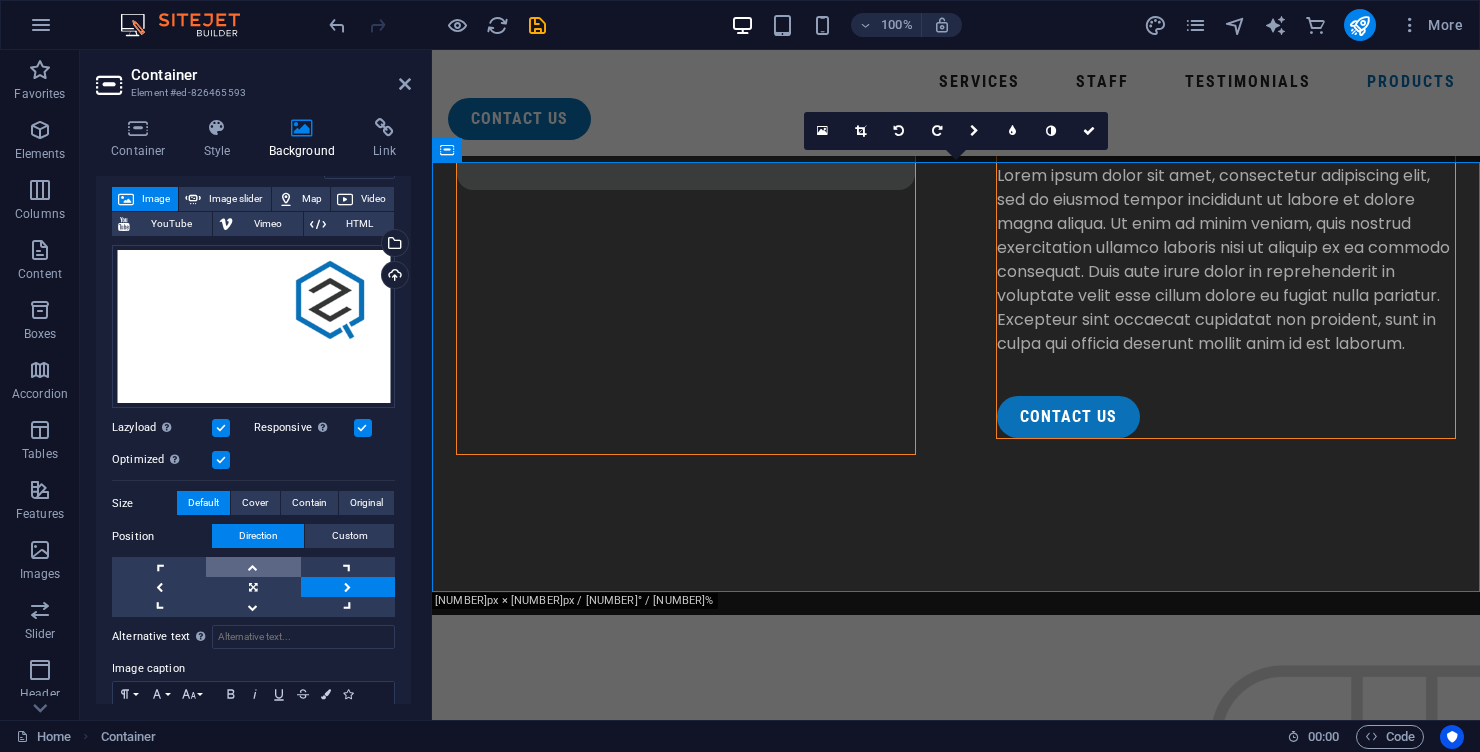 click at bounding box center (253, 567) 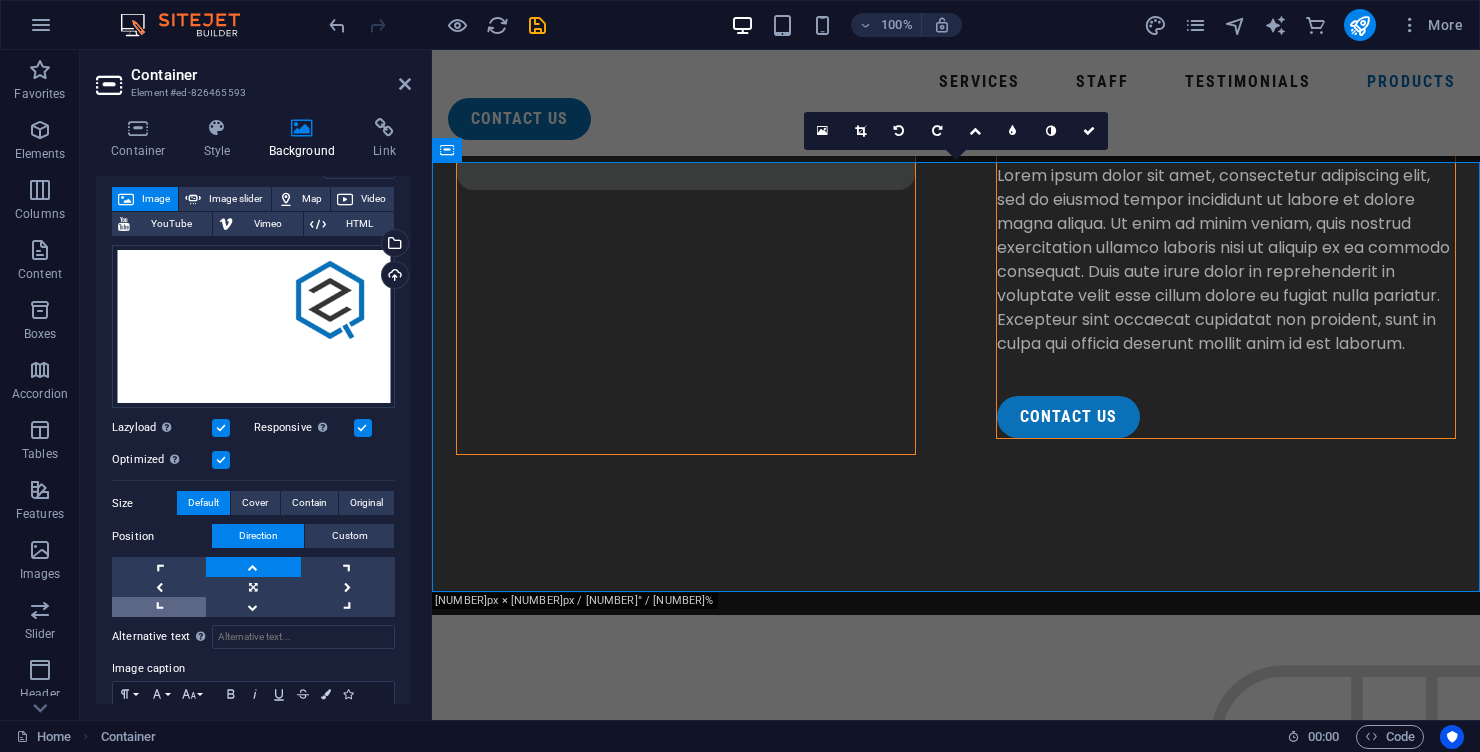click at bounding box center (159, 607) 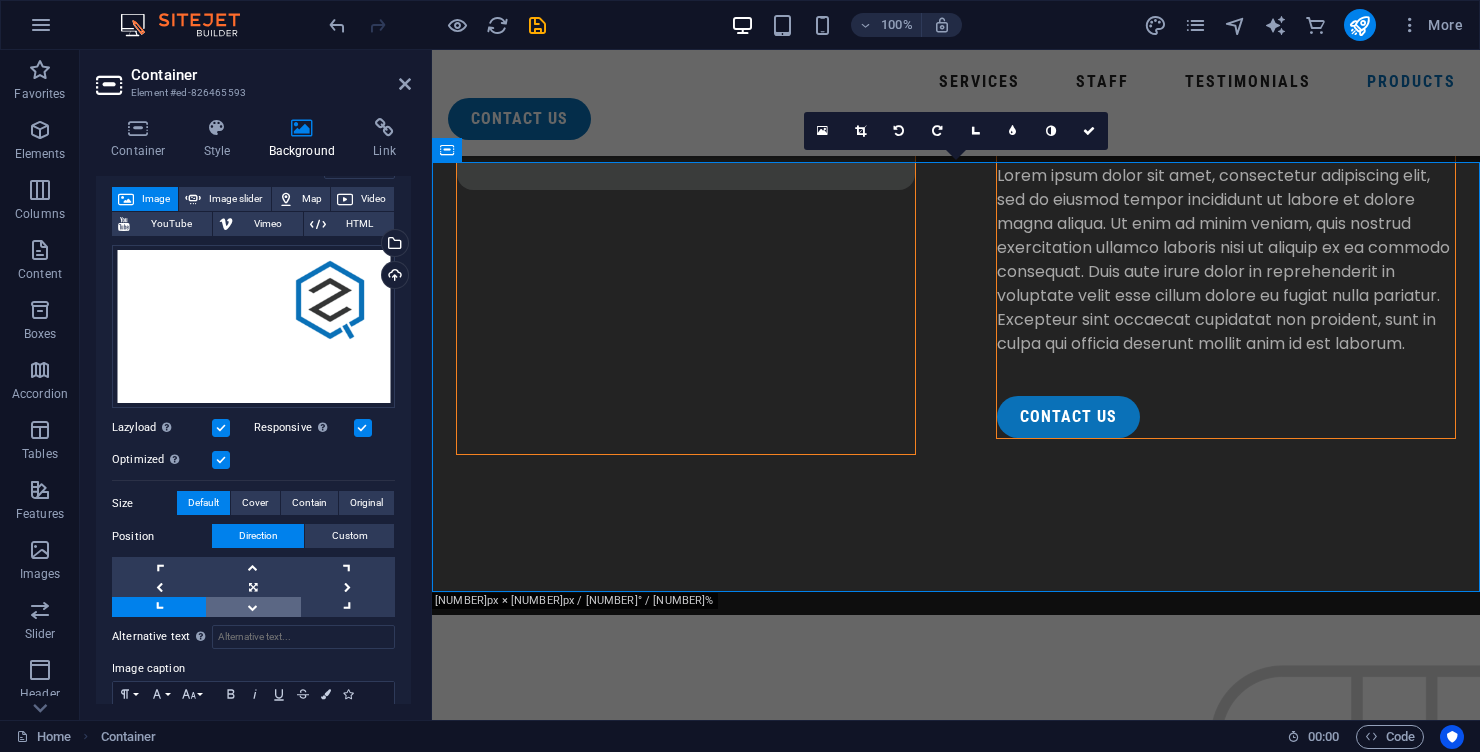 click at bounding box center [253, 607] 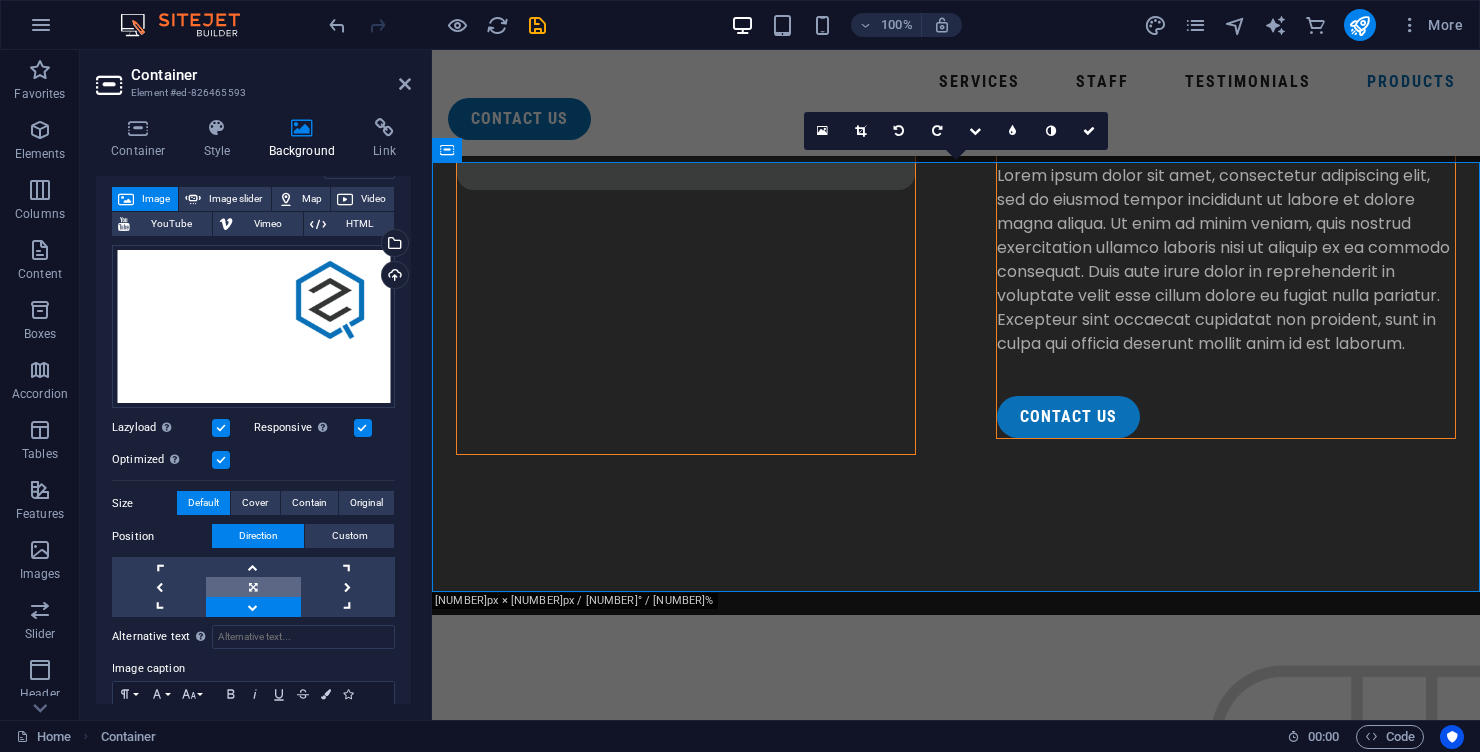 click at bounding box center [253, 587] 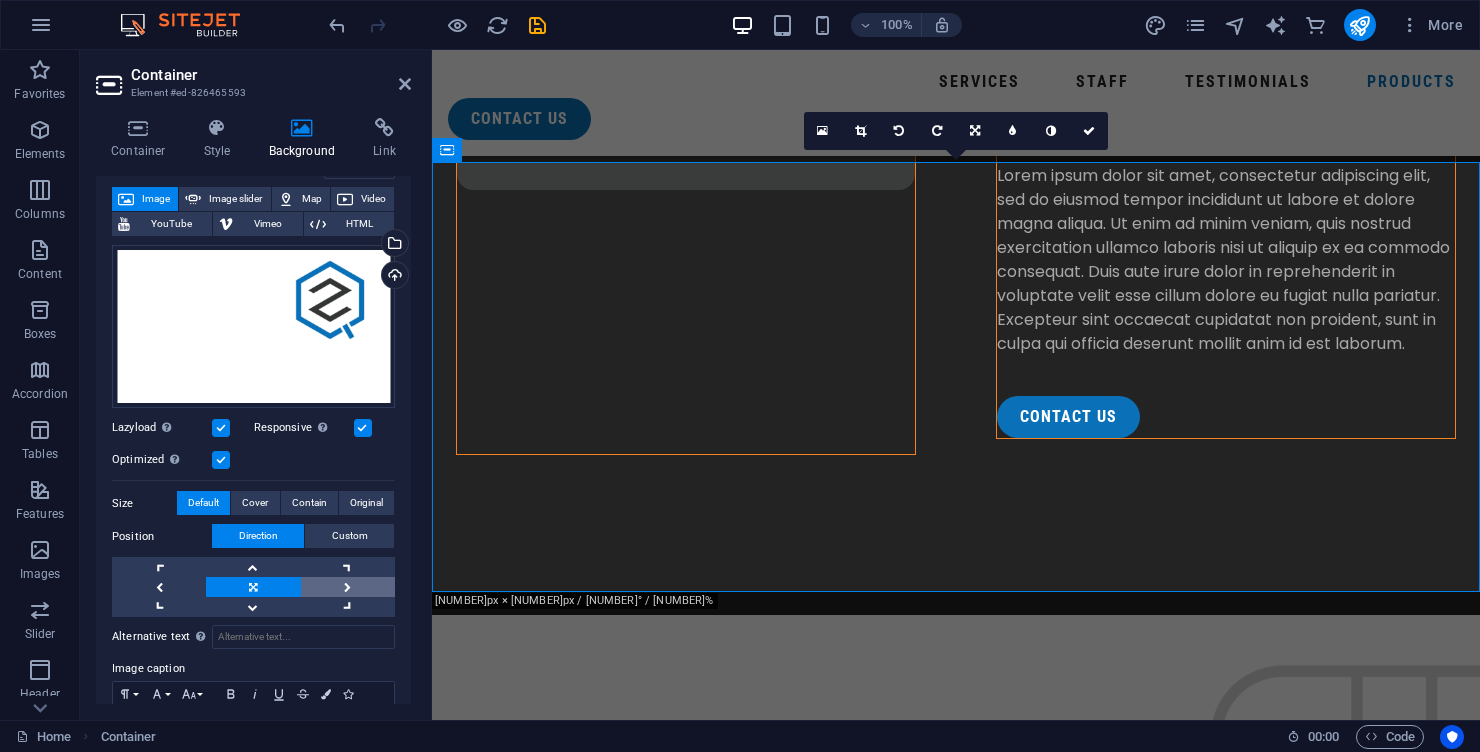 click at bounding box center (348, 587) 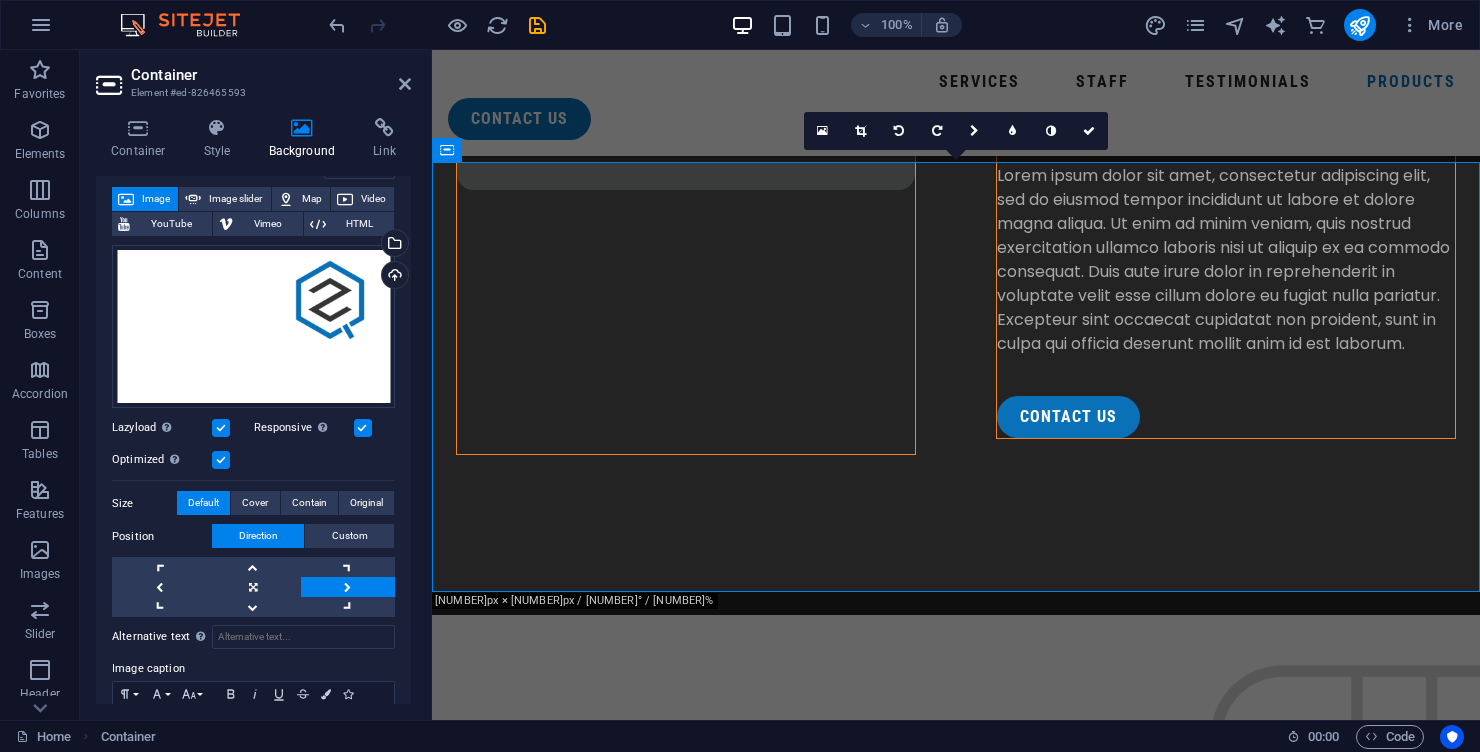 click at bounding box center (348, 587) 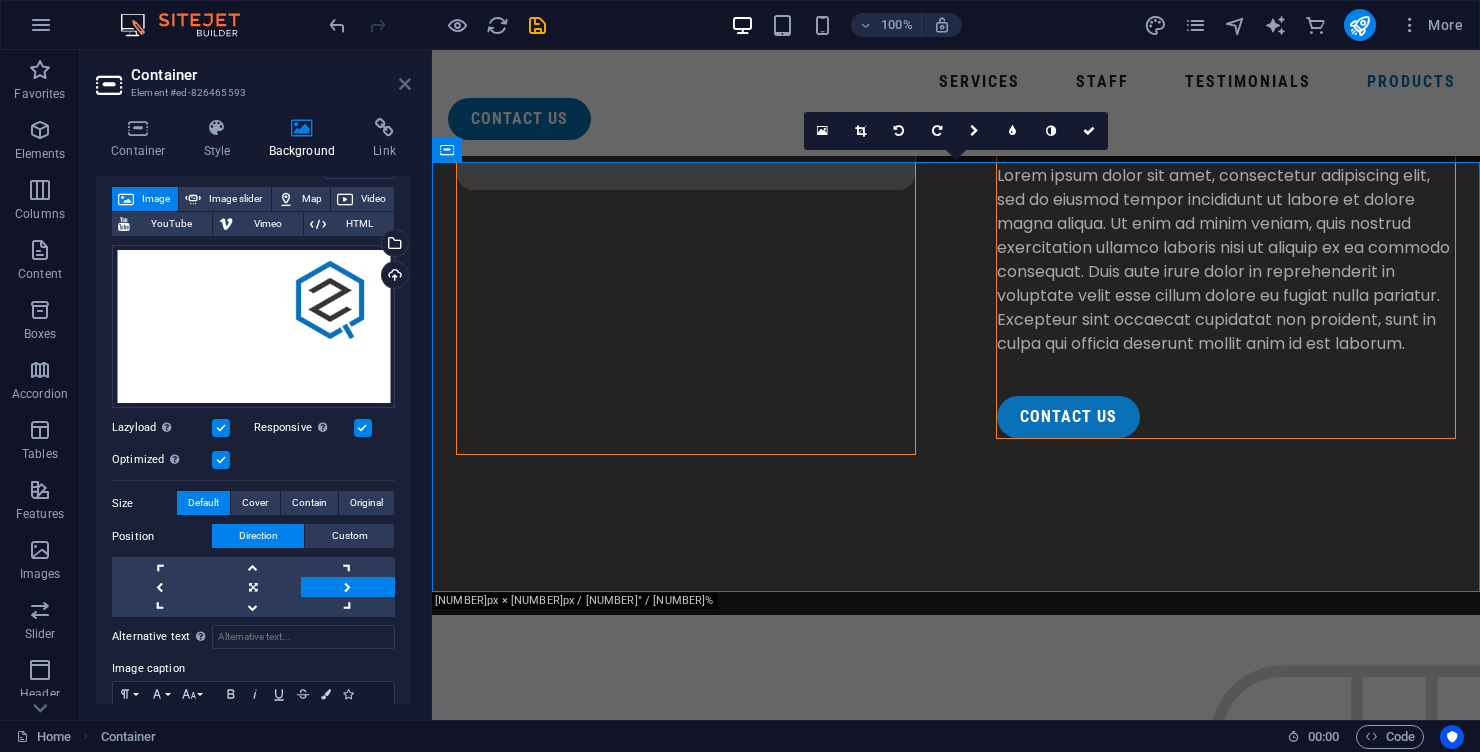 click at bounding box center (405, 84) 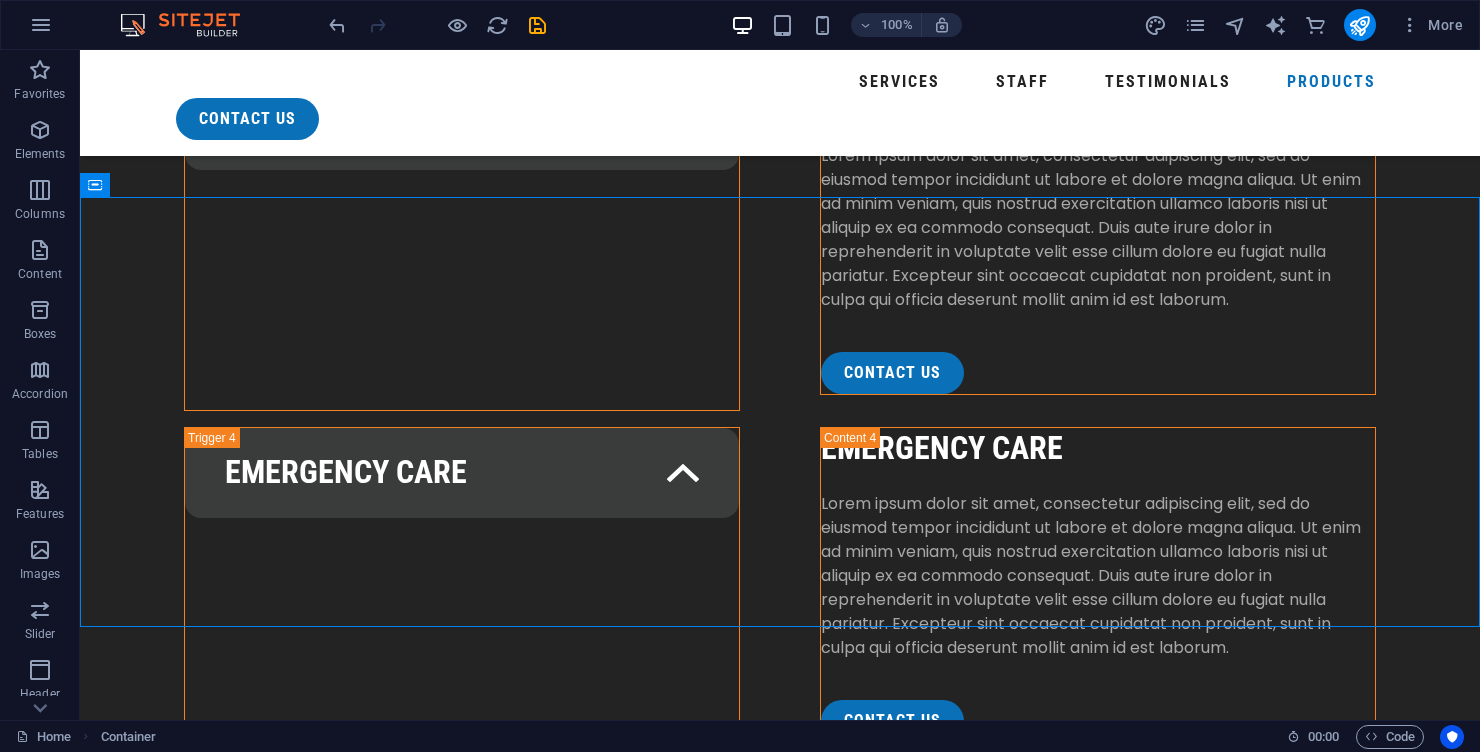 scroll, scrollTop: 4772, scrollLeft: 0, axis: vertical 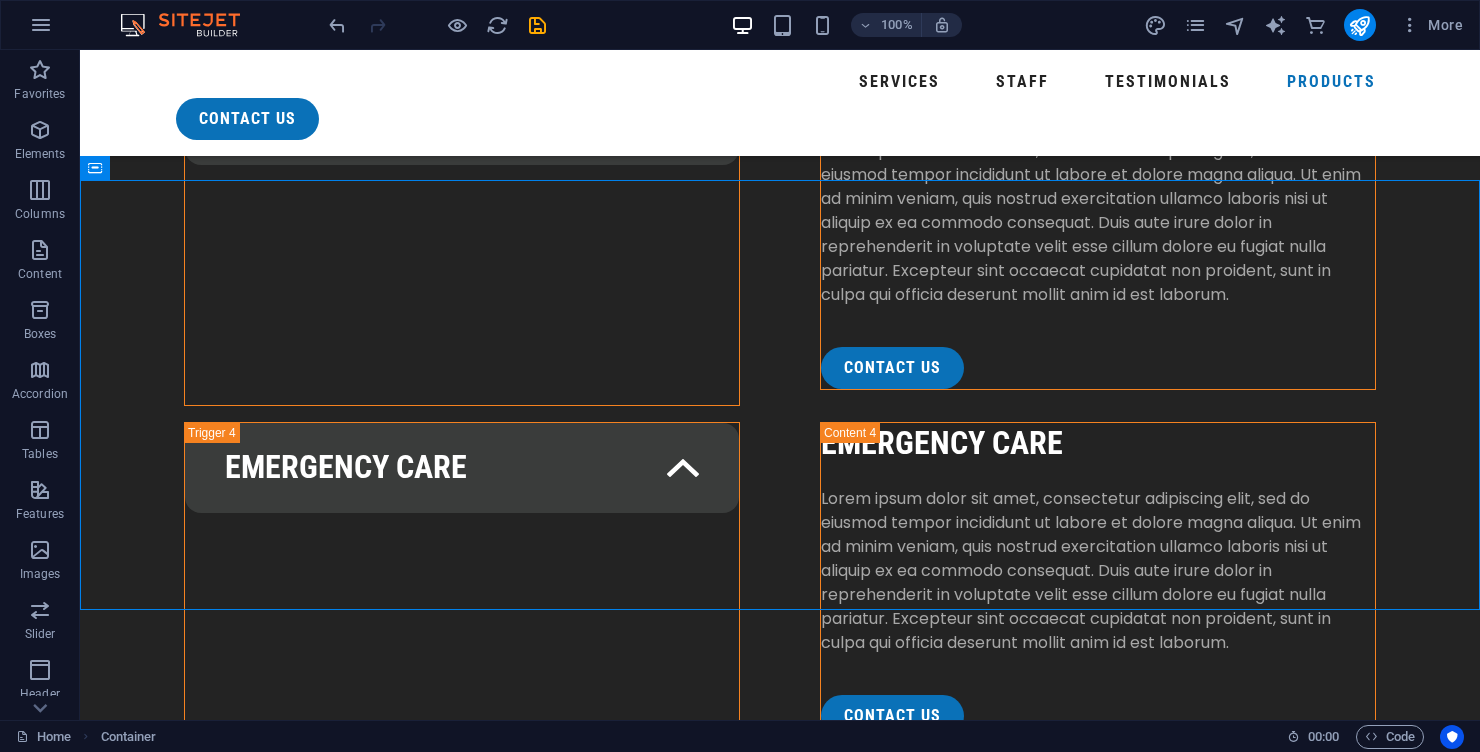 click on "feature Products" at bounding box center [780, 5546] 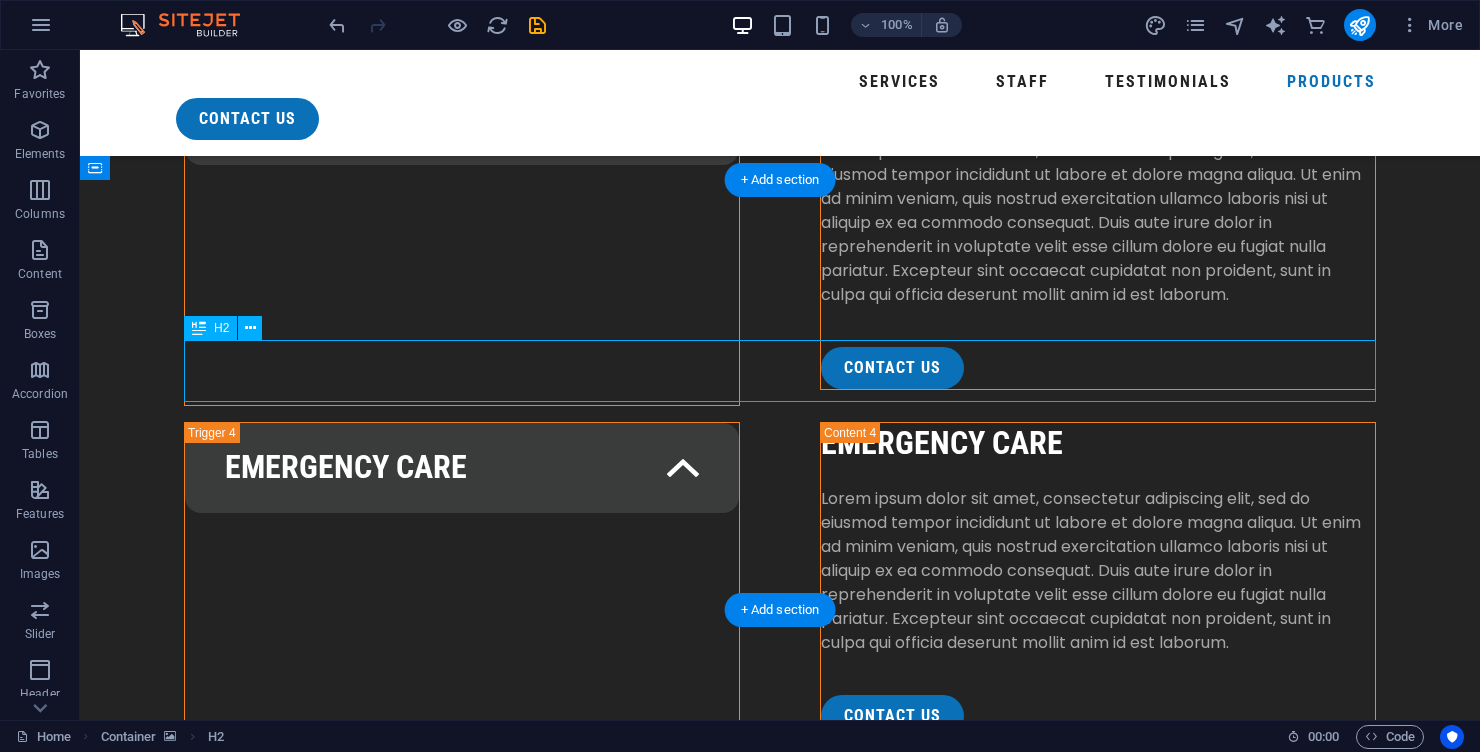 click at bounding box center (780, 5140) 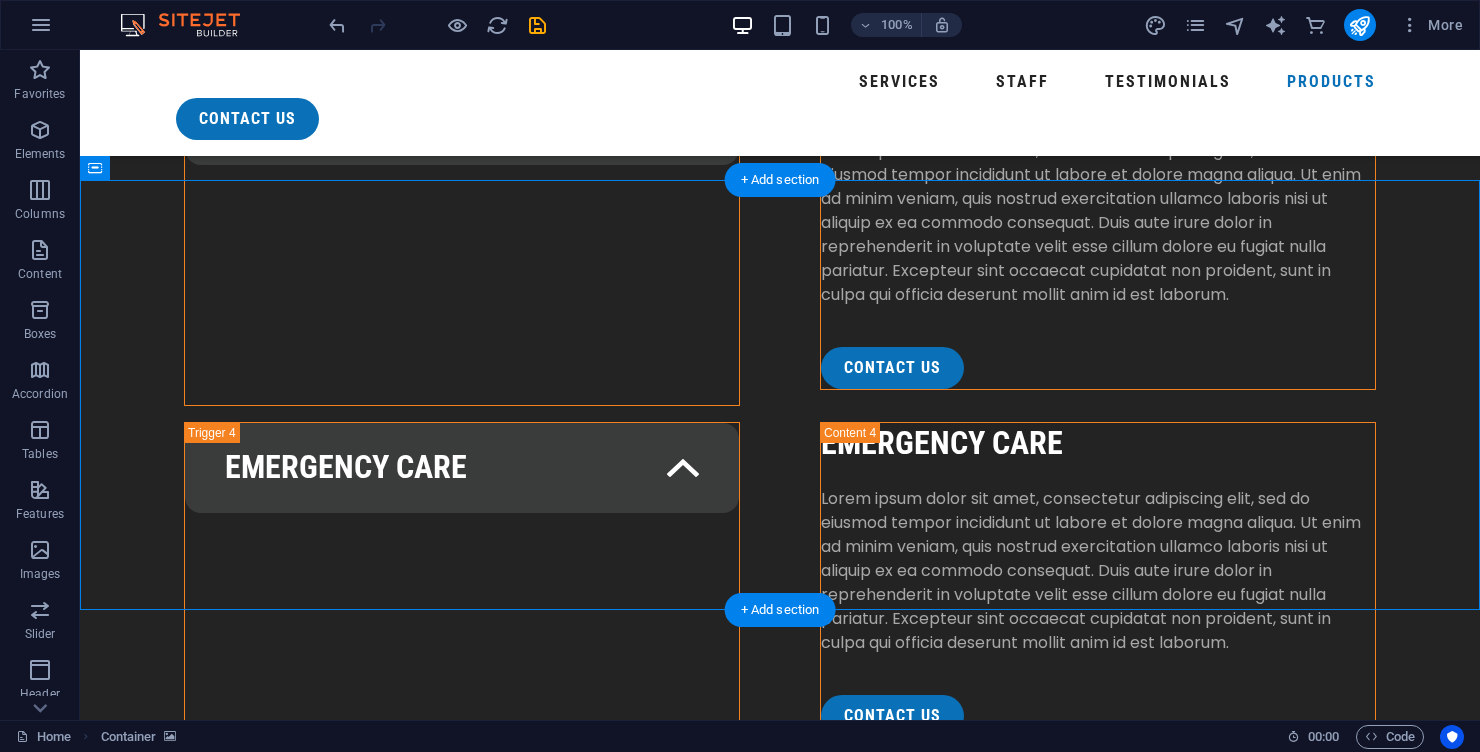 click at bounding box center (780, 5140) 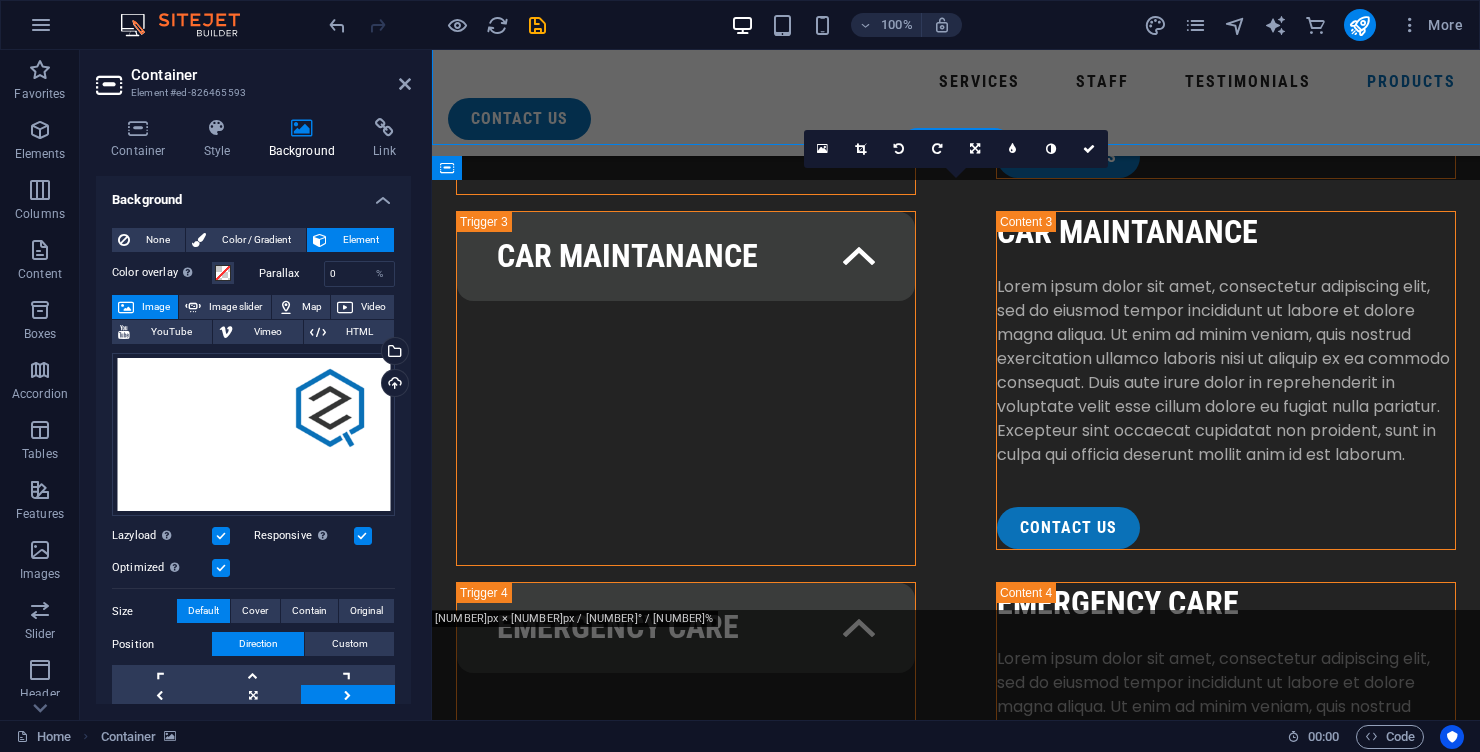 scroll, scrollTop: 5237, scrollLeft: 0, axis: vertical 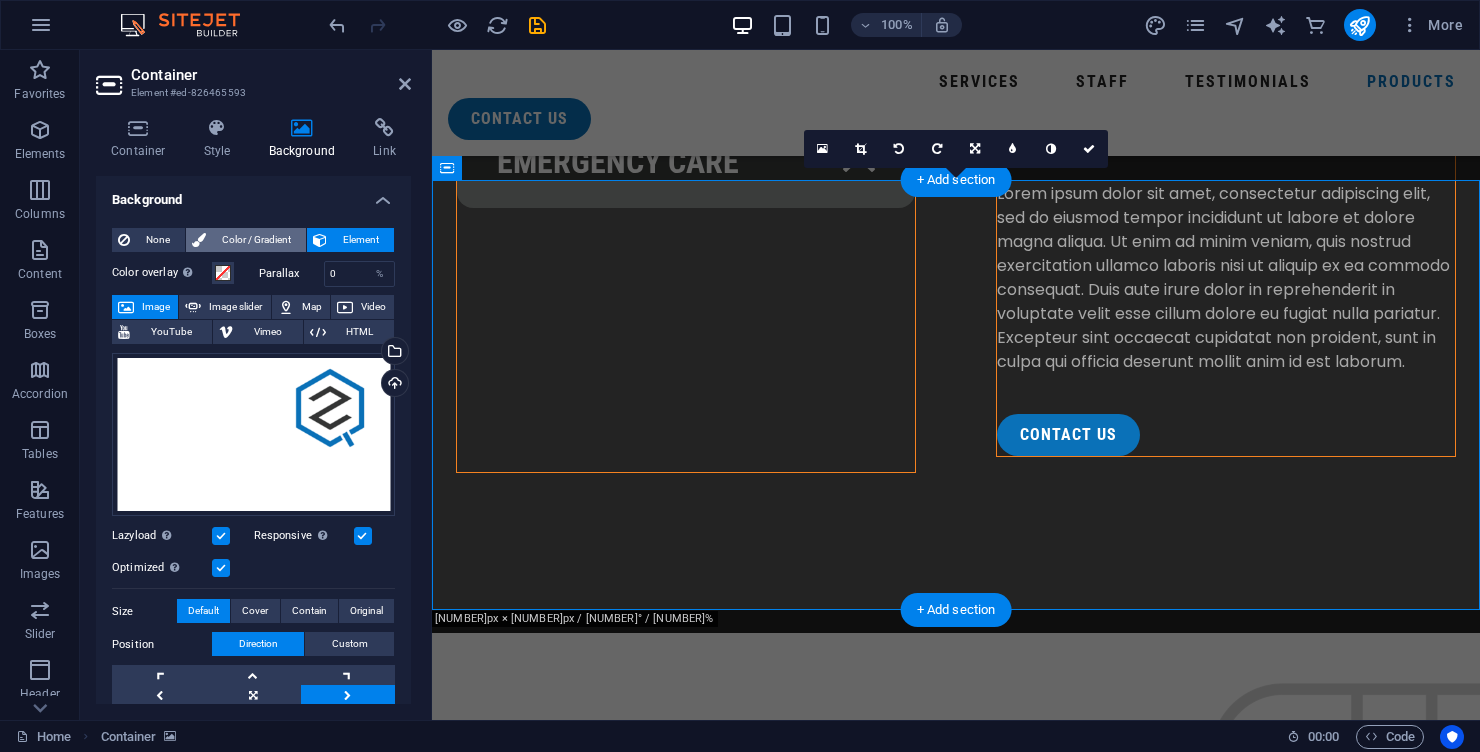 click on "Color / Gradient" at bounding box center [256, 240] 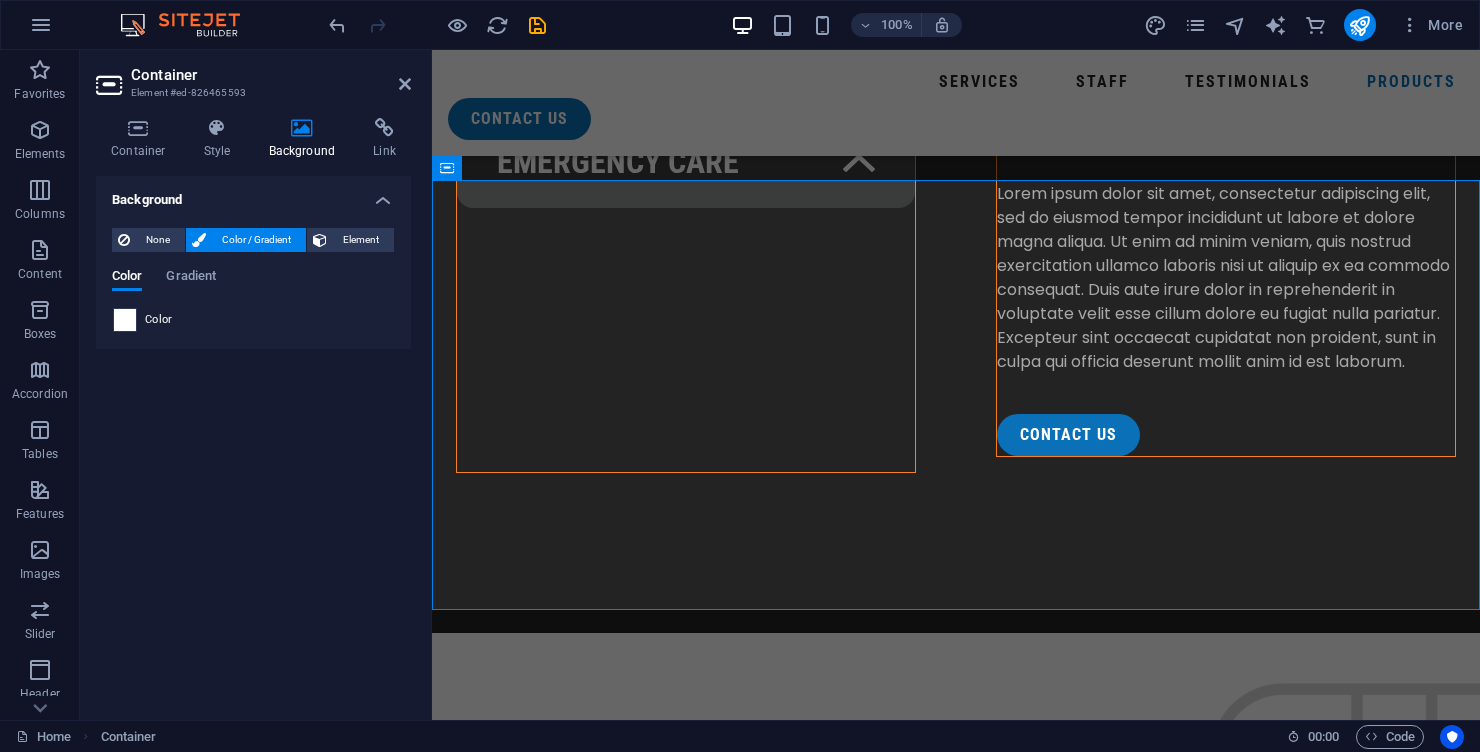 click at bounding box center [125, 320] 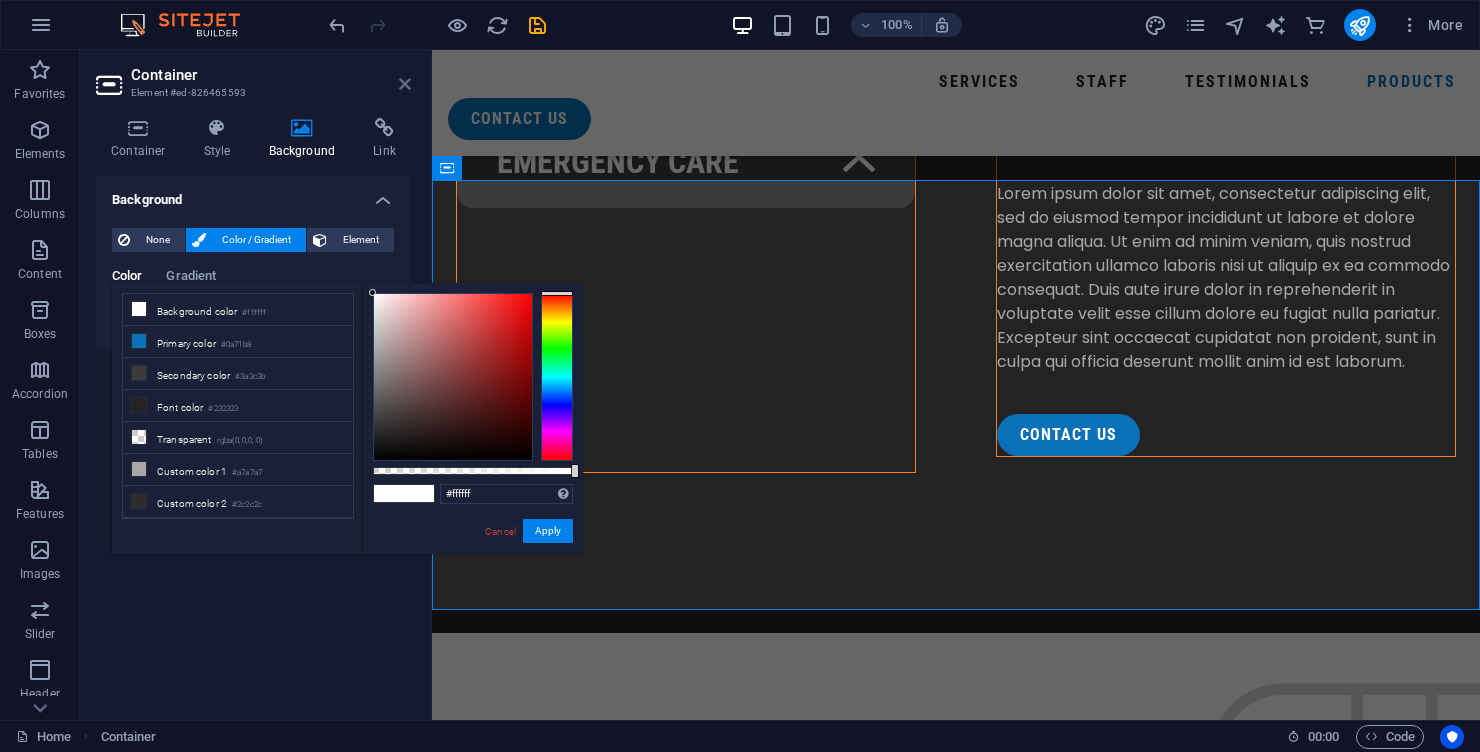 click at bounding box center (405, 84) 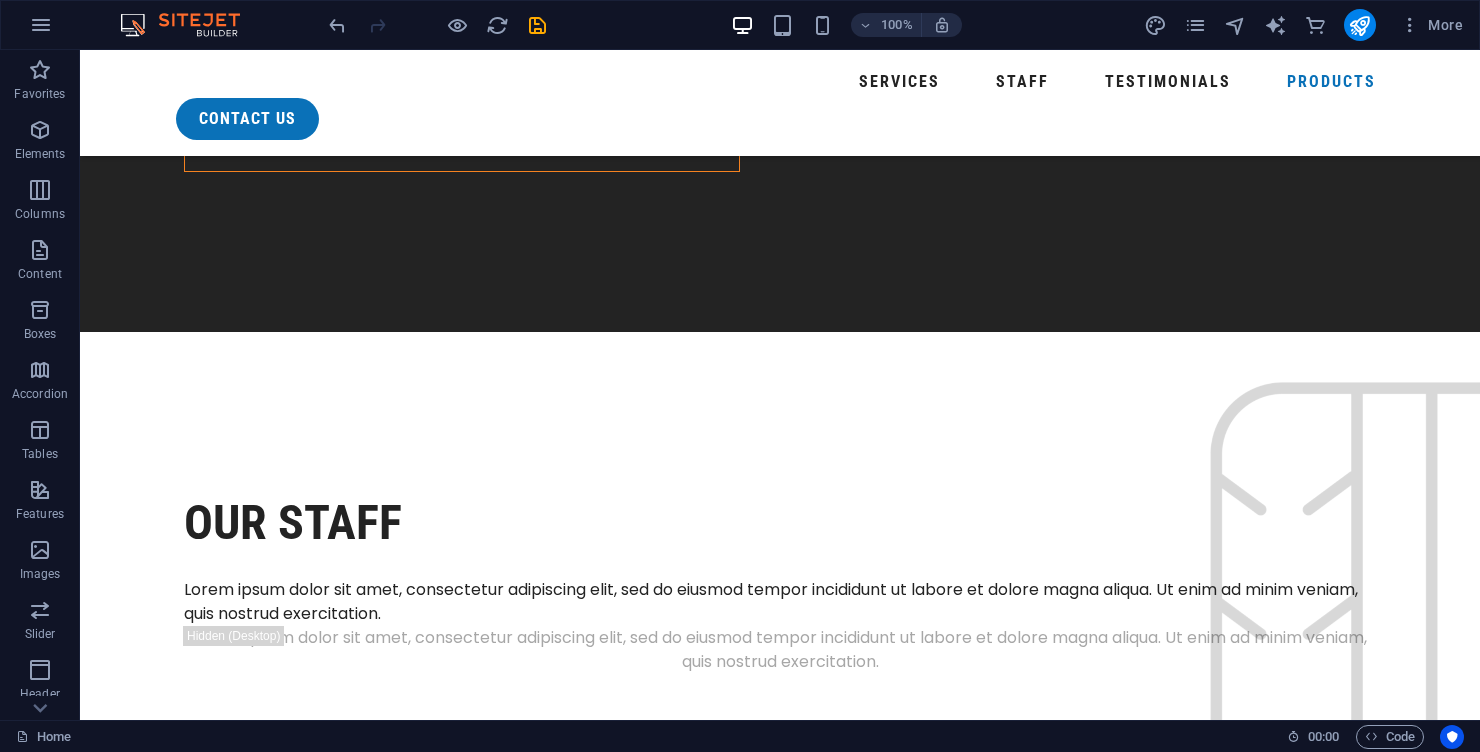 scroll, scrollTop: 5356, scrollLeft: 0, axis: vertical 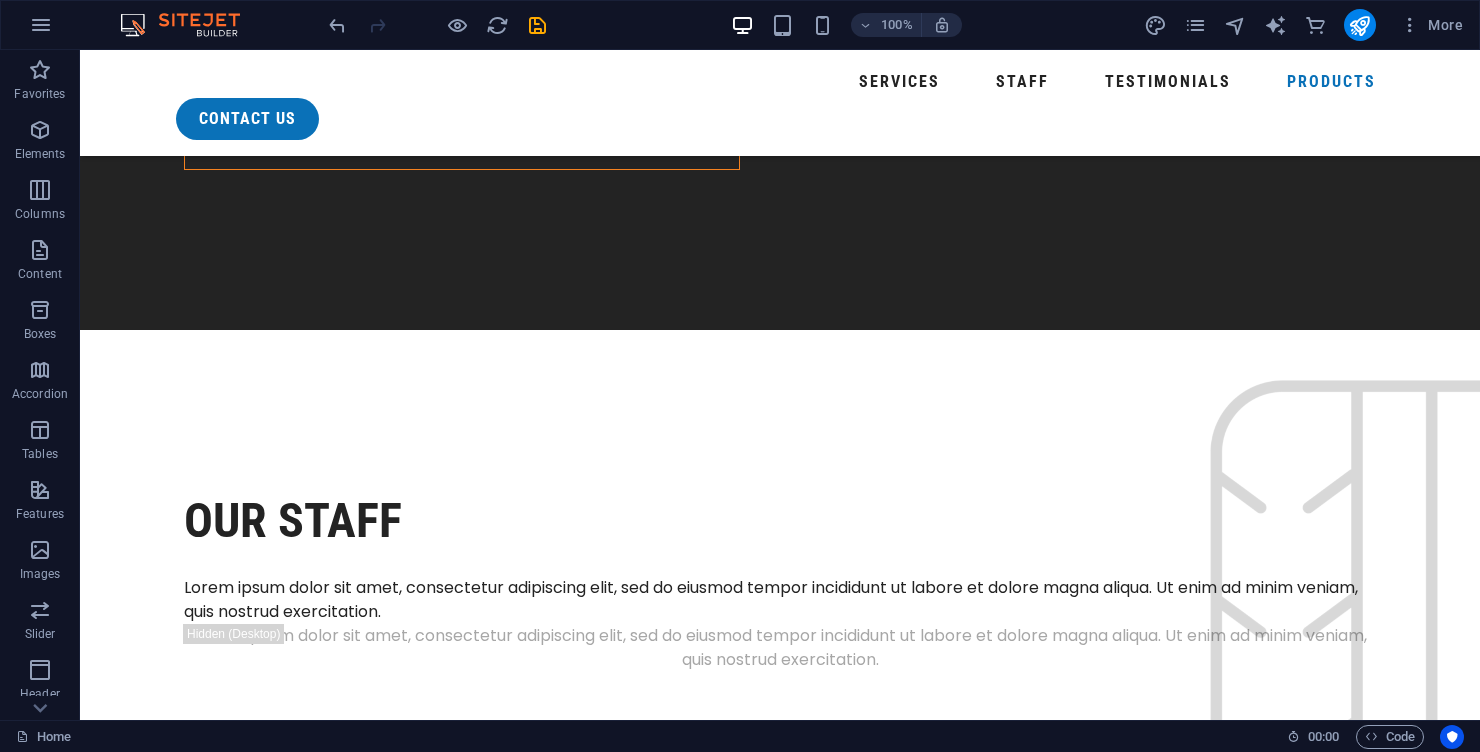 click on "Lorem ipsum dolor sit amet, consectetuer adipiscing elit. Aenean commodo ligula eget dolor. Lorem ipsum dolor sit amet." at bounding box center [292, 5906] 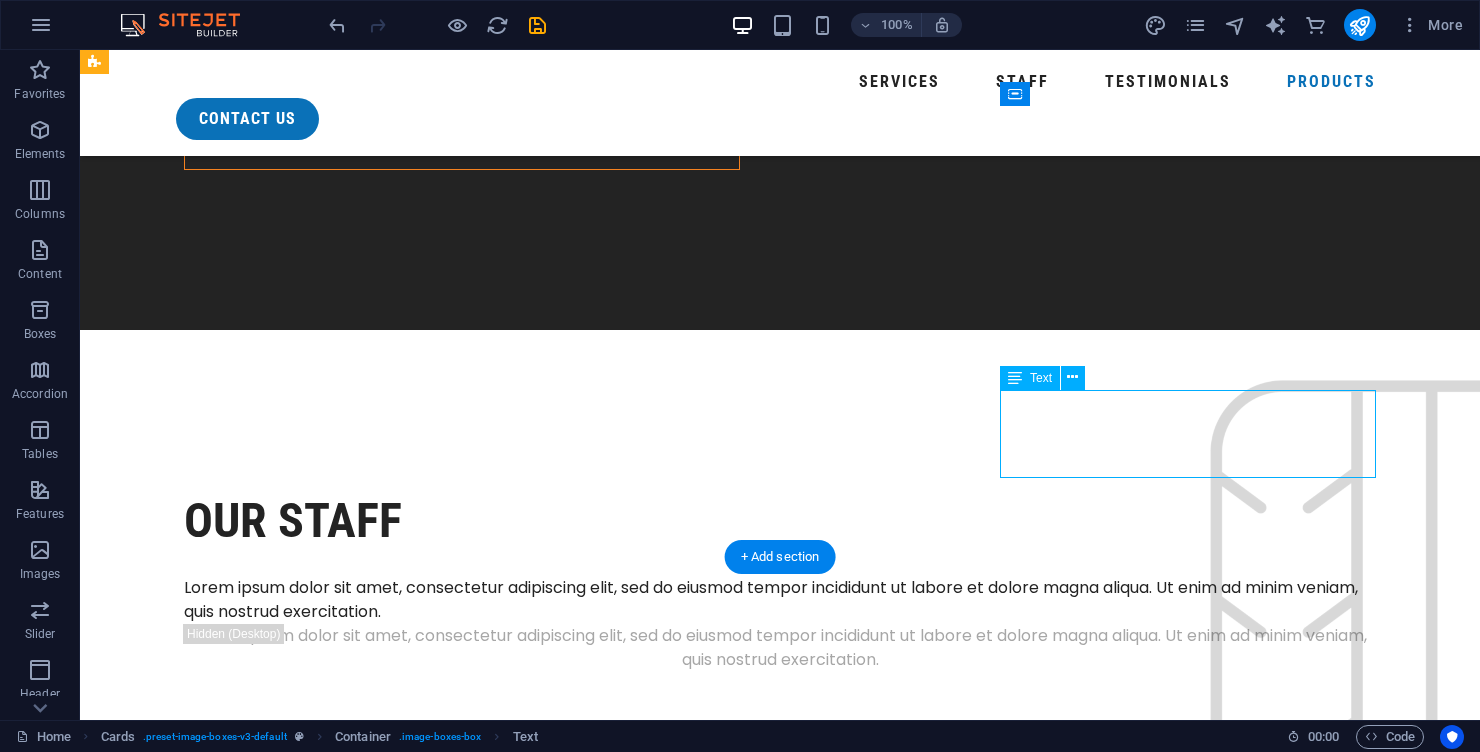 click on "Headline Lorem ipsum dolor sit amet, consectetuer adipiscing elit. Aenean commodo ligula eget dolor. Lorem ipsum dolor sit amet. Headline Lorem ipsum dolor sit amet, consectetuer adipiscing elit. Aenean commodo ligula eget dolor. Lorem ipsum dolor sit amet. Headline Lorem ipsum dolor sit amet, consectetuer adipiscing elit. Aenean commodo ligula eget dolor. Lorem ipsum dolor sit amet." at bounding box center [780, 5376] 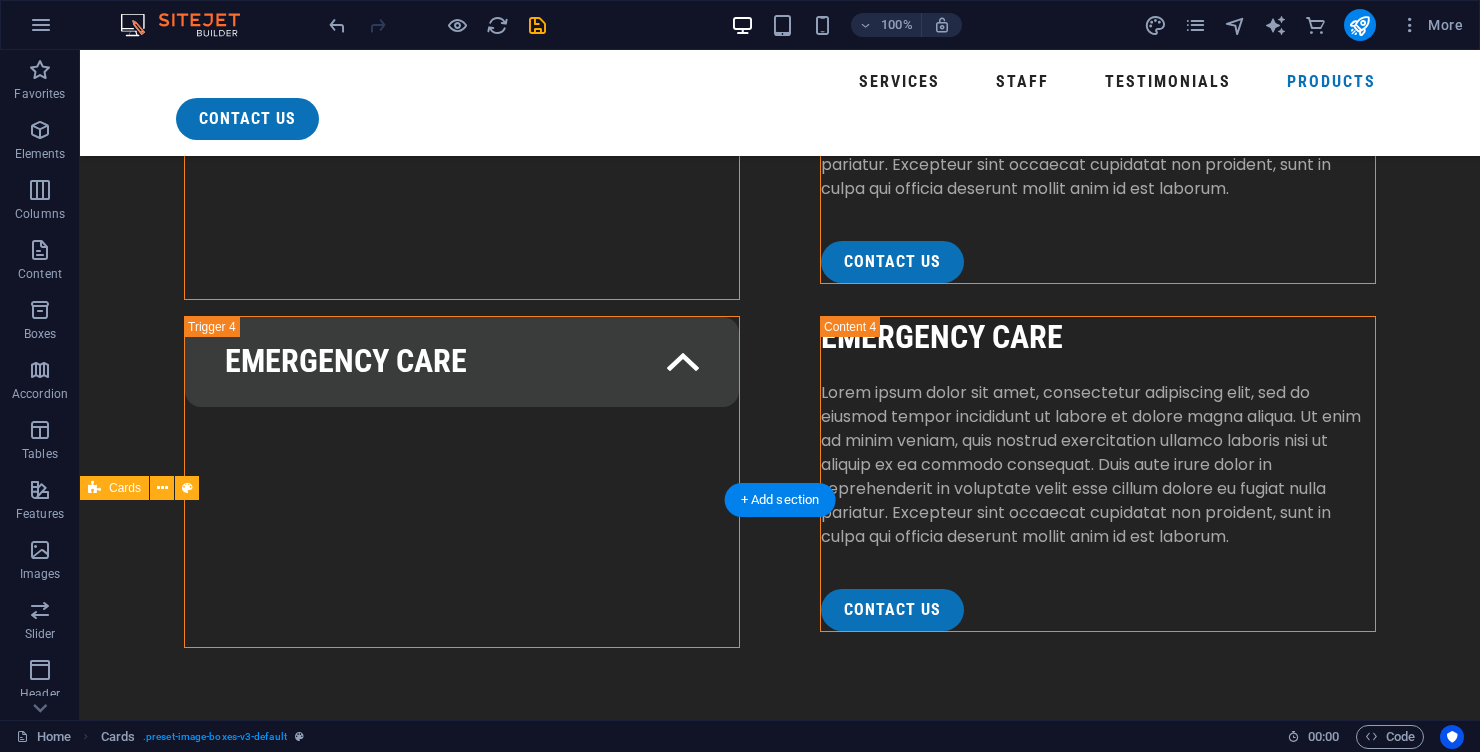 scroll, scrollTop: 4870, scrollLeft: 0, axis: vertical 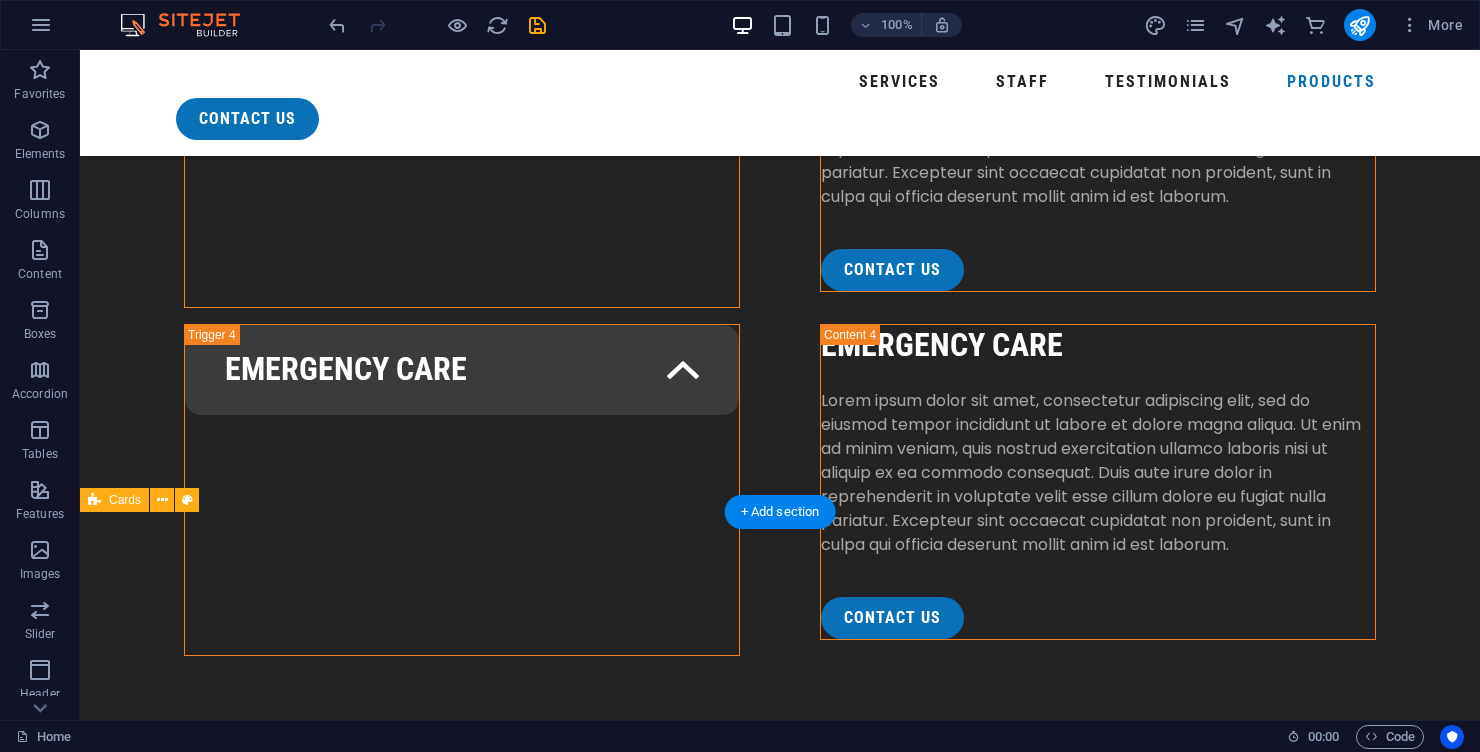 click on "feature Products At ZenoQuip, we understand that water treatment is not a one-size-fits-all solution. That’s why we offer a carefully curated range of industry-leading systems, components, and chemical solutions designed to meet the diverse needs of residential, commercial, and industrial clients. Whether you're purifying borehole water, maintaining high-purity process systems, or enhancing plant efficiency, our products are engineered for reliability, performance, and compliance with South African standards." at bounding box center (780, 5018) 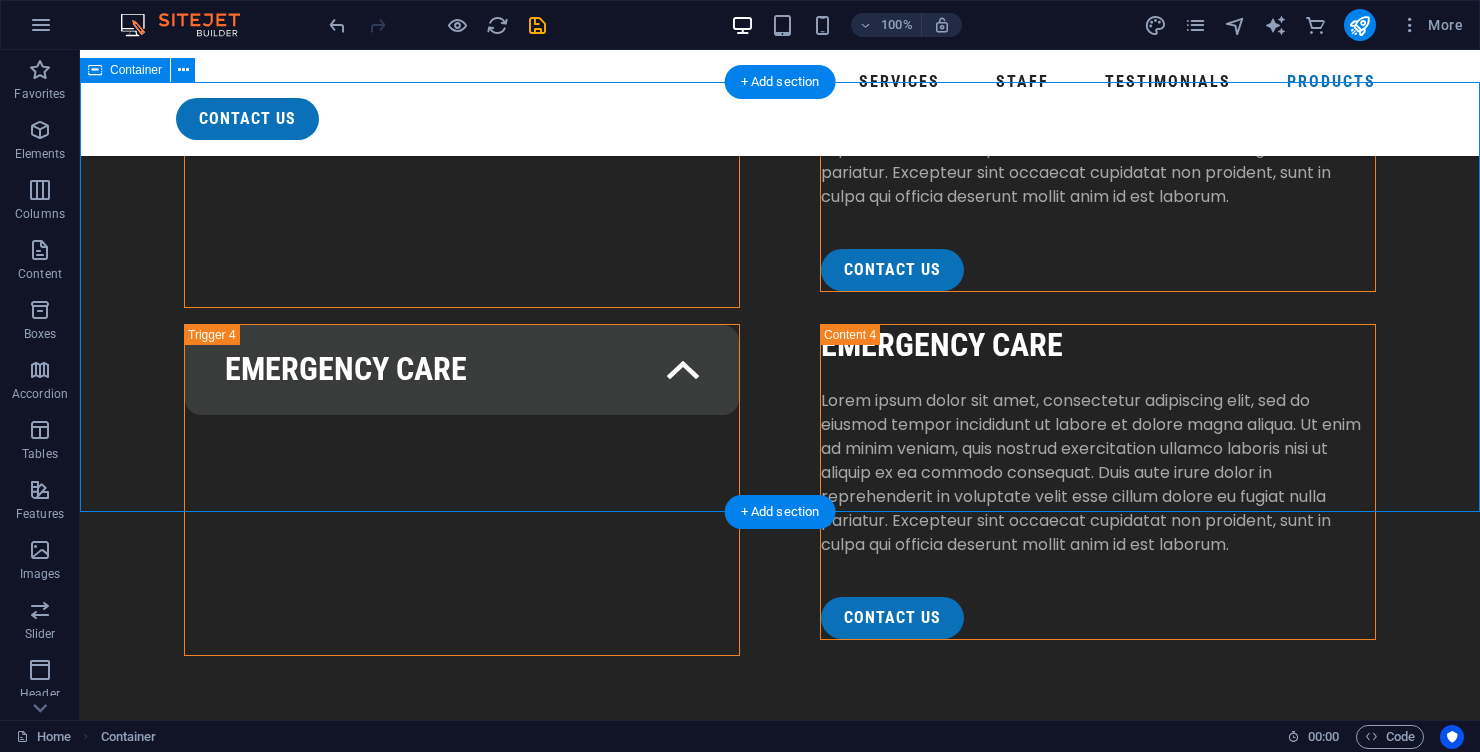 click on "At ZenoQuip, we understand that water treatment is not a one-size-fits-all solution. That’s why we offer a carefully curated range of industry-leading systems, components, and chemical solutions designed to meet the diverse needs of residential, commercial, and industrial clients. Whether you're purifying borehole water, maintaining high-purity process systems, or enhancing plant efficiency, our products are engineered for reliability, performance, and compliance with South African standards." at bounding box center [780, 5121] 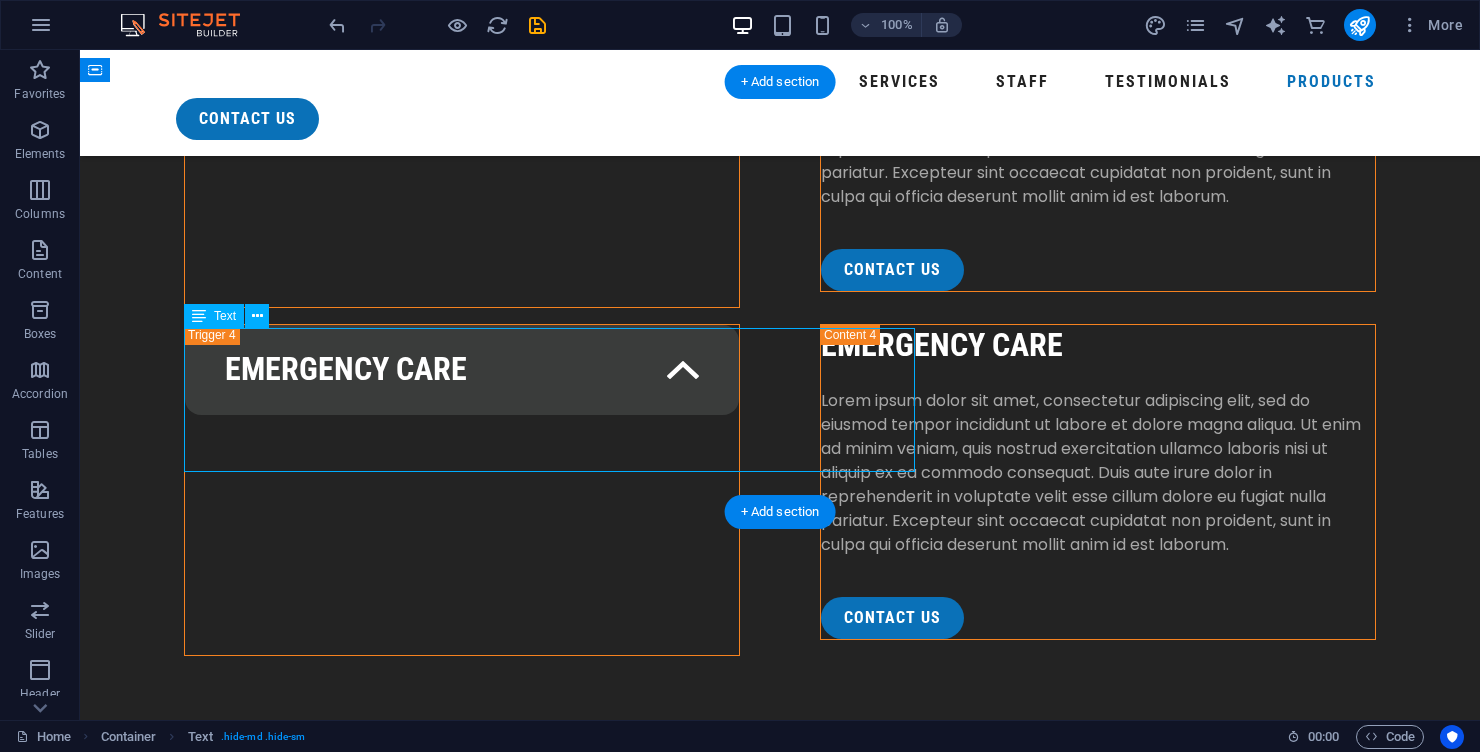 click on "At ZenoQuip, we understand that water treatment is not a one-size-fits-all solution. That’s why we offer a carefully curated range of industry-leading systems, components, and chemical solutions designed to meet the diverse needs of residential, commercial, and industrial clients. Whether you're purifying borehole water, maintaining high-purity process systems, or enhancing plant efficiency, our products are engineered for reliability, performance, and compliance with South African standards." at bounding box center (780, 5121) 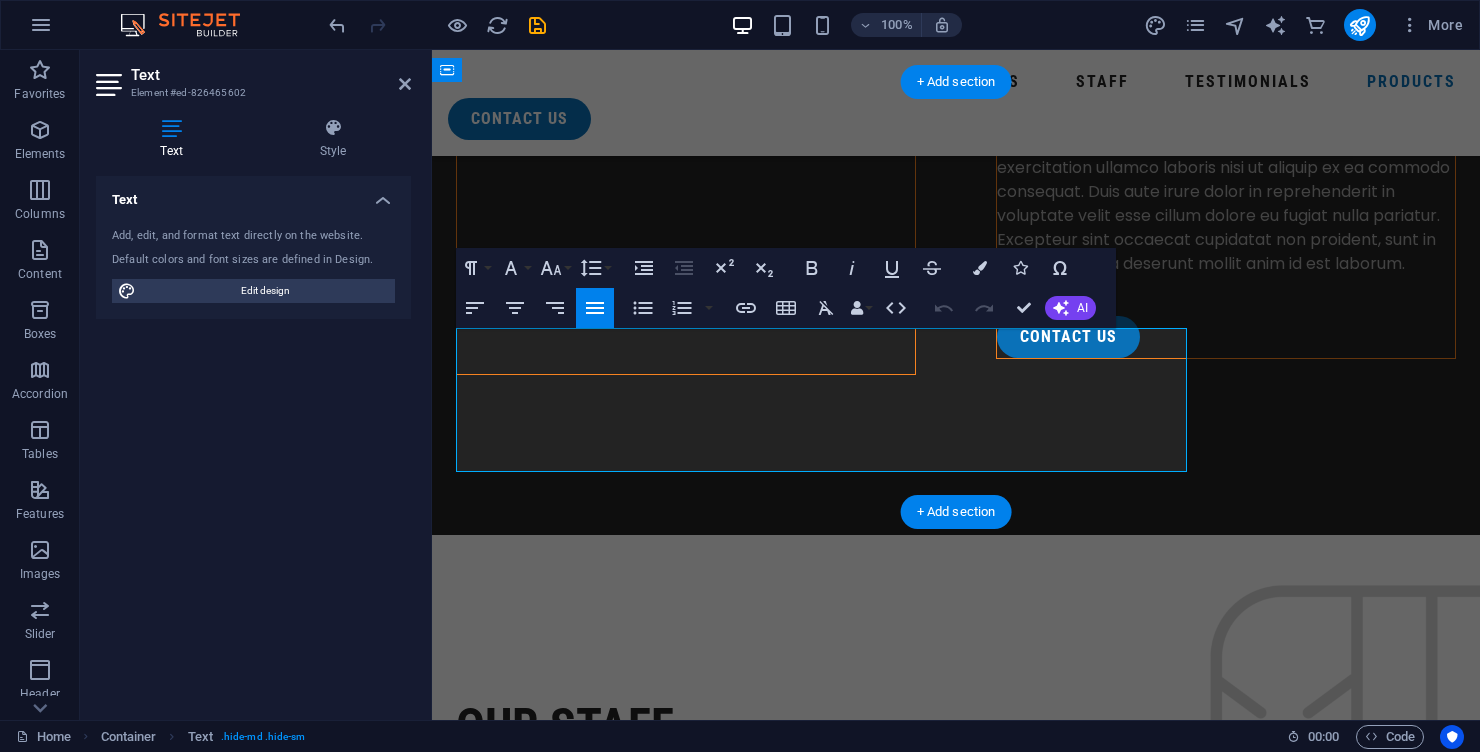 click on "At ZenoQuip, we understand that water treatment is not a one-size-fits-all solution. That’s why we offer a carefully curated range of industry-leading systems, components, and chemical solutions designed to meet the diverse needs of residential, commercial, and industrial clients. Whether you're purifying borehole water, maintaining high-purity process systems, or enhancing plant efficiency, our products are engineered for reliability, performance, and compliance with South African standards." at bounding box center (956, 4469) 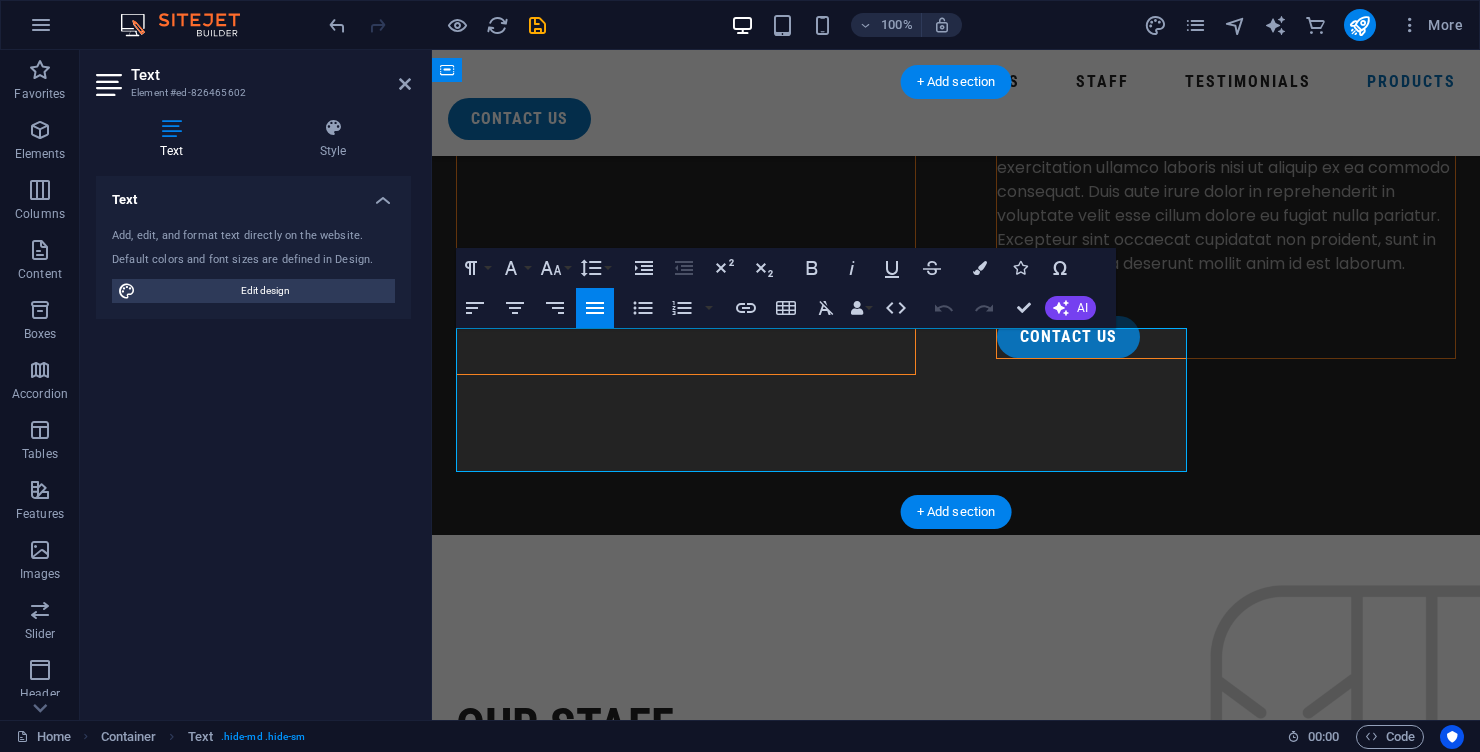 click on "At ZenoQuip, we understand that water treatment is not a one-size-fits-all solution. That’s why we offer a carefully curated range of industry-leading systems, components, and chemical solutions designed to meet the diverse needs of residential, commercial, and industrial clients. Whether you're purifying borehole water, maintaining high-purity process systems, or enhancing plant efficiency, our products are engineered for reliability, performance, and compliance with South African standards." at bounding box center [956, 4469] 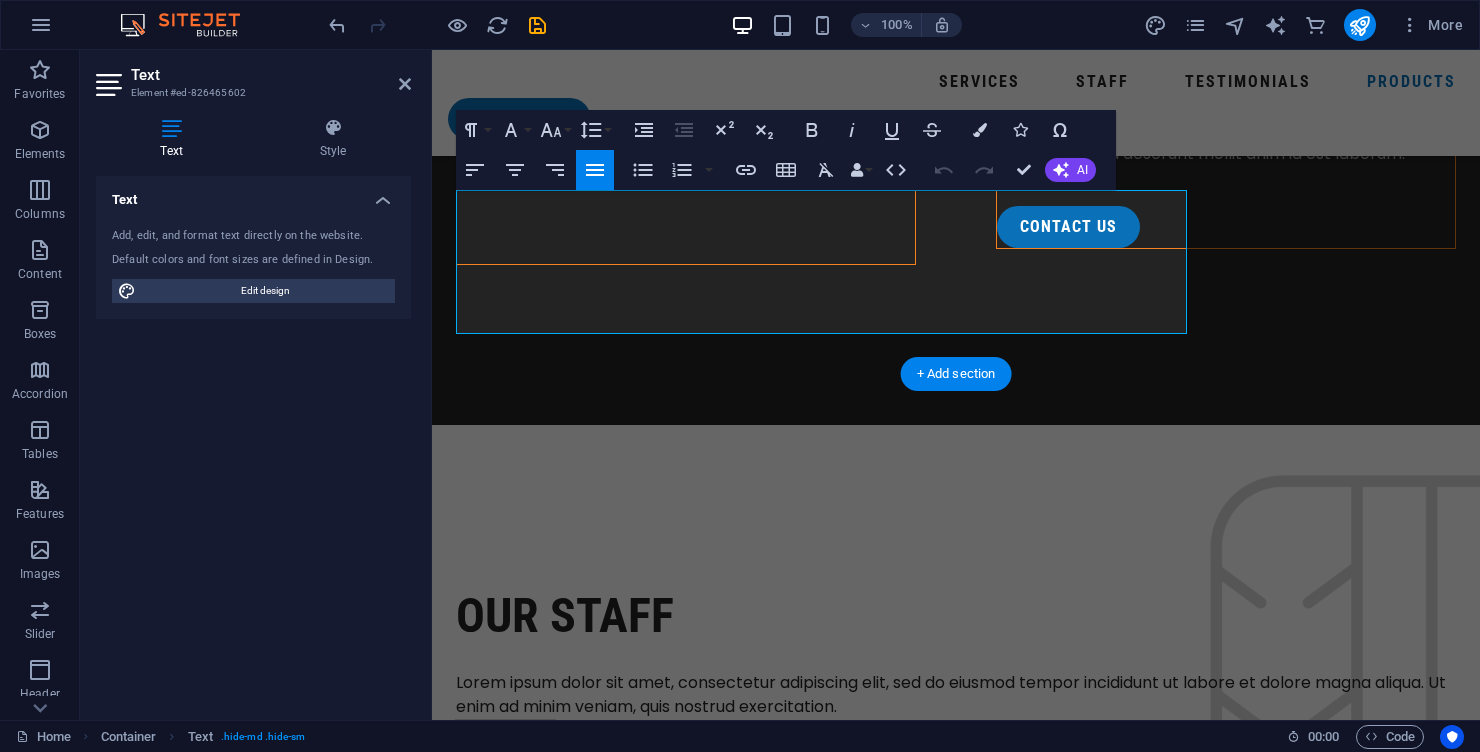 scroll, scrollTop: 5477, scrollLeft: 0, axis: vertical 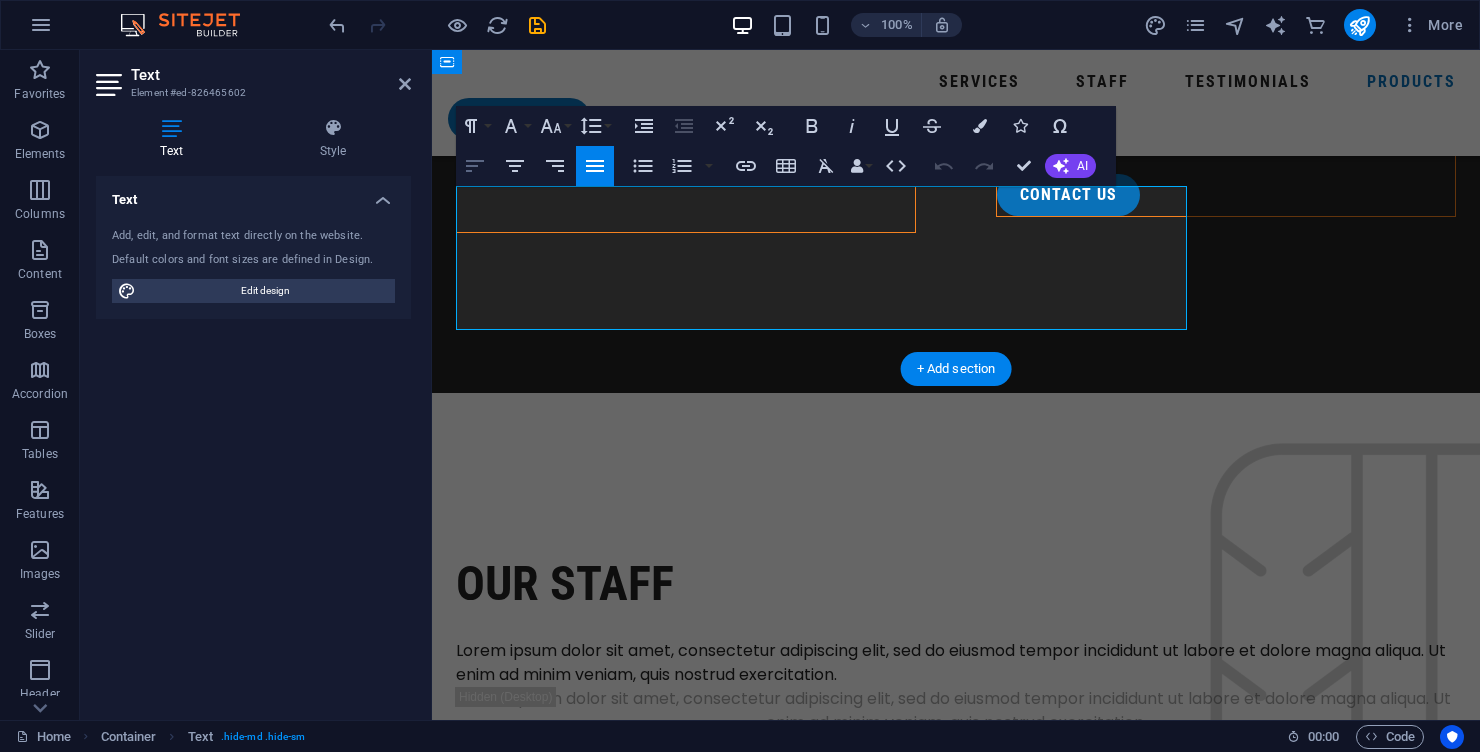 click 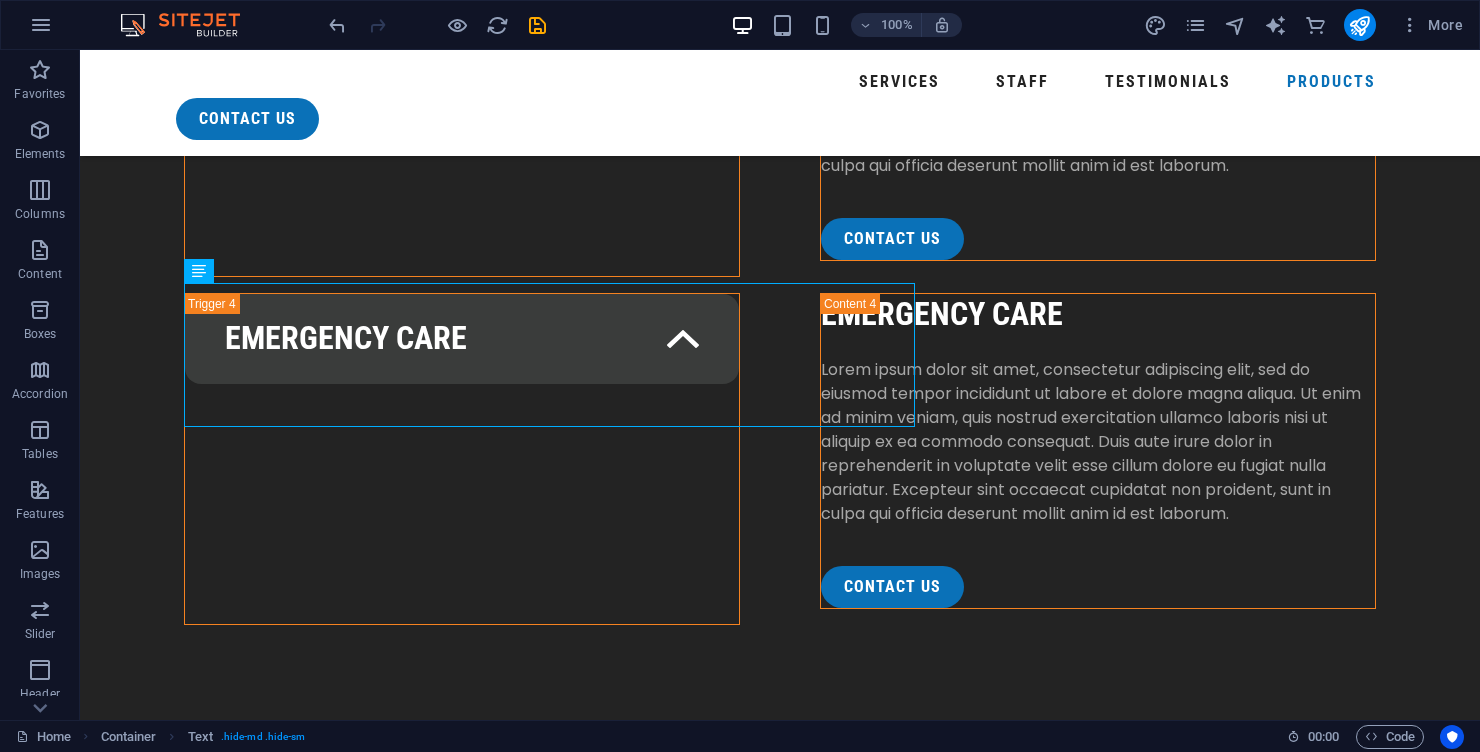 scroll, scrollTop: 4901, scrollLeft: 0, axis: vertical 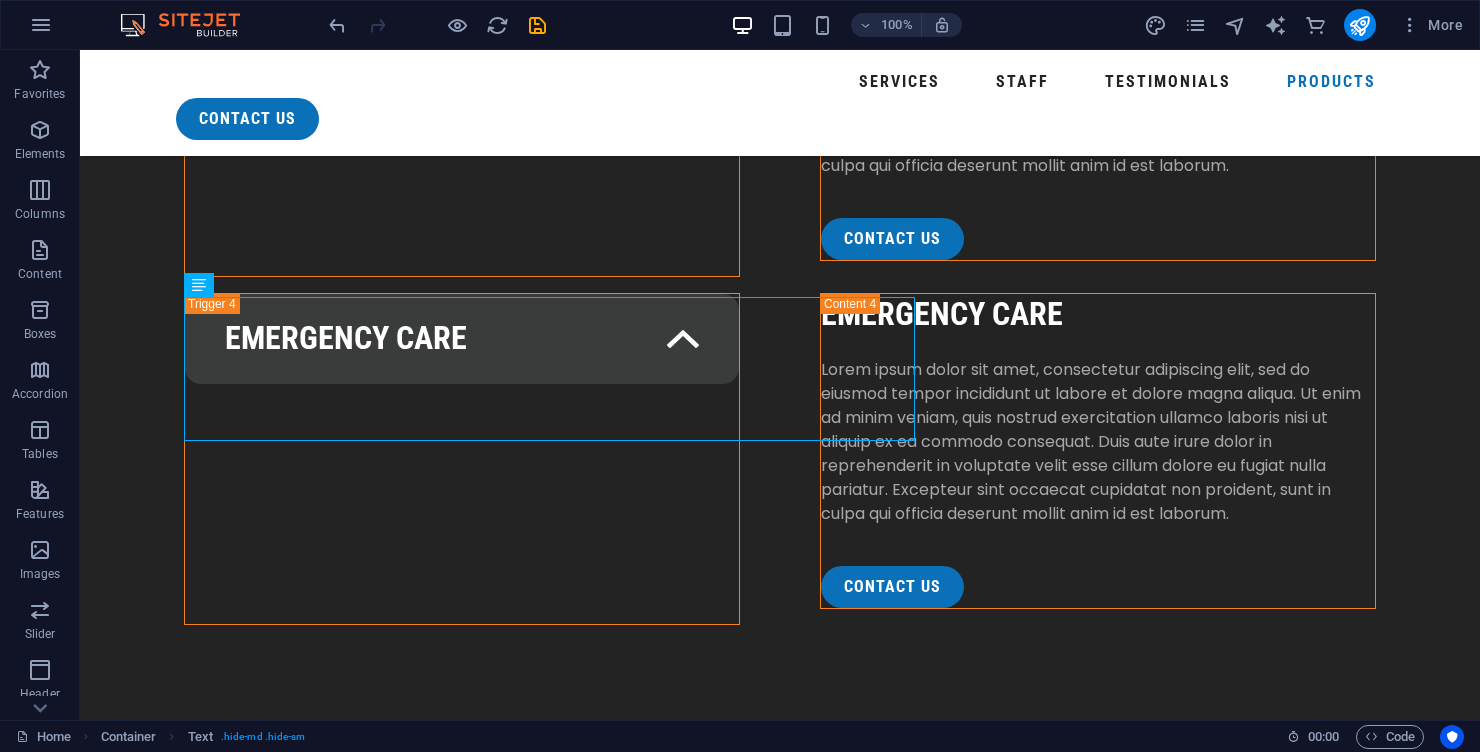 click on "feature Products At ZenoQuip, we understand that water treatment is not a one-size-fits-all solution. That’s why we offer a carefully curated range of industry-leading systems, components, and chemical solutions designed to meet the diverse needs of residential, commercial, and industrial clients. Whether you're purifying borehole water, maintaining high-purity process systems, or enhancing plant efficiency, our products are engineered for reliability, performance, and compliance with South African standards." at bounding box center [780, 4987] 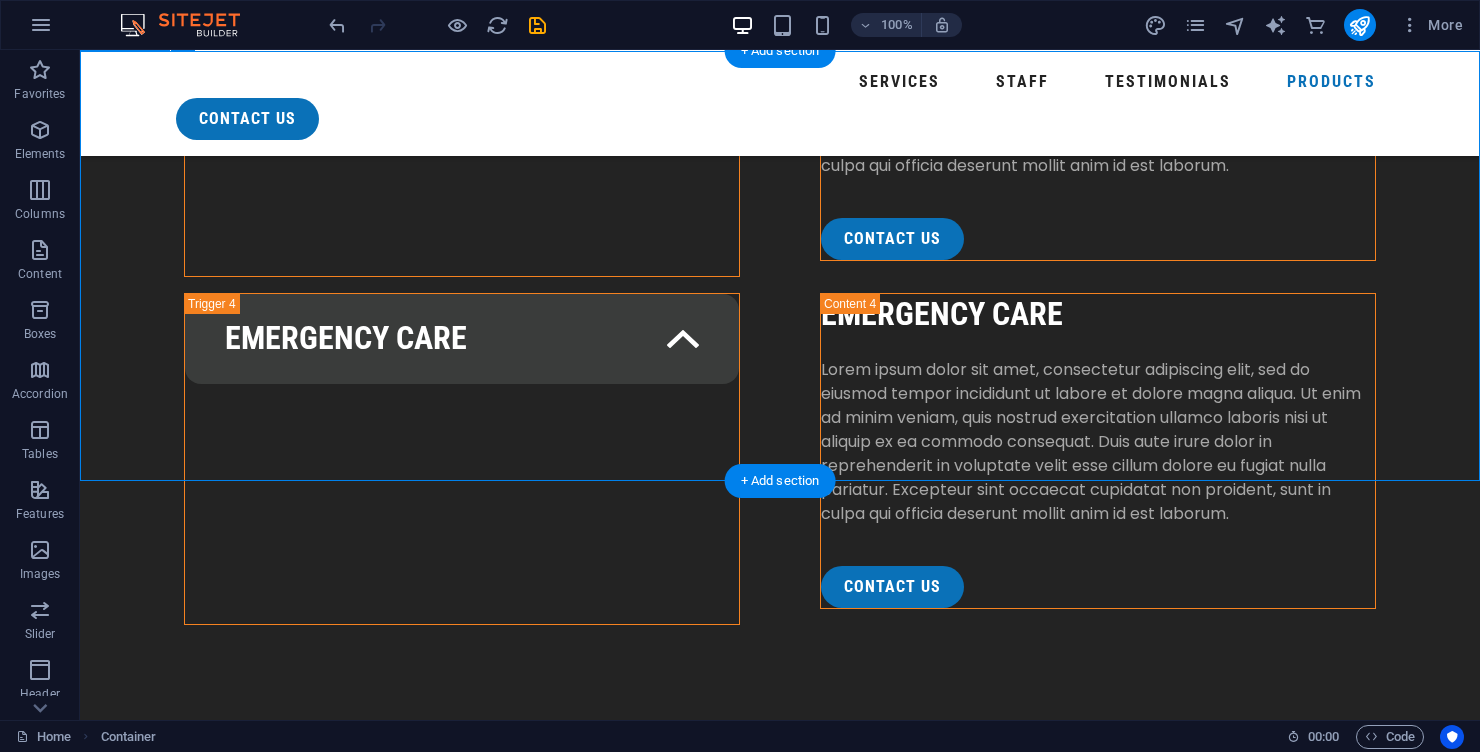 click on "Headline Lorem ipsum dolor sit amet, consectetuer adipiscing elit. Aenean commodo ligula eget dolor. Lorem ipsum dolor sit amet. Headline Lorem ipsum dolor sit amet, consectetuer adipiscing elit. Aenean commodo ligula eget dolor. Lorem ipsum dolor sit amet. Headline Lorem ipsum dolor sit amet, consectetuer adipiscing elit. Aenean commodo ligula eget dolor. Lorem ipsum dolor sit amet." at bounding box center [780, 5831] 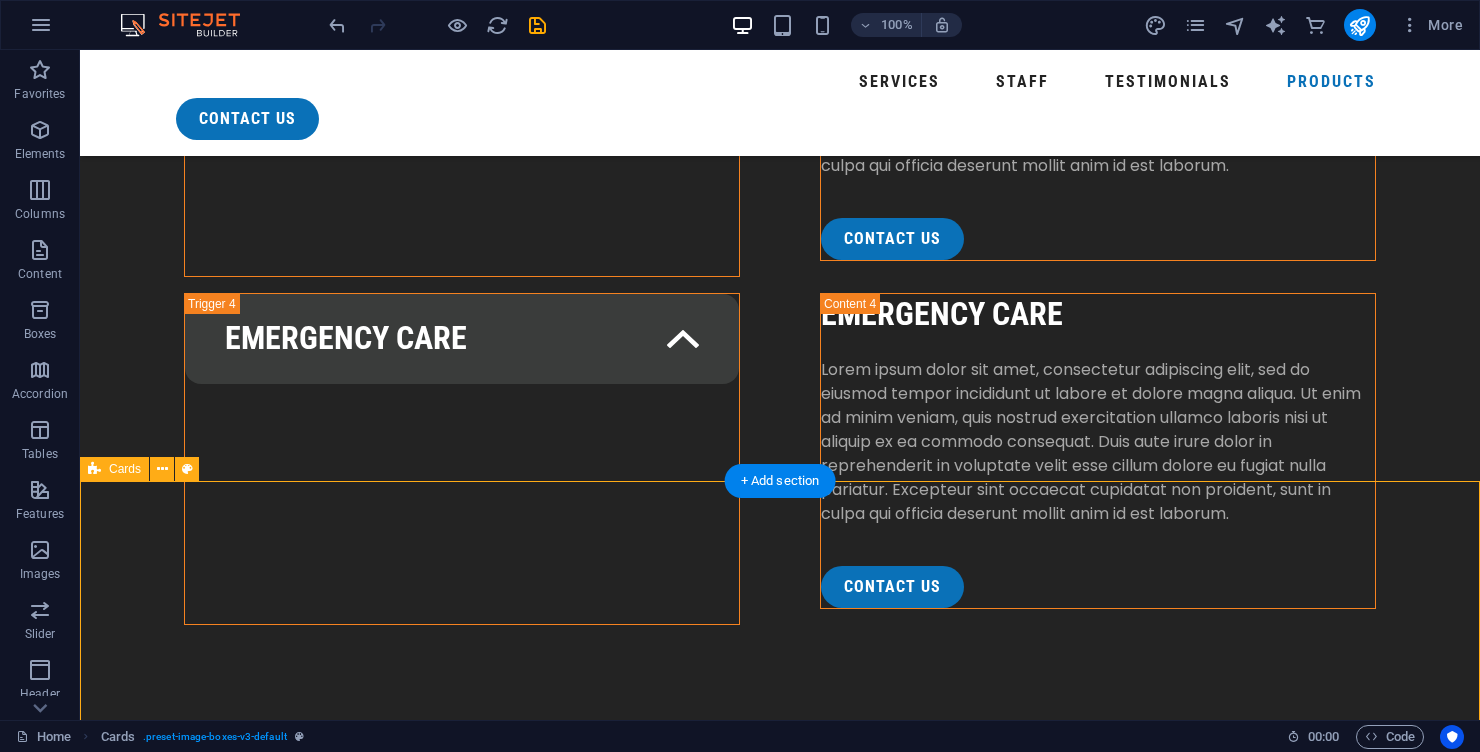click on "feature Products At ZenoQuip, we understand that water treatment is not a one-size-fits-all solution. That’s why we offer a carefully curated range of industry-leading systems, components, and chemical solutions designed to meet the diverse needs of residential, commercial, and industrial clients. Whether you're purifying borehole water, maintaining high-purity process systems, or enhancing plant efficiency, our products are engineered for reliability, performance, and compliance with South African standards." at bounding box center [780, 4987] 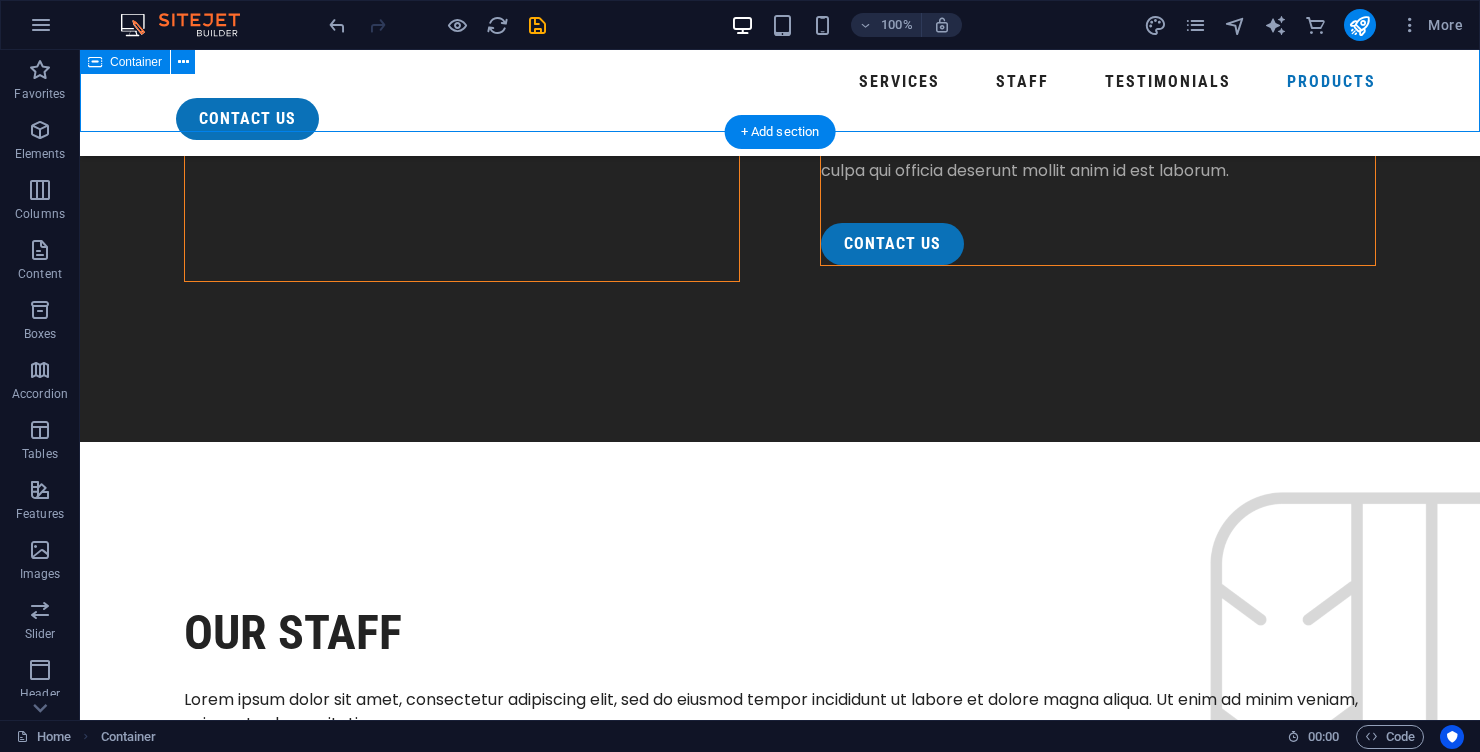 scroll, scrollTop: 5244, scrollLeft: 0, axis: vertical 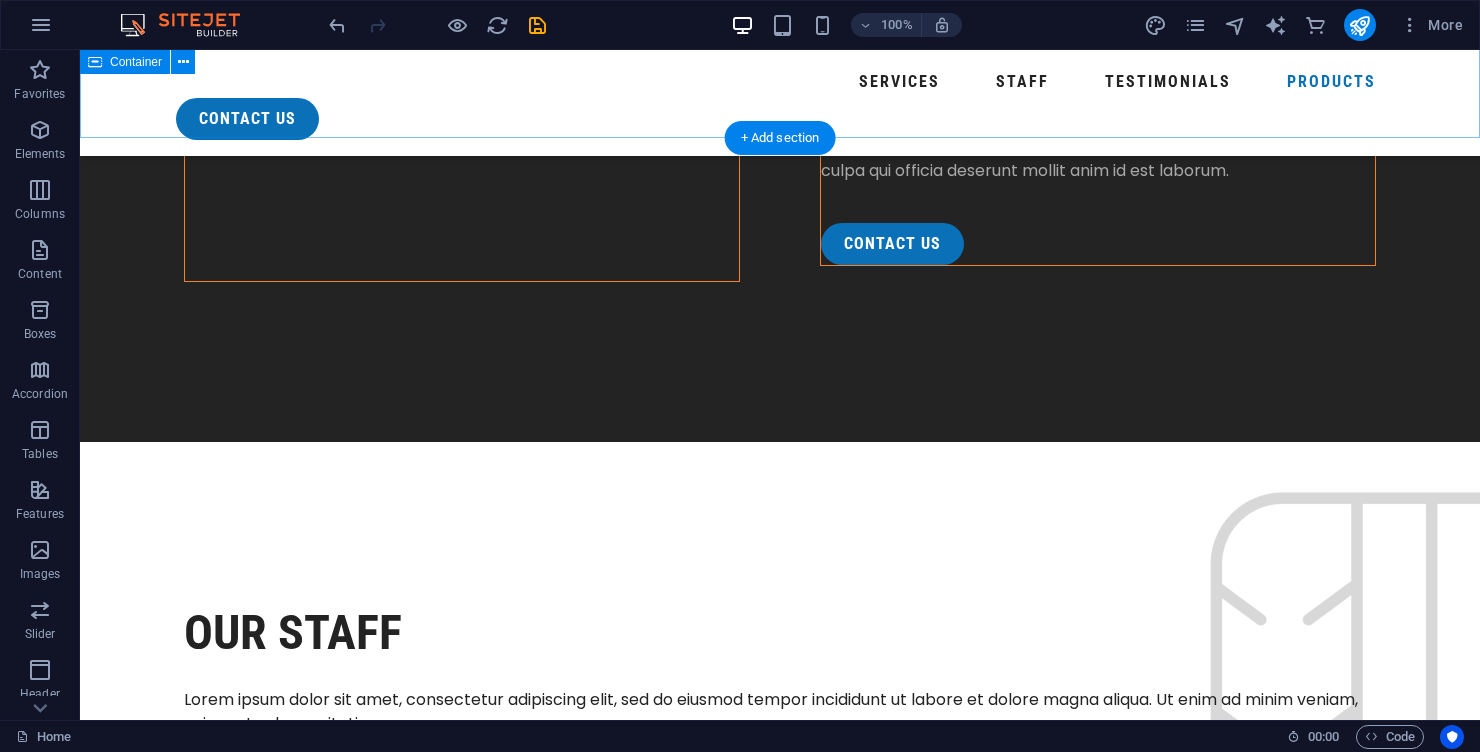 click at bounding box center [292, 5028] 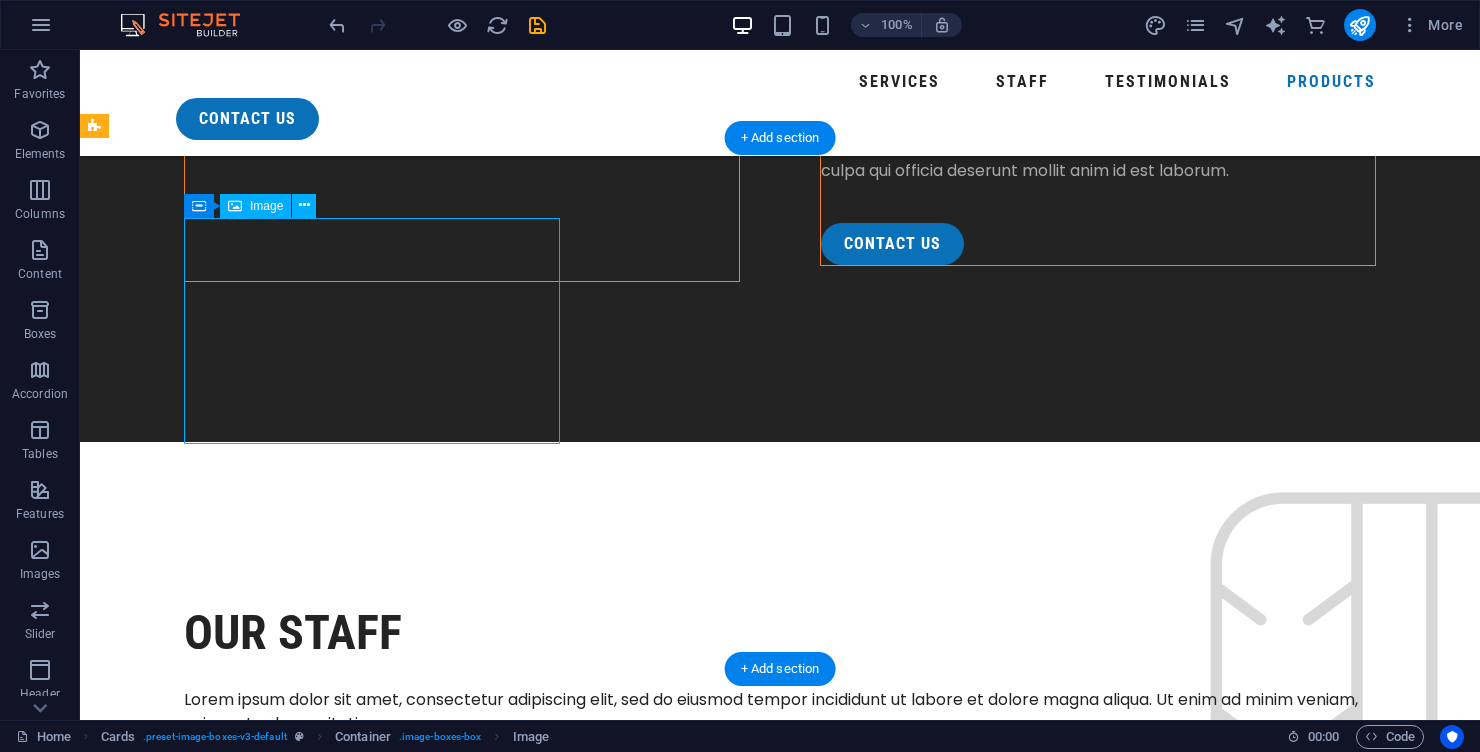 click at bounding box center [292, 5028] 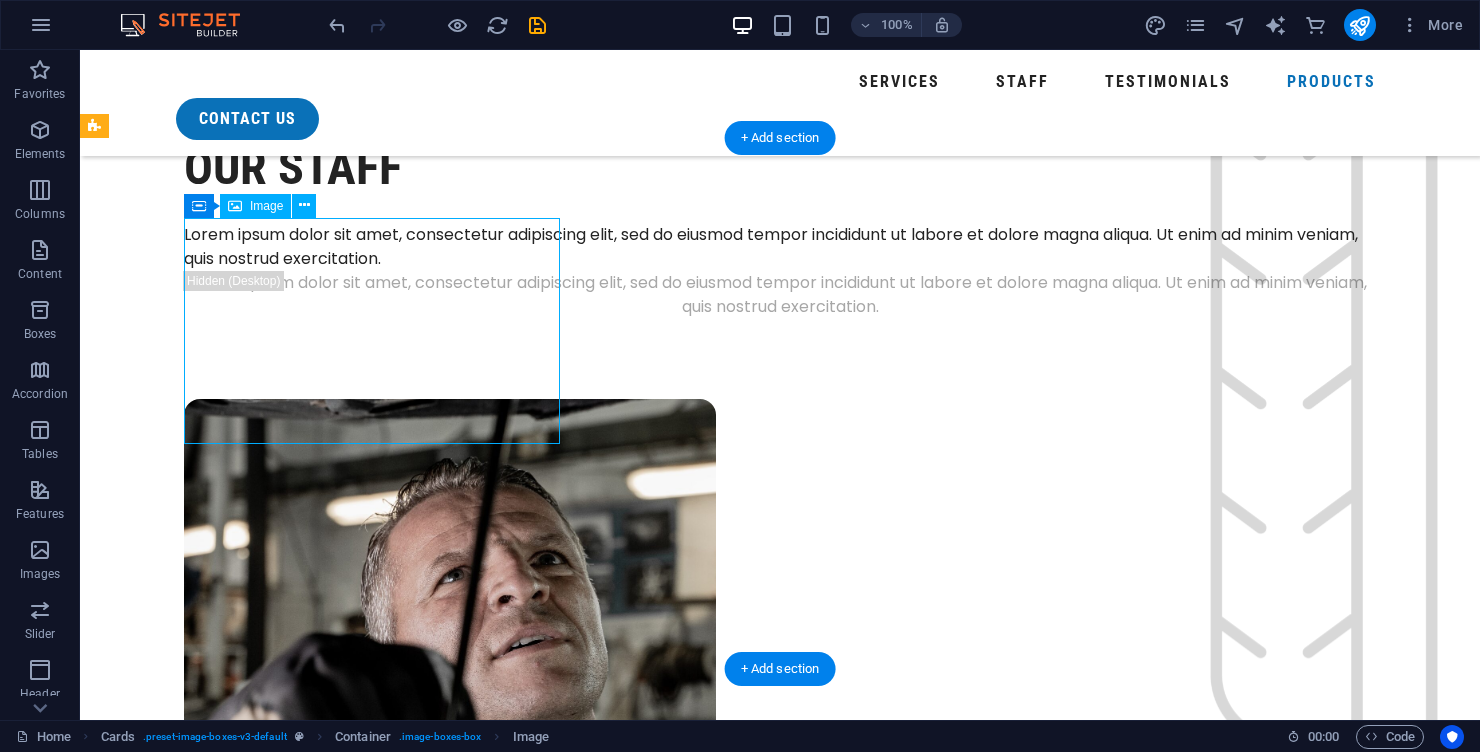 select on "%" 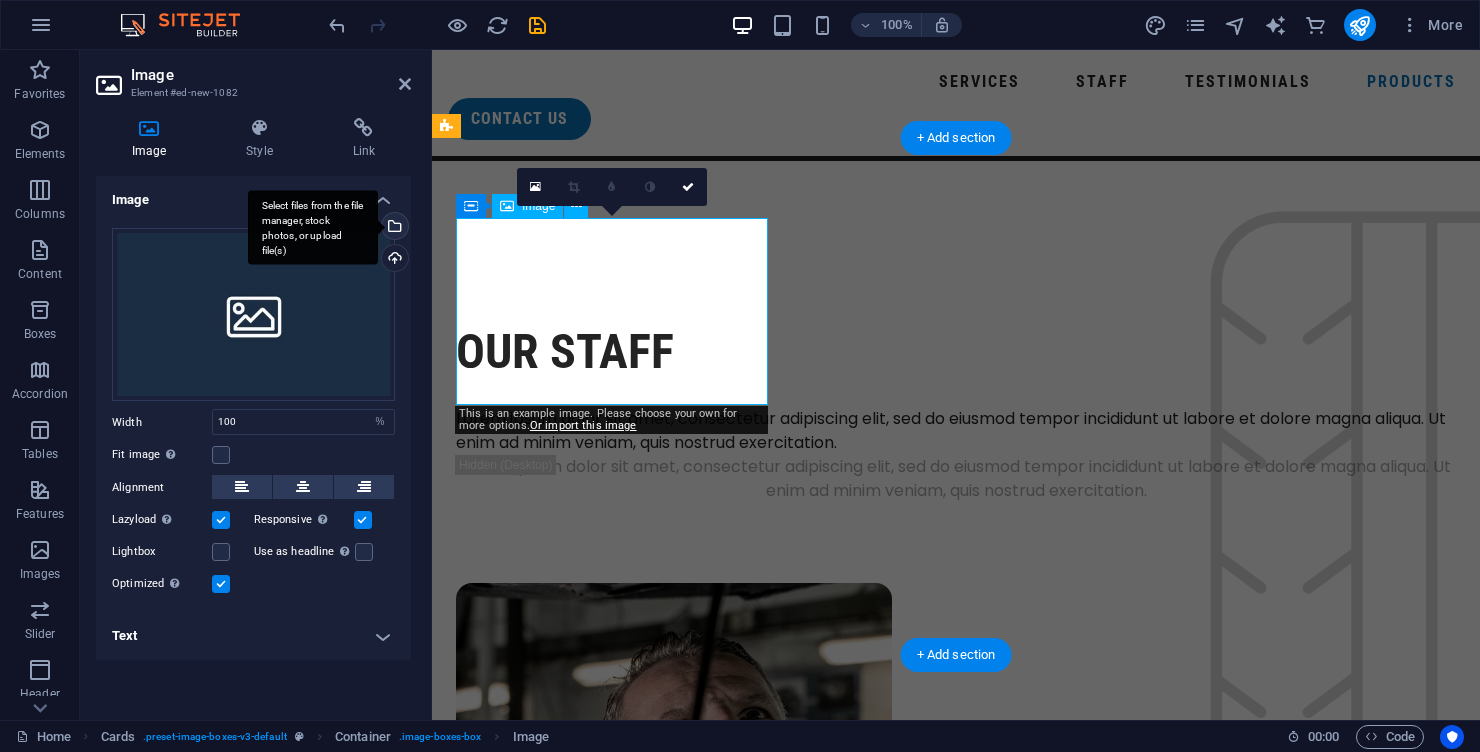 click on "Select files from the file manager, stock photos, or upload file(s)" at bounding box center [393, 228] 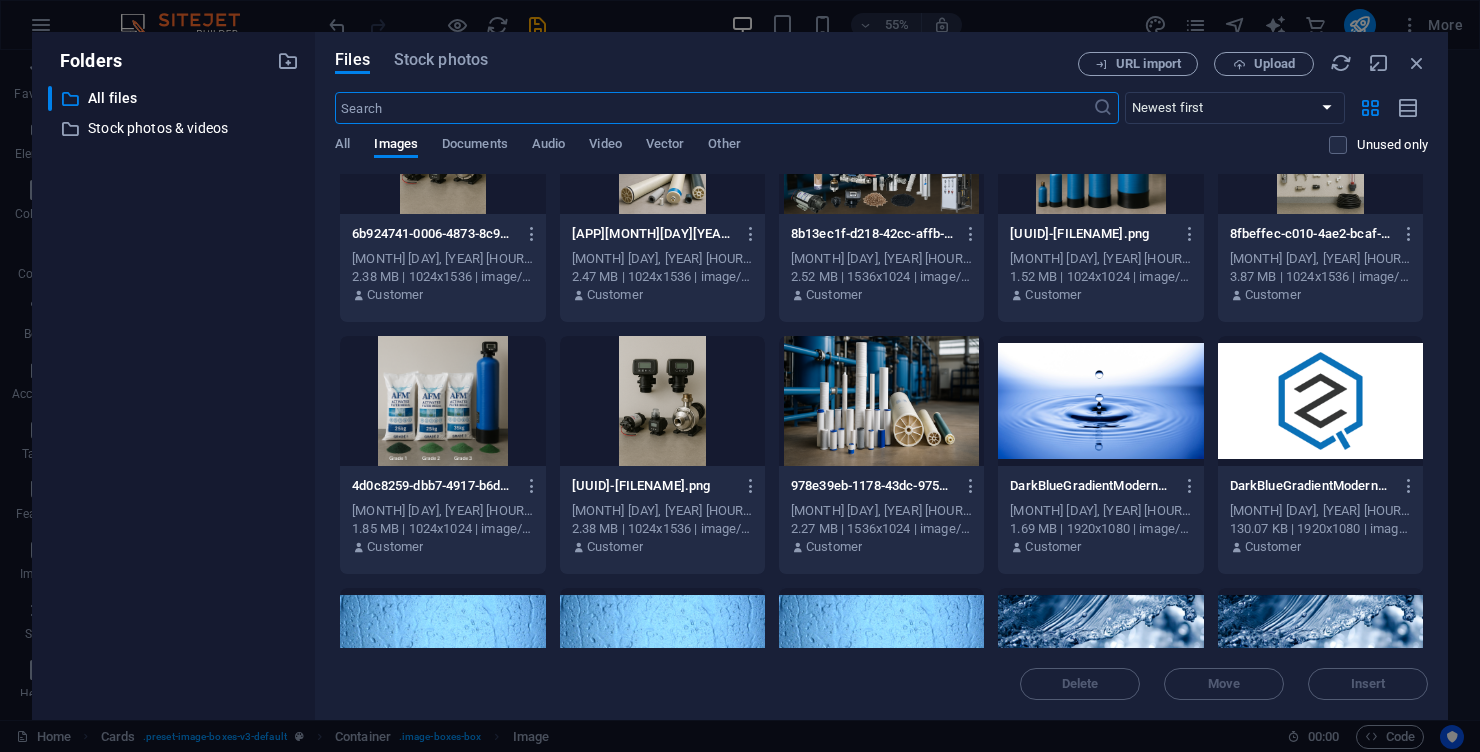 scroll, scrollTop: 1355, scrollLeft: 0, axis: vertical 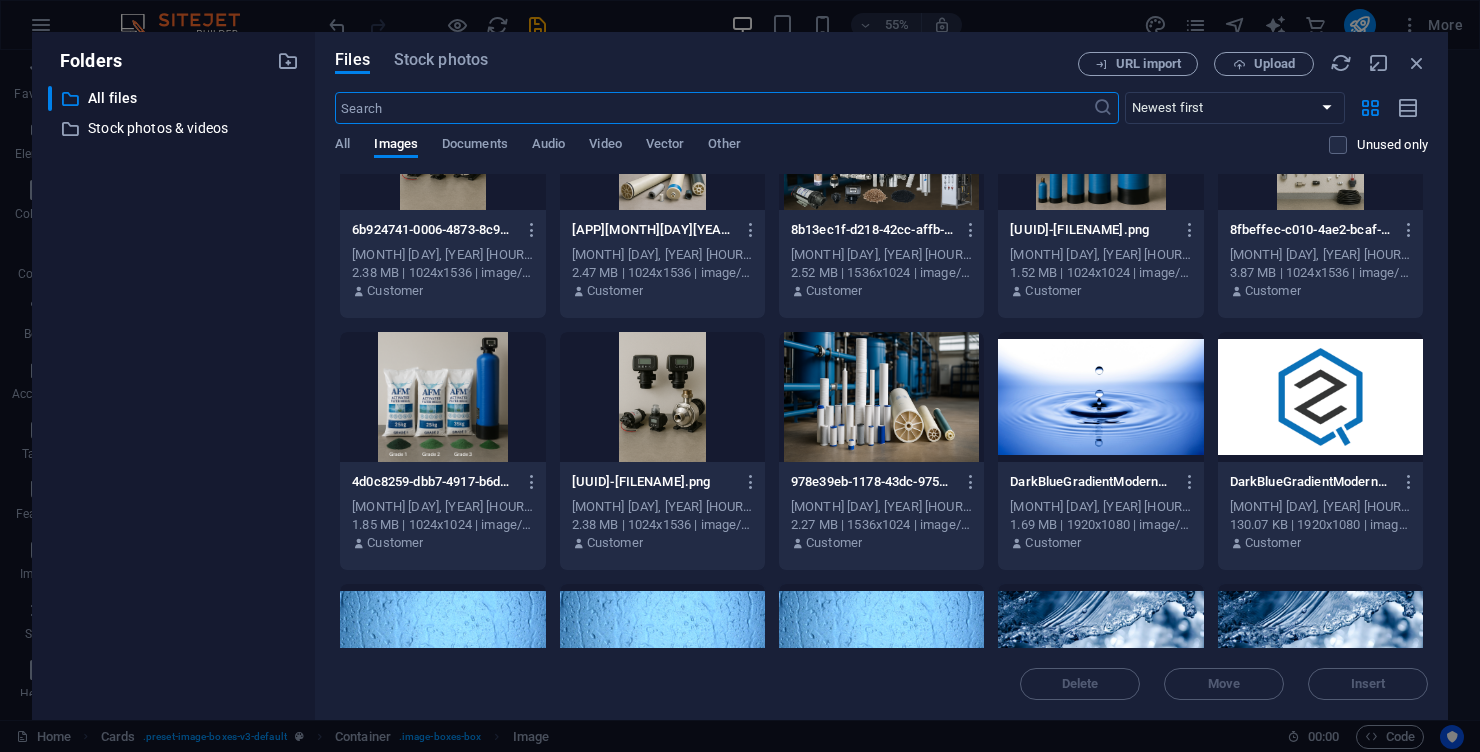click at bounding box center [662, 397] 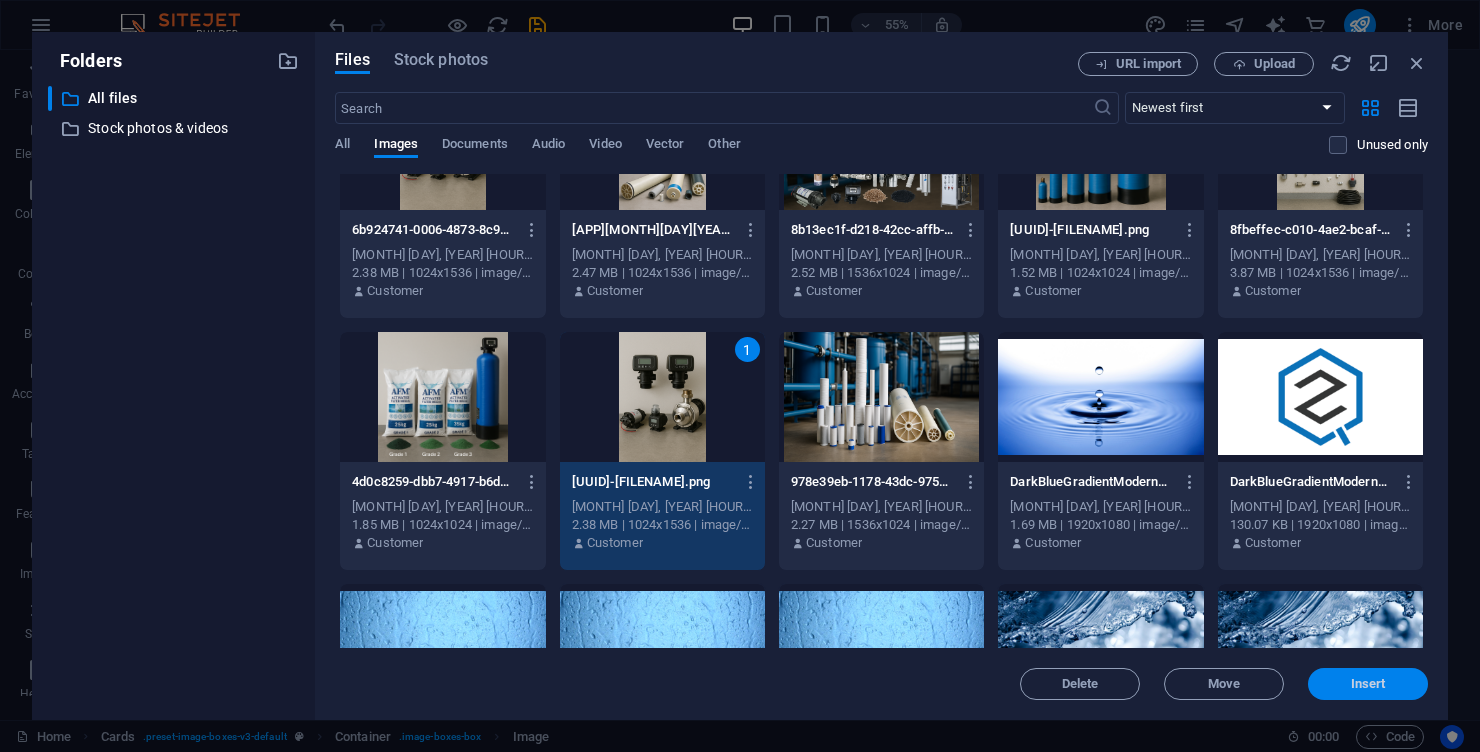 click on "Insert" at bounding box center (1368, 684) 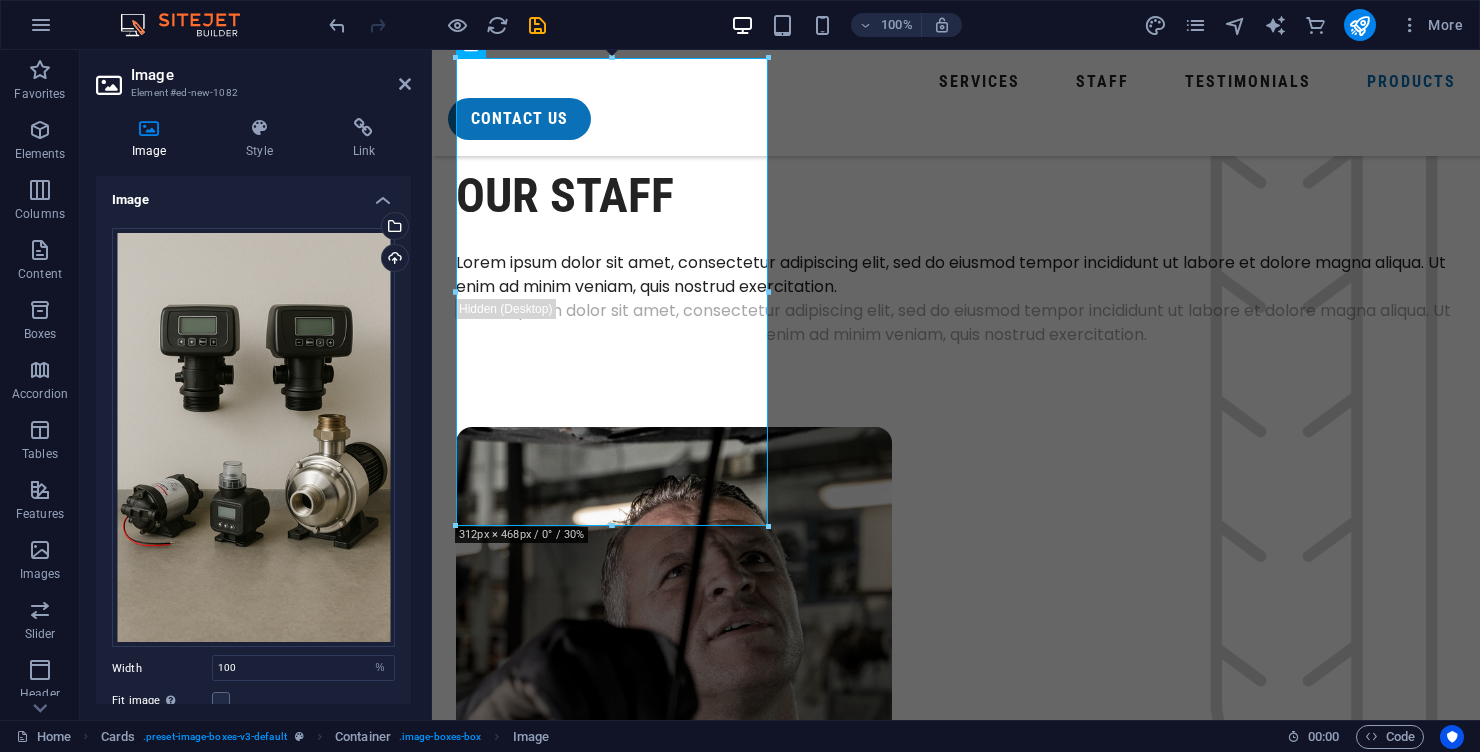scroll, scrollTop: 5870, scrollLeft: 0, axis: vertical 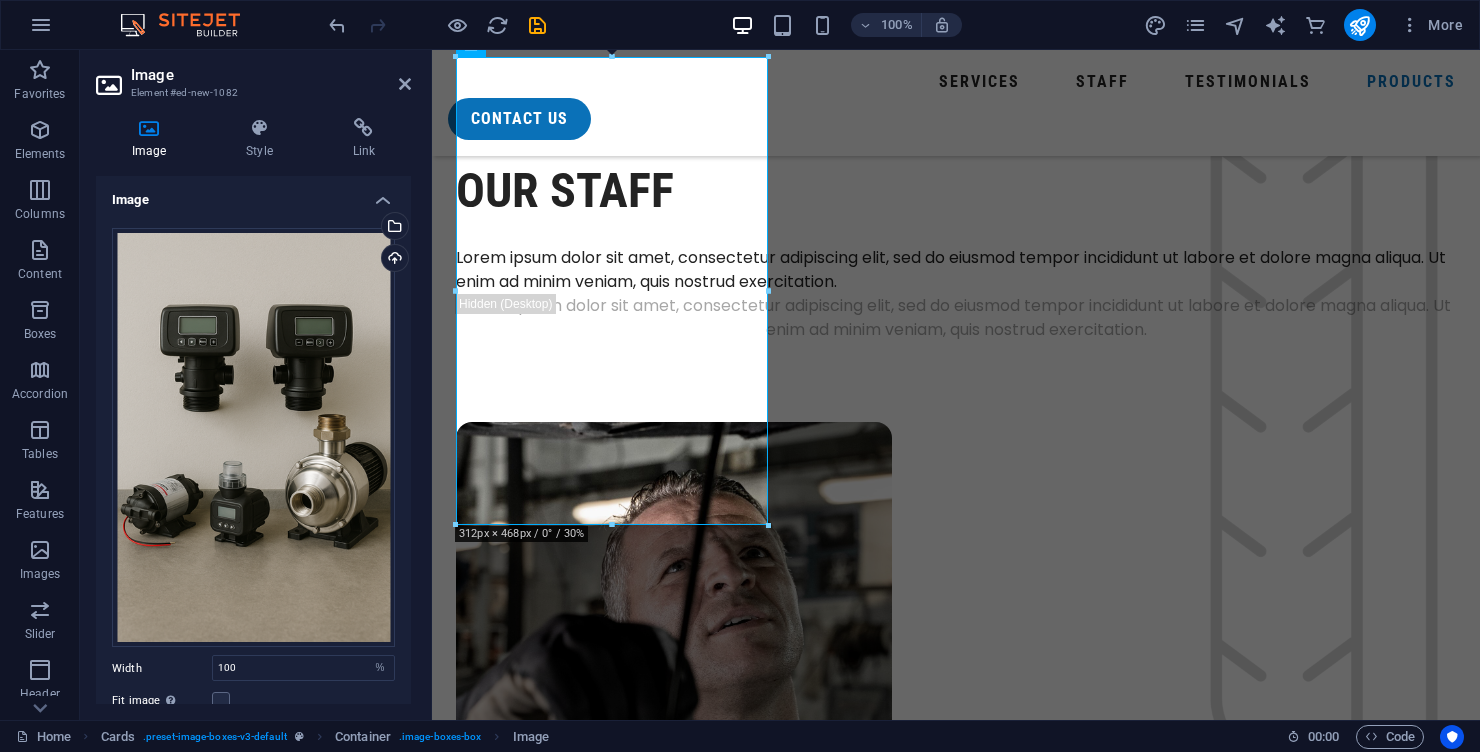 click at bounding box center (612, 4860) 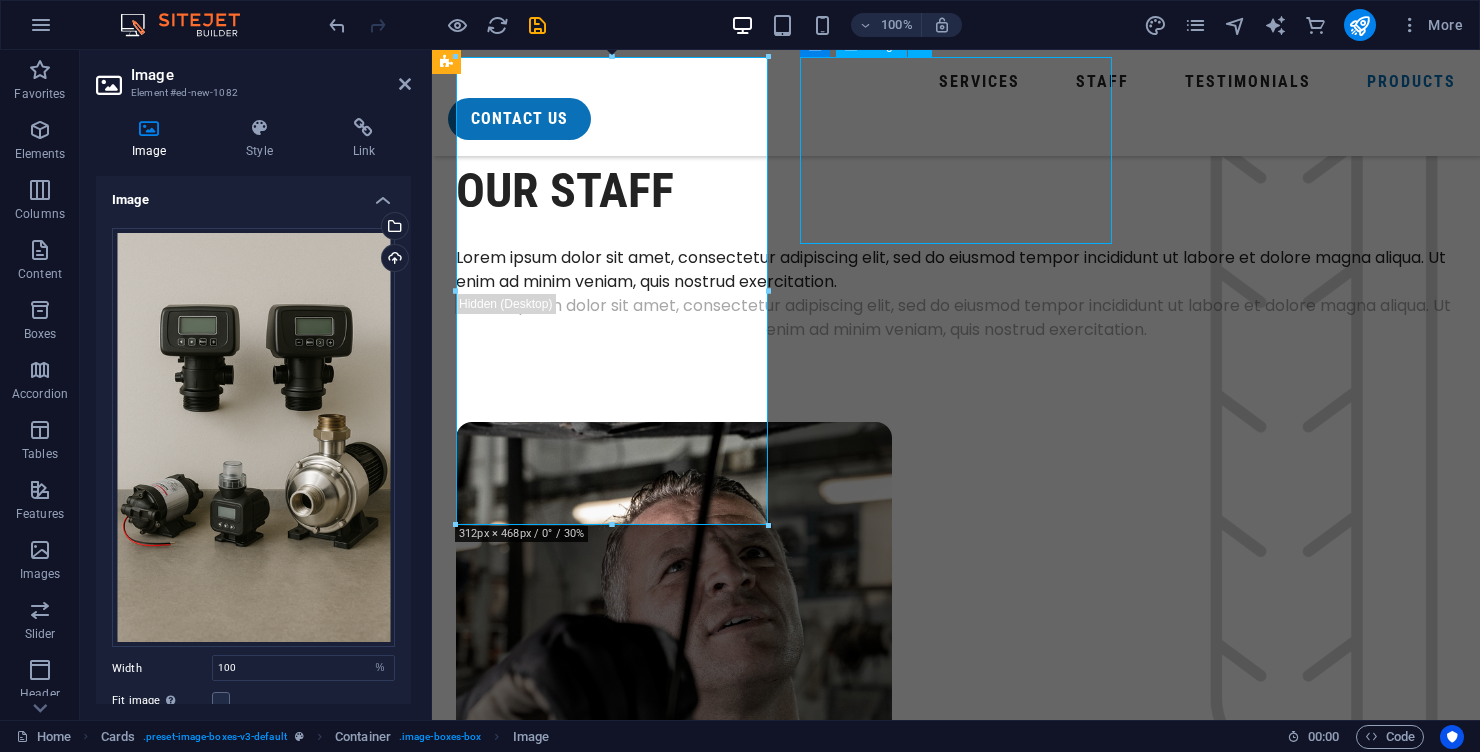 click at bounding box center [612, 4860] 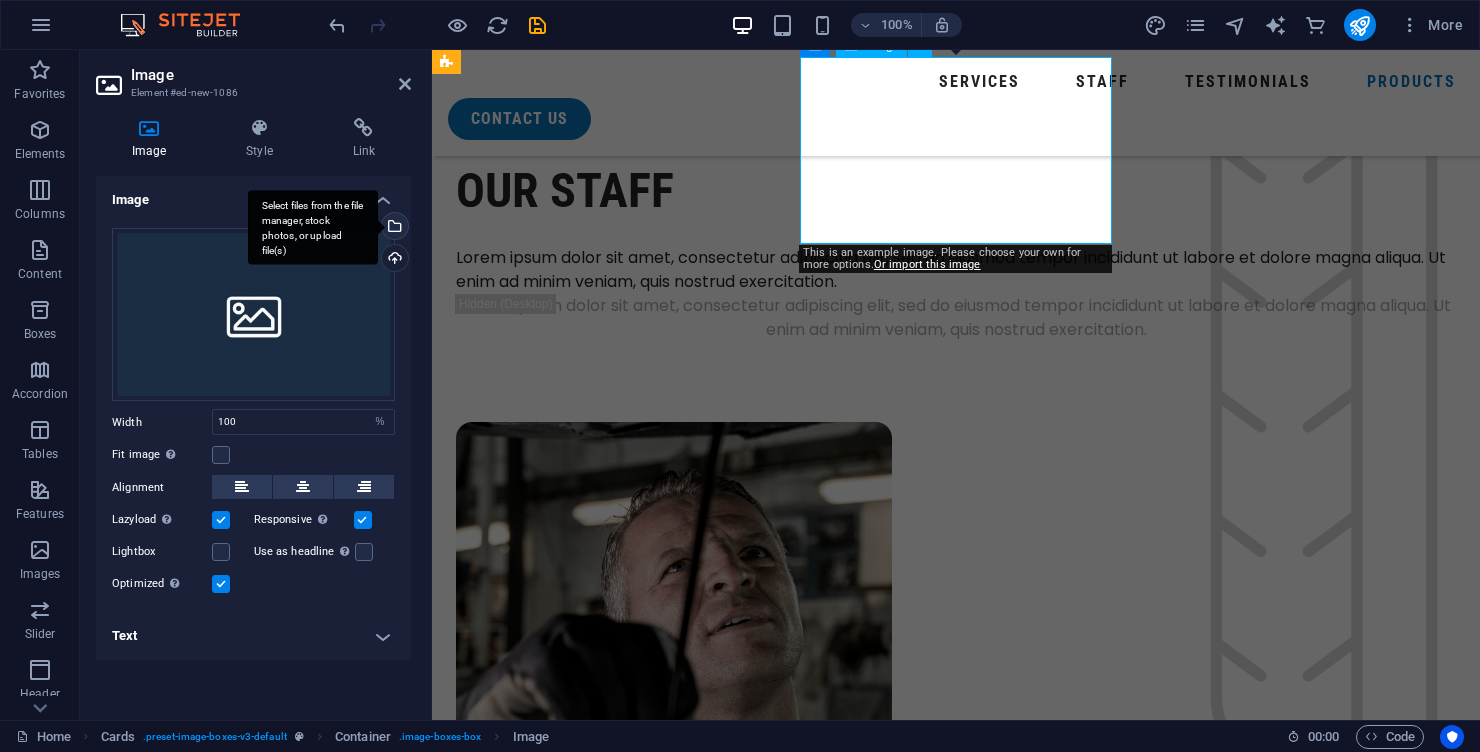 click on "Select files from the file manager, stock photos, or upload file(s)" at bounding box center [313, 227] 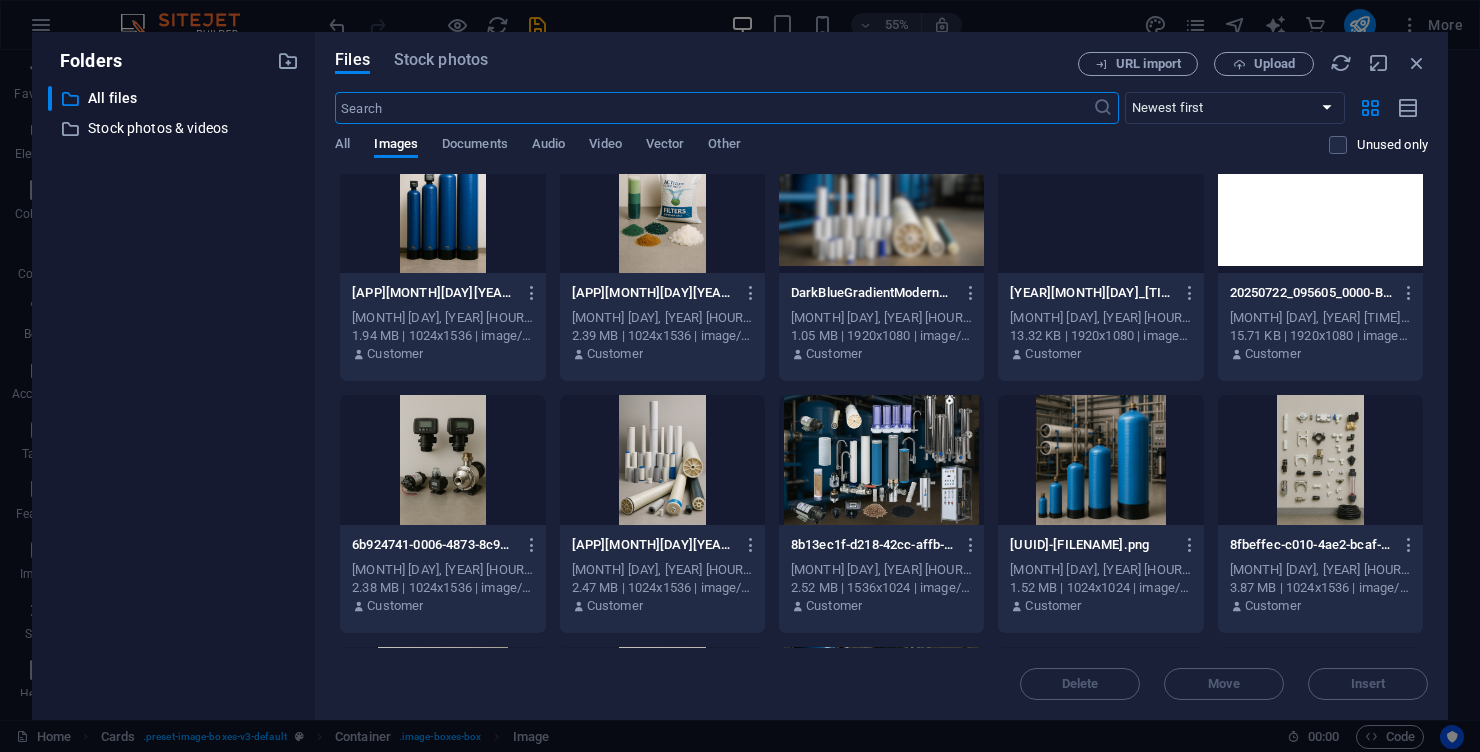 scroll, scrollTop: 1049, scrollLeft: 0, axis: vertical 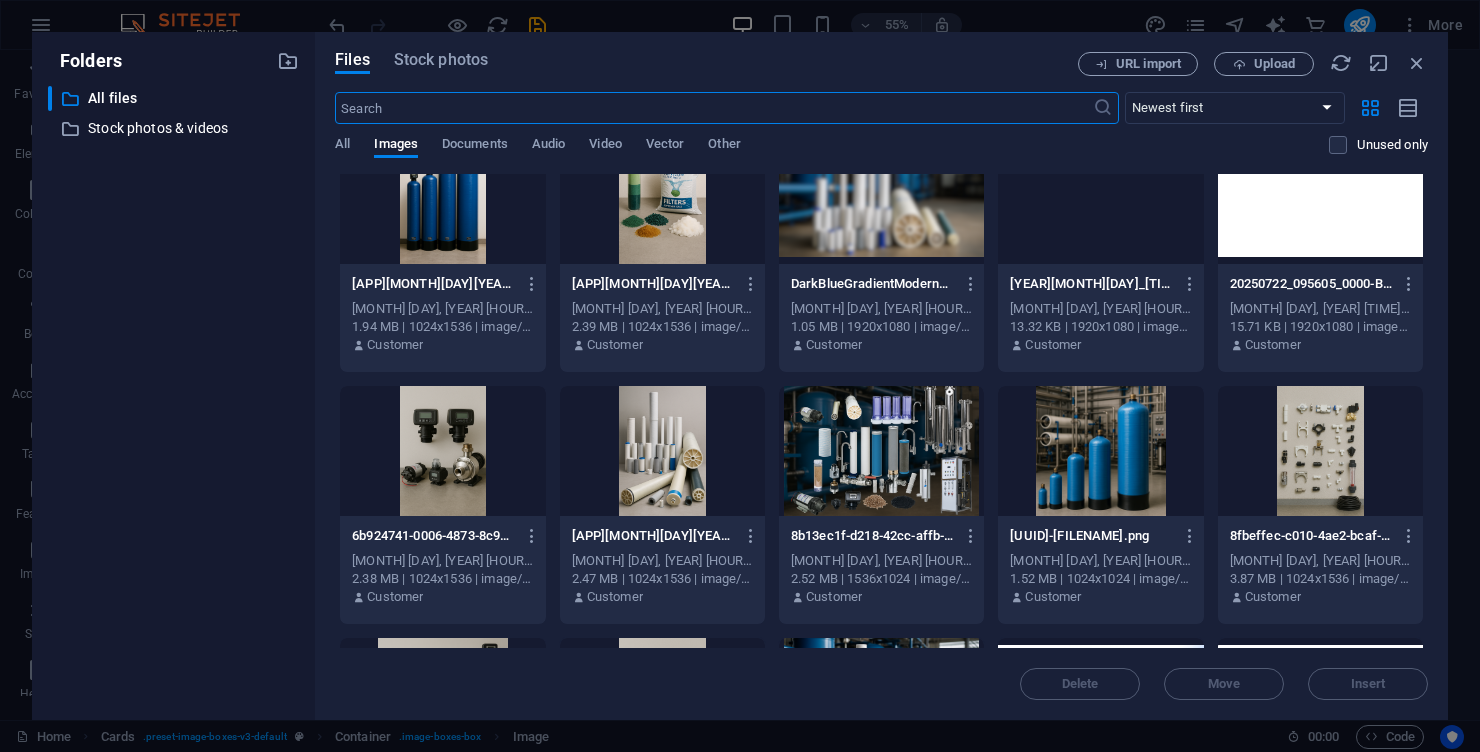 click at bounding box center (662, 199) 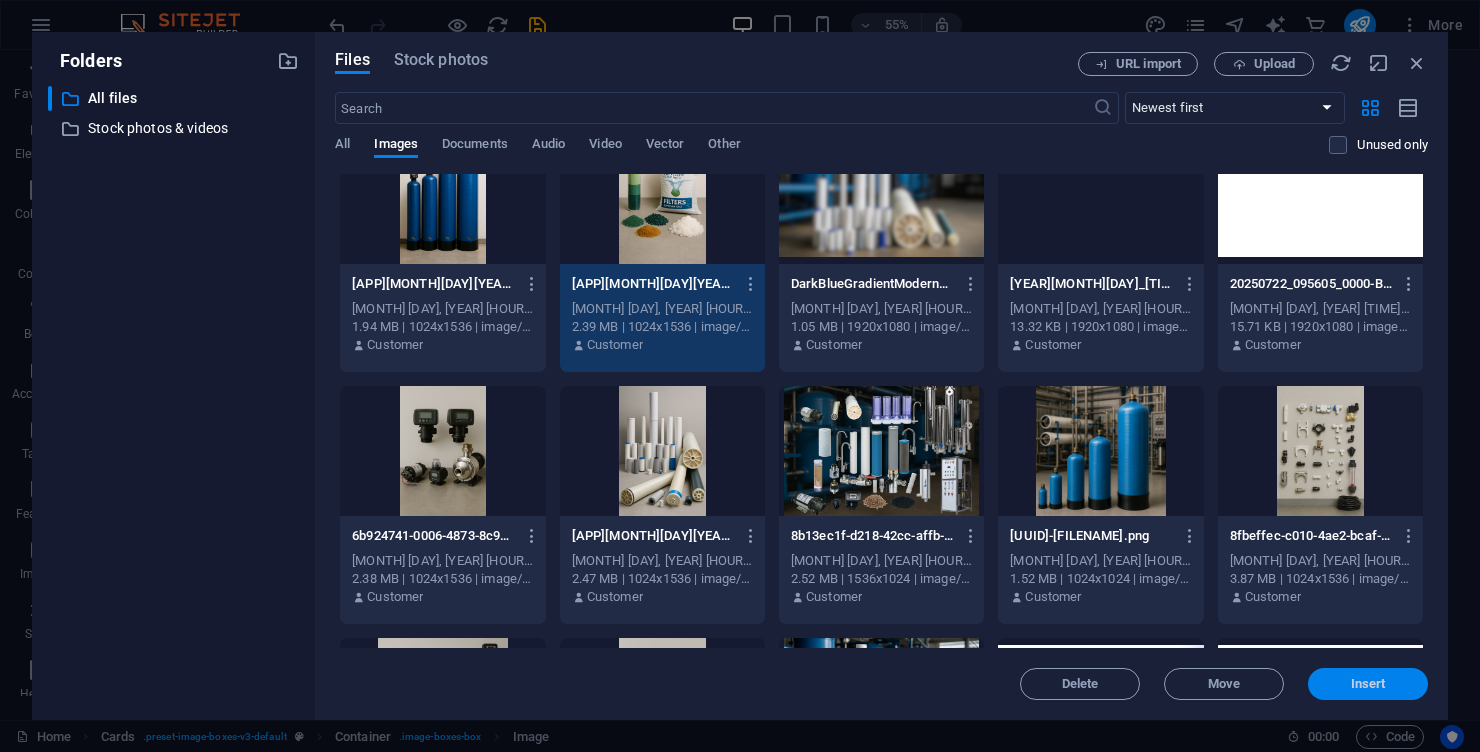 click on "Insert" at bounding box center (1368, 684) 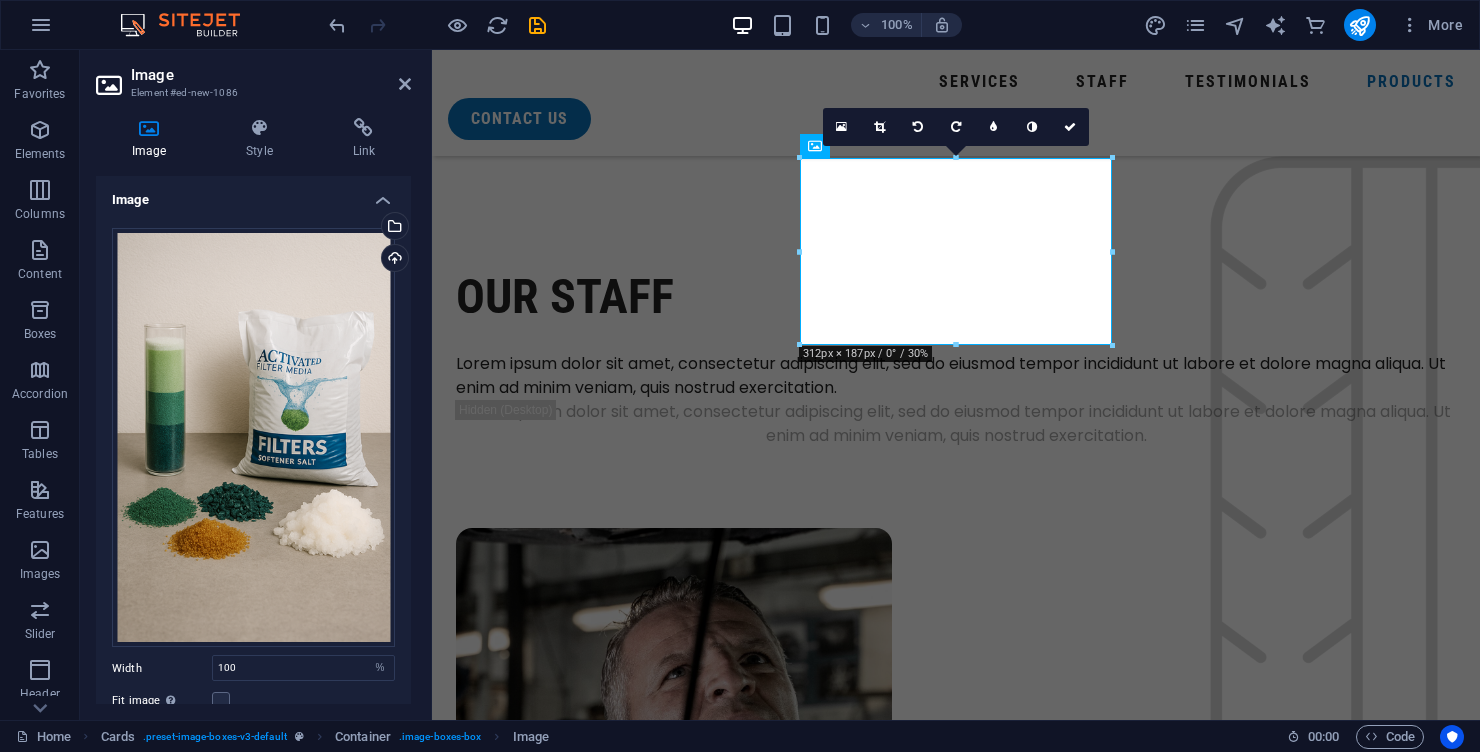 scroll, scrollTop: 5769, scrollLeft: 0, axis: vertical 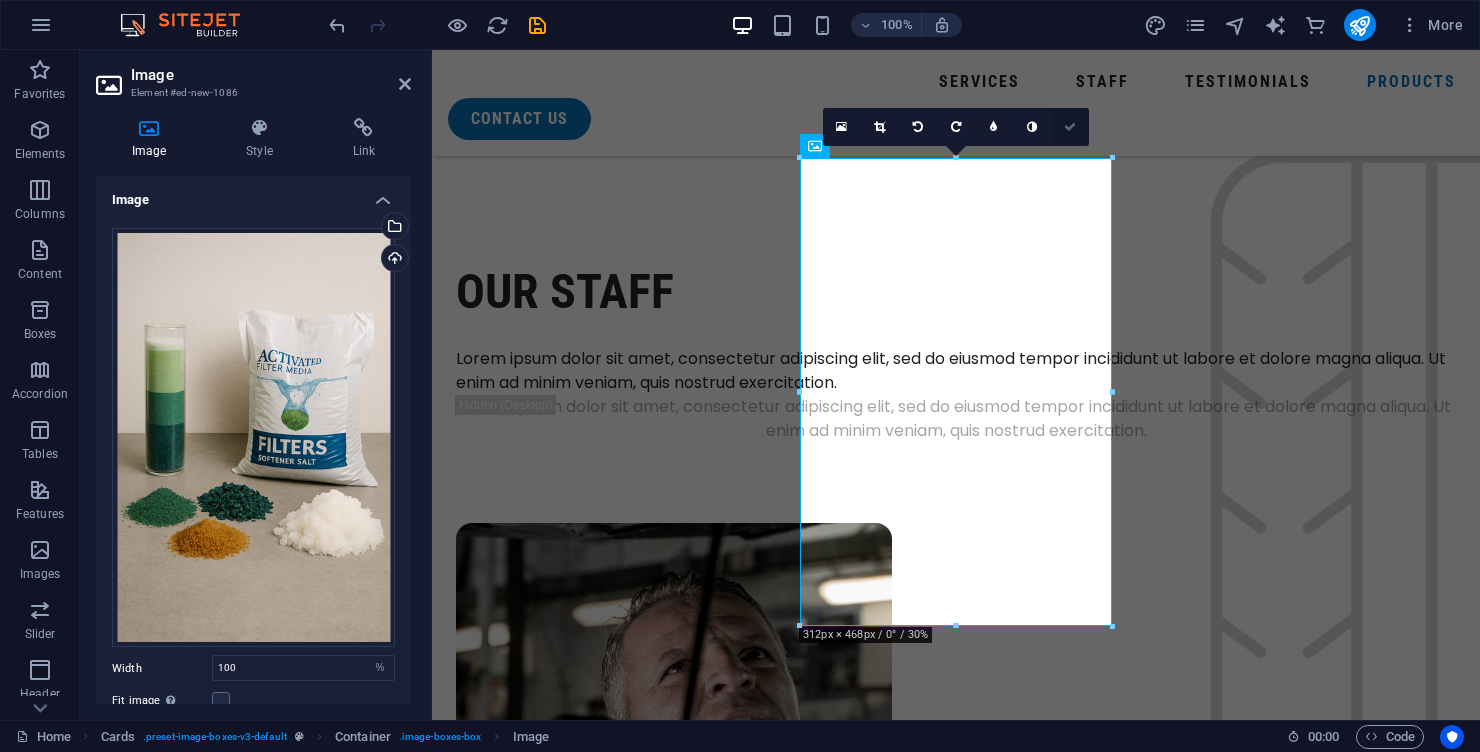 click at bounding box center [1070, 127] 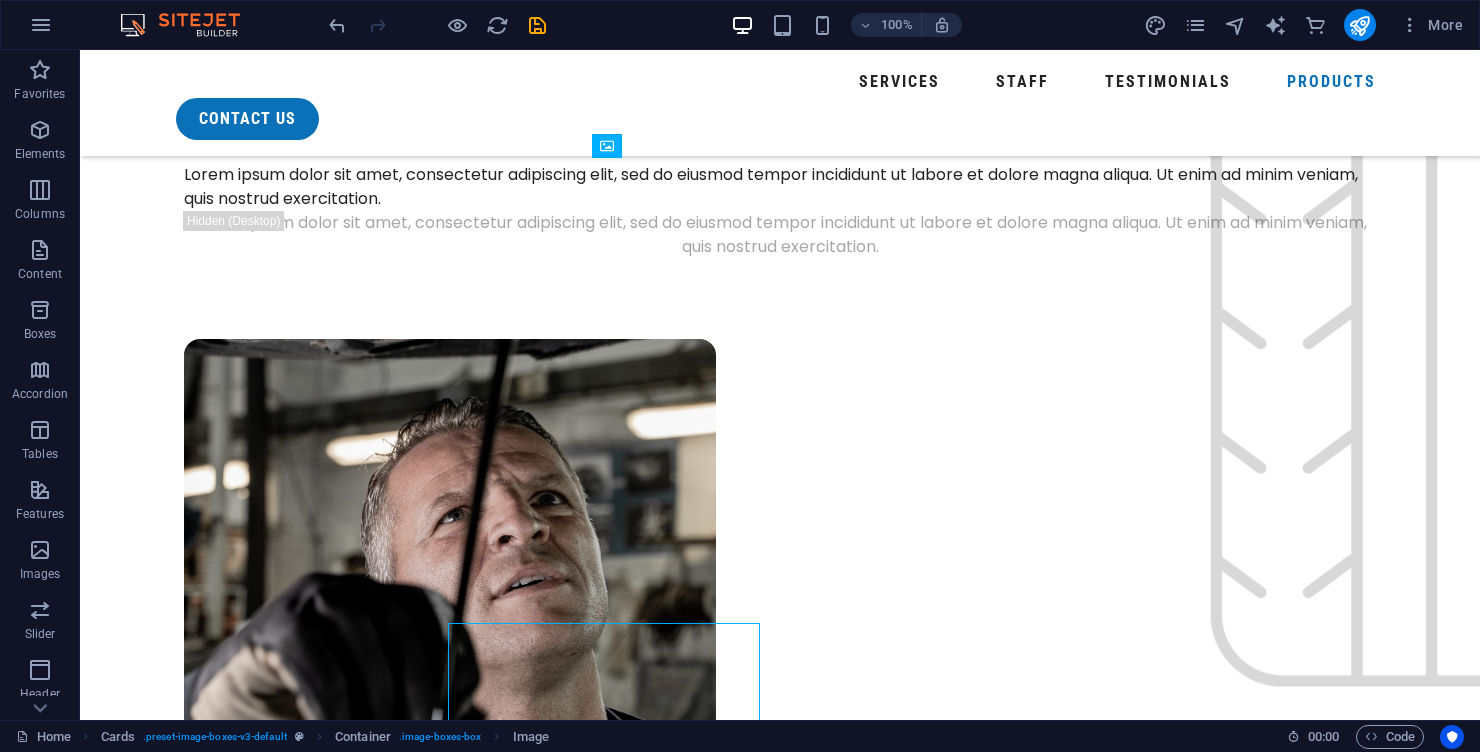 scroll, scrollTop: 5304, scrollLeft: 0, axis: vertical 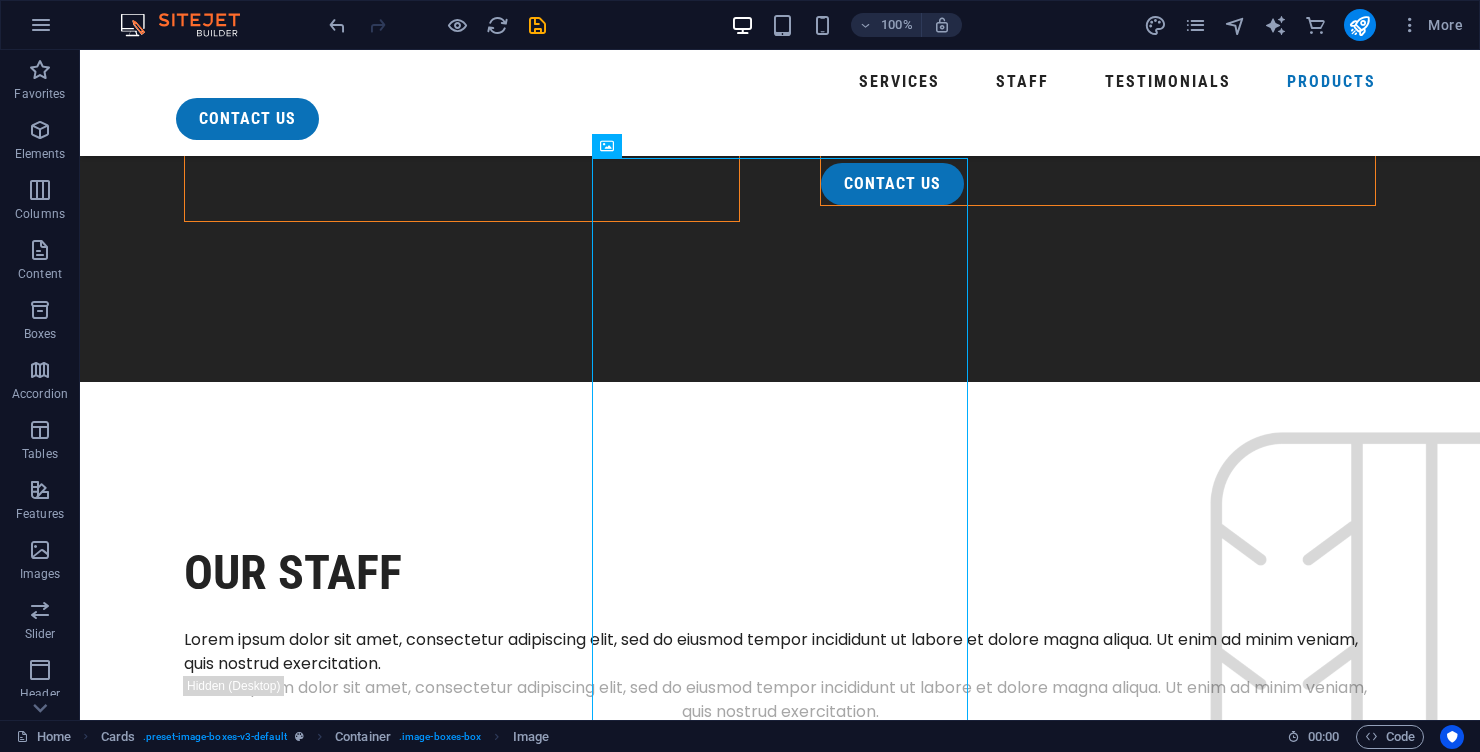 click at bounding box center (292, 6419) 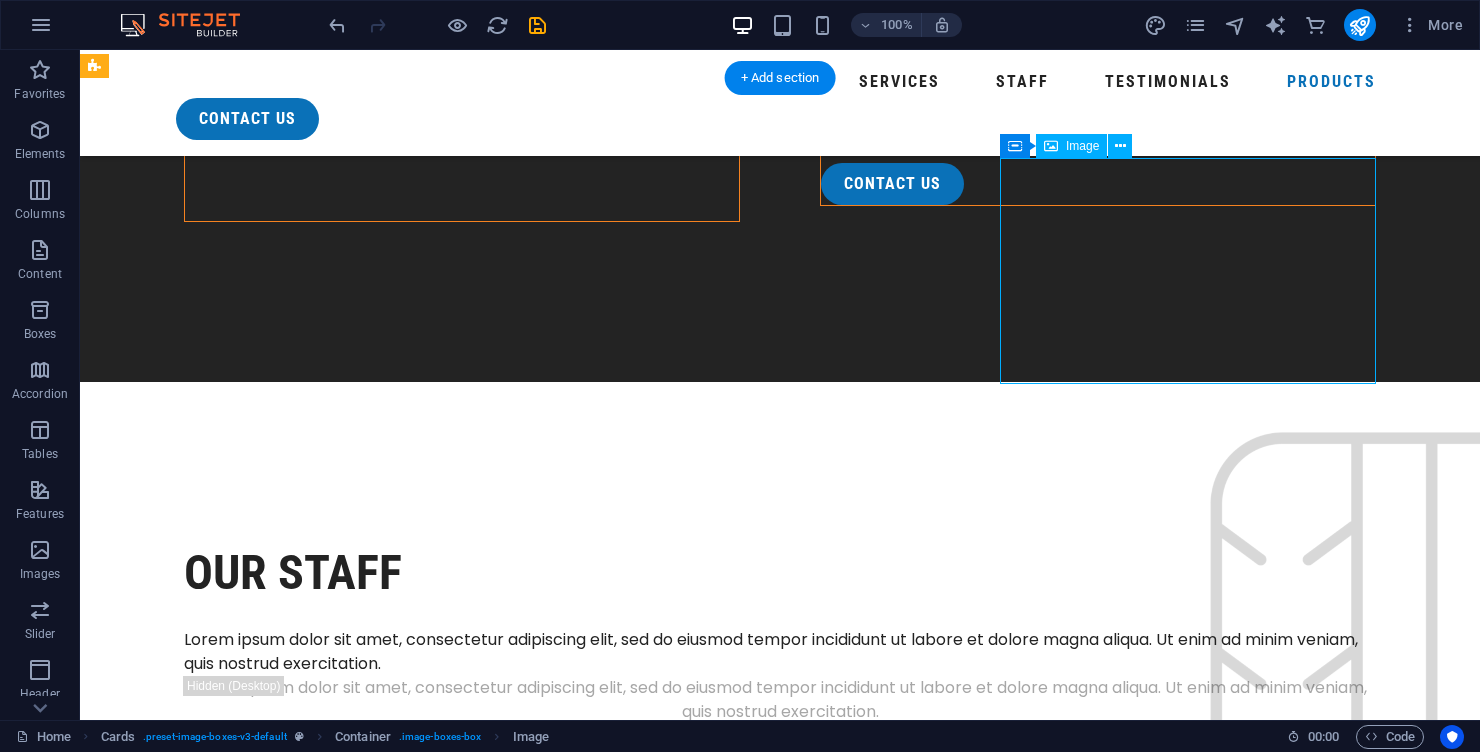 click at bounding box center [292, 6419] 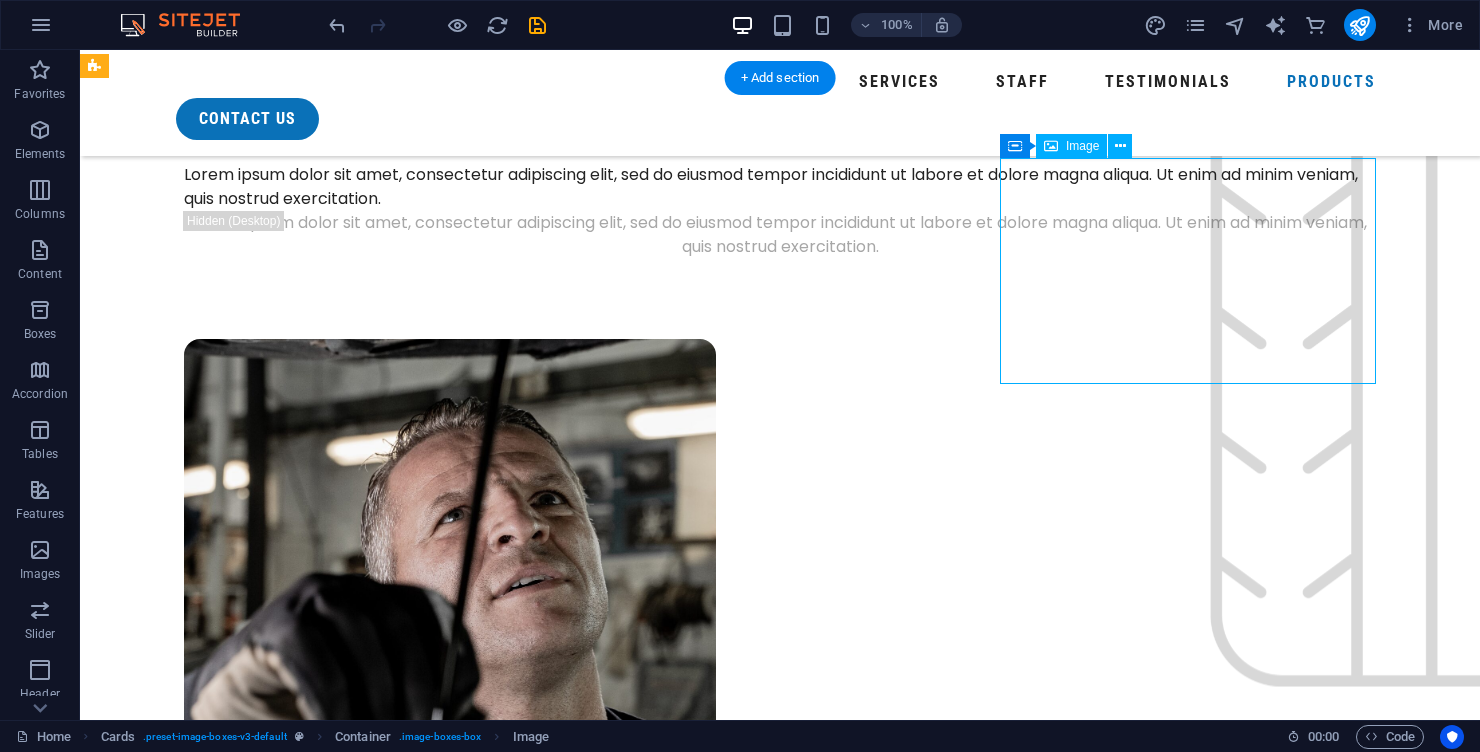 select on "%" 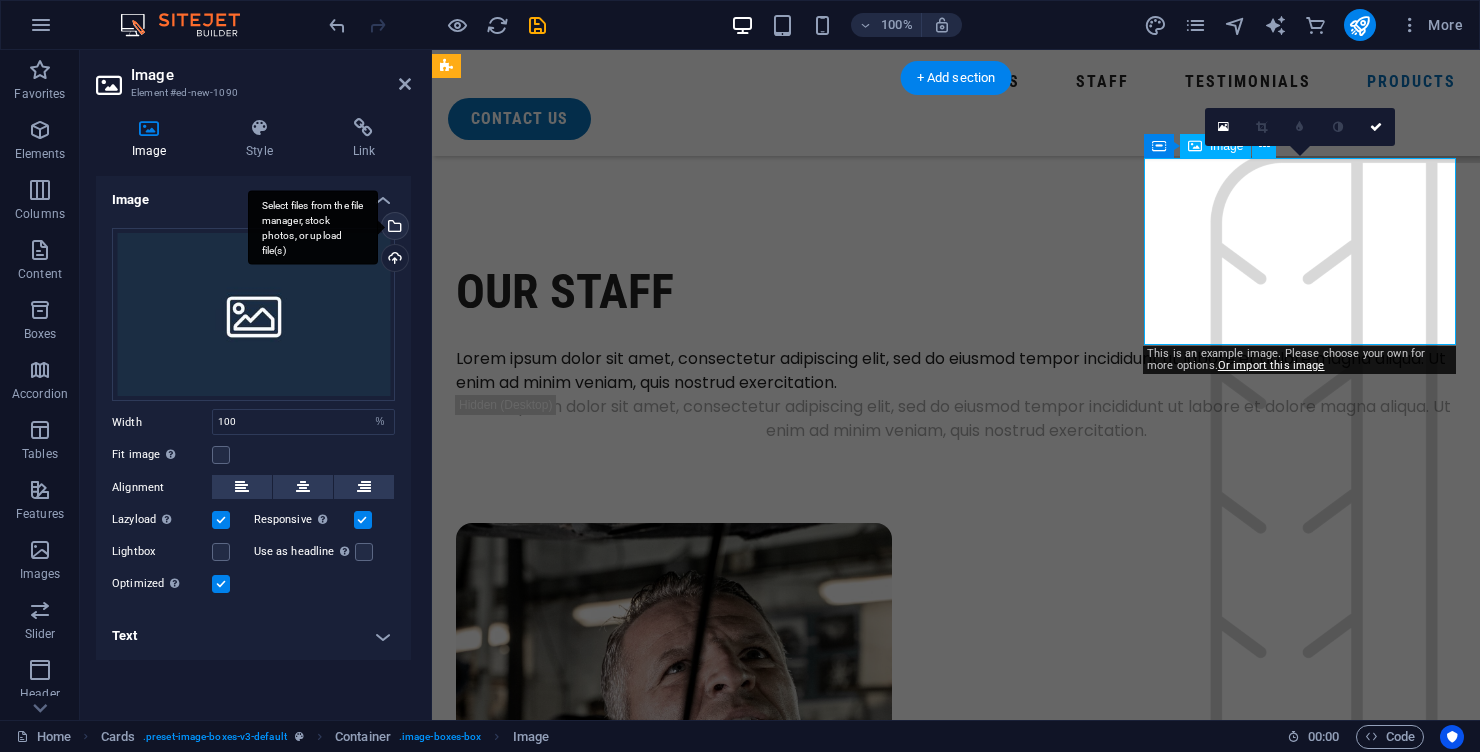 click on "Select files from the file manager, stock photos, or upload file(s)" at bounding box center (393, 228) 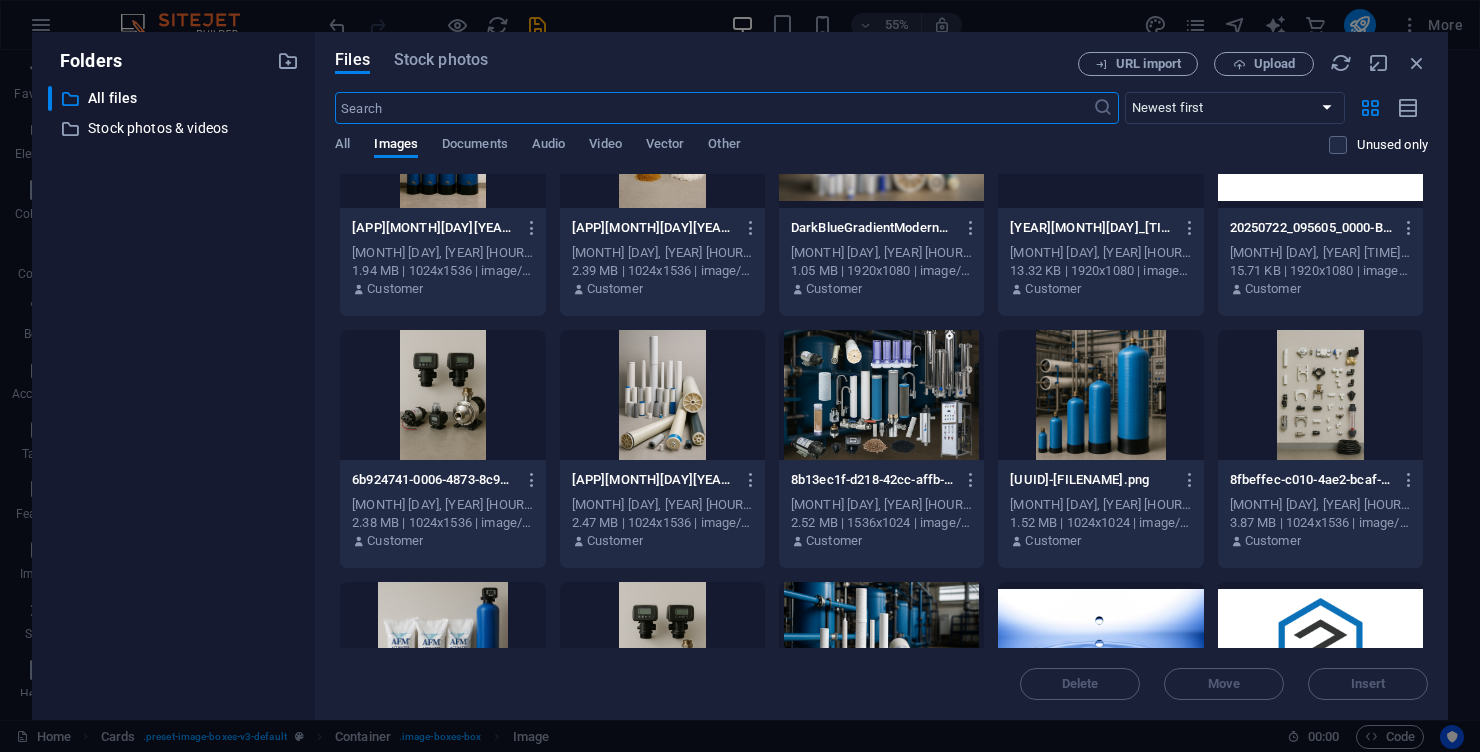 scroll, scrollTop: 1107, scrollLeft: 0, axis: vertical 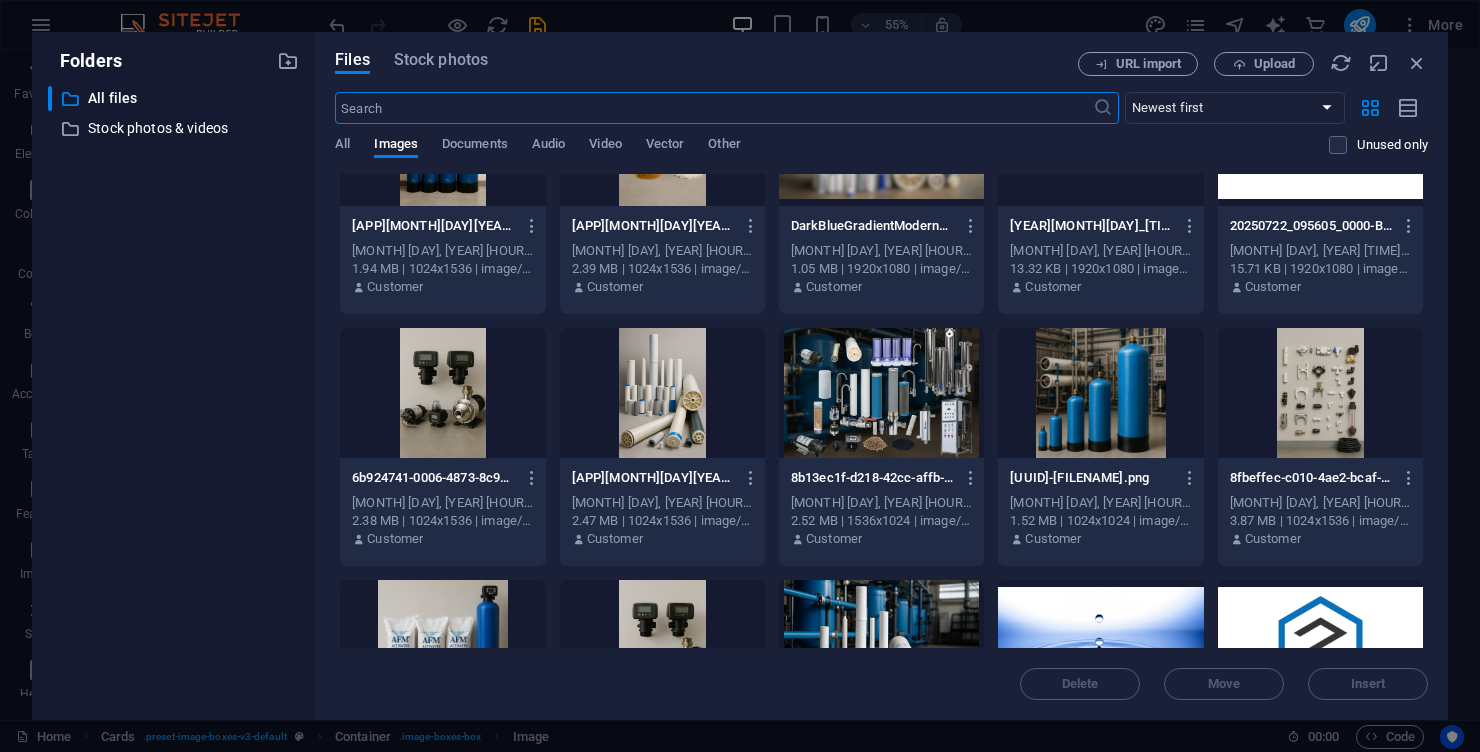 click at bounding box center (662, 393) 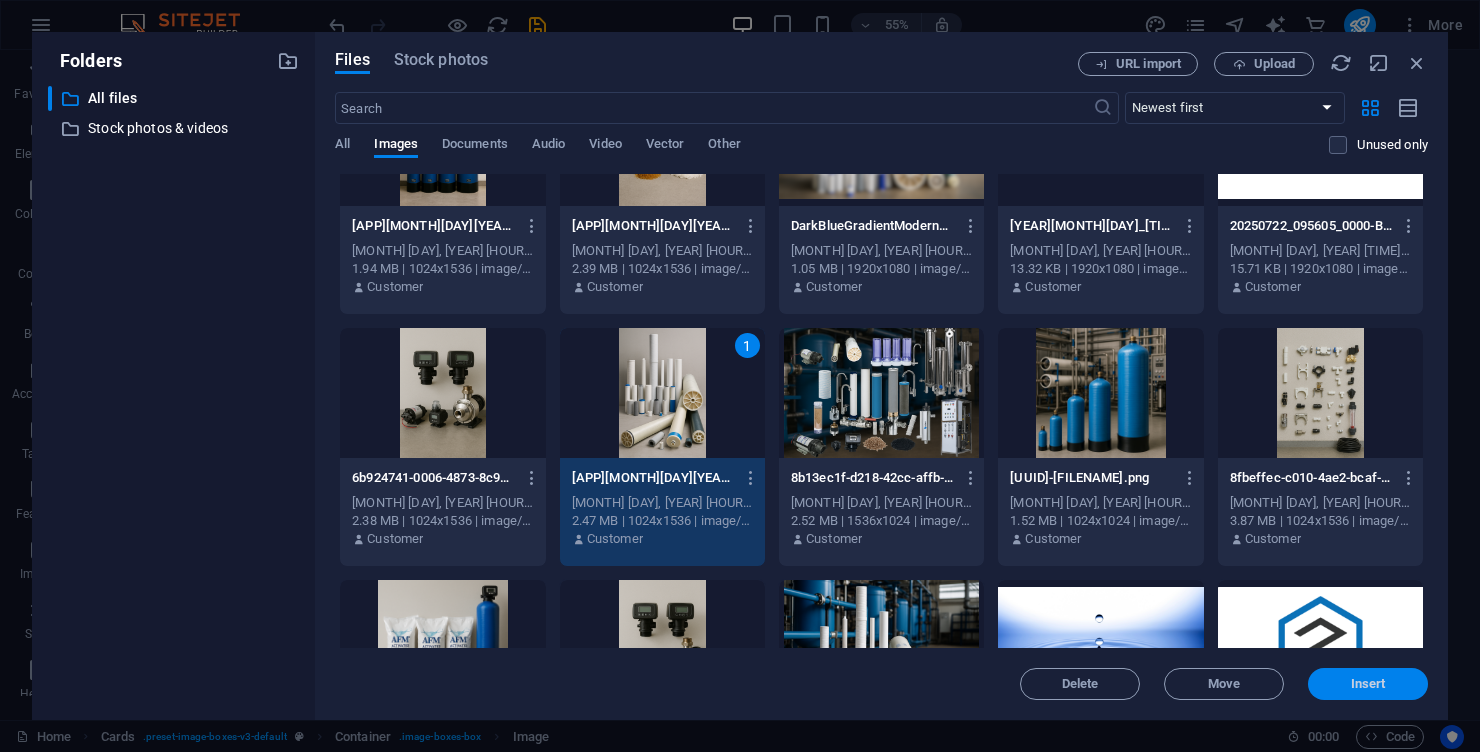 click on "Insert" at bounding box center (1368, 684) 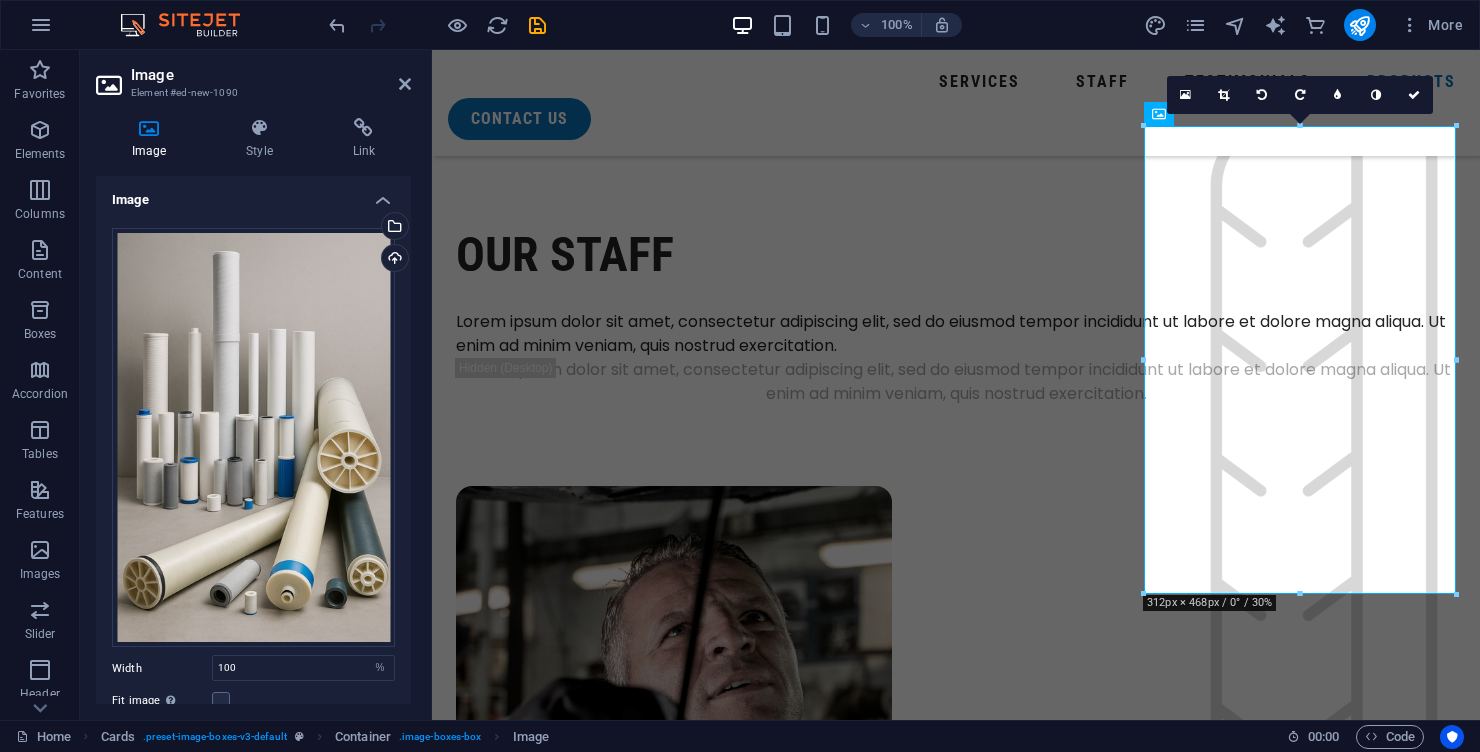 scroll, scrollTop: 5805, scrollLeft: 0, axis: vertical 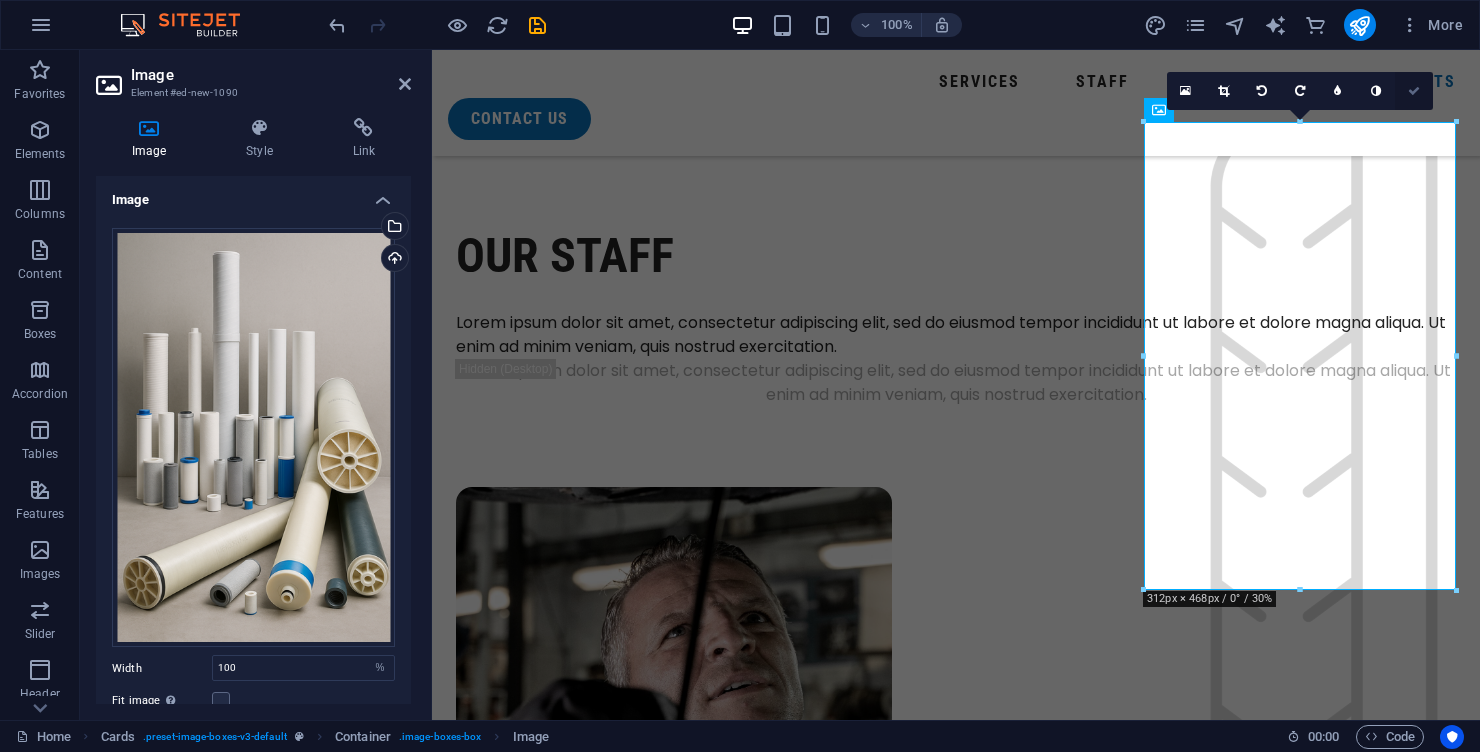 click at bounding box center [1414, 91] 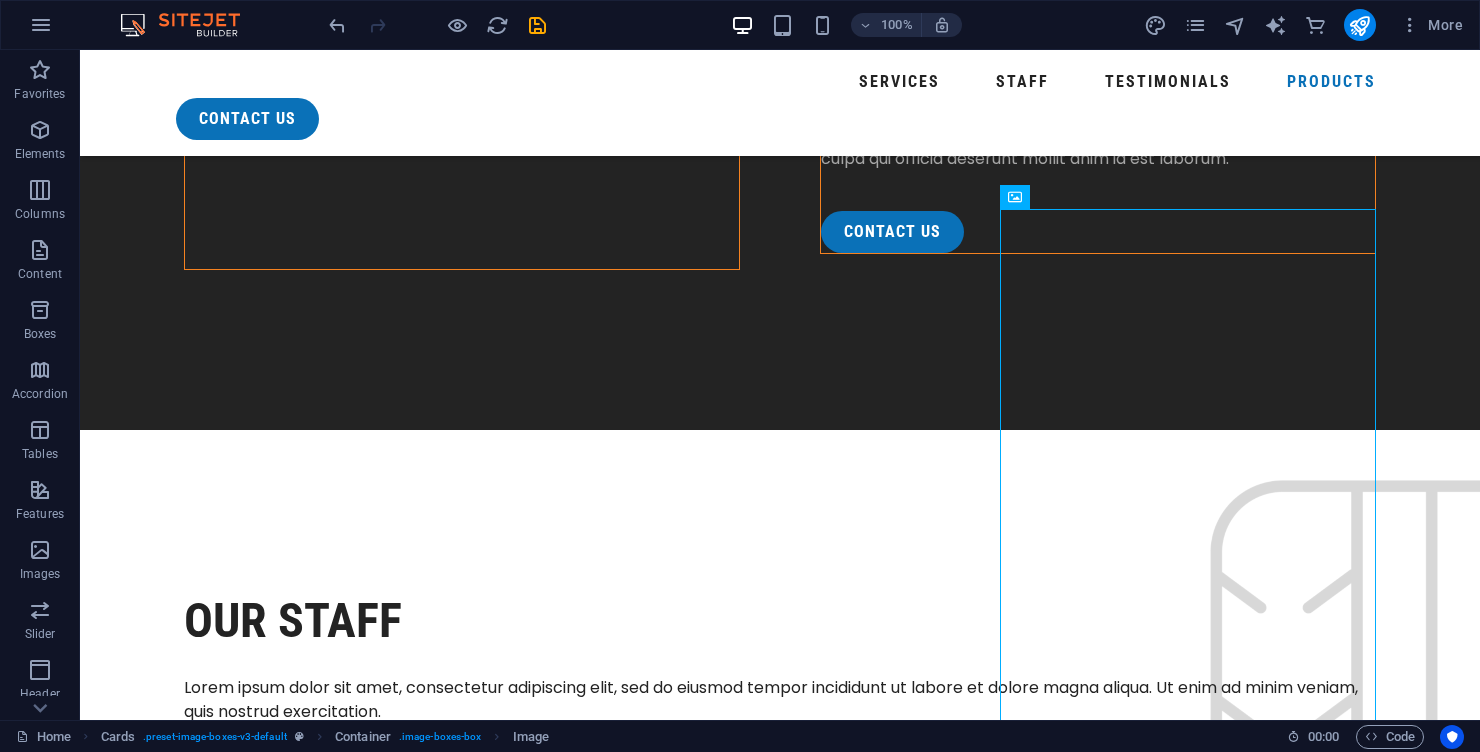scroll, scrollTop: 5252, scrollLeft: 0, axis: vertical 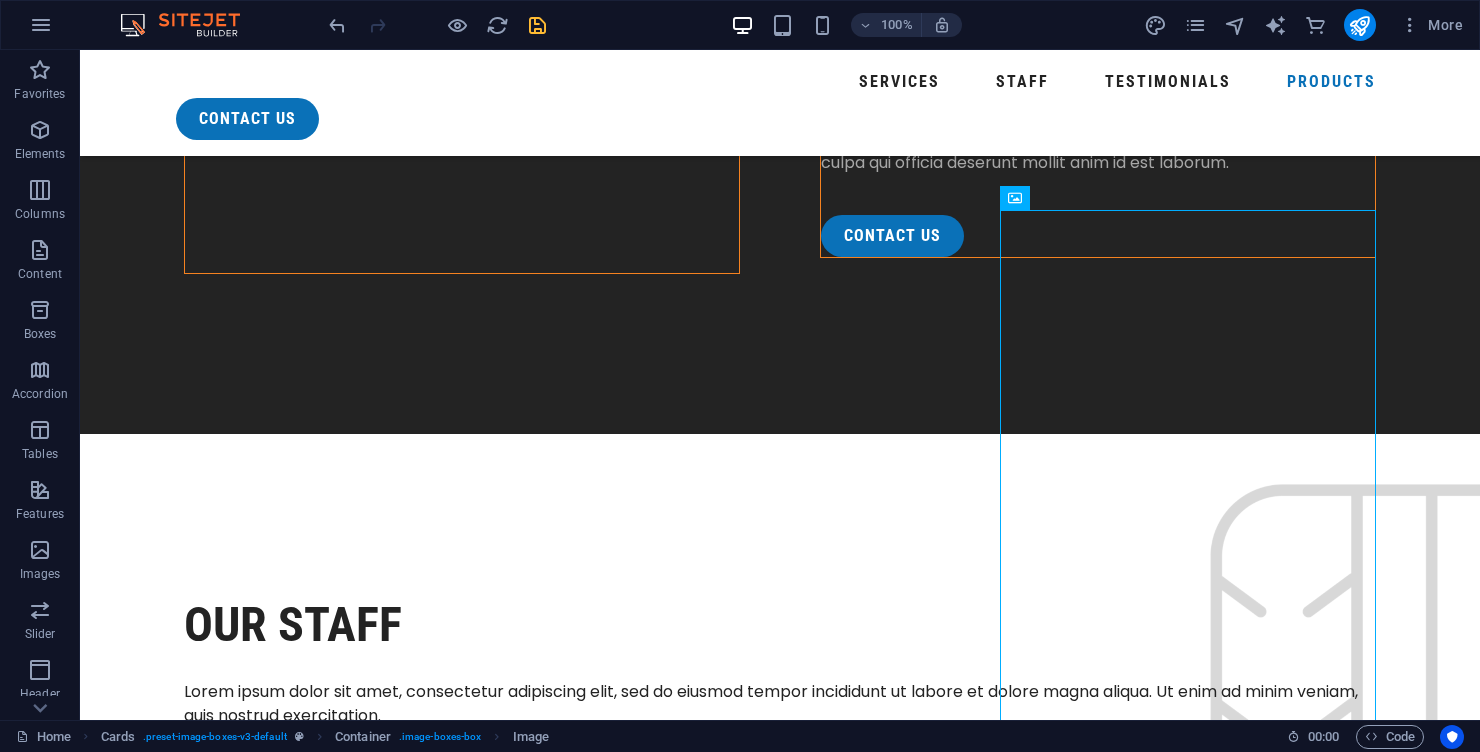 click at bounding box center [537, 25] 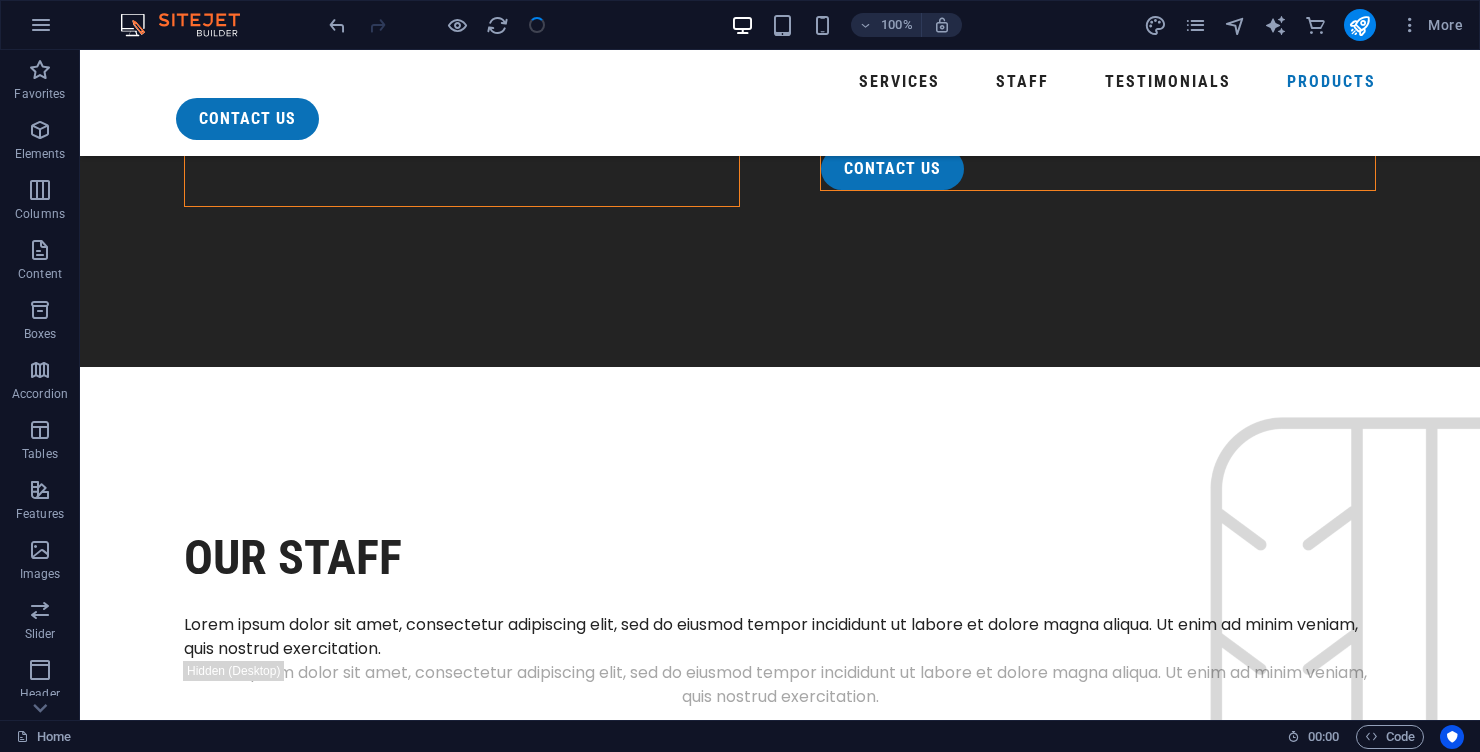 scroll, scrollTop: 5318, scrollLeft: 0, axis: vertical 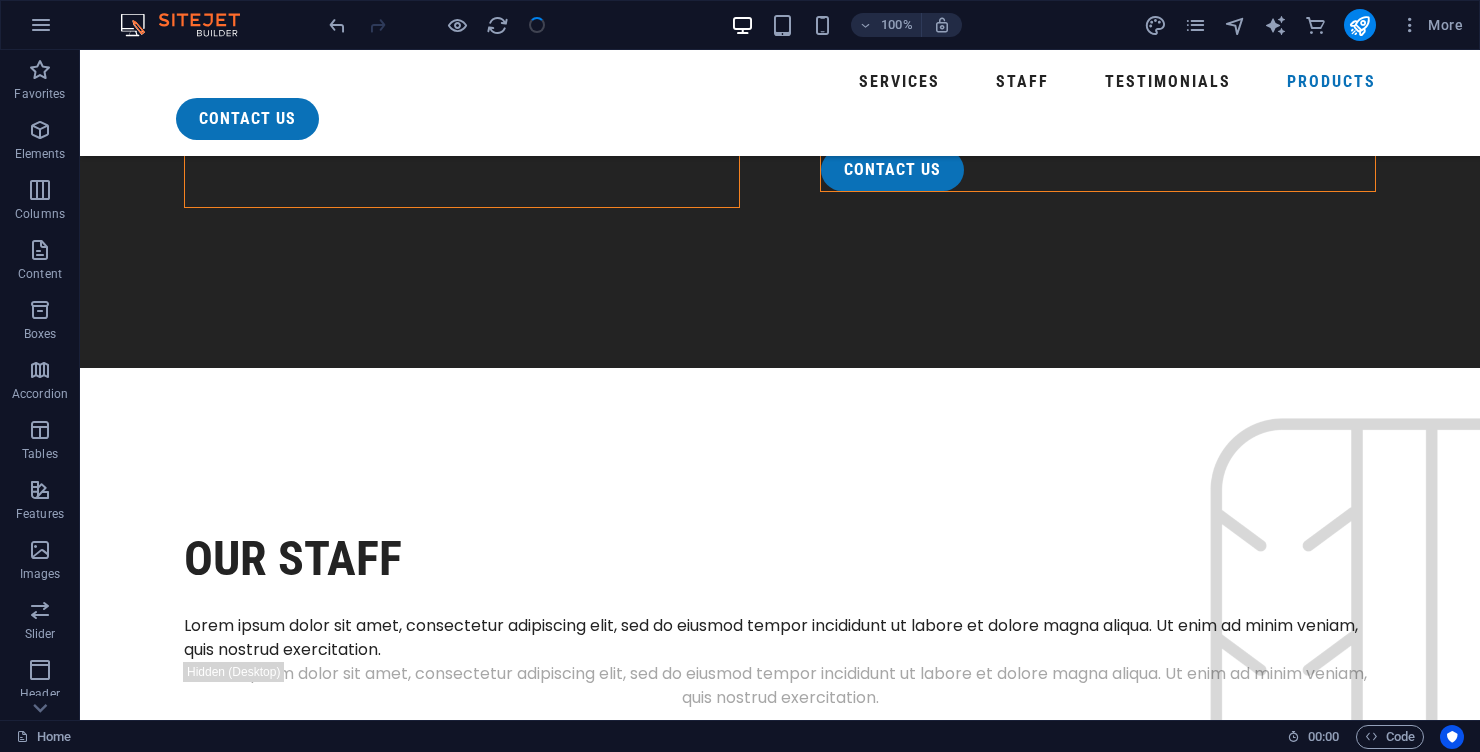 click at bounding box center [292, 5849] 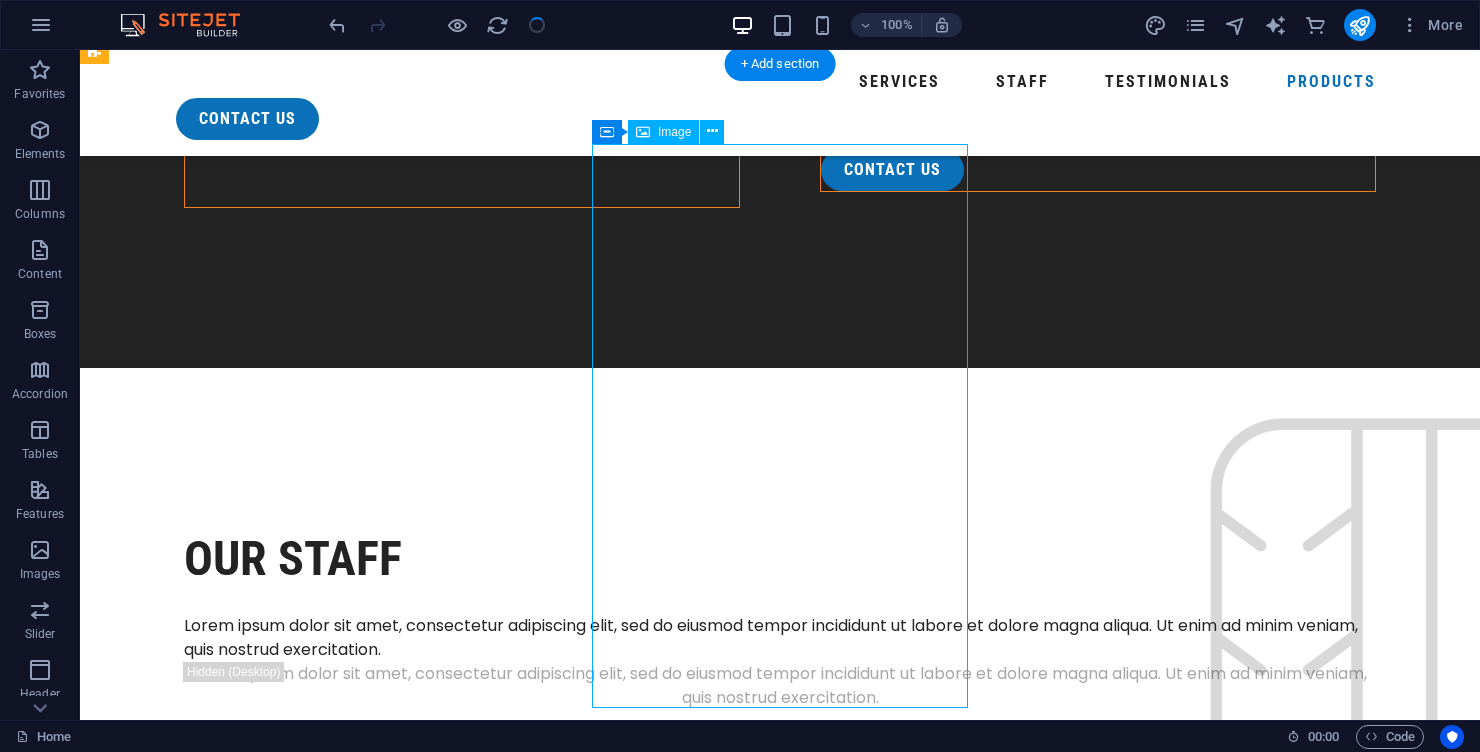 click at bounding box center (292, 5849) 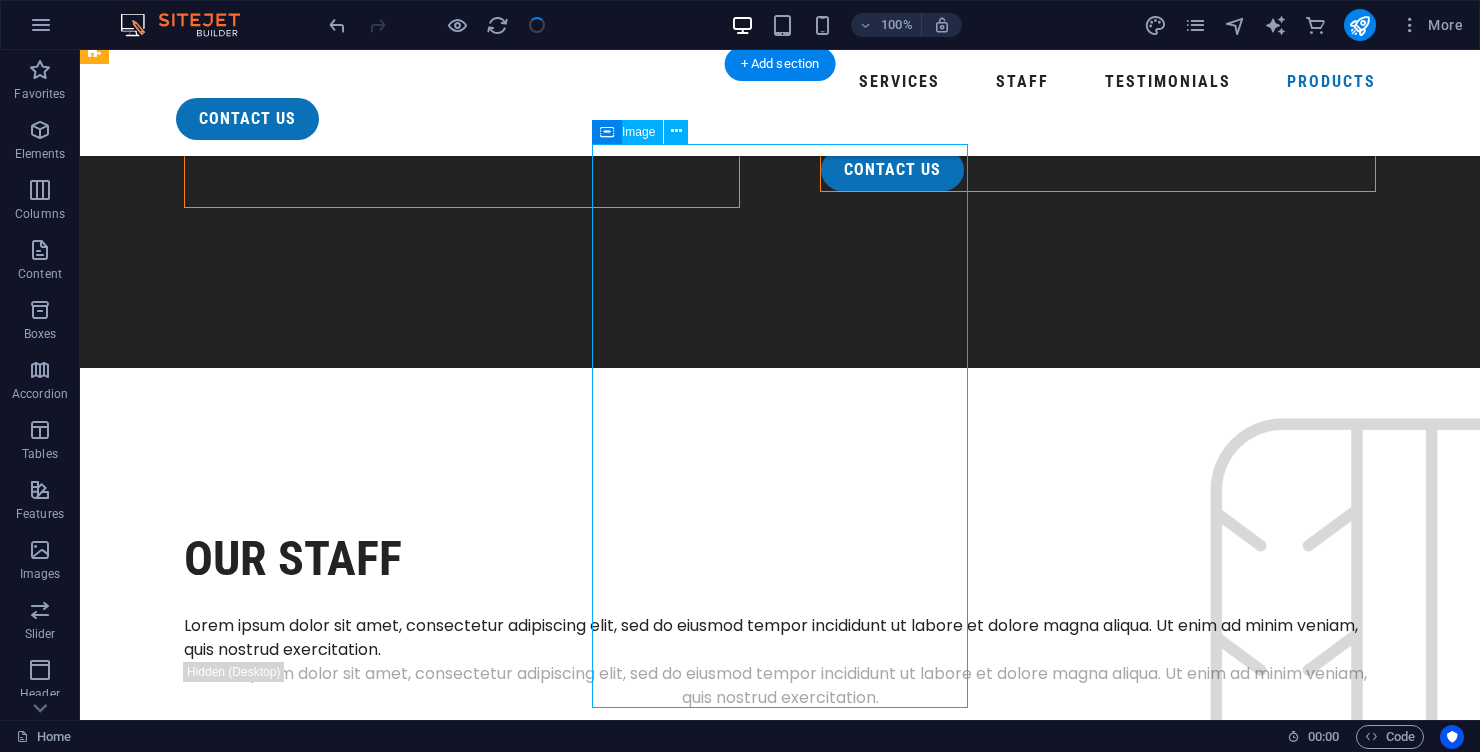click at bounding box center [292, 5849] 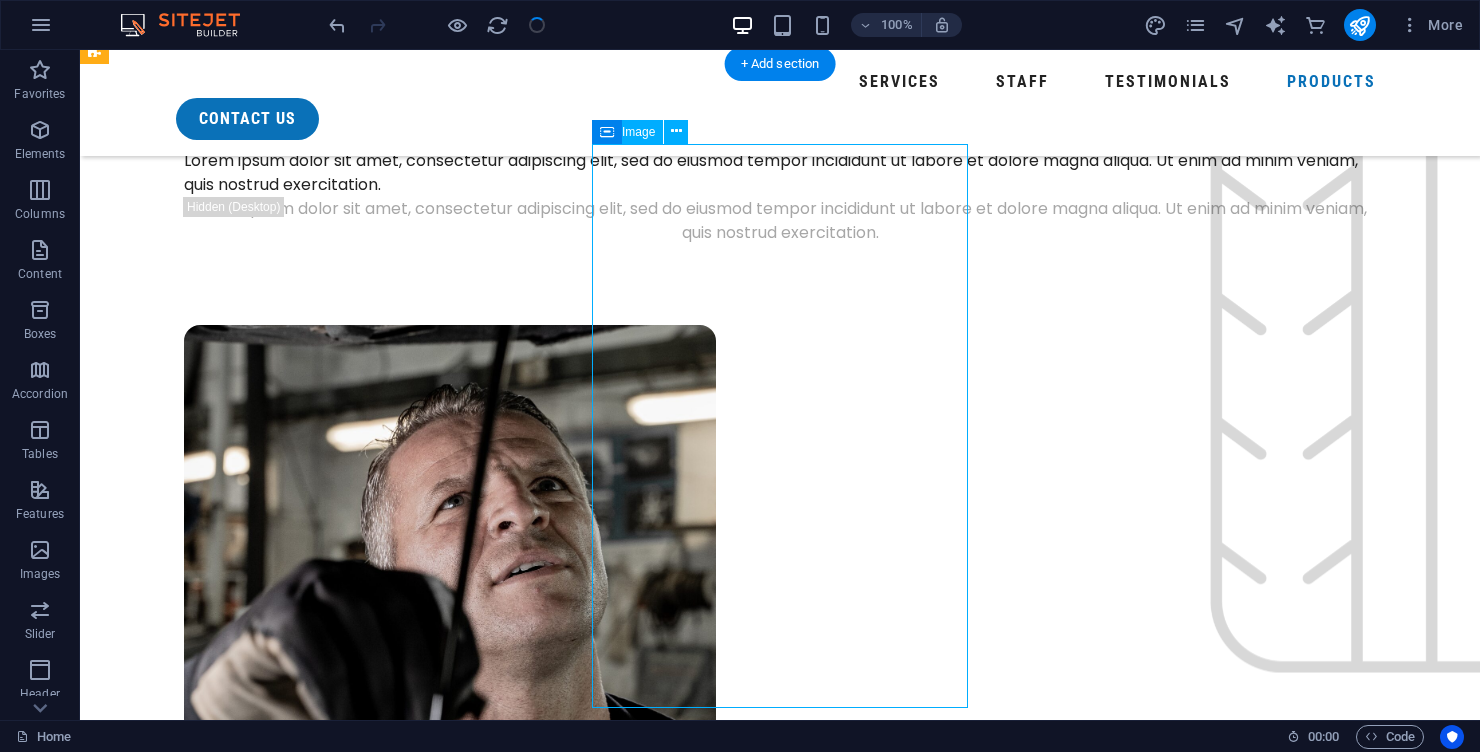 select on "%" 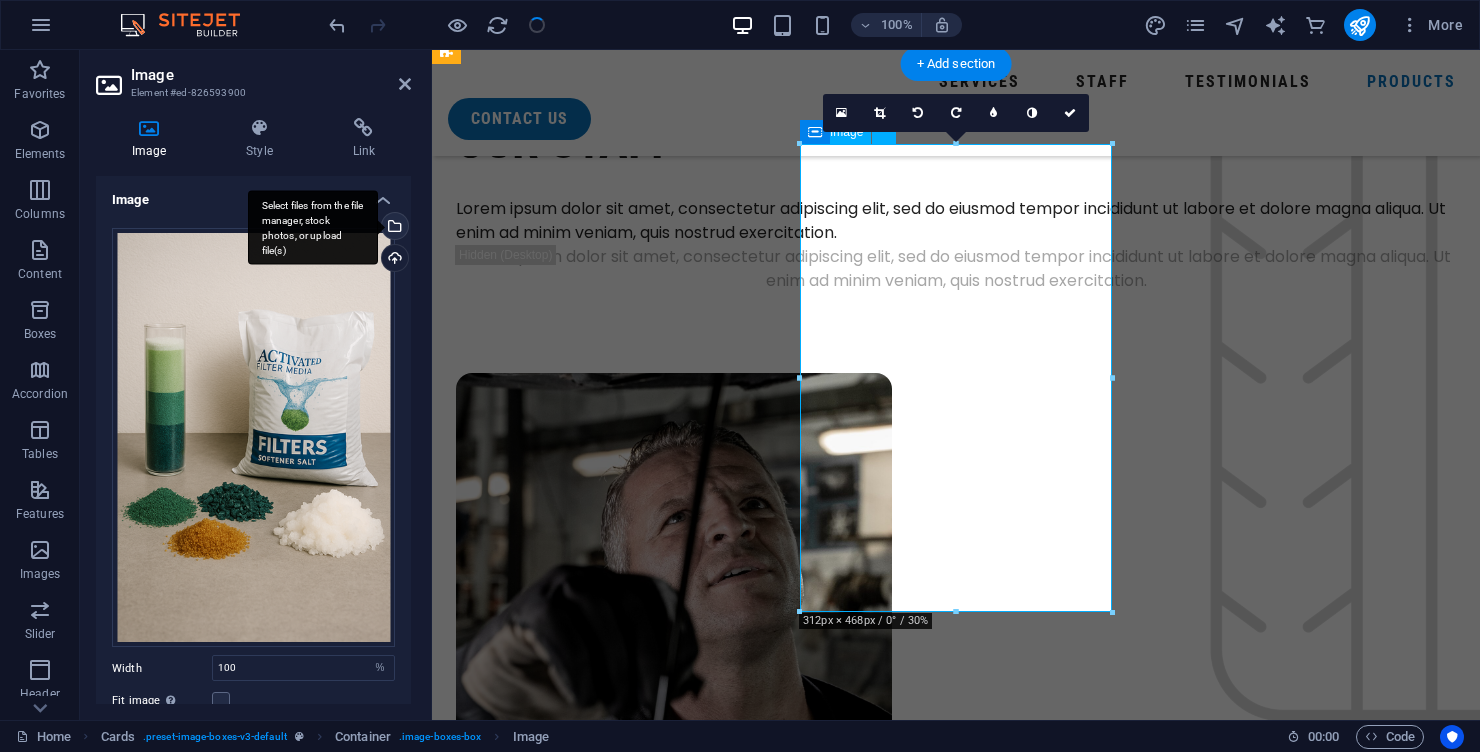 click on "Select files from the file manager, stock photos, or upload file(s)" at bounding box center (393, 228) 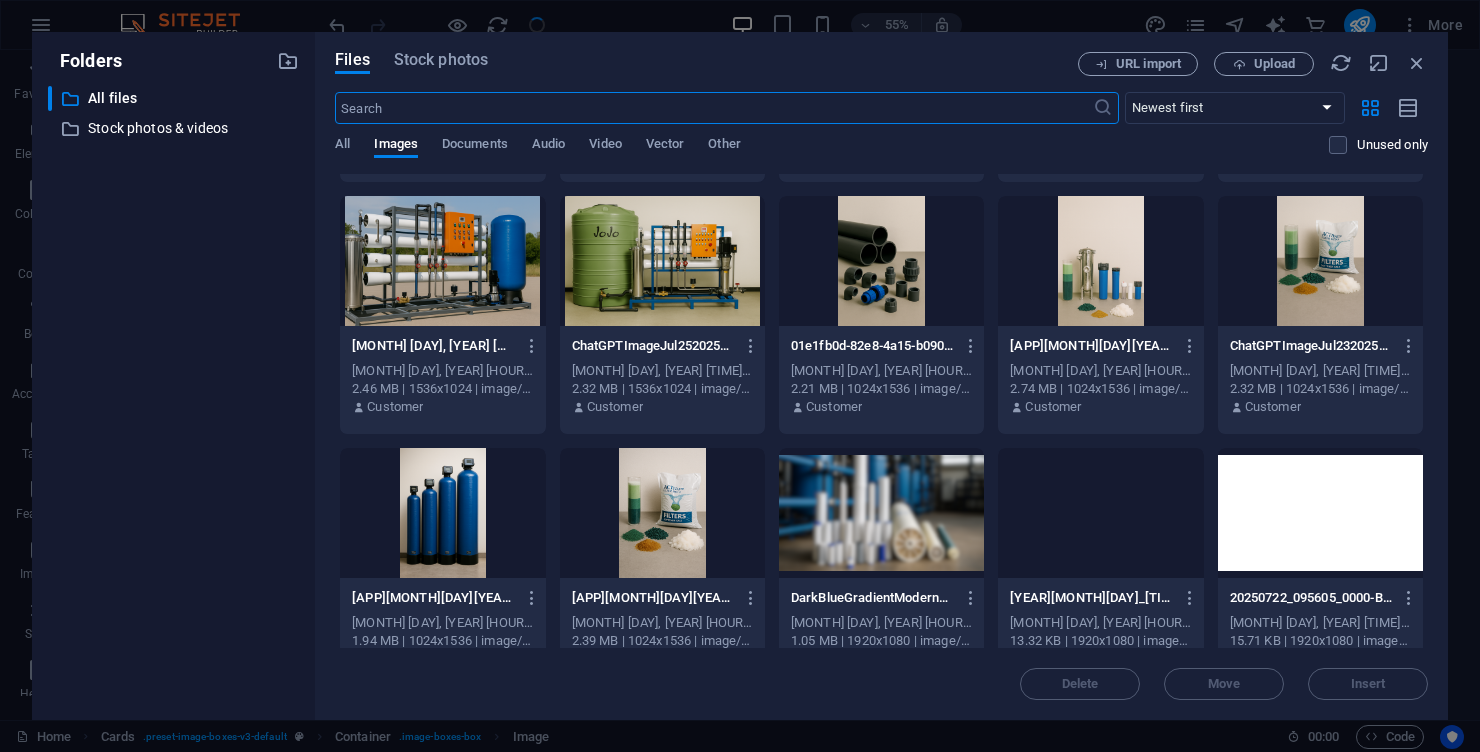 scroll, scrollTop: 741, scrollLeft: 0, axis: vertical 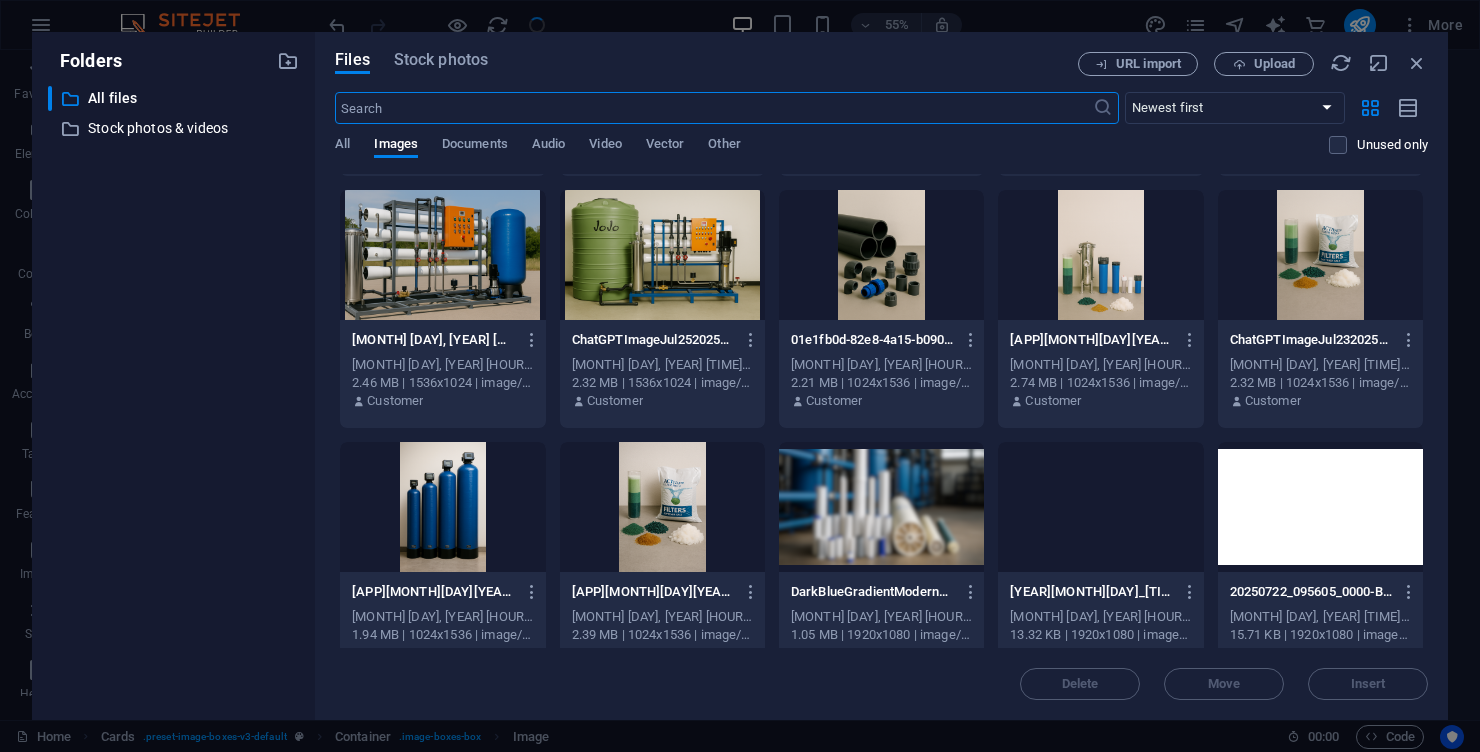 click at bounding box center (1100, 255) 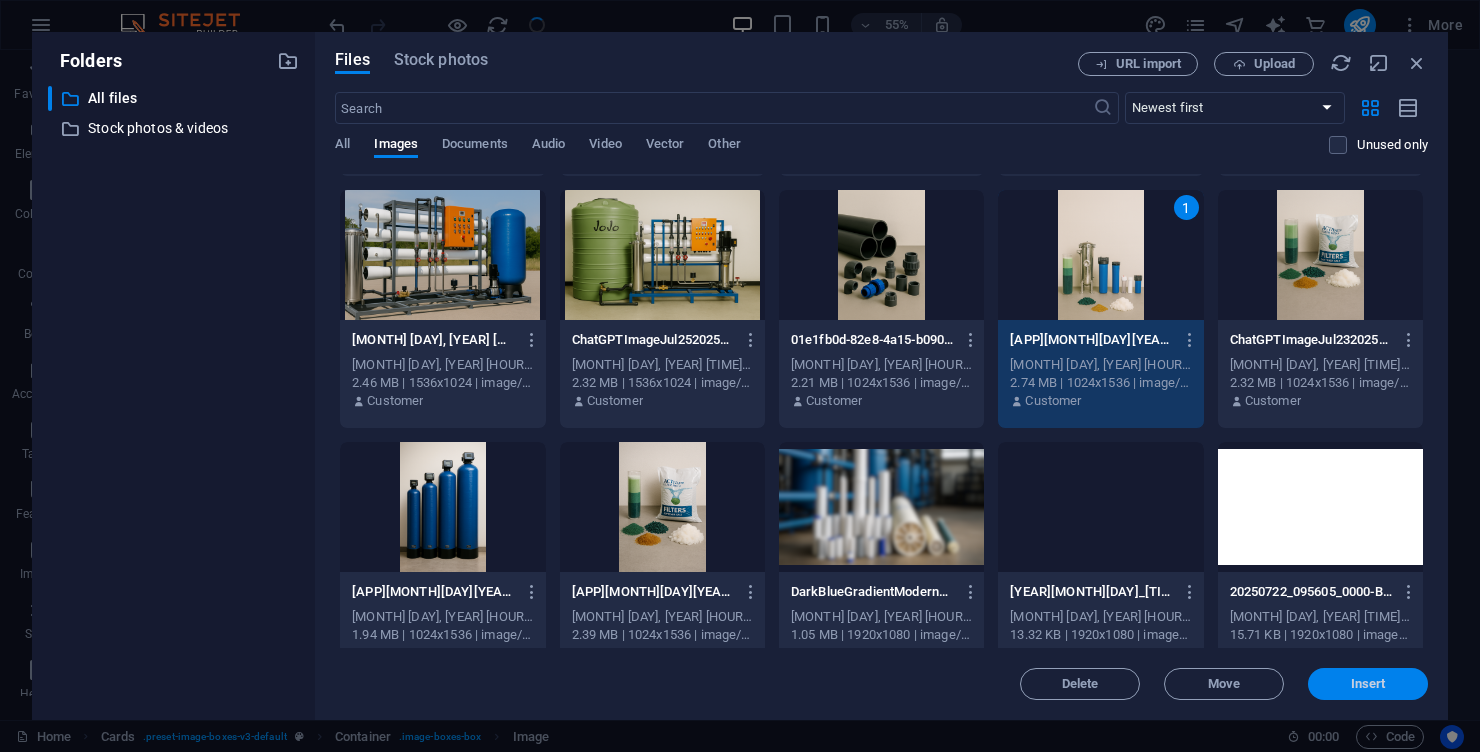 click on "Insert" at bounding box center [1368, 684] 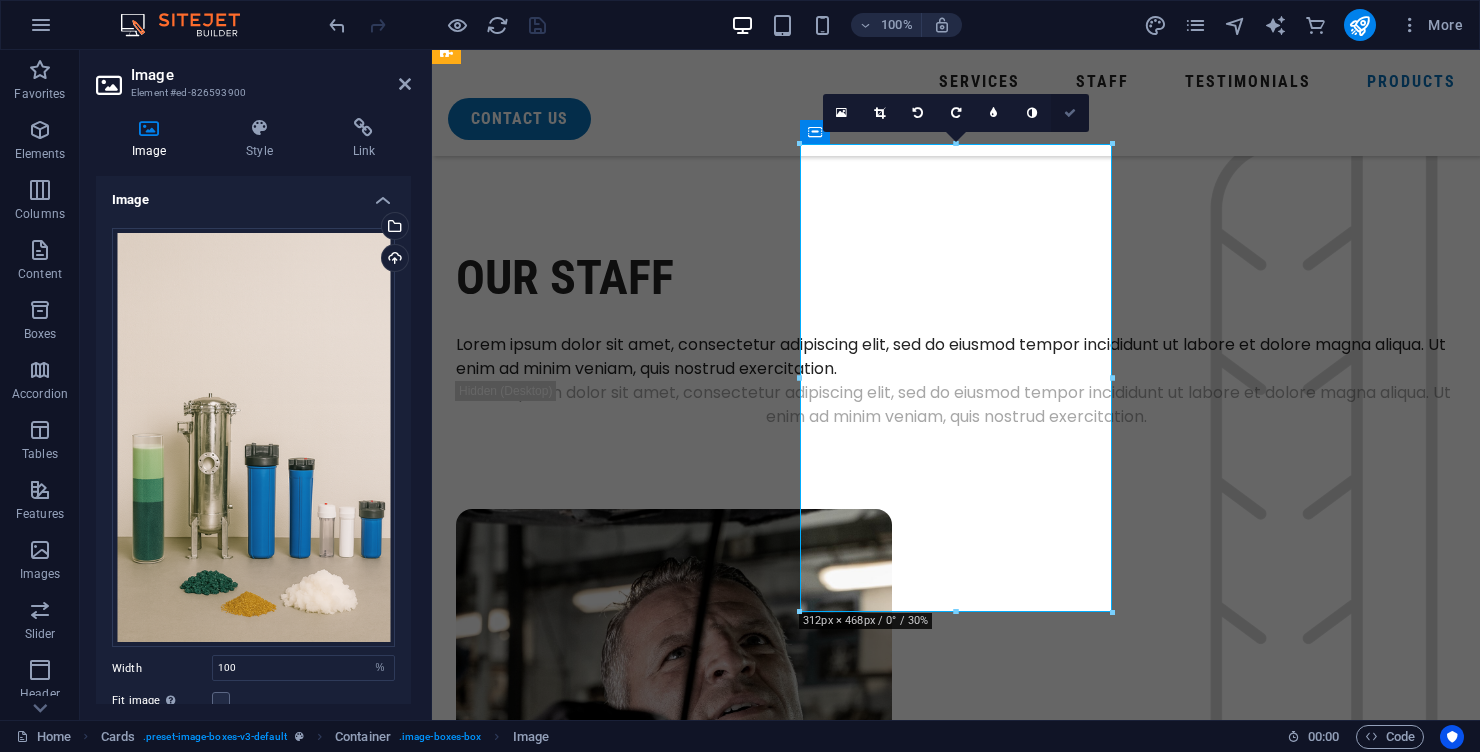 click at bounding box center (1070, 113) 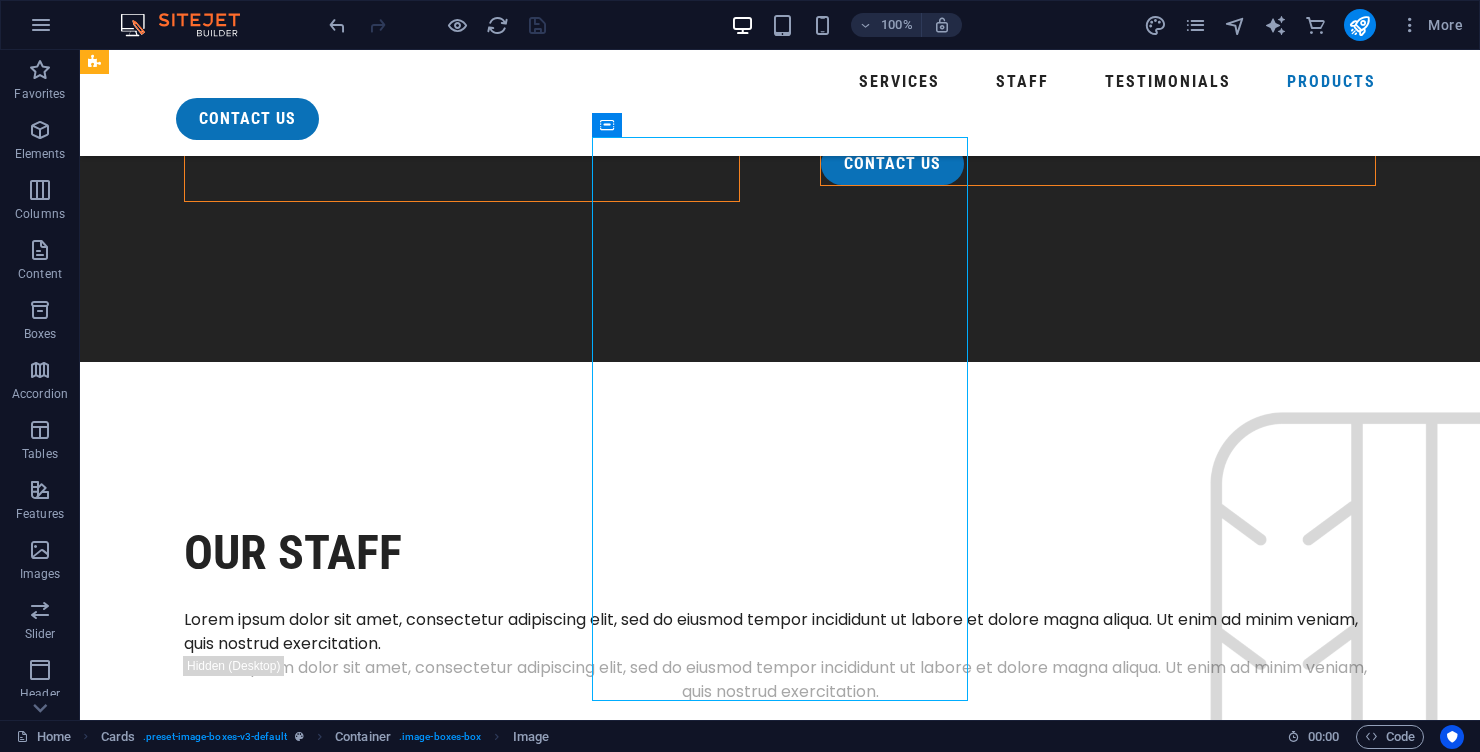 scroll, scrollTop: 5320, scrollLeft: 0, axis: vertical 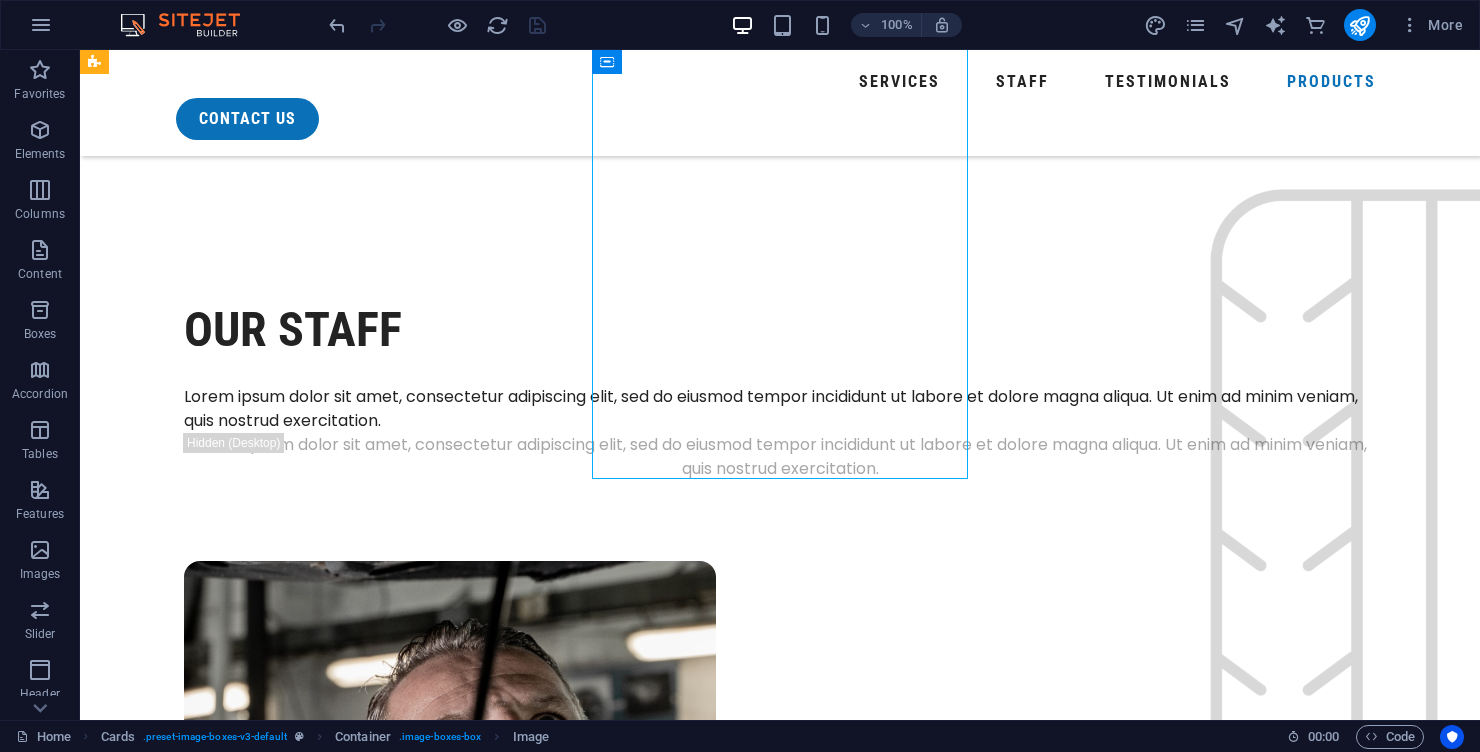 click on "Lorem ipsum dolor sit amet, consectetuer adipiscing elit. Aenean commodo ligula eget dolor. Lorem ipsum dolor sit amet." at bounding box center (292, 5278) 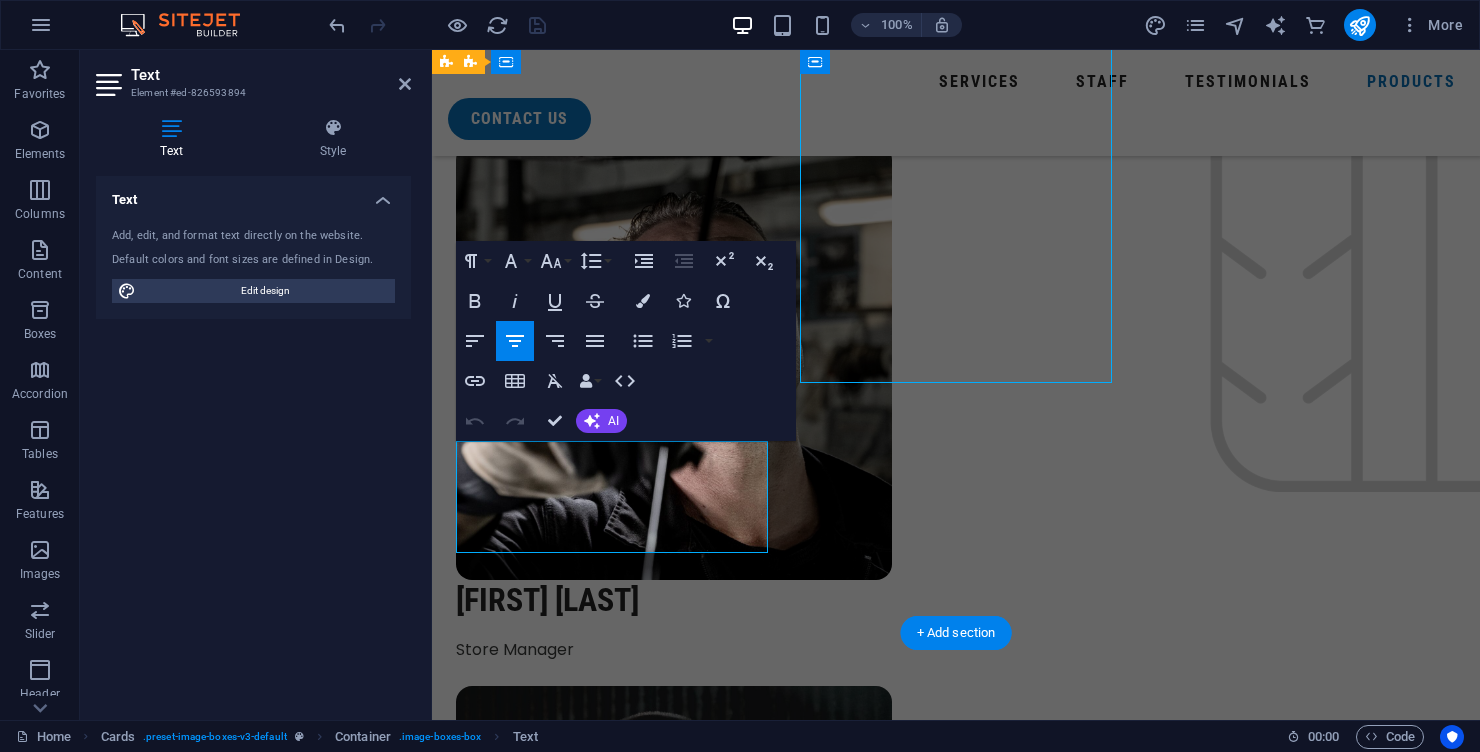 click on "Lorem ipsum dolor sit amet, consectetuer adipiscing elit. Aenean commodo ligula eget dolor. Lorem ipsum dolor sit amet." at bounding box center [612, 4409] 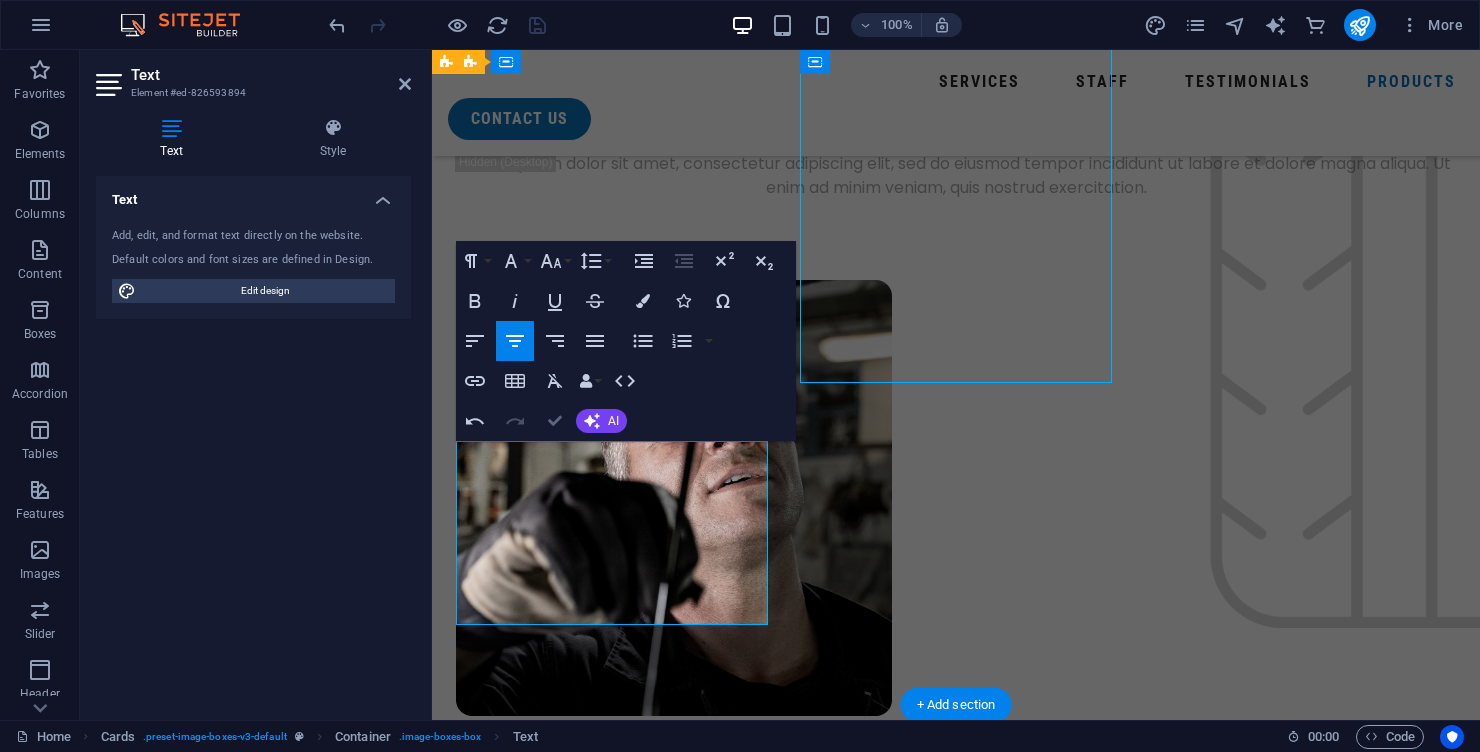 scroll, scrollTop: 5643, scrollLeft: 0, axis: vertical 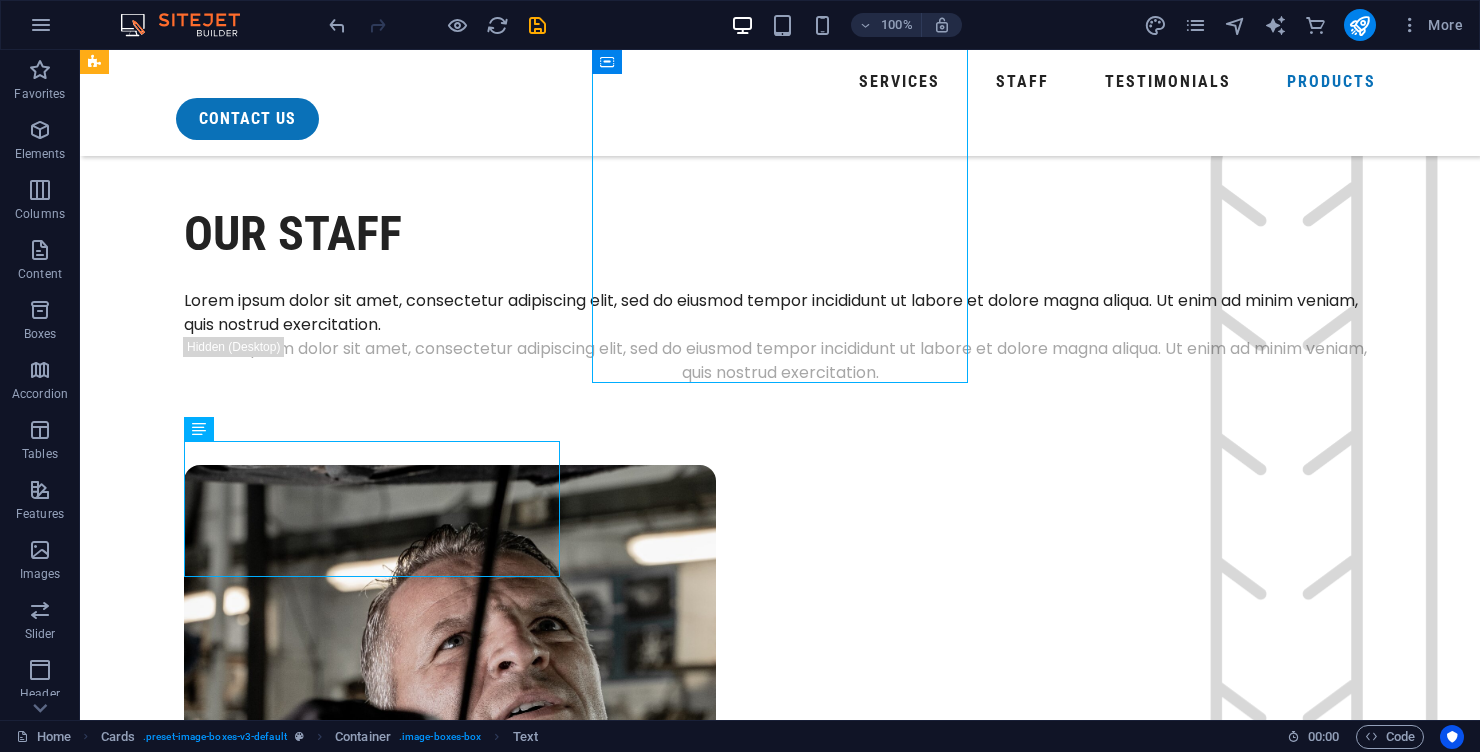 click on "Headline" at bounding box center (292, 5109) 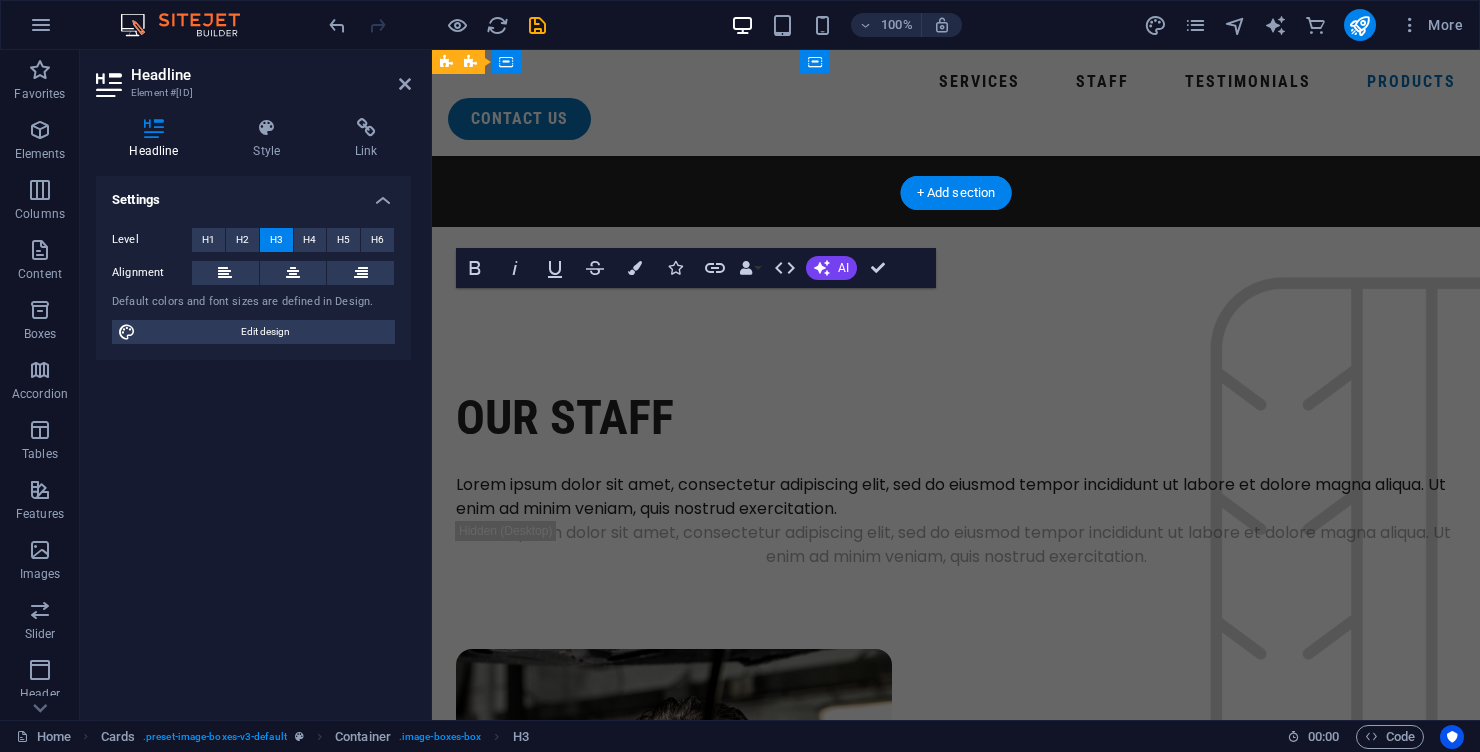 scroll, scrollTop: 6107, scrollLeft: 0, axis: vertical 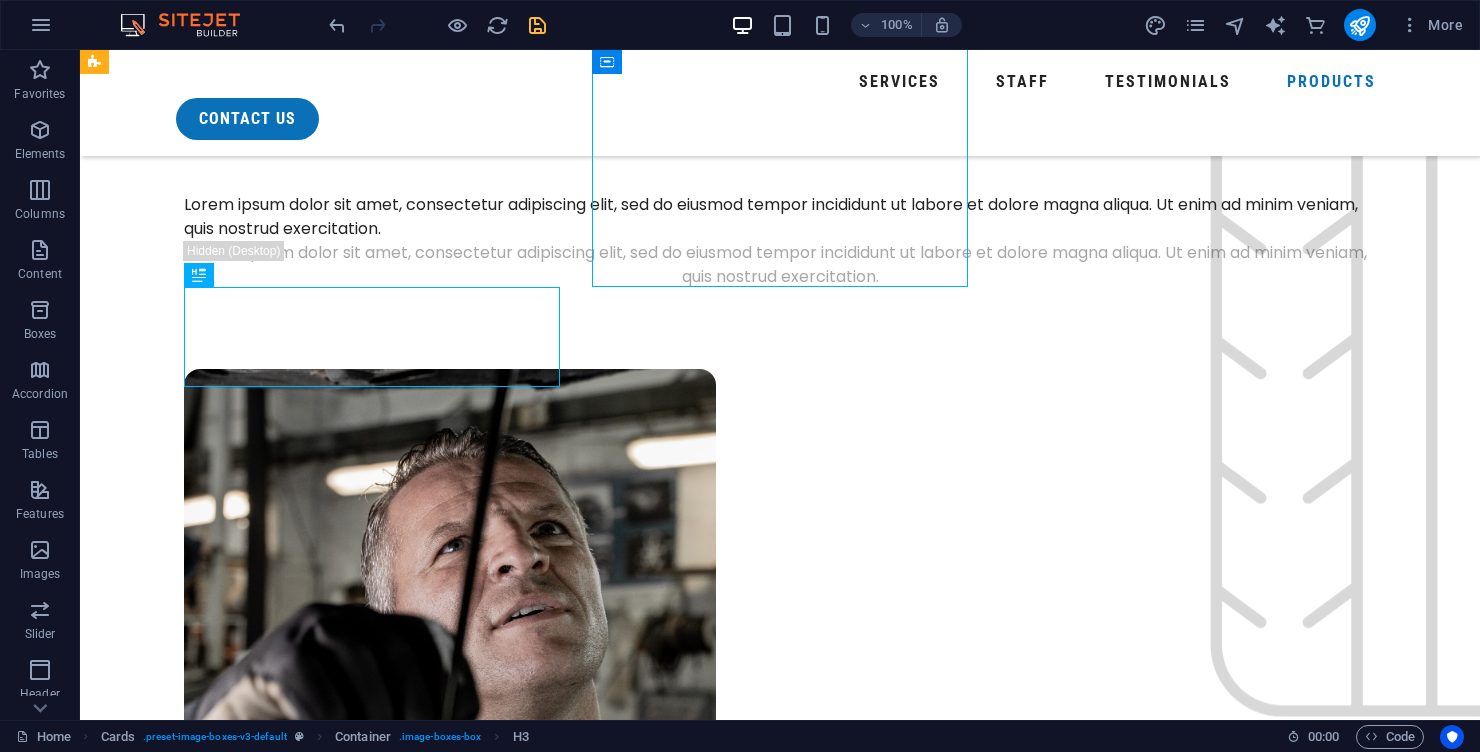 click at bounding box center [537, 25] 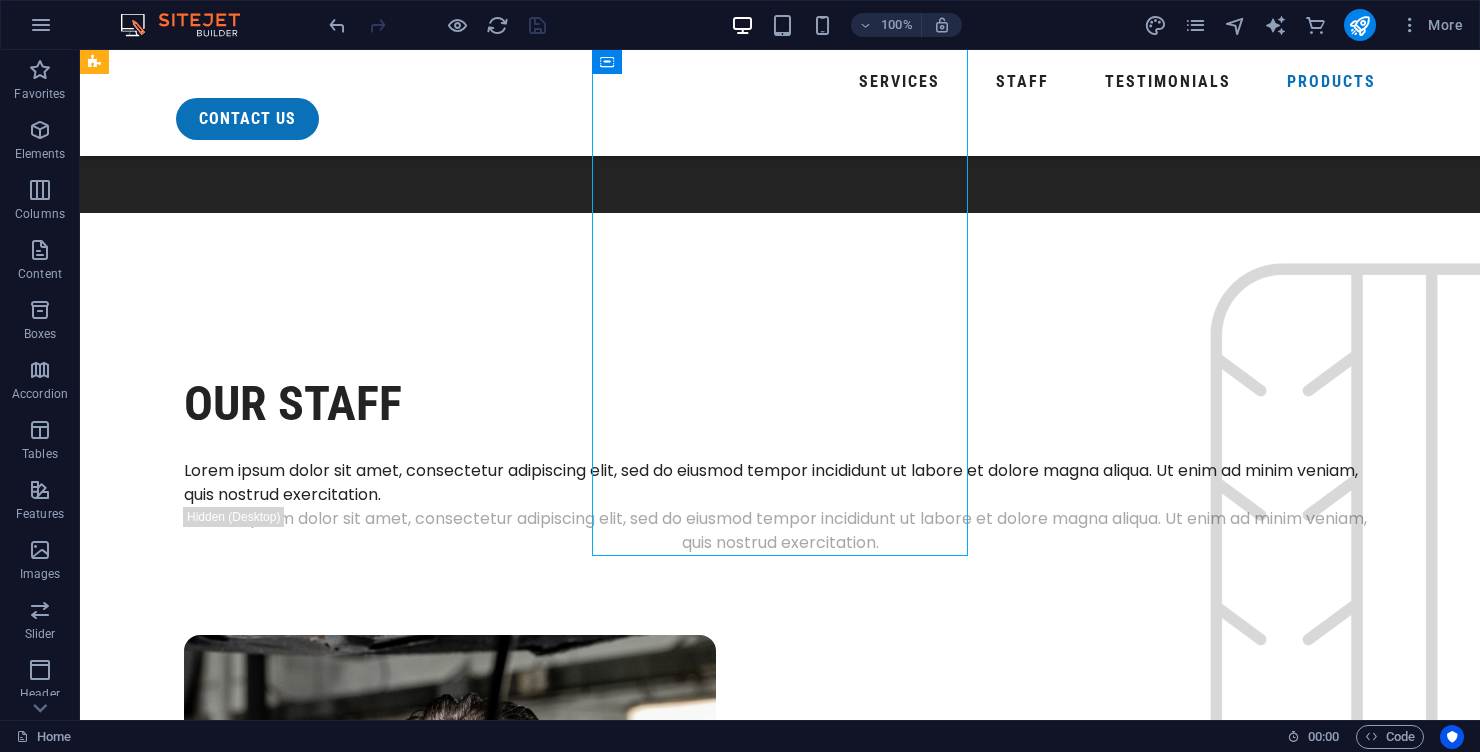 scroll, scrollTop: 5474, scrollLeft: 0, axis: vertical 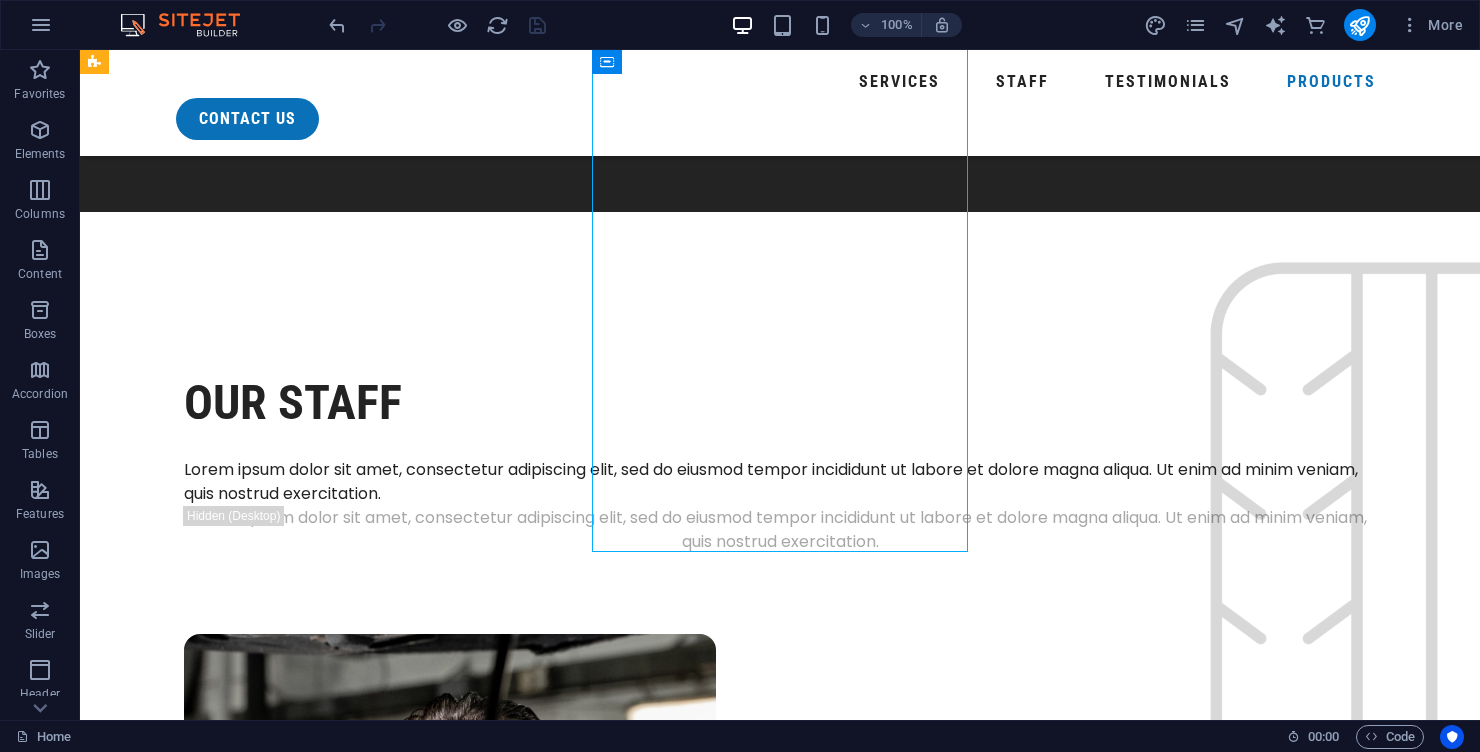 click on "Headline" at bounding box center [292, 6069] 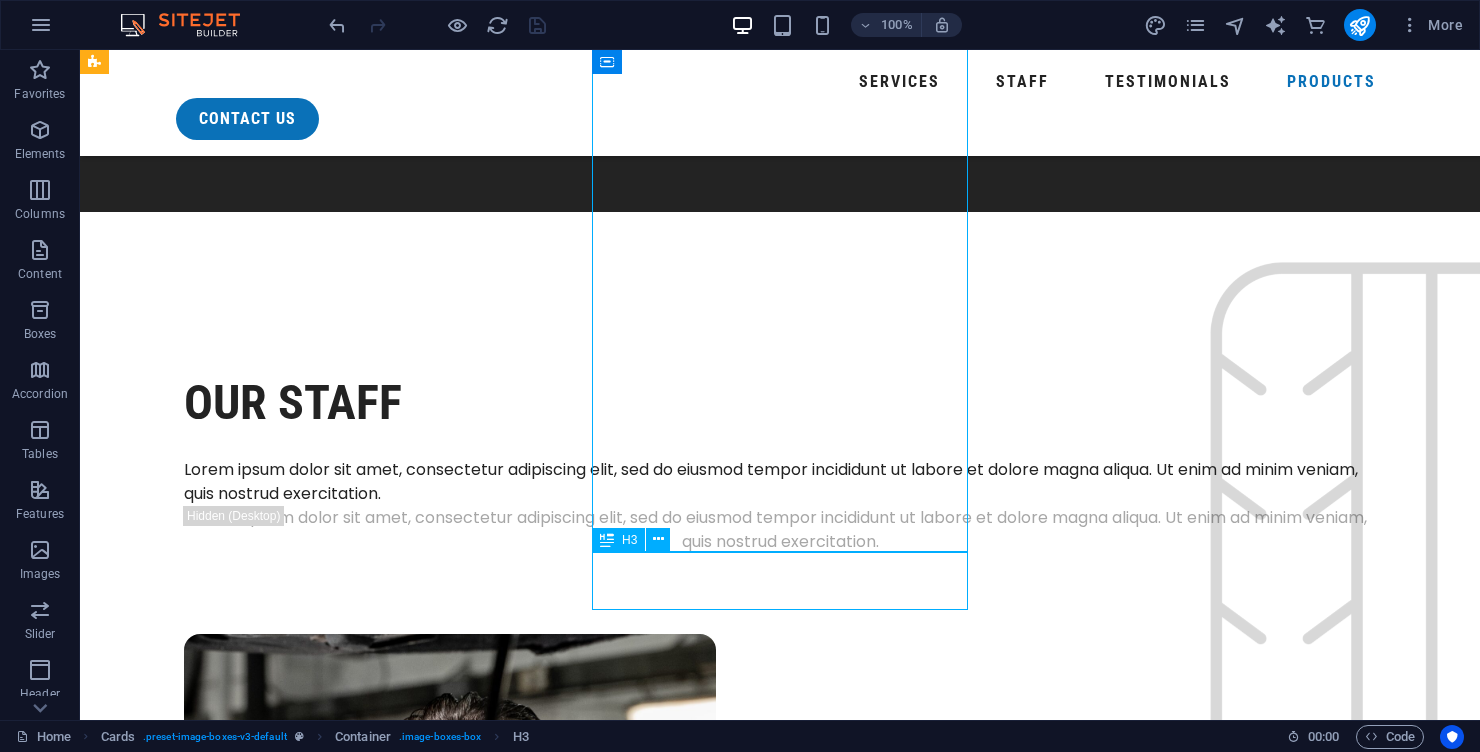 click on "Headline" at bounding box center [292, 6069] 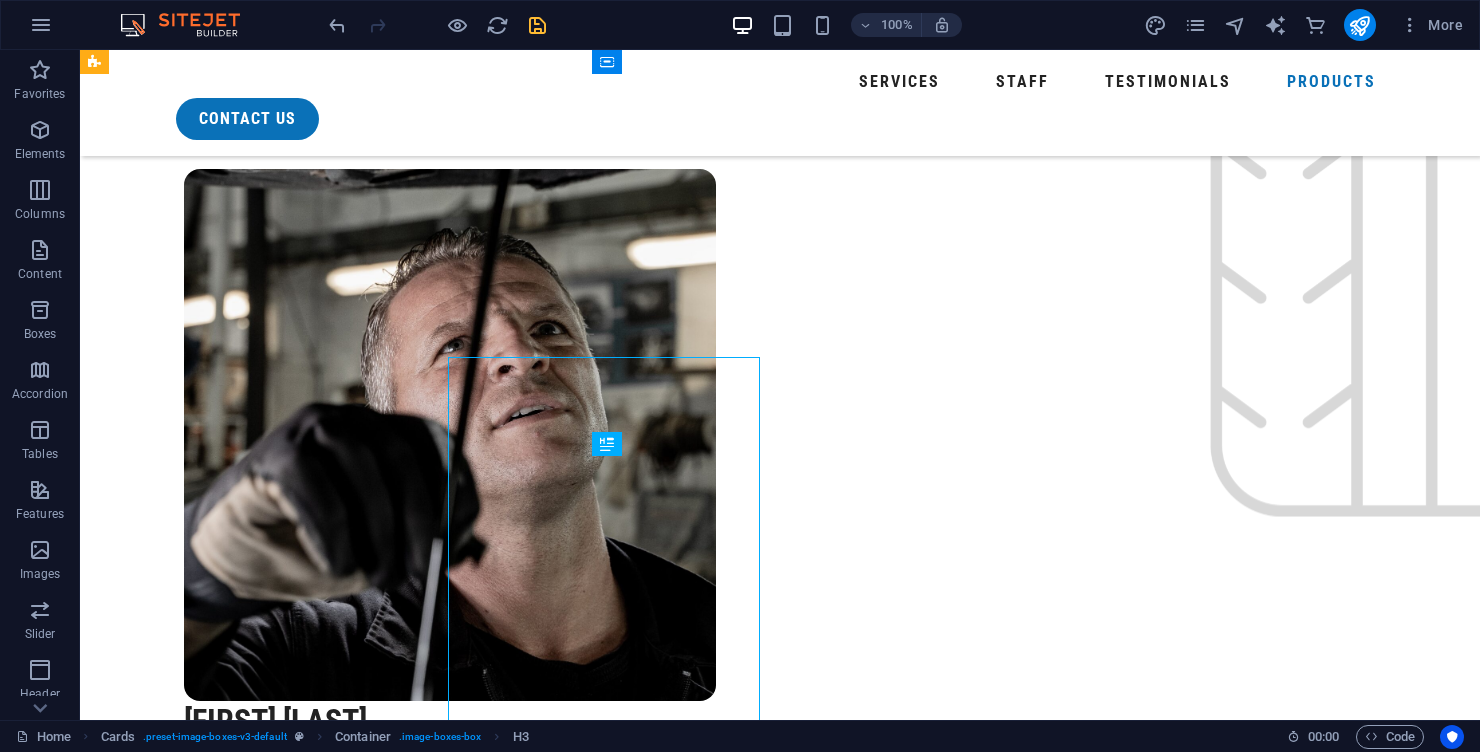scroll, scrollTop: 5570, scrollLeft: 0, axis: vertical 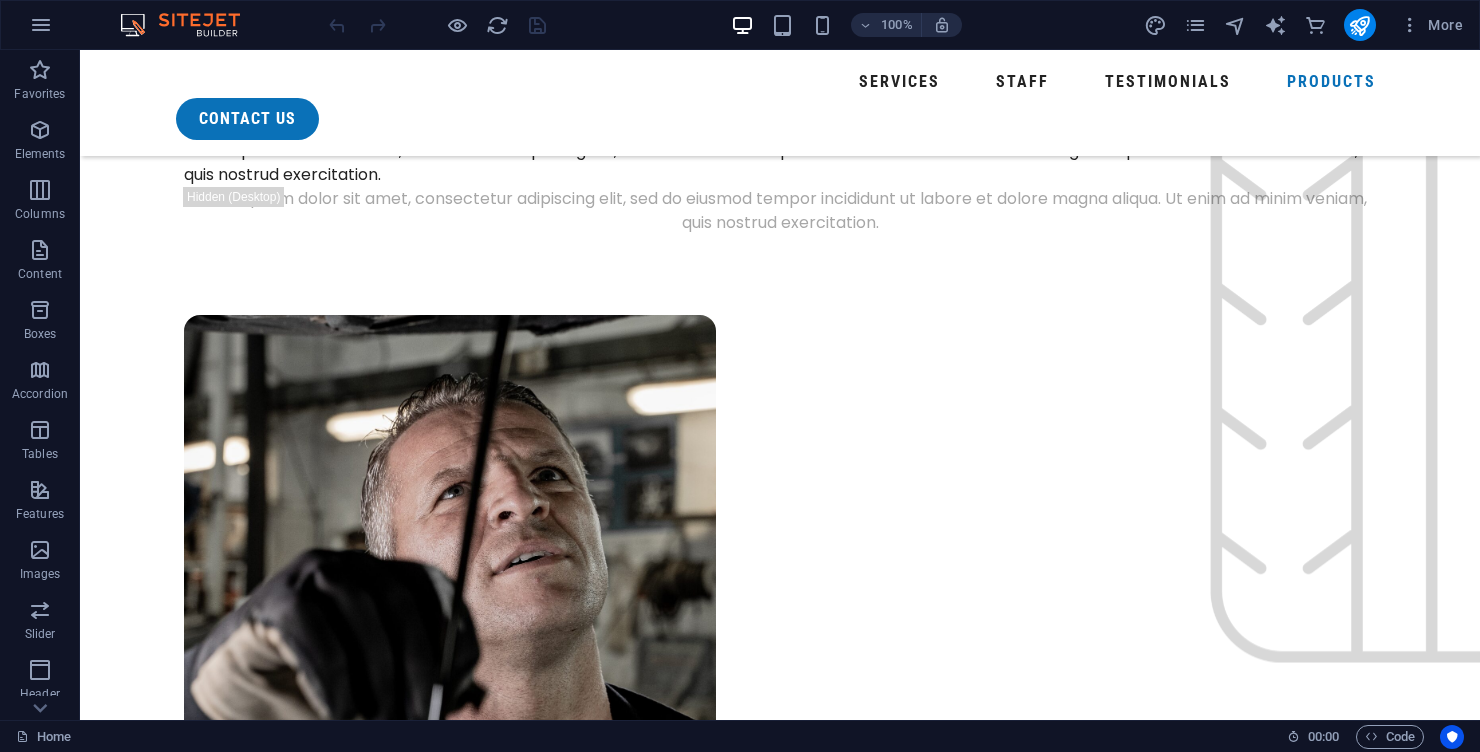 click on "Lorem ipsum dolor sit amet, consectetuer adipiscing elit. Aenean commodo ligula eget dolor. Lorem ipsum dolor sit amet." at bounding box center [292, 5847] 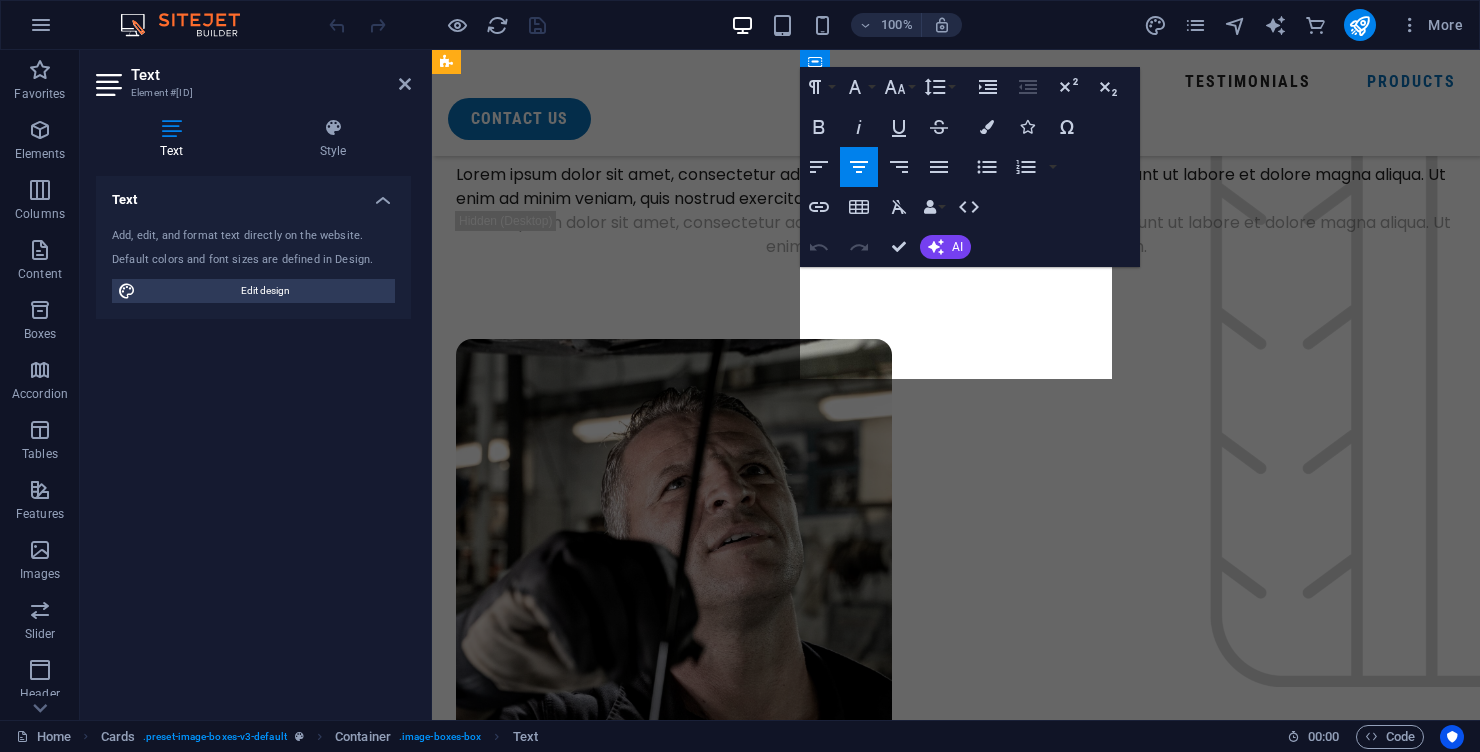 scroll, scrollTop: 6186, scrollLeft: 0, axis: vertical 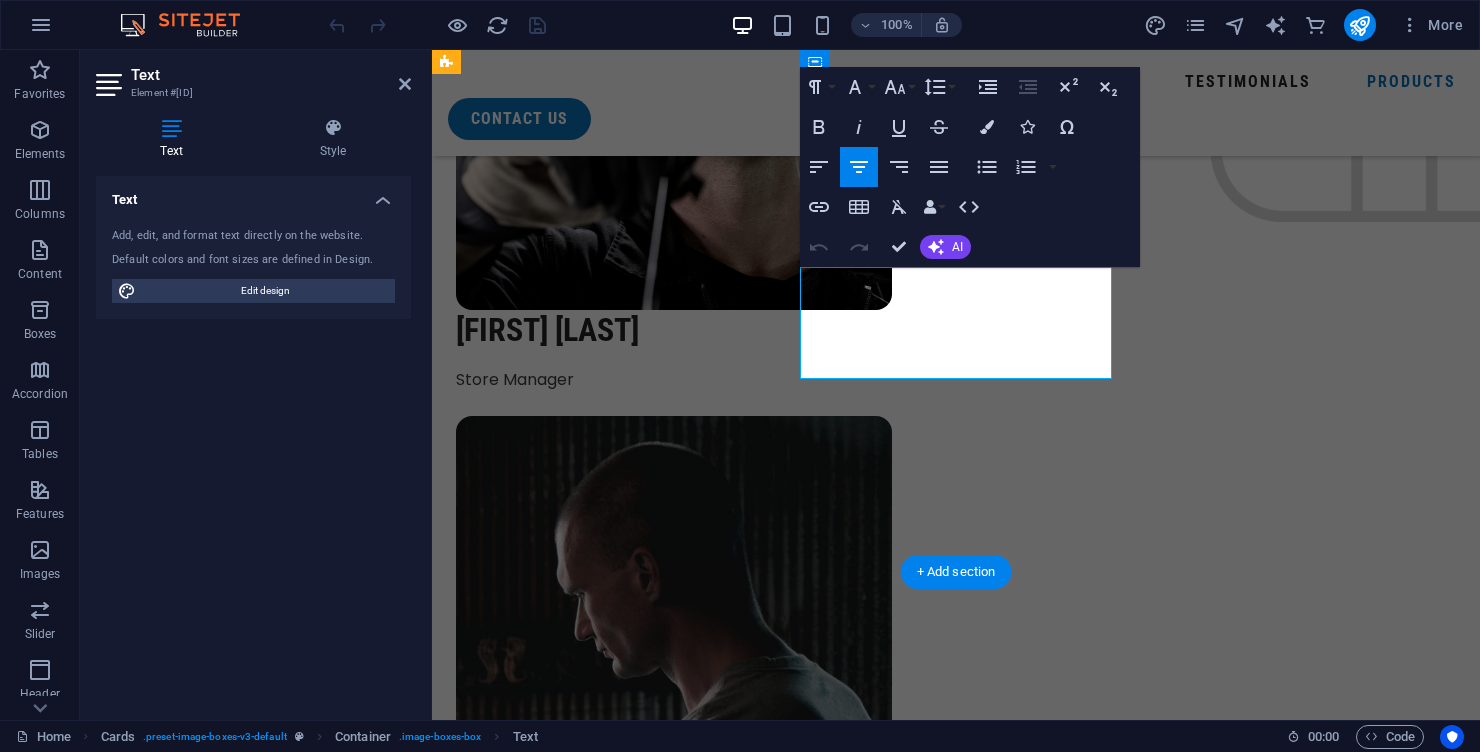 click on "Lorem ipsum dolor sit amet, consectetuer adipiscing elit. Aenean commodo ligula eget dolor. Lorem ipsum dolor sit amet." at bounding box center [612, 4882] 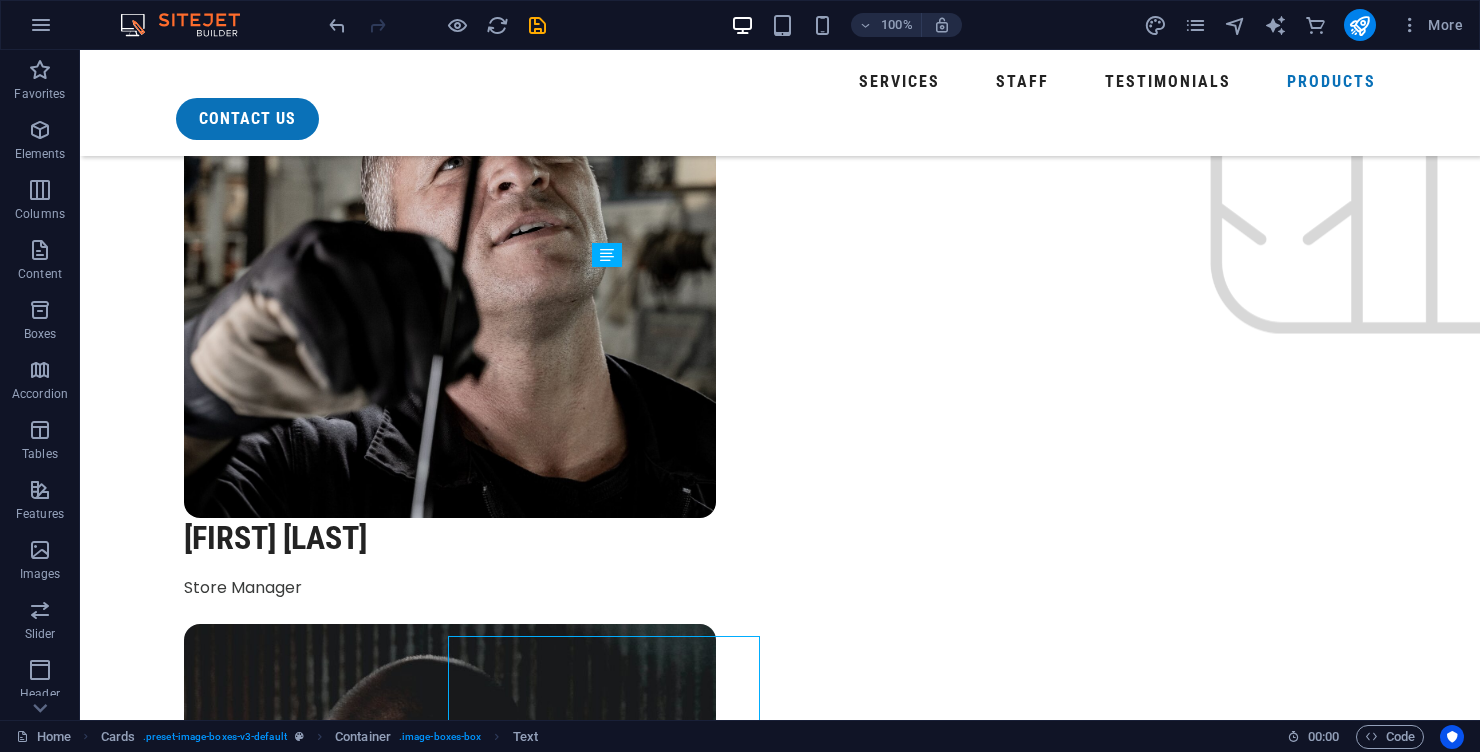 scroll, scrollTop: 5817, scrollLeft: 0, axis: vertical 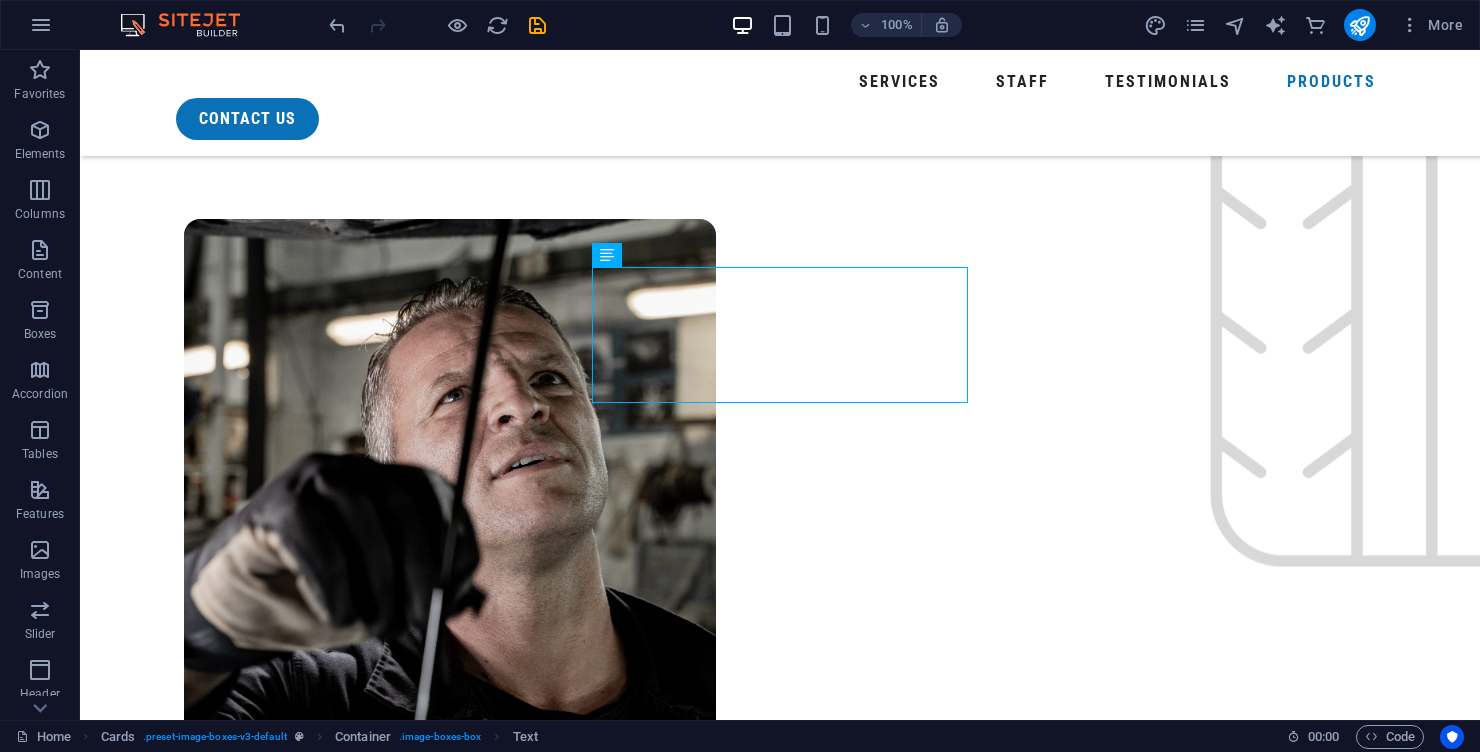click on "Headline" at bounding box center [292, 5678] 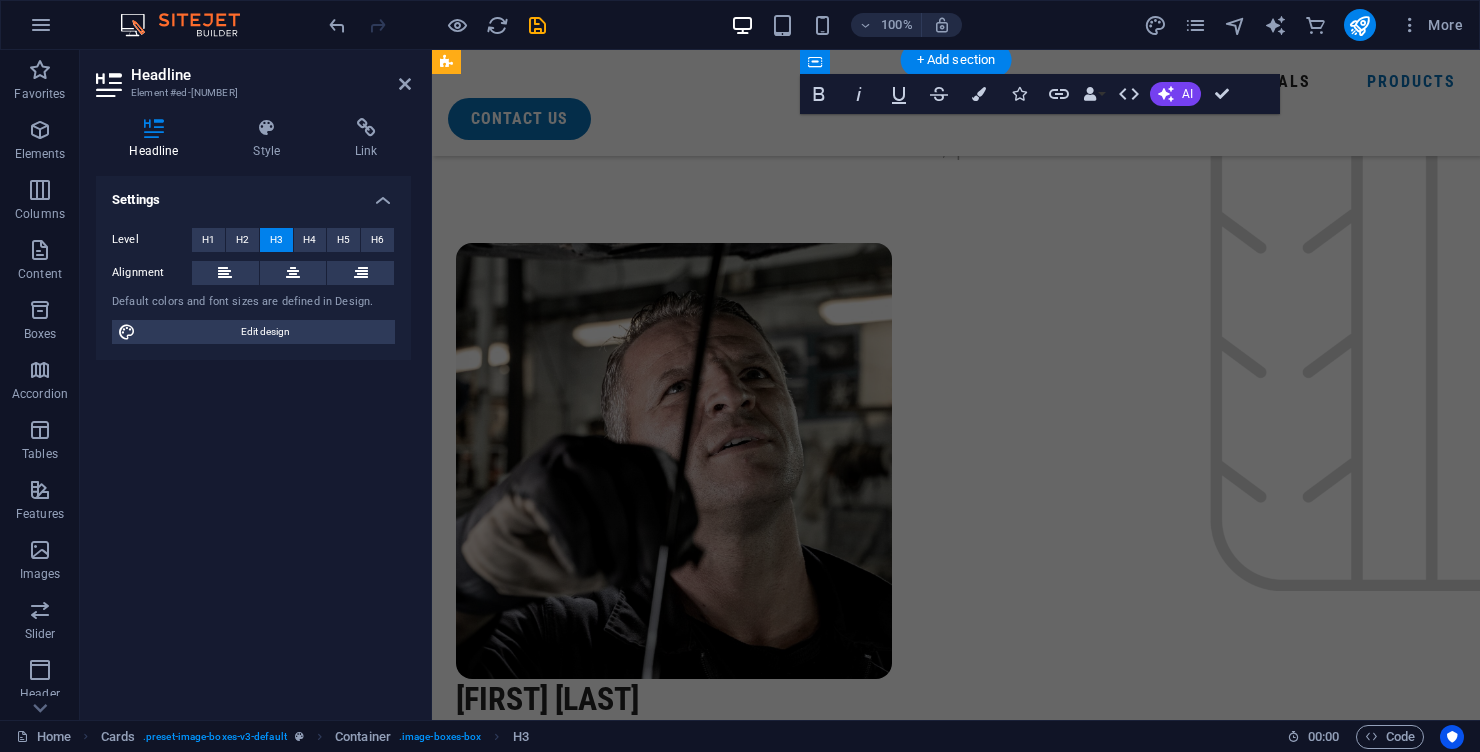 scroll, scrollTop: 6281, scrollLeft: 0, axis: vertical 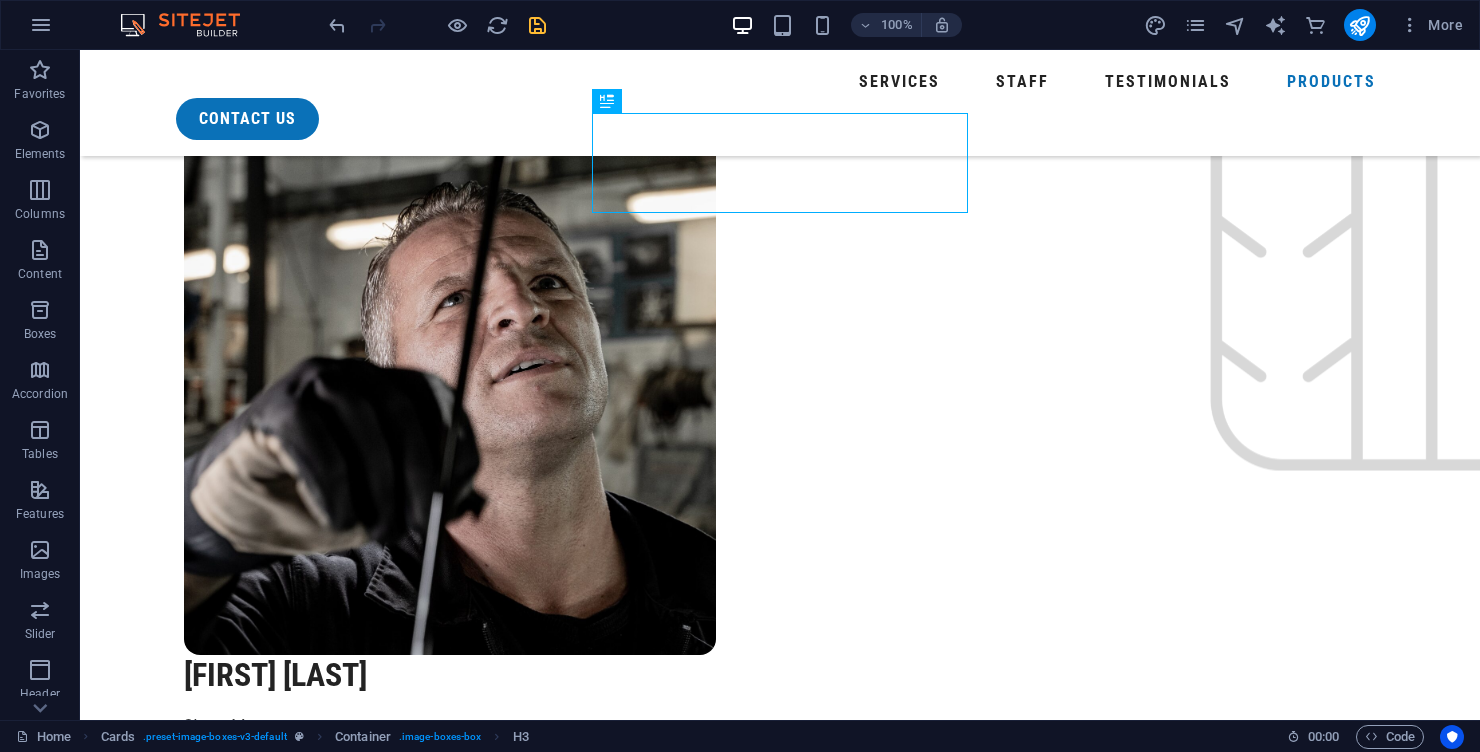 click at bounding box center [537, 25] 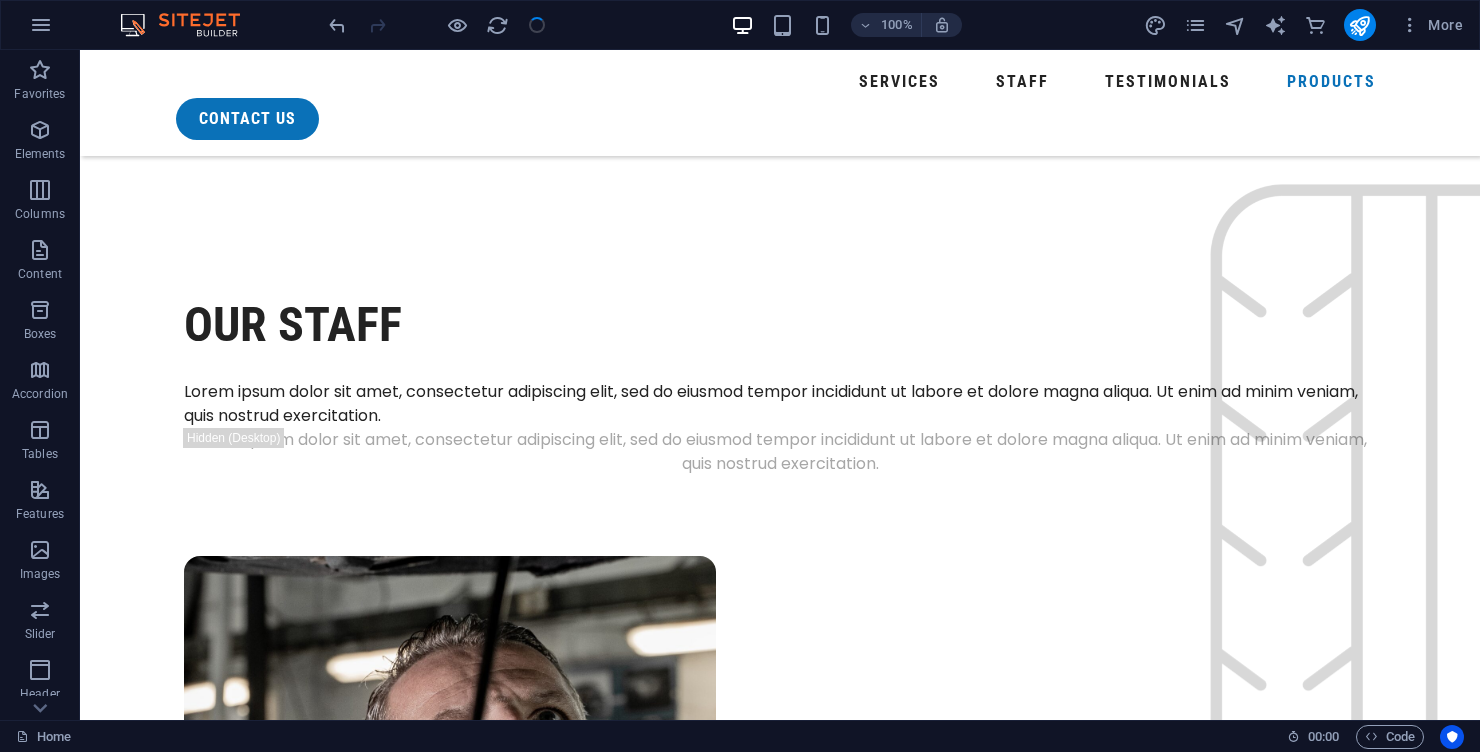 scroll, scrollTop: 5479, scrollLeft: 0, axis: vertical 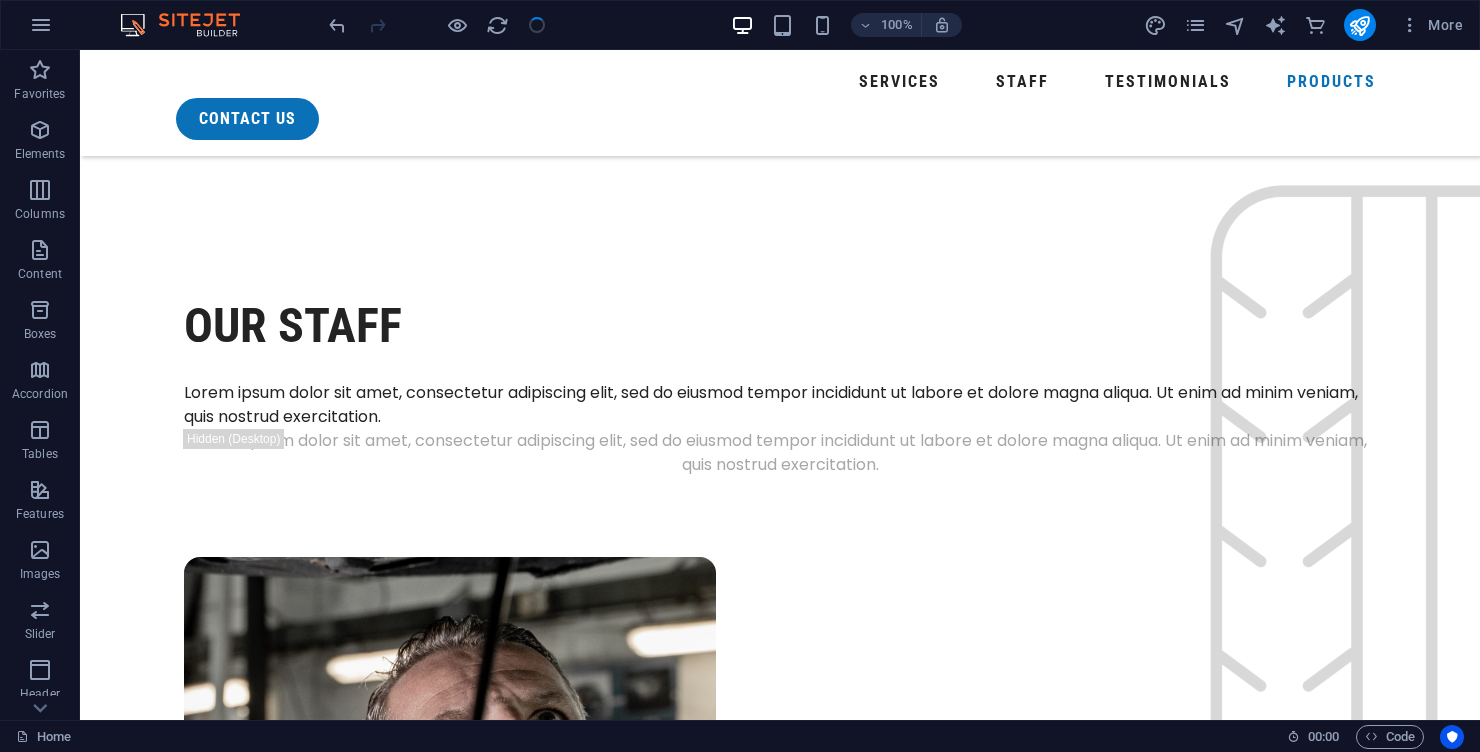 click on "Headline" at bounding box center [292, 6831] 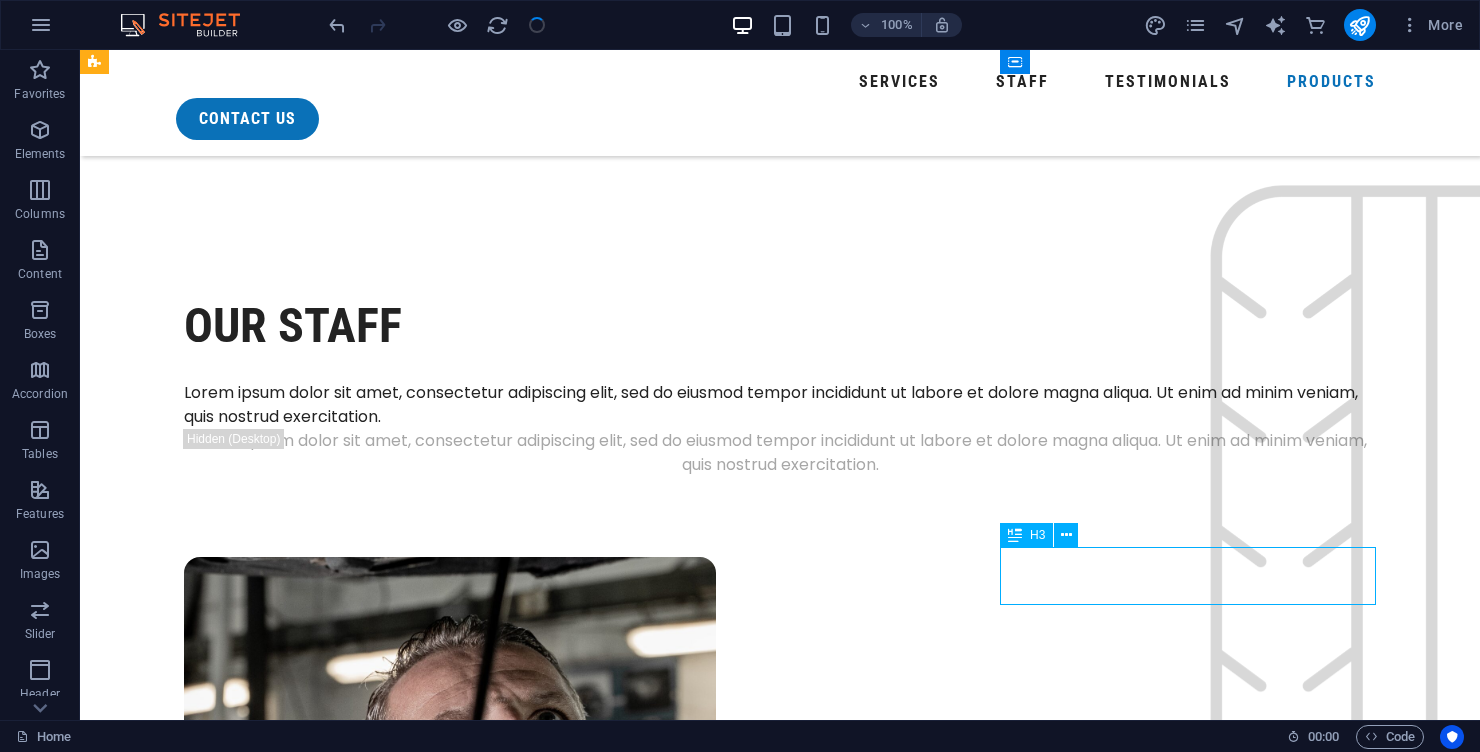 click on "Headline" at bounding box center (292, 6831) 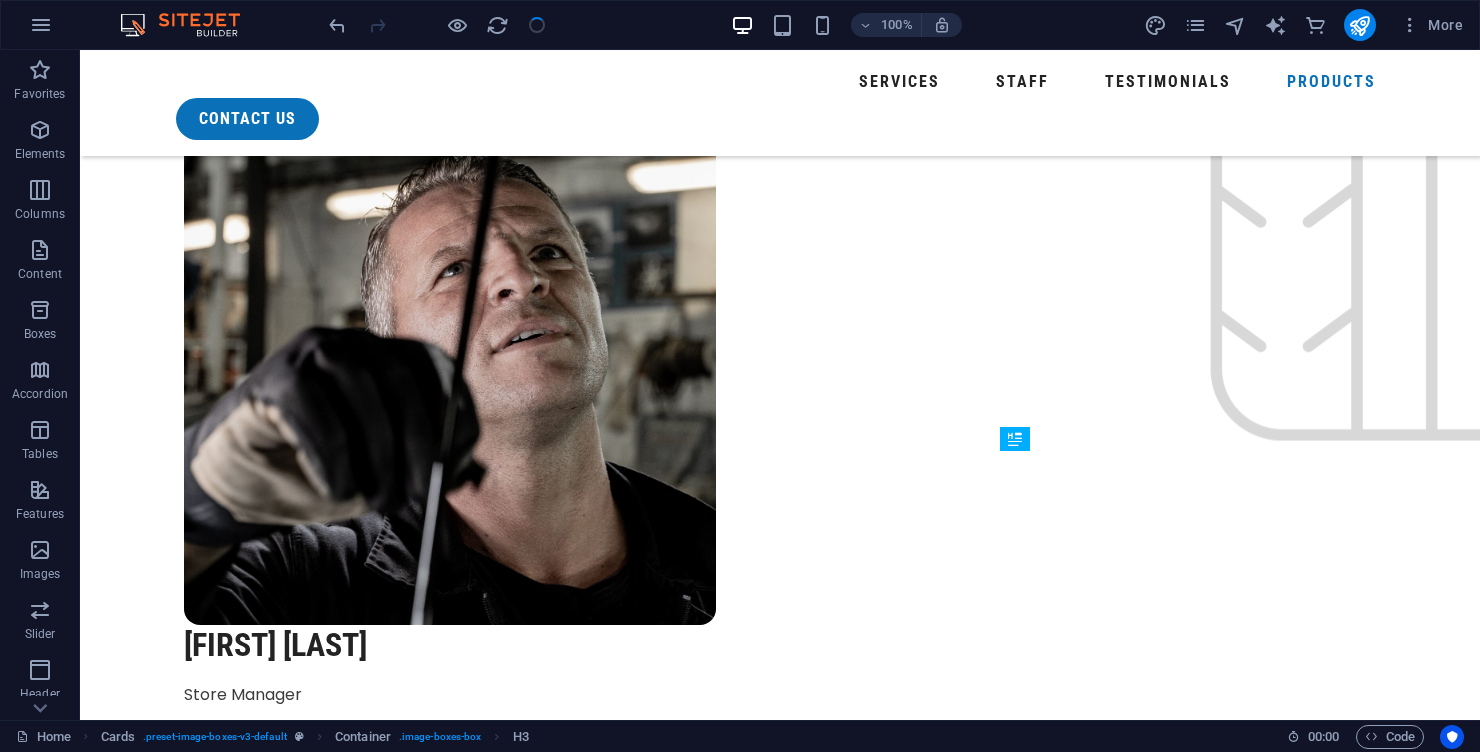 scroll, scrollTop: 5575, scrollLeft: 0, axis: vertical 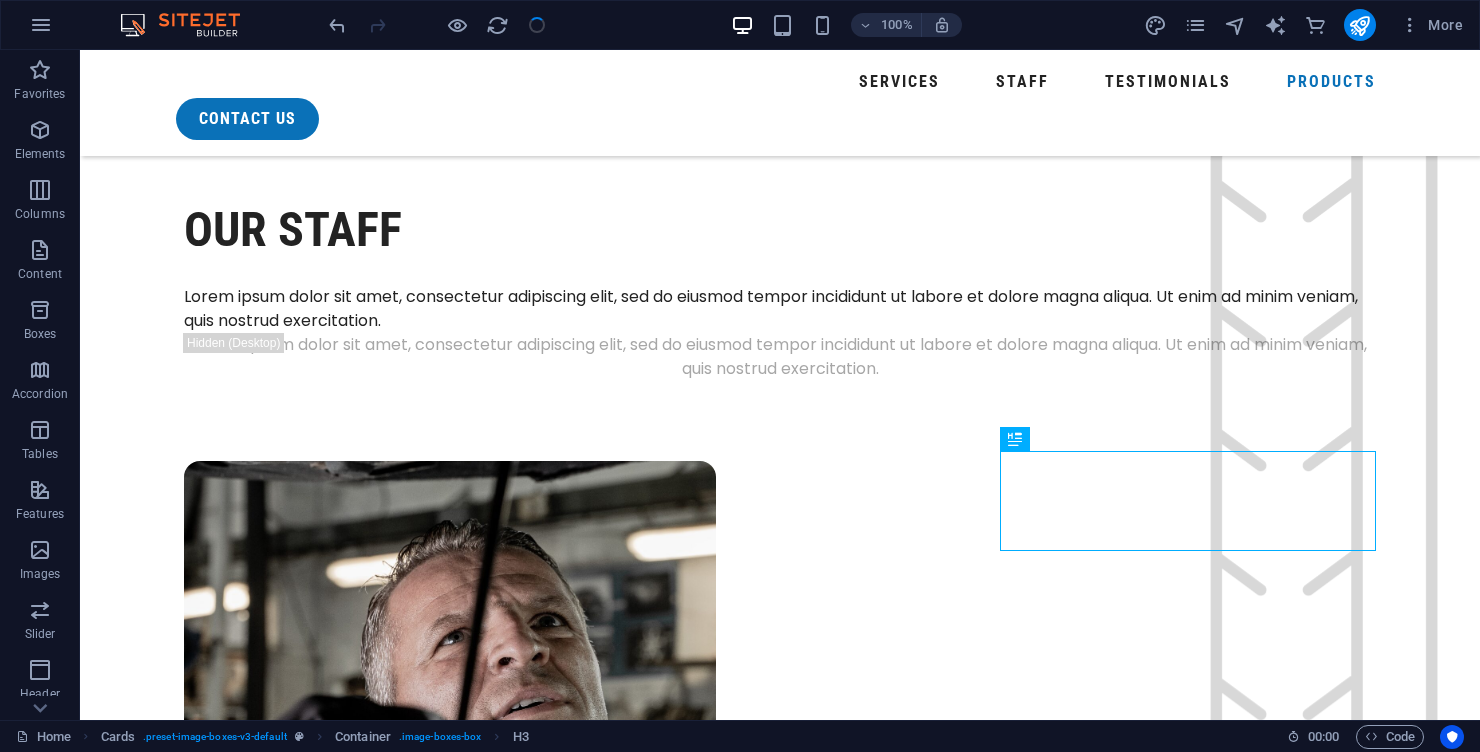 click on "Lorem ipsum dolor sit amet, consectetuer adipiscing elit. Aenean commodo ligula eget dolor. Lorem ipsum dolor sit amet." at bounding box center [292, 6850] 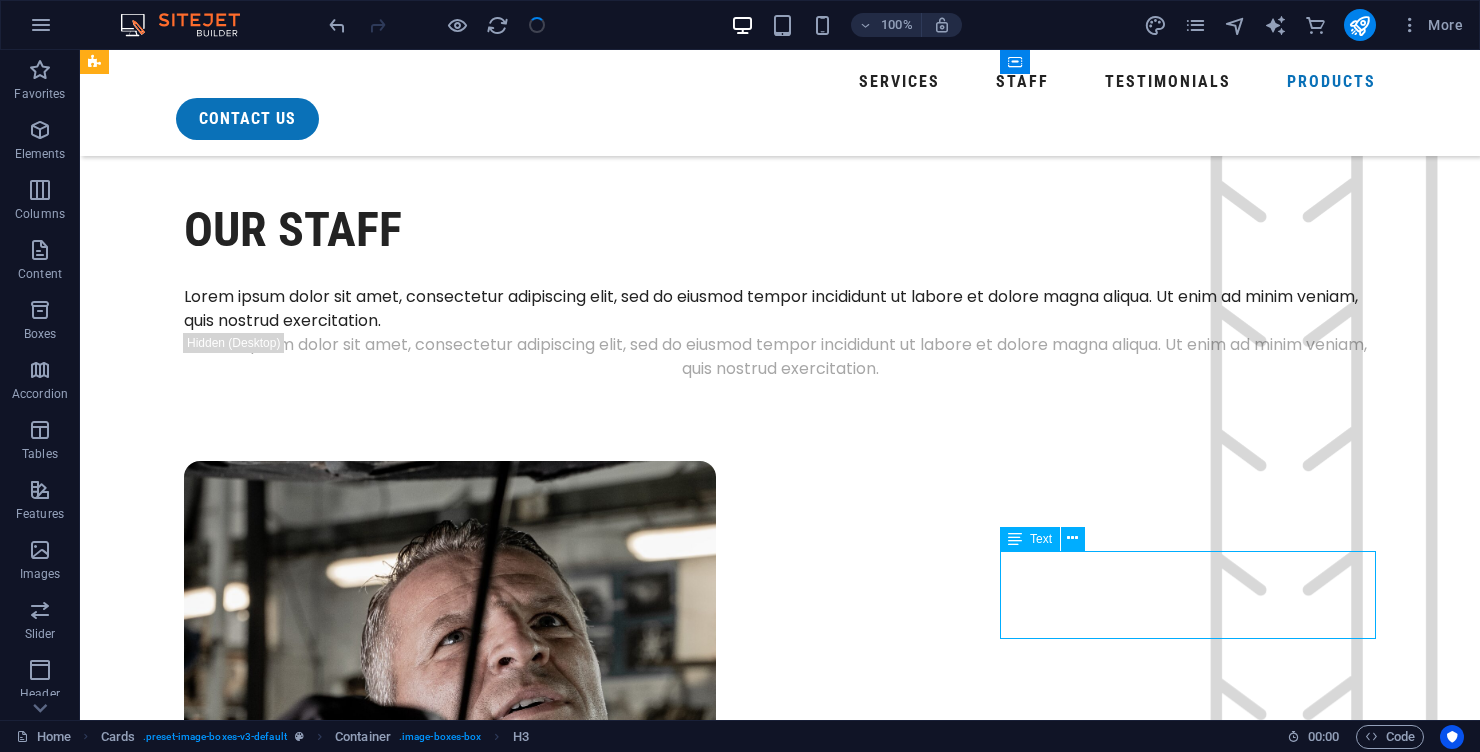 click on "Lorem ipsum dolor sit amet, consectetuer adipiscing elit. Aenean commodo ligula eget dolor. Lorem ipsum dolor sit amet." at bounding box center (292, 6850) 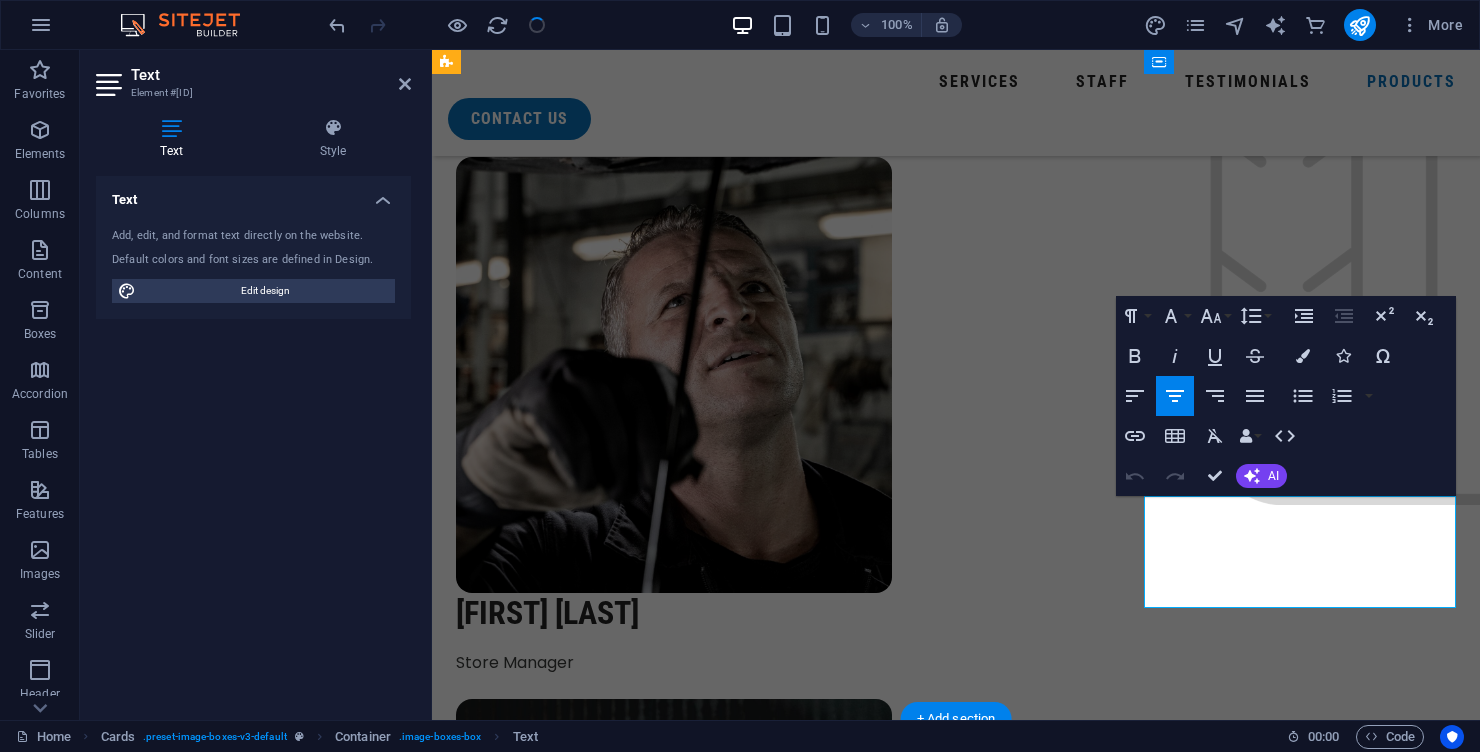 click on "Lorem ipsum dolor sit amet, consectetuer adipiscing elit. Aenean commodo ligula eget dolor. Lorem ipsum dolor sit amet." at bounding box center (612, 5992) 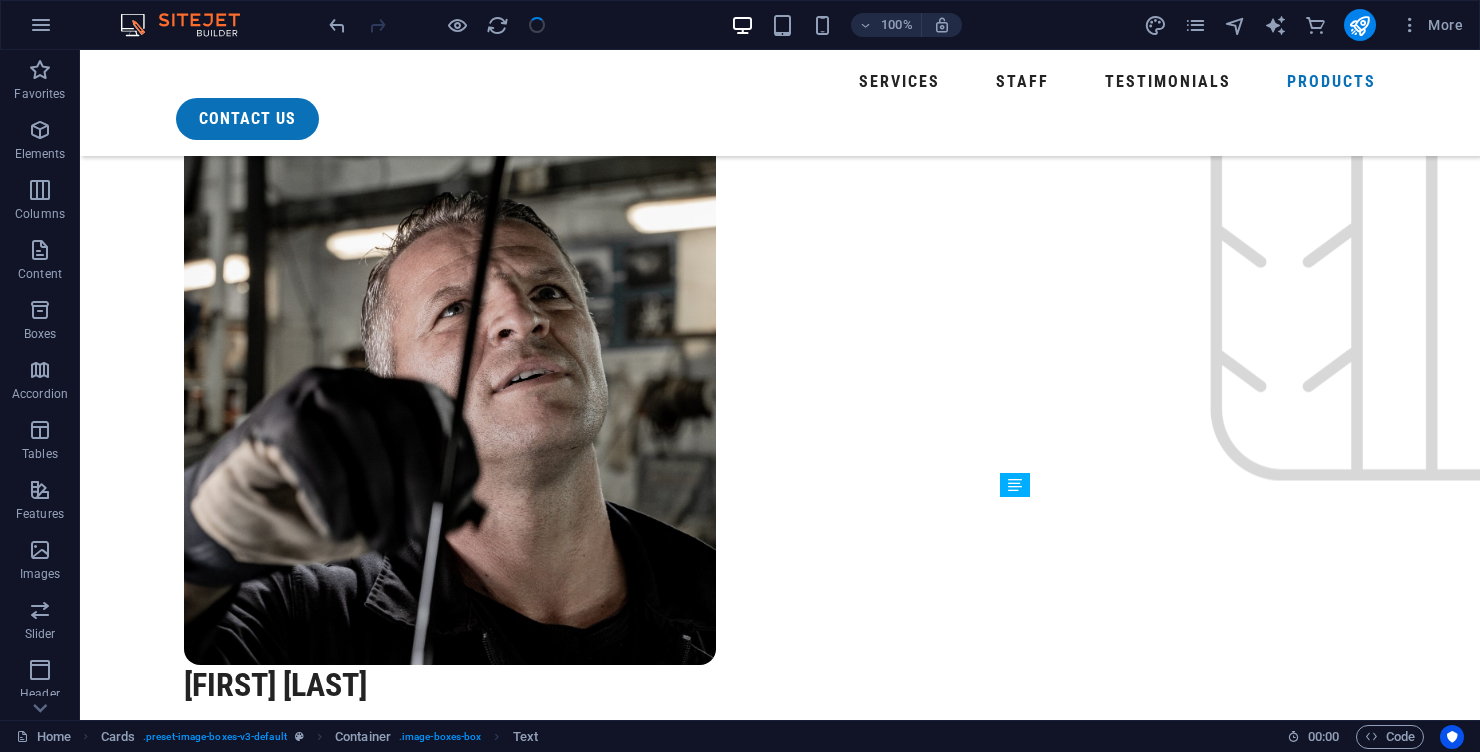 scroll, scrollTop: 5629, scrollLeft: 0, axis: vertical 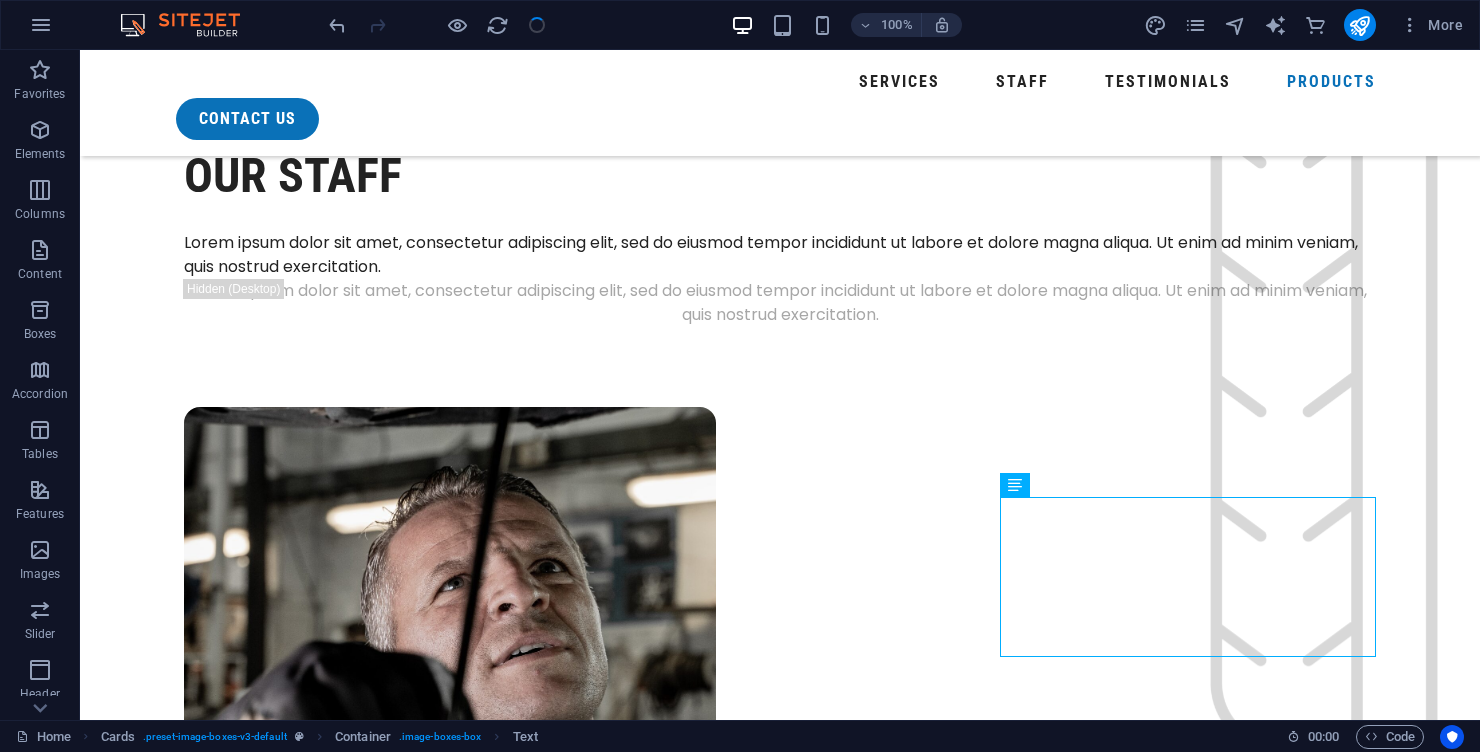 click on "Pumps & Control Valves Precision-engineered dosing pumps, booster pumps, and digital control valves for reliable system automation and flow management in softeners, filtration, and chemical dosing applications. Filter Housings & Media Durable housings and high-performance filtration media, including activated carbon, AFM, and resin — designed for pre-treatment, polishing, and specialised filtration needs. Membrane Elements & Cartridges A full range of residential and industrial RO membranes, plus pre-filtration cartridges tailored for sediment, chlorine, and organics removal — ensuring long membrane life and peak system performance." at bounding box center (780, 5684) 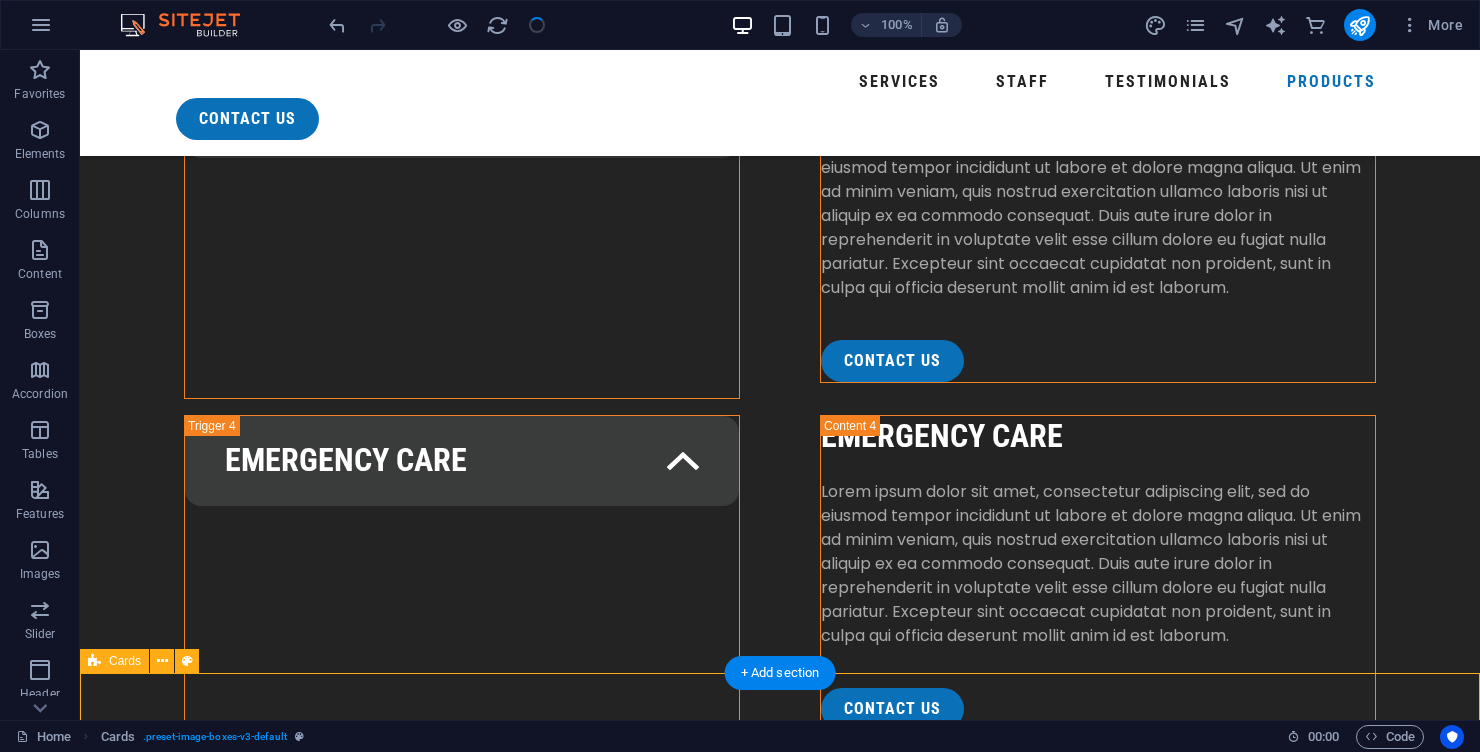 scroll, scrollTop: 4706, scrollLeft: 0, axis: vertical 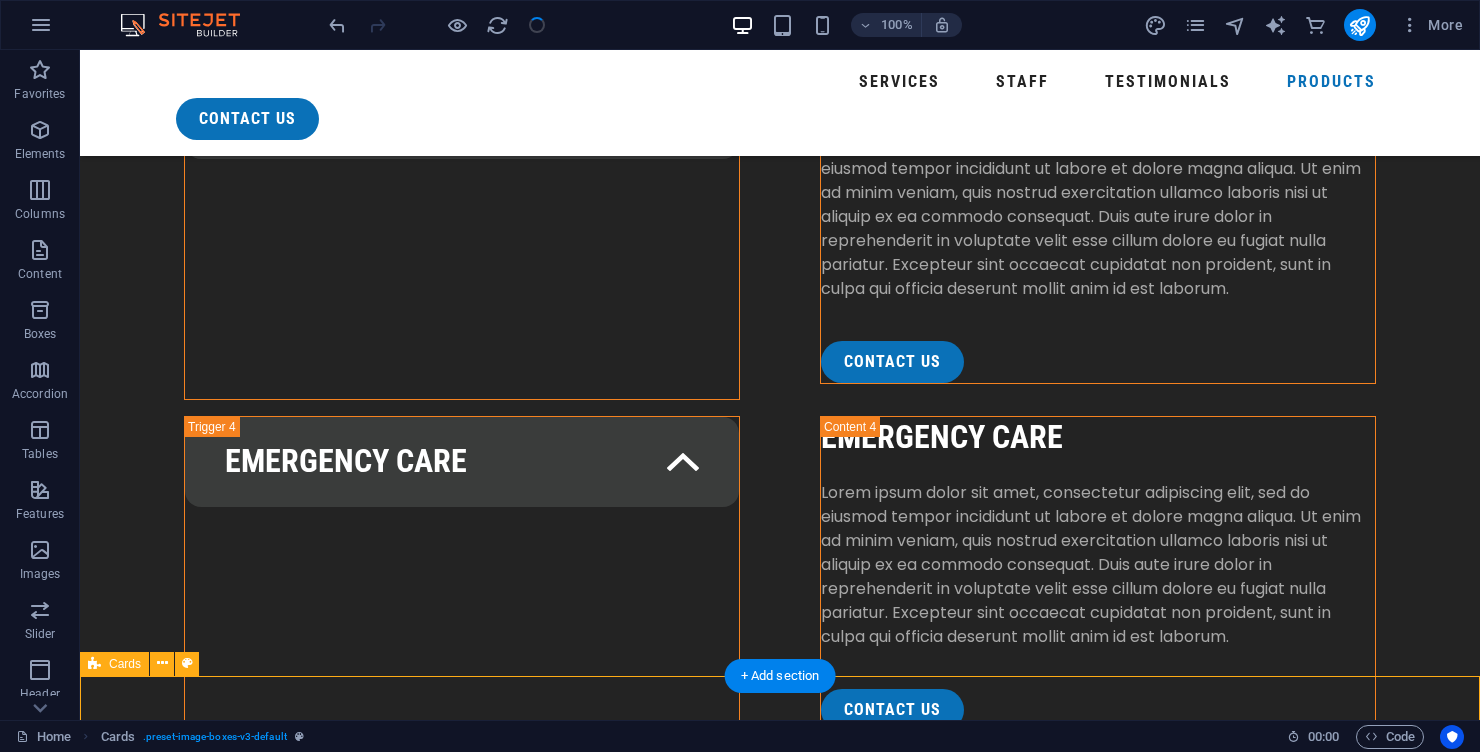 click on "feature Products At ZenoQuip, we understand that water treatment is not a one-size-fits-all solution. That’s why we offer a carefully curated range of industry-leading systems, components, and chemical solutions designed to meet the diverse needs of residential, commercial, and industrial clients. Whether you're purifying borehole water, maintaining high-purity process systems, or enhancing plant efficiency, our products are engineered for reliability, performance, and compliance with South African standards." at bounding box center [780, 5110] 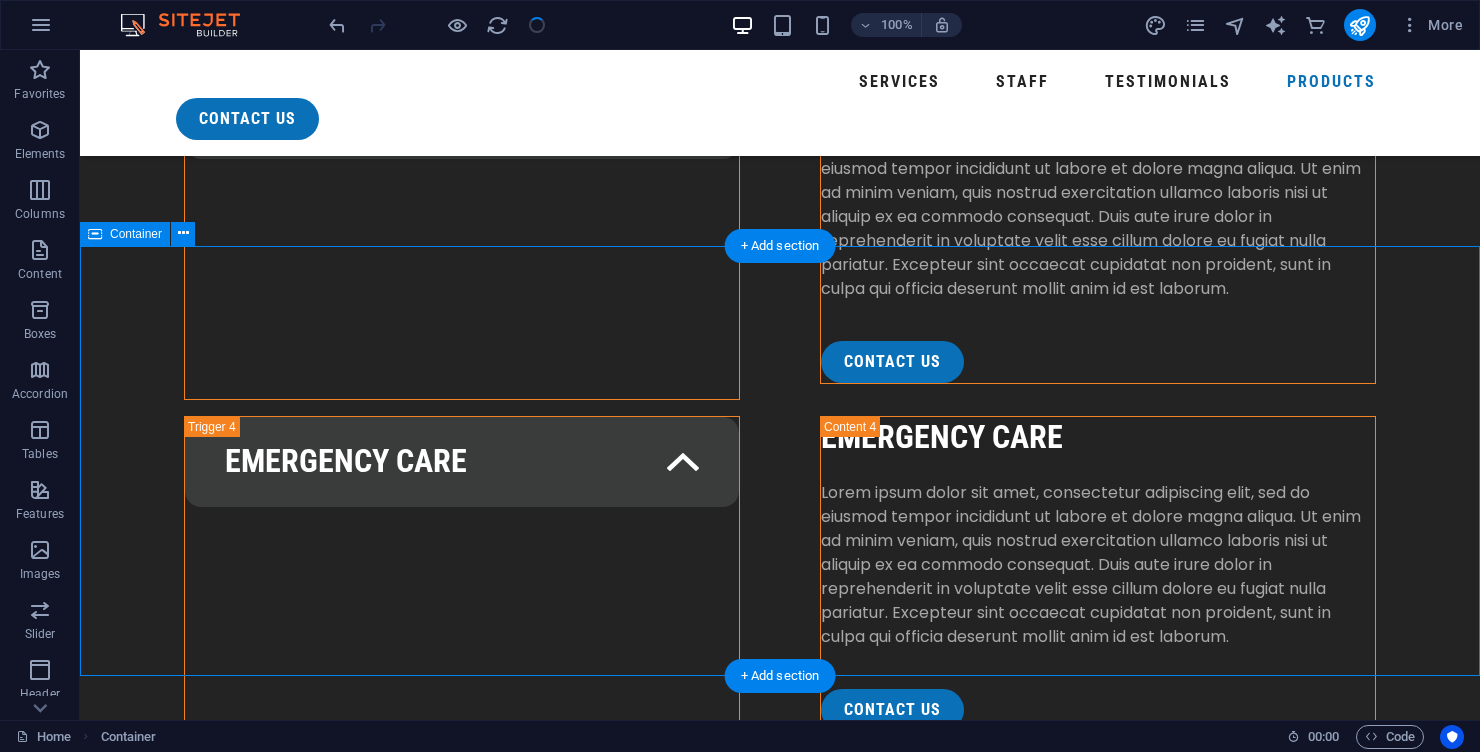 click on "feature Products" at bounding box center [780, 5110] 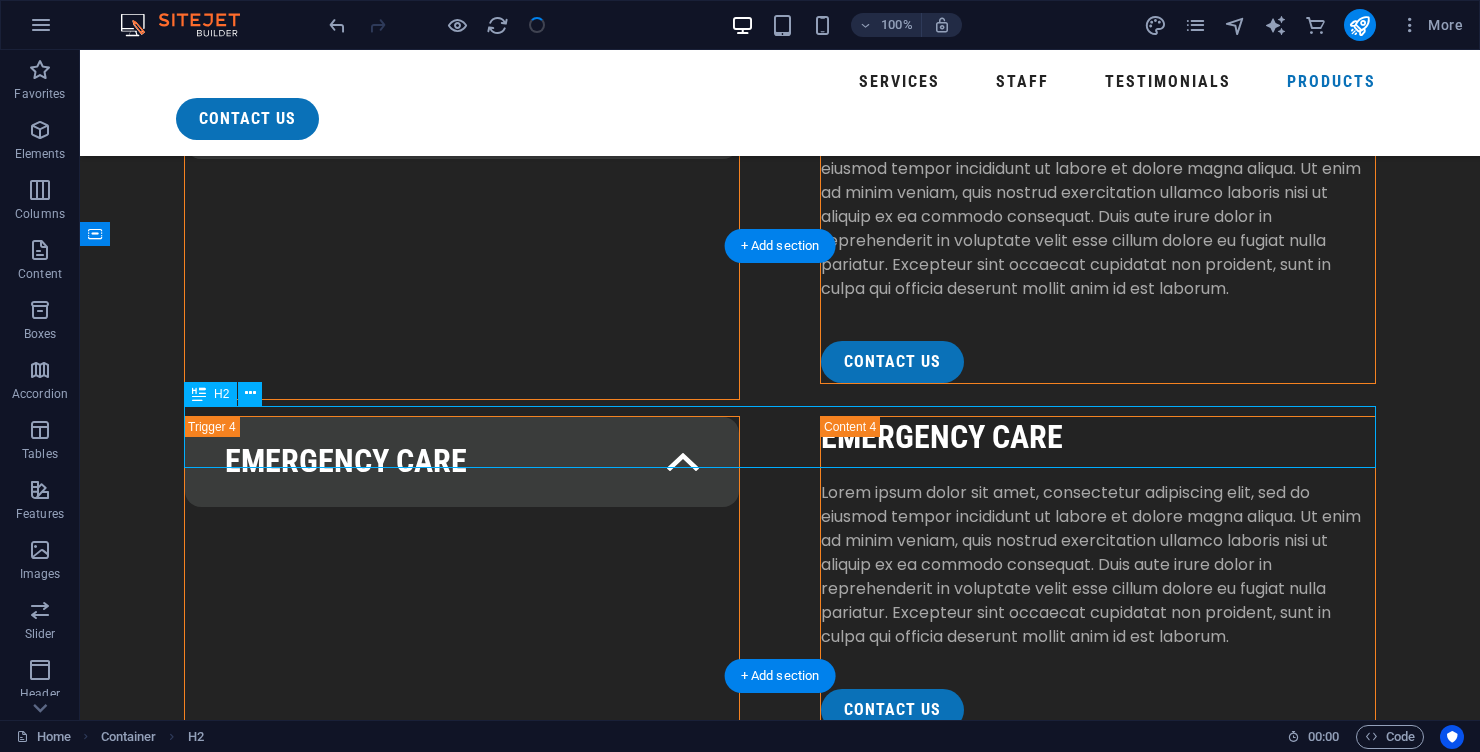 click on "feature Products At ZenoQuip, we understand that water treatment is not a one-size-fits-all solution. That’s why we offer a carefully curated range of industry-leading systems, components, and chemical solutions designed to meet the diverse needs of residential, commercial, and industrial clients. Whether you're purifying borehole water, maintaining high-purity process systems, or enhancing plant efficiency, our products are engineered for reliability, performance, and compliance with South African standards." at bounding box center [780, 5110] 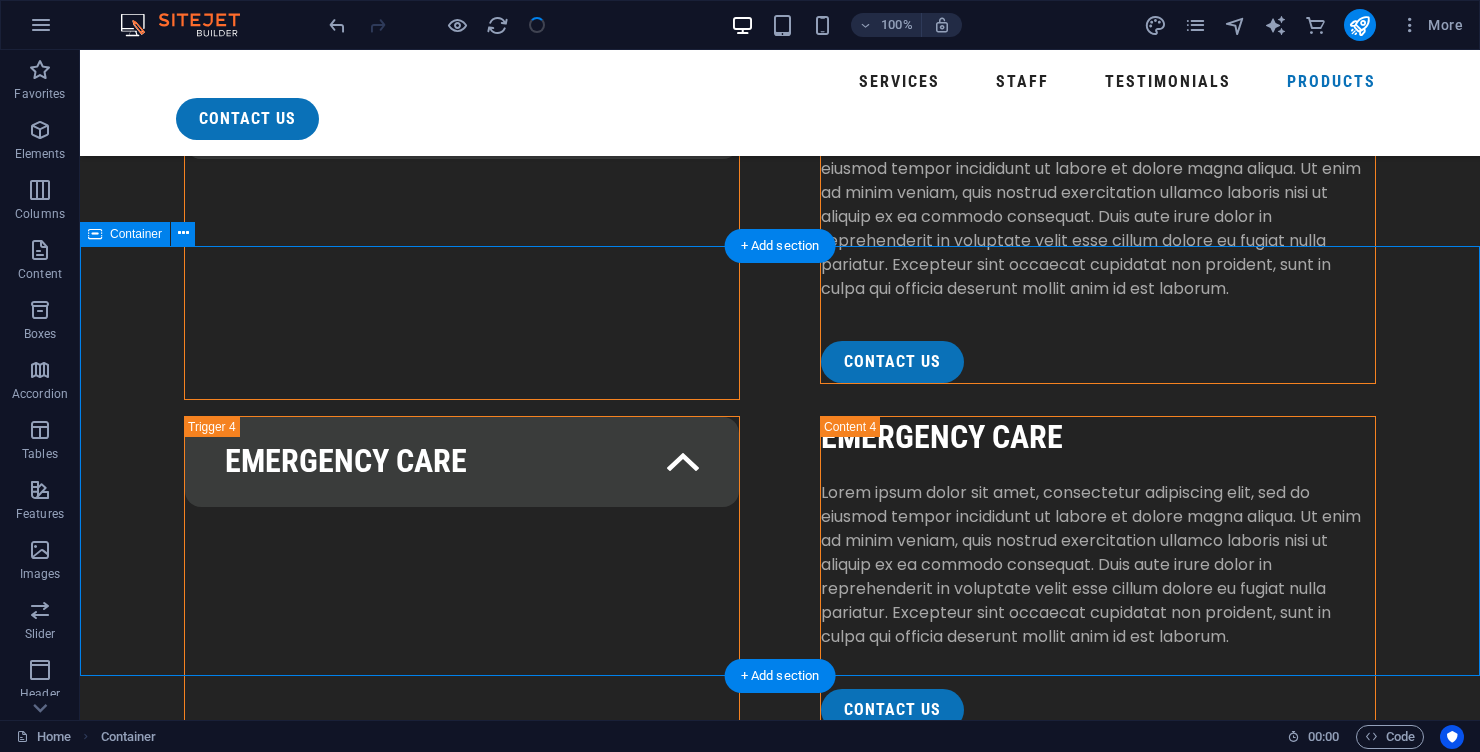 click on "feature Products" at bounding box center (780, 5110) 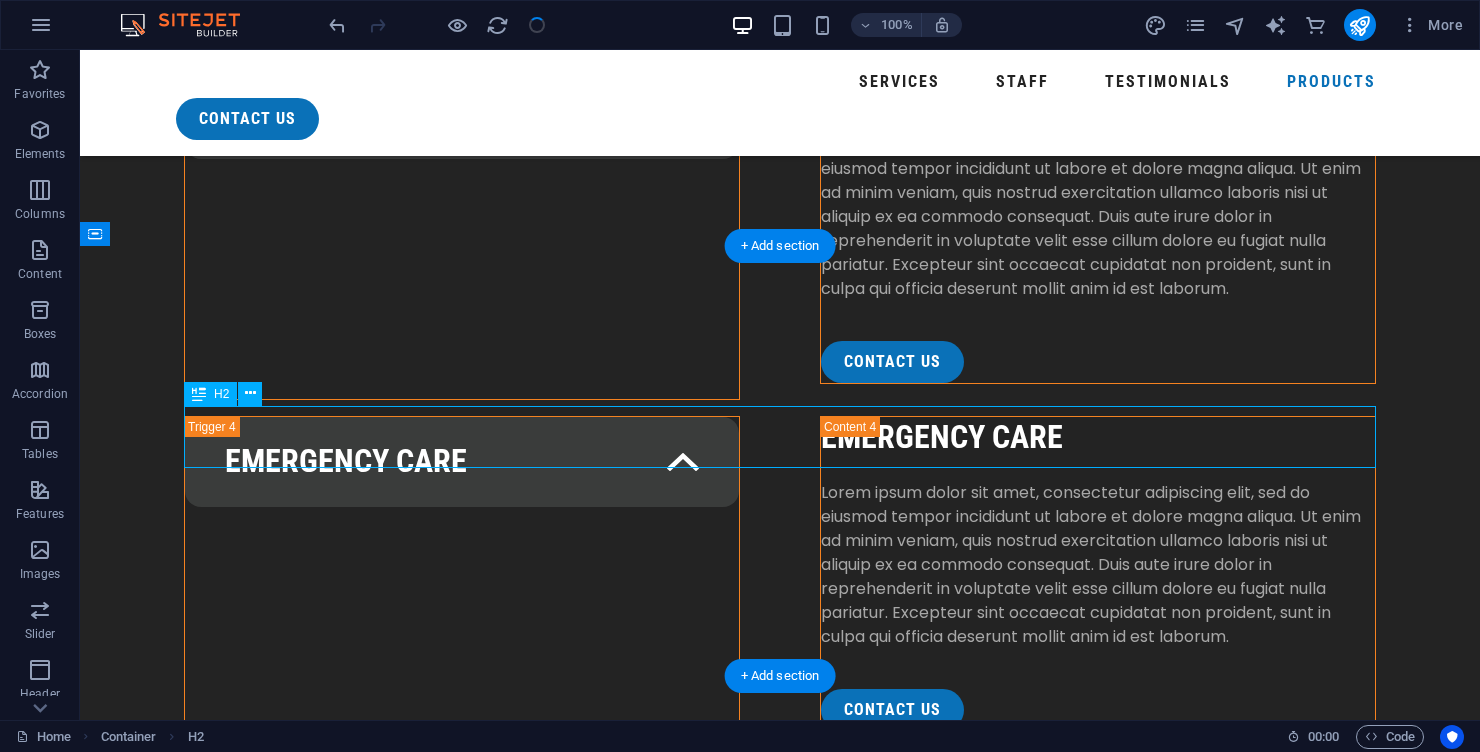 click on "feature Products At ZenoQuip, we understand that water treatment is not a one-size-fits-all solution. That’s why we offer a carefully curated range of industry-leading systems, components, and chemical solutions designed to meet the diverse needs of residential, commercial, and industrial clients. Whether you're purifying borehole water, maintaining high-purity process systems, or enhancing plant efficiency, our products are engineered for reliability, performance, and compliance with South African standards." at bounding box center (780, 5110) 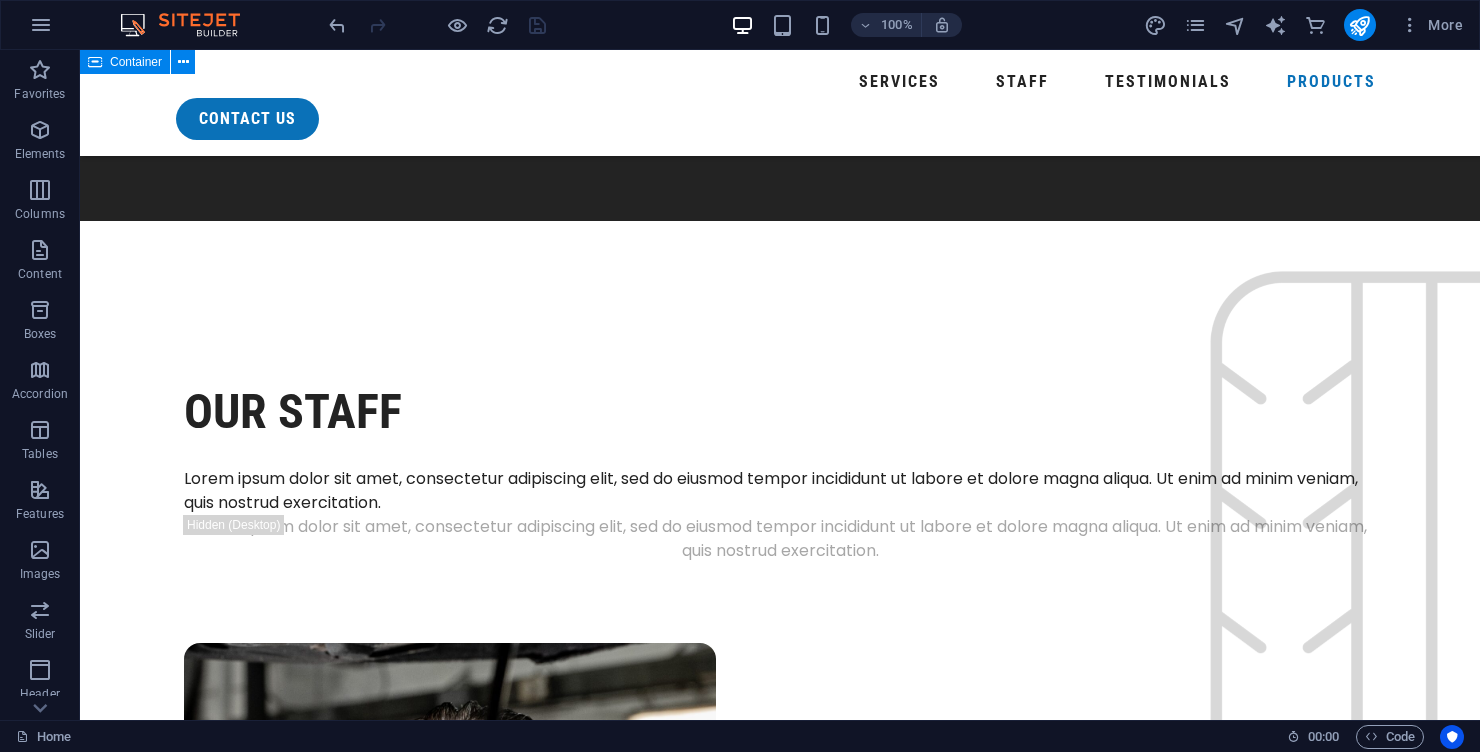 scroll, scrollTop: 5392, scrollLeft: 0, axis: vertical 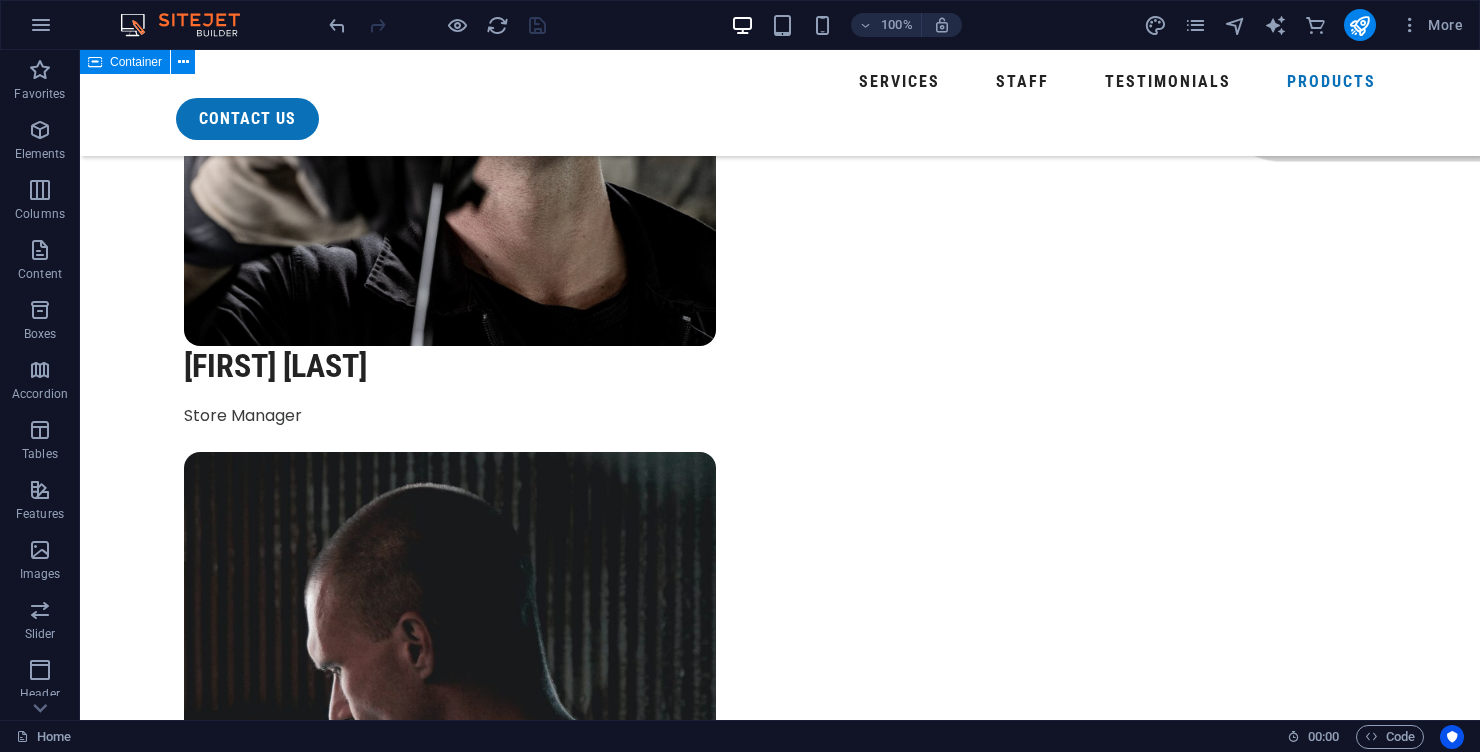 click at bounding box center [292, 6592] 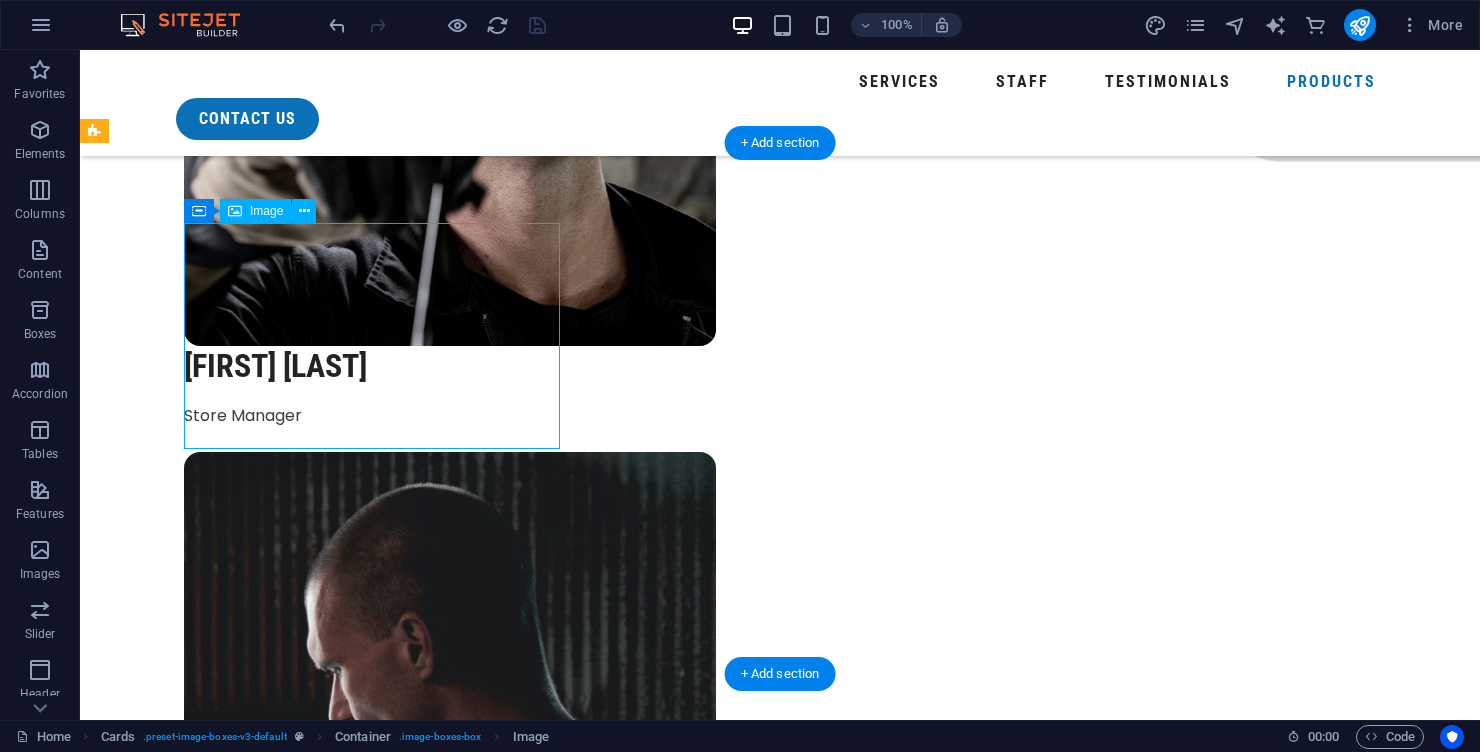 click at bounding box center (292, 6592) 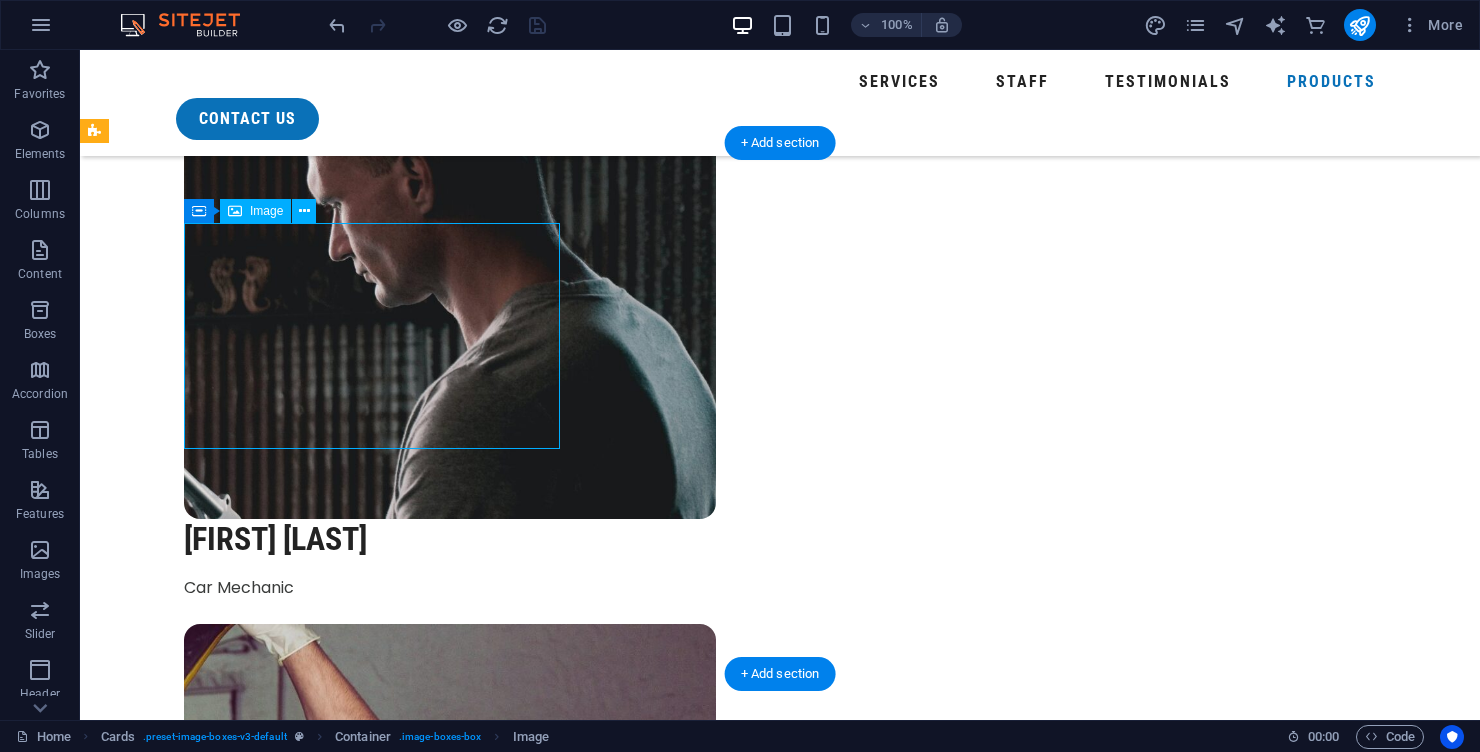 select on "%" 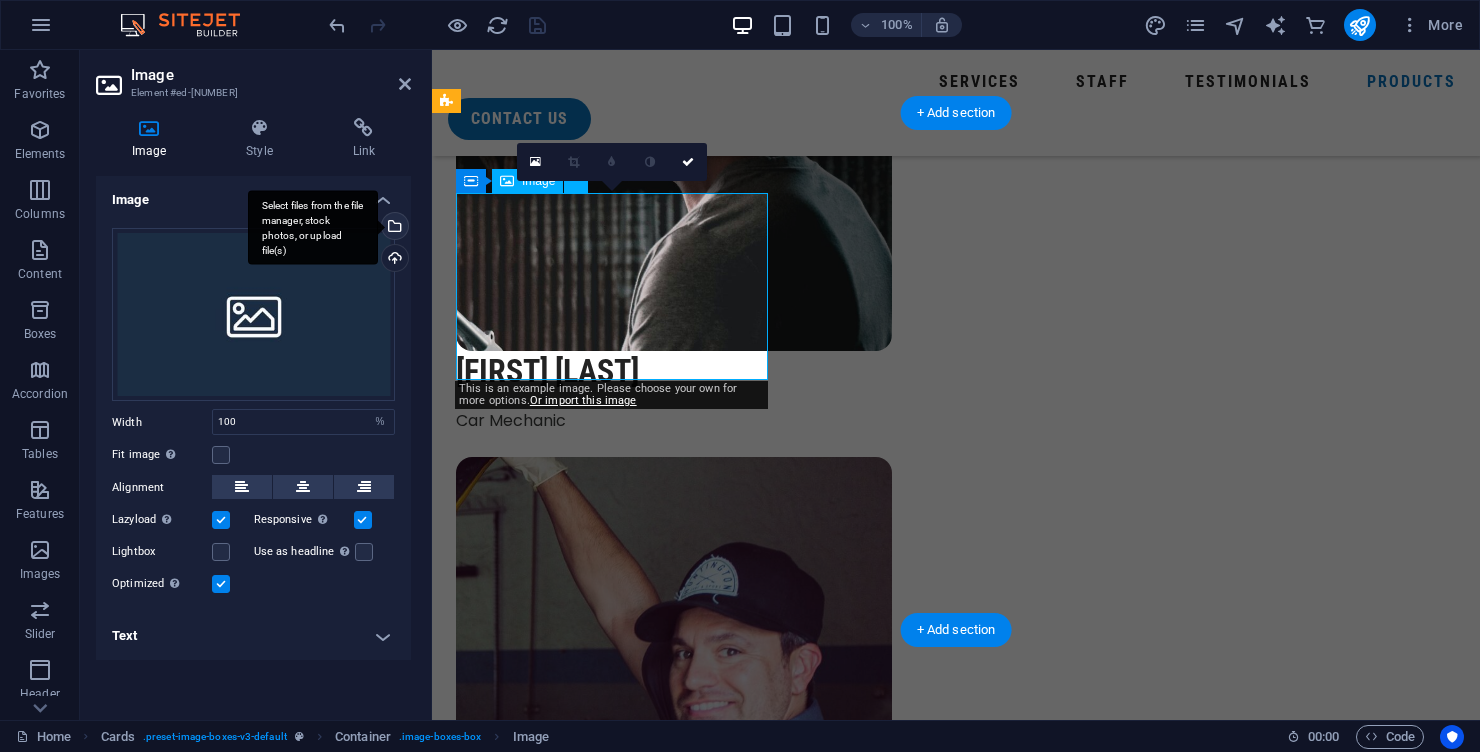 click on "Select files from the file manager, stock photos, or upload file(s)" at bounding box center (313, 227) 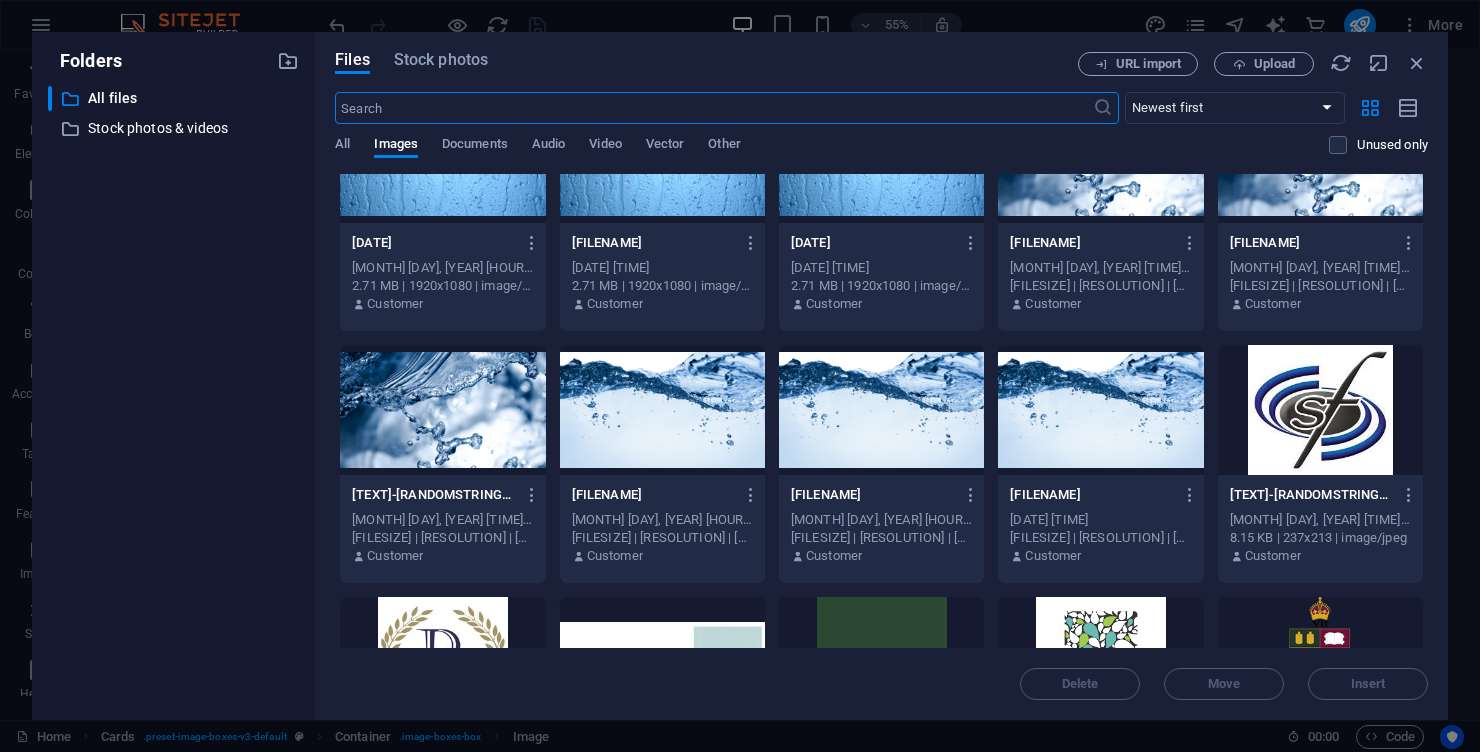 scroll, scrollTop: 1857, scrollLeft: 0, axis: vertical 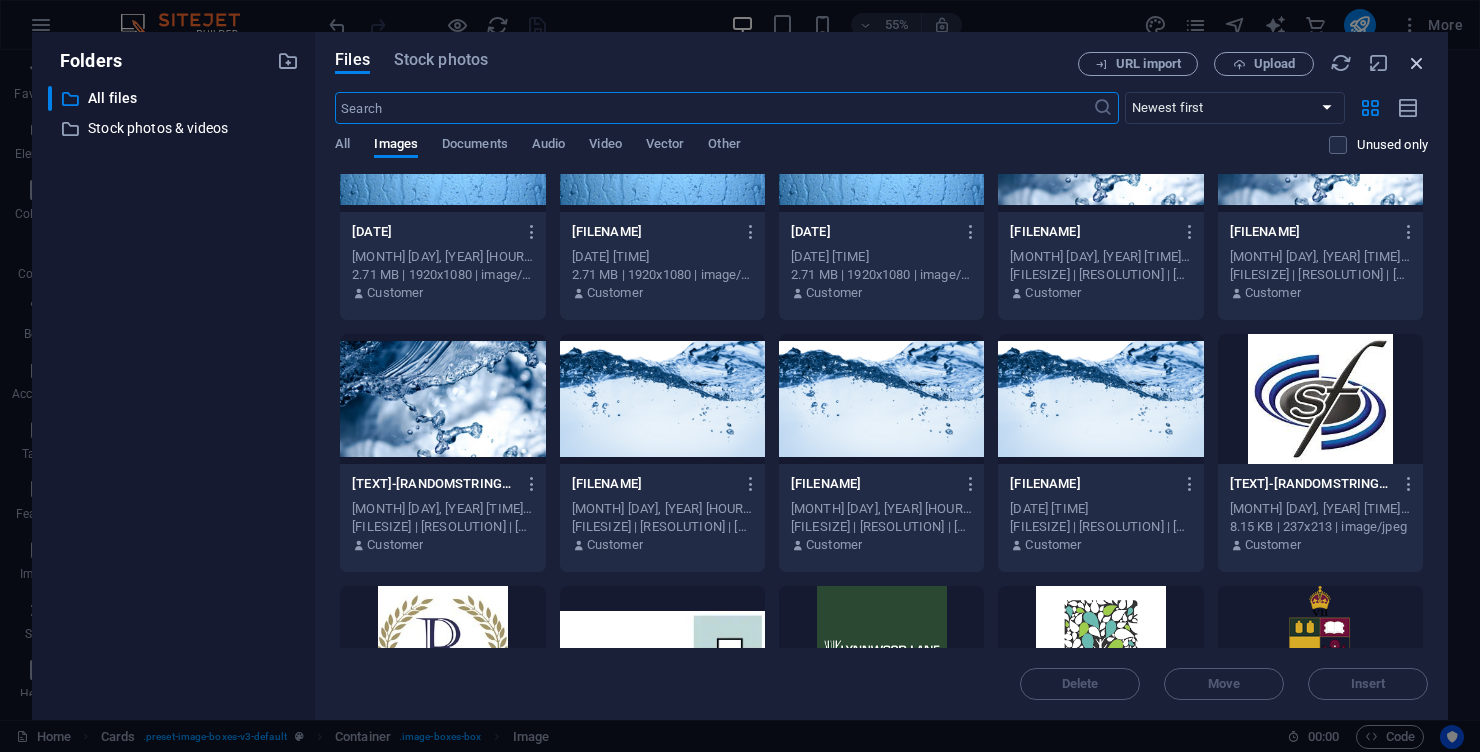 click at bounding box center [1417, 63] 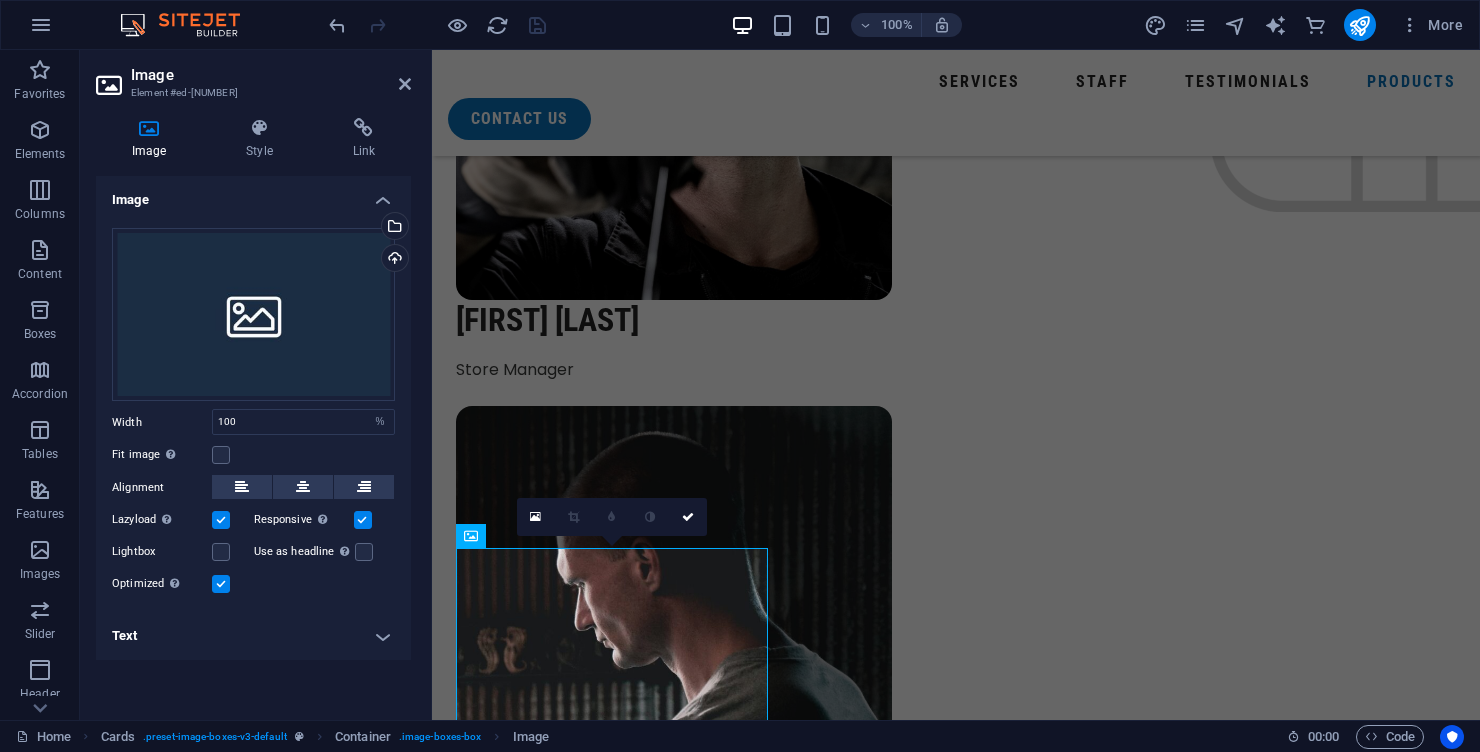 scroll, scrollTop: 6330, scrollLeft: 0, axis: vertical 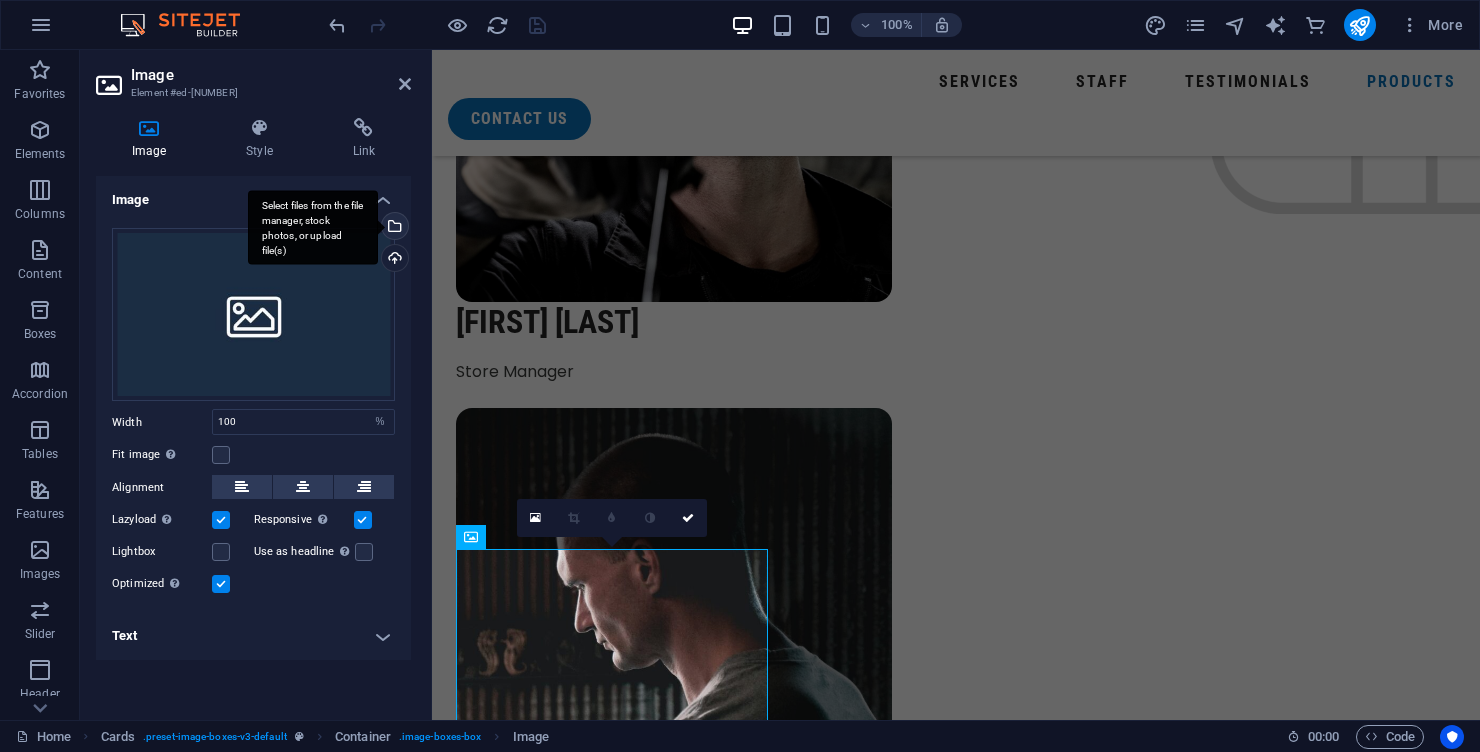 click on "Select files from the file manager, stock photos, or upload file(s)" at bounding box center [393, 228] 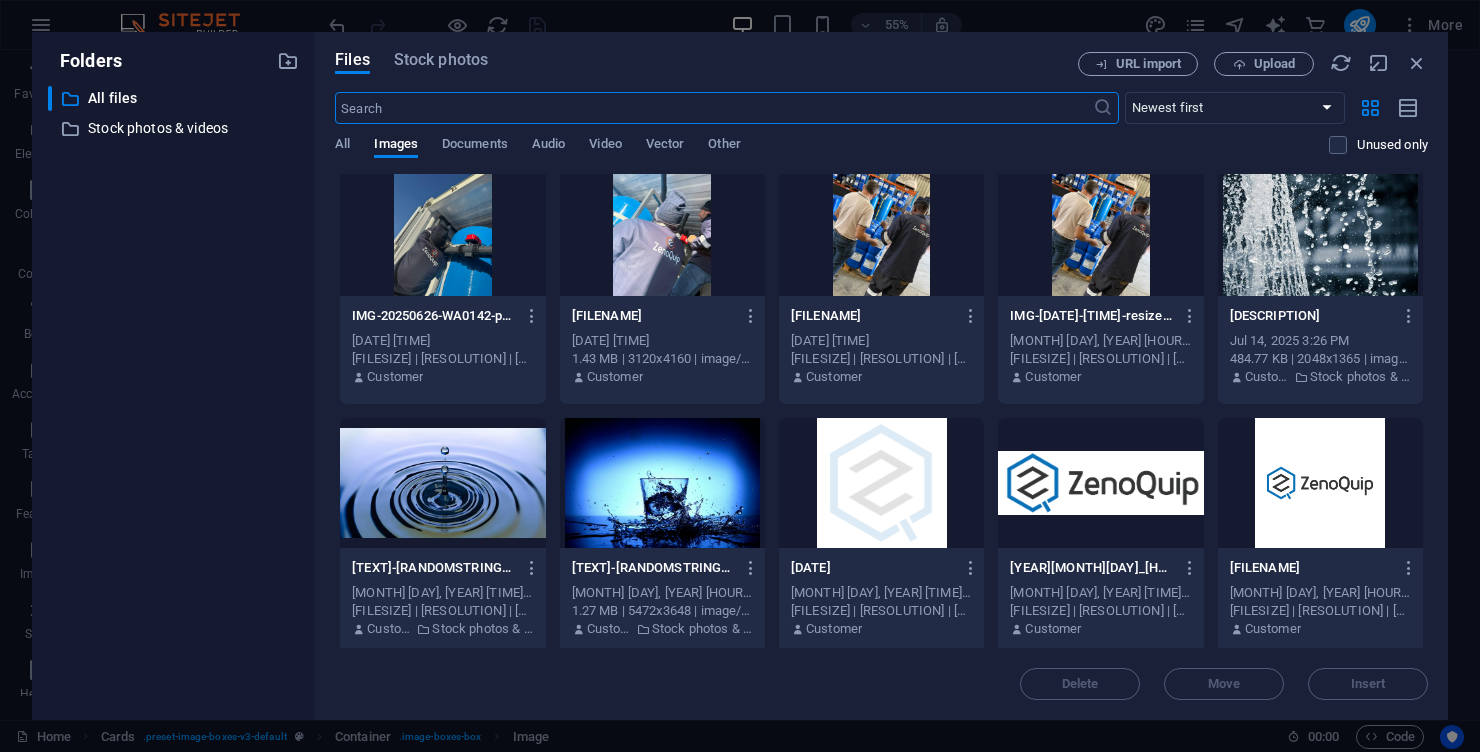 scroll, scrollTop: 3809, scrollLeft: 0, axis: vertical 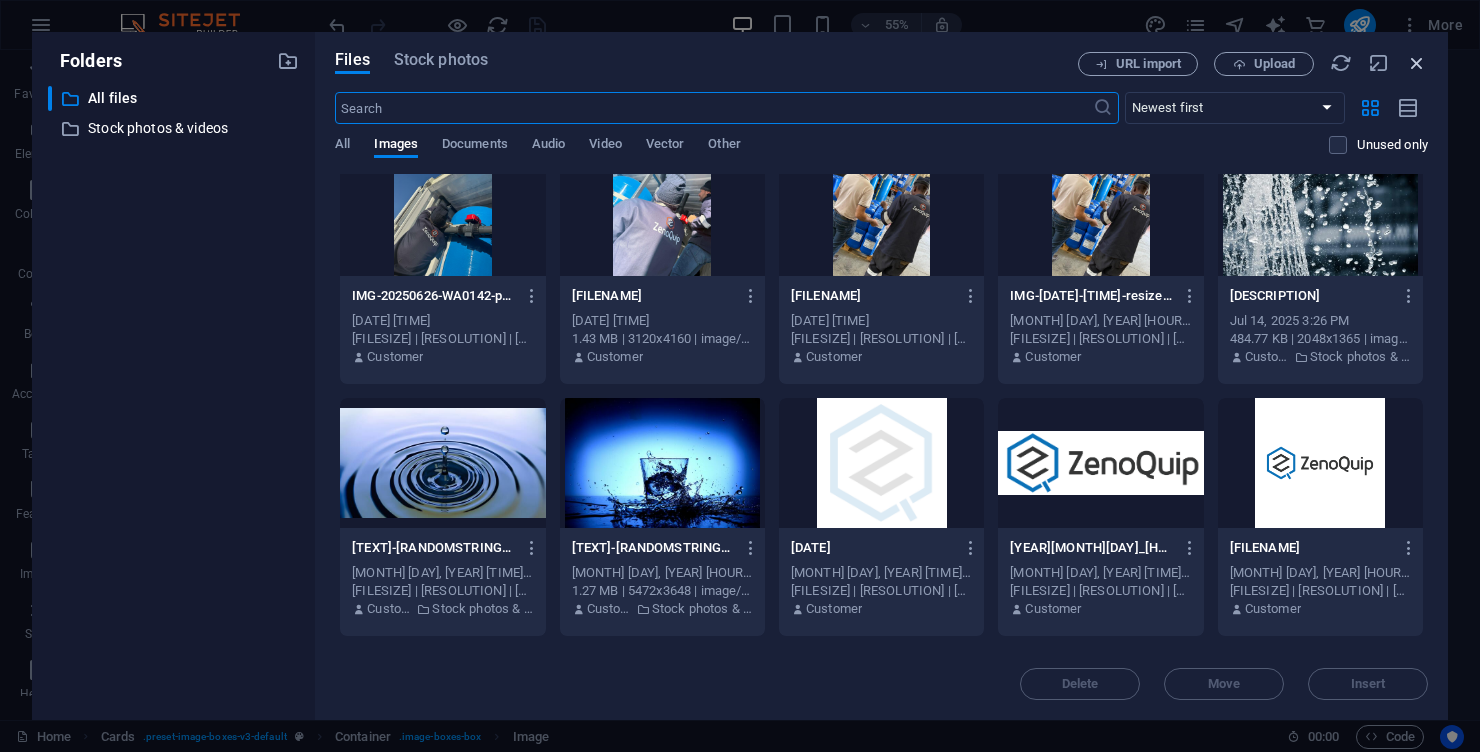 click at bounding box center [1417, 63] 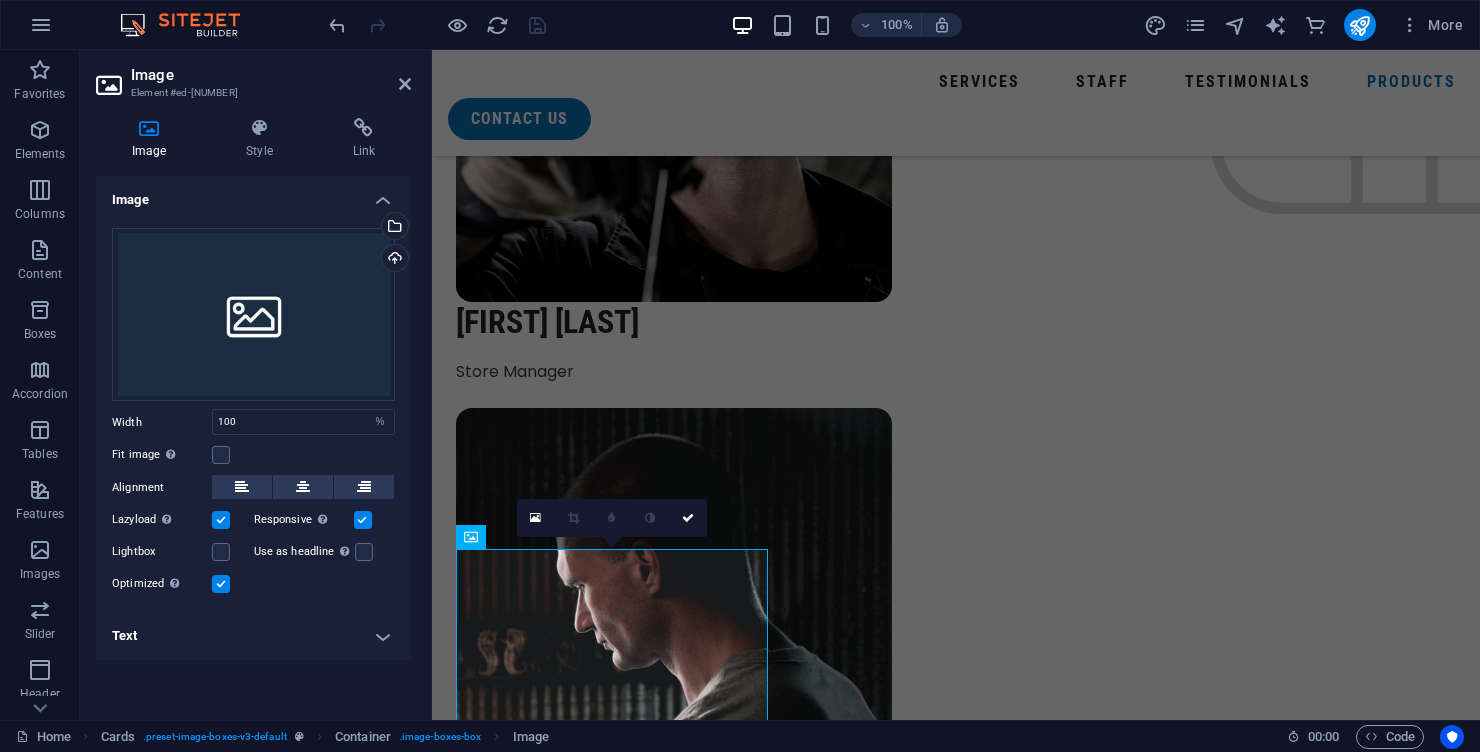 click on "Pumps & Control Valves Precision-engineered dosing pumps, booster pumps, and digital control valves for reliable system automation and flow management in softeners, filtration, and chemical dosing applications. Filter Housings & Media Durable housings and high-performance filtration media, including activated carbon, AFM, and resin — designed for pre-treatment, polishing, and specialised filtration needs. Membrane Elements & Cartridges A full range of residential and industrial RO membranes, plus pre-filtration cartridges tailored for sediment, chlorine, and organics removal — ensuring long membrane life and peak system performance." at bounding box center (956, 4697) 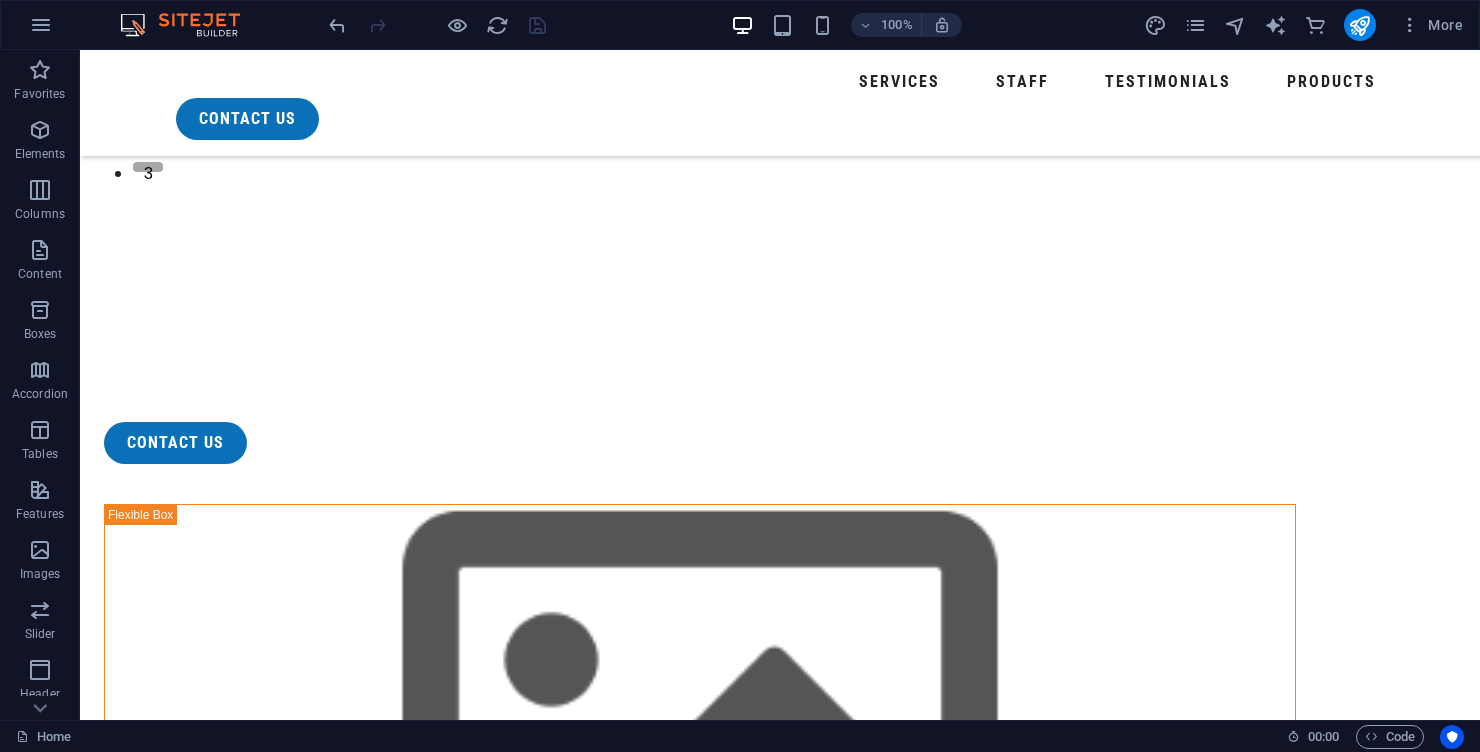 scroll, scrollTop: 679, scrollLeft: 0, axis: vertical 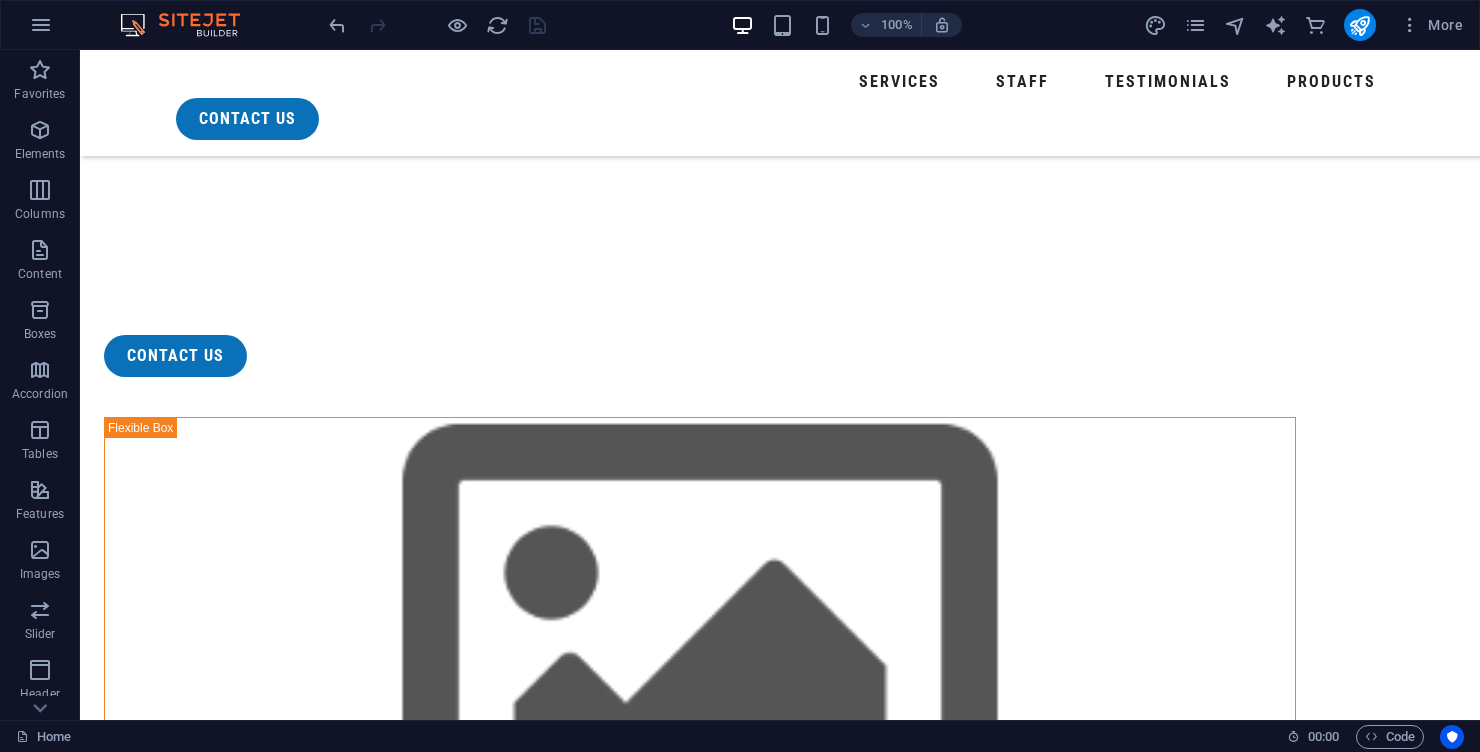 click on "our location Cnr North Boundary Road, Van Dyk St Boksburg ,  1459 Working hours Monday - Thurday: 07:00 - 16:30 Friday: 07:00 - 15:00 emergency number 083-391-0800 call now" at bounding box center (780, 2481) 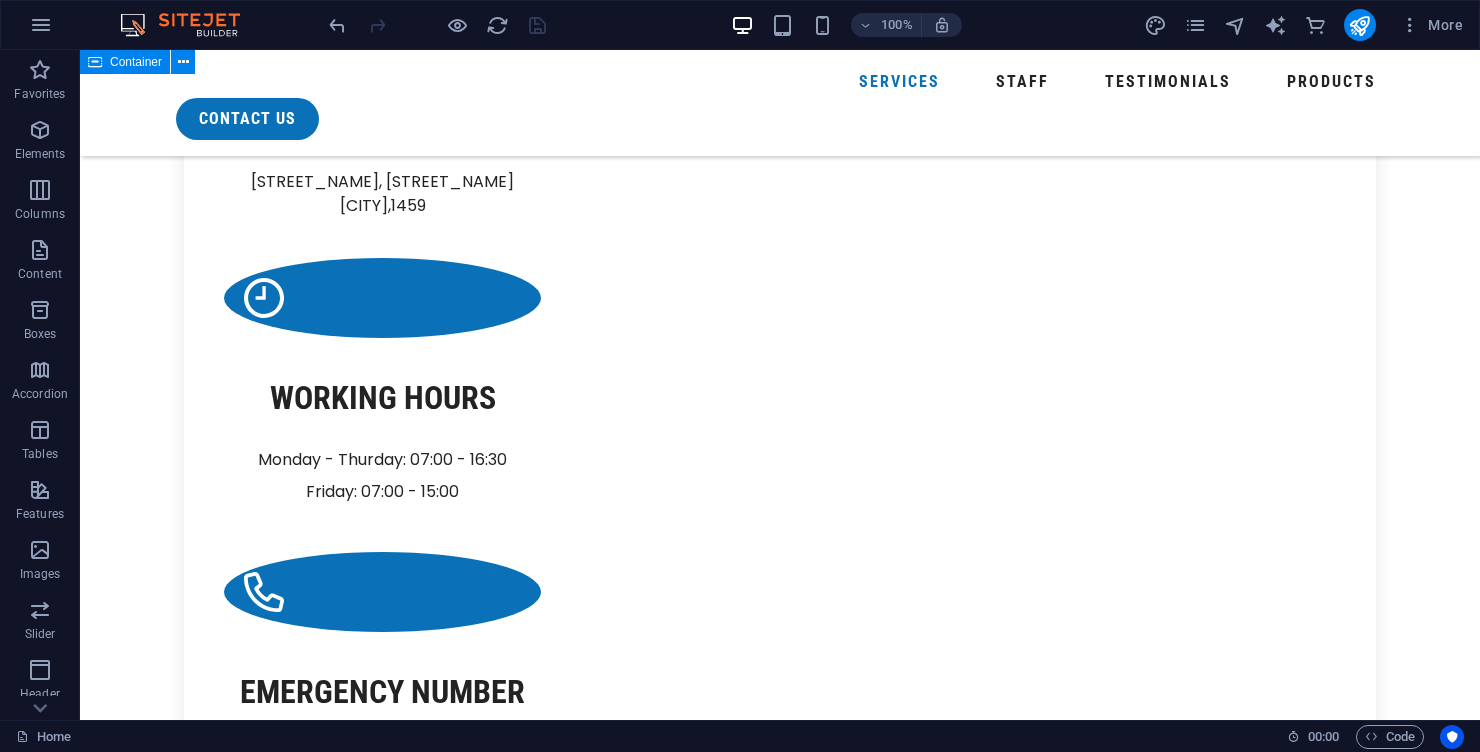 scroll, scrollTop: 2724, scrollLeft: 0, axis: vertical 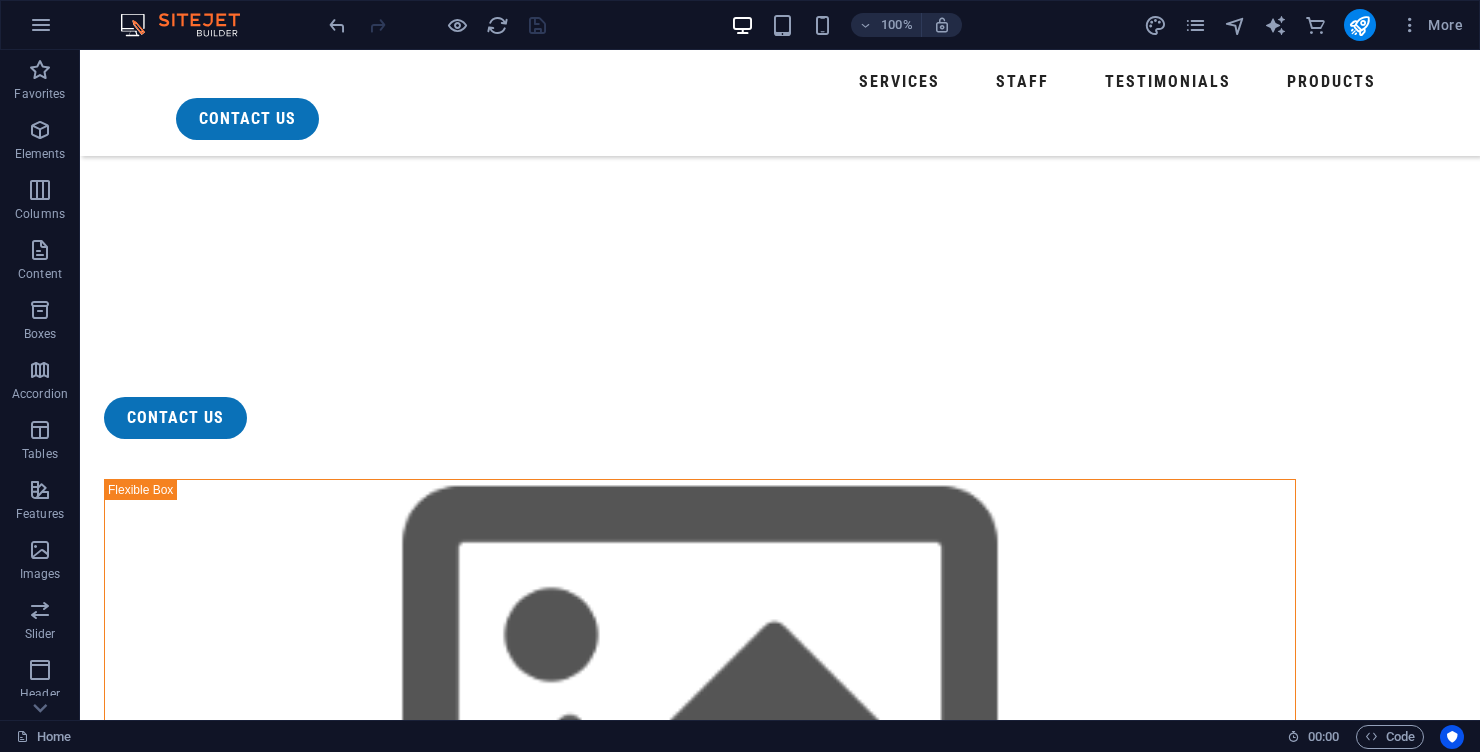 click on "our location Cnr North Boundary Road, Van Dyk St Boksburg ,  1459 Working hours Monday - Thurday: 07:00 - 16:30 Friday: 07:00 - 15:00 emergency number 083-391-0800 call now" at bounding box center [780, 2543] 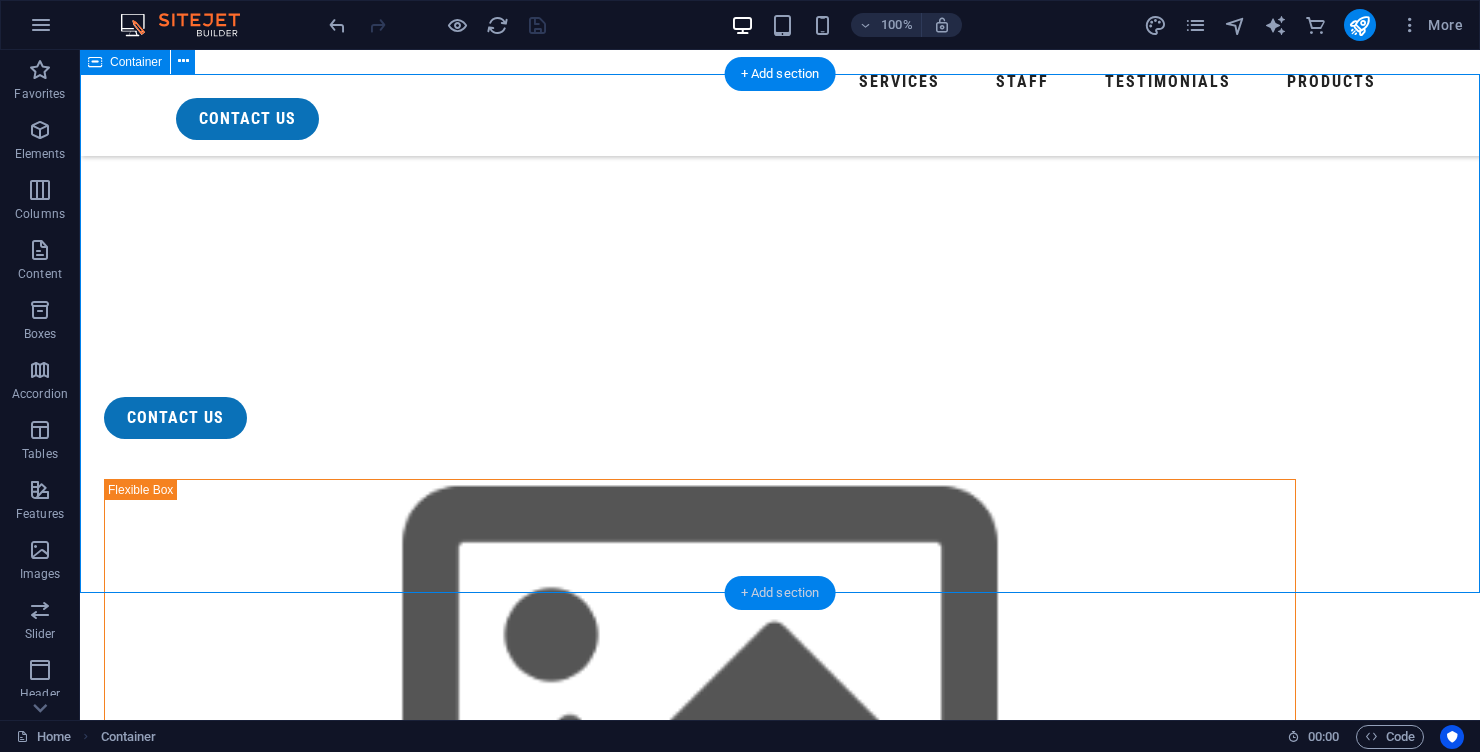 click on "+ Add section" at bounding box center [780, 593] 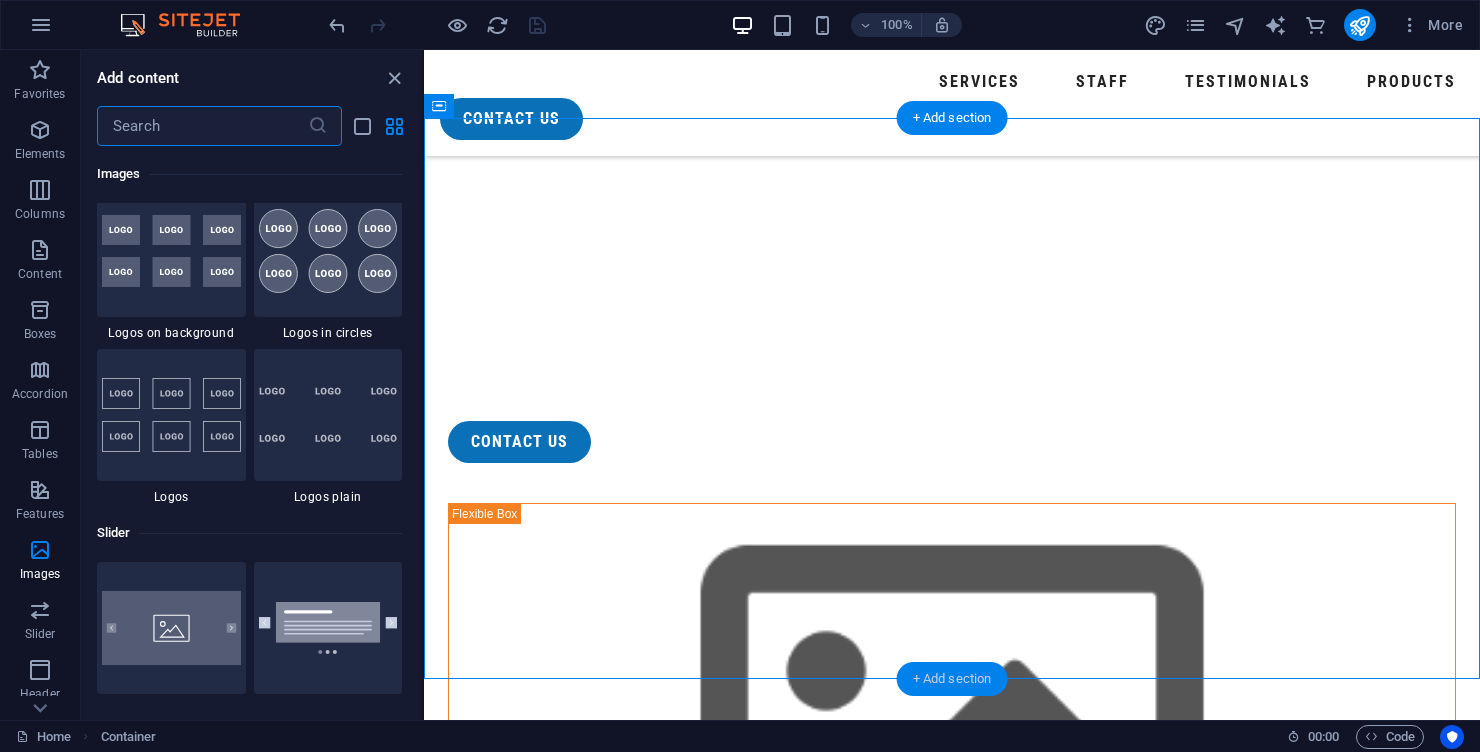scroll, scrollTop: 10978, scrollLeft: 0, axis: vertical 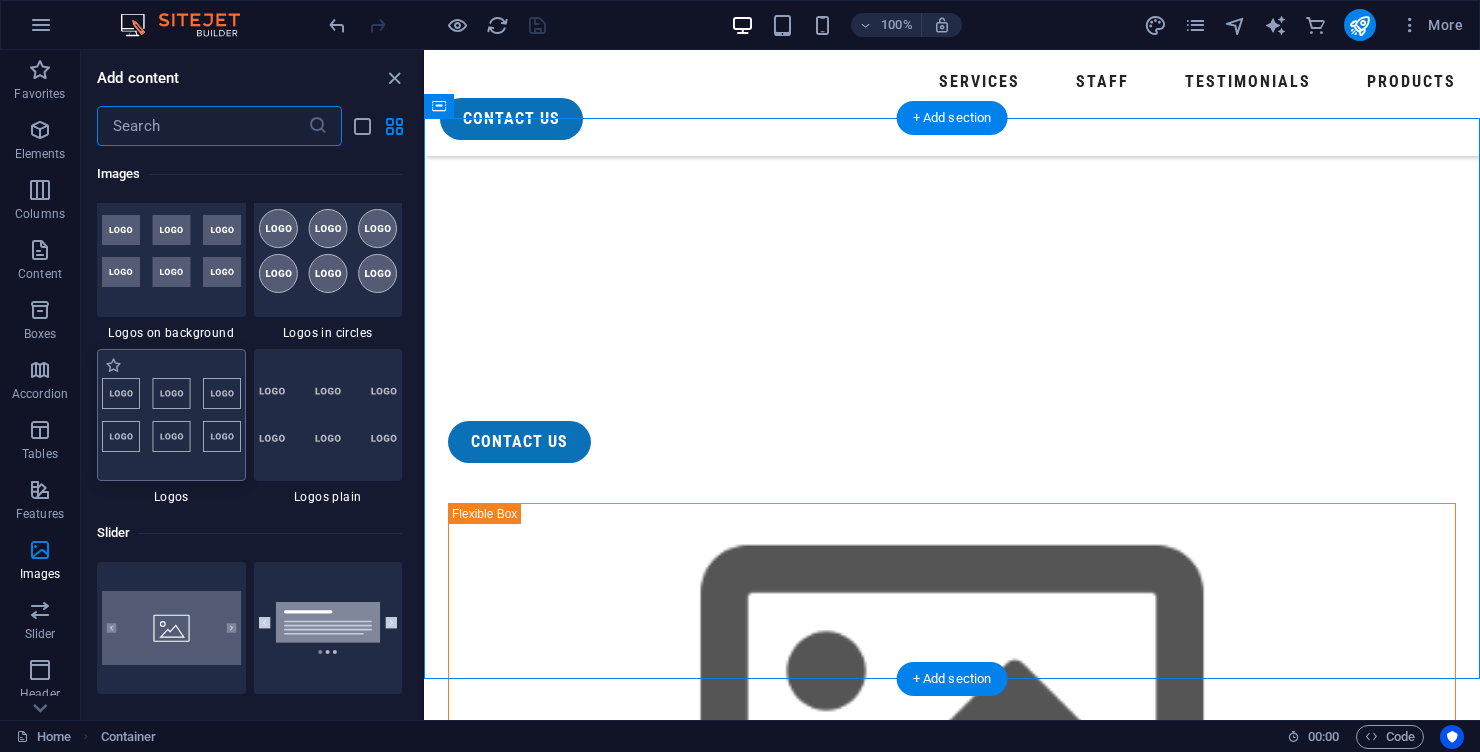 click at bounding box center [171, 415] 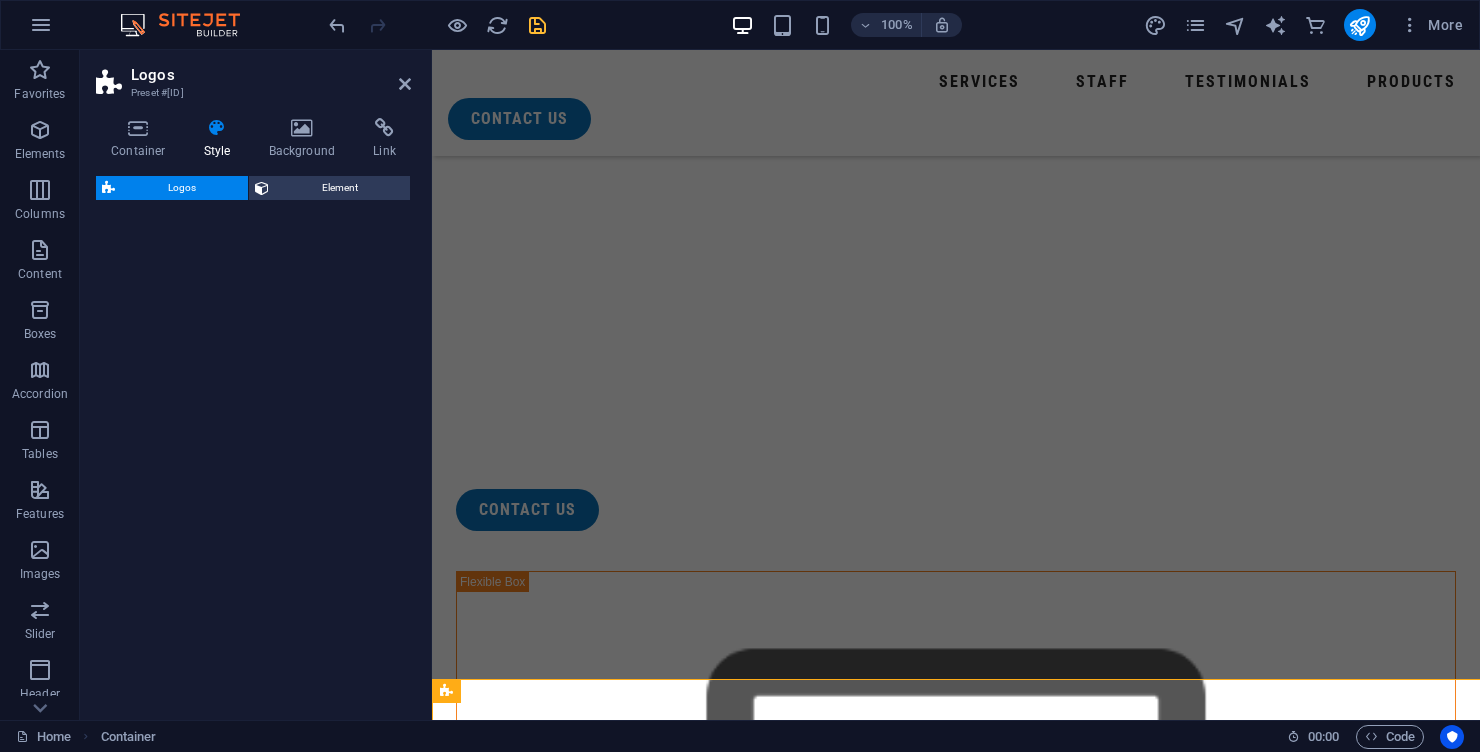 select on "rem" 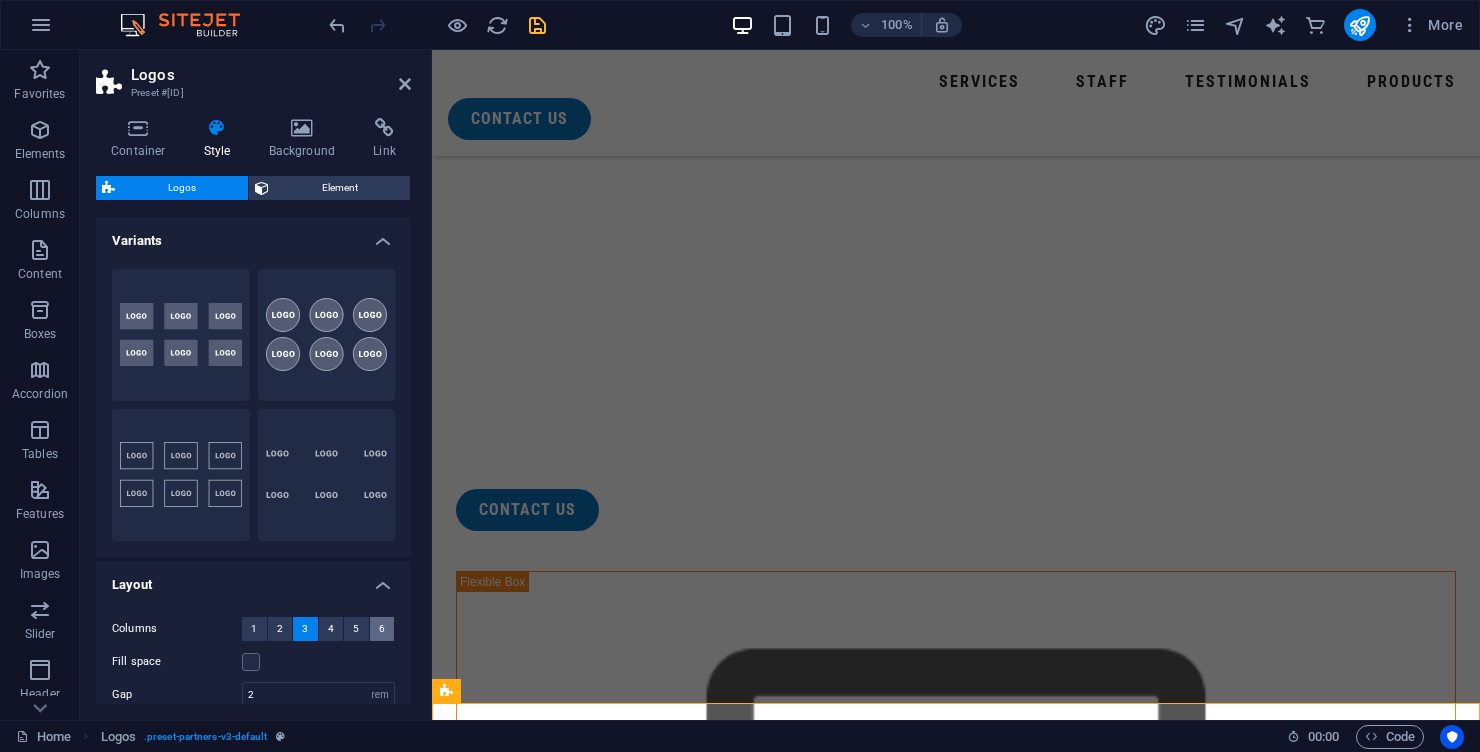 click on "6" at bounding box center (382, 629) 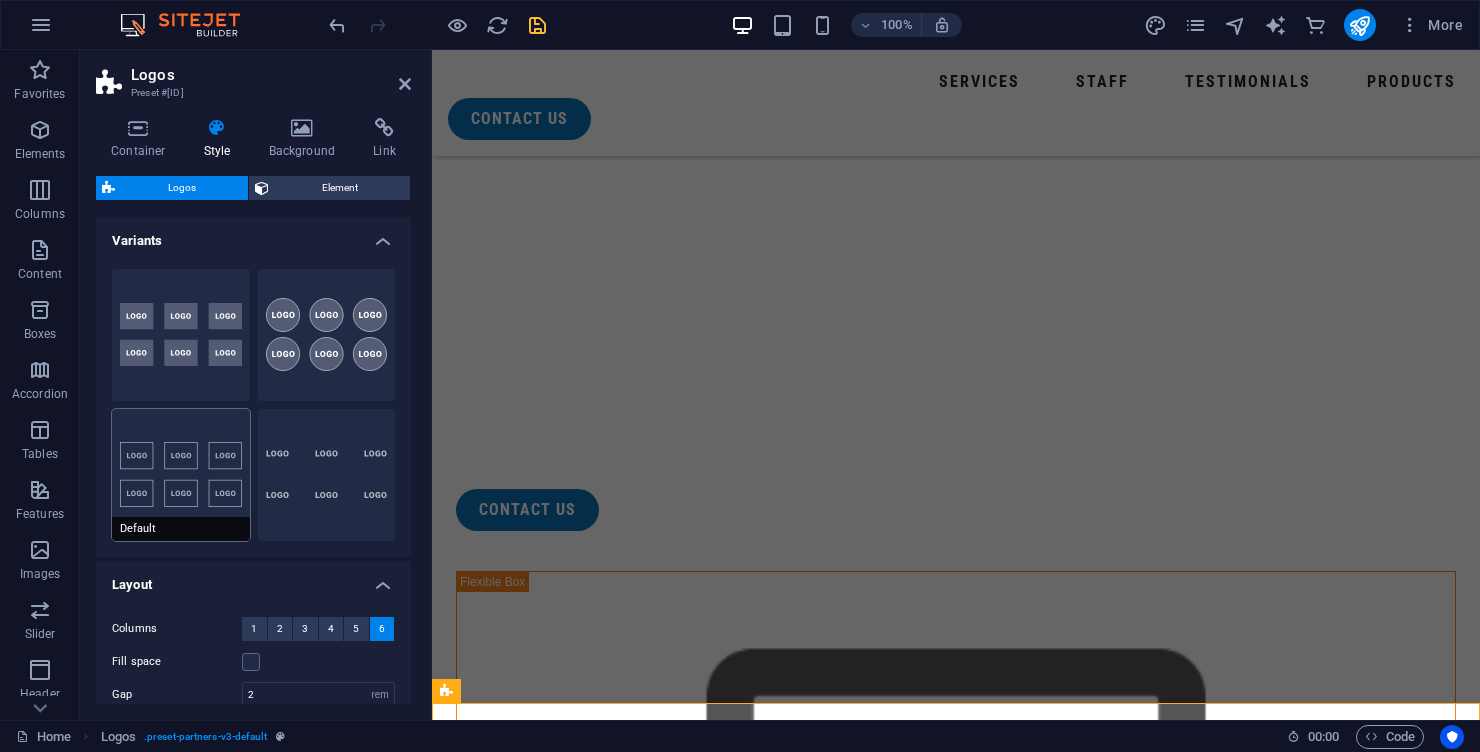click on "Default" at bounding box center [181, 475] 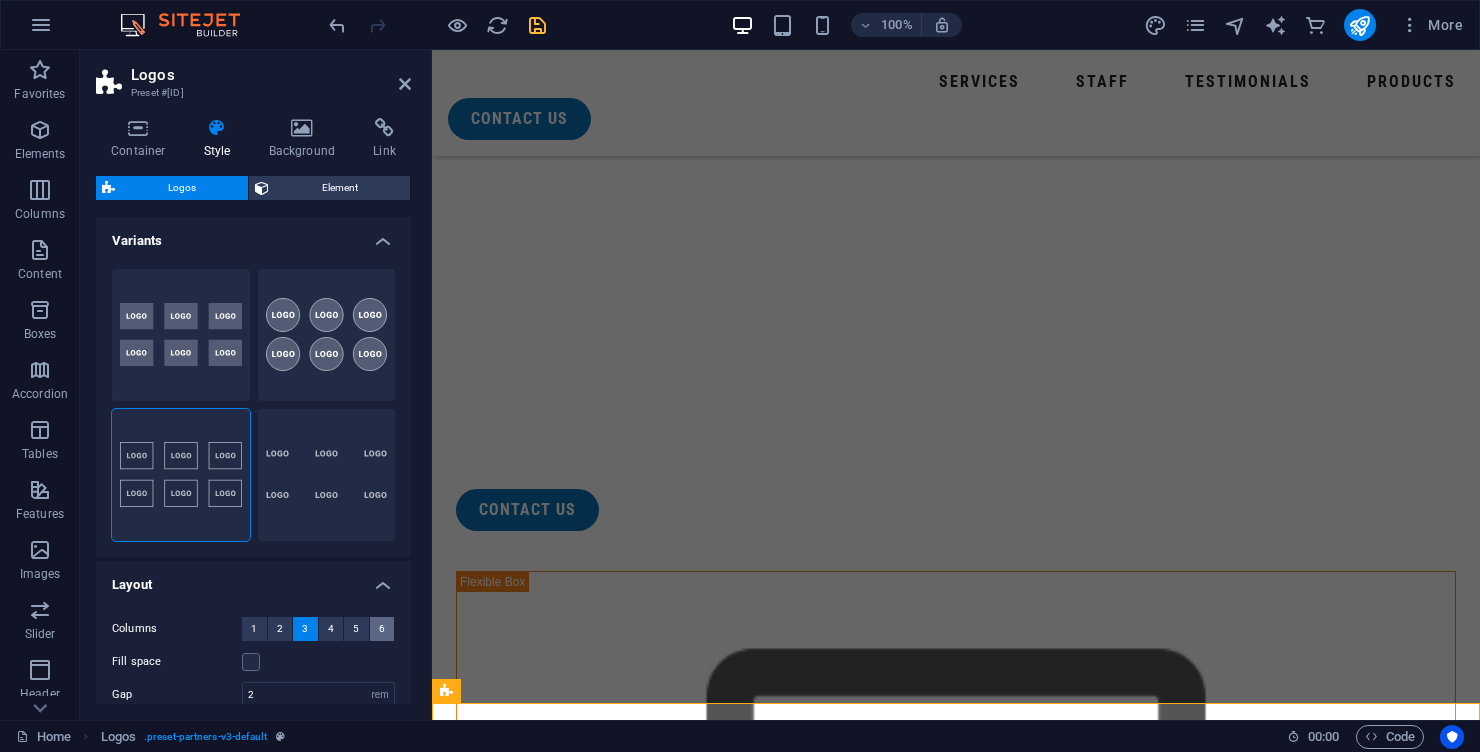 click on "6" at bounding box center (382, 629) 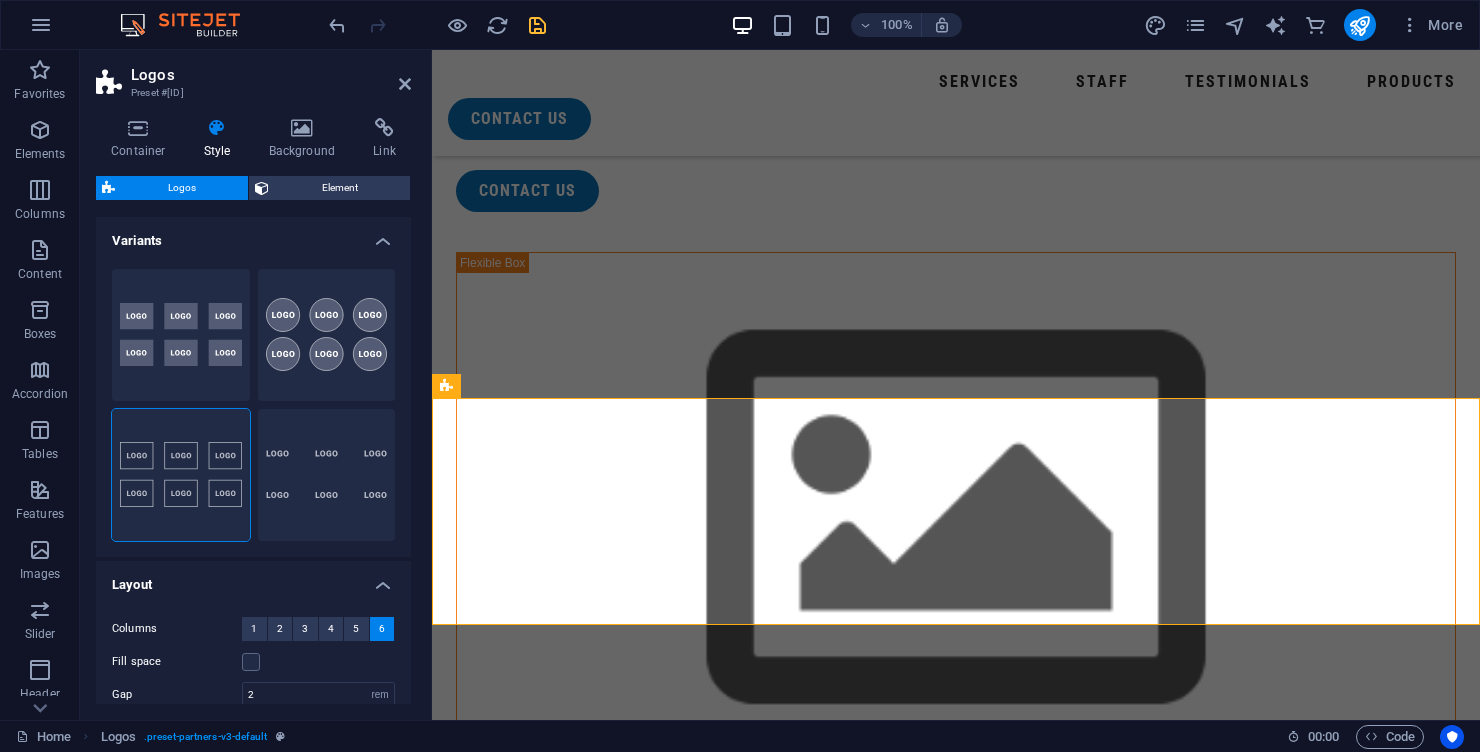 scroll, scrollTop: 951, scrollLeft: 0, axis: vertical 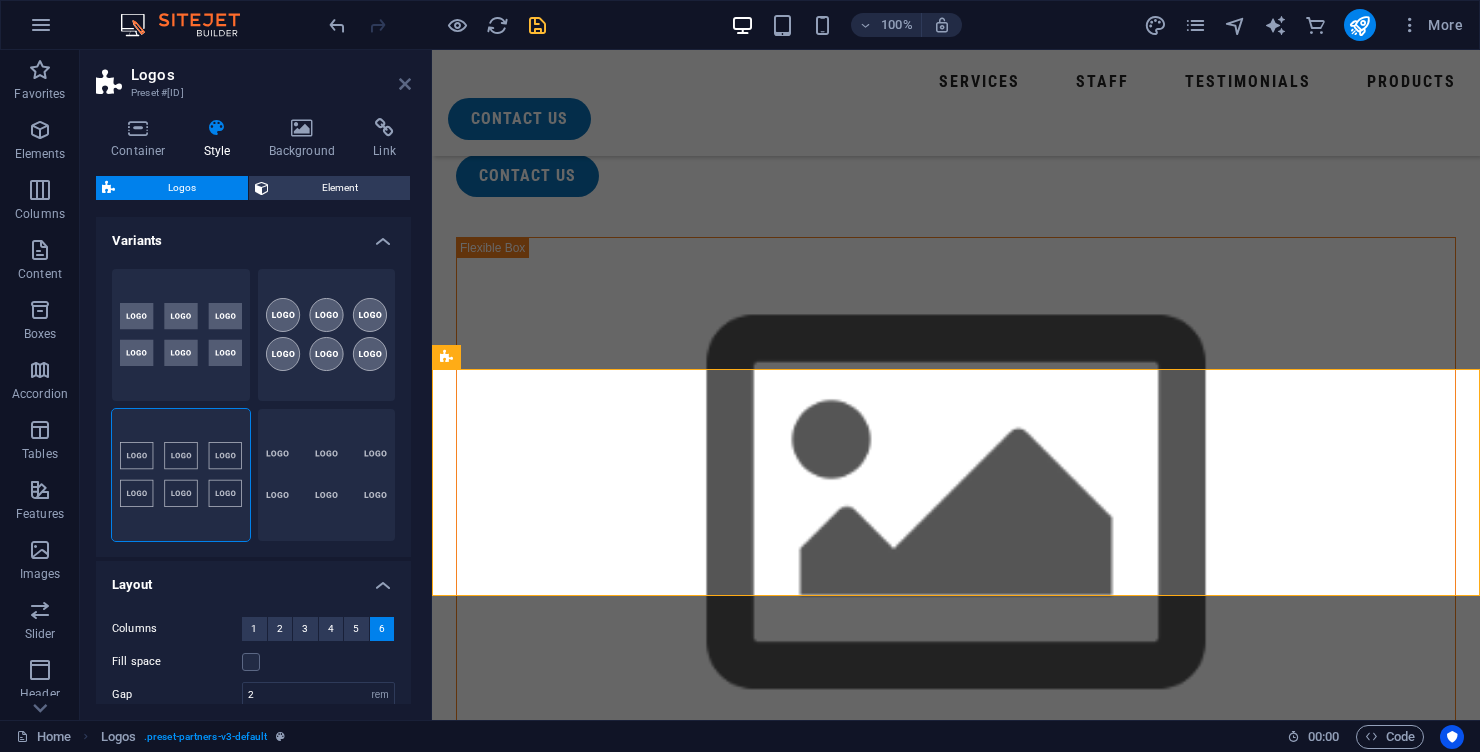 click at bounding box center (405, 84) 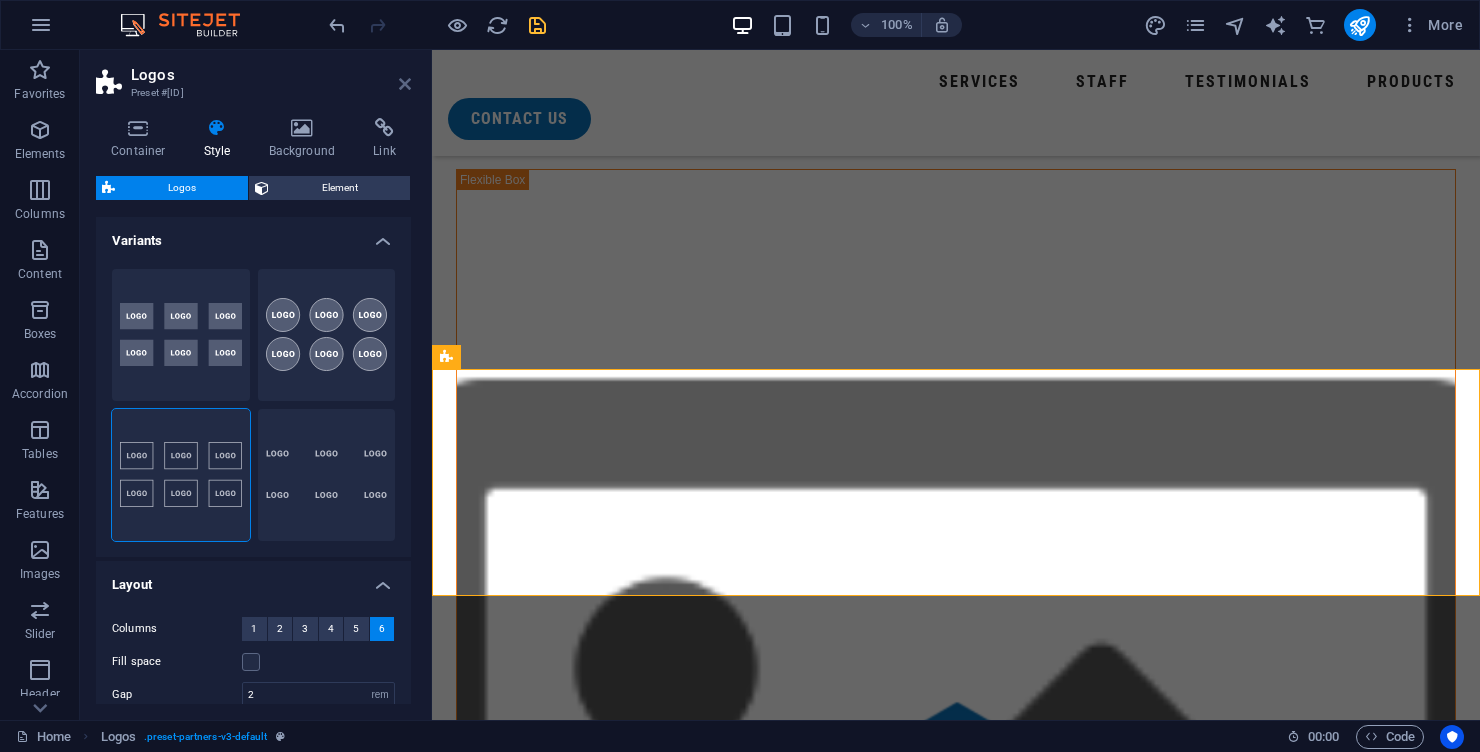 scroll, scrollTop: 883, scrollLeft: 0, axis: vertical 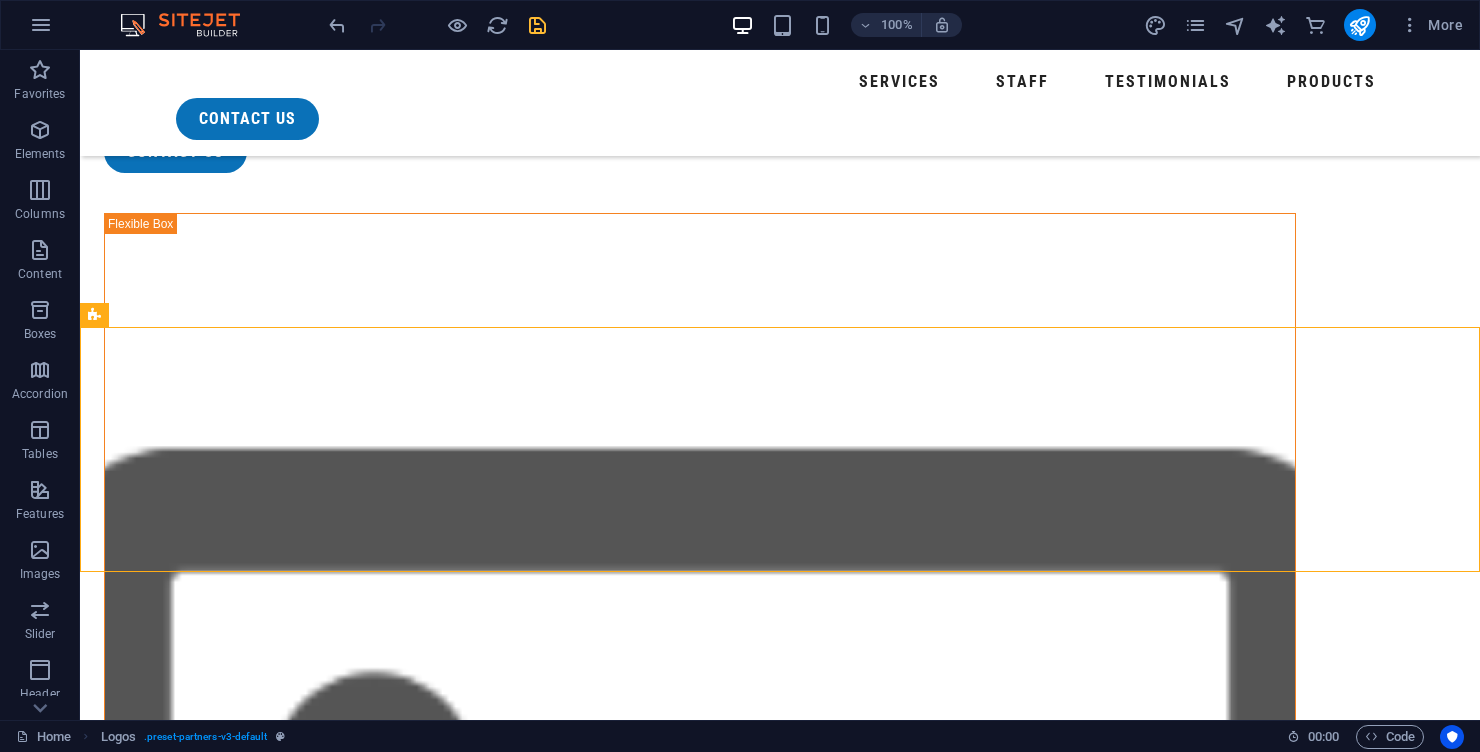 click at bounding box center (780, 3196) 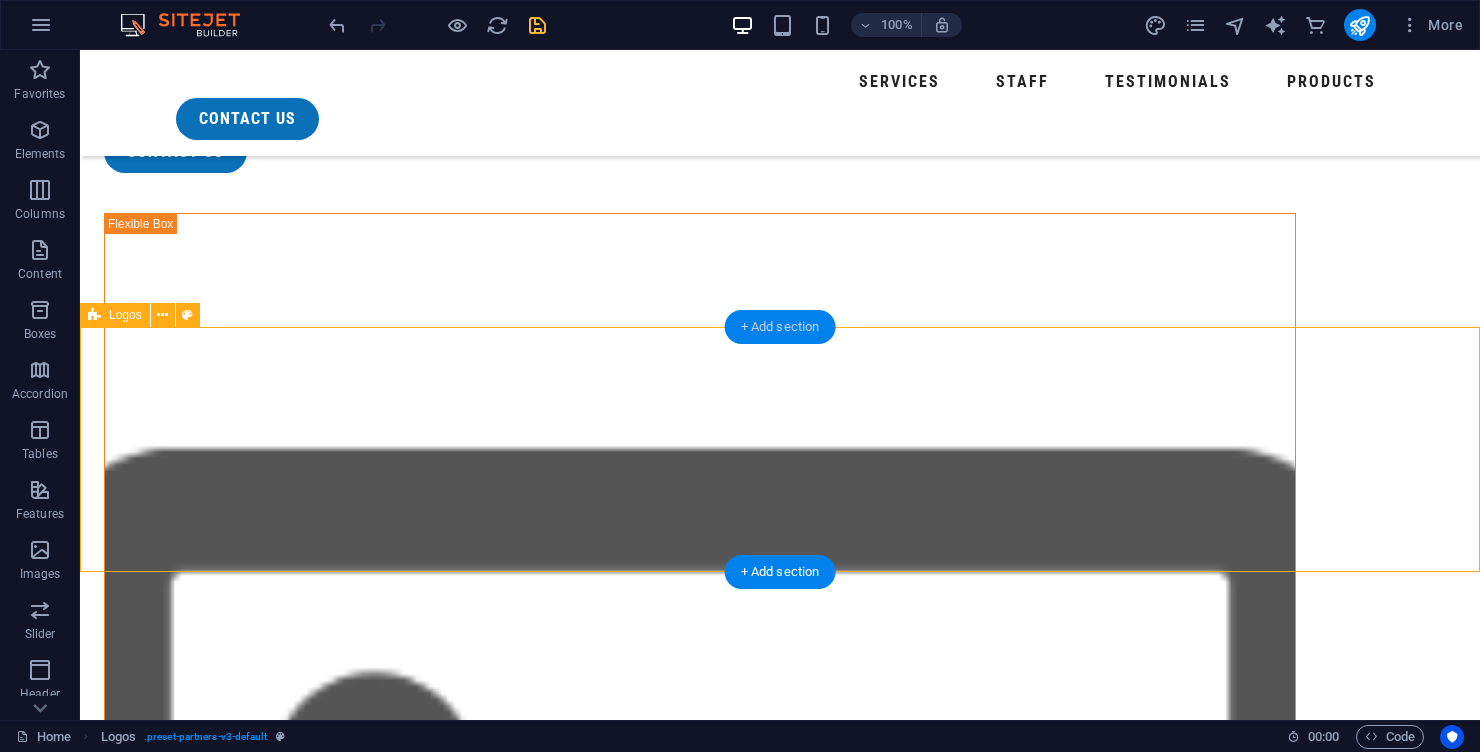 click on "+ Add section" at bounding box center (780, 327) 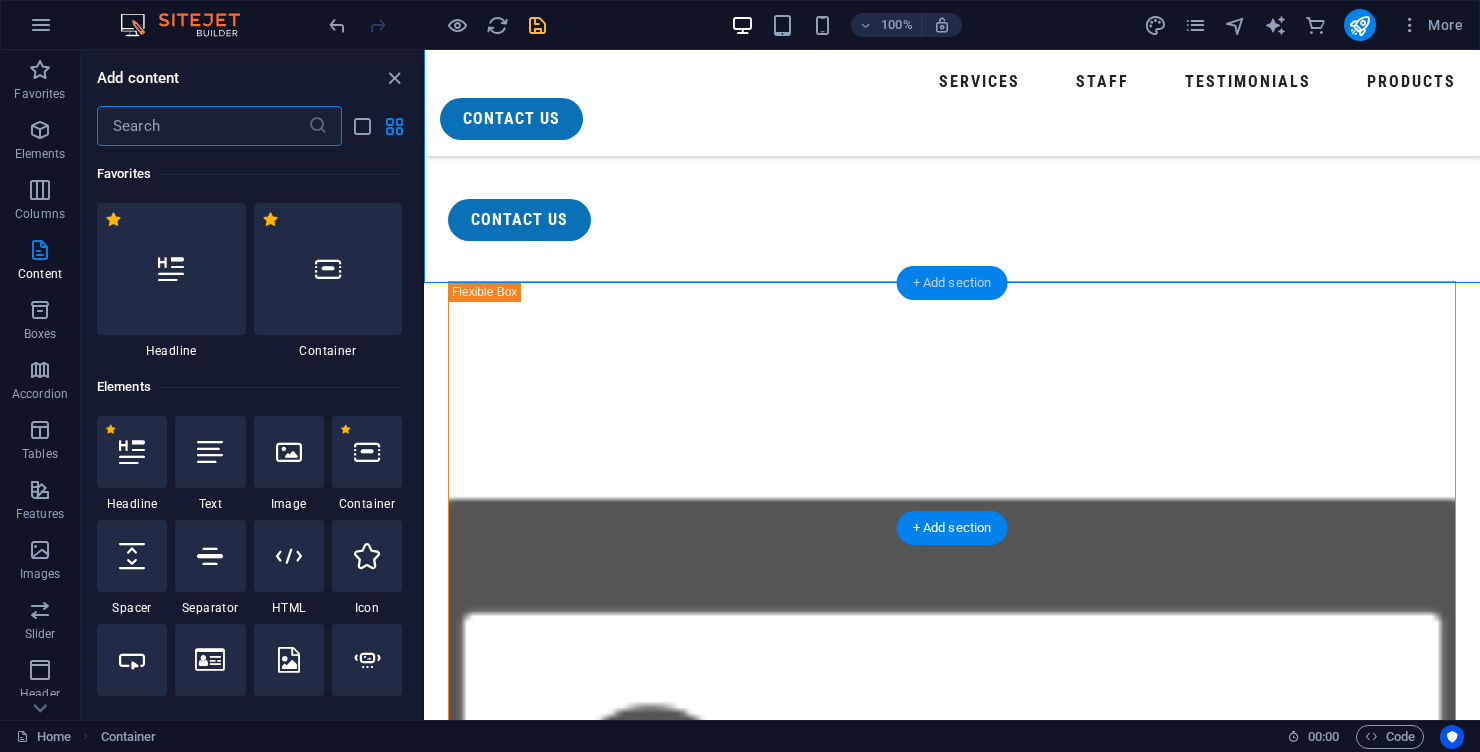 scroll, scrollTop: 927, scrollLeft: 0, axis: vertical 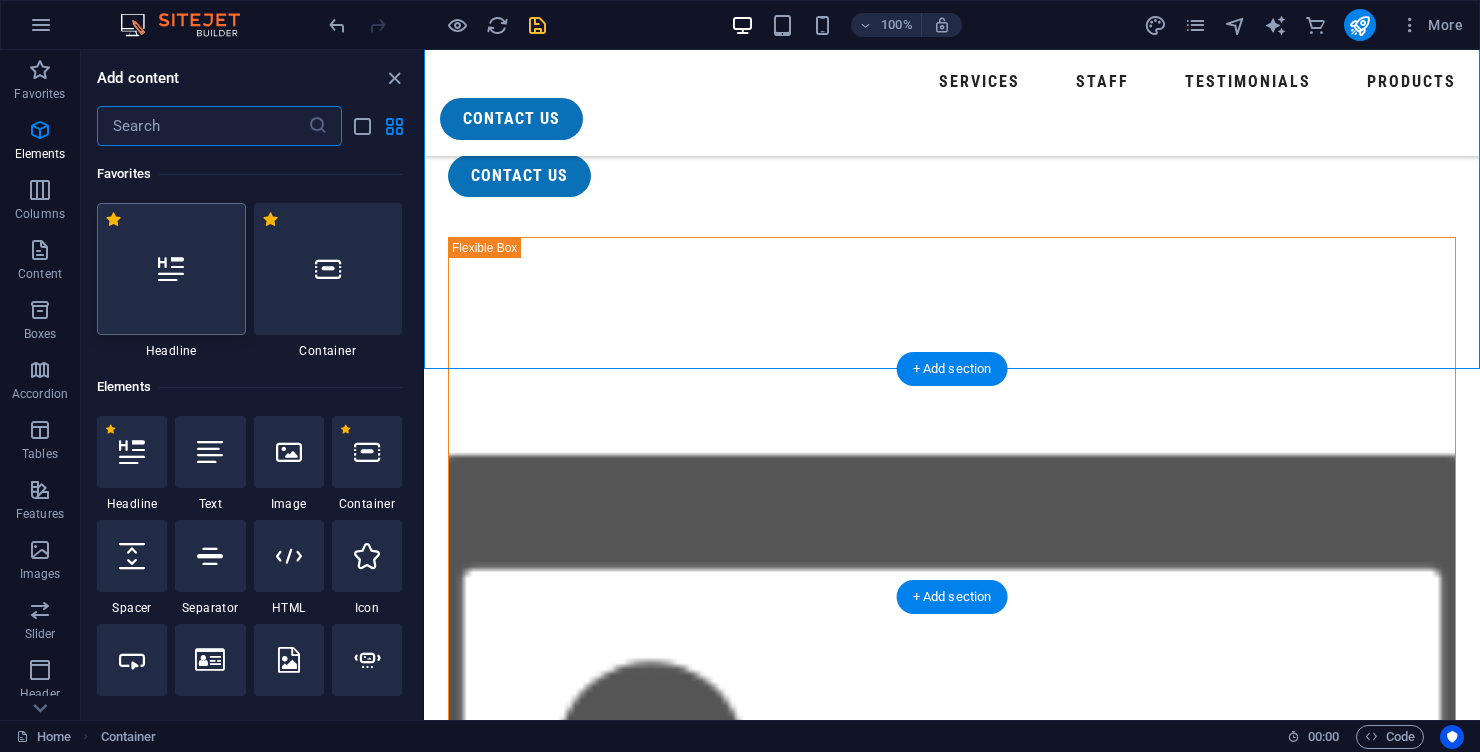 click at bounding box center [171, 269] 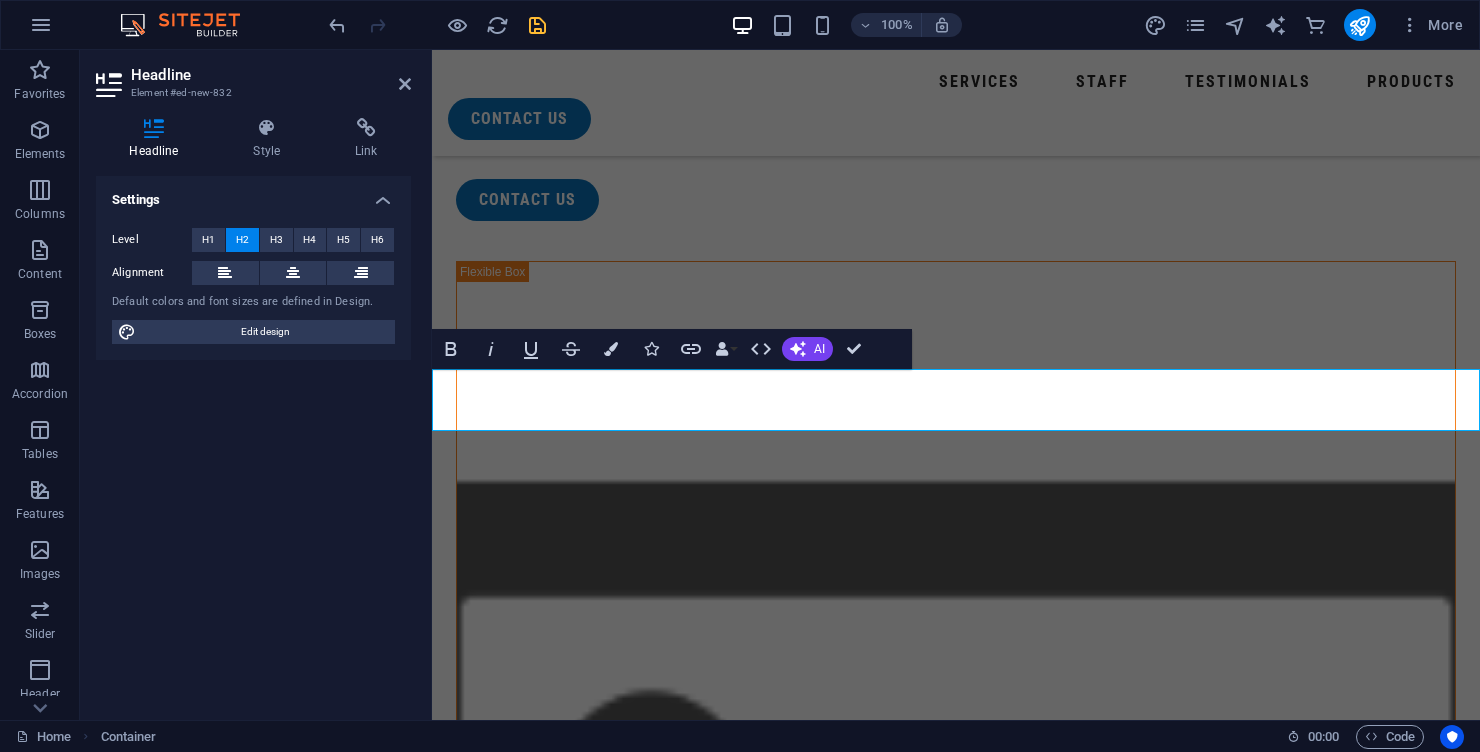 scroll, scrollTop: 951, scrollLeft: 0, axis: vertical 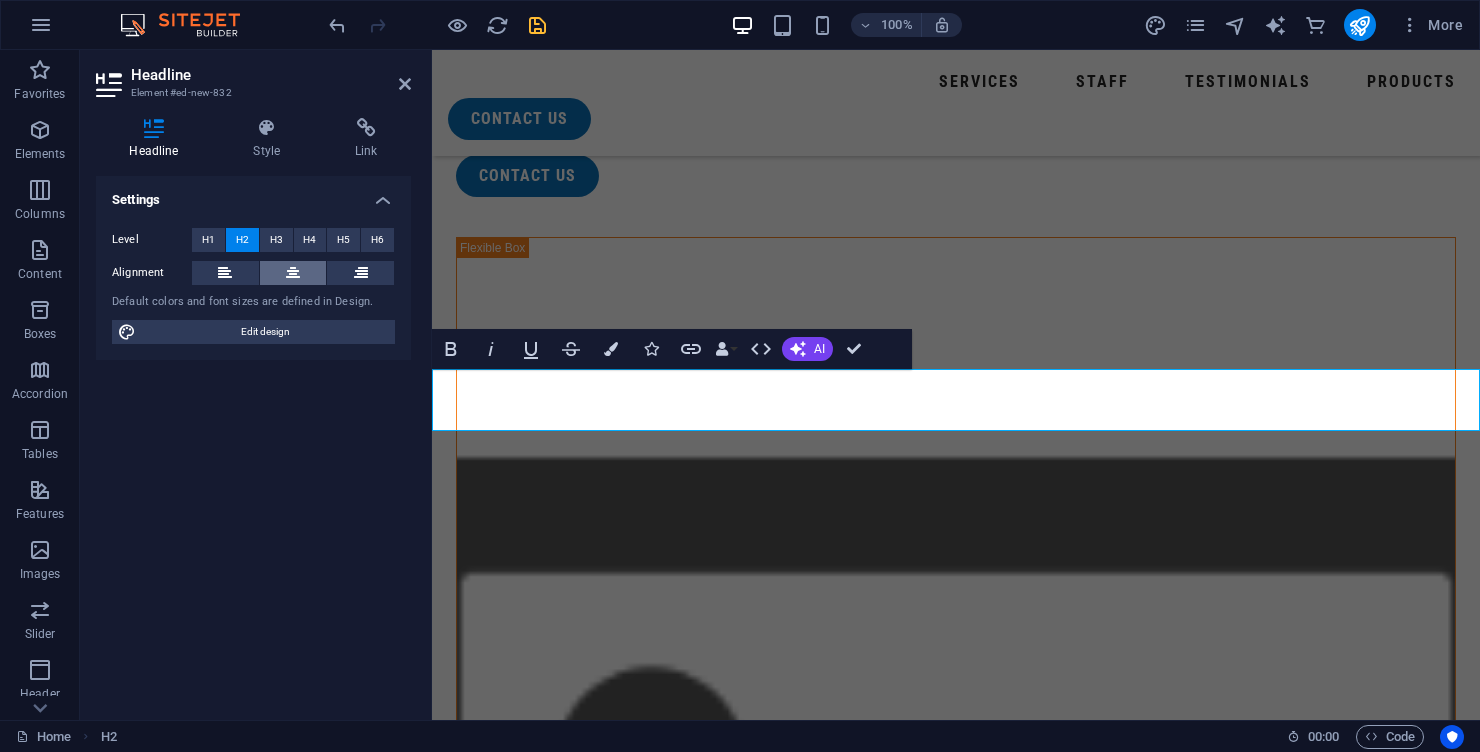 click at bounding box center [293, 273] 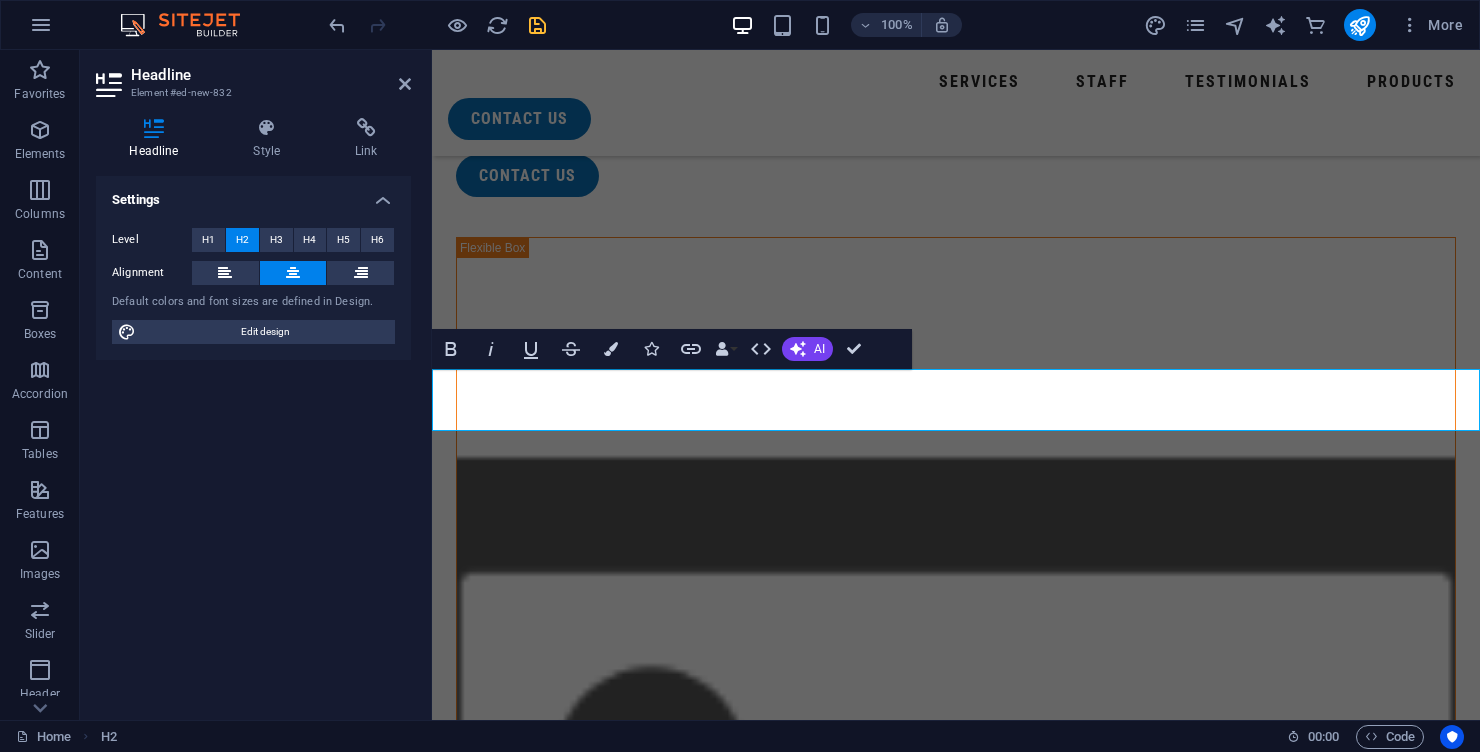 type 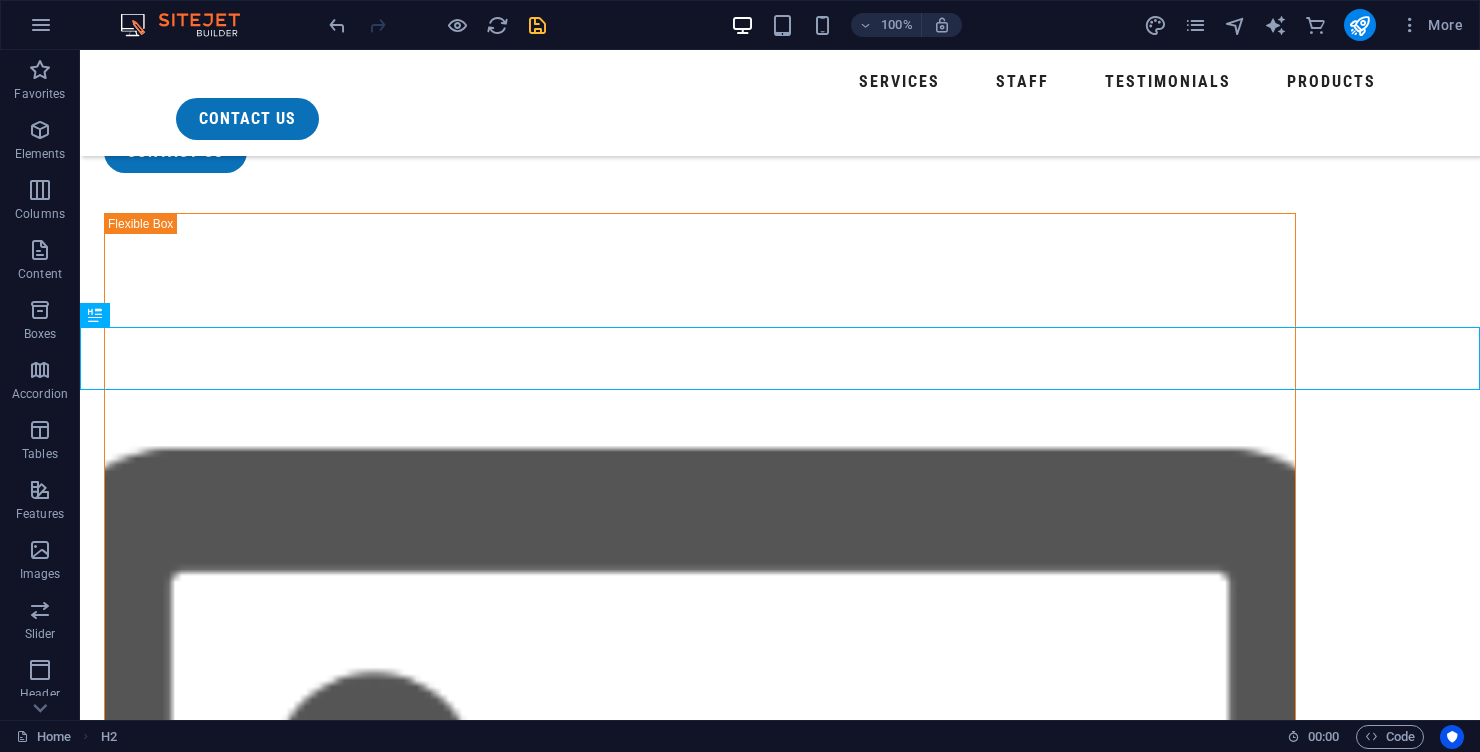 click on "New headline" at bounding box center (780, 2853) 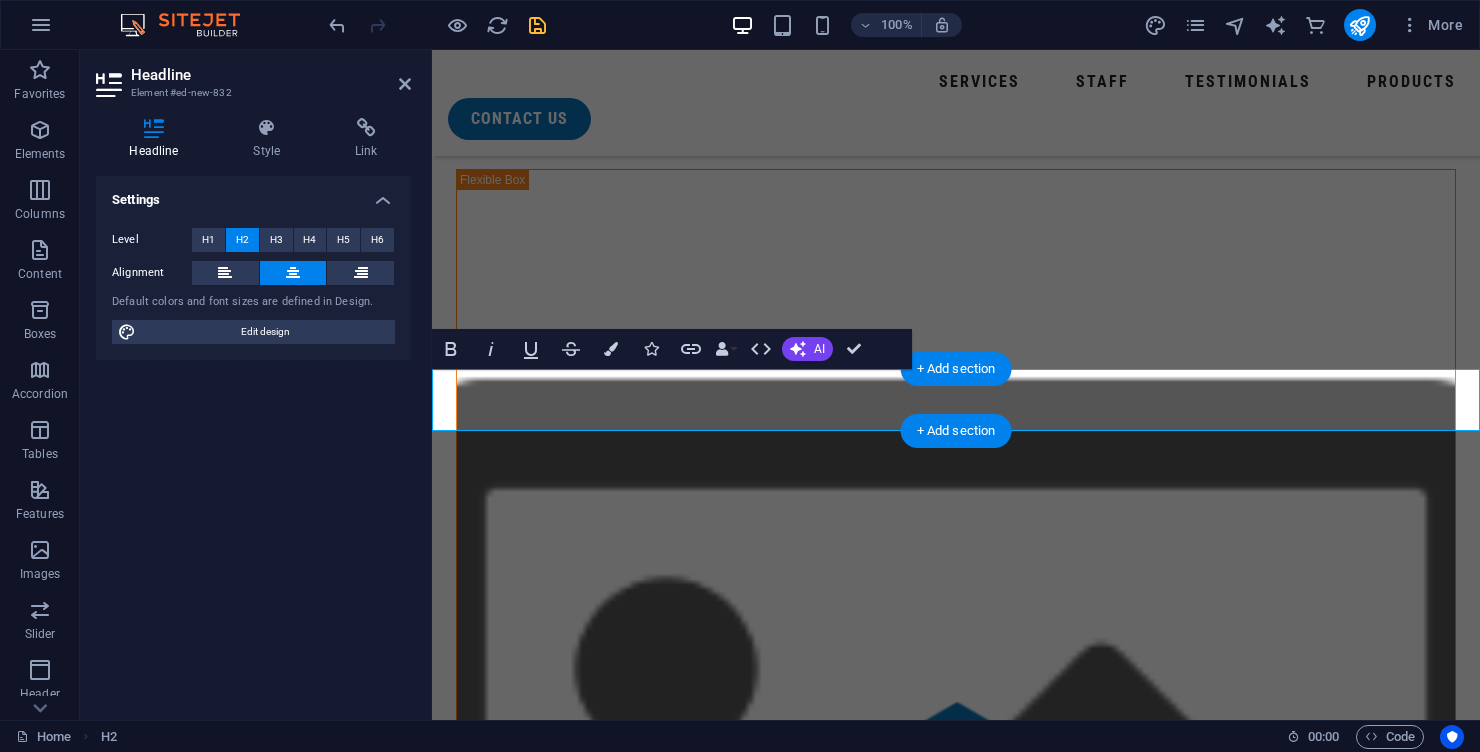type 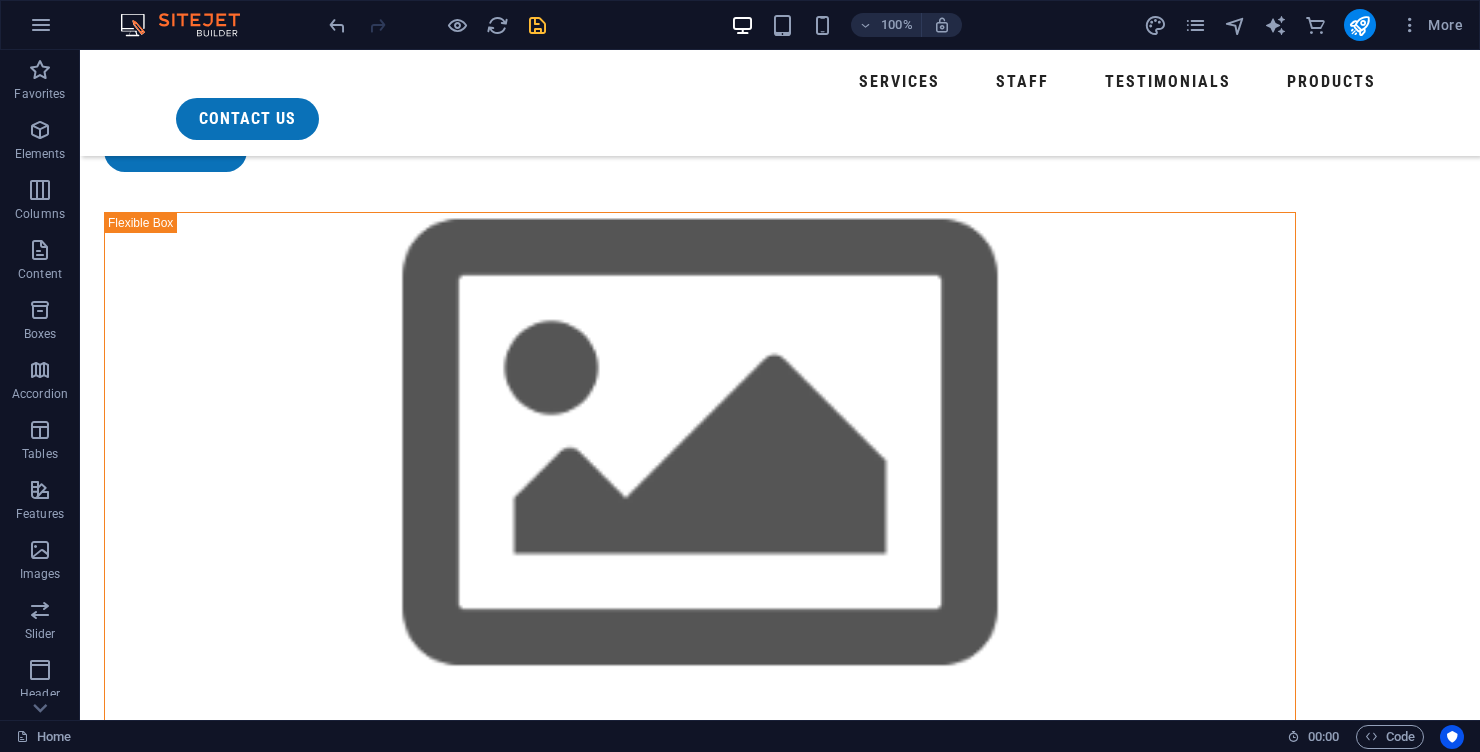 scroll, scrollTop: 889, scrollLeft: 0, axis: vertical 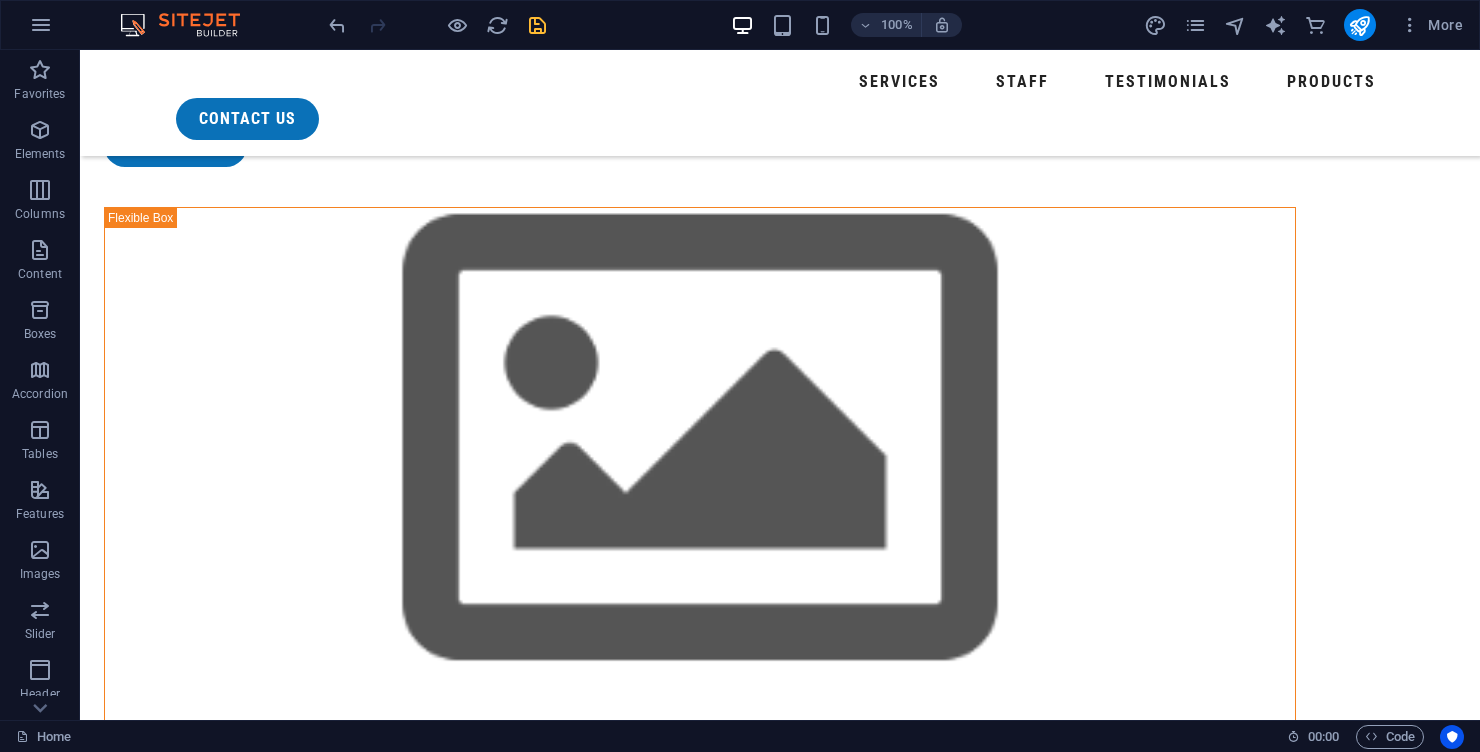 click at bounding box center (190, 3101) 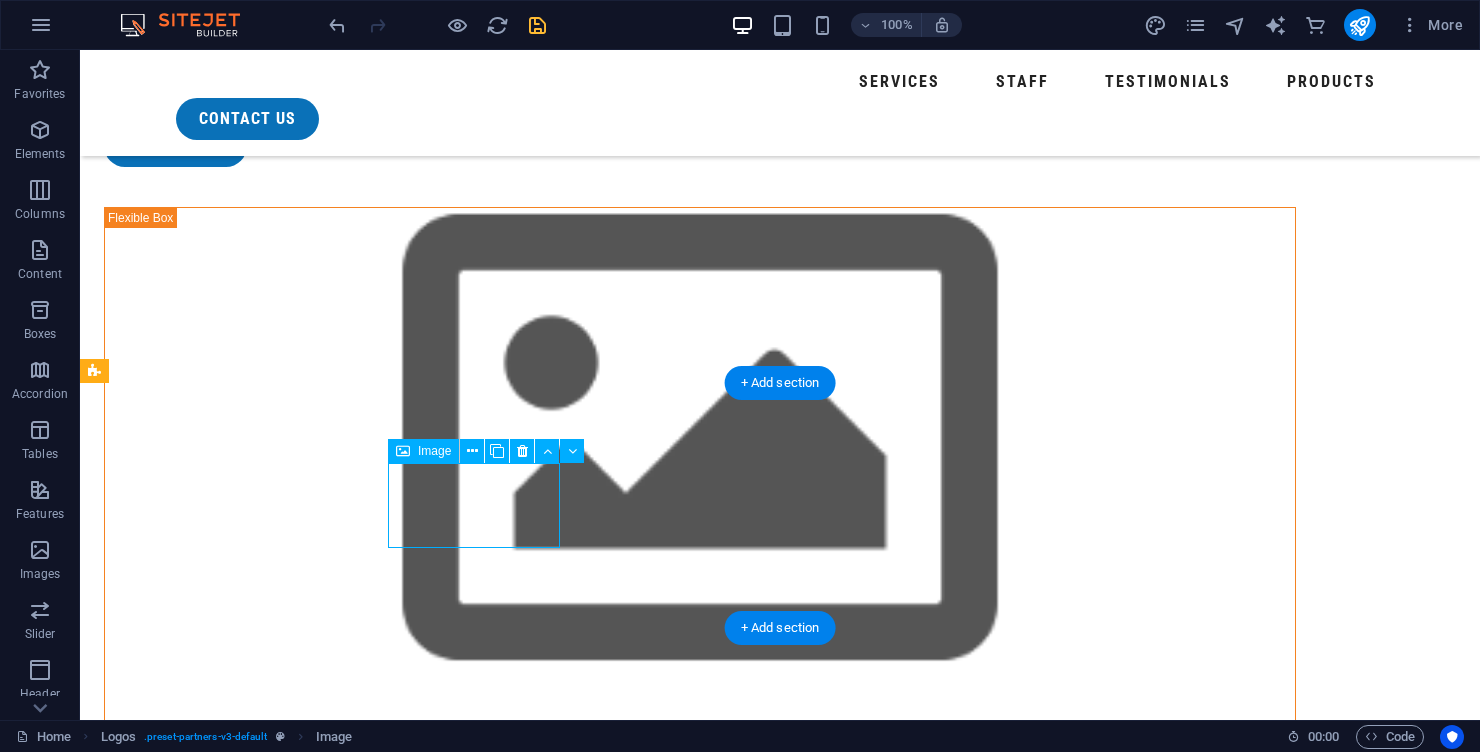 click at bounding box center [780, 3252] 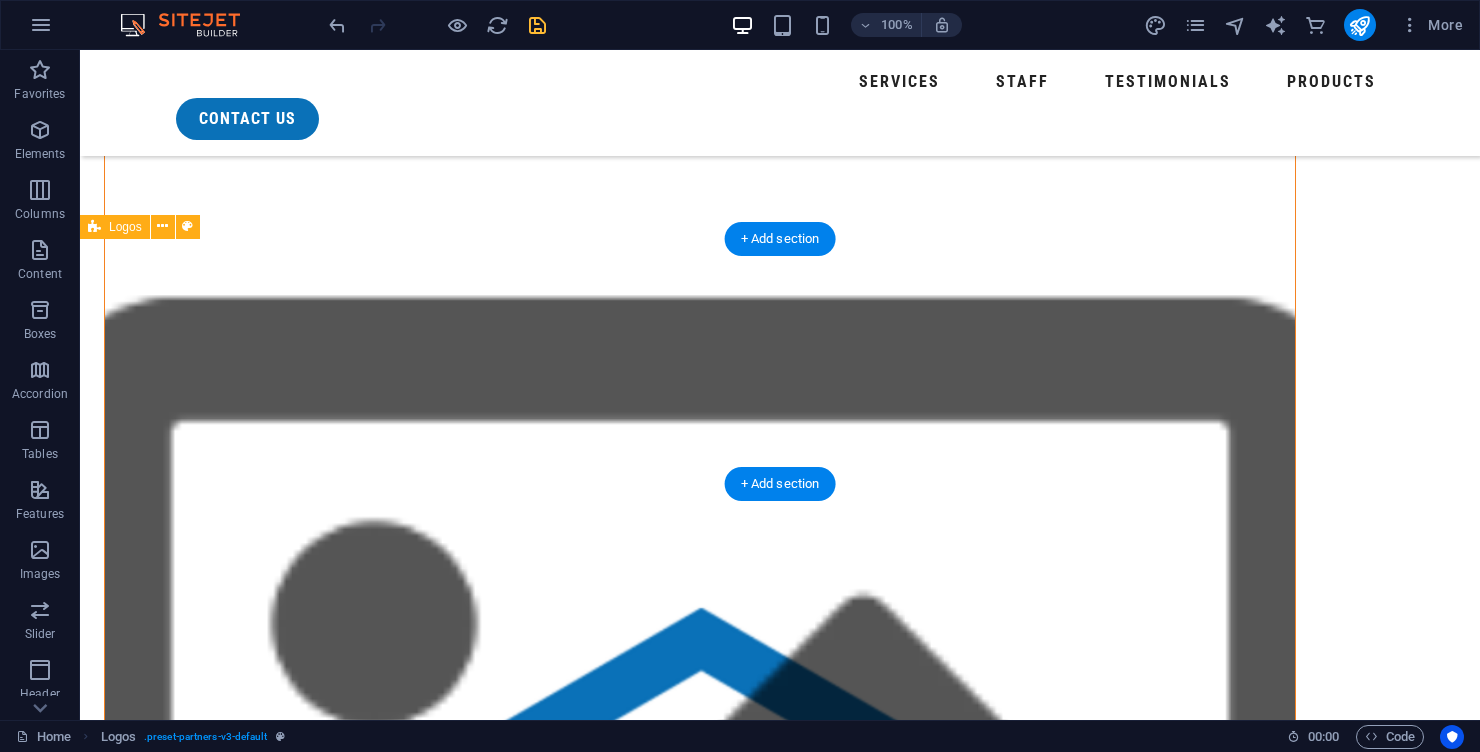 scroll, scrollTop: 1117, scrollLeft: 0, axis: vertical 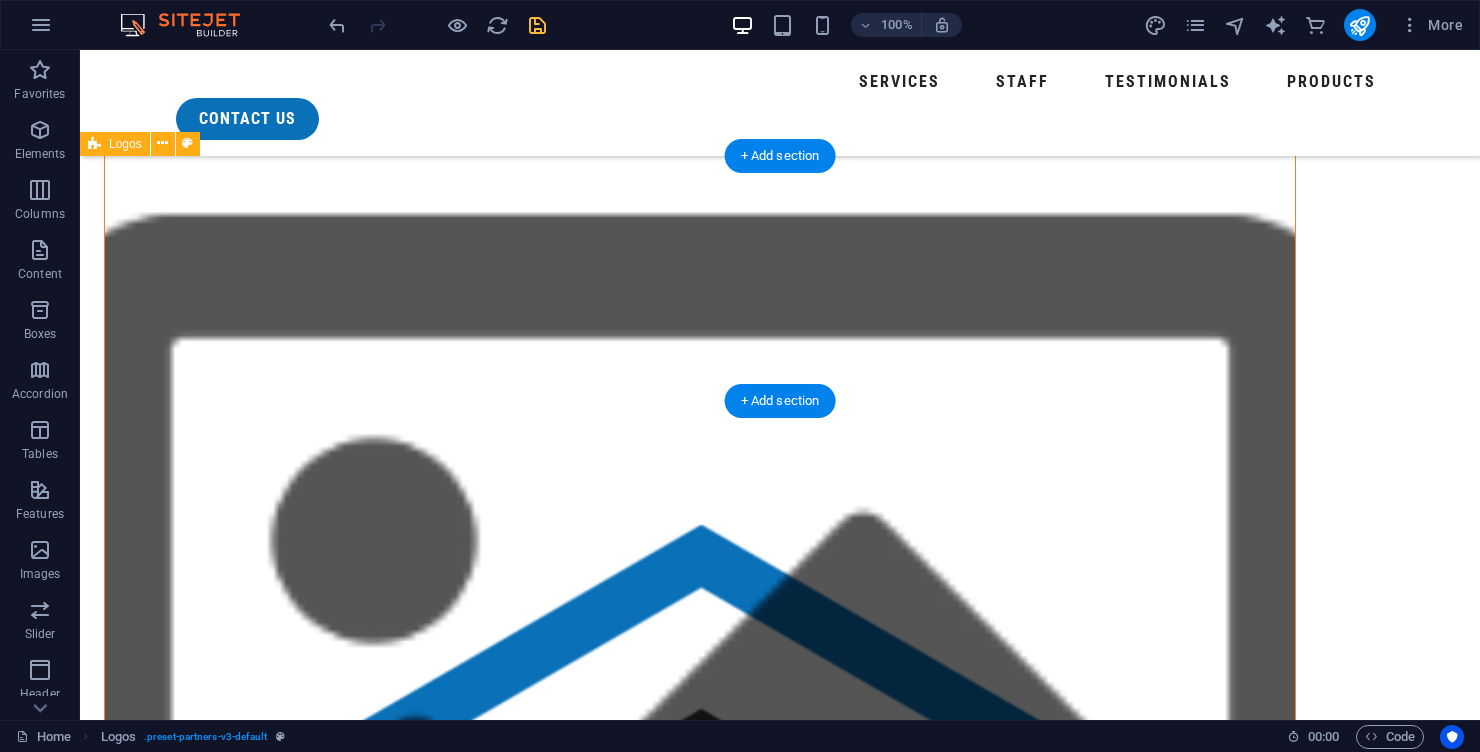 click at bounding box center (780, 3024) 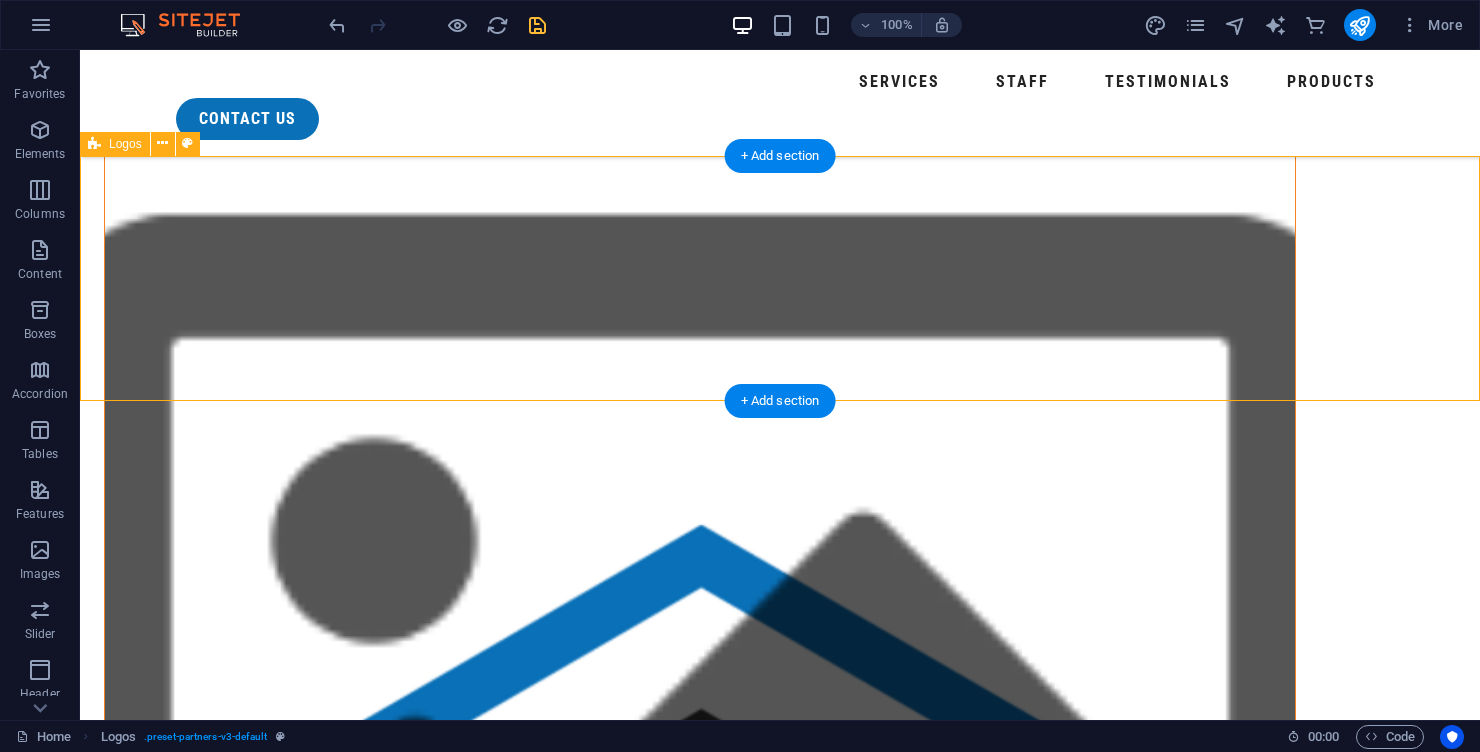 click at bounding box center [780, 3024] 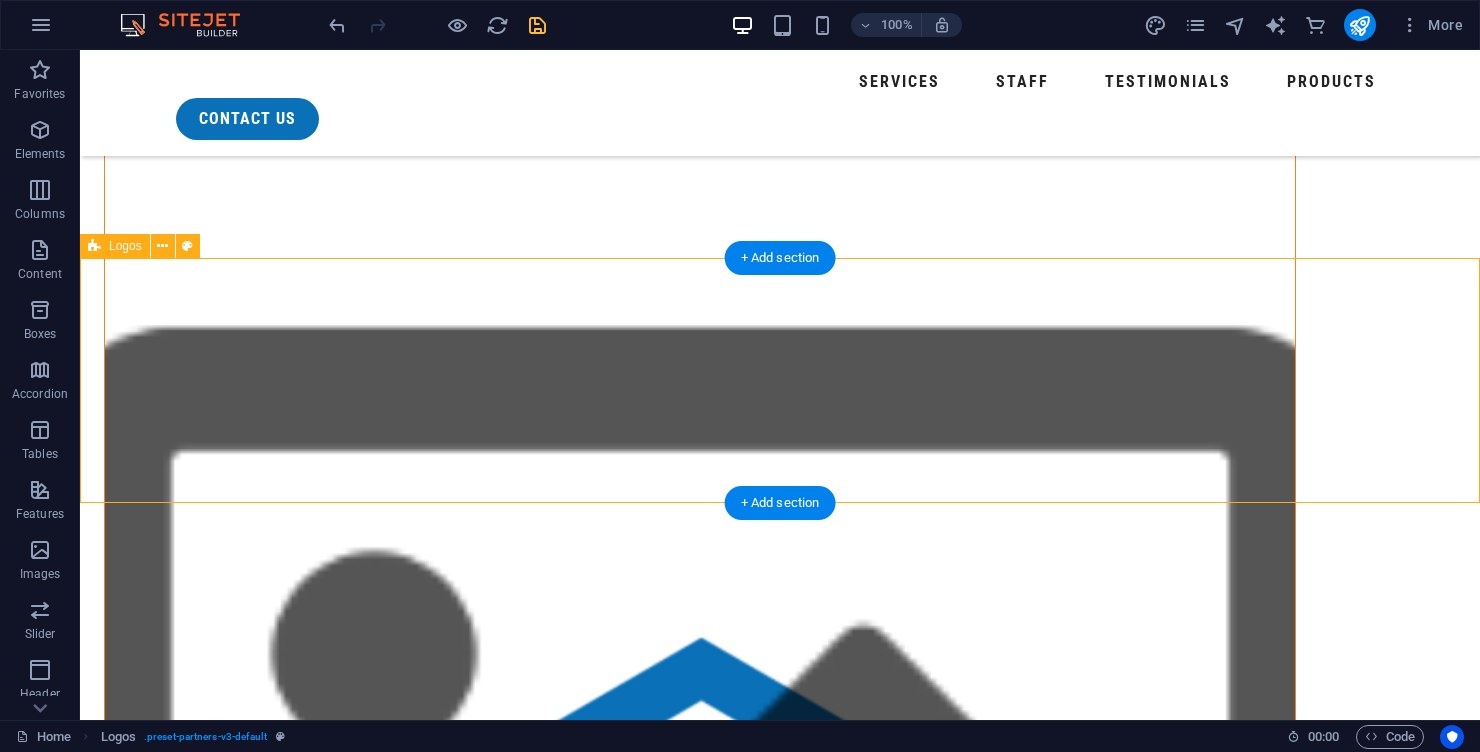scroll, scrollTop: 992, scrollLeft: 0, axis: vertical 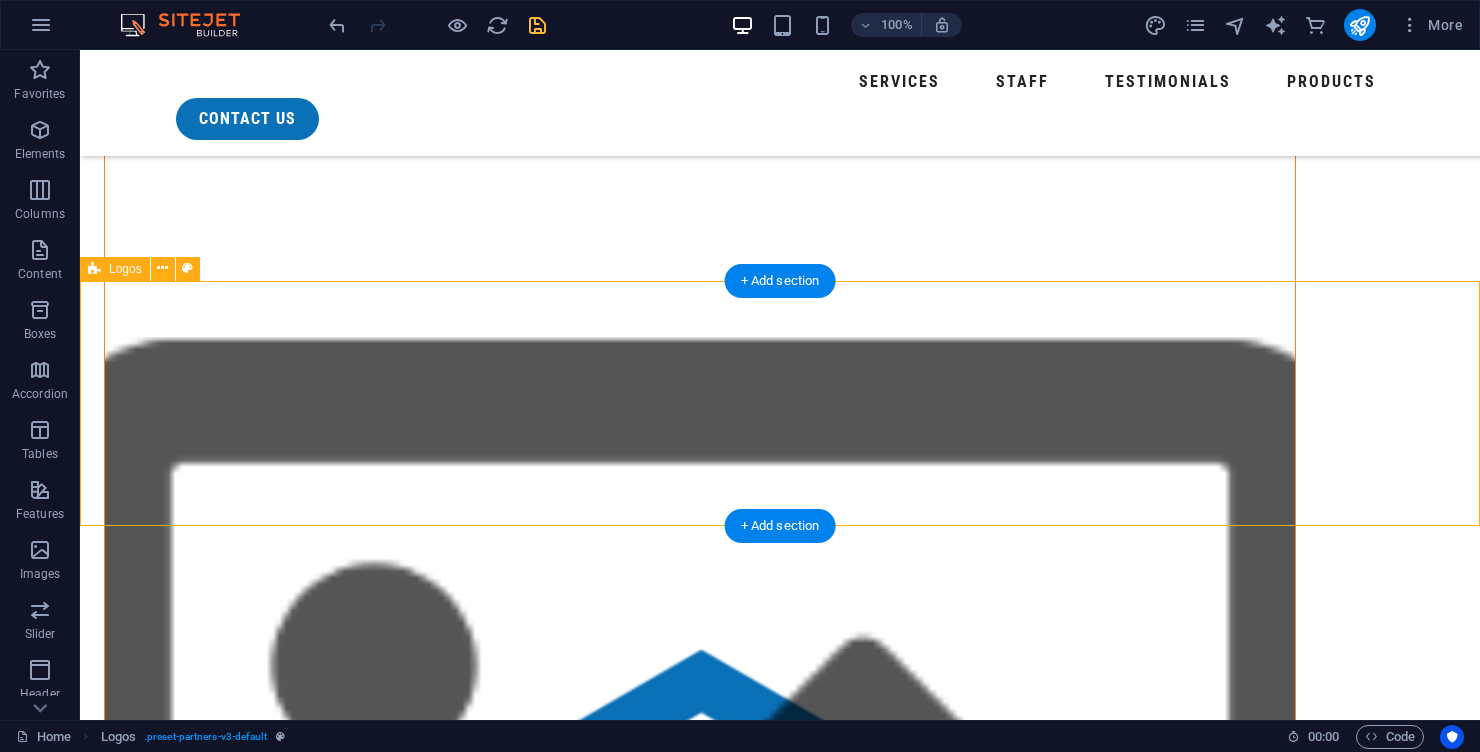 click at bounding box center [780, 3898] 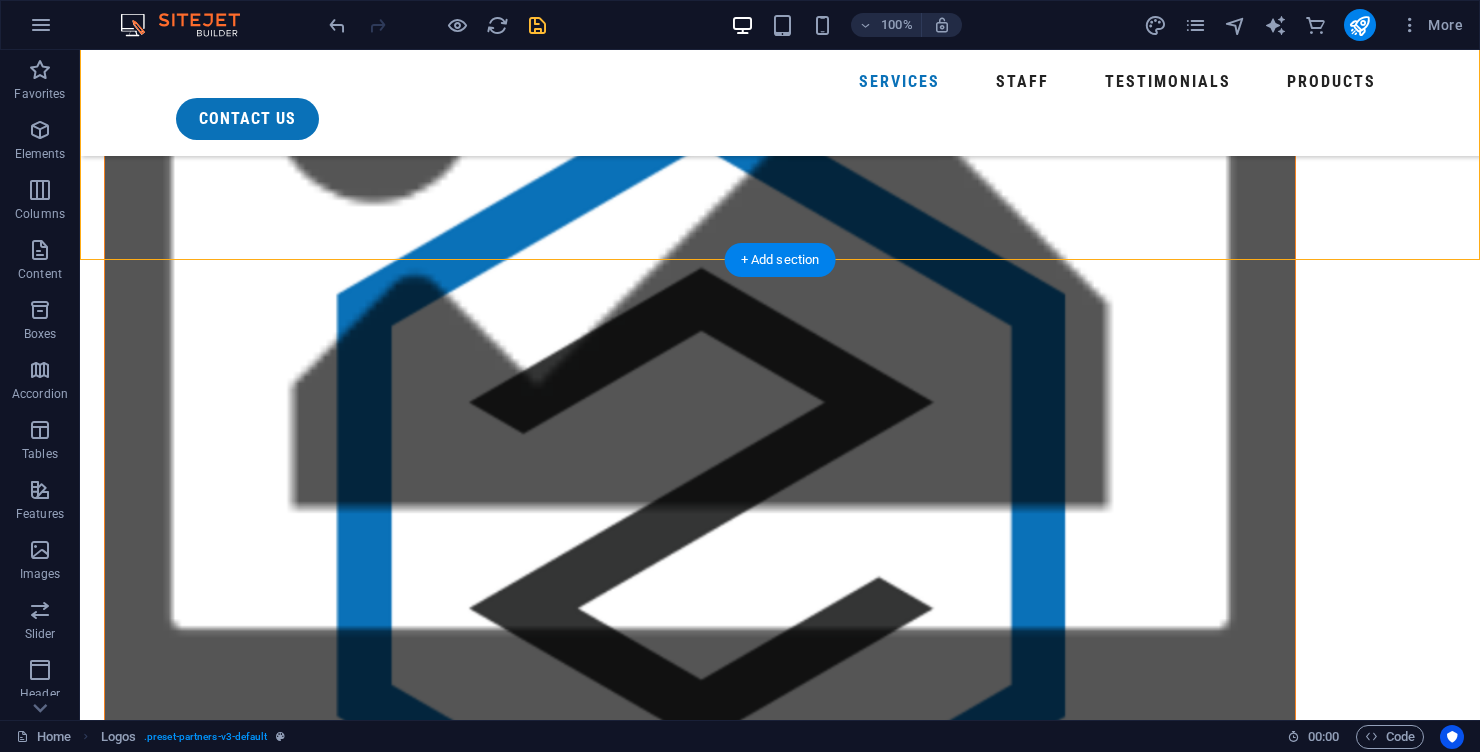 scroll, scrollTop: 1566, scrollLeft: 0, axis: vertical 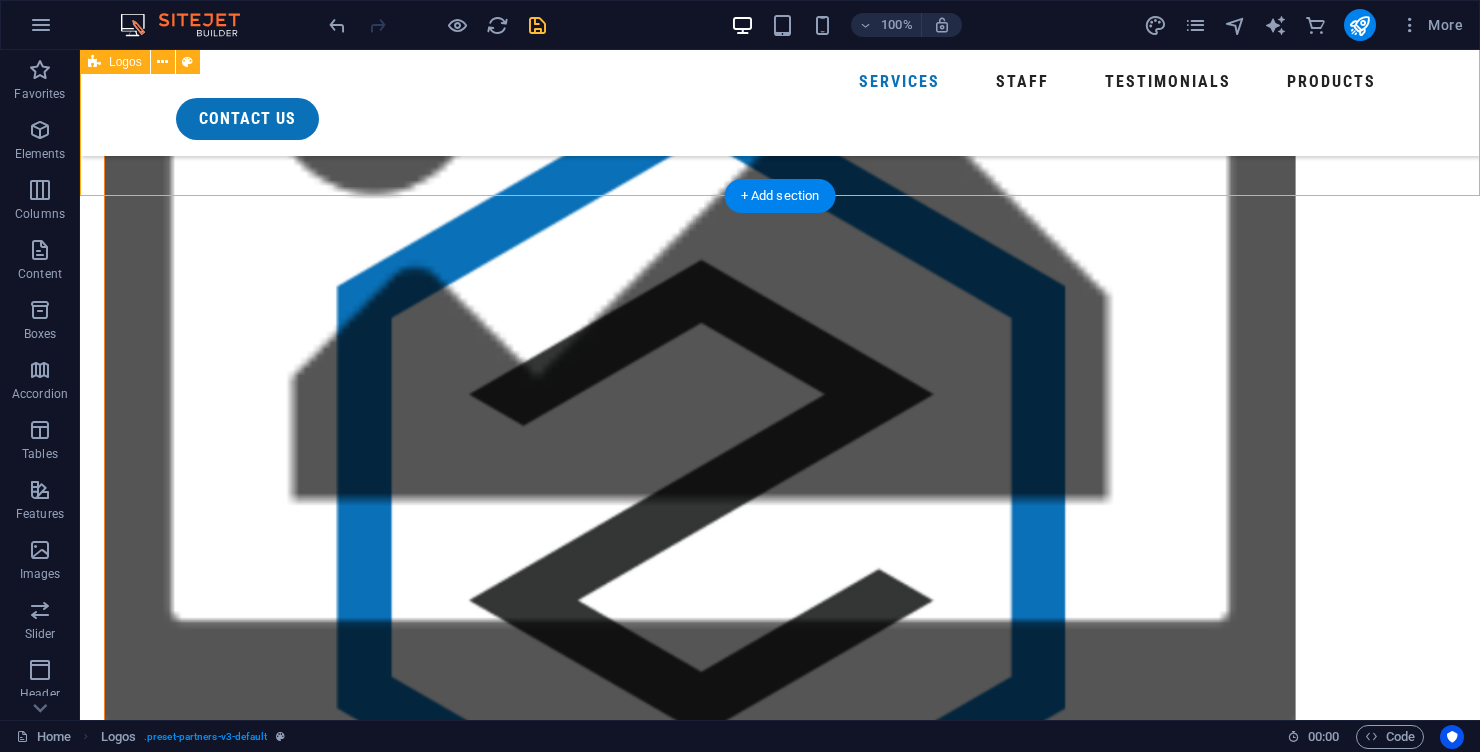 click at bounding box center (780, 4821) 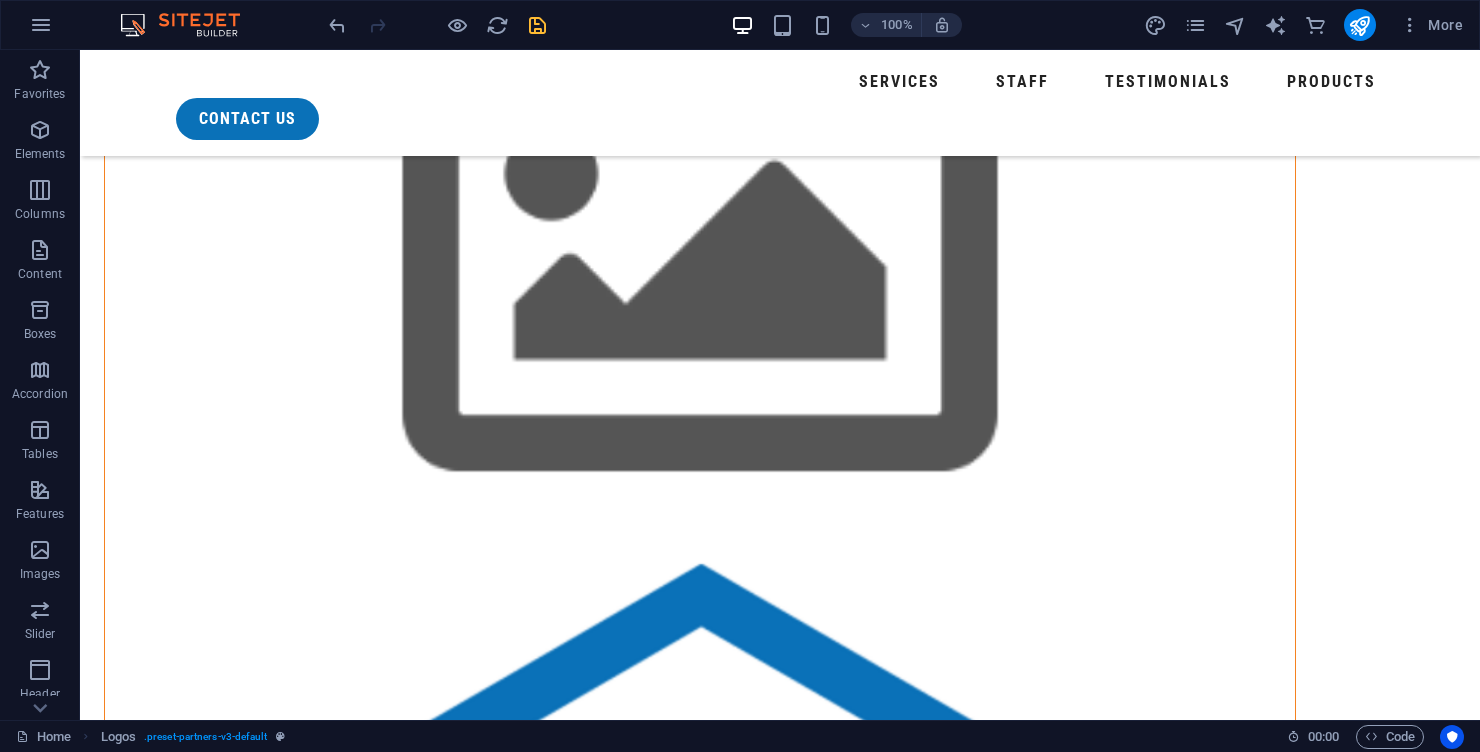 scroll, scrollTop: 1078, scrollLeft: 0, axis: vertical 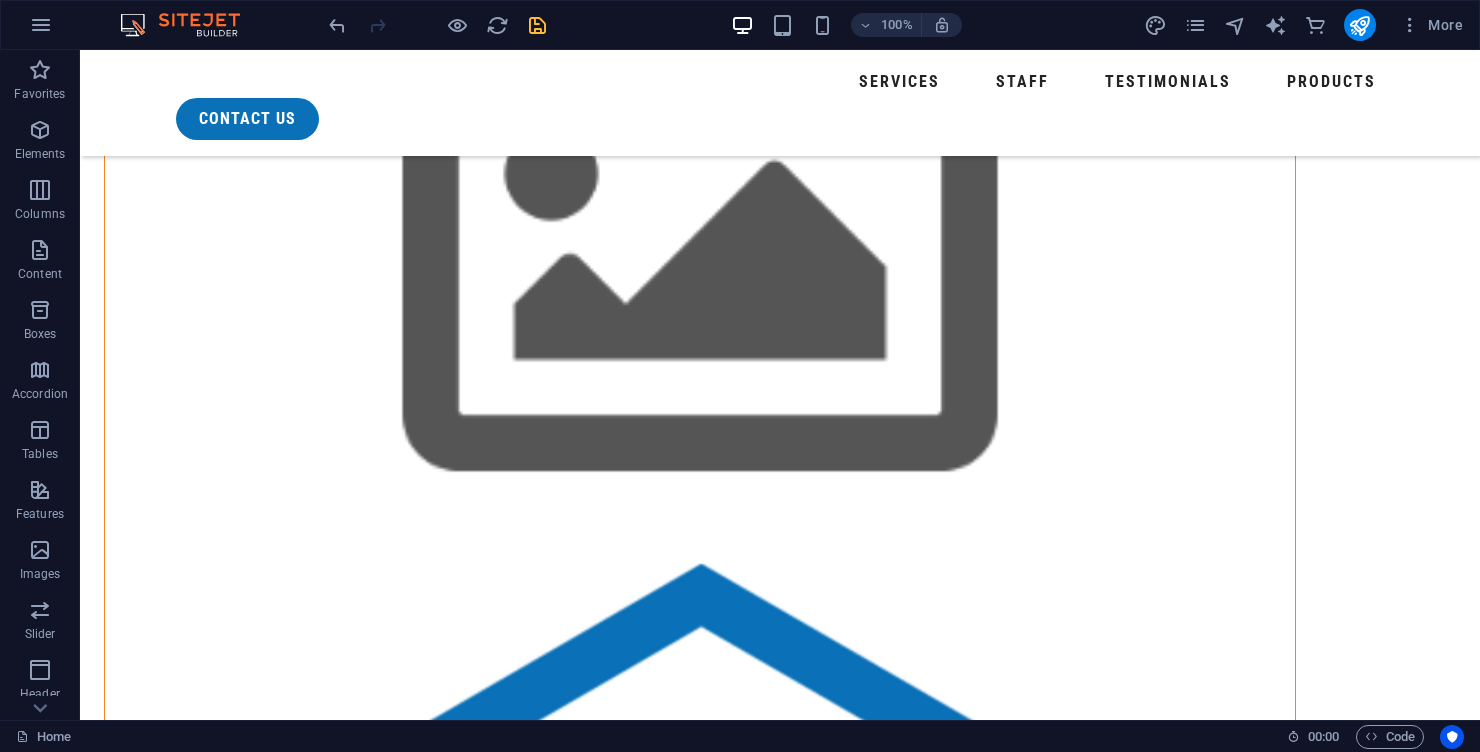 click at bounding box center [190, 2811] 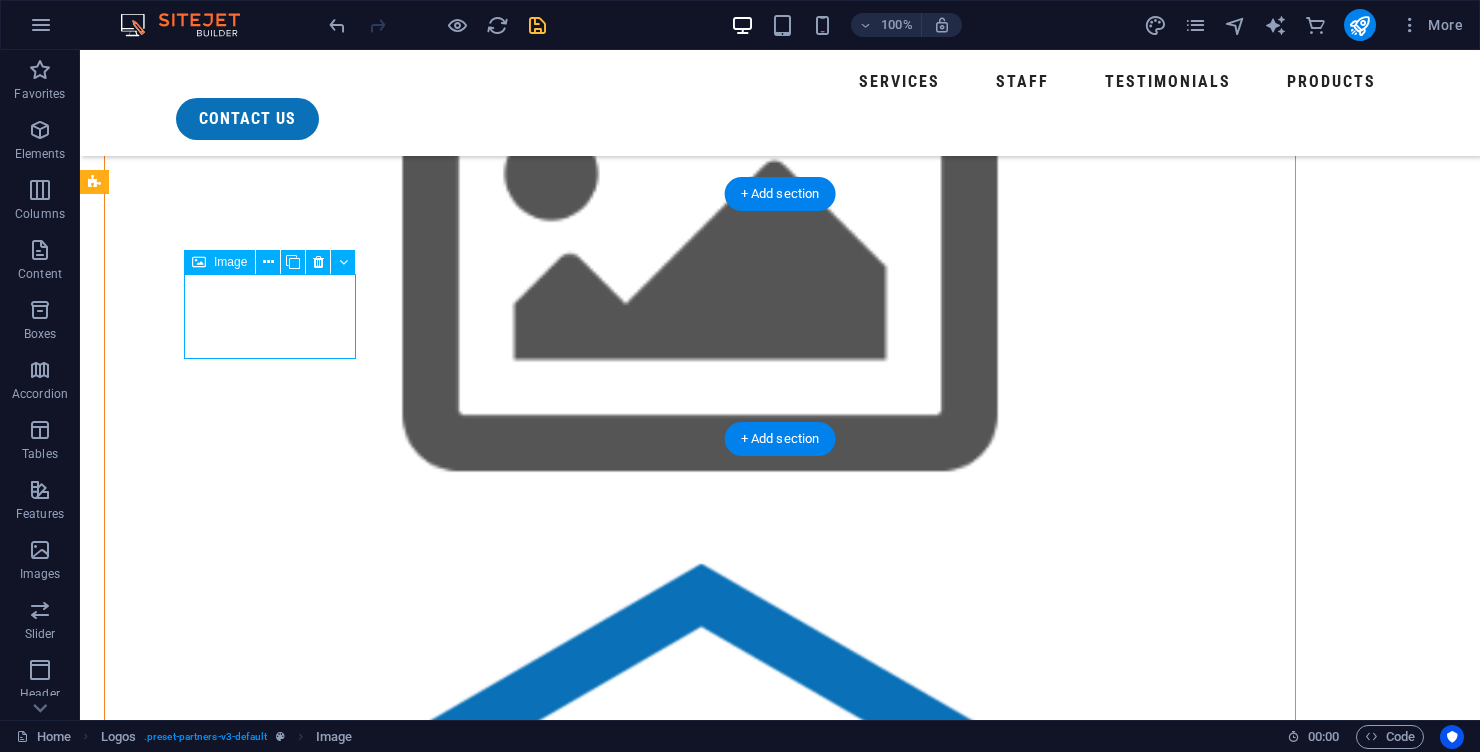 click at bounding box center (190, 2811) 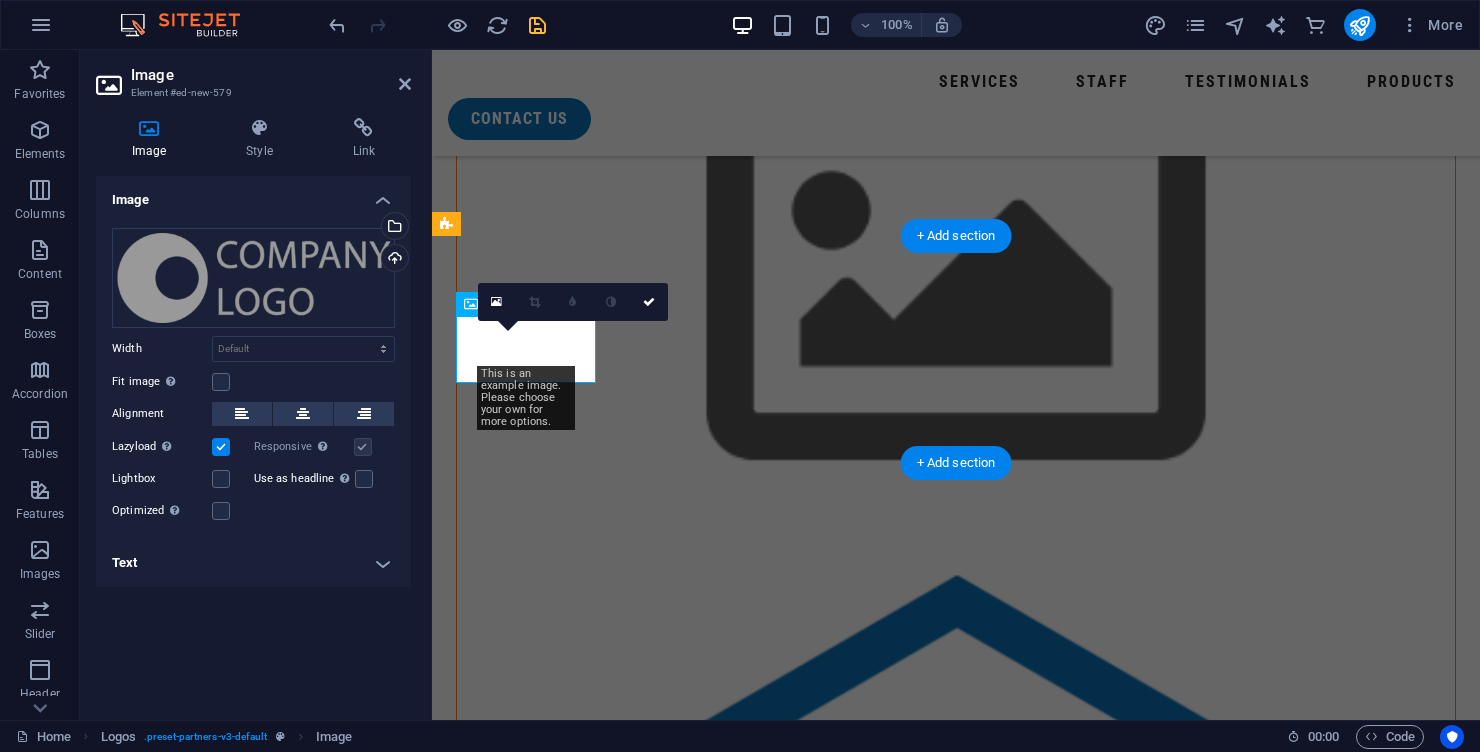 scroll, scrollTop: 1146, scrollLeft: 0, axis: vertical 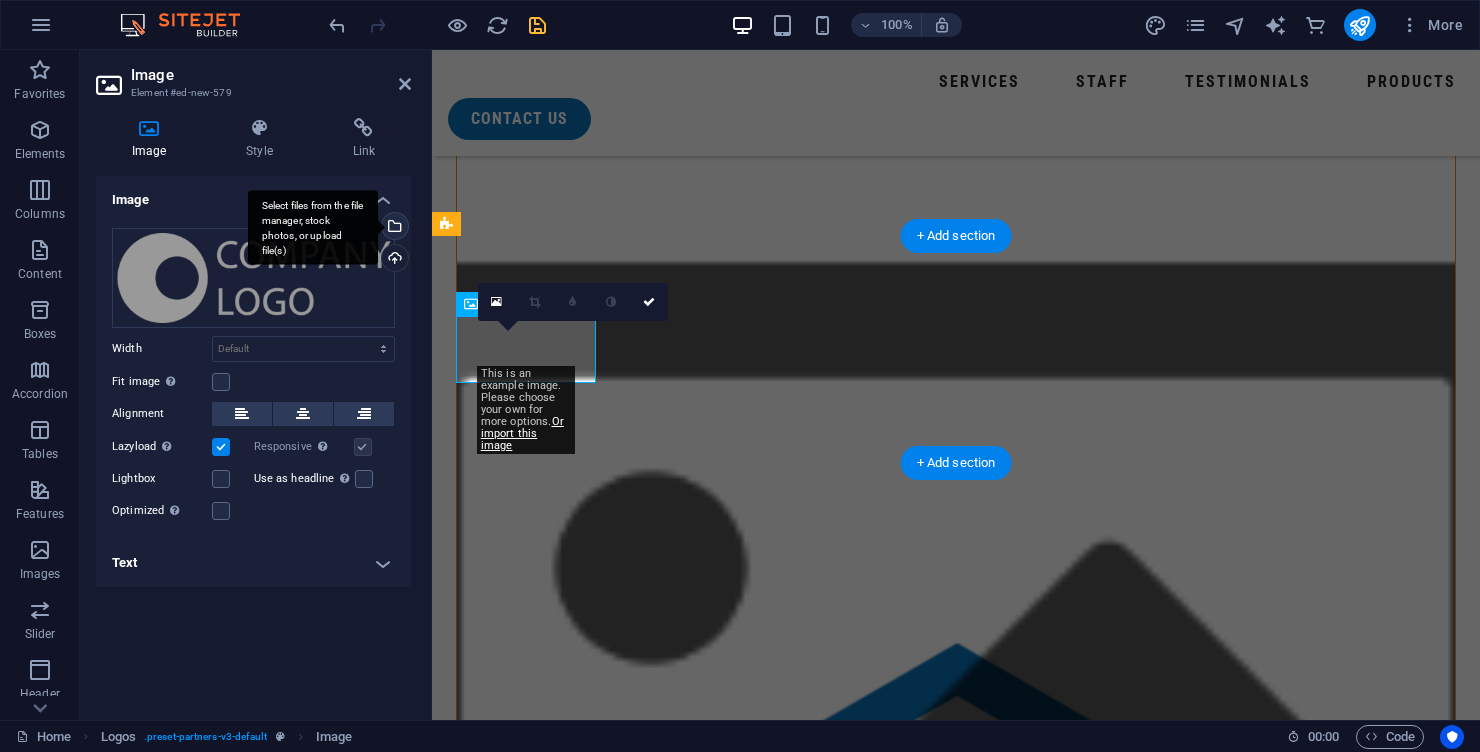 click on "Select files from the file manager, stock photos, or upload file(s)" at bounding box center (393, 228) 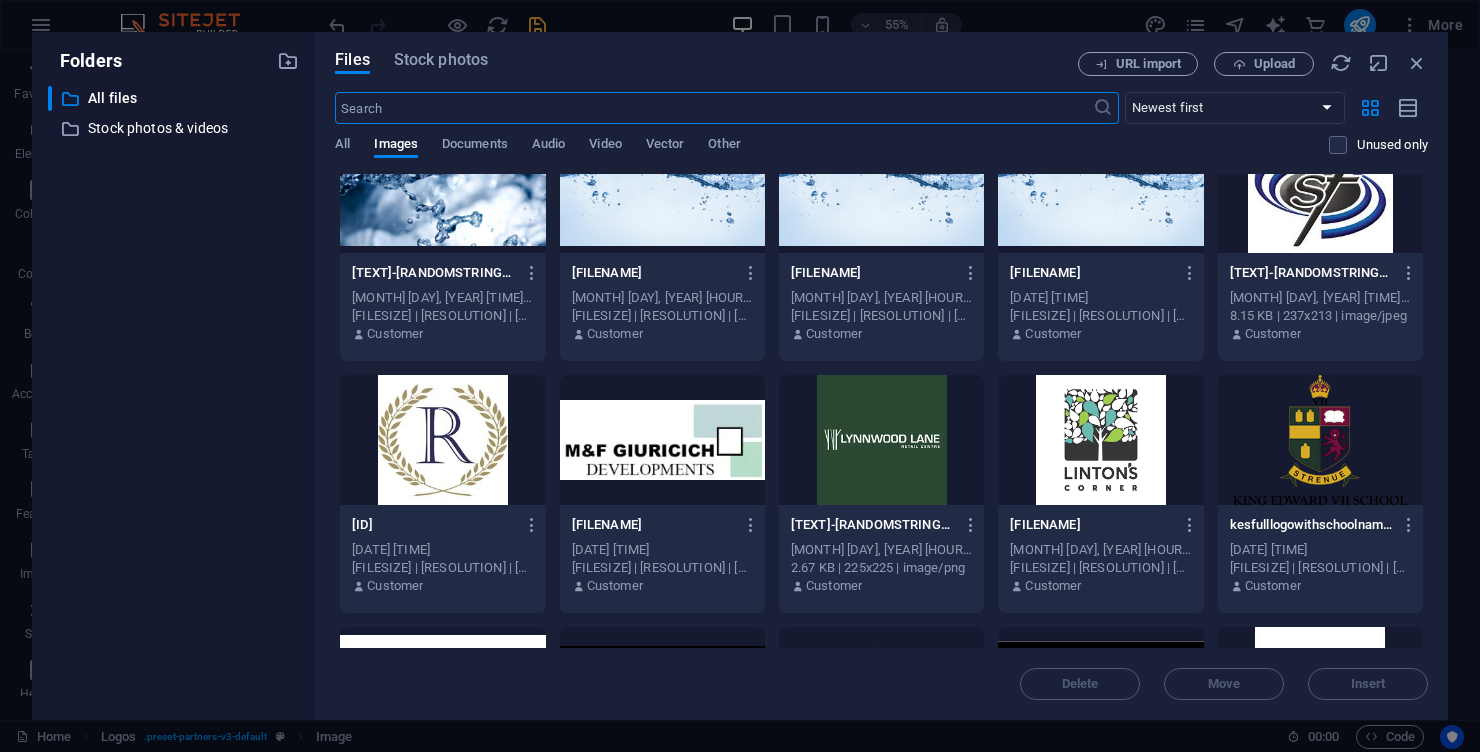 scroll, scrollTop: 2256, scrollLeft: 0, axis: vertical 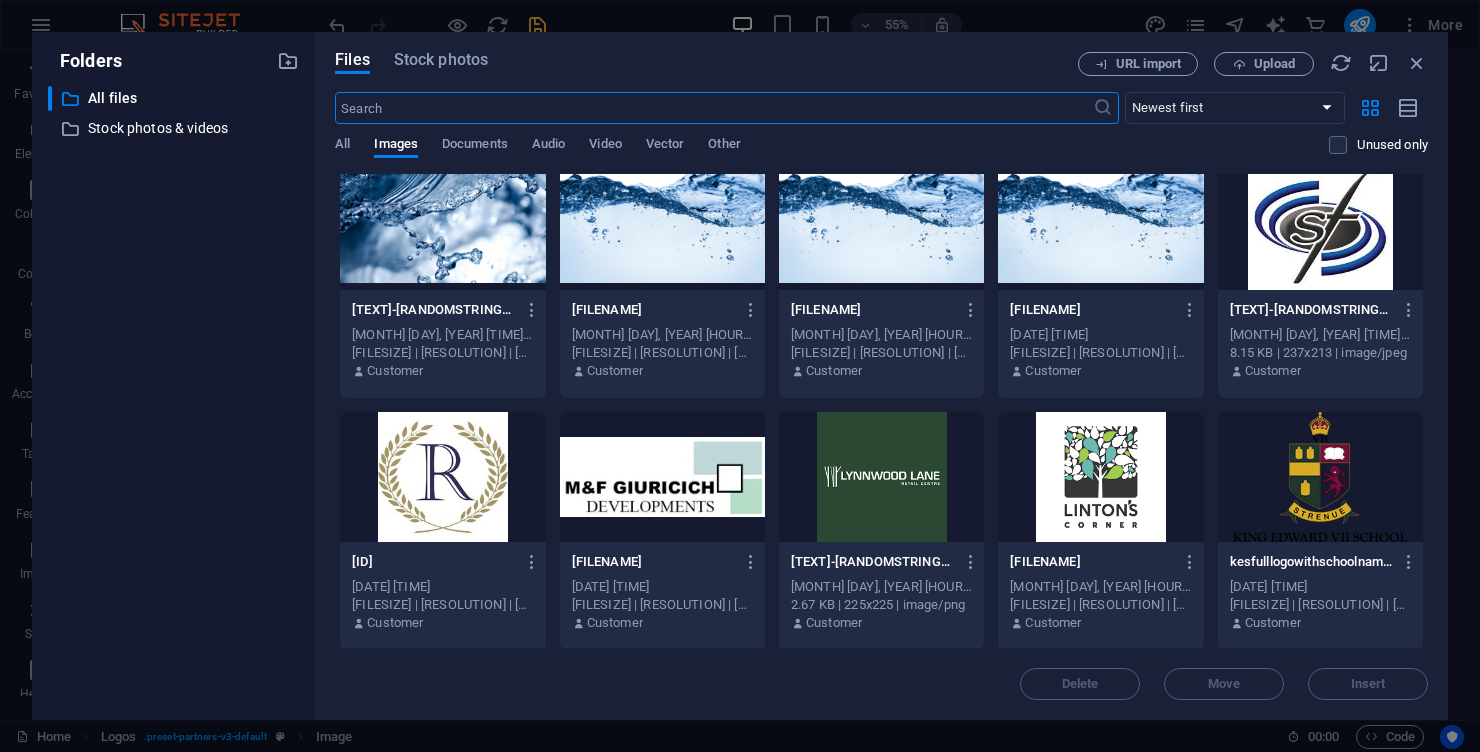 click at bounding box center [1320, 225] 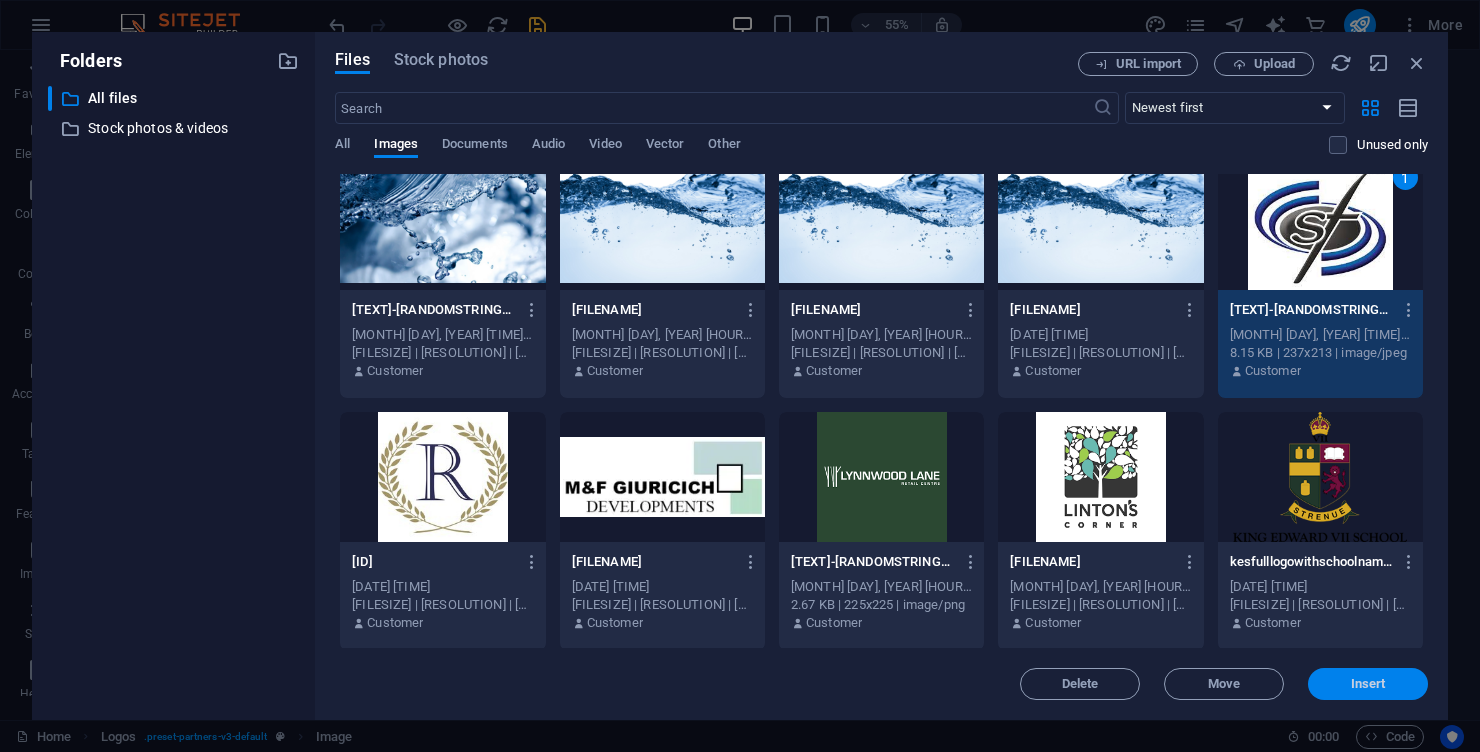 click on "Insert" at bounding box center [1368, 684] 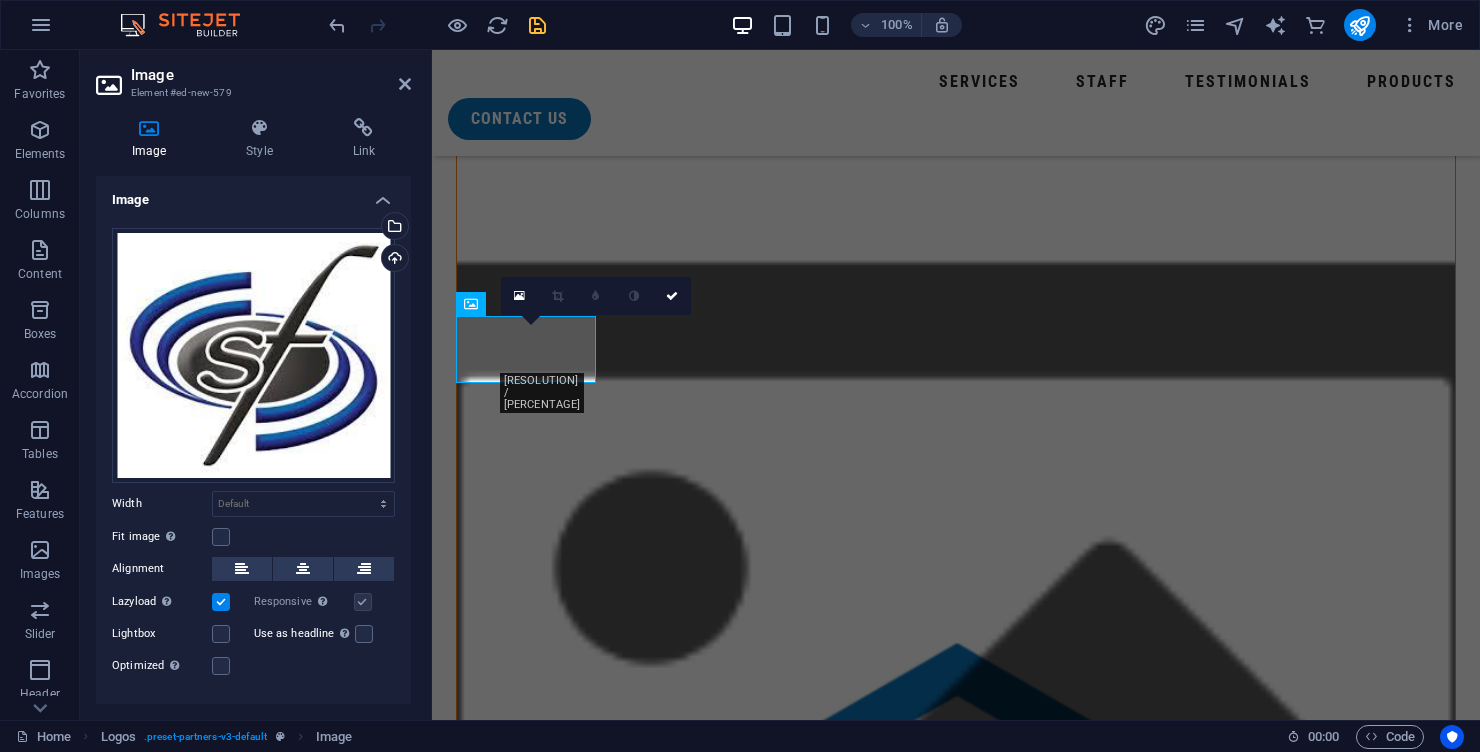 click at bounding box center [526, 2881] 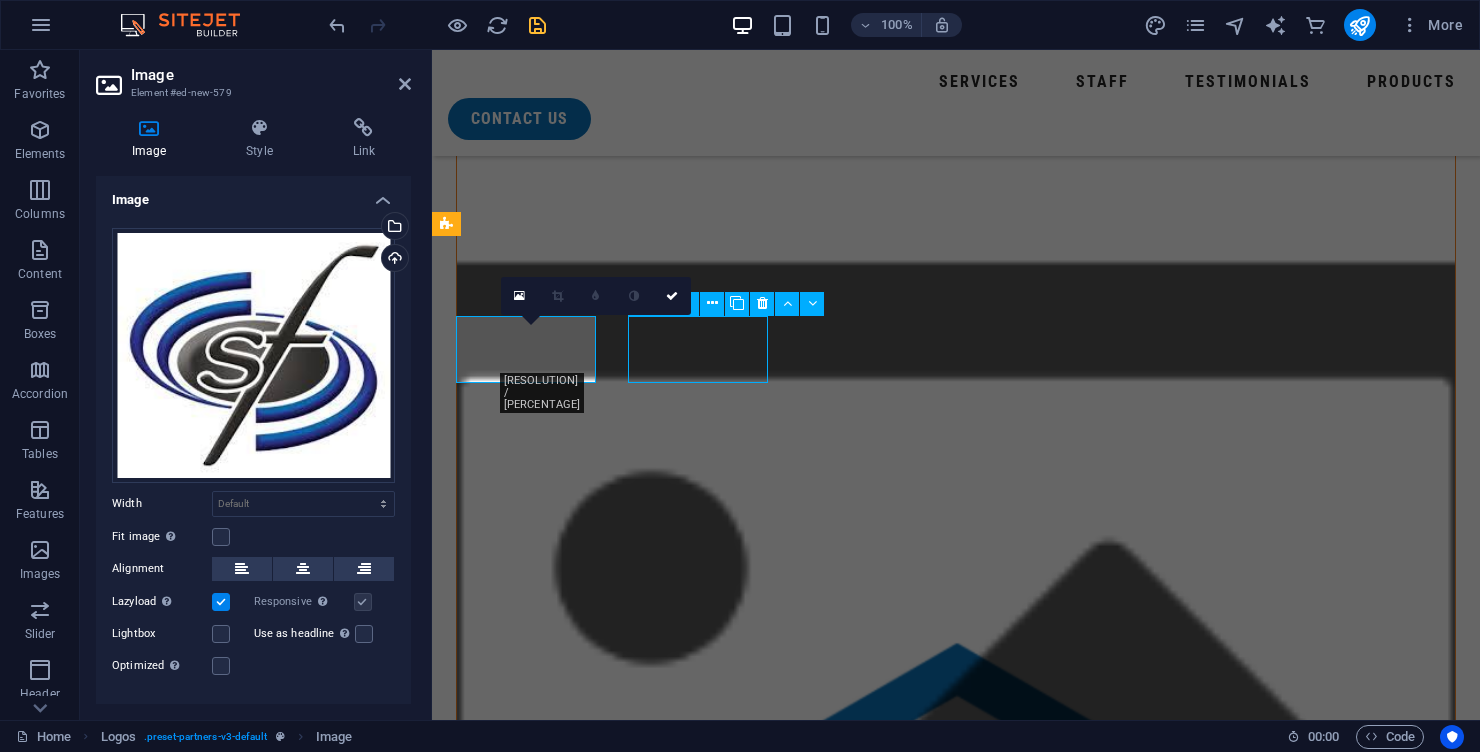 scroll, scrollTop: 1078, scrollLeft: 0, axis: vertical 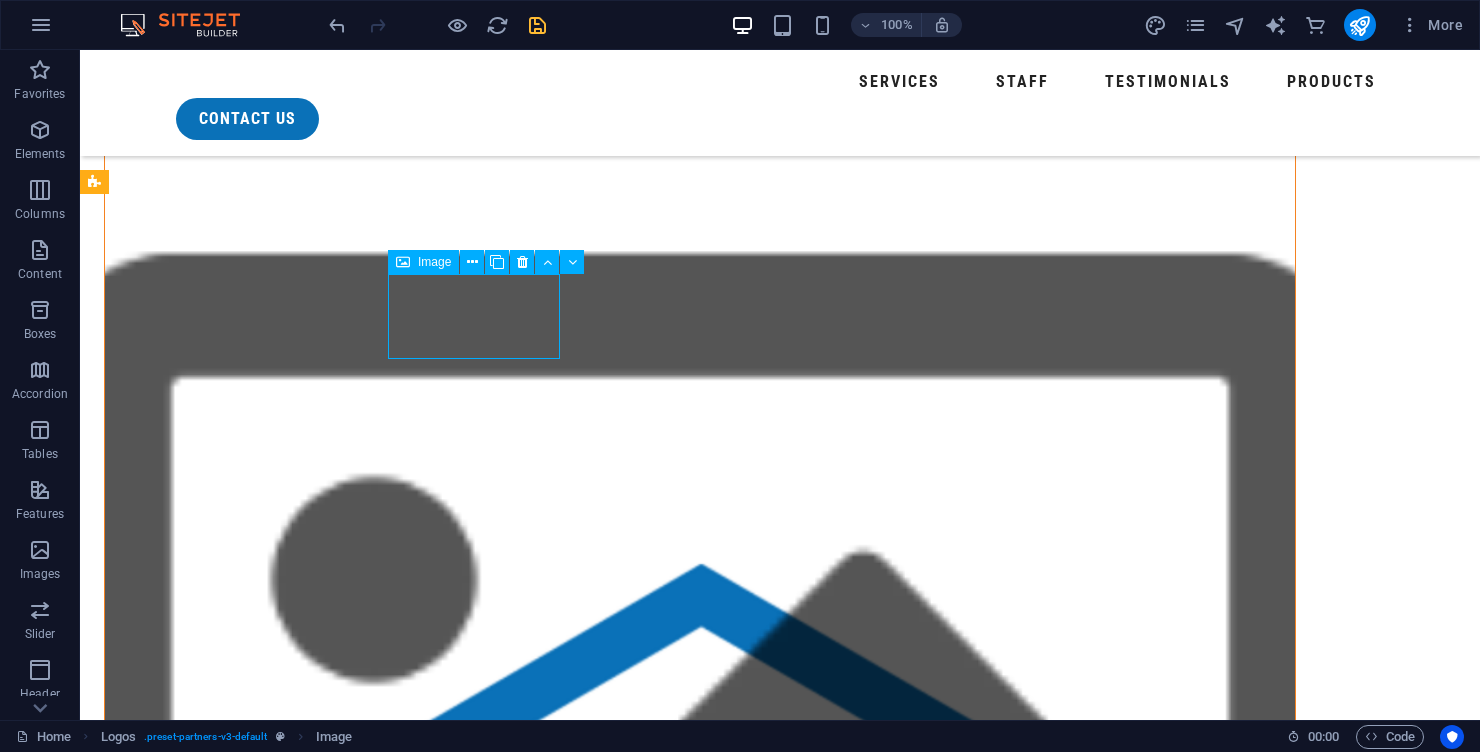 click at bounding box center [190, 2912] 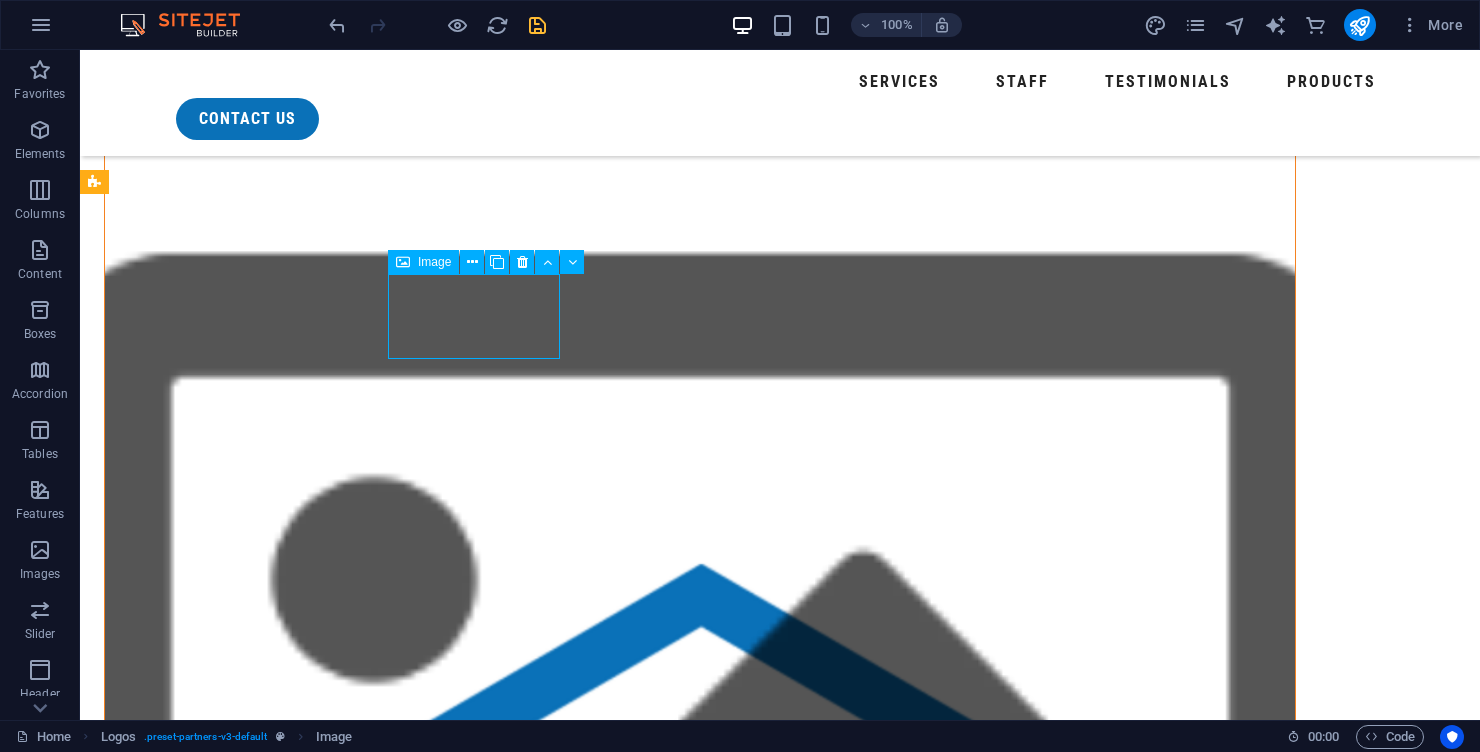 click at bounding box center [190, 2912] 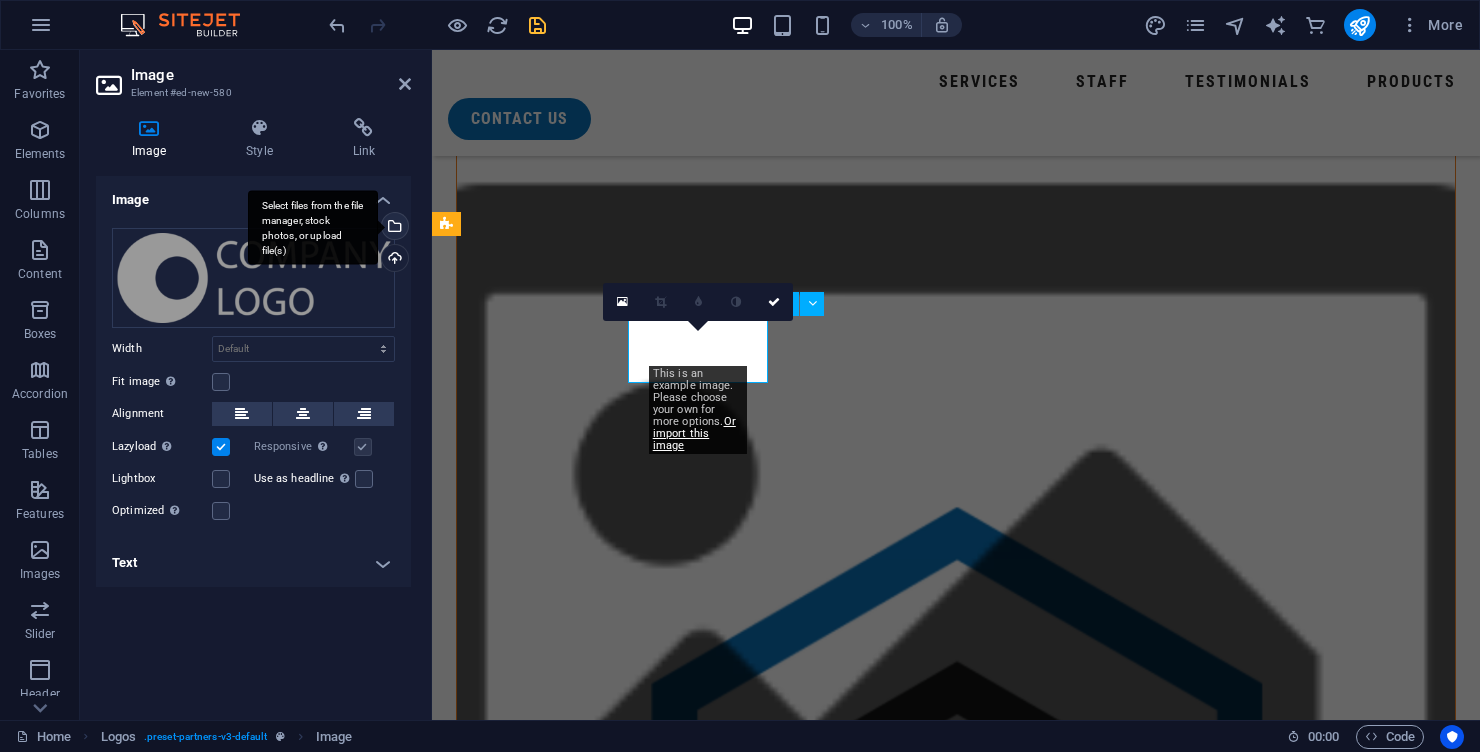 click on "Select files from the file manager, stock photos, or upload file(s)" at bounding box center (393, 228) 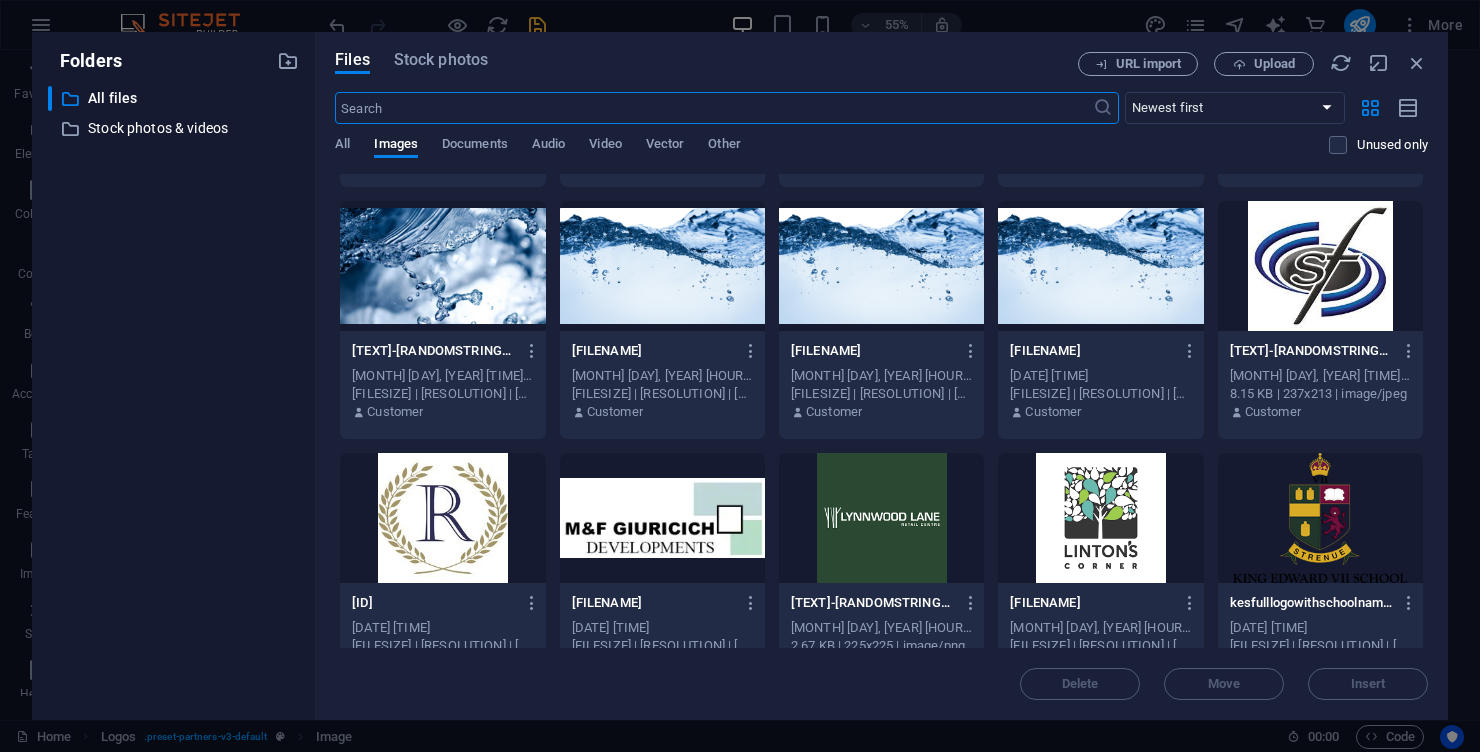 scroll, scrollTop: 1991, scrollLeft: 0, axis: vertical 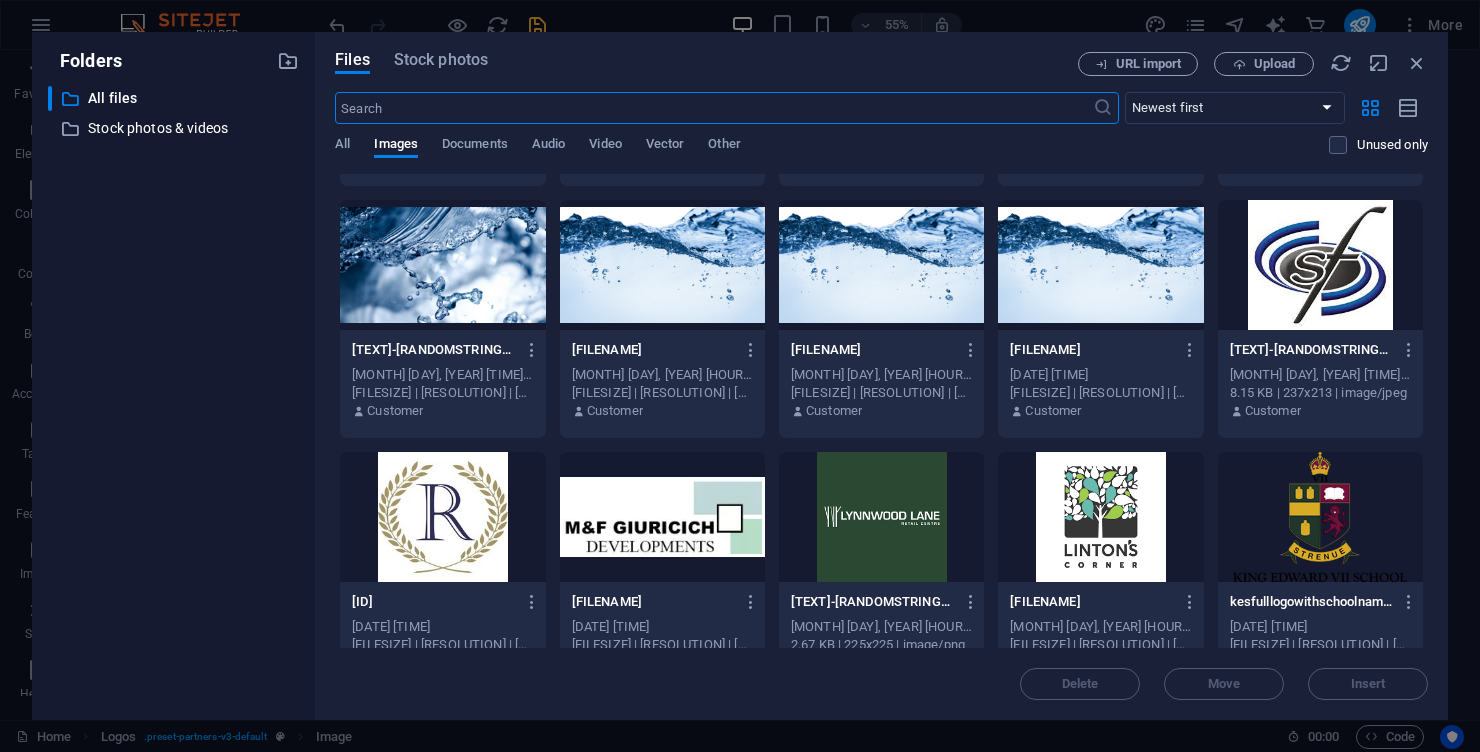 click at bounding box center (442, 517) 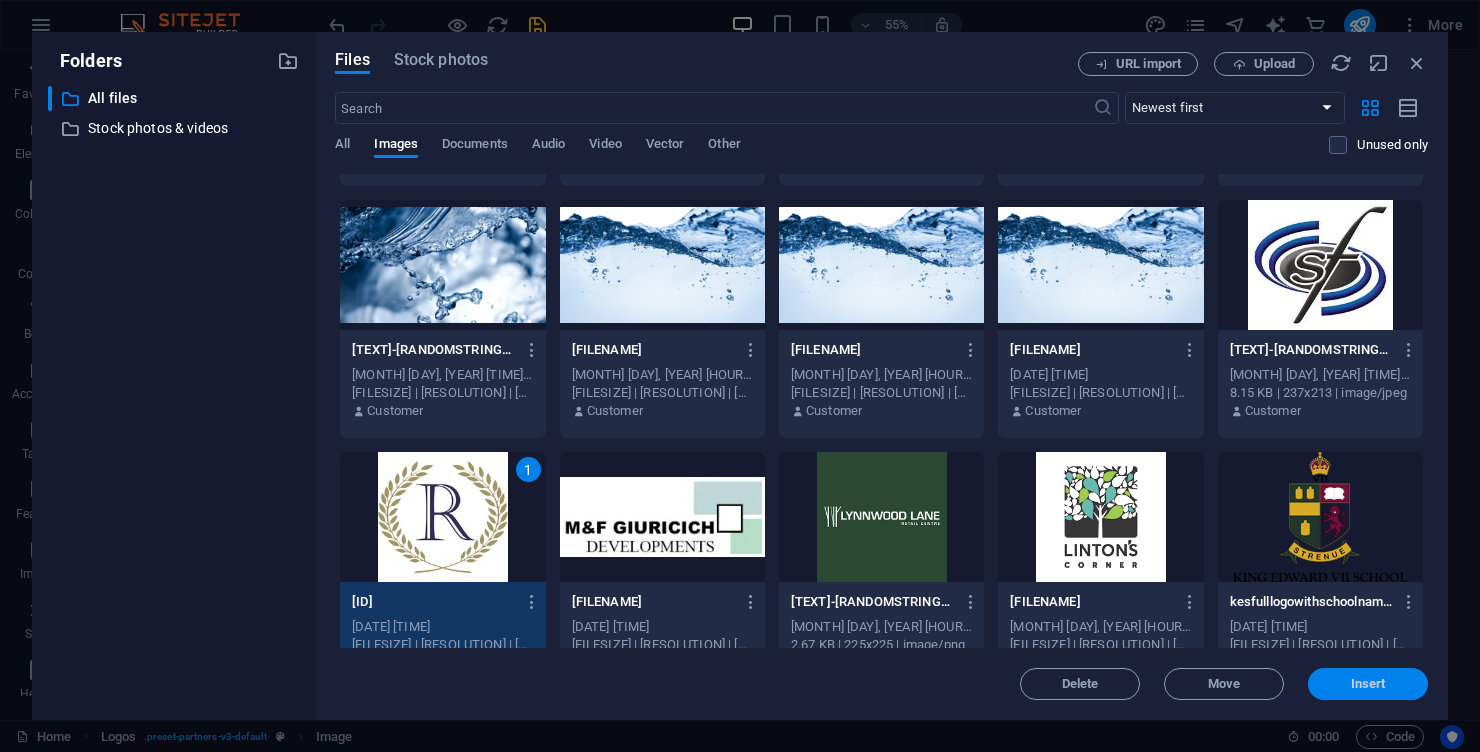 click on "Insert" at bounding box center [1368, 684] 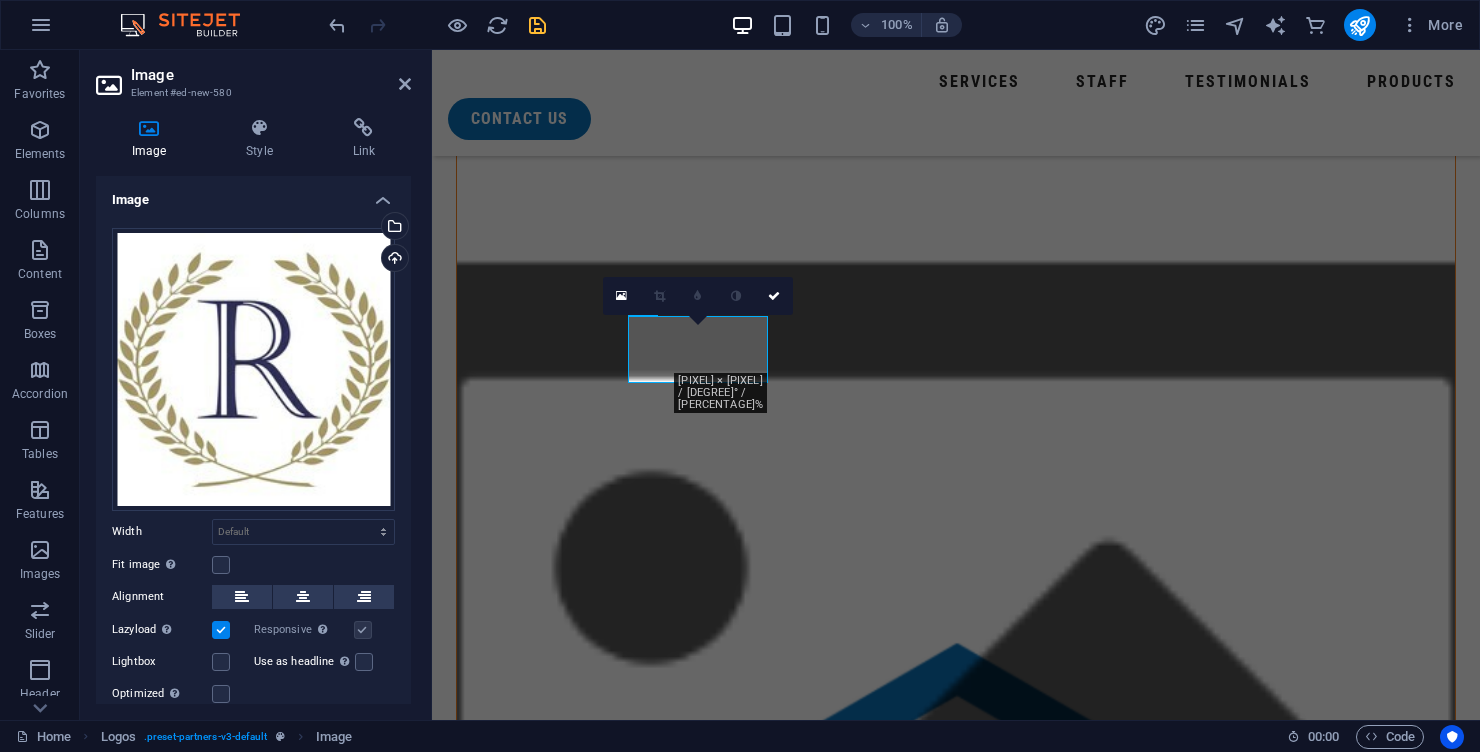 click at bounding box center [526, 2964] 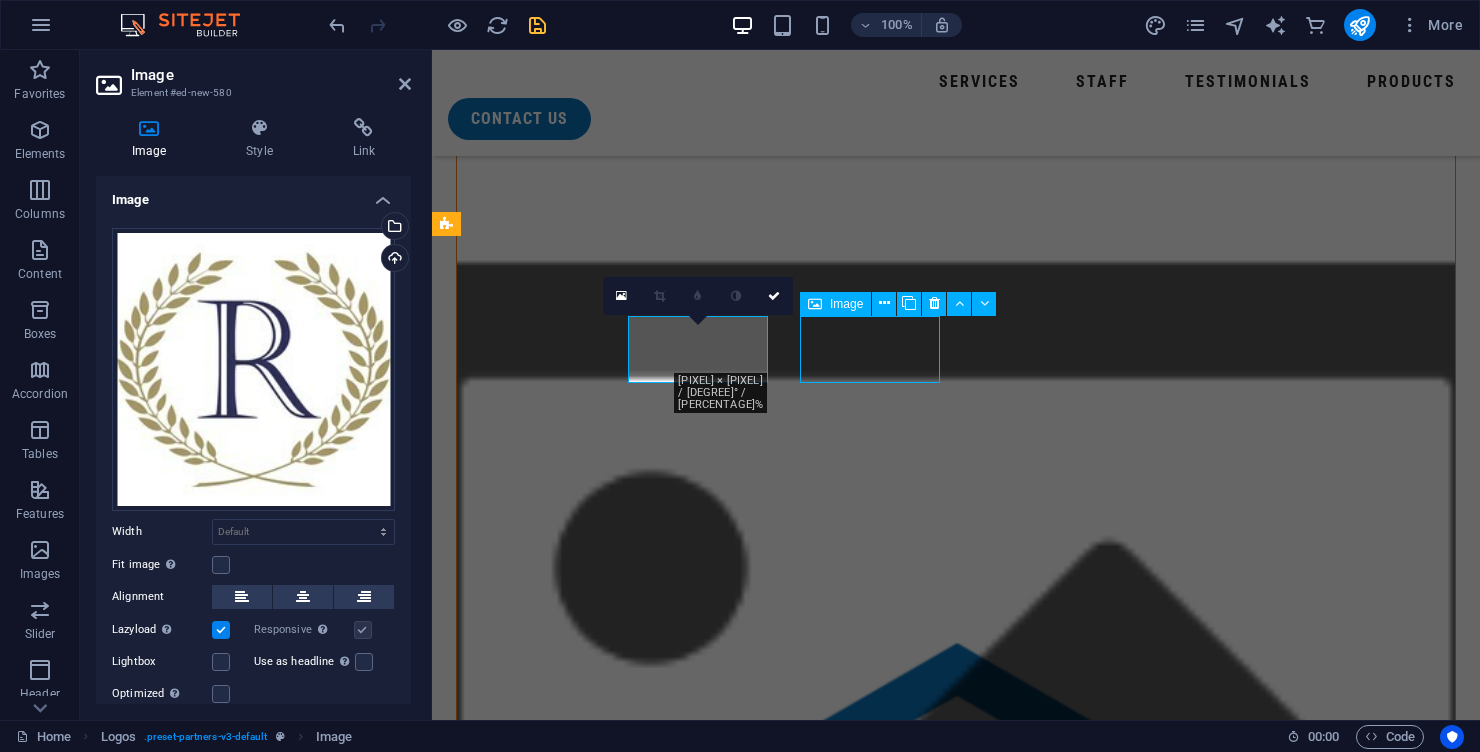 click at bounding box center (526, 2964) 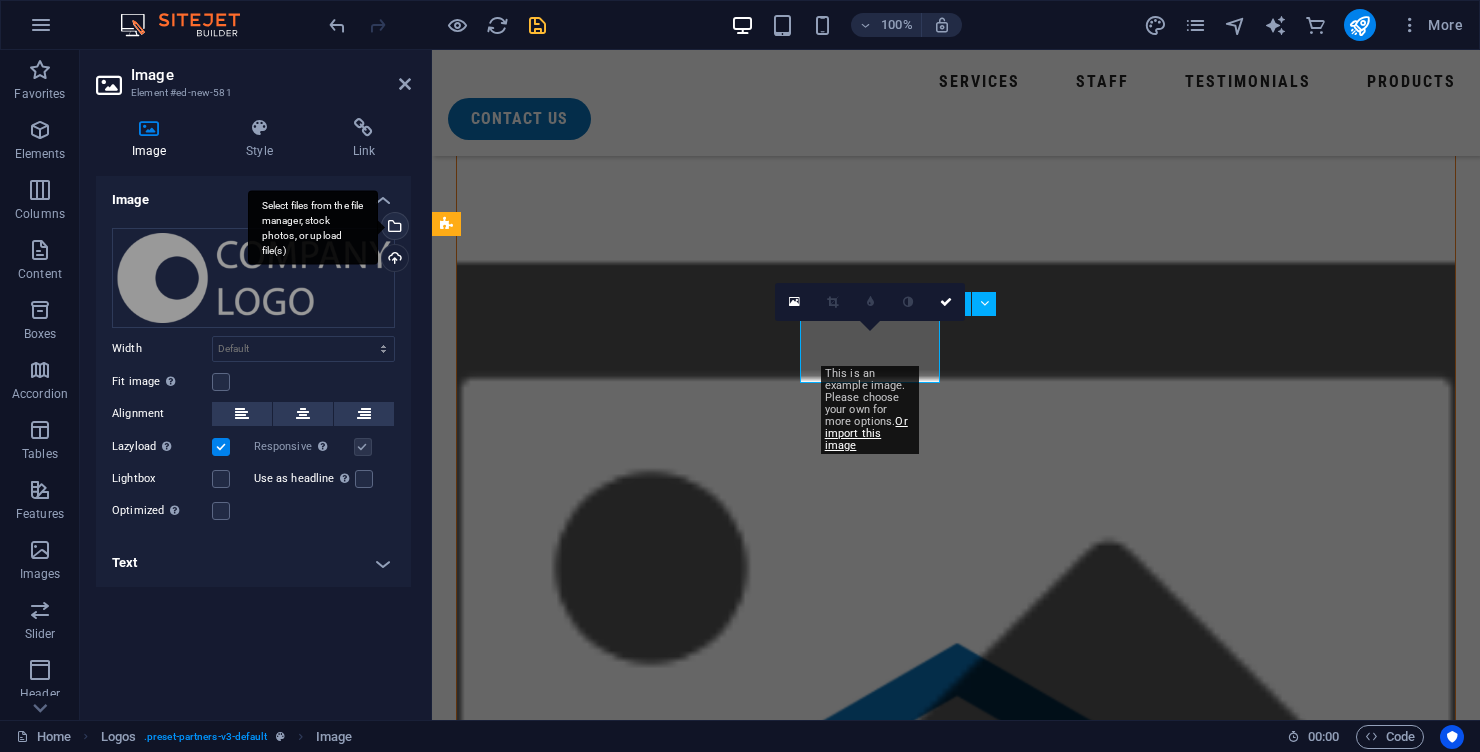 click on "Select files from the file manager, stock photos, or upload file(s)" at bounding box center (393, 228) 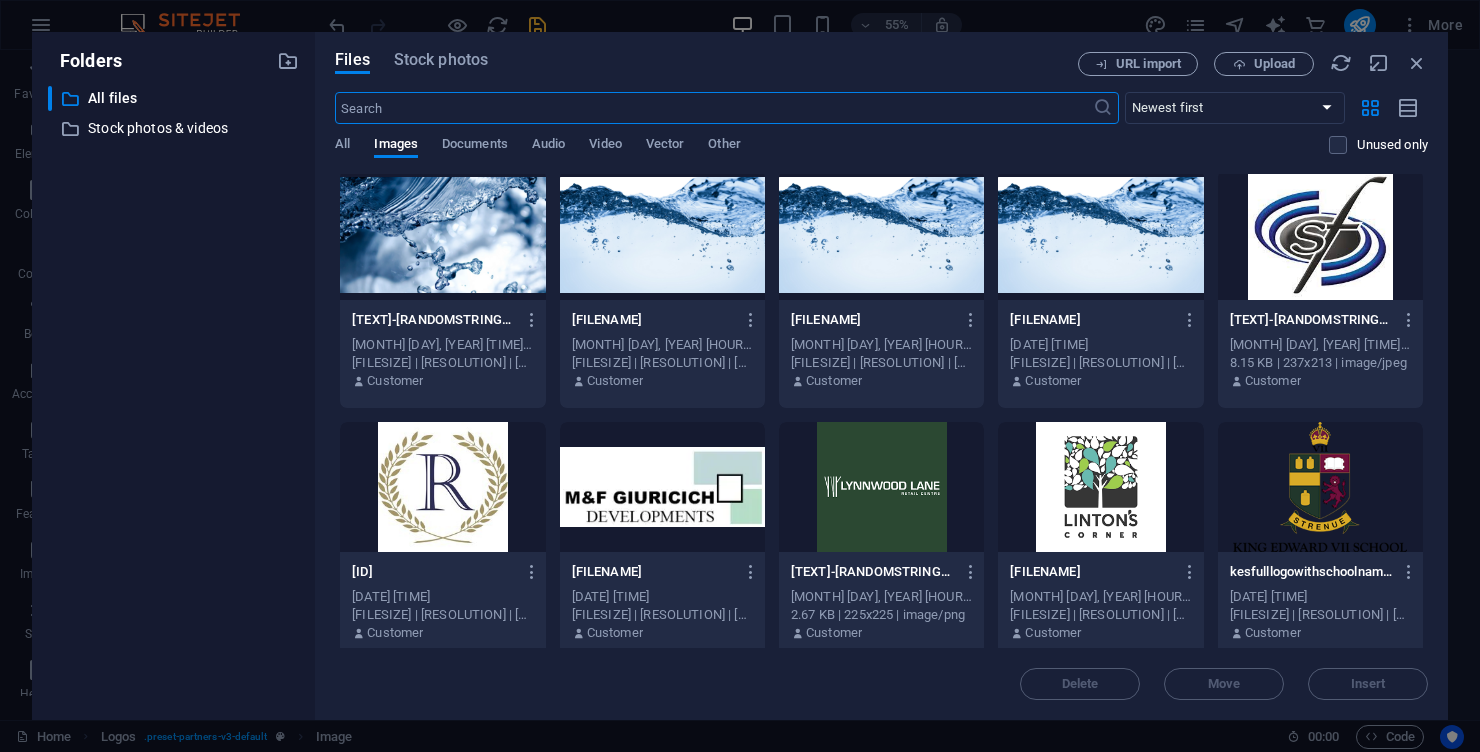 scroll, scrollTop: 2022, scrollLeft: 0, axis: vertical 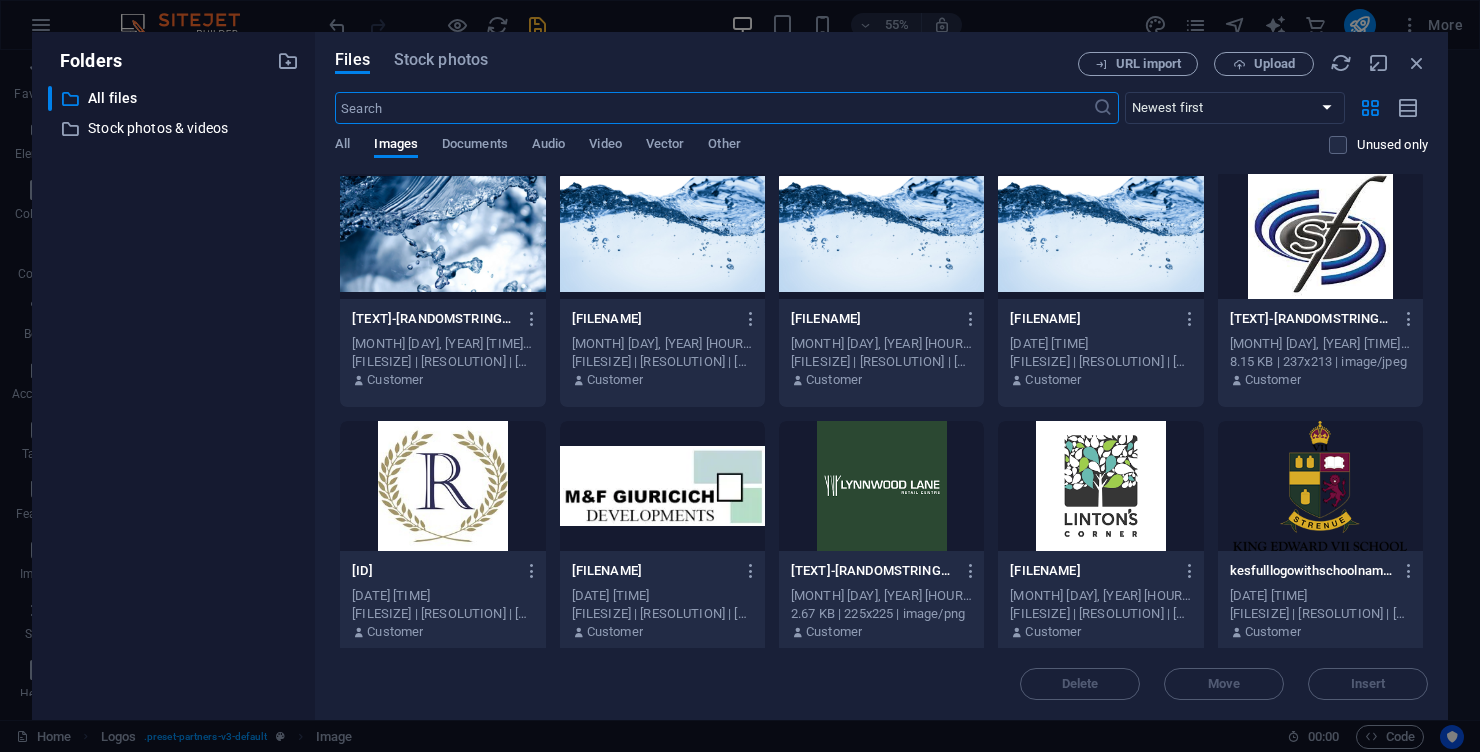 click at bounding box center [662, 486] 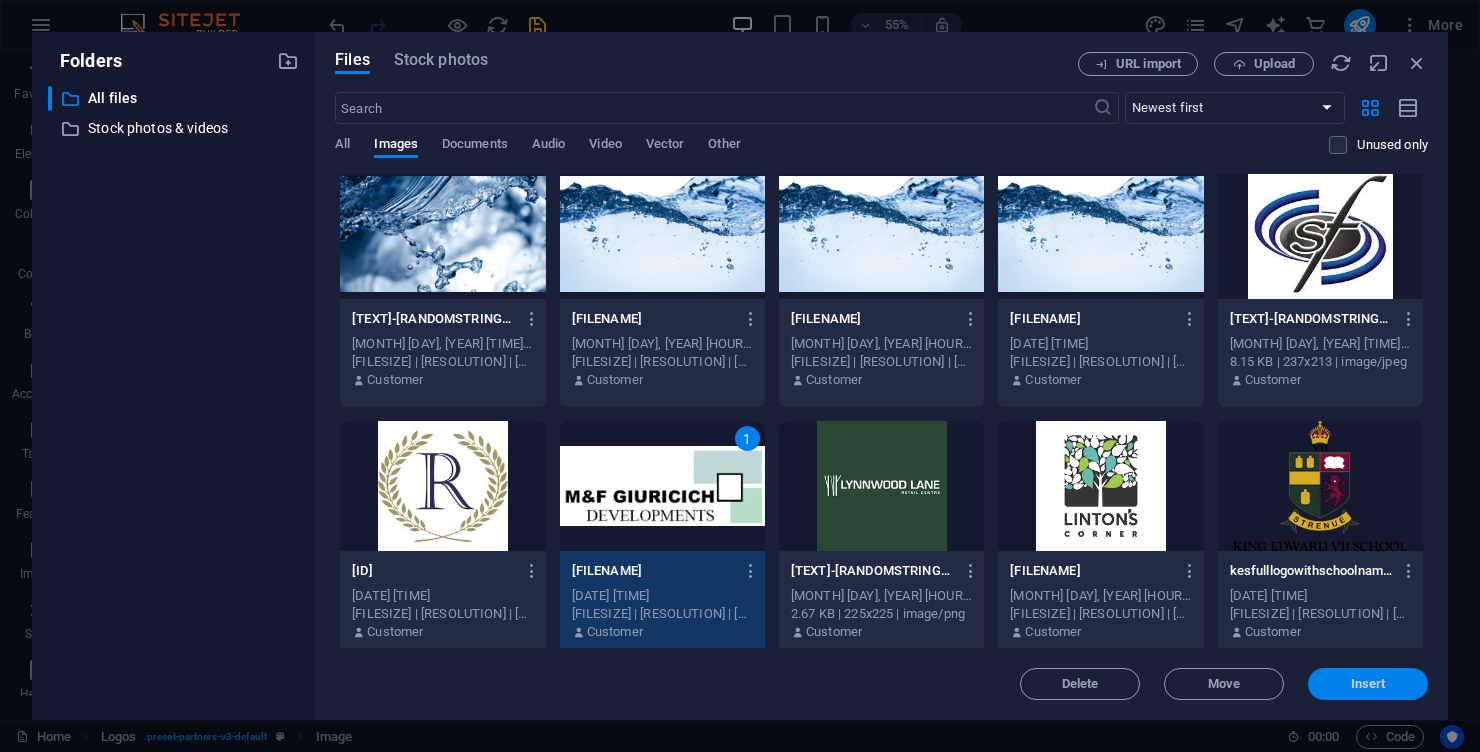 click on "Insert" at bounding box center (1368, 684) 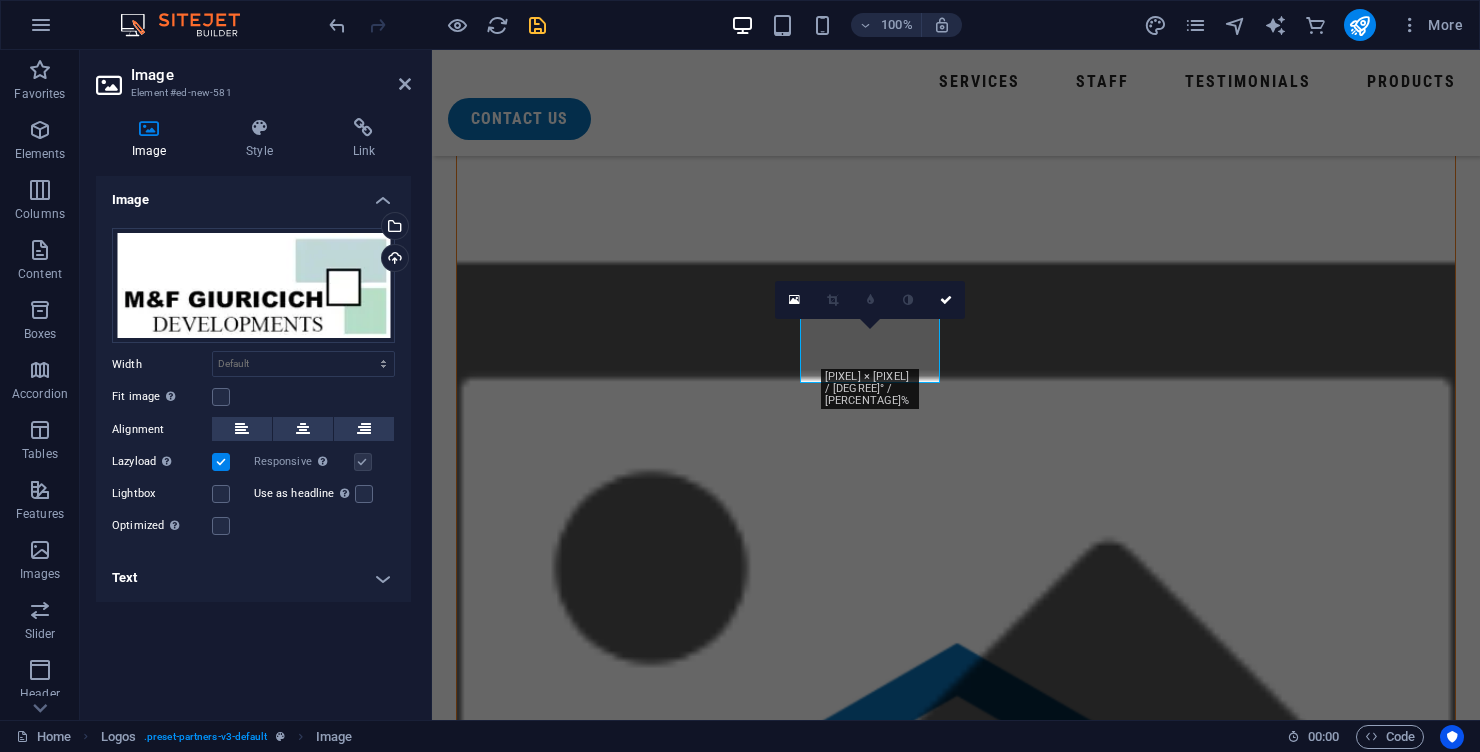 click at bounding box center [526, 3047] 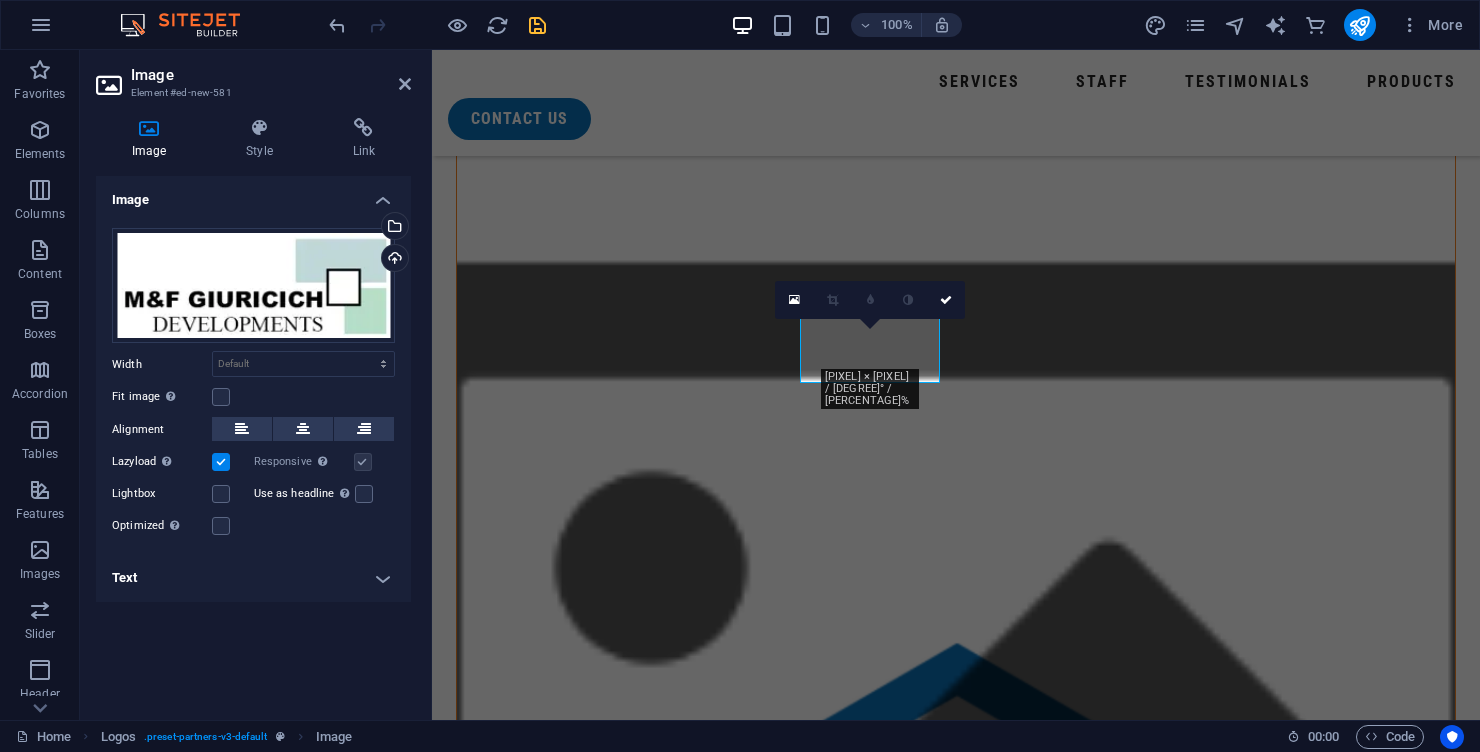 click at bounding box center [526, 3047] 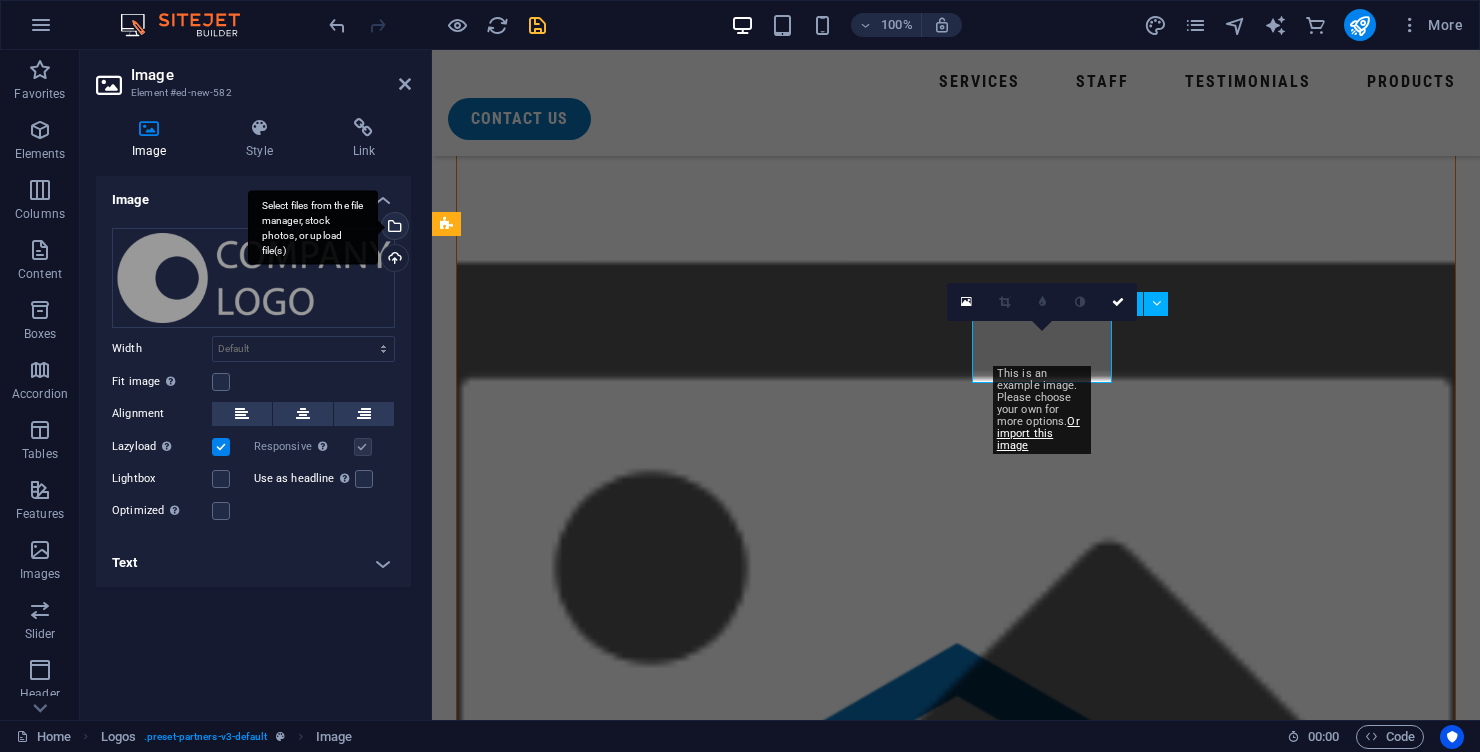 click on "Select files from the file manager, stock photos, or upload file(s)" at bounding box center [313, 227] 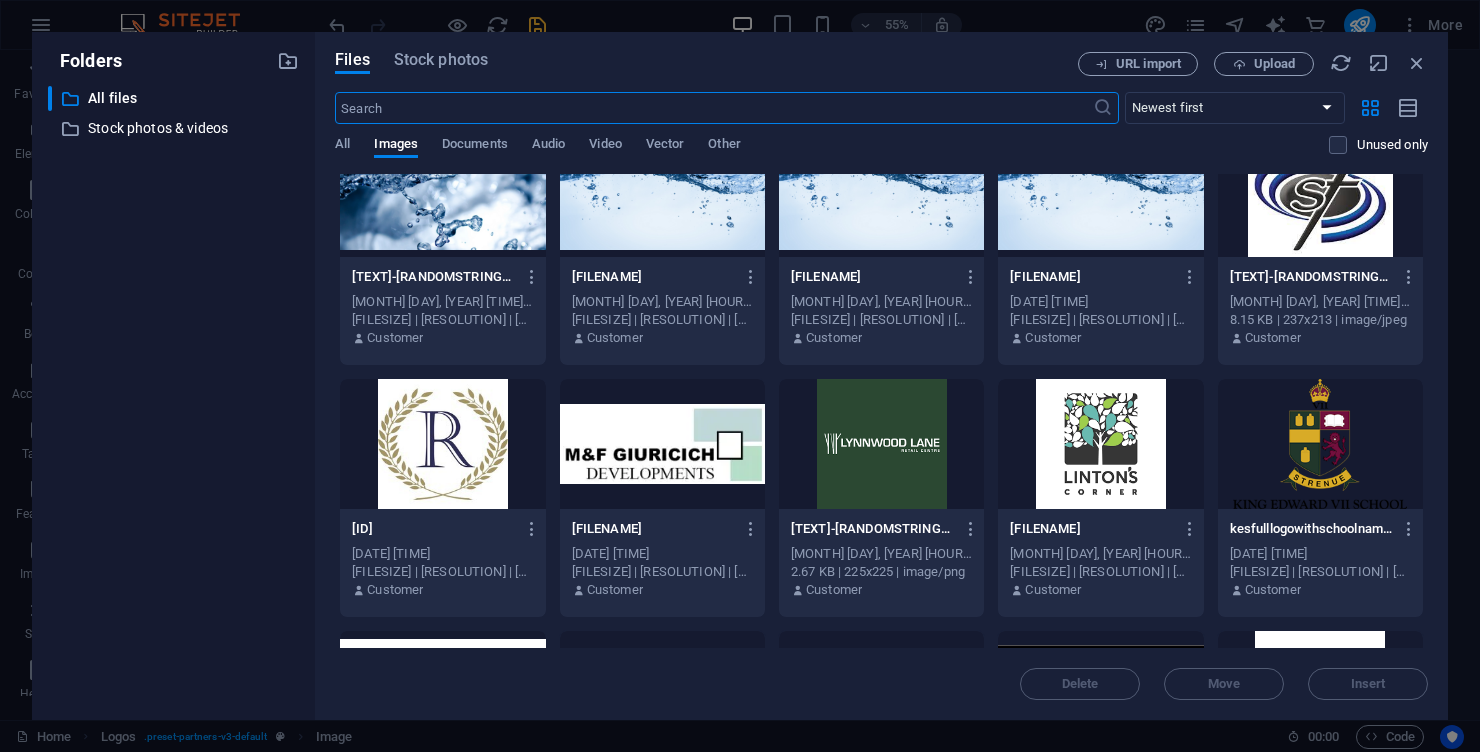scroll, scrollTop: 2077, scrollLeft: 0, axis: vertical 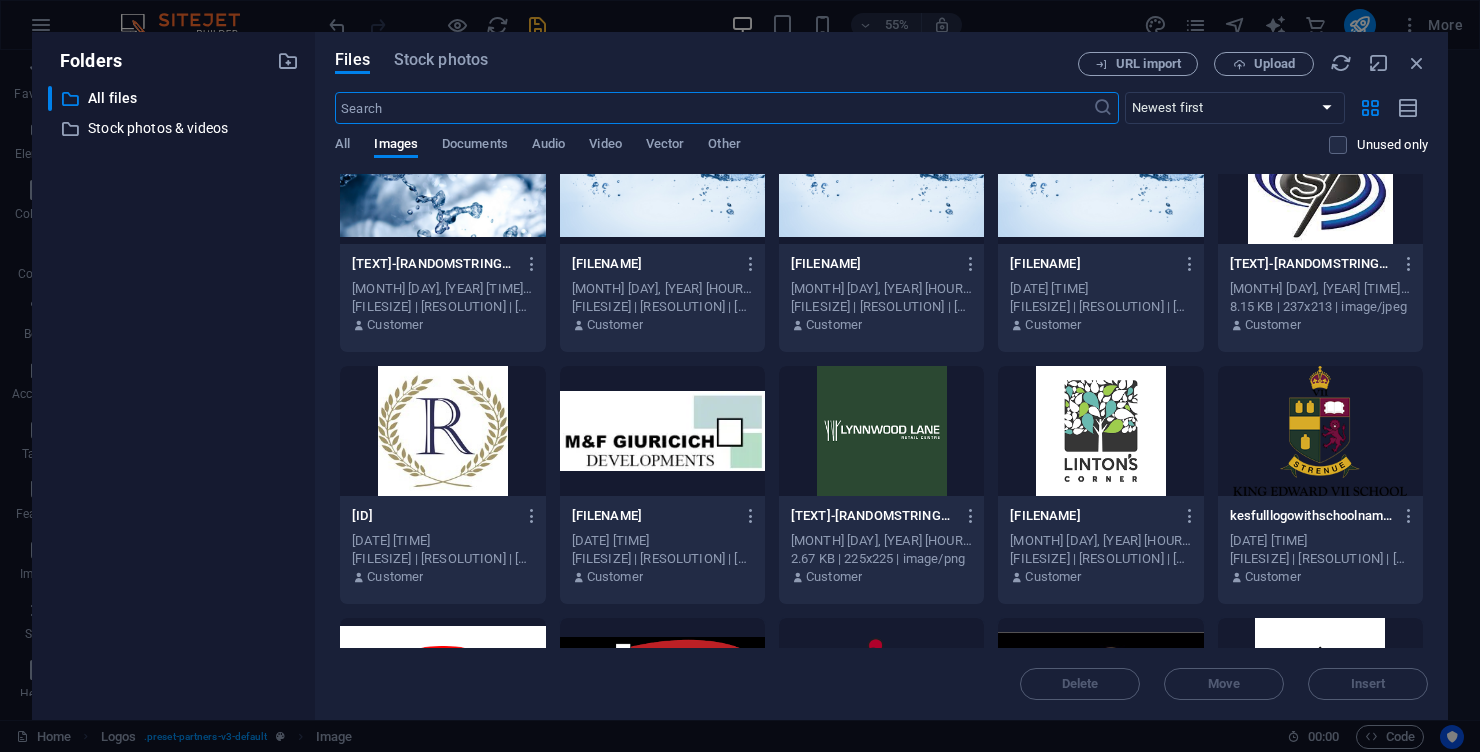 click at bounding box center (881, 431) 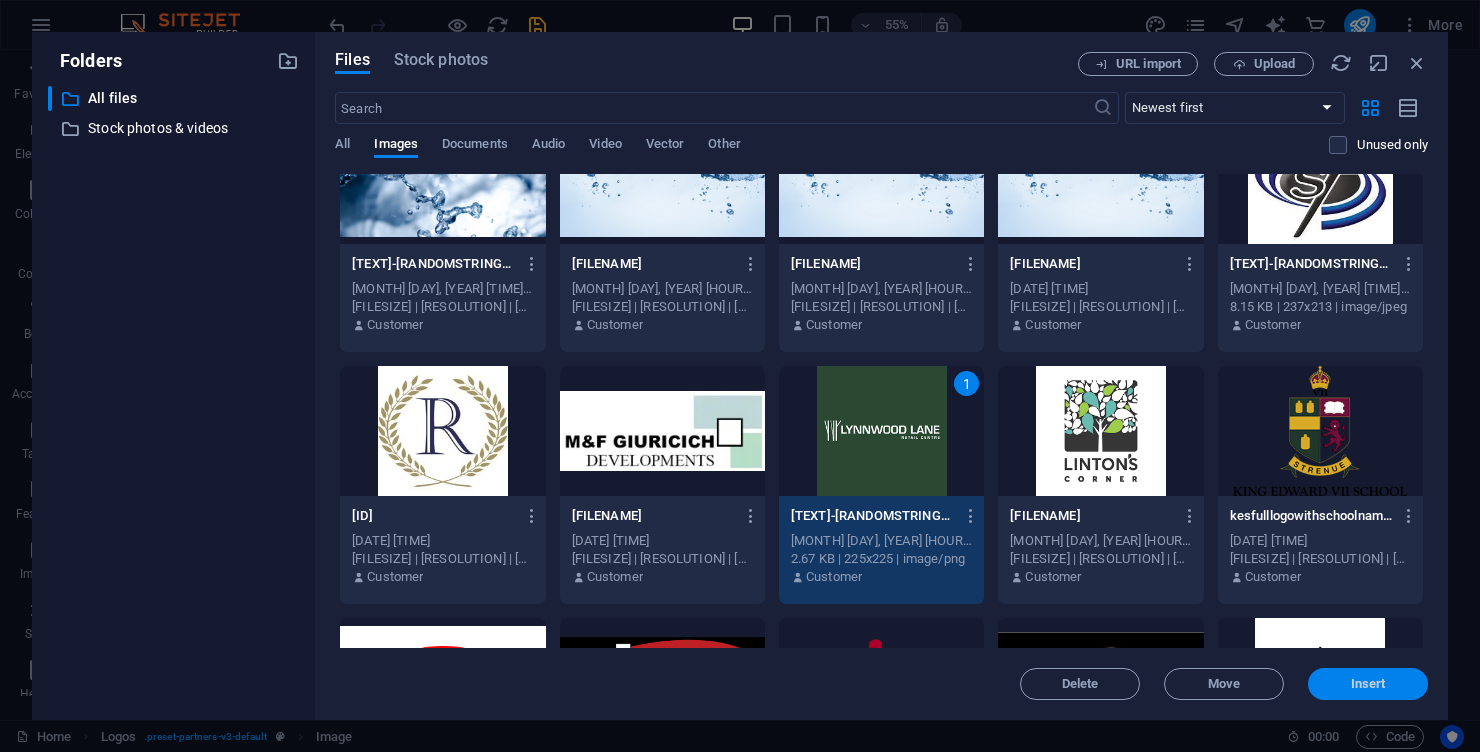 click on "Insert" at bounding box center [1368, 684] 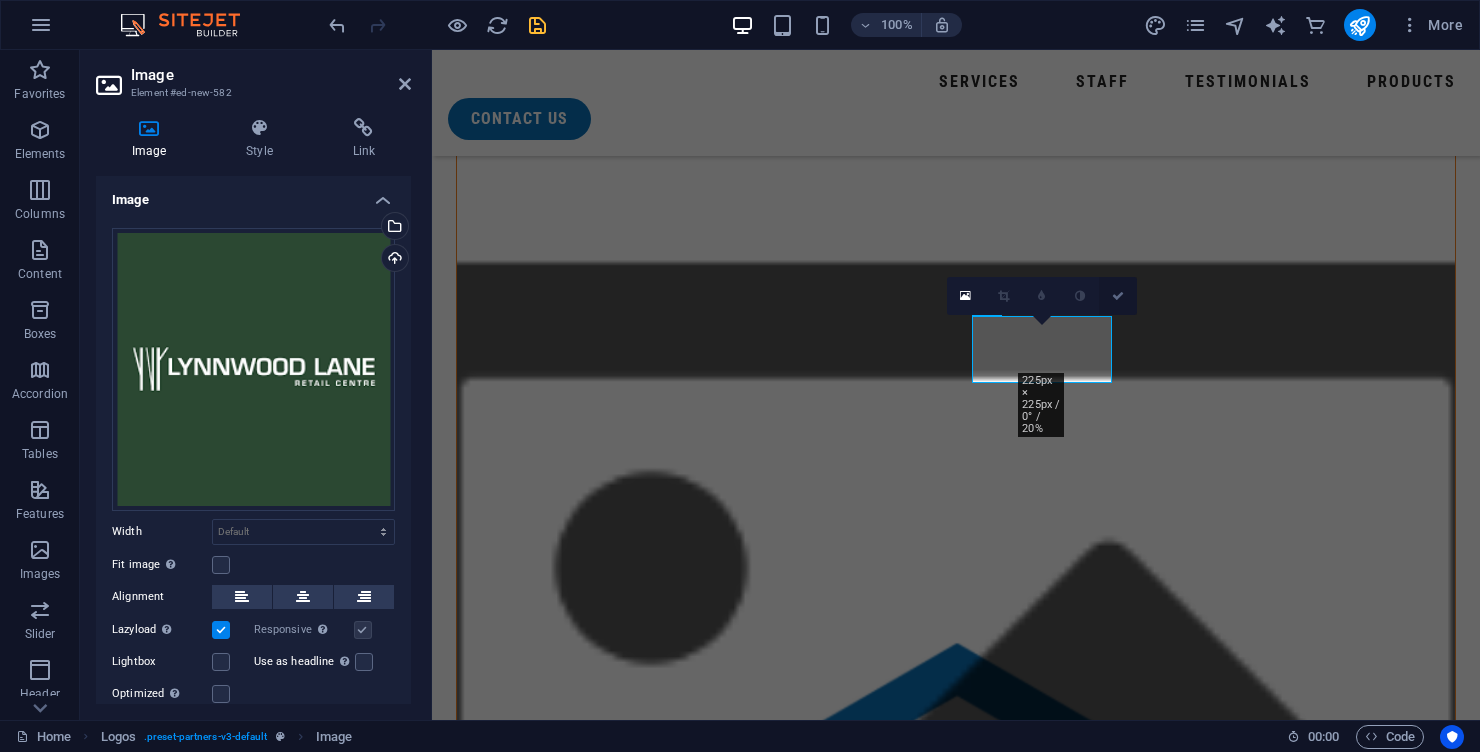 click at bounding box center (1118, 296) 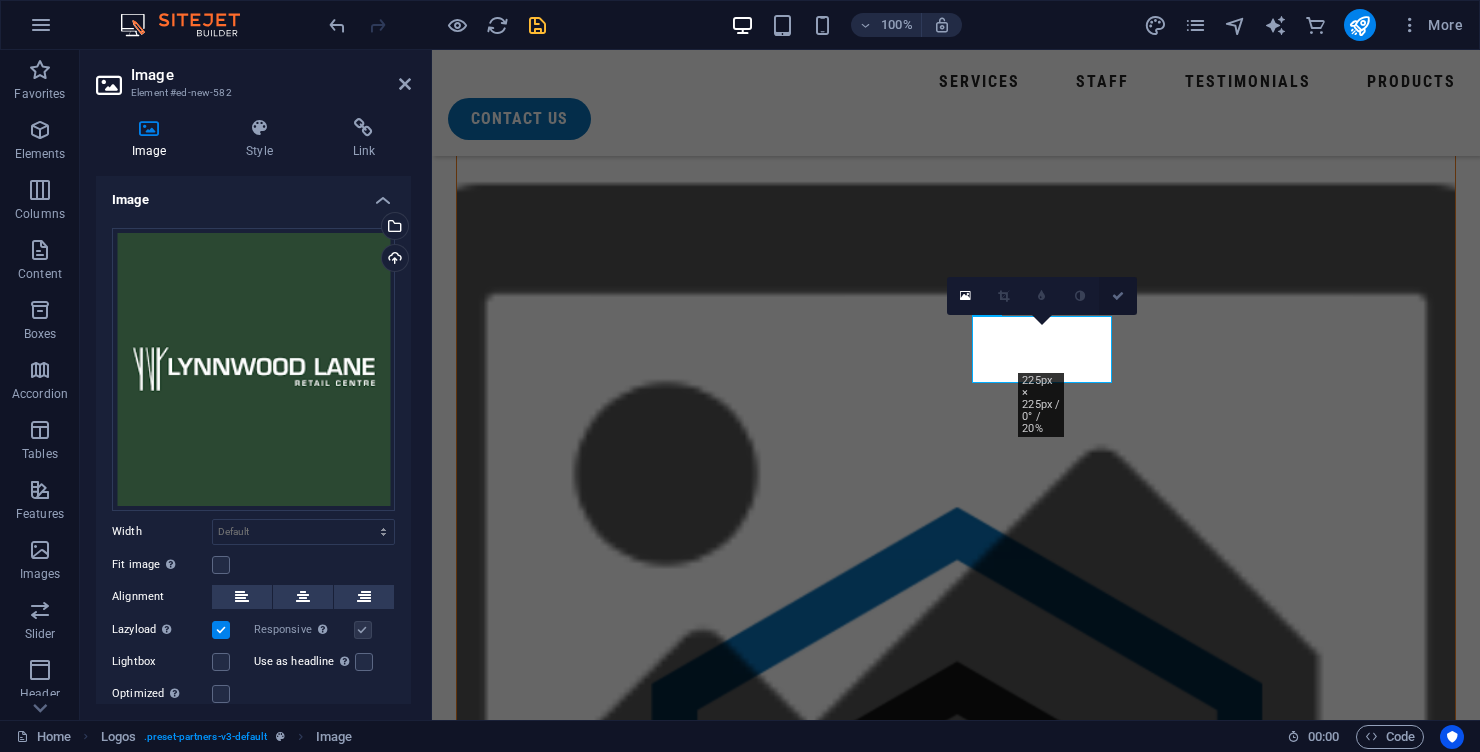 scroll, scrollTop: 1078, scrollLeft: 0, axis: vertical 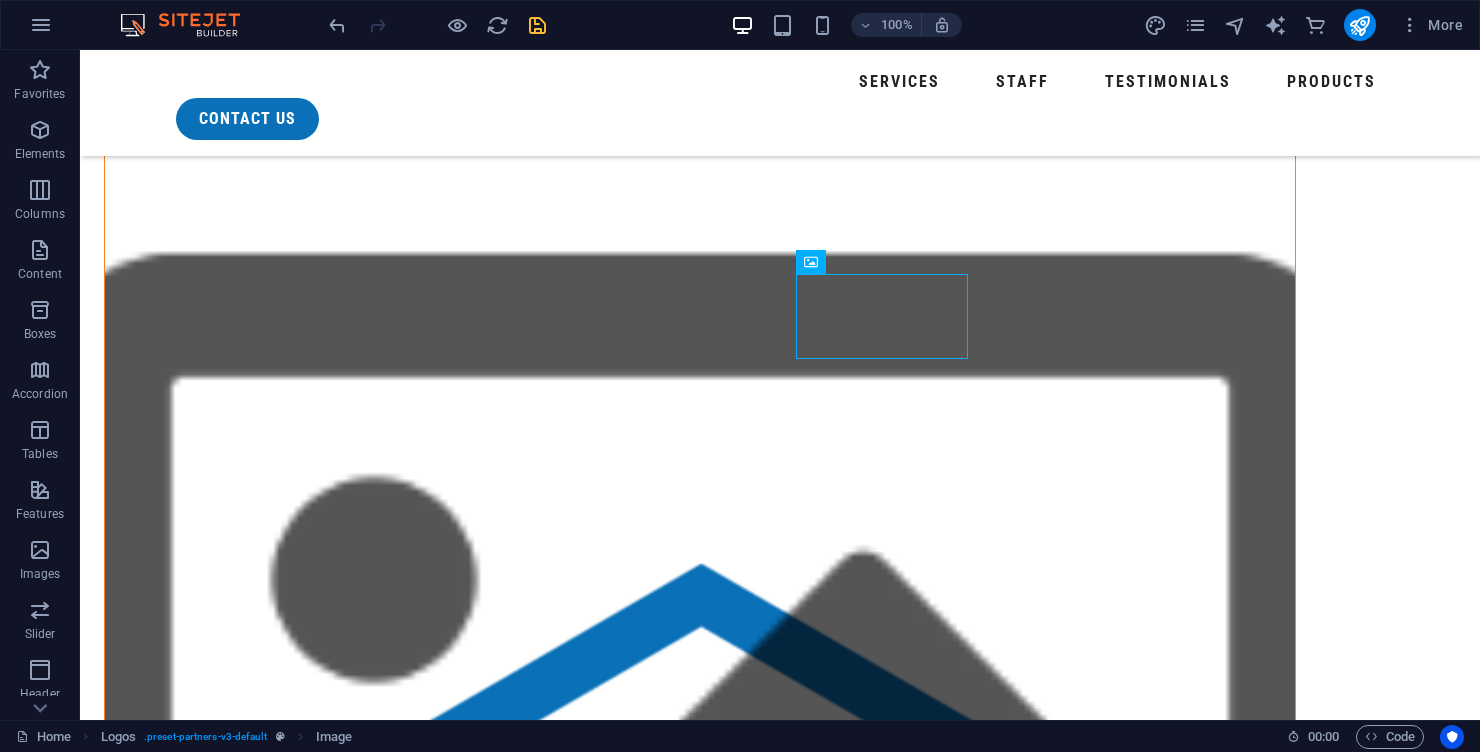 click at bounding box center [190, 3214] 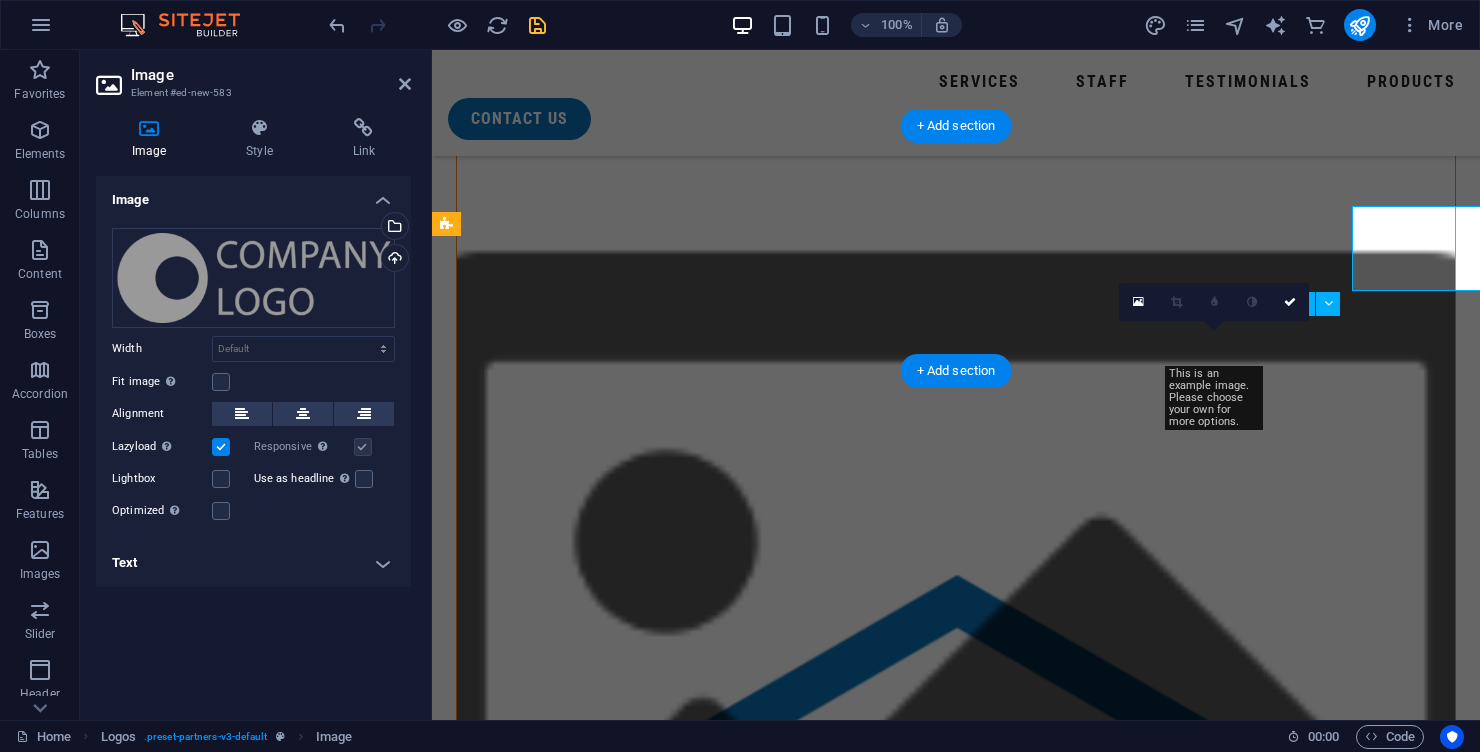 scroll, scrollTop: 1146, scrollLeft: 0, axis: vertical 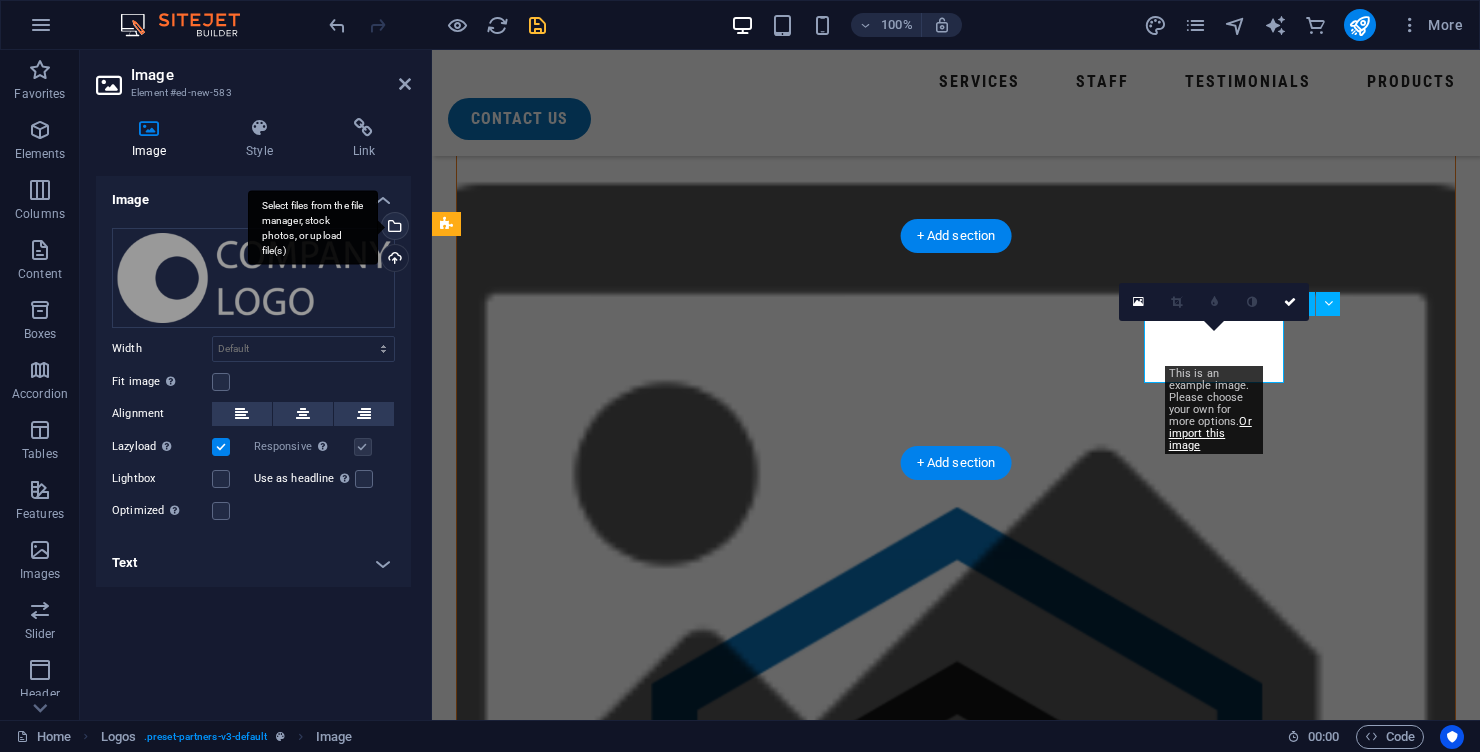 click on "Select files from the file manager, stock photos, or upload file(s)" at bounding box center (393, 228) 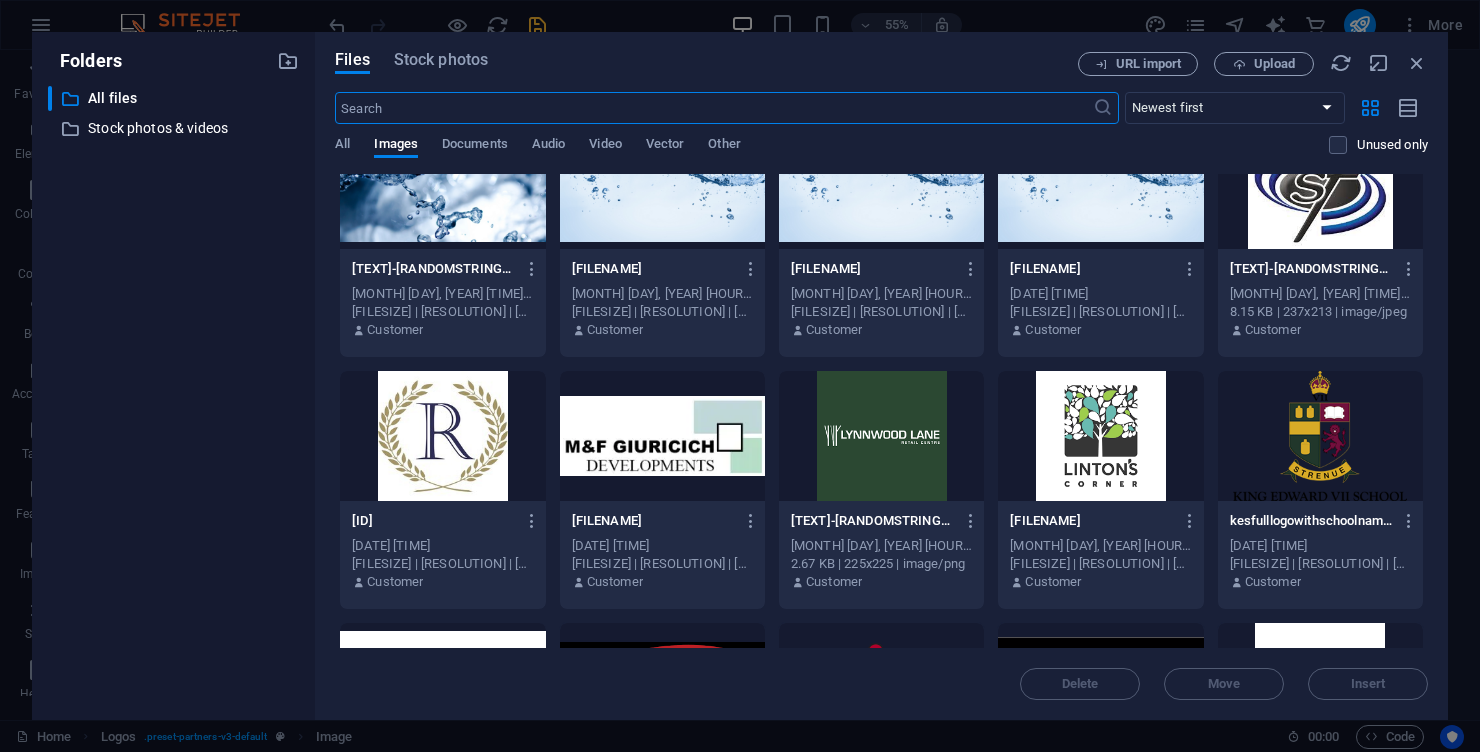 scroll, scrollTop: 2119, scrollLeft: 0, axis: vertical 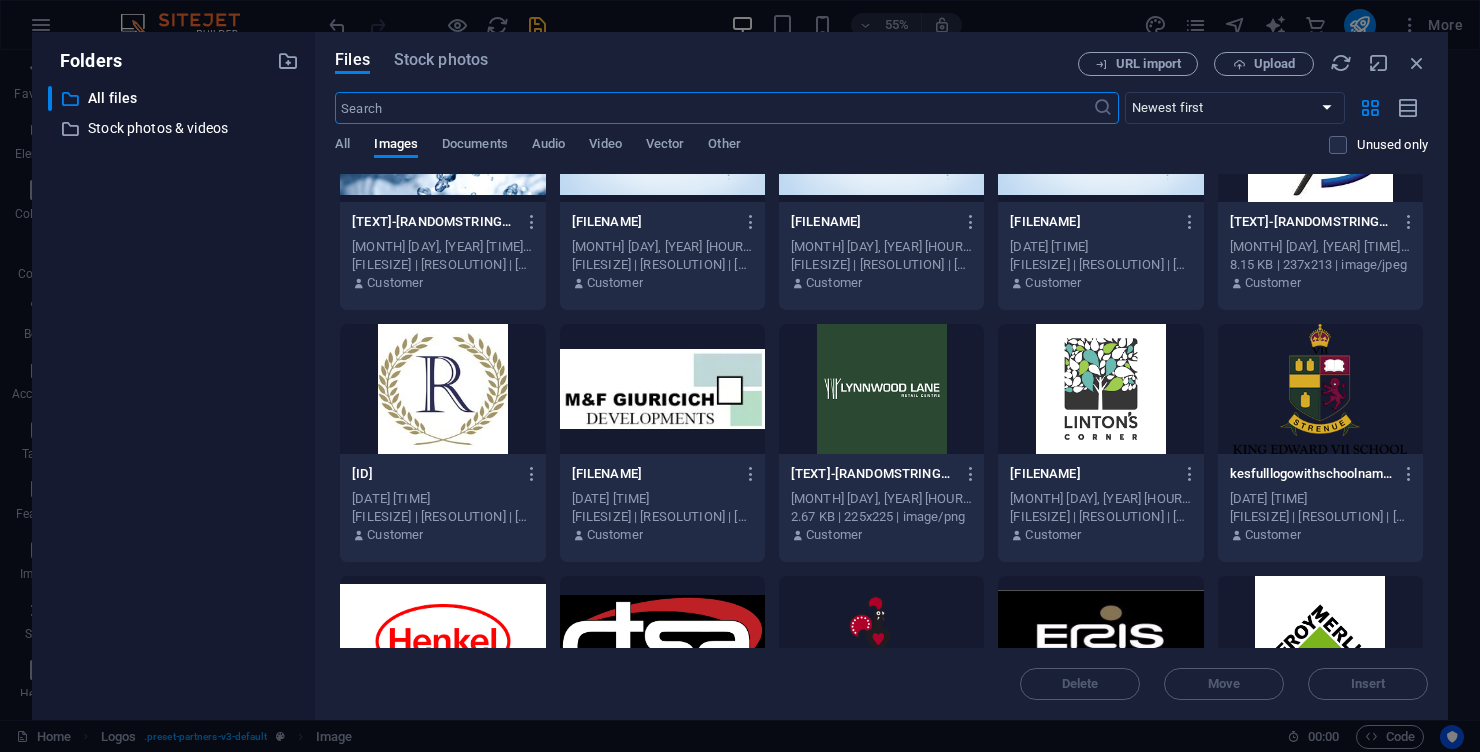 click at bounding box center [1100, 389] 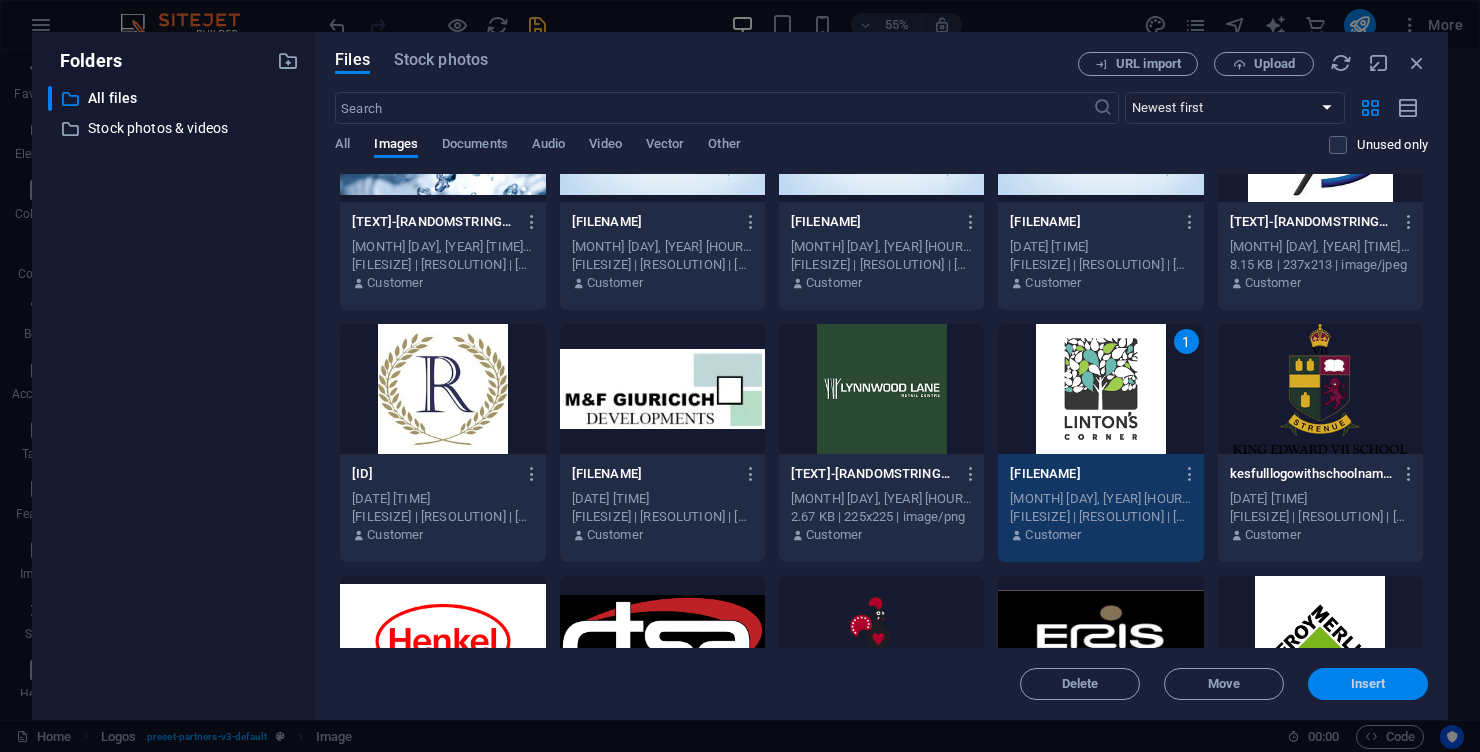 click on "Insert" at bounding box center [1368, 684] 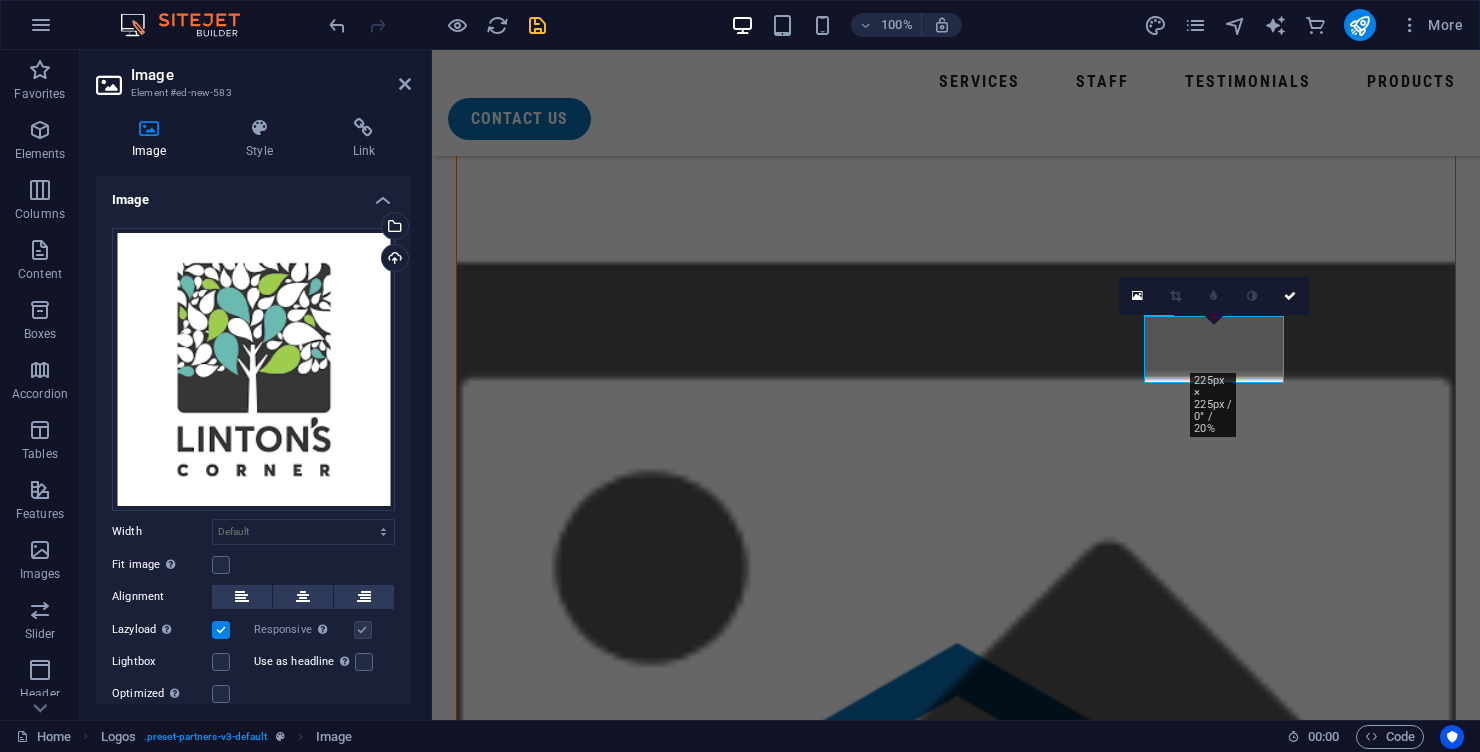 click at bounding box center (526, 3212) 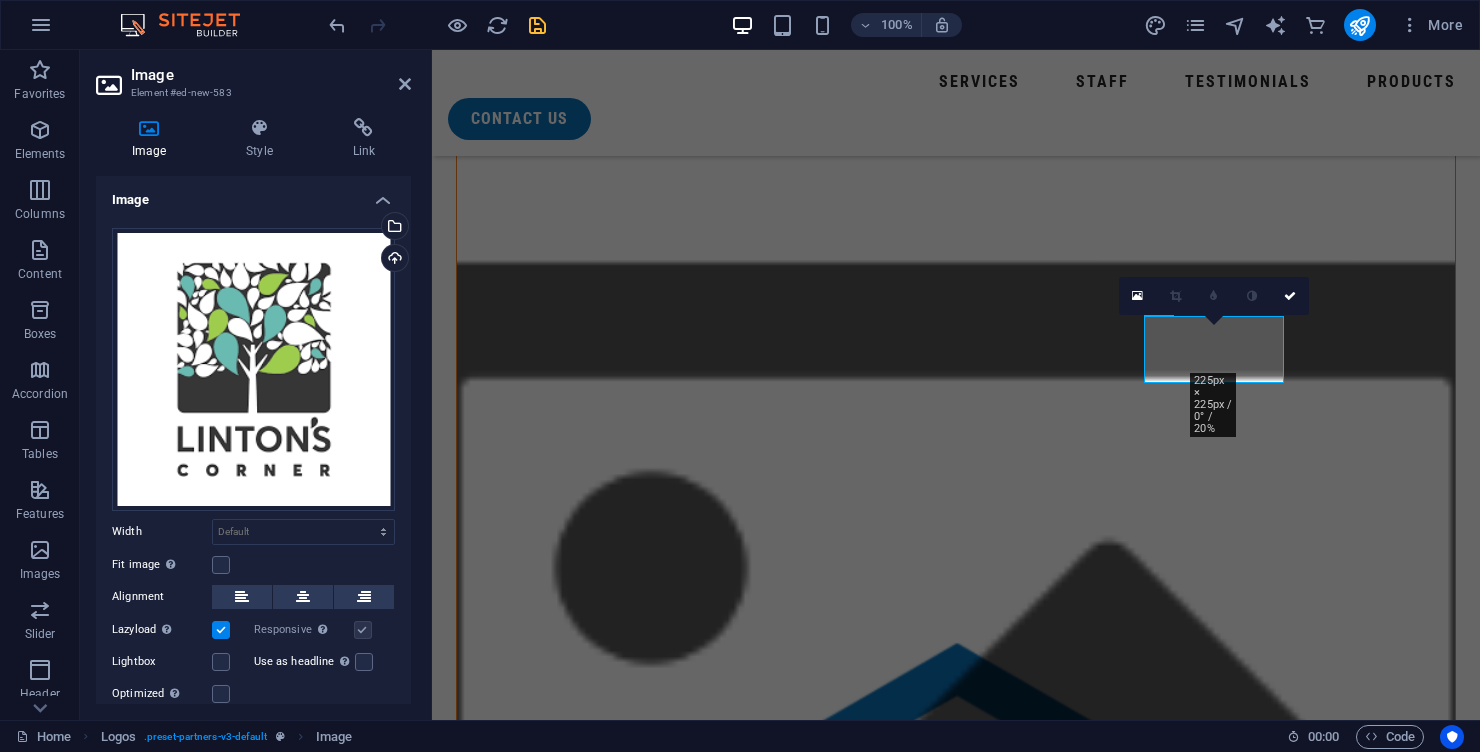 click at bounding box center (526, 3212) 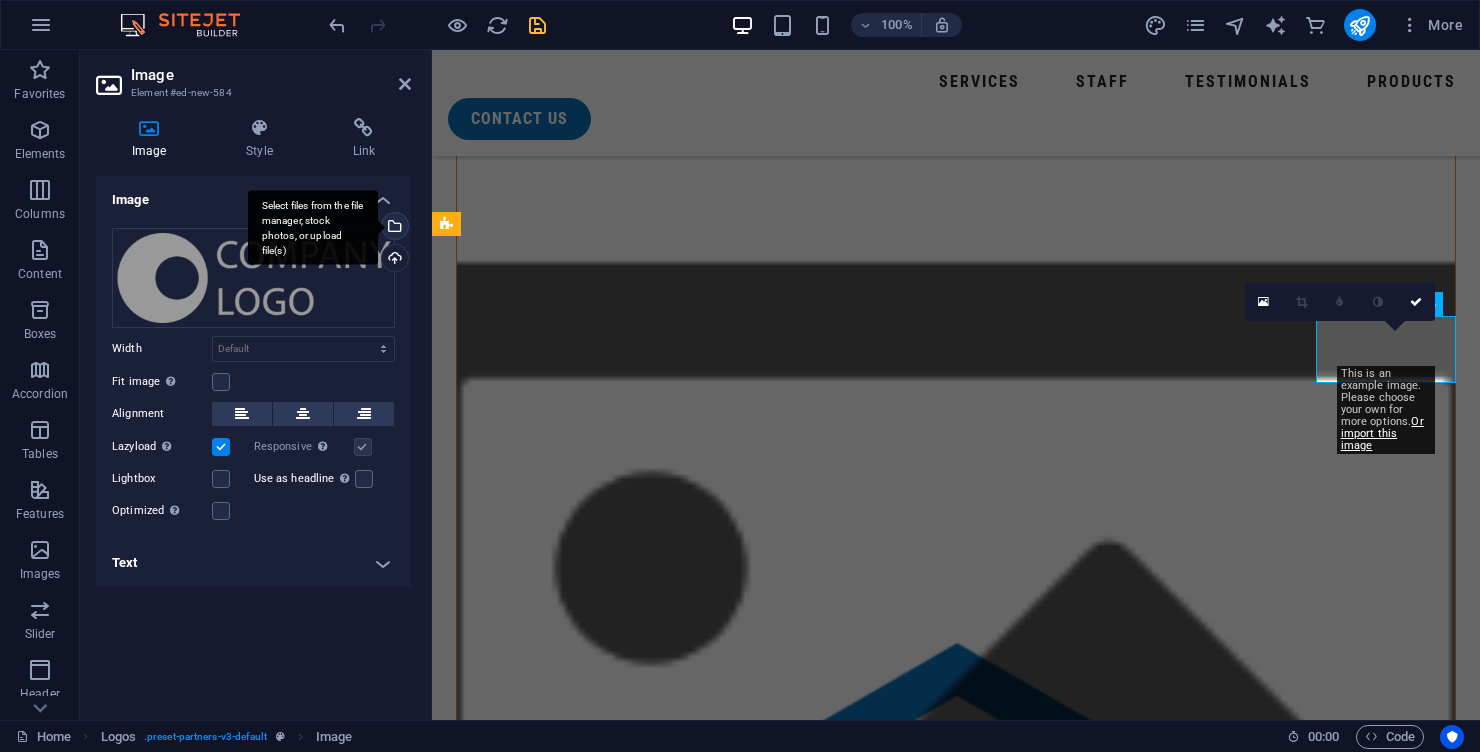 click on "Select files from the file manager, stock photos, or upload file(s)" at bounding box center [313, 227] 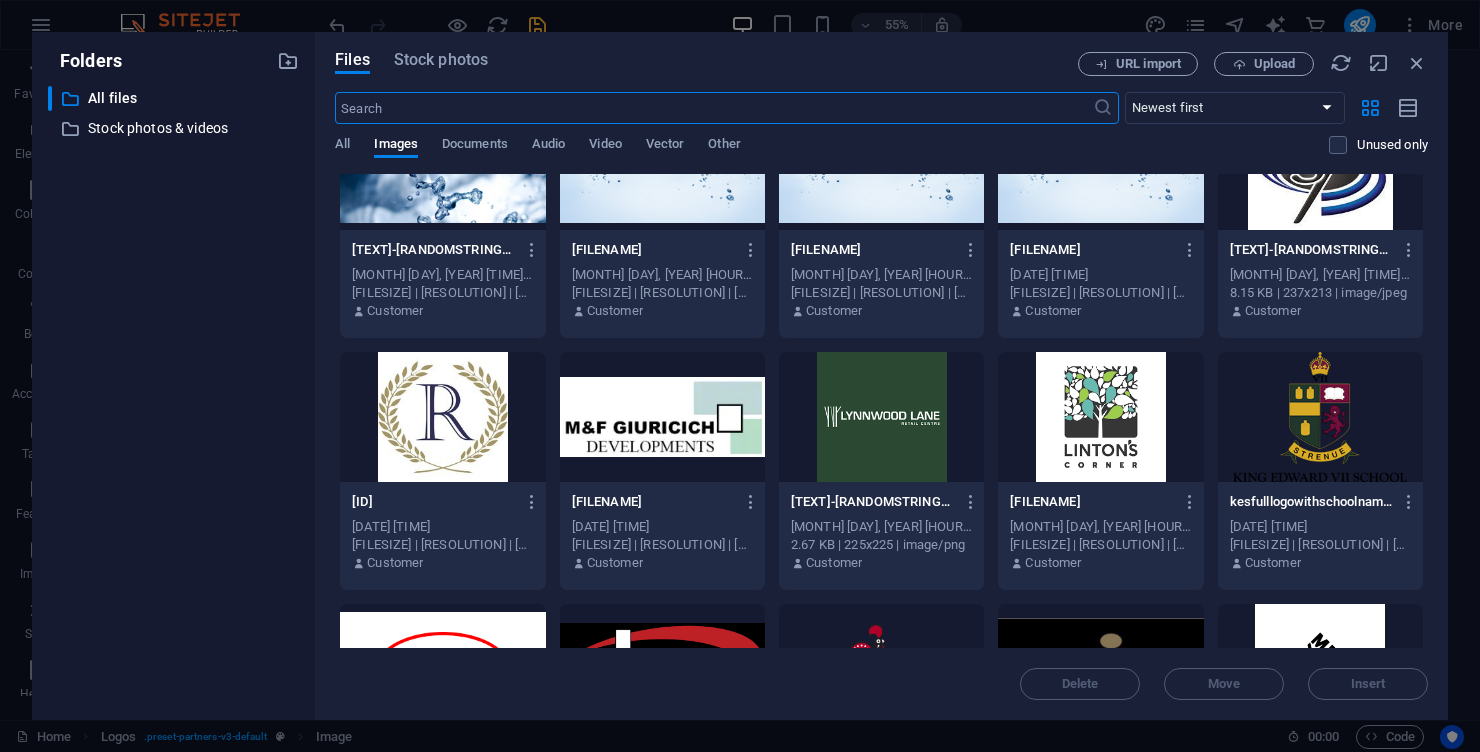 scroll, scrollTop: 2108, scrollLeft: 0, axis: vertical 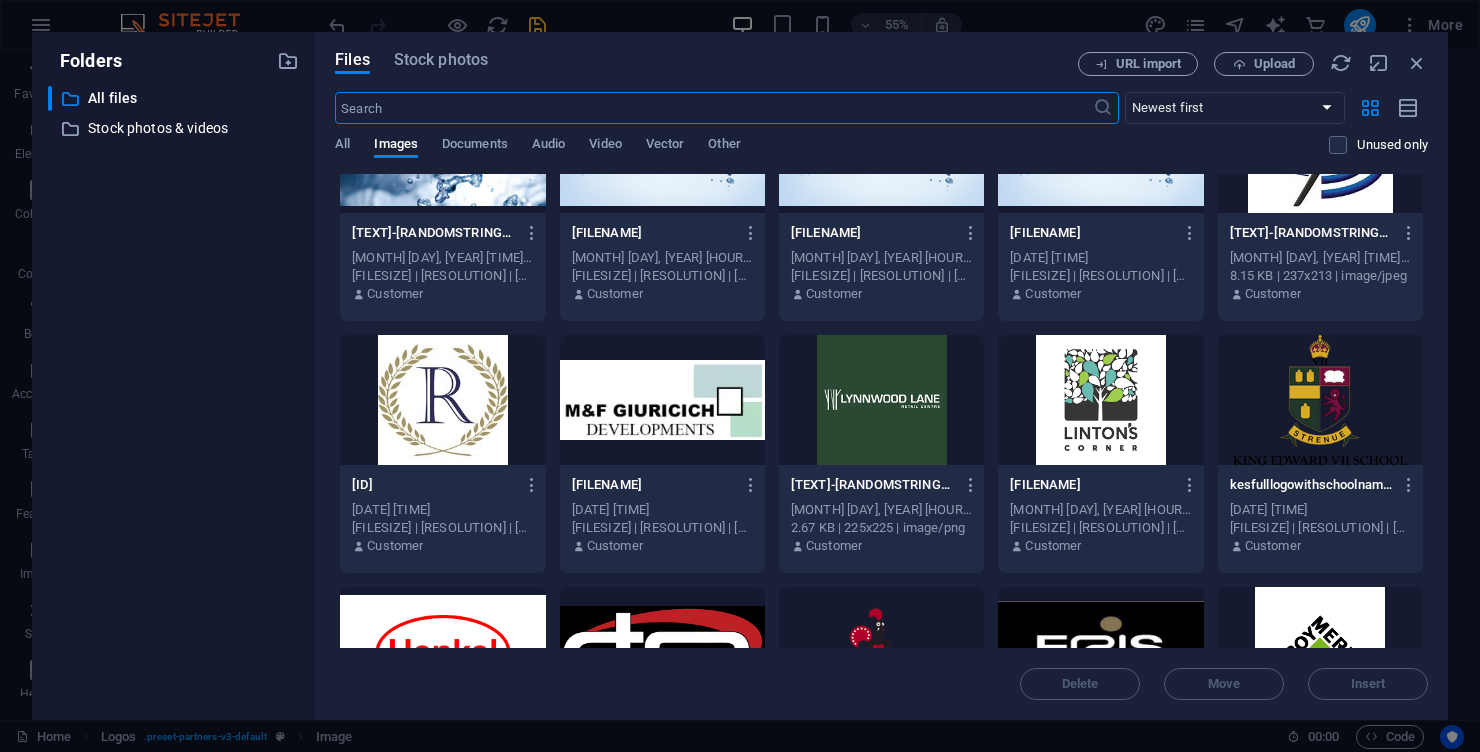 click at bounding box center (1320, 400) 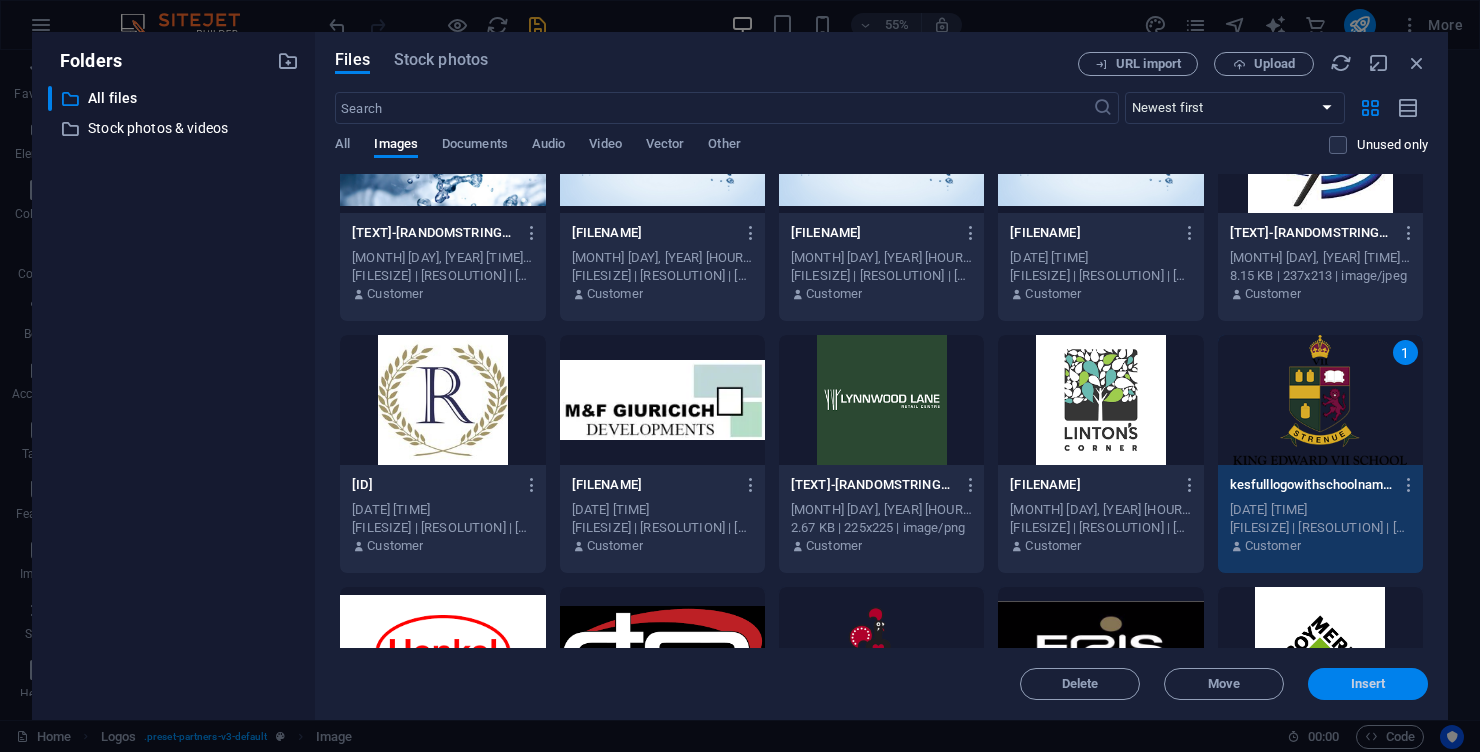 click on "Insert" at bounding box center (1368, 684) 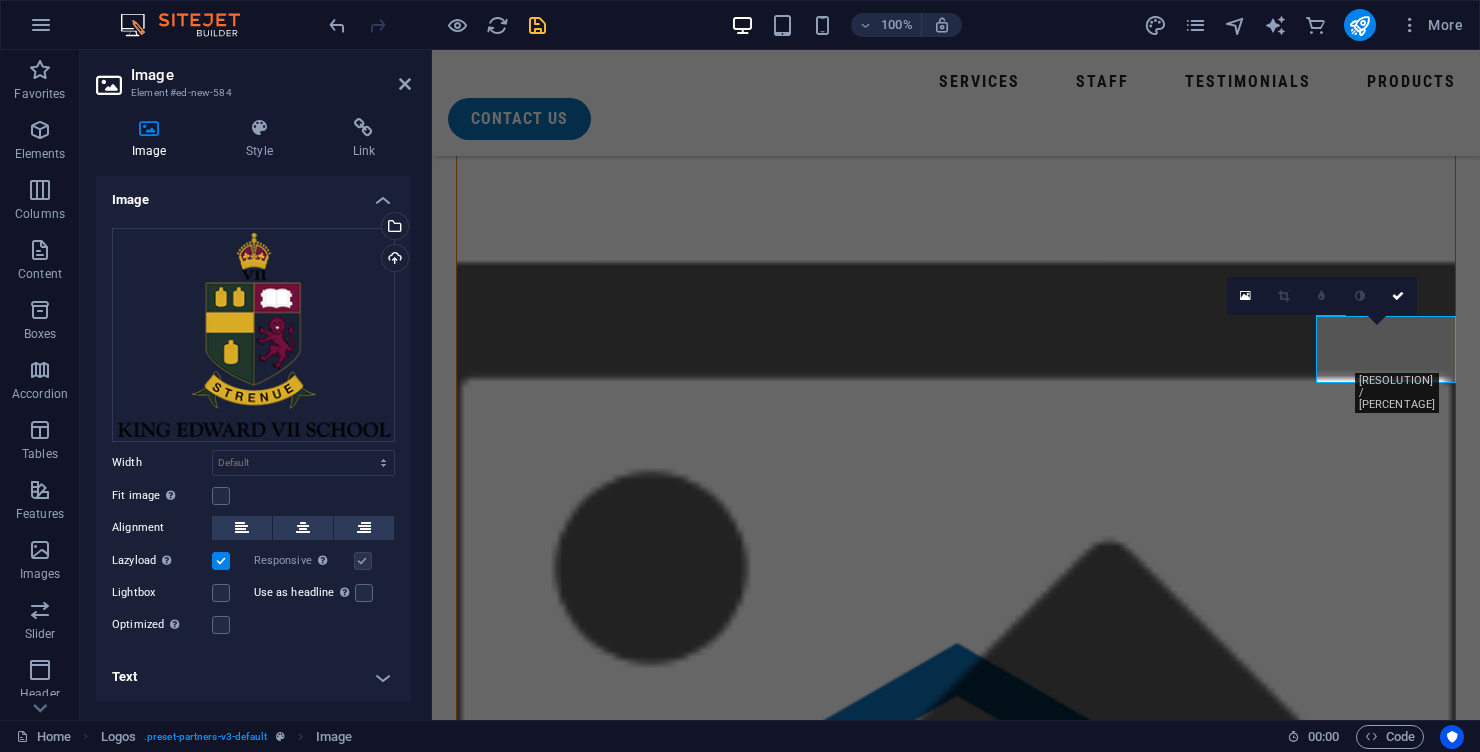 click at bounding box center (526, 3439) 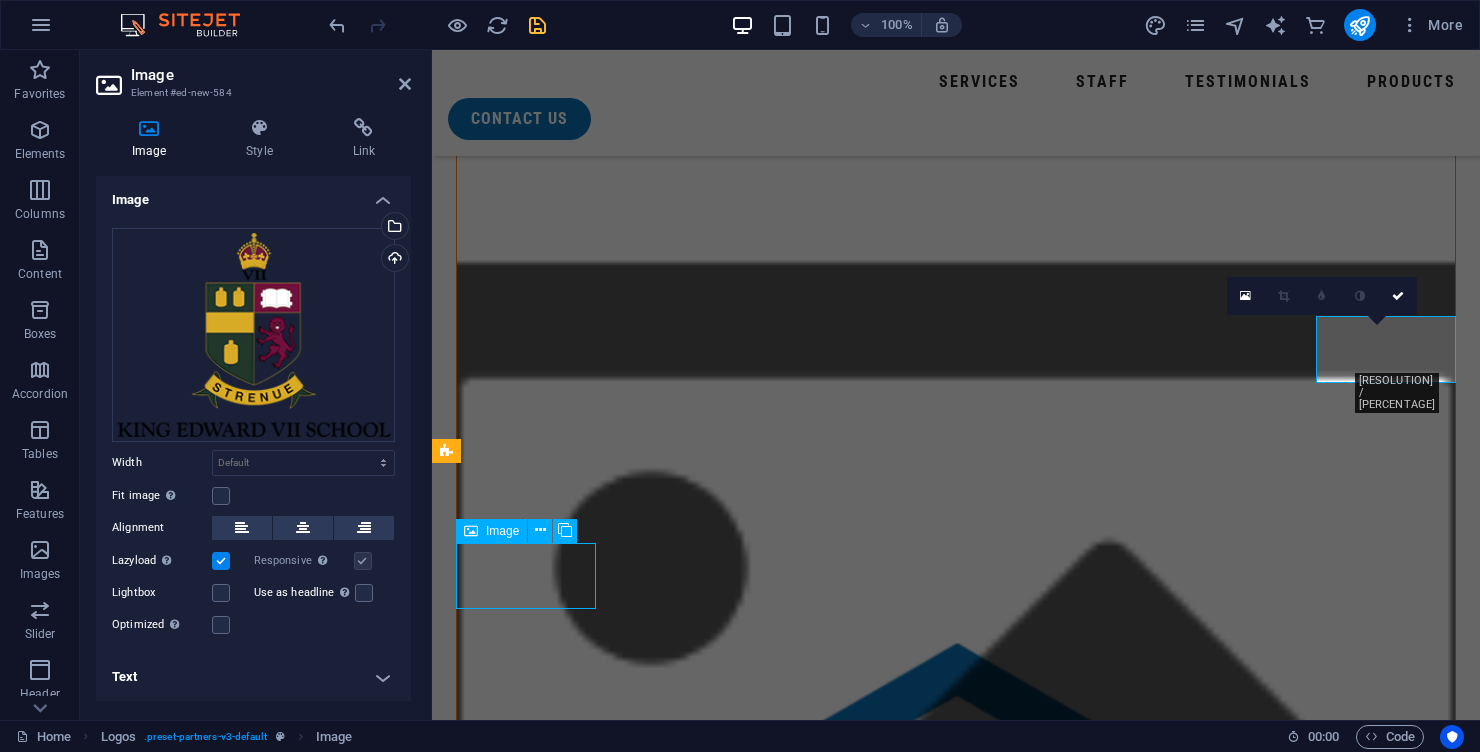click at bounding box center (526, 3439) 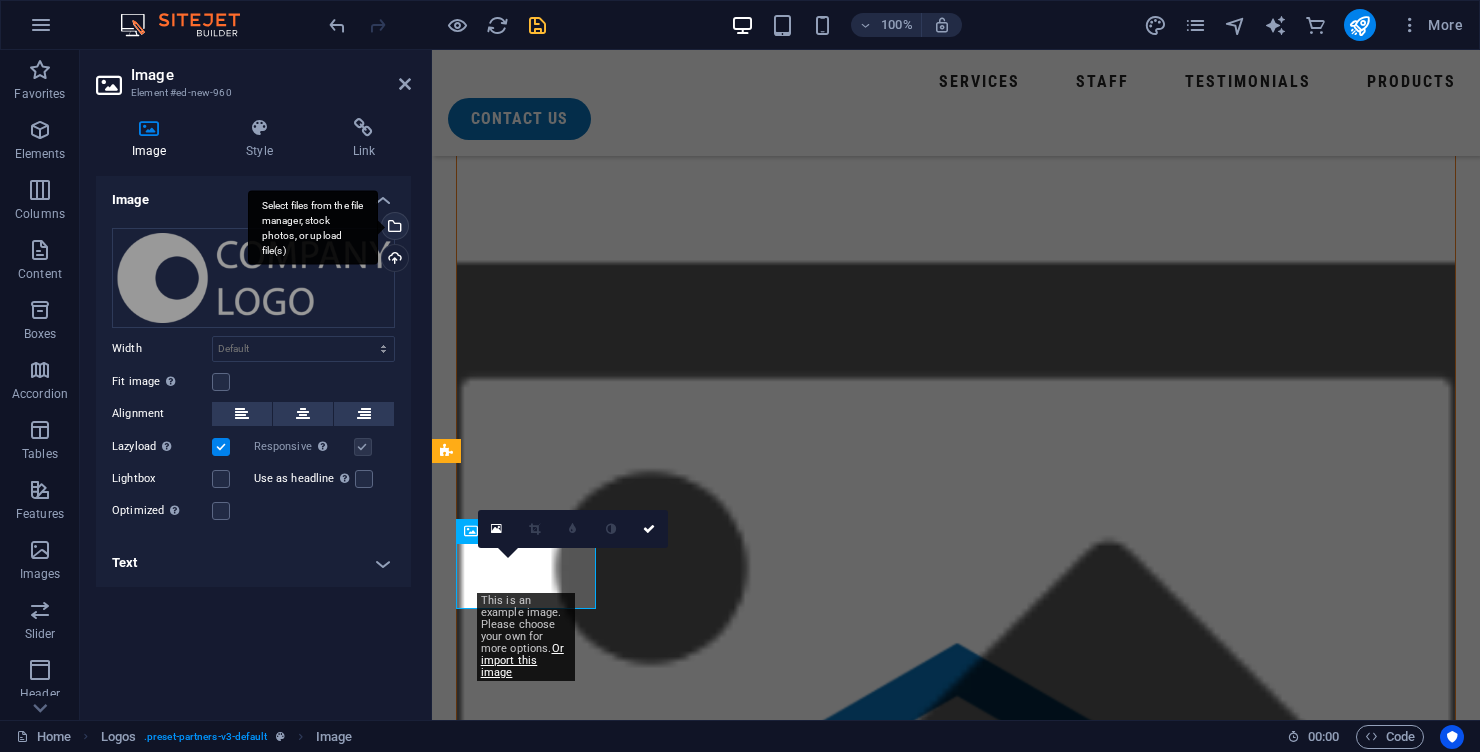 click on "Select files from the file manager, stock photos, or upload file(s)" at bounding box center [393, 228] 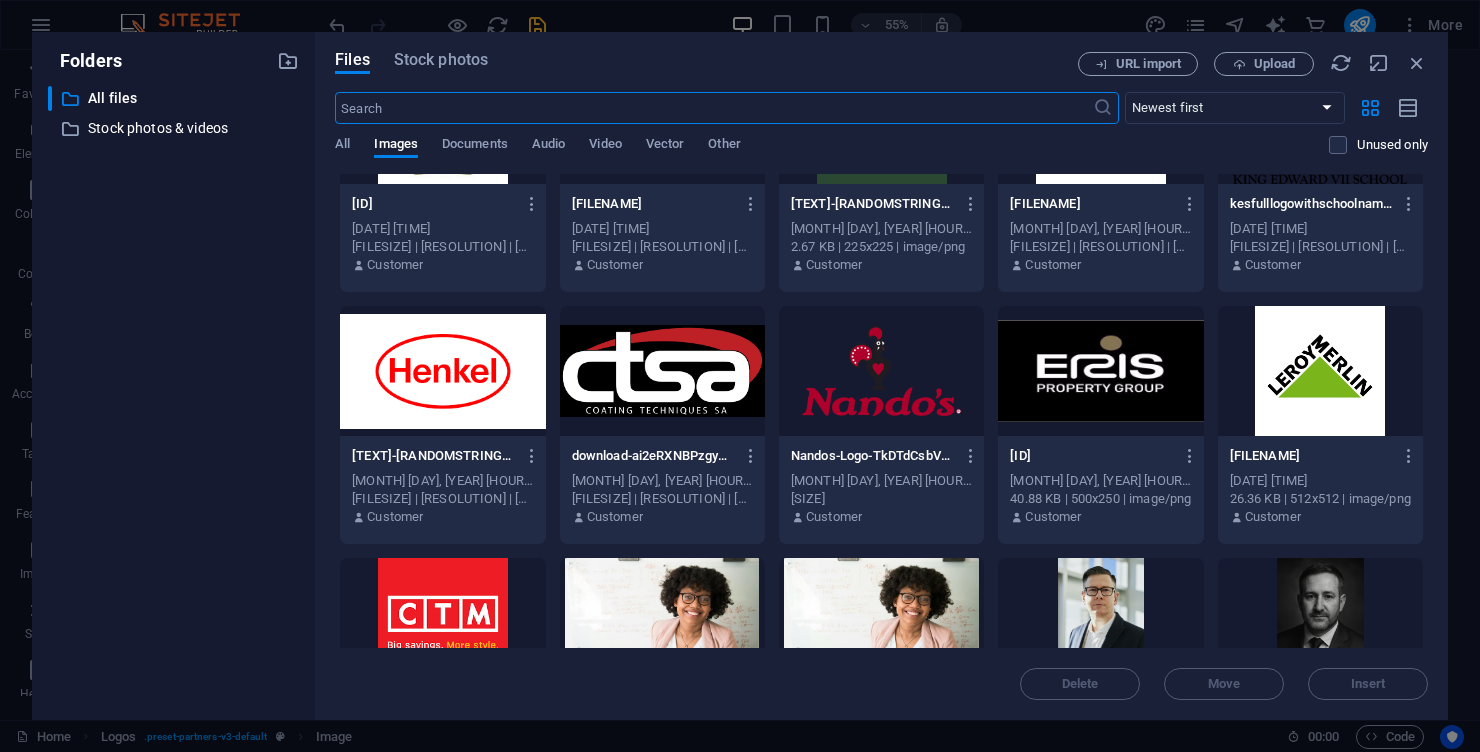 scroll, scrollTop: 2403, scrollLeft: 0, axis: vertical 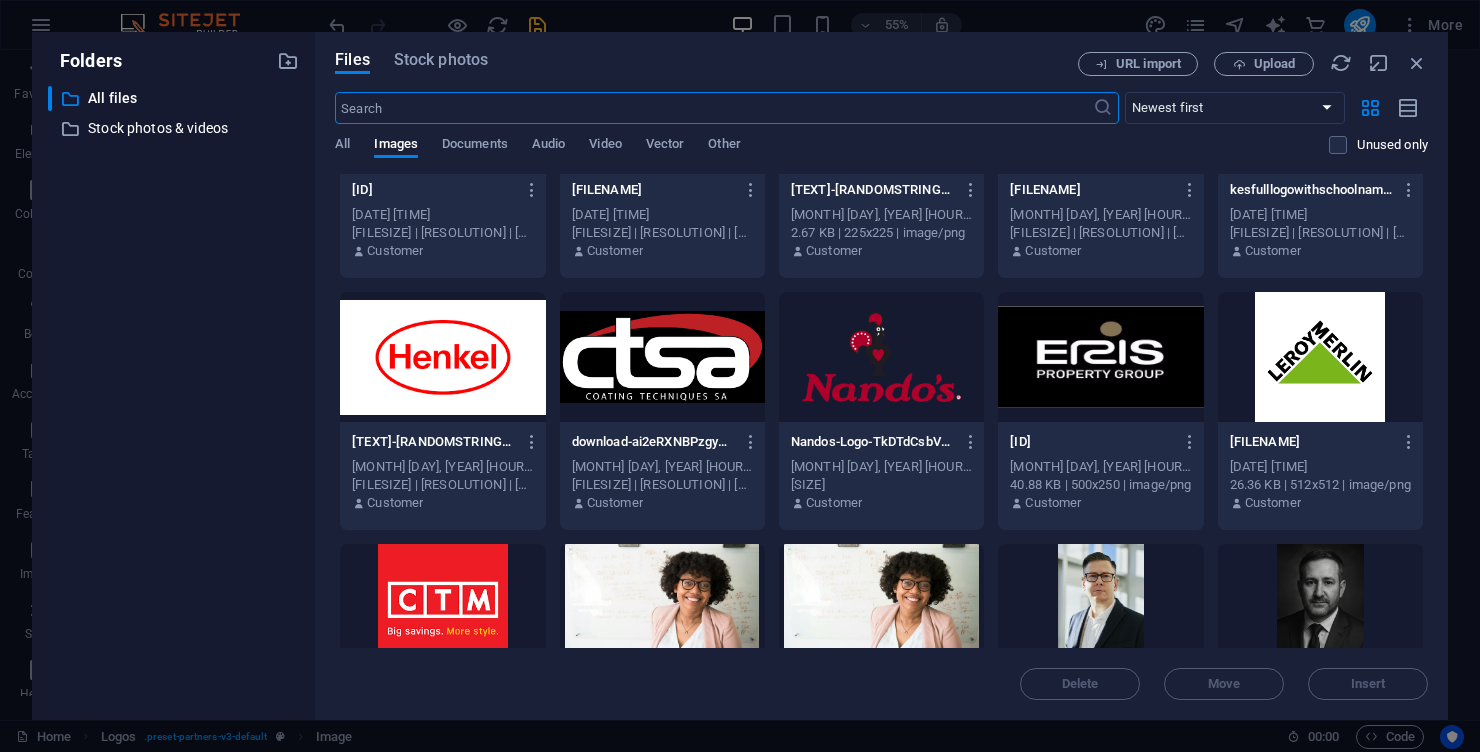 click at bounding box center [442, 357] 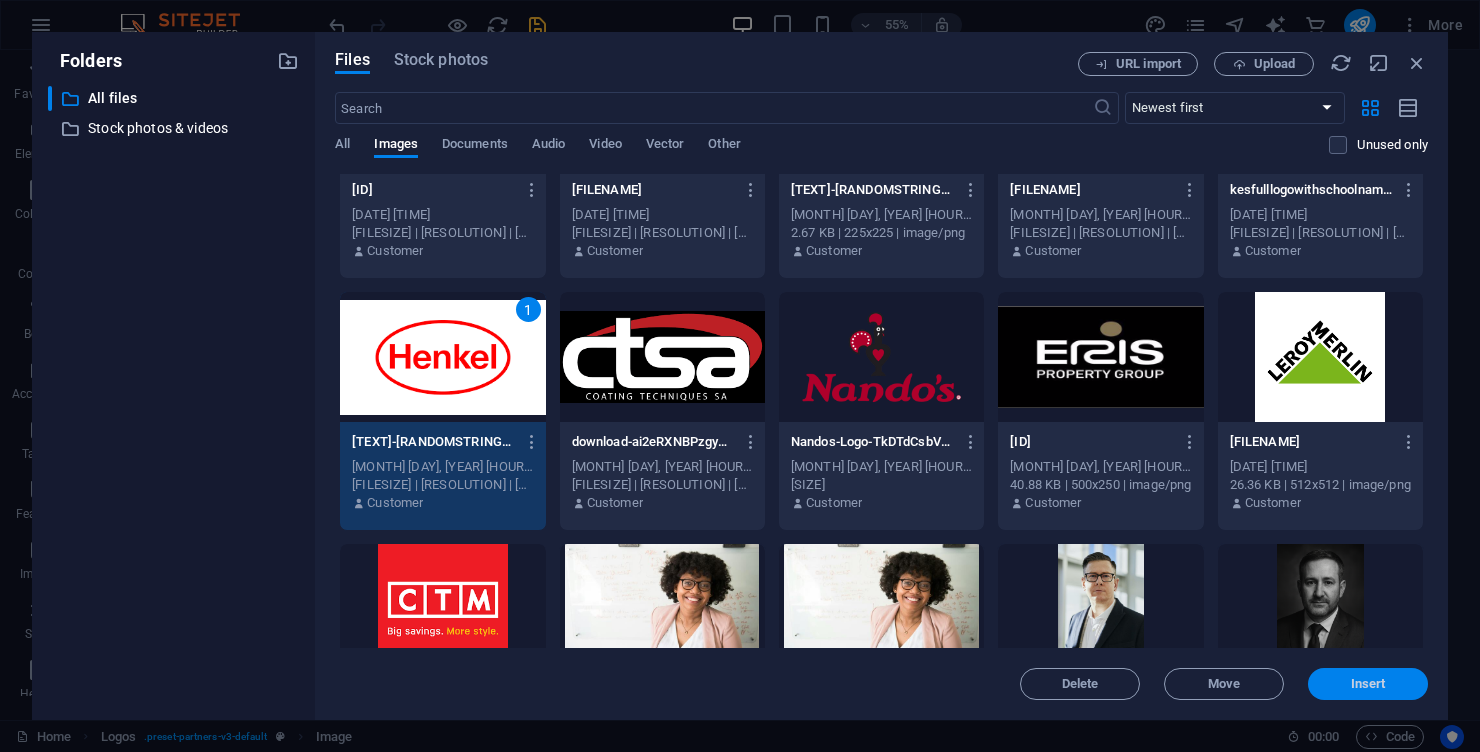 click on "Insert" at bounding box center (1368, 684) 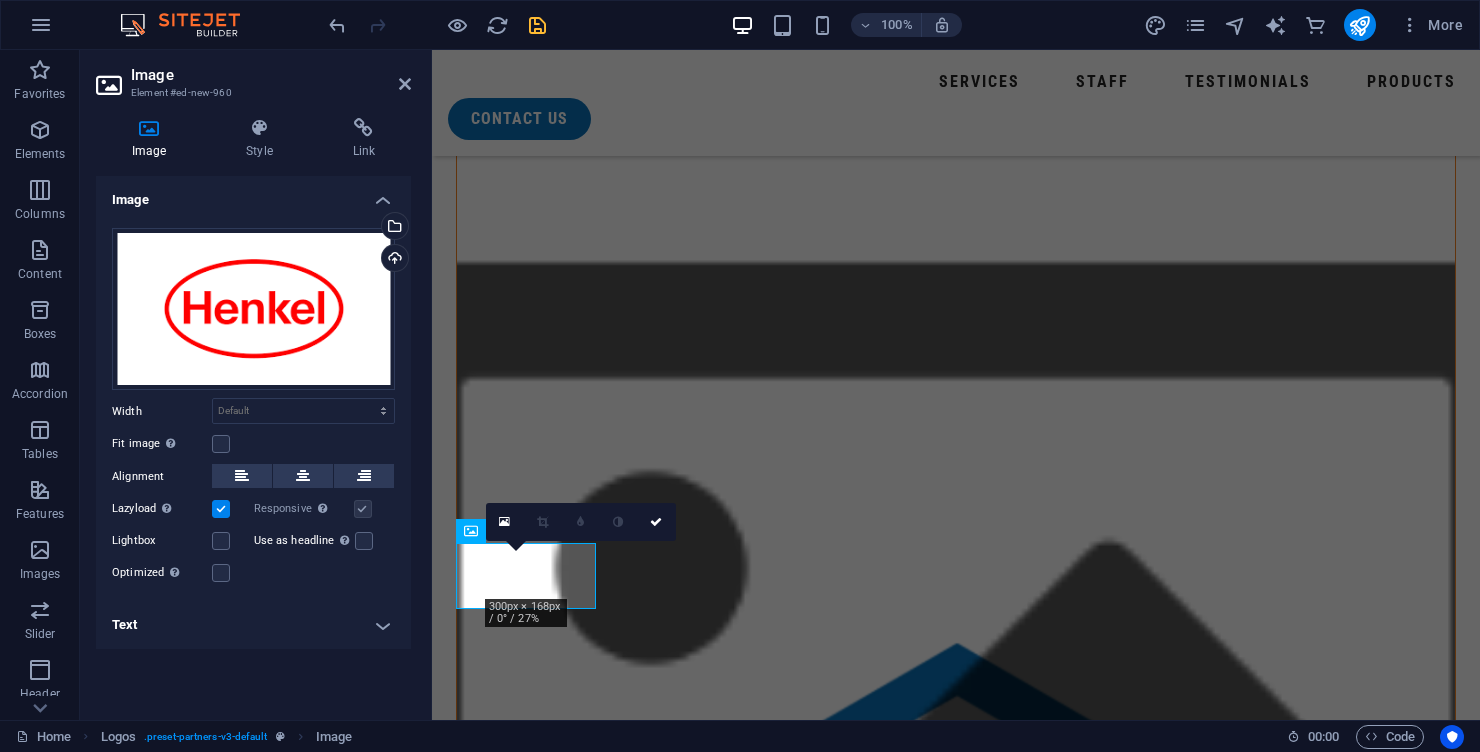 click at bounding box center (526, 3522) 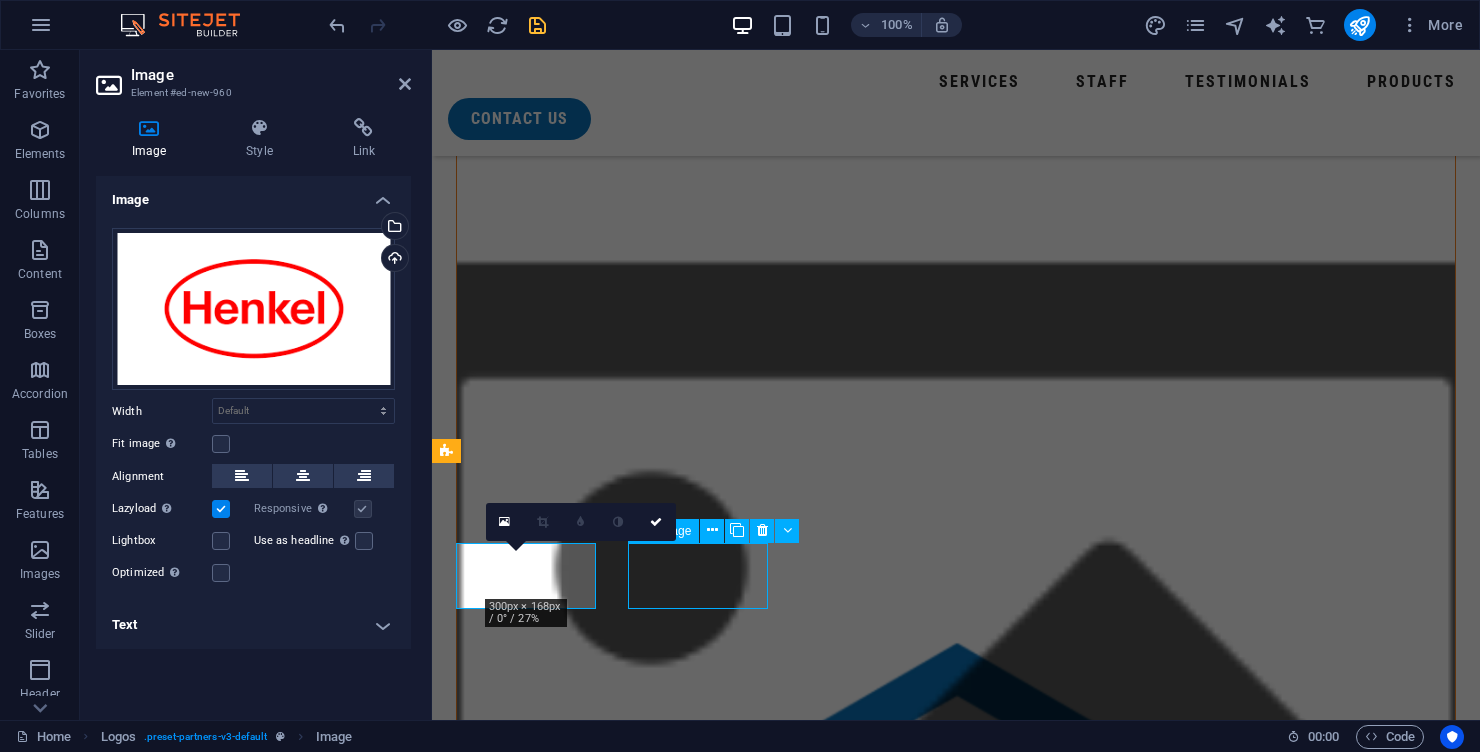click at bounding box center (526, 3522) 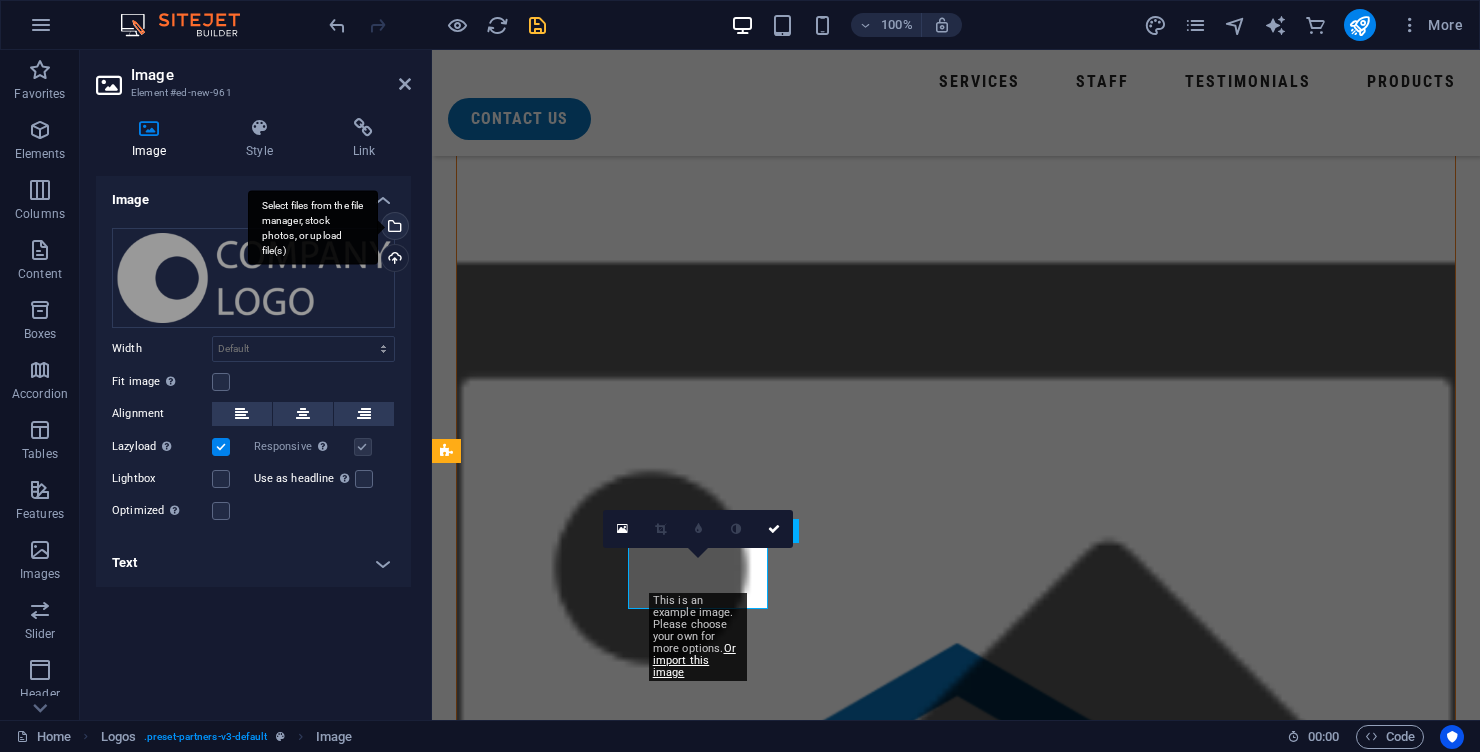 click on "Select files from the file manager, stock photos, or upload file(s)" at bounding box center (393, 228) 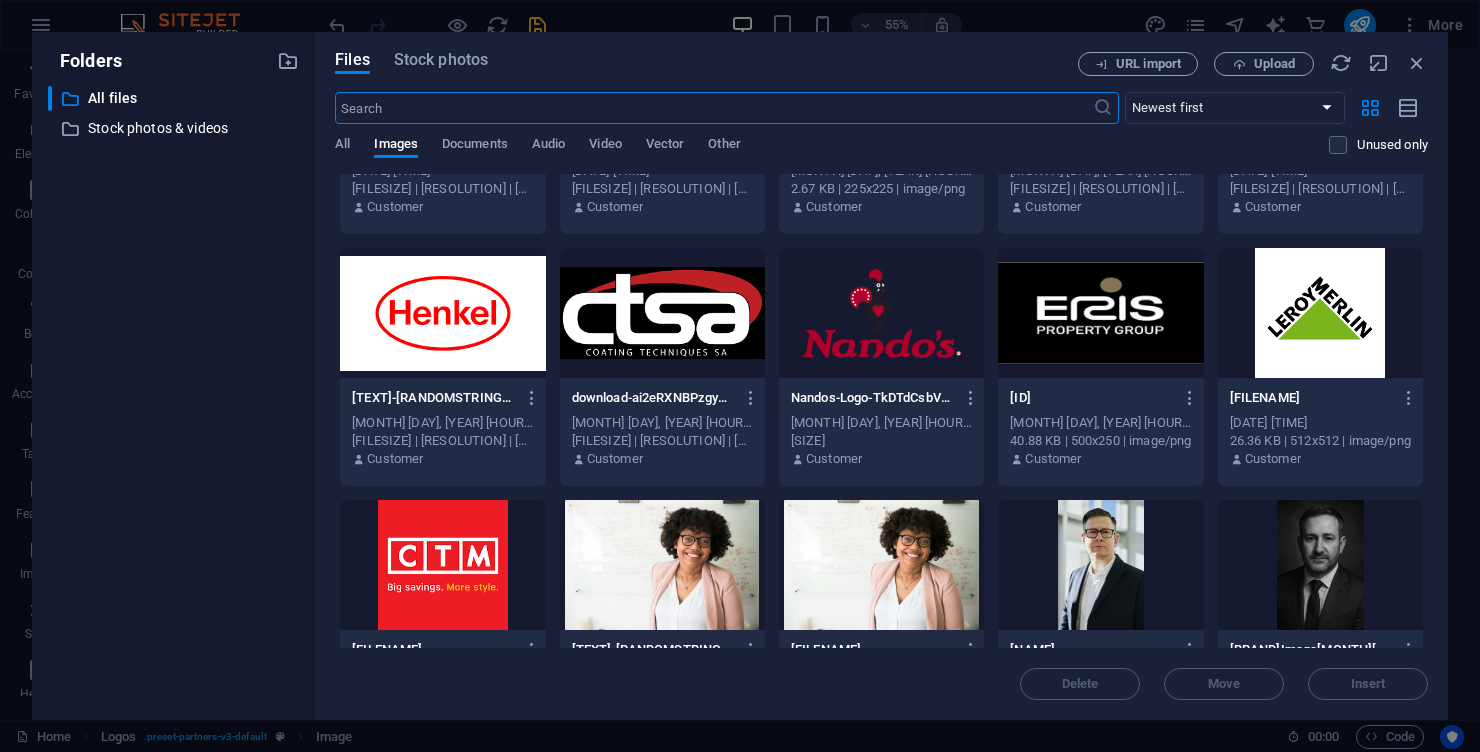 scroll, scrollTop: 2456, scrollLeft: 0, axis: vertical 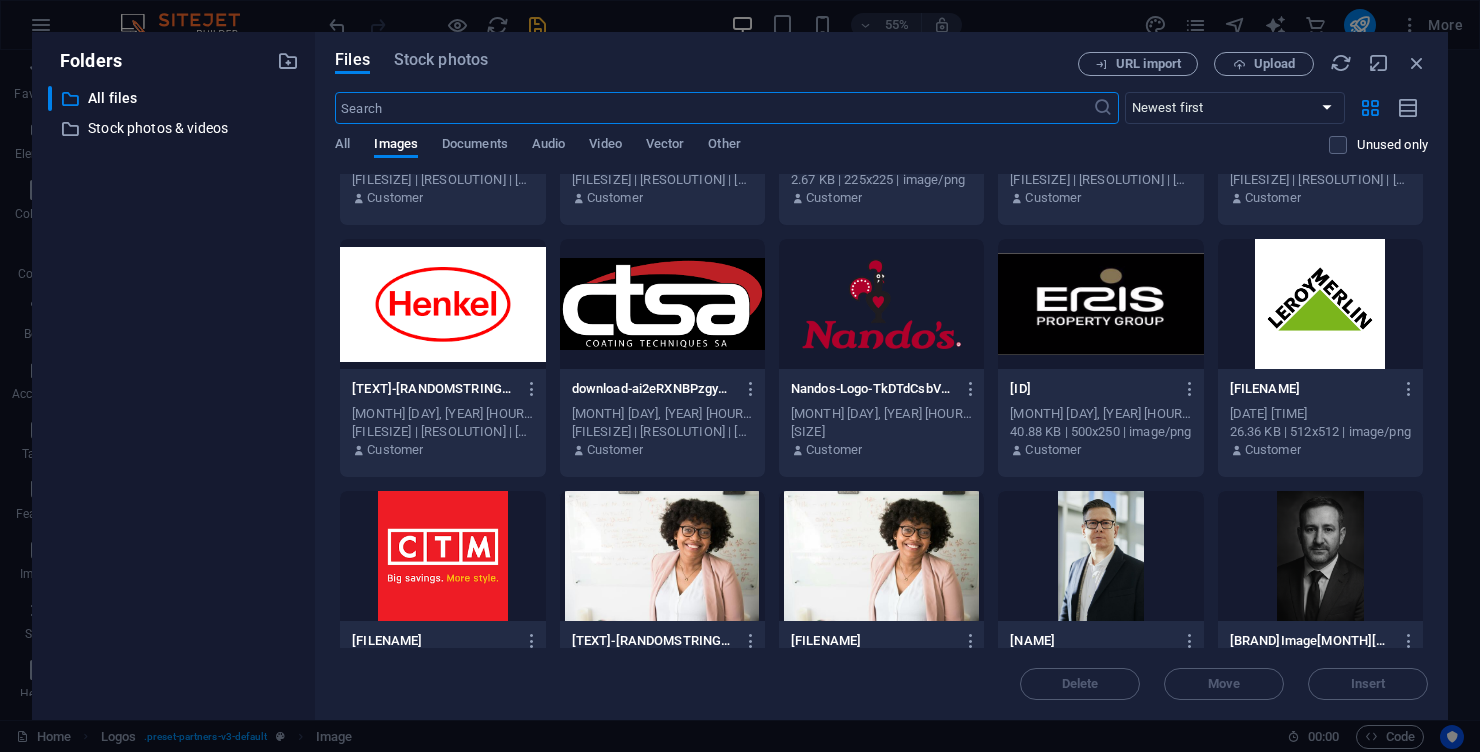 click at bounding box center [662, 304] 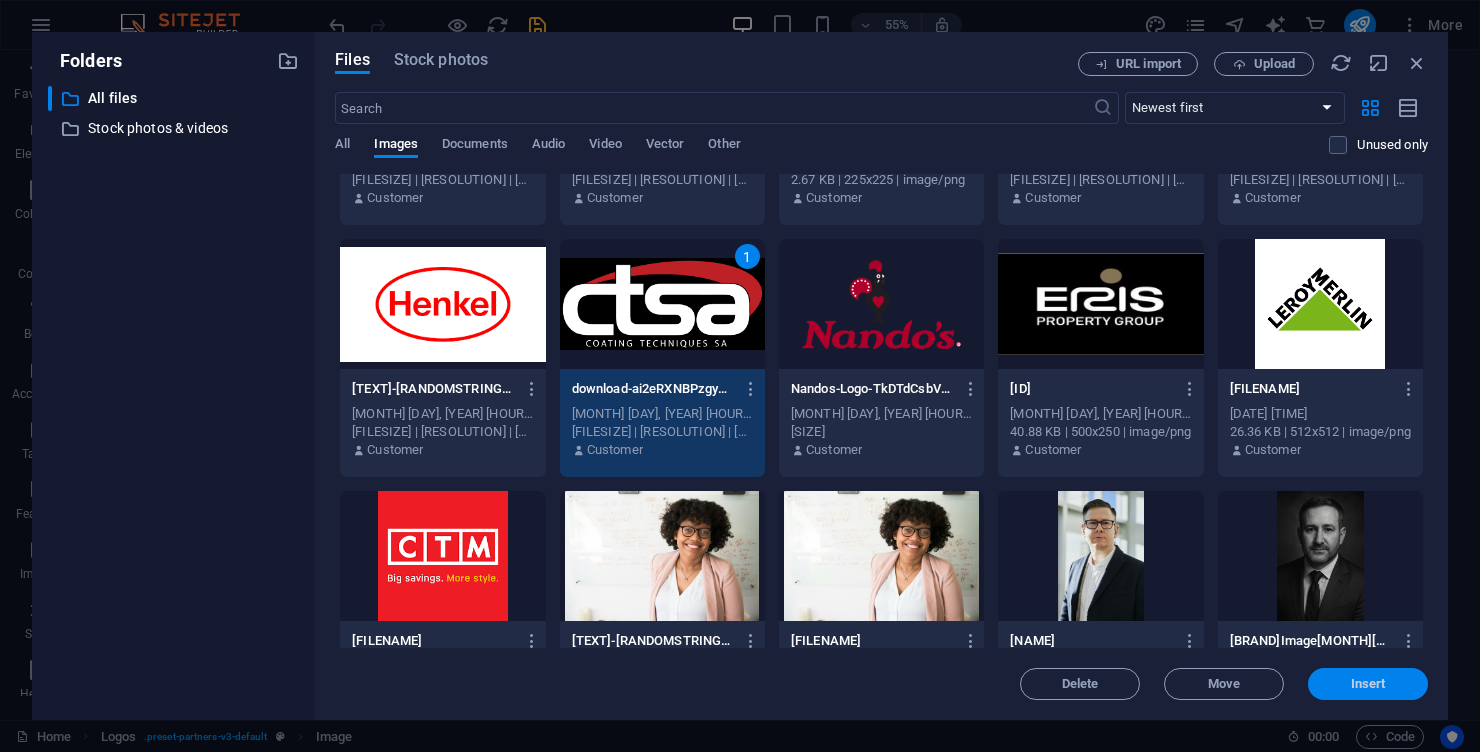 click on "Insert" at bounding box center [1368, 684] 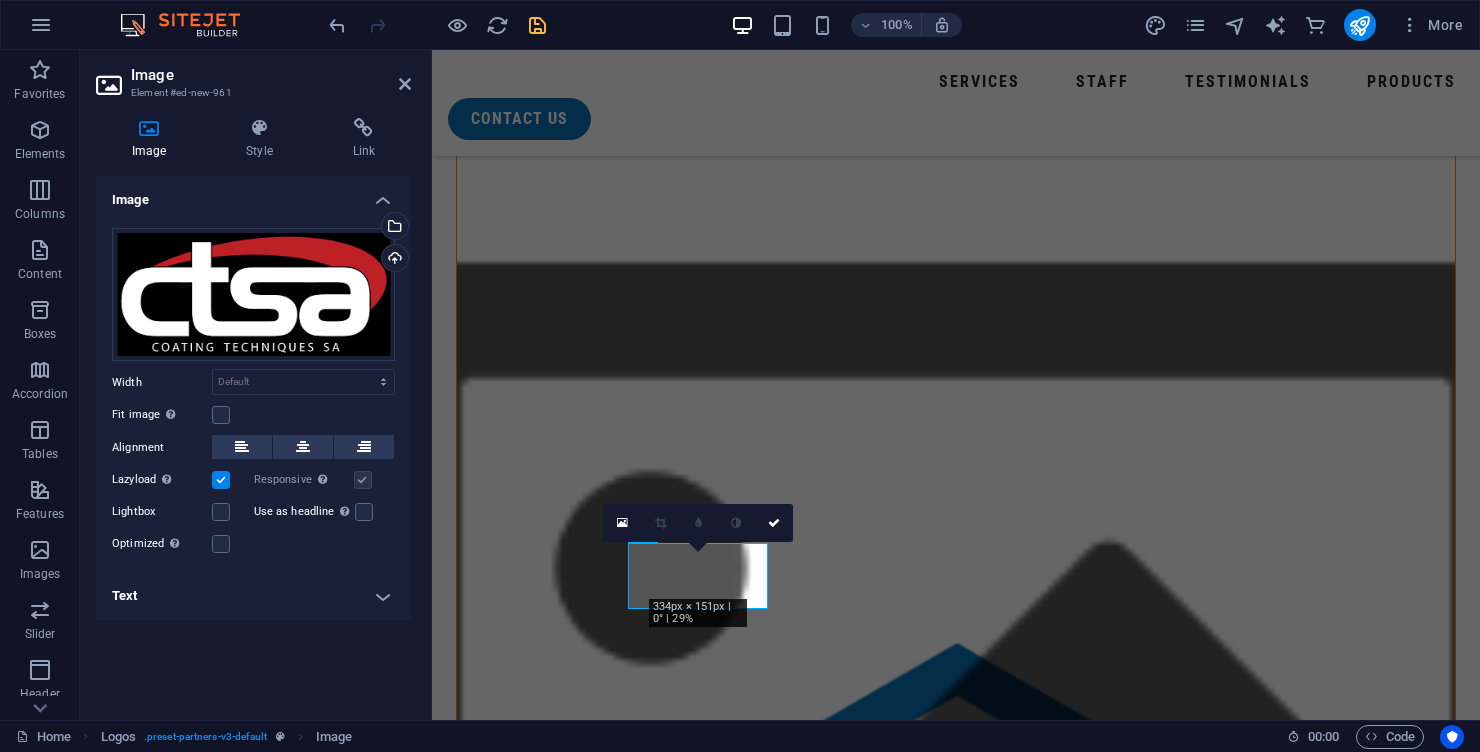 click at bounding box center [526, 3605] 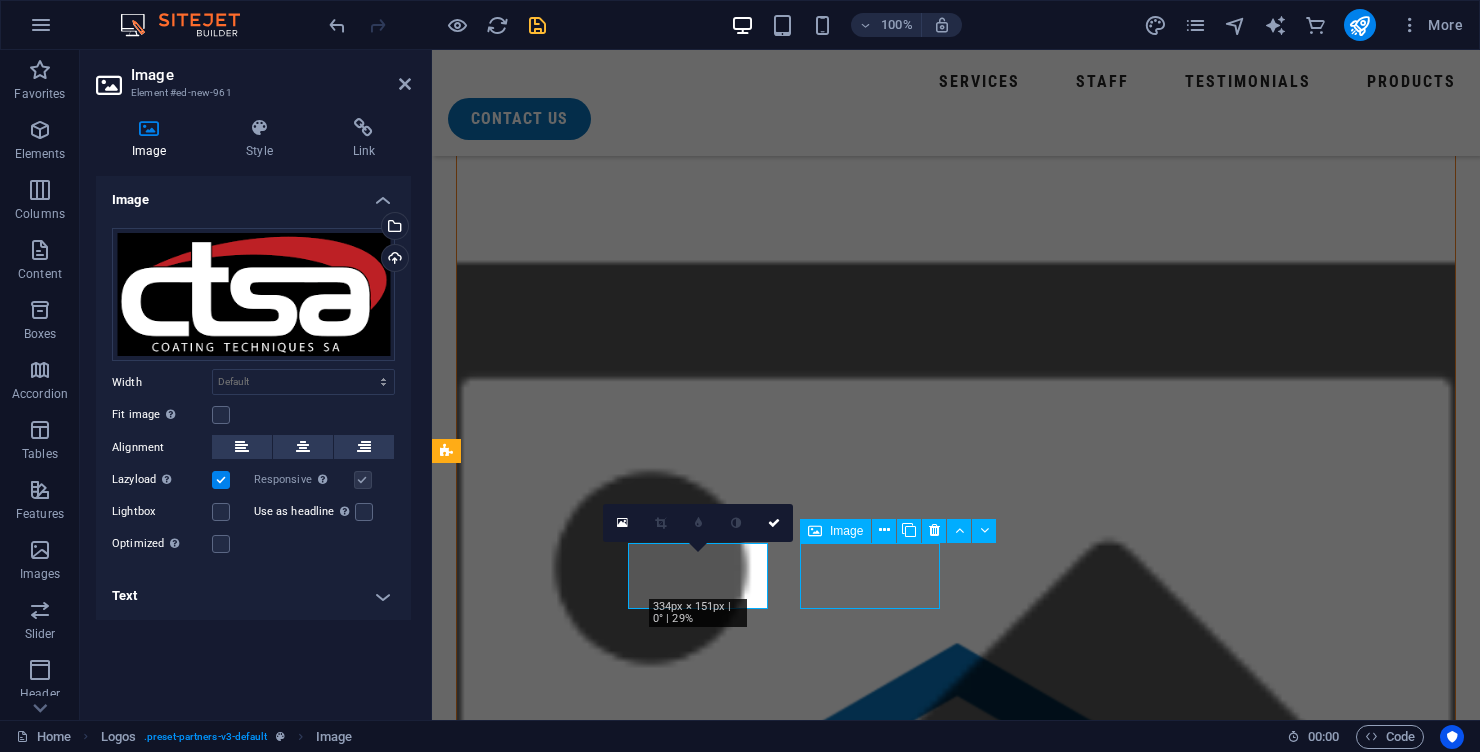 click at bounding box center (526, 3605) 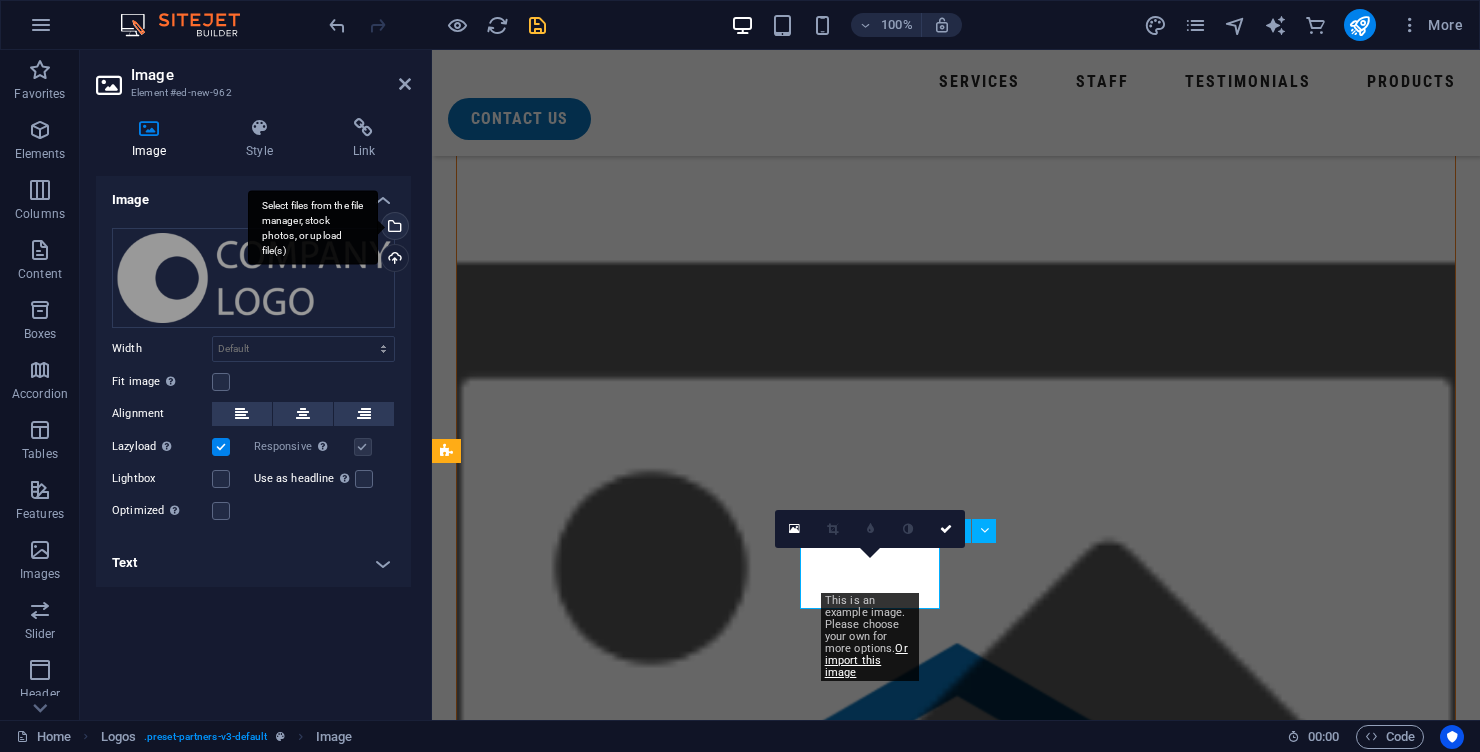 click on "Select files from the file manager, stock photos, or upload file(s)" at bounding box center (393, 228) 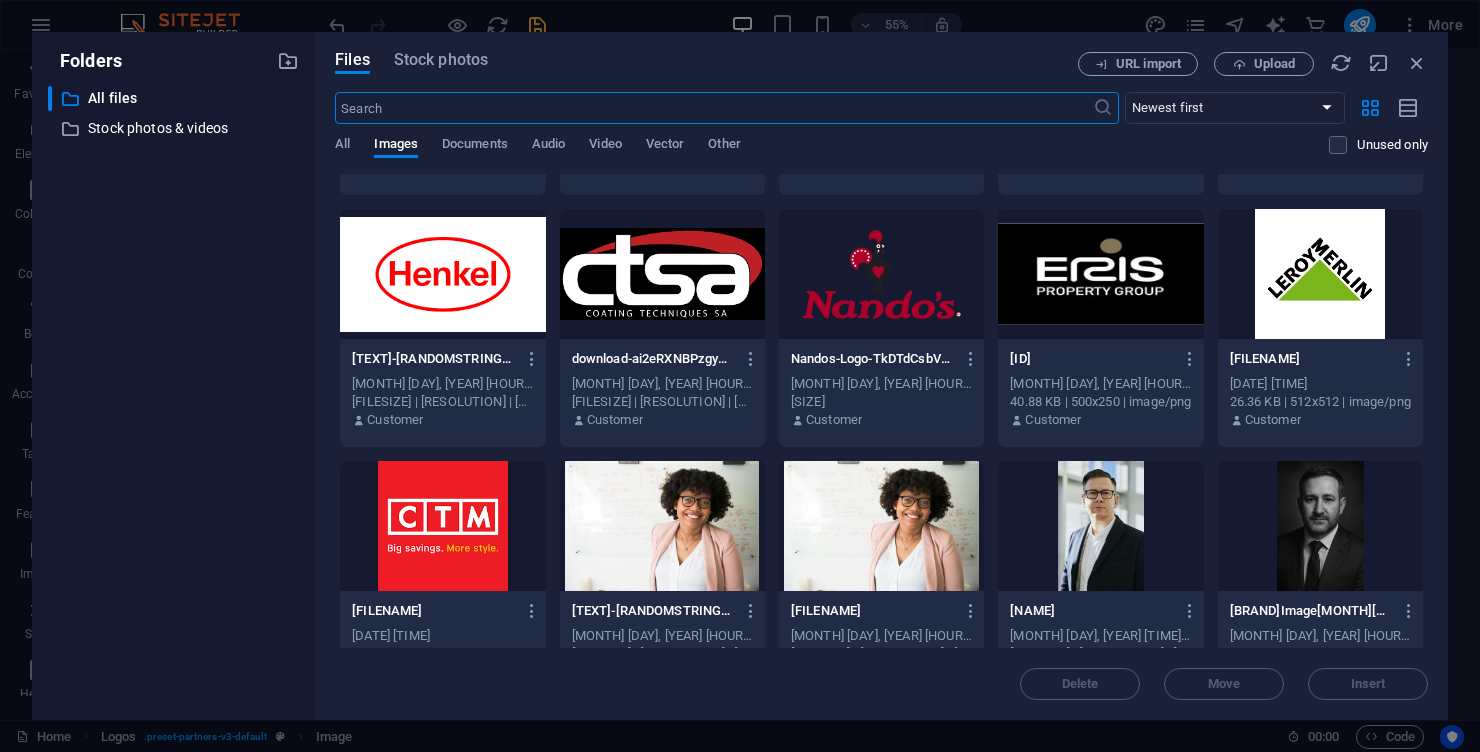 scroll, scrollTop: 2497, scrollLeft: 0, axis: vertical 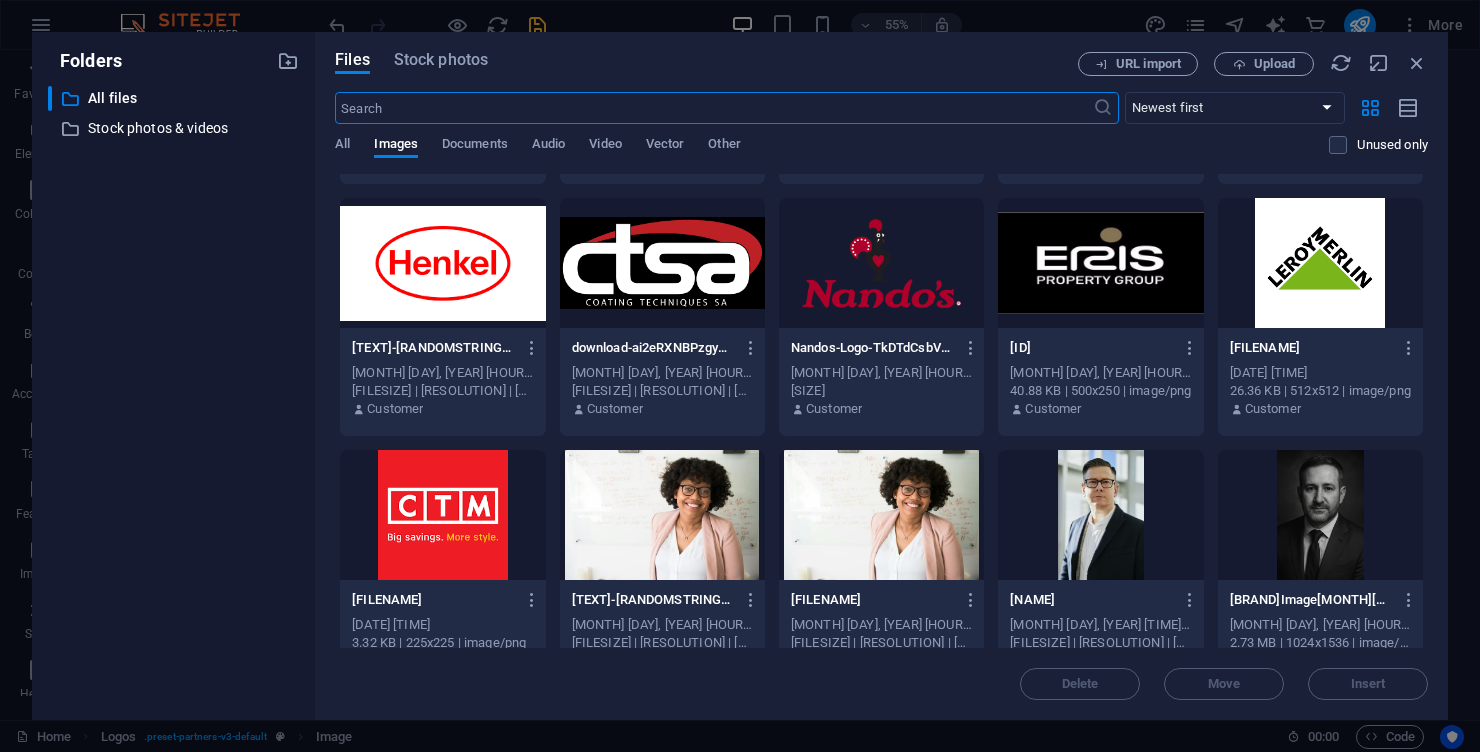 click at bounding box center [881, 263] 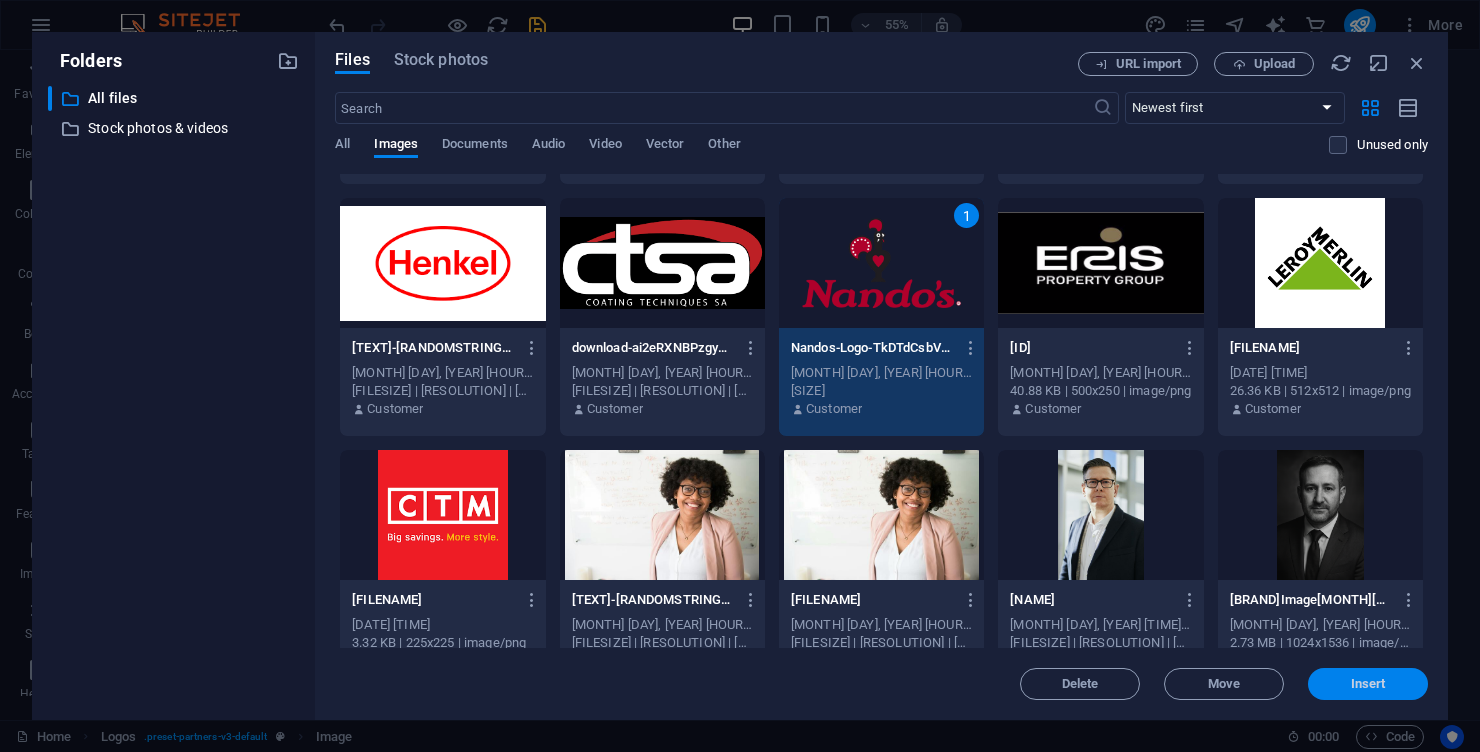 click on "Insert" at bounding box center [1368, 684] 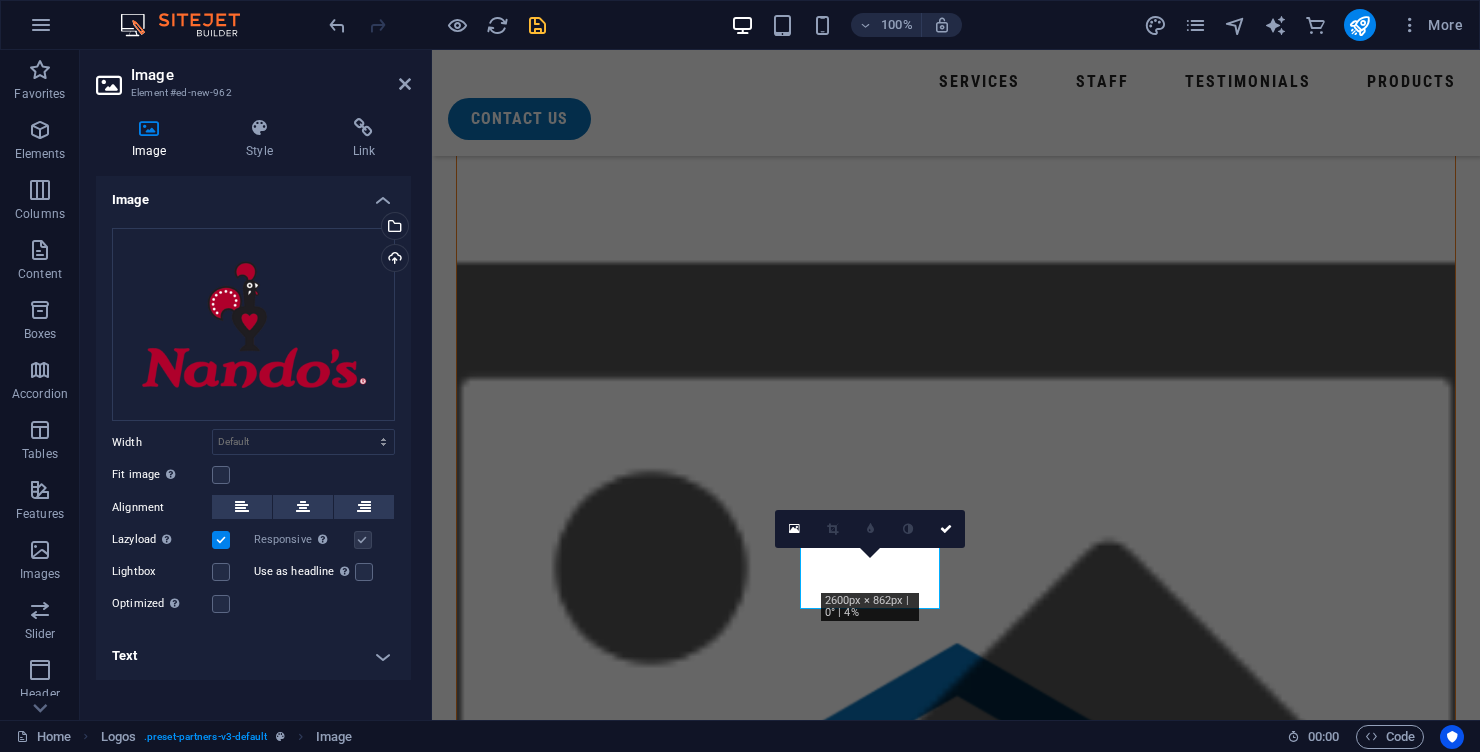 click at bounding box center (526, 3687) 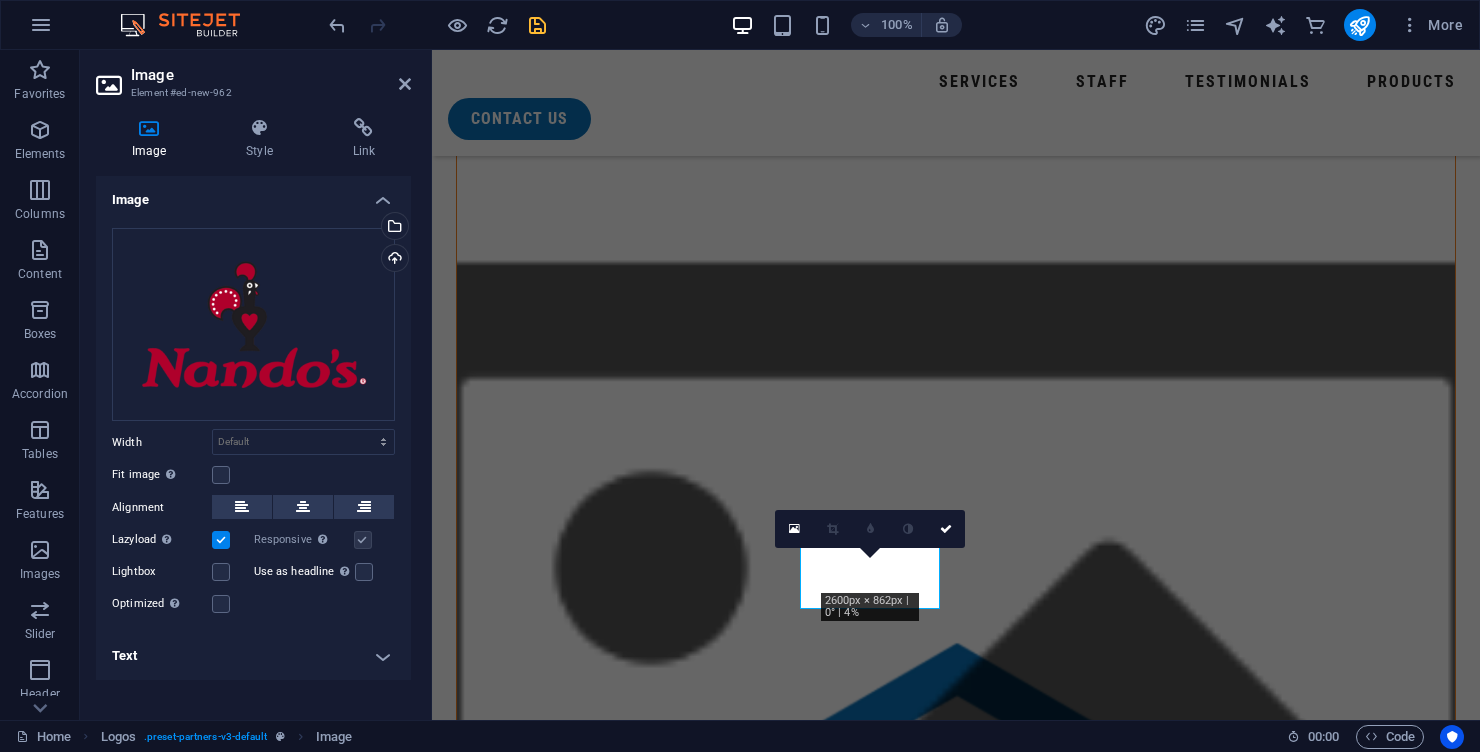 click at bounding box center (526, 3687) 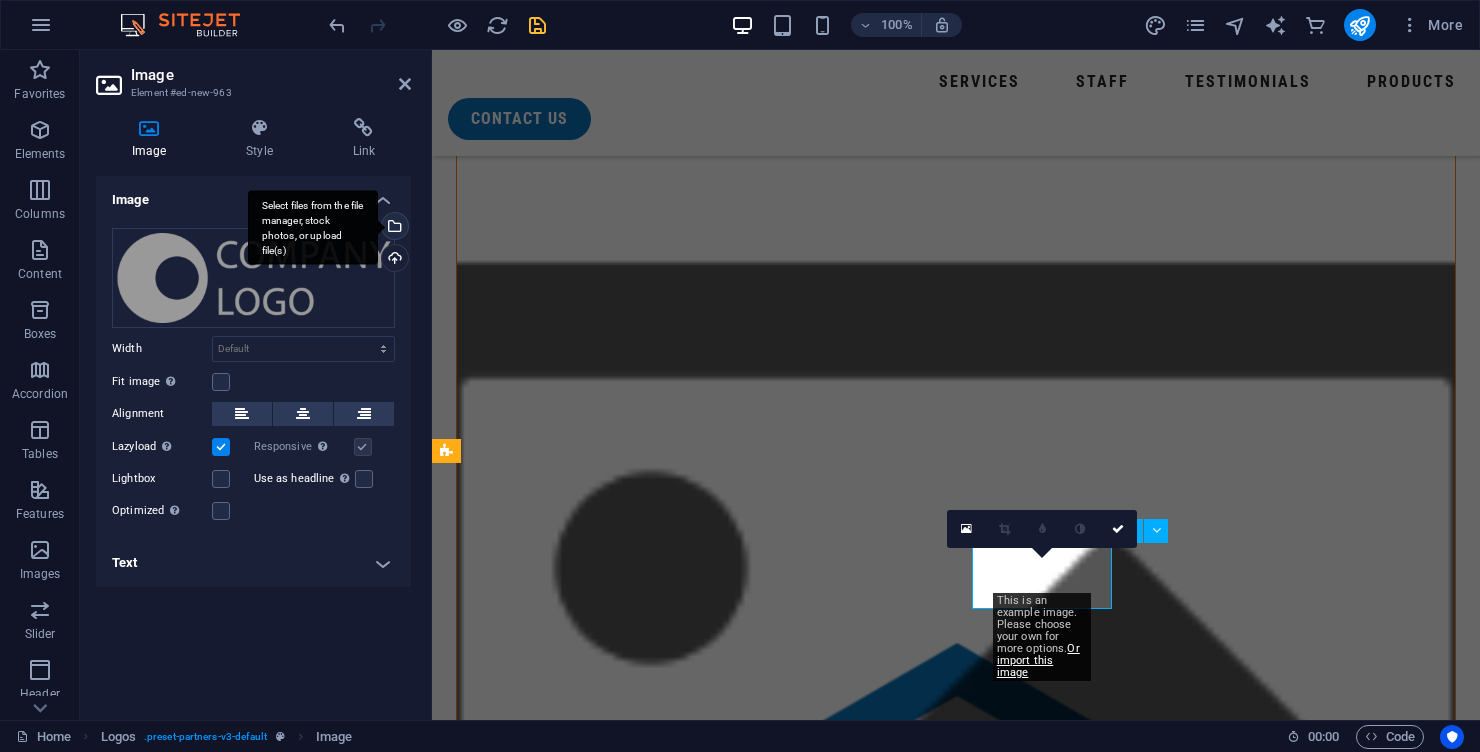 click on "Select files from the file manager, stock photos, or upload file(s)" at bounding box center (393, 228) 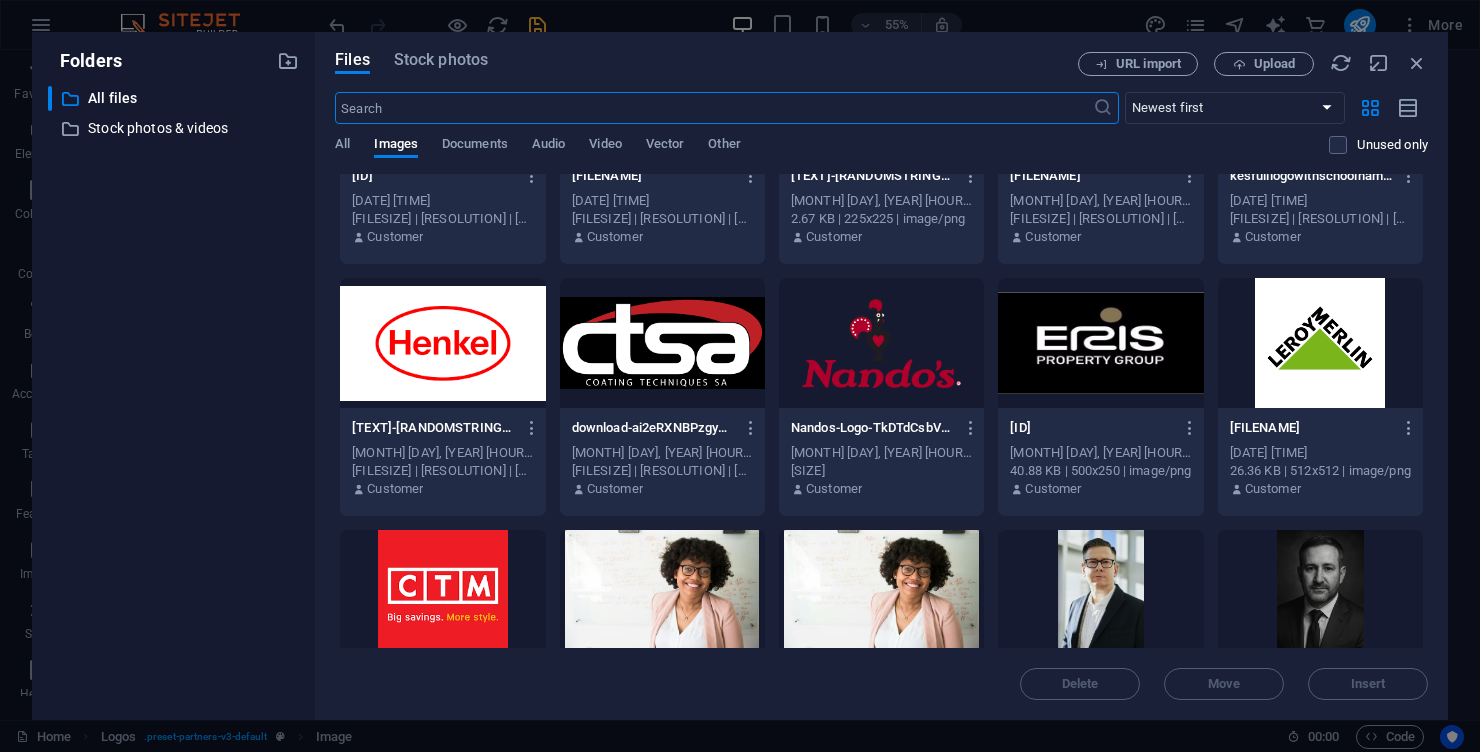 scroll, scrollTop: 2413, scrollLeft: 0, axis: vertical 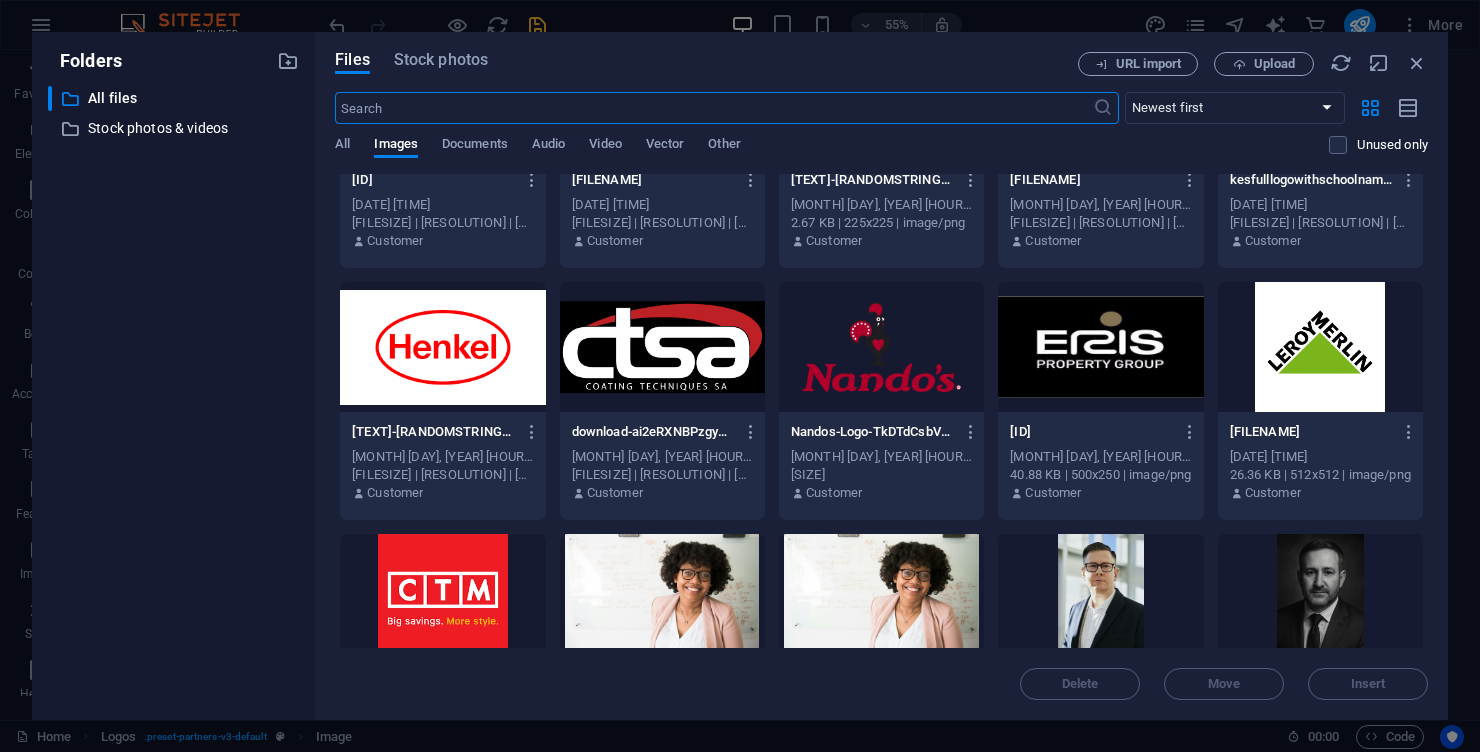 click at bounding box center [1100, 347] 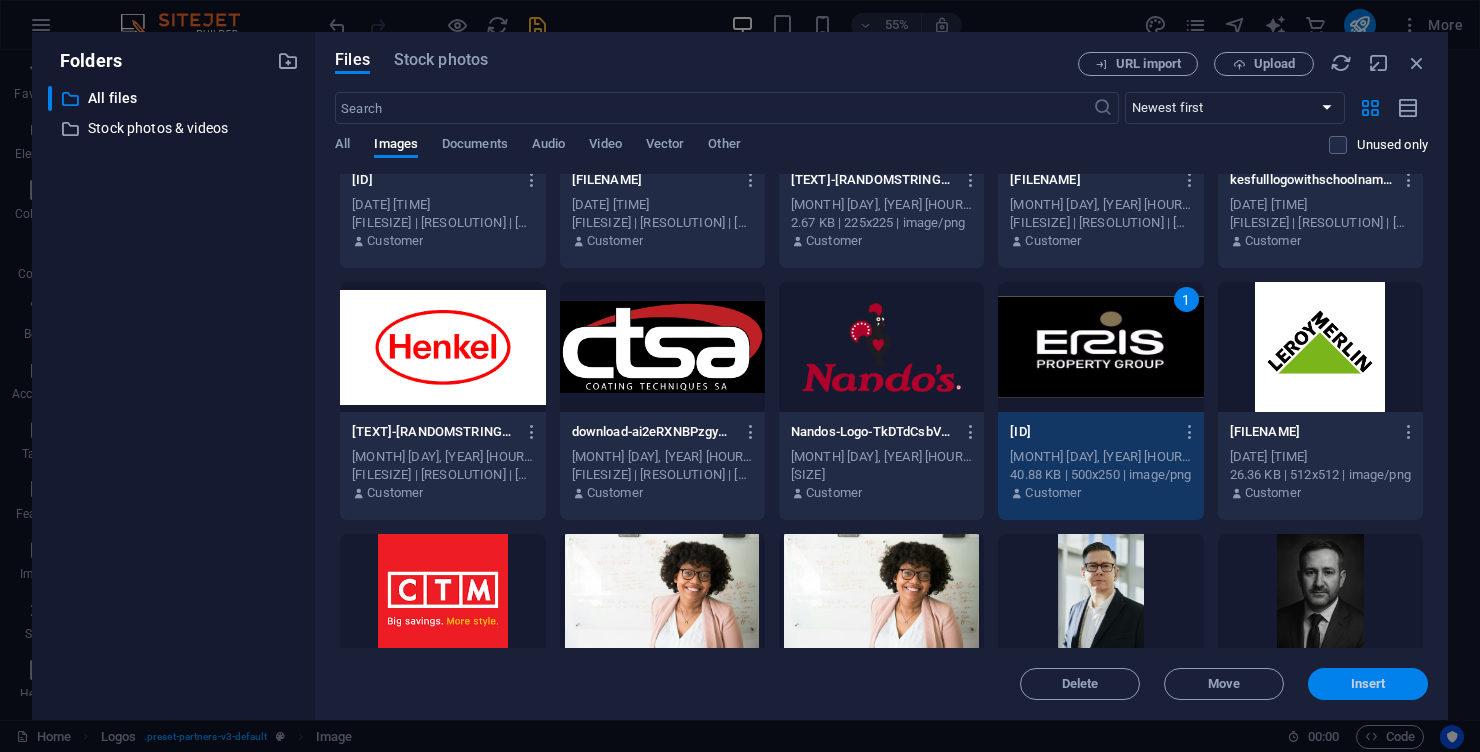 click on "Insert" at bounding box center (1368, 684) 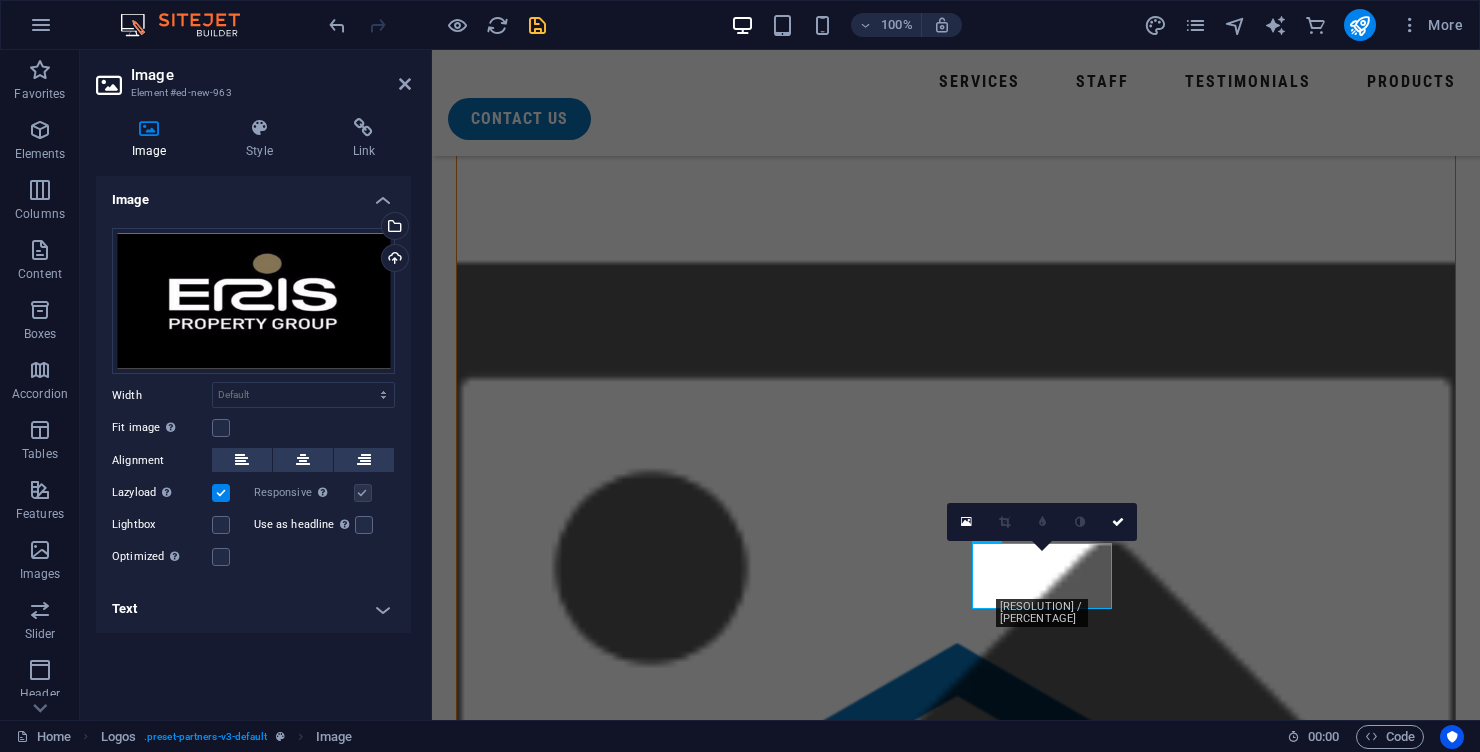 click at bounding box center (526, 3770) 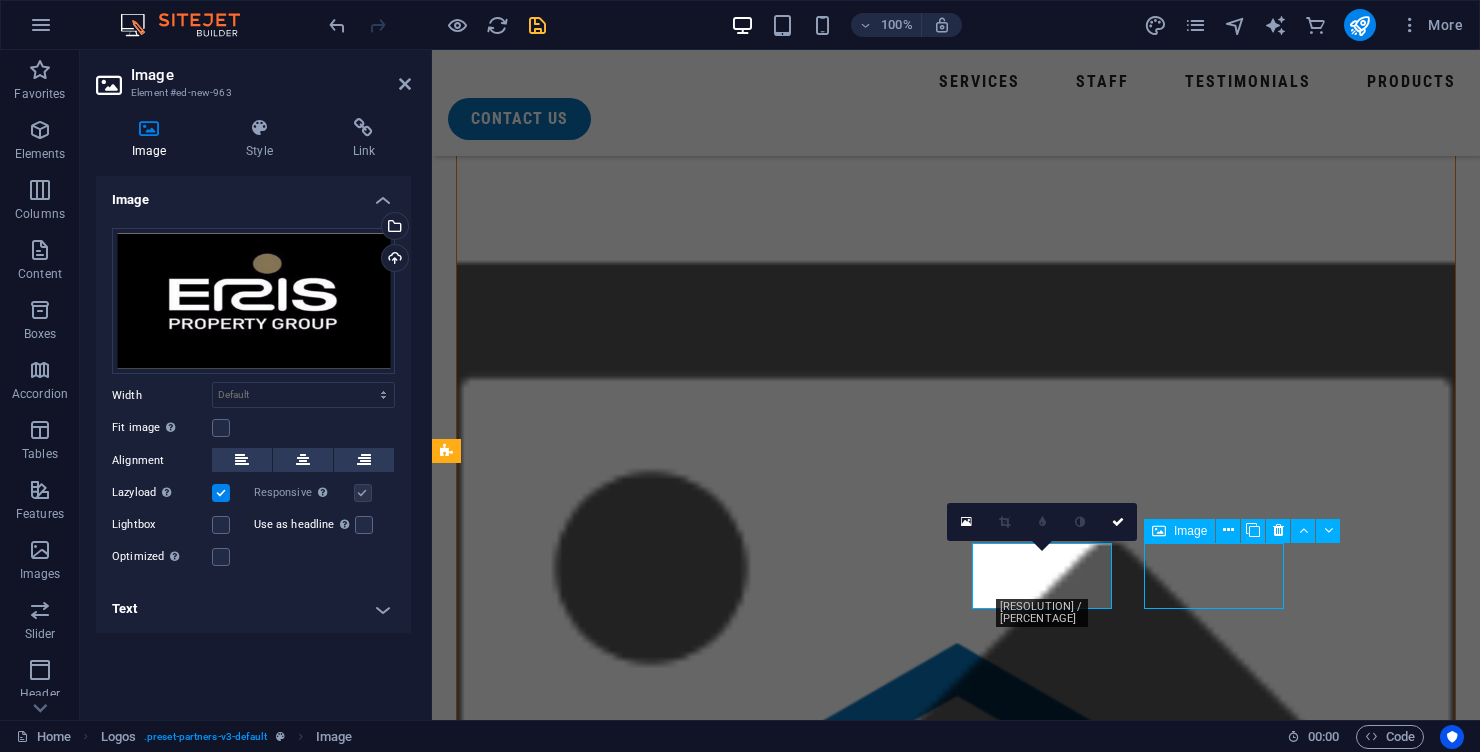 click at bounding box center (526, 3770) 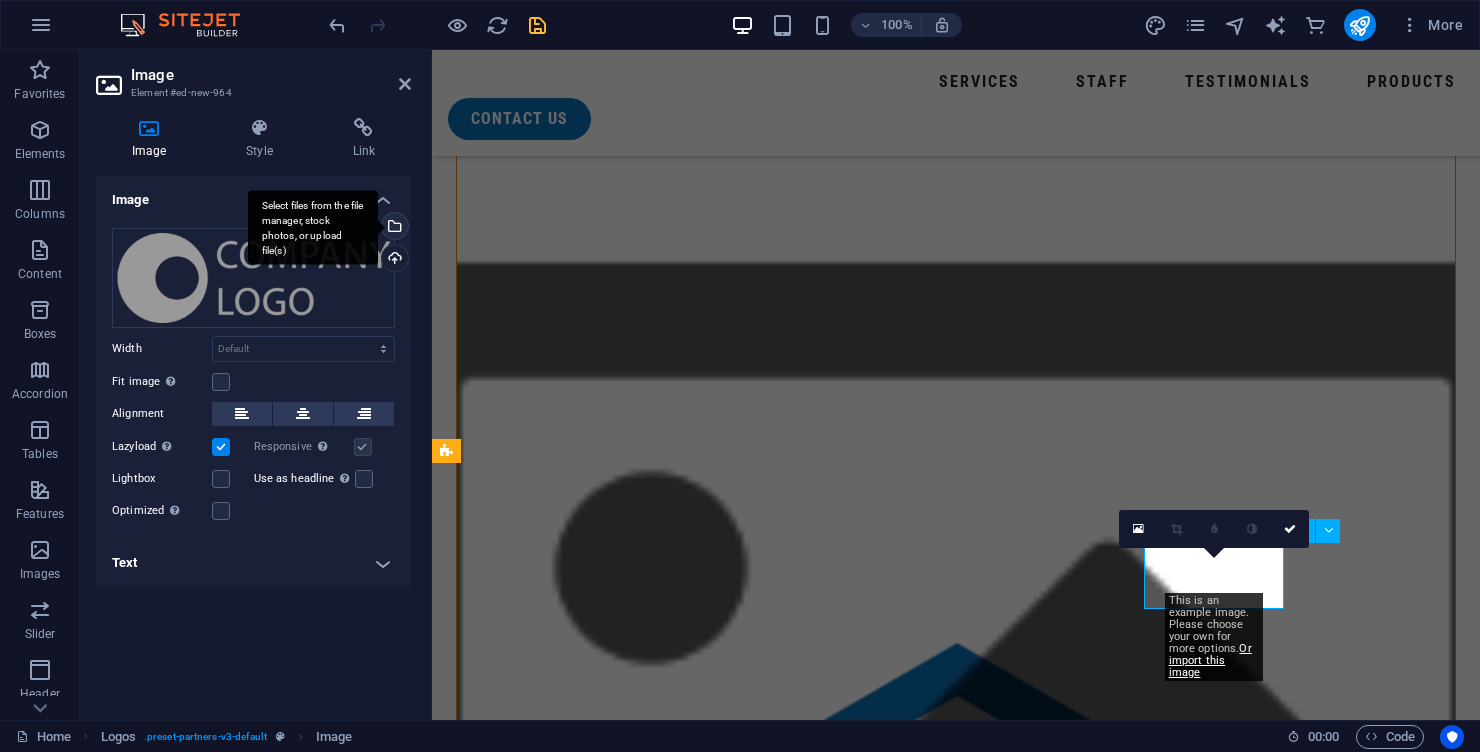 click on "Select files from the file manager, stock photos, or upload file(s)" at bounding box center [313, 227] 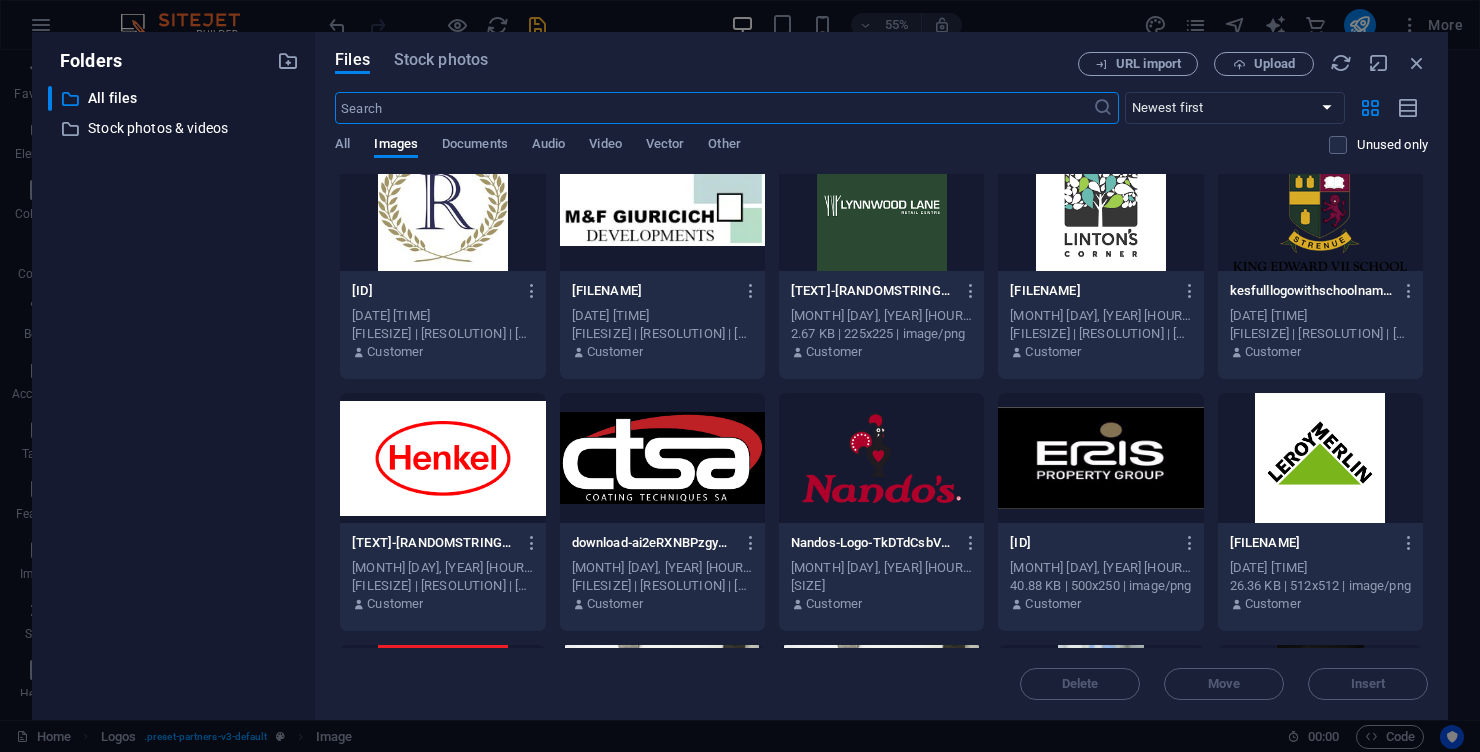 scroll, scrollTop: 2297, scrollLeft: 0, axis: vertical 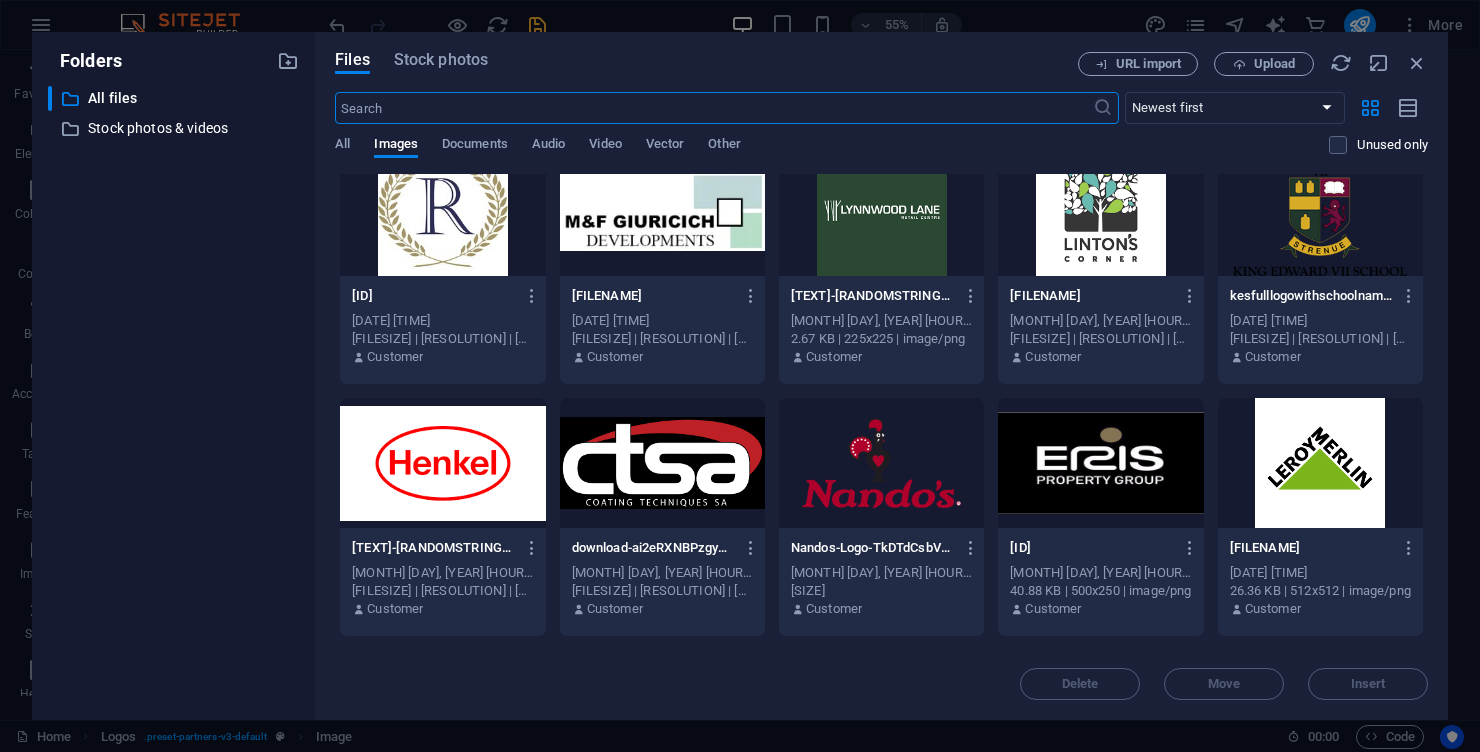 click at bounding box center [1320, 463] 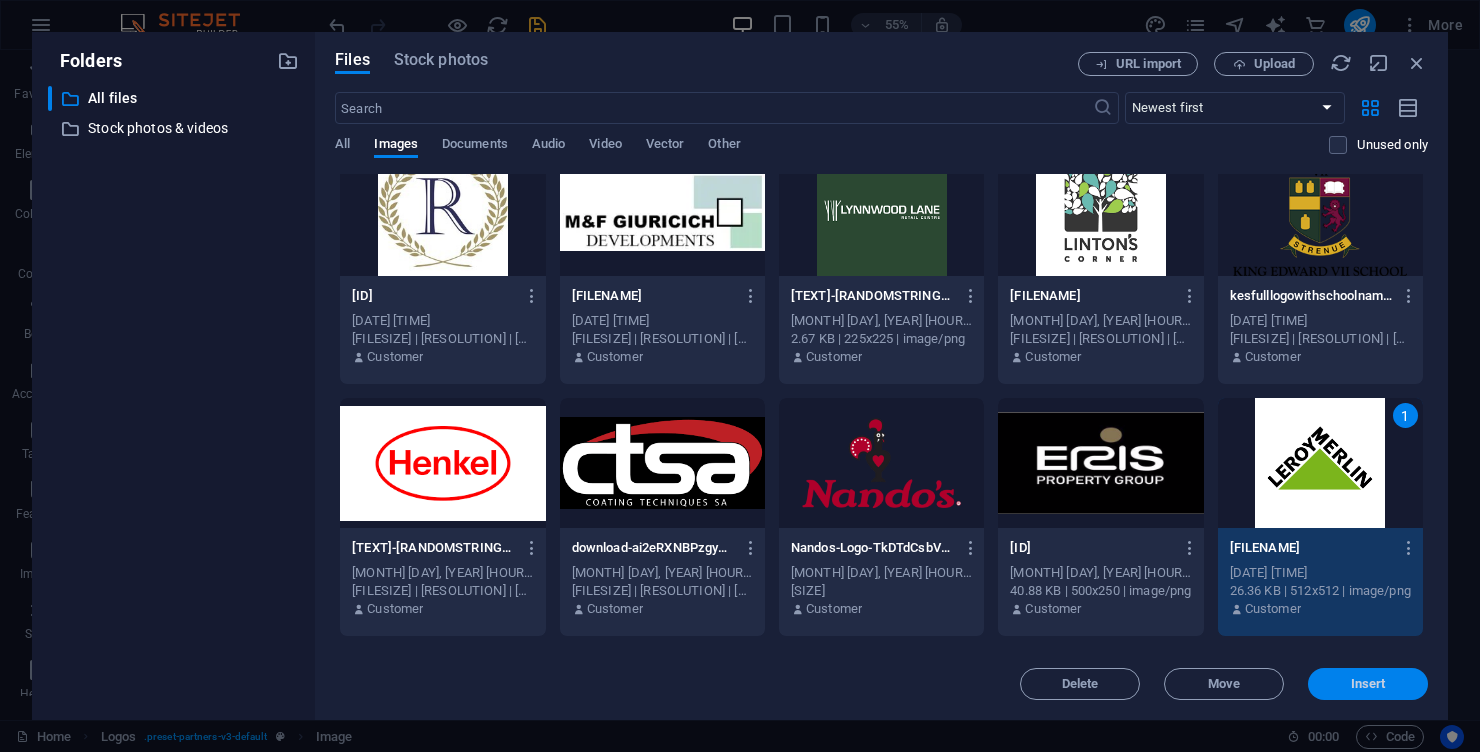 click on "Insert" at bounding box center (1368, 684) 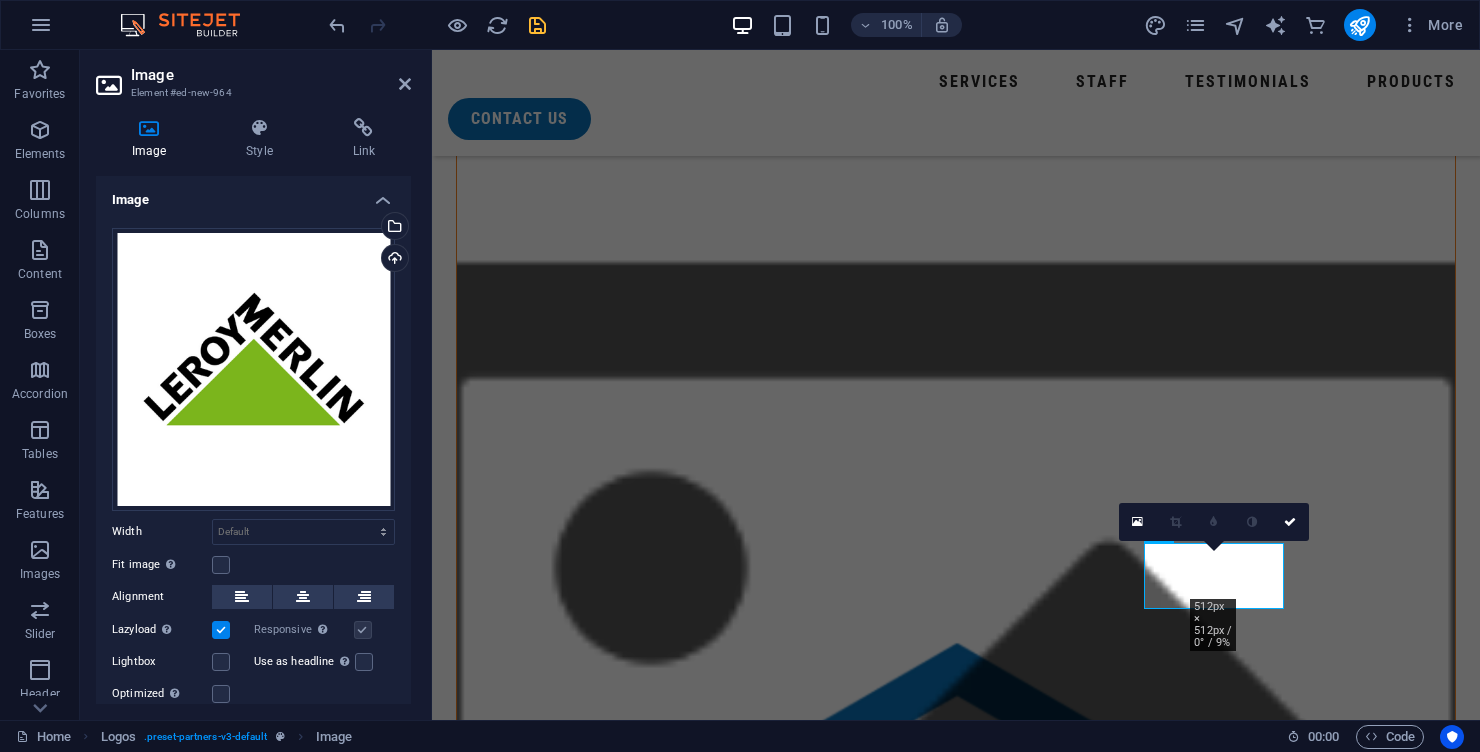 click at bounding box center (526, 3853) 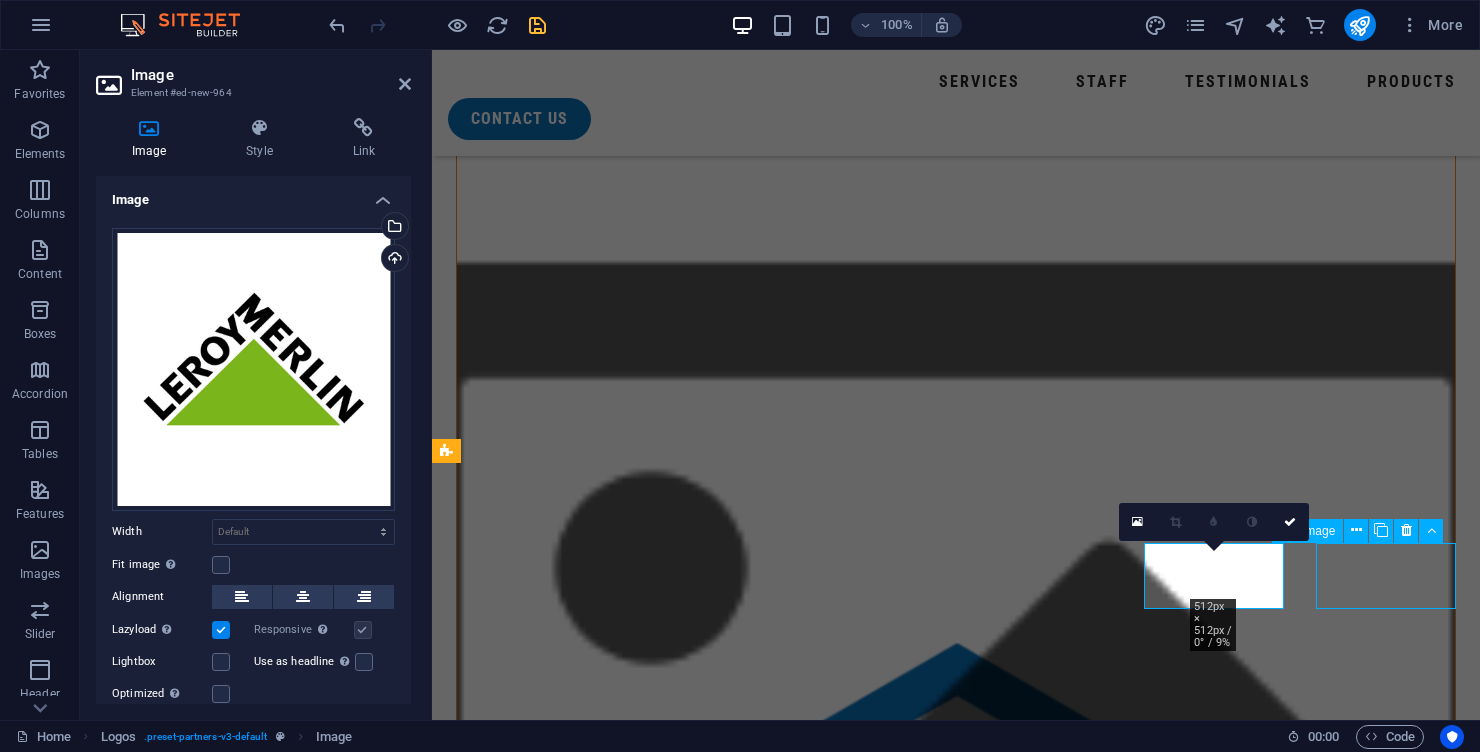 click at bounding box center (526, 3853) 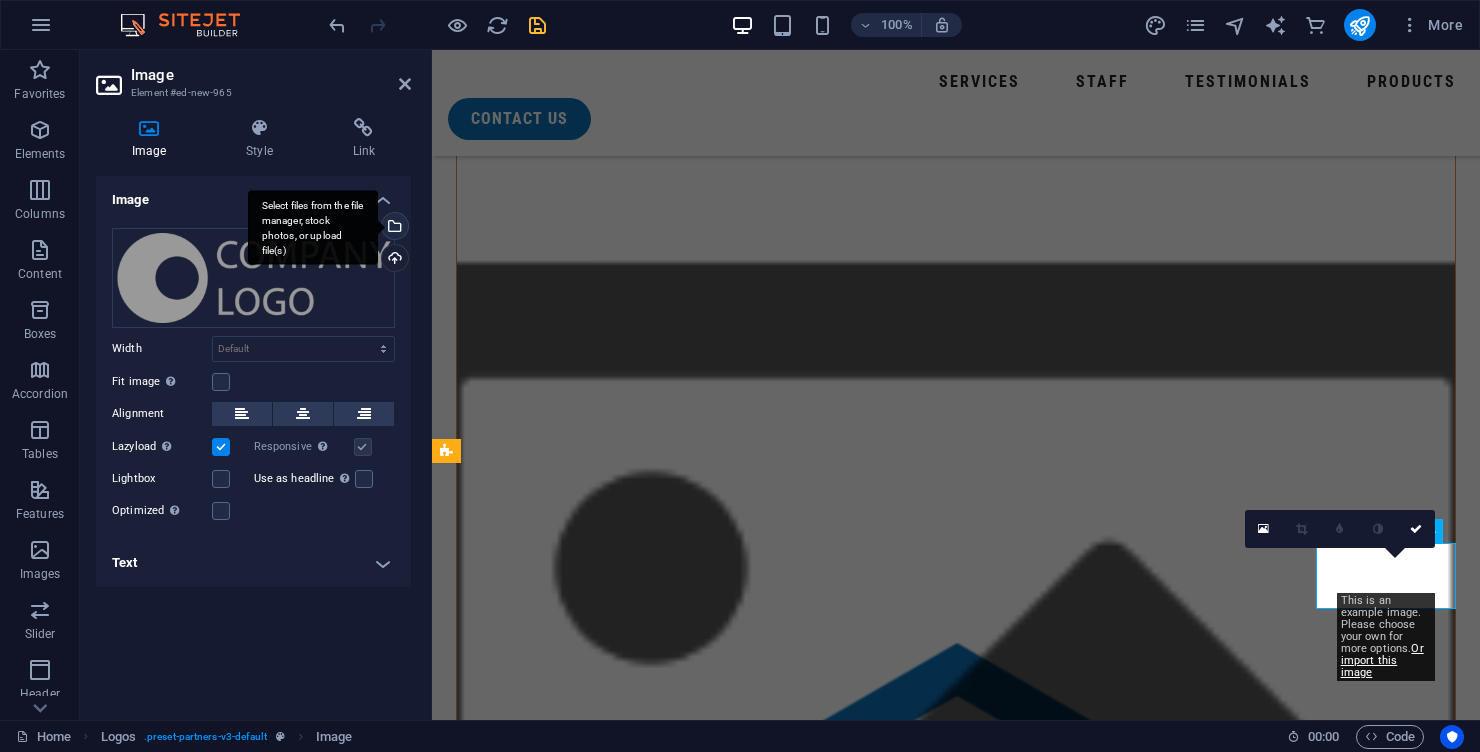 click on "Select files from the file manager, stock photos, or upload file(s)" at bounding box center [393, 228] 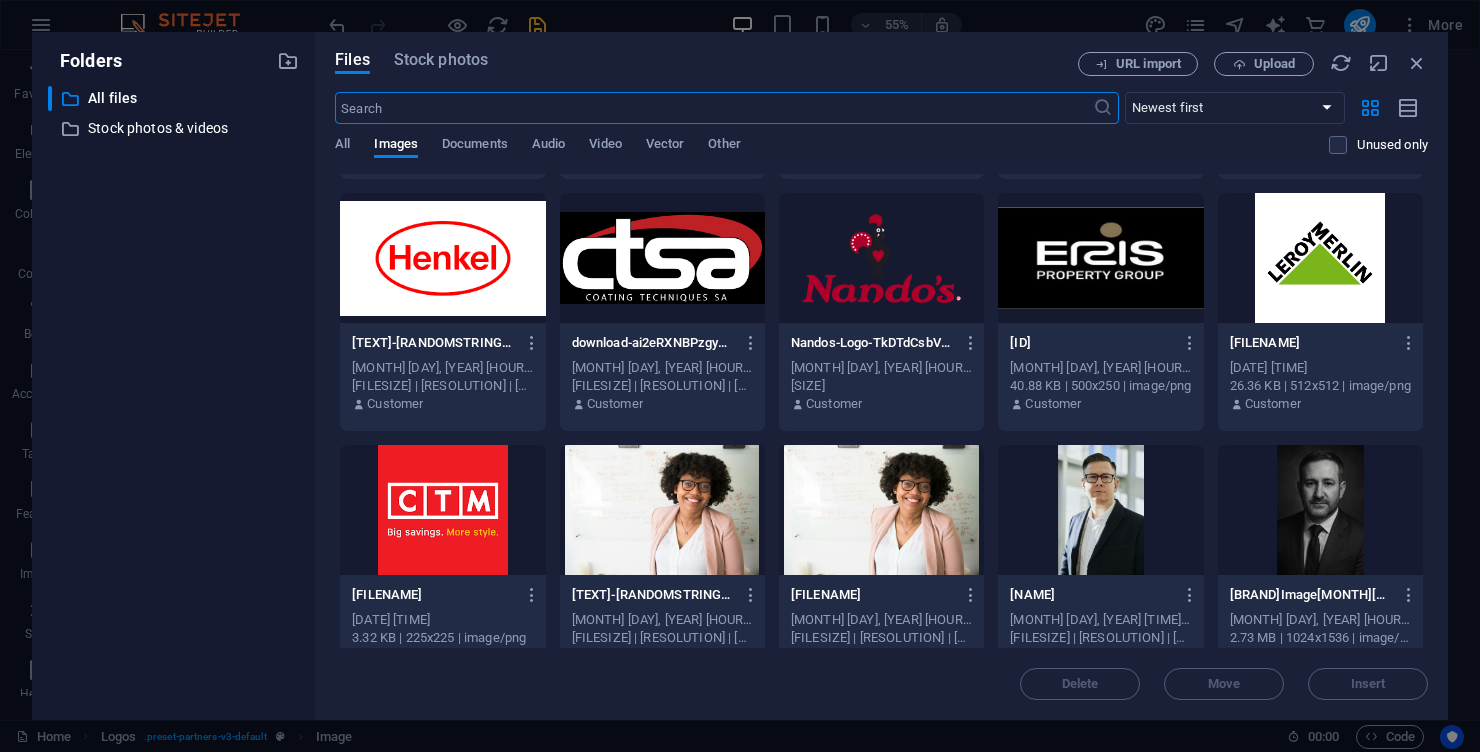 scroll, scrollTop: 2513, scrollLeft: 0, axis: vertical 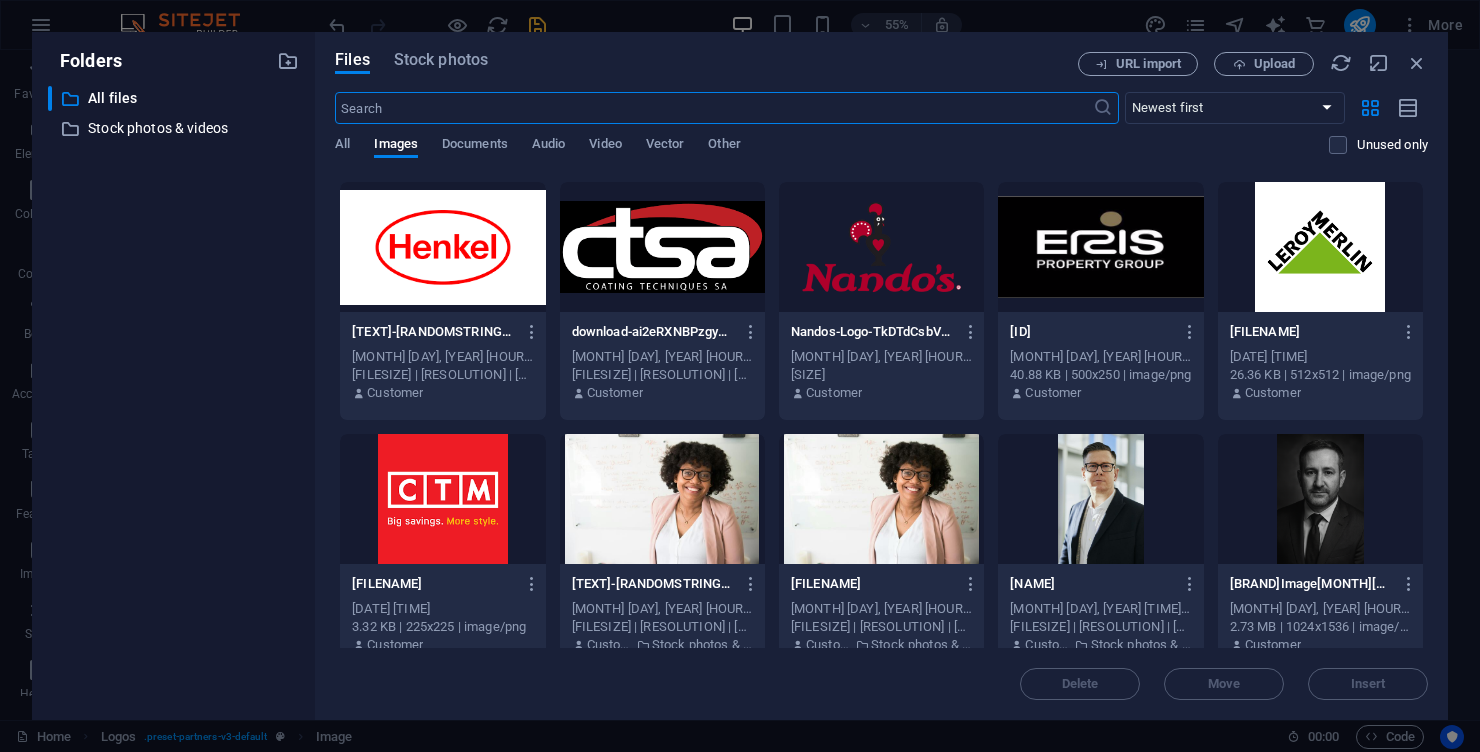 click at bounding box center (442, 499) 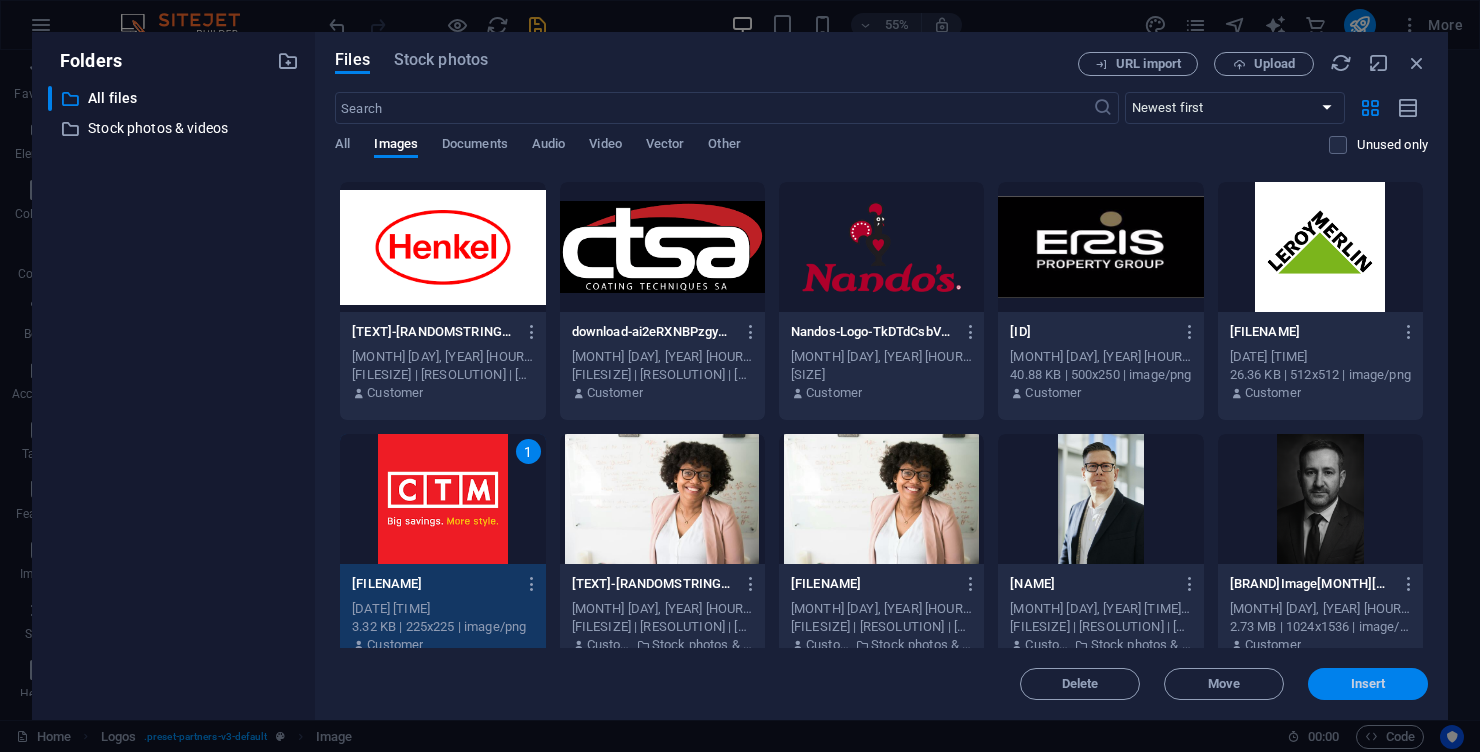 click on "Insert" at bounding box center [1368, 684] 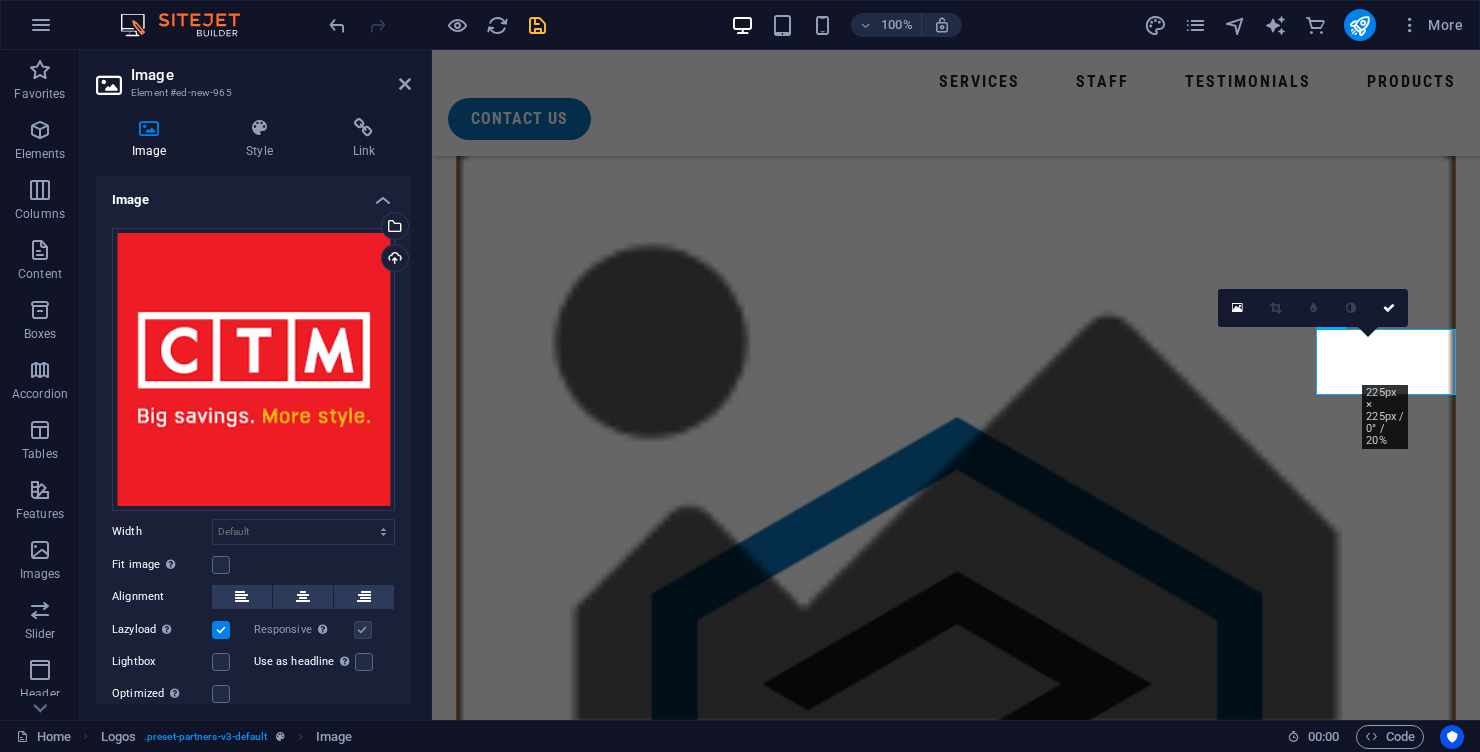 scroll, scrollTop: 1384, scrollLeft: 0, axis: vertical 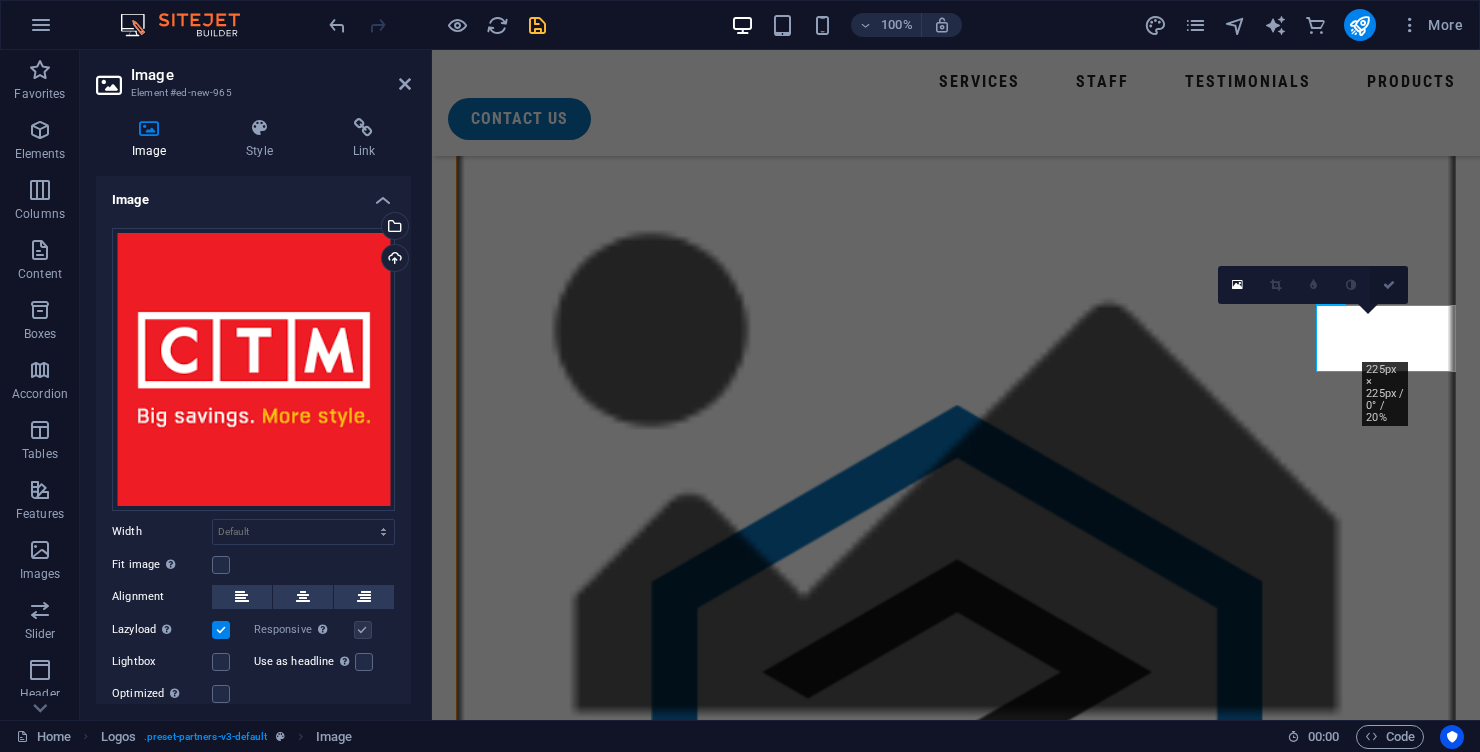 click at bounding box center (1389, 285) 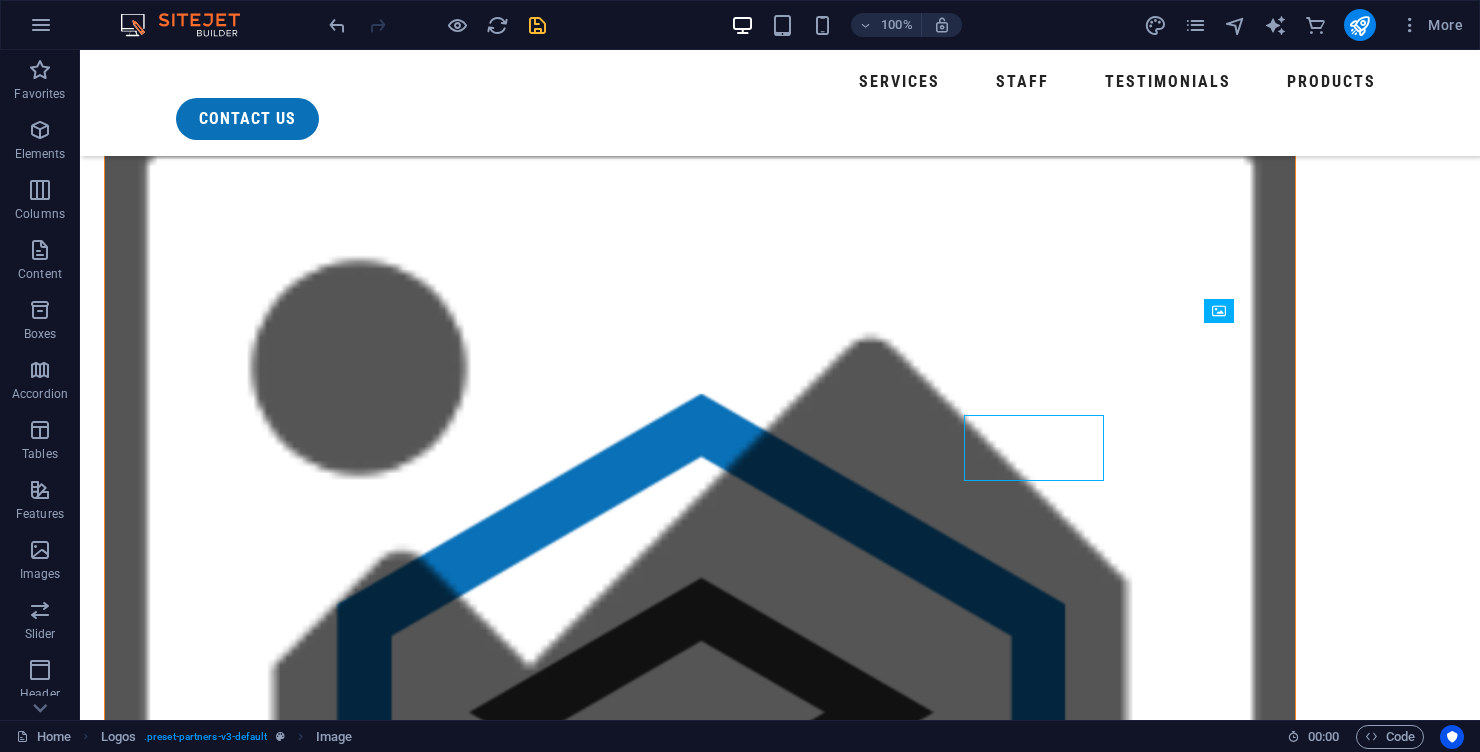 scroll, scrollTop: 1274, scrollLeft: 0, axis: vertical 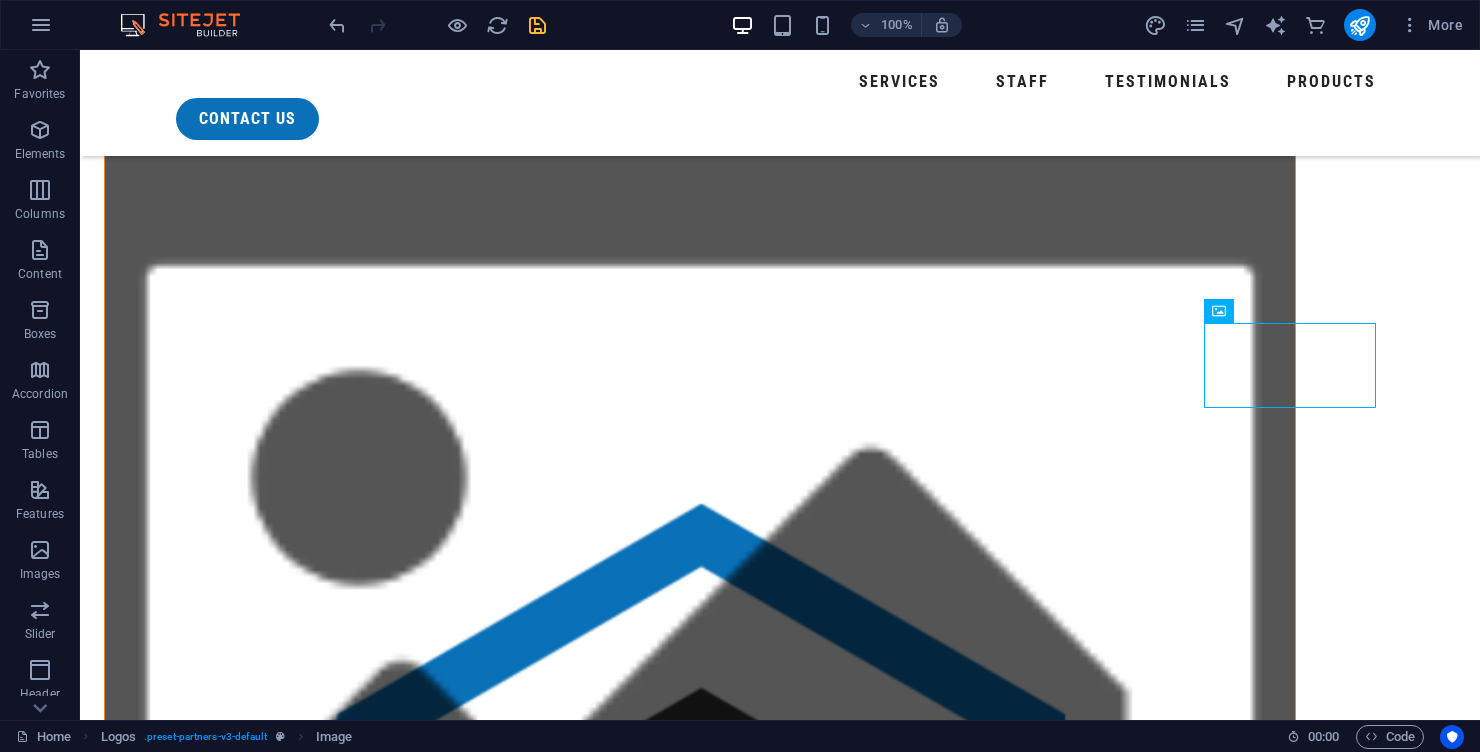 click at bounding box center (190, 4248) 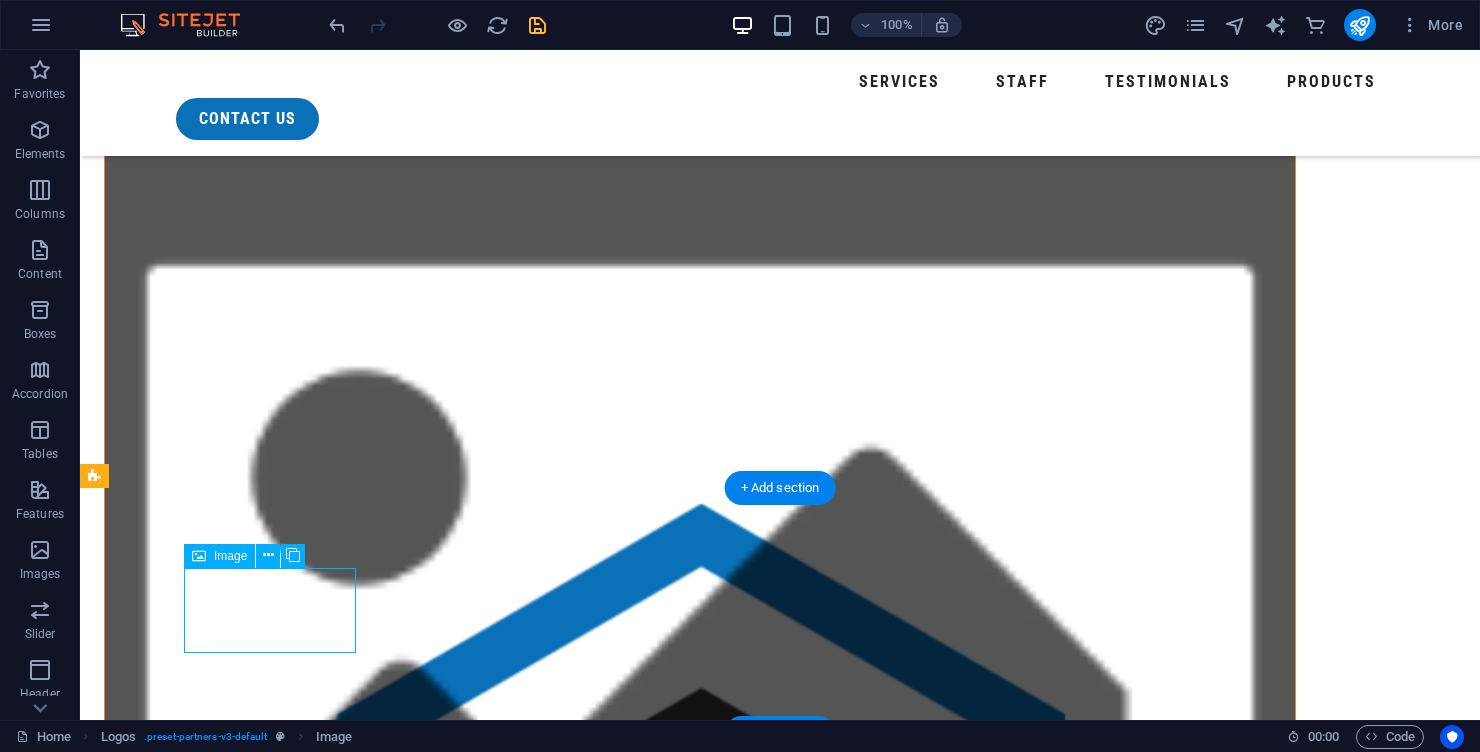 click at bounding box center [190, 4248] 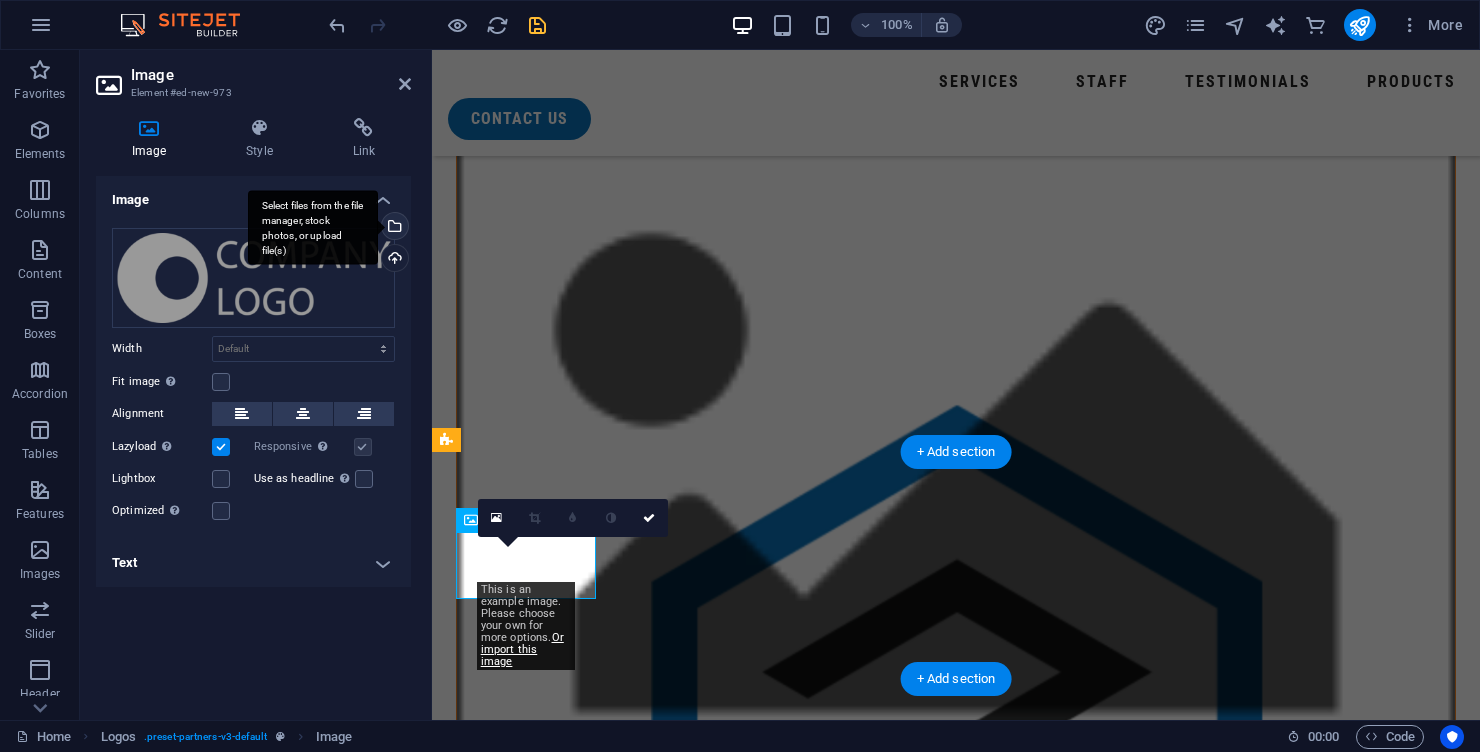 click on "Select files from the file manager, stock photos, or upload file(s)" at bounding box center (313, 227) 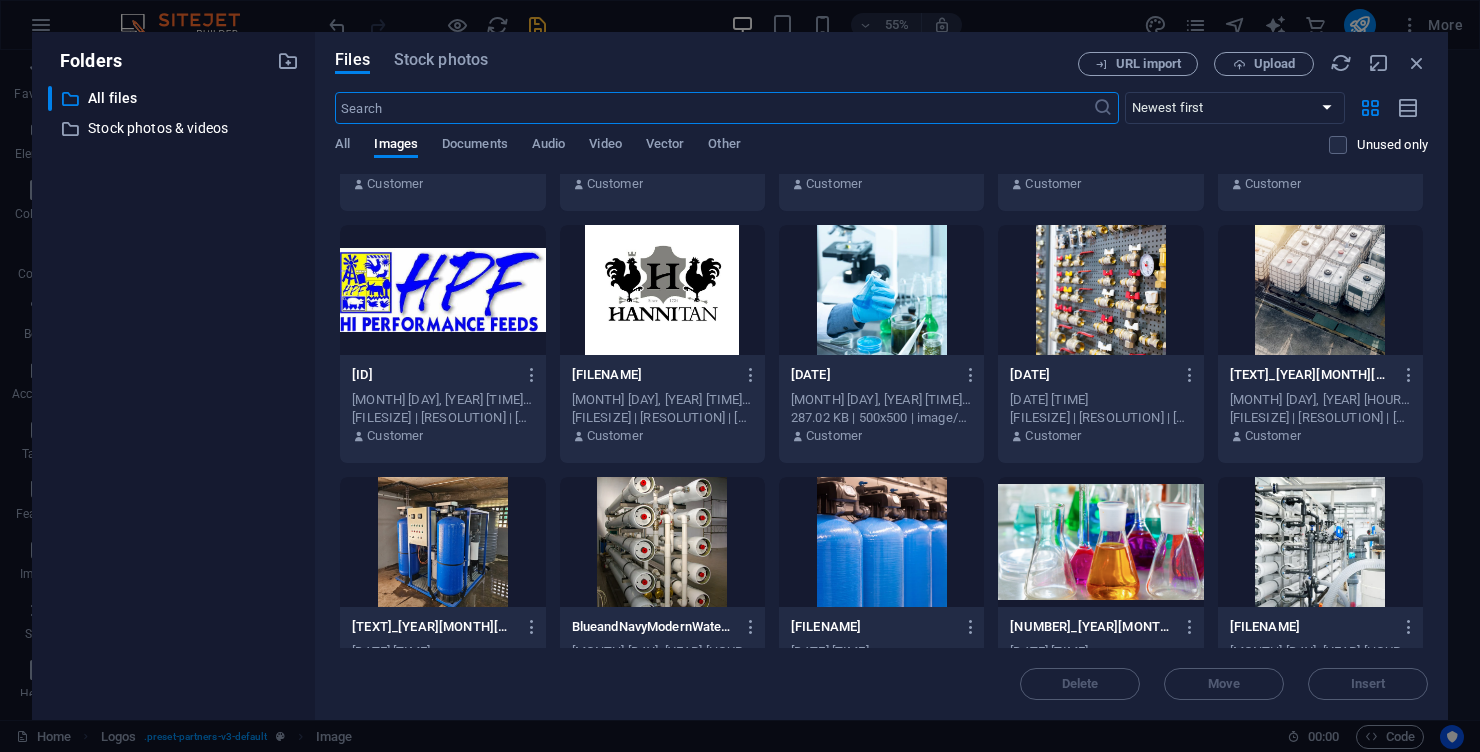 scroll, scrollTop: 9023, scrollLeft: 0, axis: vertical 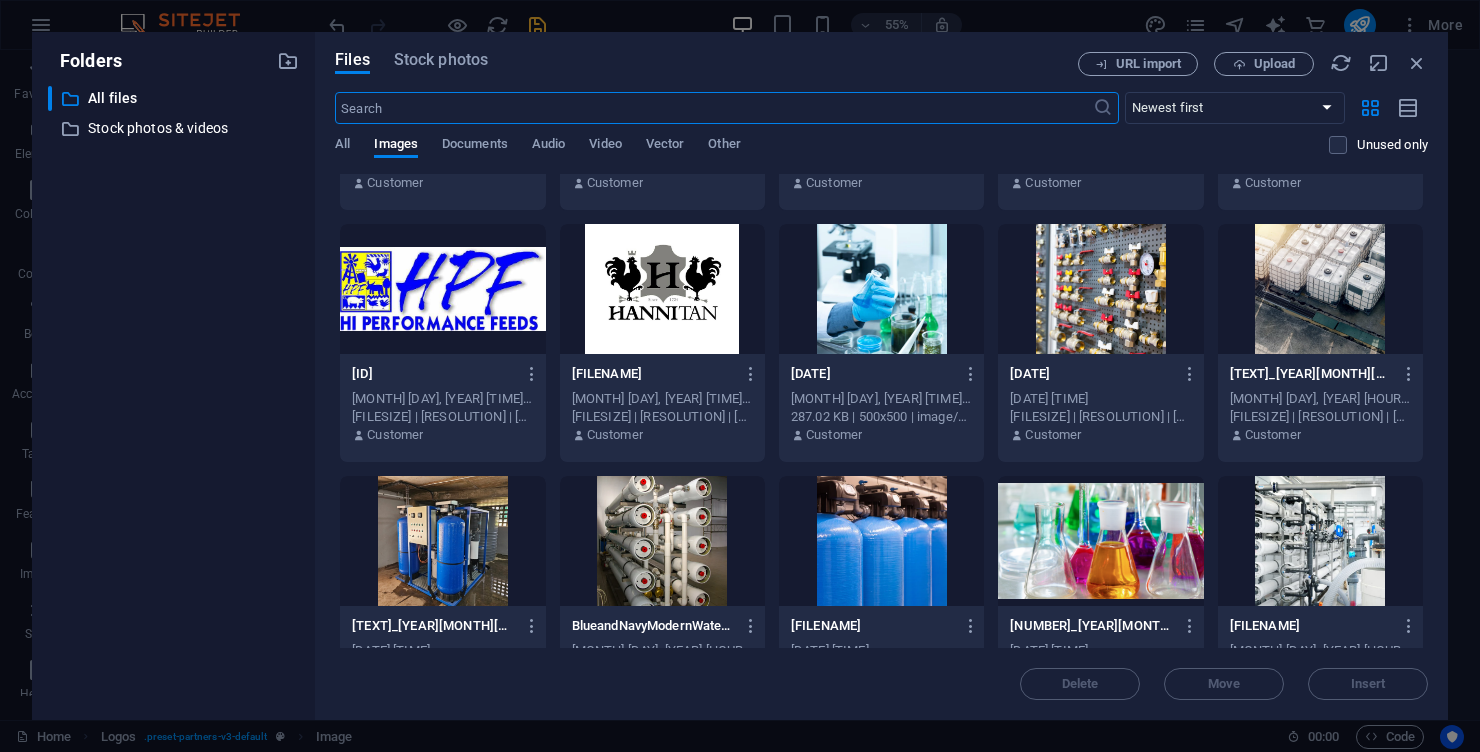 click at bounding box center (442, 289) 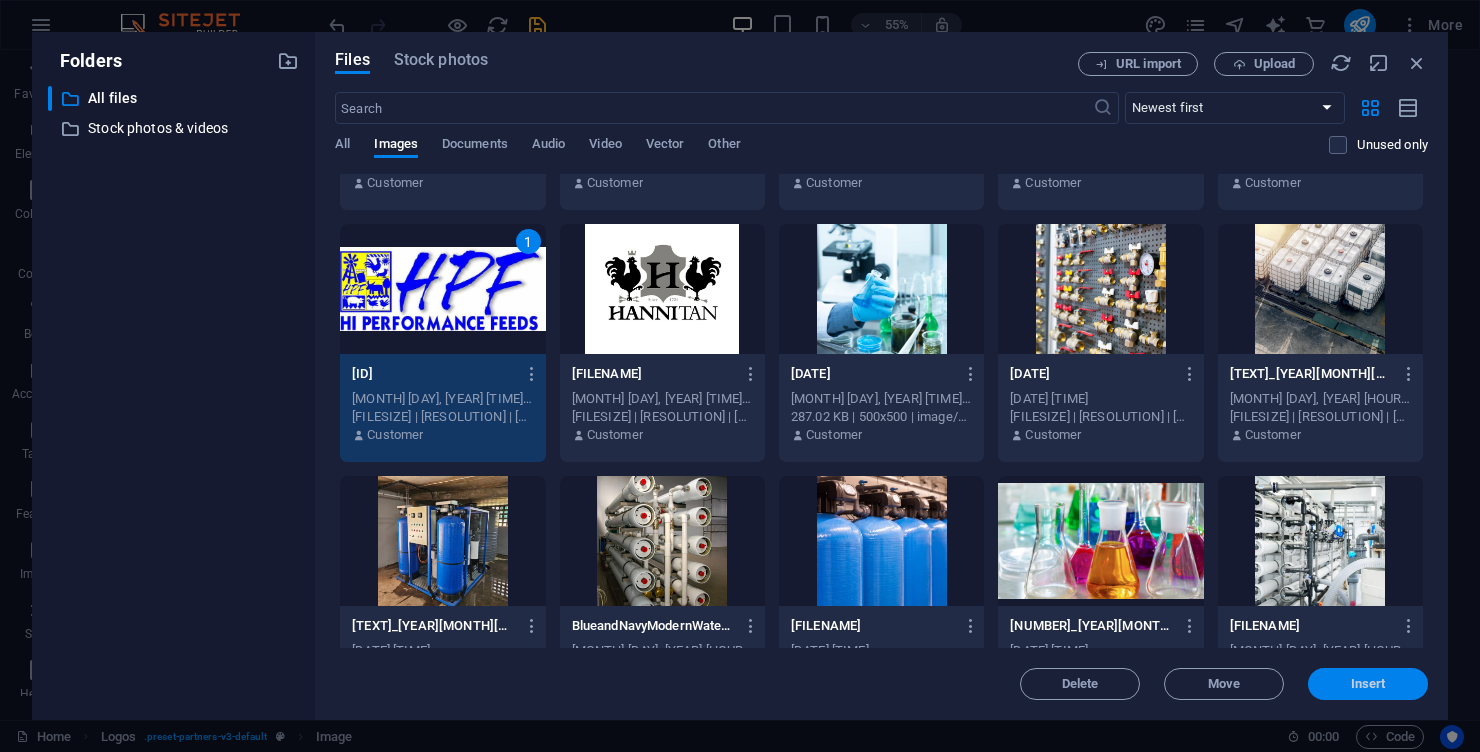click on "Insert" at bounding box center (1368, 684) 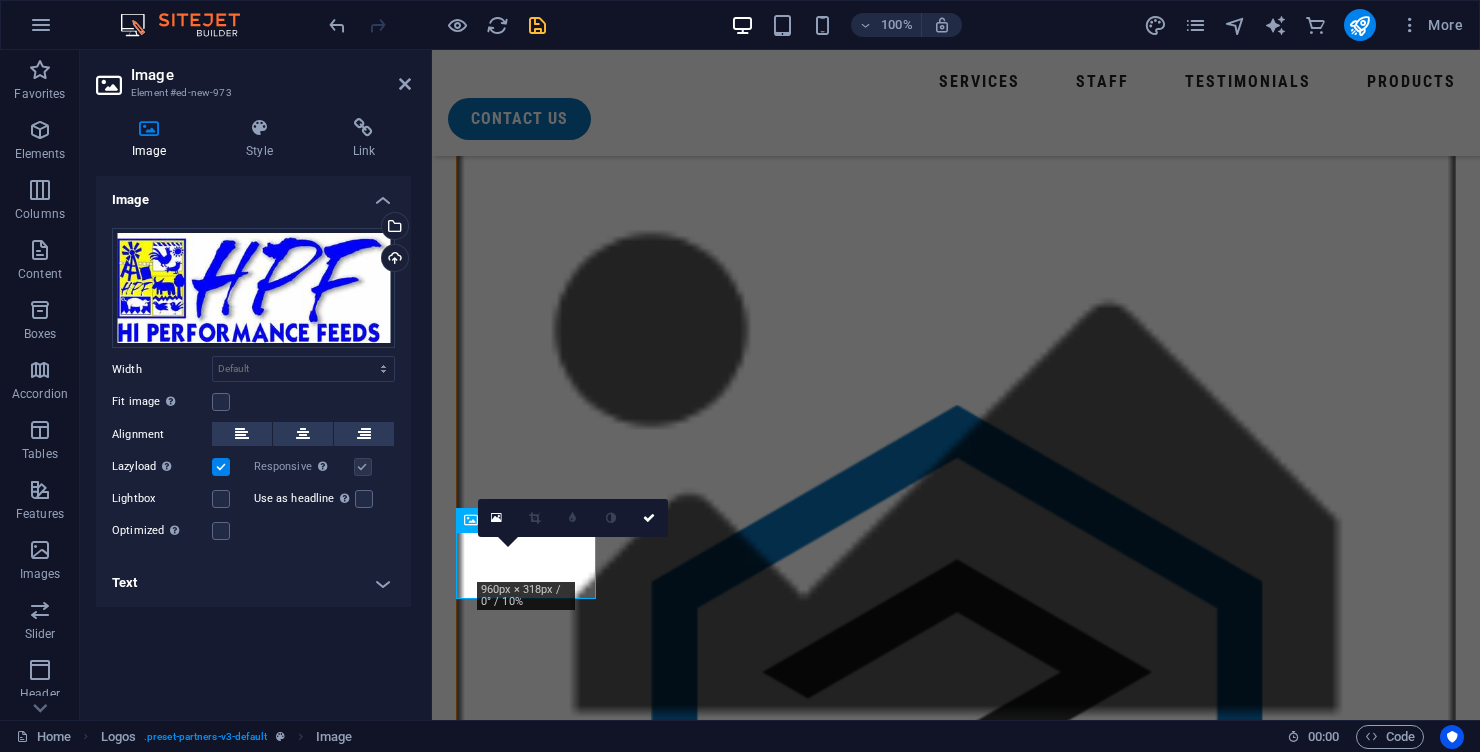 click at bounding box center [526, 3924] 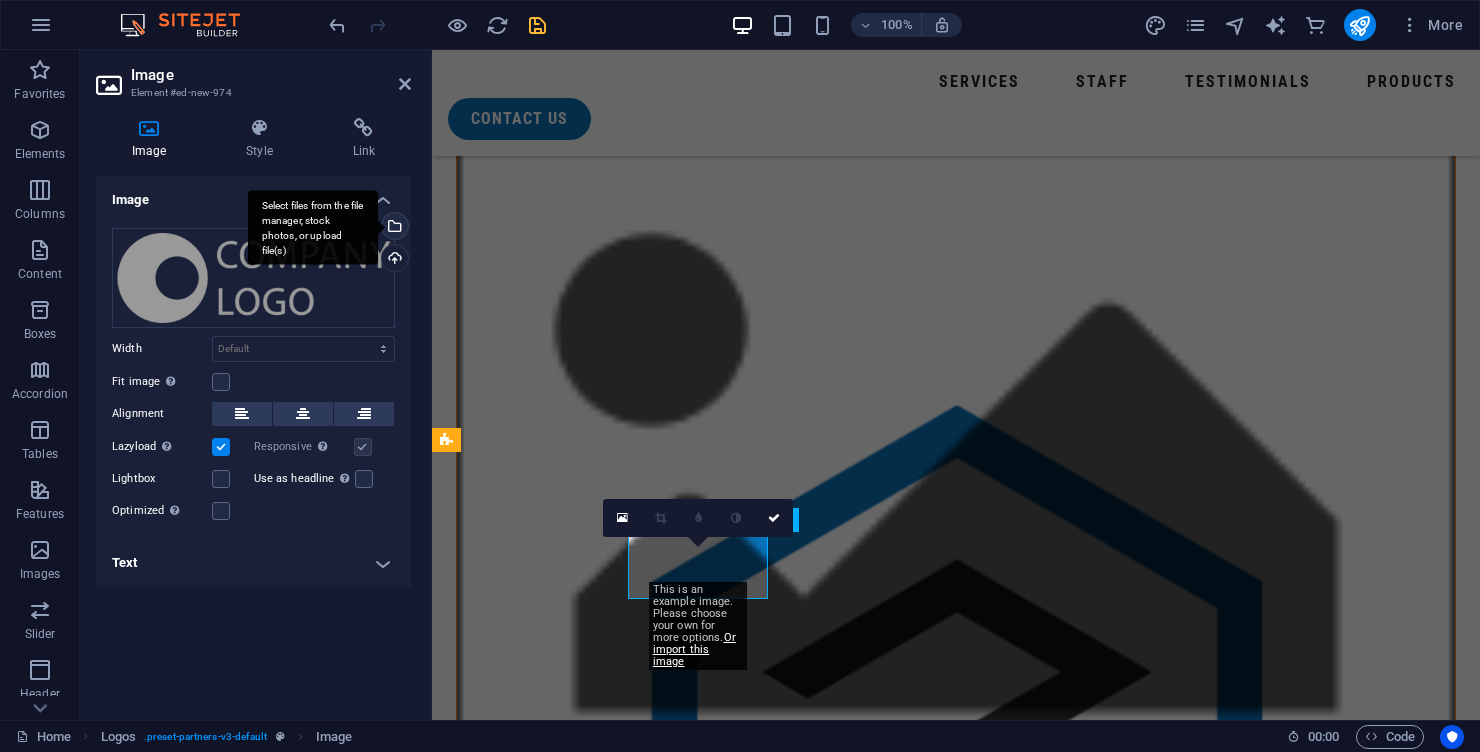 click on "Select files from the file manager, stock photos, or upload file(s)" at bounding box center [393, 228] 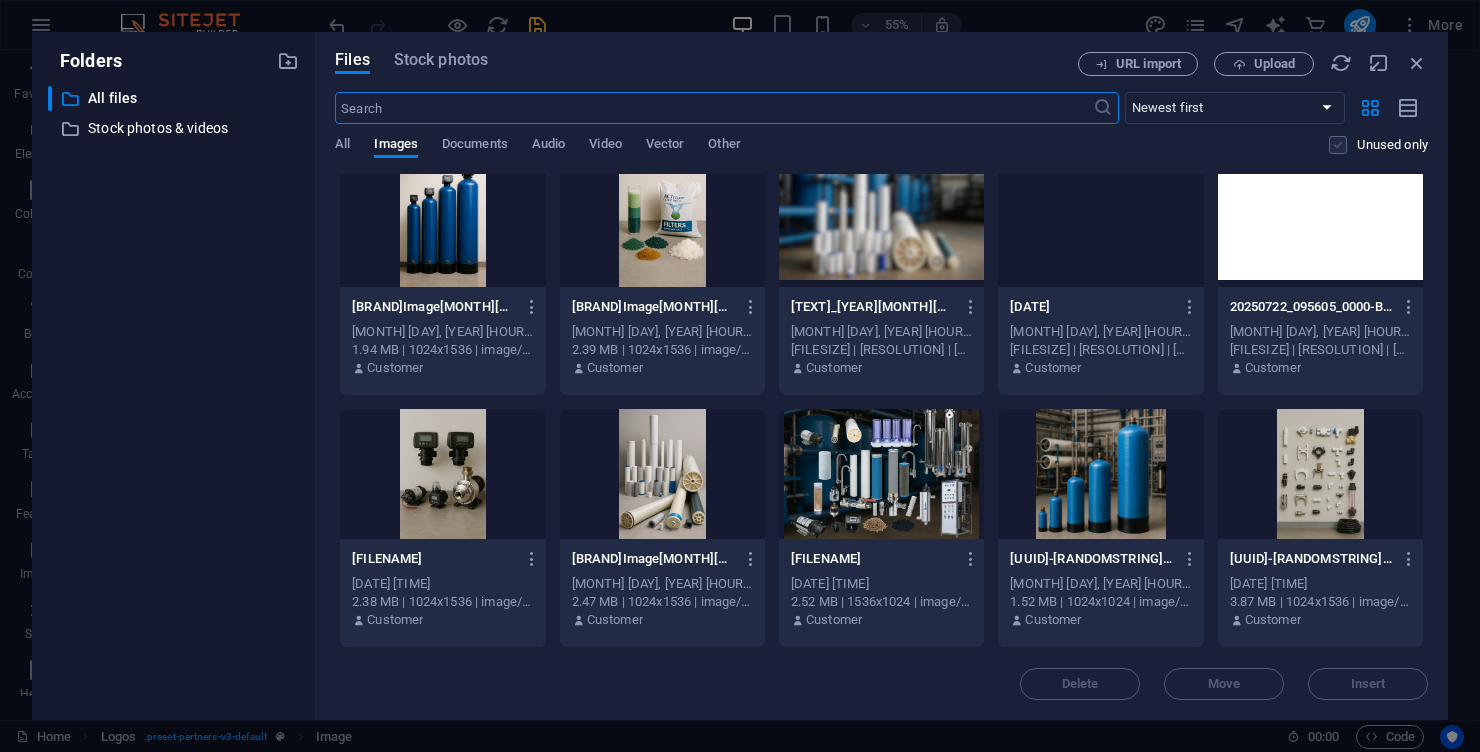 click at bounding box center [1338, 145] 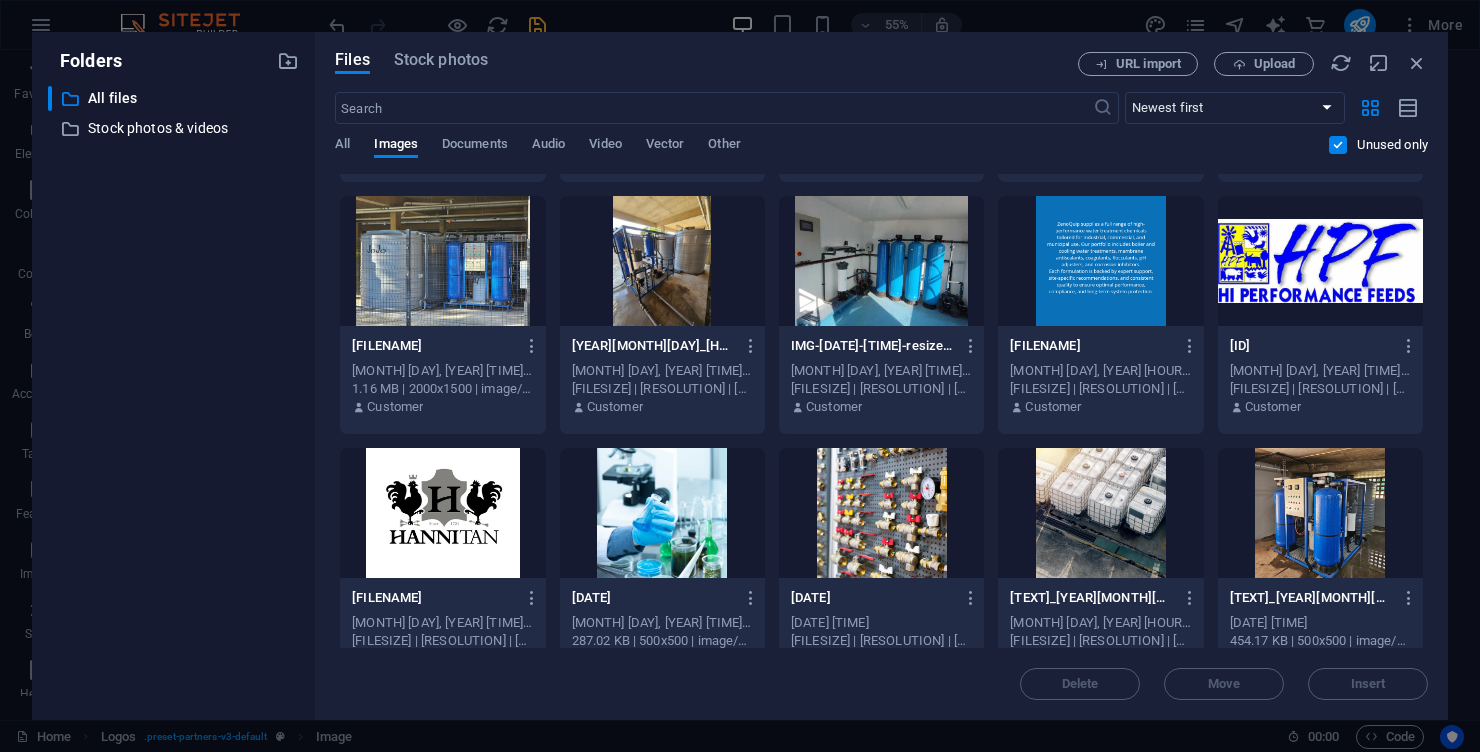 scroll, scrollTop: 8546, scrollLeft: 0, axis: vertical 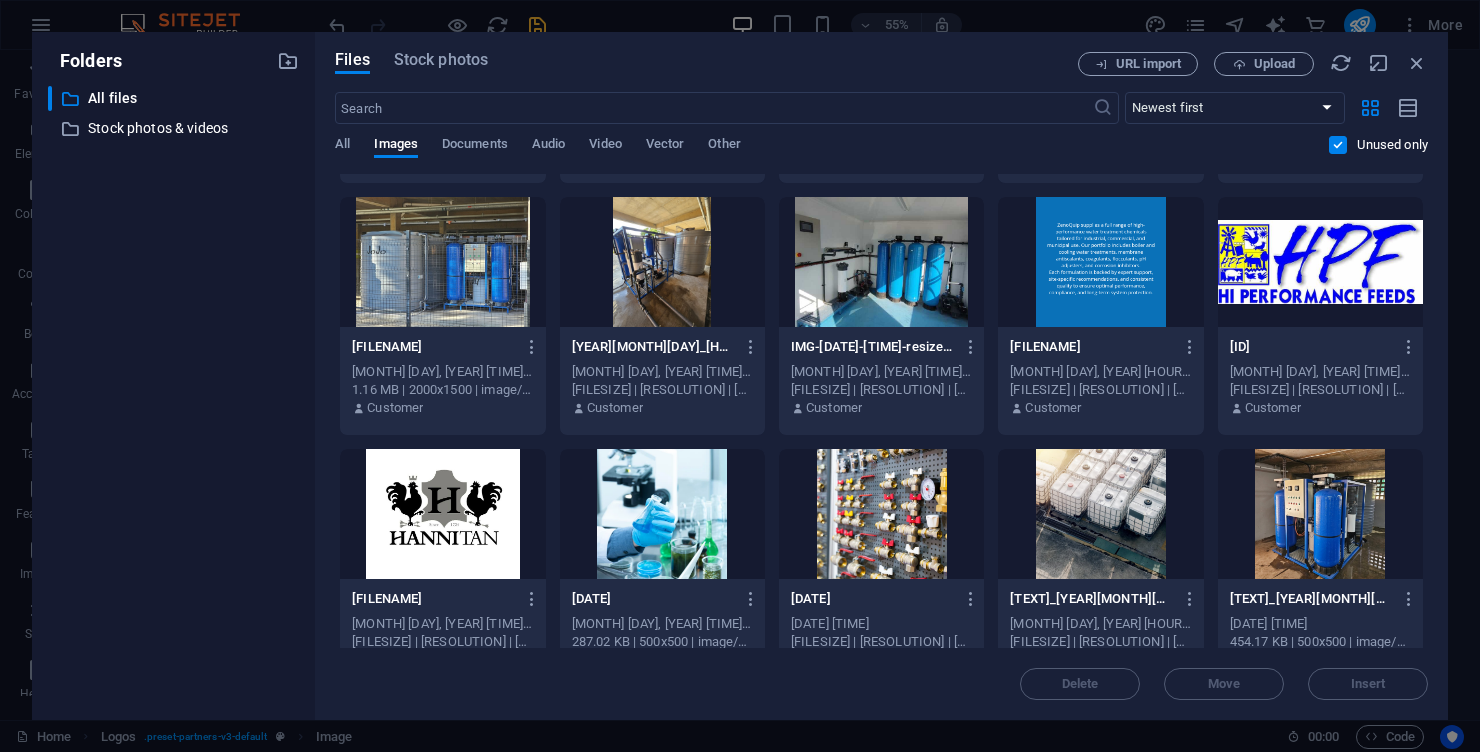 click at bounding box center (442, 514) 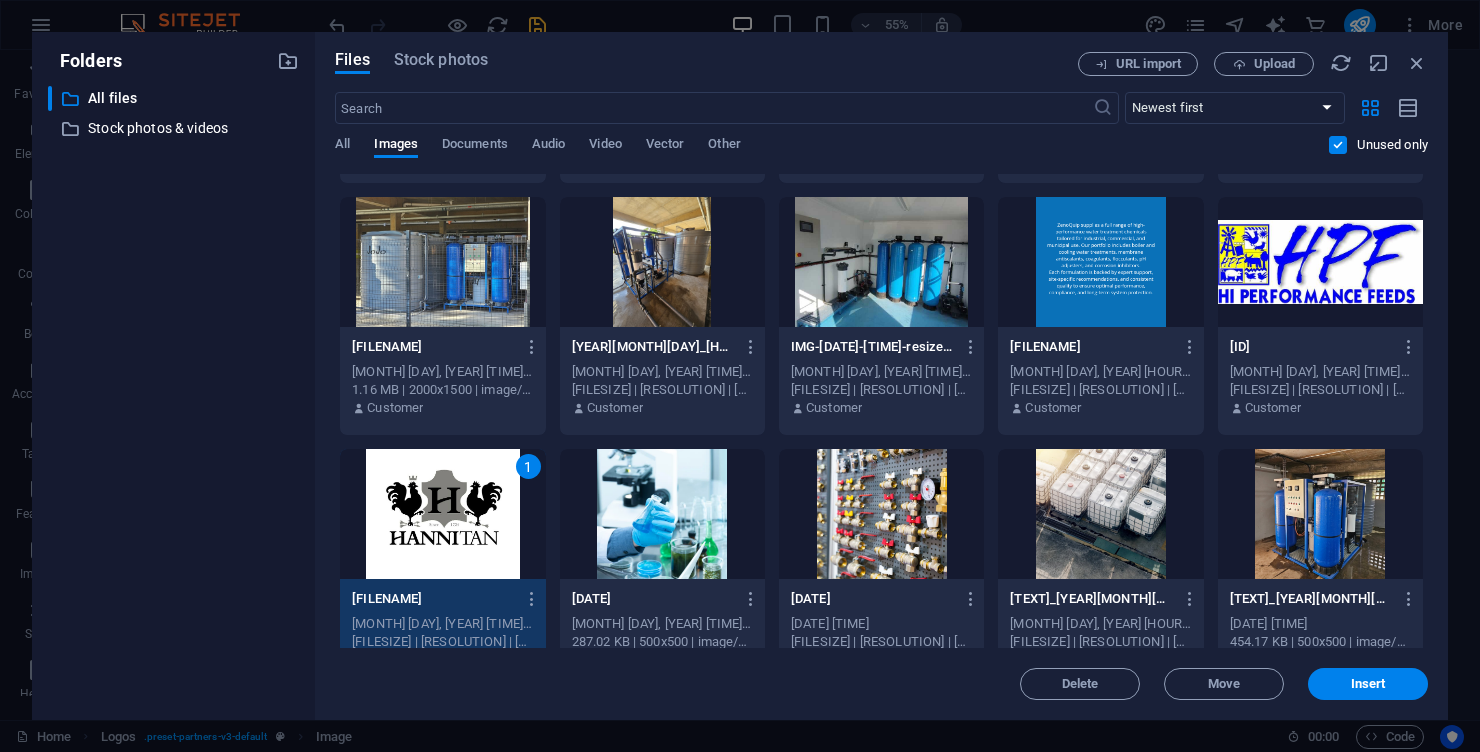 click on "Folders ​ All files All files ​ Stock photos & videos Stock photos & videos Files Stock photos URL import Upload ​ Newest first Oldest first Name (A-Z) Name (Z-A) Size (0-9) Size (9-0) Resolution (0-9) Resolution (9-0) All Images Documents Audio Video Vector Other Unused only Drop files here to upload them instantly BlueandNavyModernWaterDropletHydroEnergyLogo_20250416_133119_0000-OvIOd6LeYntiK2p7S7ZuGA.png BlueandNavyModernWaterDropletHydroEnergyLogo_20250416_133119_0000-OvIOd6LeYntiK2p7S7ZuGA.png Aug 4, 2025 8:03 AM 36.64 KB | 500x500 | image/png Customer DarkBlueGradientModernBusinessSolutionPresentation_20250730_093850_0000-GodQEpNZWrGm_N337B2Pzw.jpg DarkBlueGradientModernBusinessSolutionPresentation_20250730_093850_0000-GodQEpNZWrGm_N337B2Pzw.jpg Jul 30, 2025 9:39 AM 92.46 KB | 1920x1080 | image/jpeg Customer ChatGPTImageJul29202511_02_00AM-381Ns502wSbpymL7BvNTvA.png ChatGPTImageJul29202511_02_00AM-381Ns502wSbpymL7BvNTvA.png Jul 29, 2025 11:02 AM 1.62 MB | 1536x1024 | image/png Customer Customer 1" at bounding box center (740, 376) 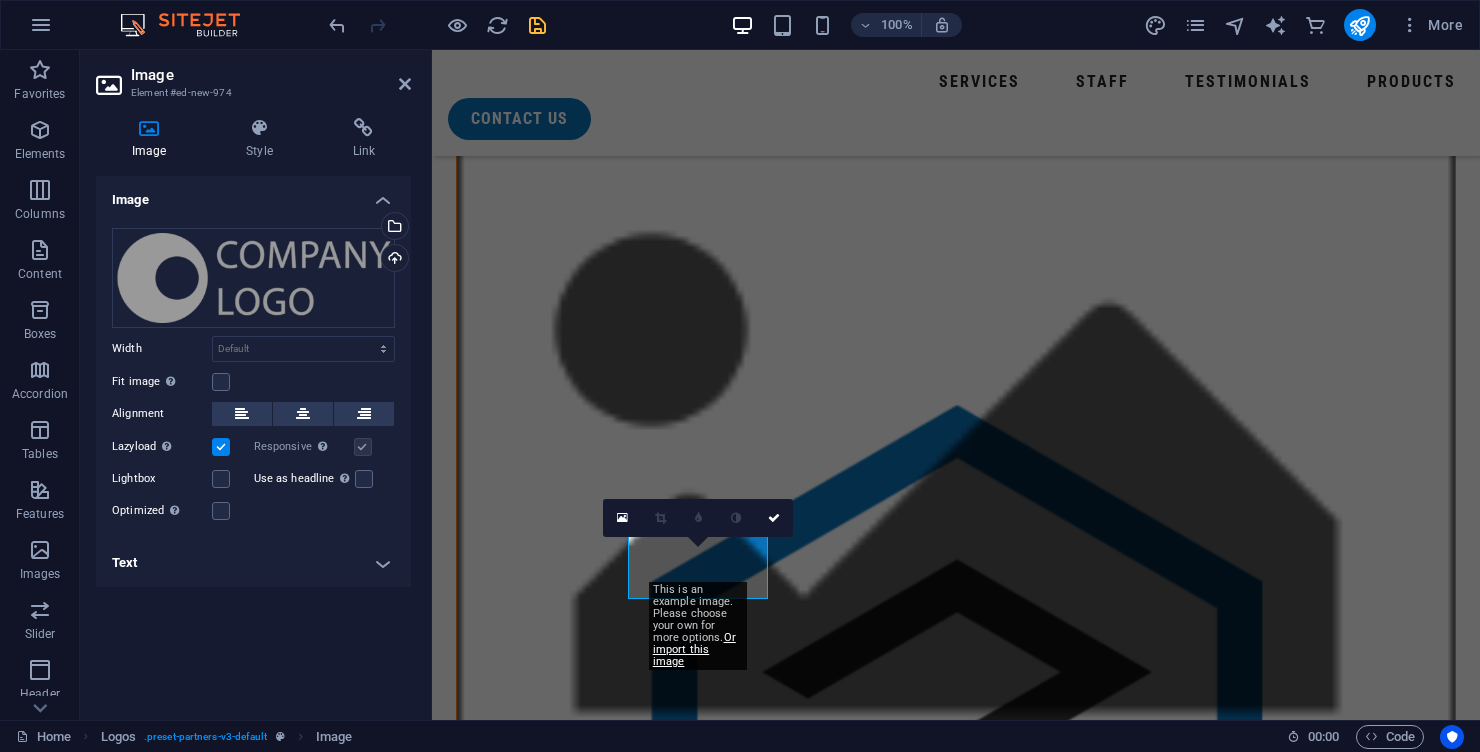 click at bounding box center (526, 4007) 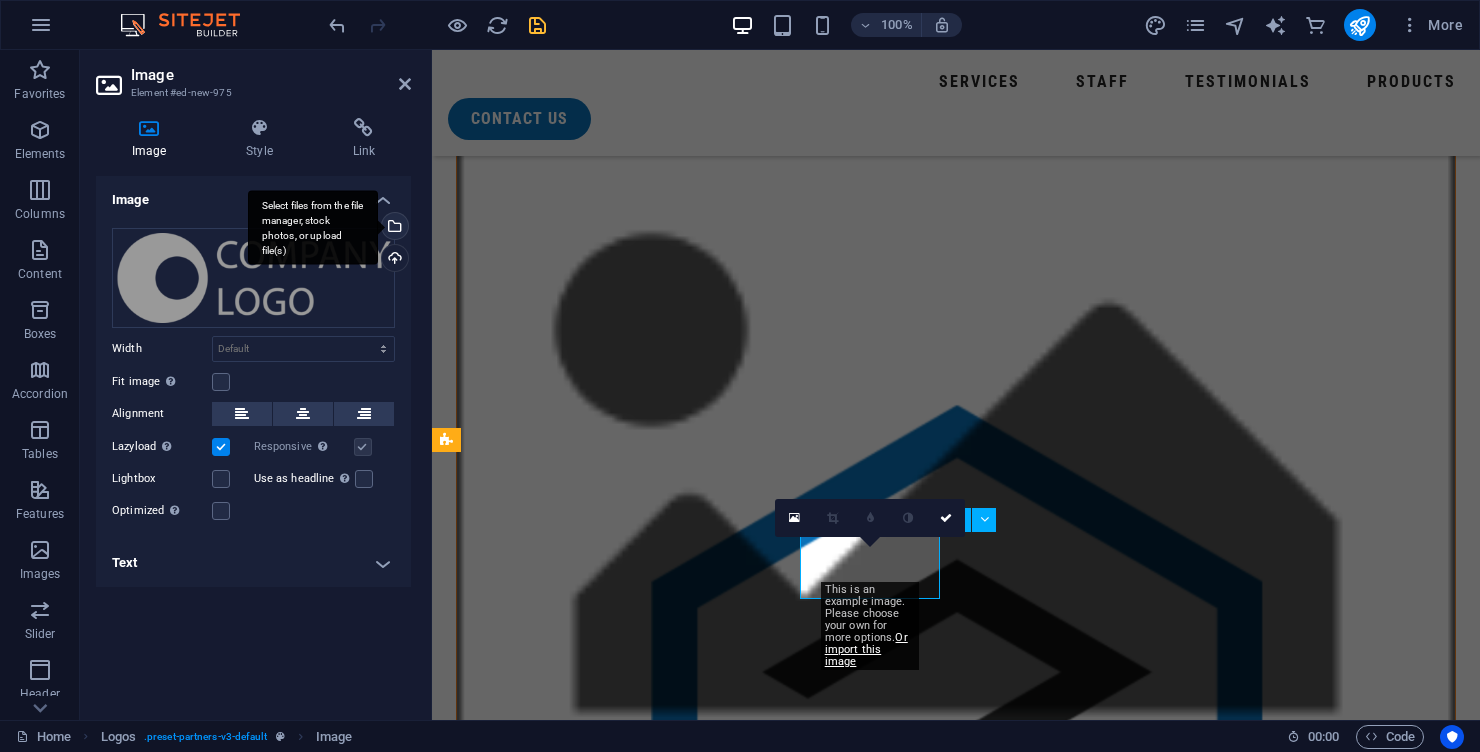 click on "Select files from the file manager, stock photos, or upload file(s)" at bounding box center (393, 228) 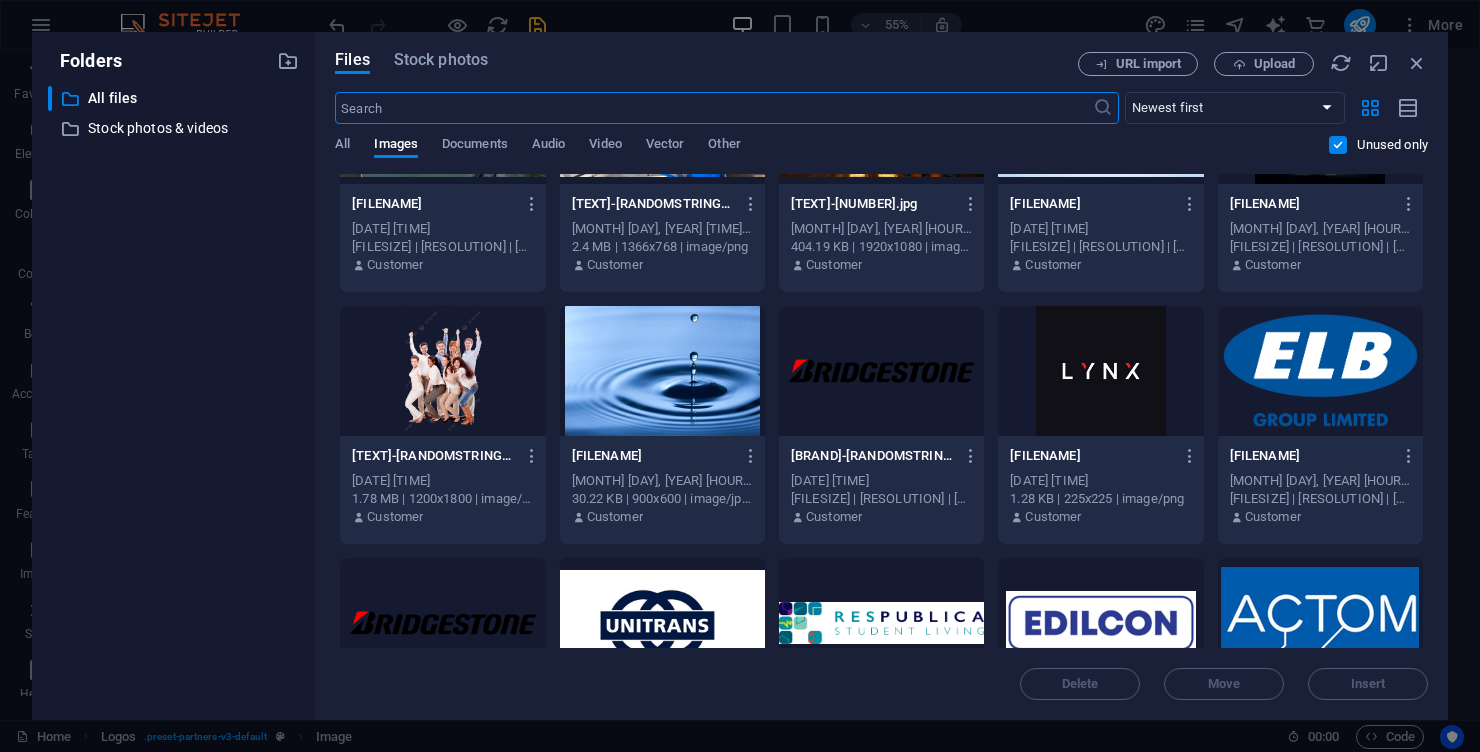scroll, scrollTop: 10457, scrollLeft: 0, axis: vertical 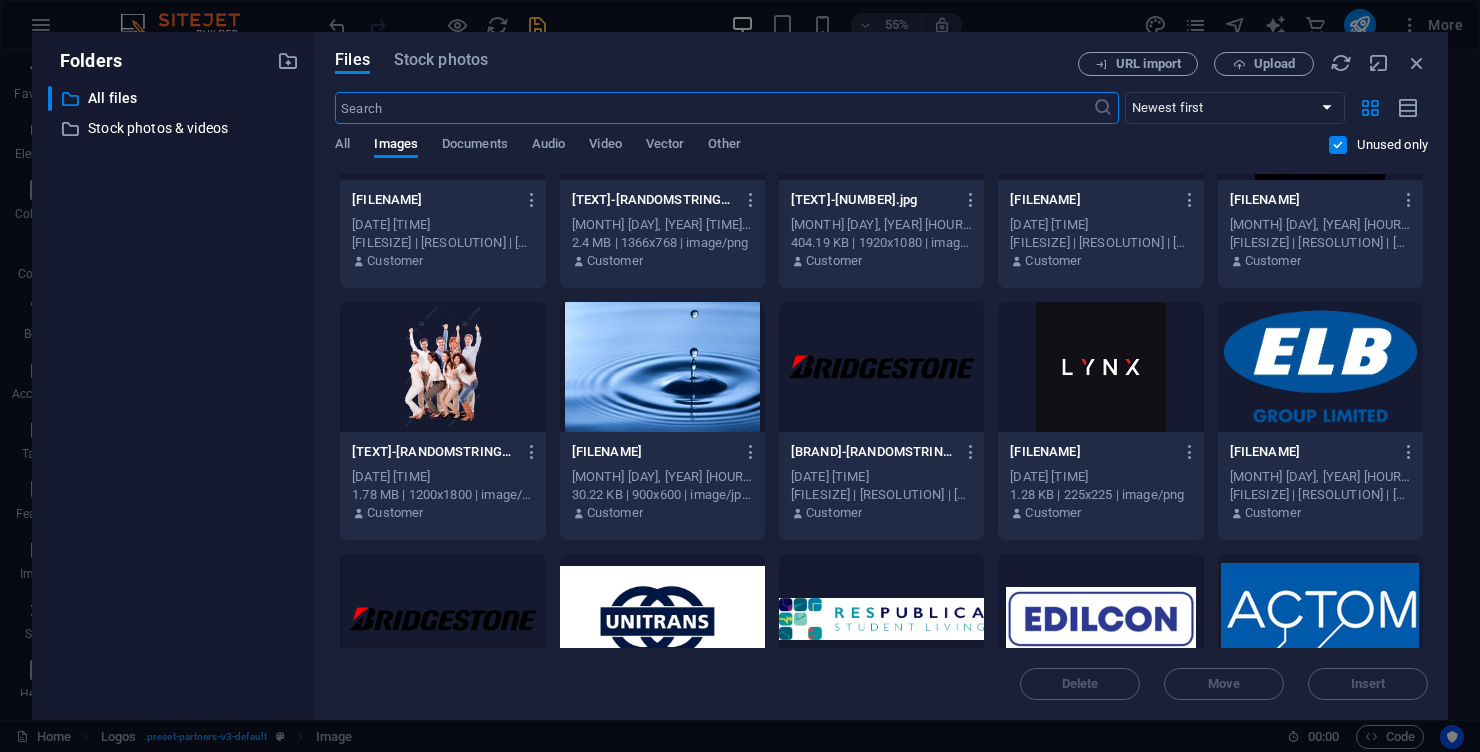click at bounding box center [881, 367] 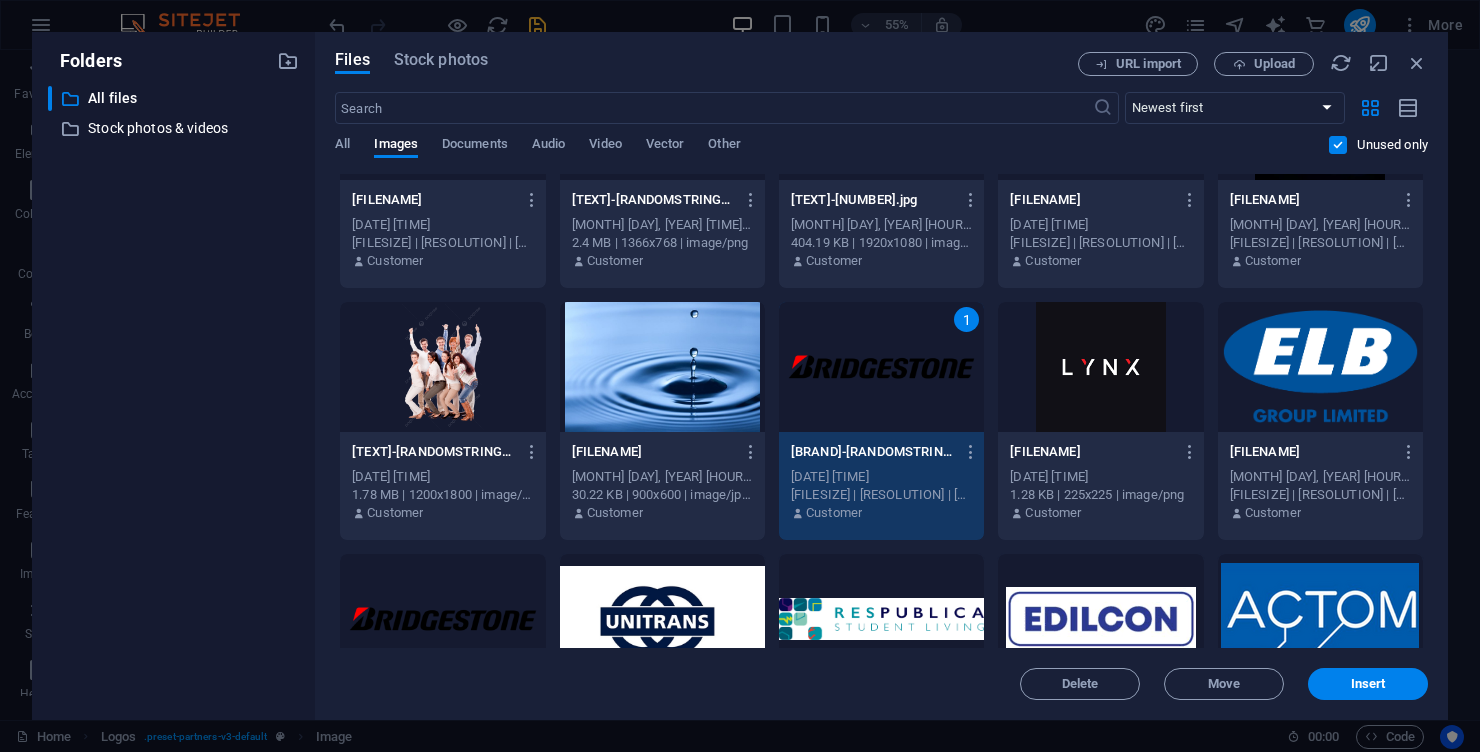 click on "Files Stock photos URL import Upload ​ Newest first Oldest first Name (A-Z) Name (Z-A) Size (0-9) Size (9-0) Resolution (0-9) Resolution (9-0) All Images Documents Audio Video Vector Other Unused only Drop files here to upload them instantly BlueandNavyModernWaterDropletHydroEnergyLogo_20250416_133119_0000-OvIOd6LeYntiK2p7S7ZuGA.png BlueandNavyModernWaterDropletHydroEnergyLogo_20250416_133119_0000-OvIOd6LeYntiK2p7S7ZuGA.png Aug 4, 2025 8:03 AM 36.64 KB | 500x500 | image/png Customer DarkBlueGradientModernBusinessSolutionPresentation_20250730_093850_0000-GodQEpNZWrGm_N337B2Pzw.jpg DarkBlueGradientModernBusinessSolutionPresentation_20250730_093850_0000-GodQEpNZWrGm_N337B2Pzw.jpg Jul 30, 2025 9:39 AM 92.46 KB | 1920x1080 | image/jpeg Customer ChatGPTImageJul29202511_02_00AM-381Ns502wSbpymL7BvNTvA.png ChatGPTImageJul29202511_02_00AM-381Ns502wSbpymL7BvNTvA.png Jul 29, 2025 11:02 AM 1.62 MB | 1536x1024 | image/png Customer Jul 29, 2025 9:23 AM 441.18 KB | 500x500 | image/png Customer Jul 29, 2025 9:20 AM Customer" at bounding box center [881, 376] 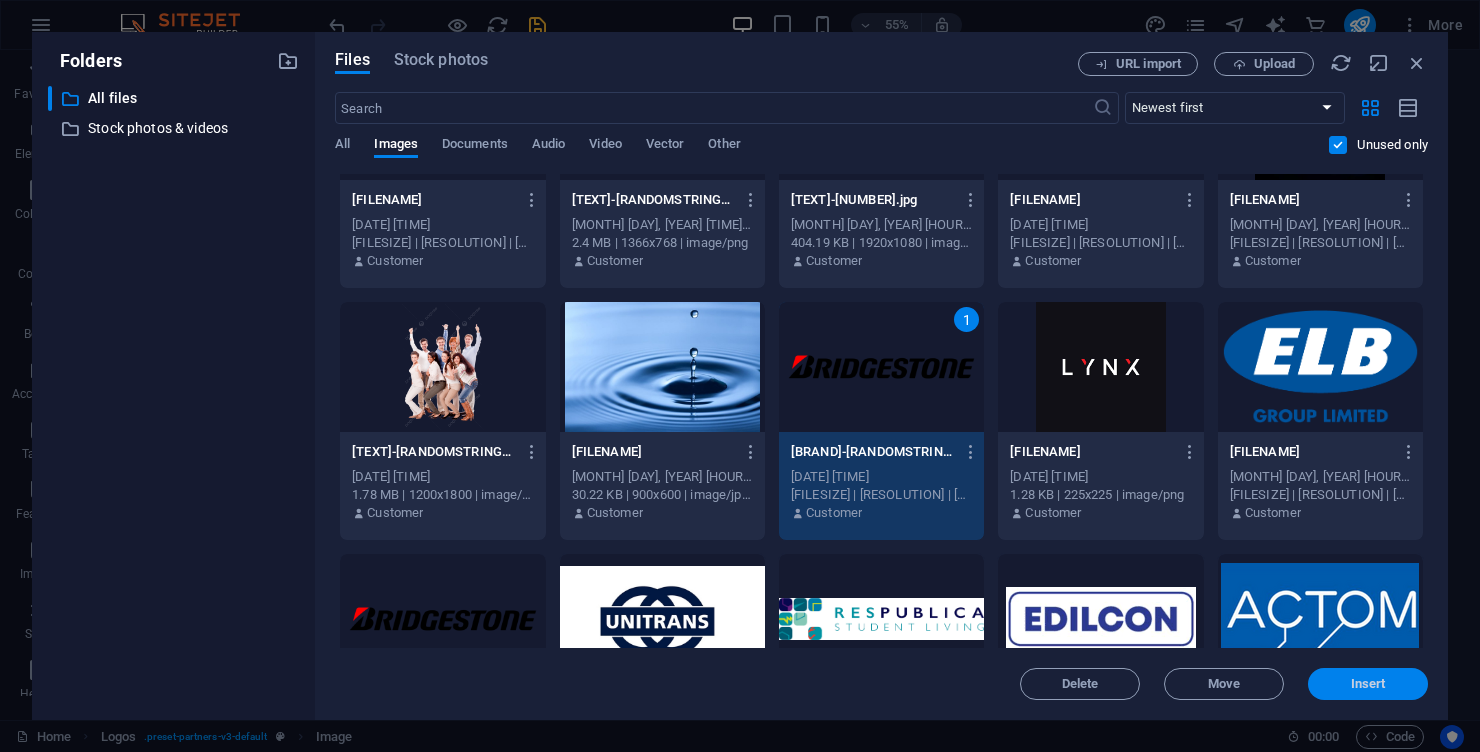 click on "Insert" at bounding box center [1368, 684] 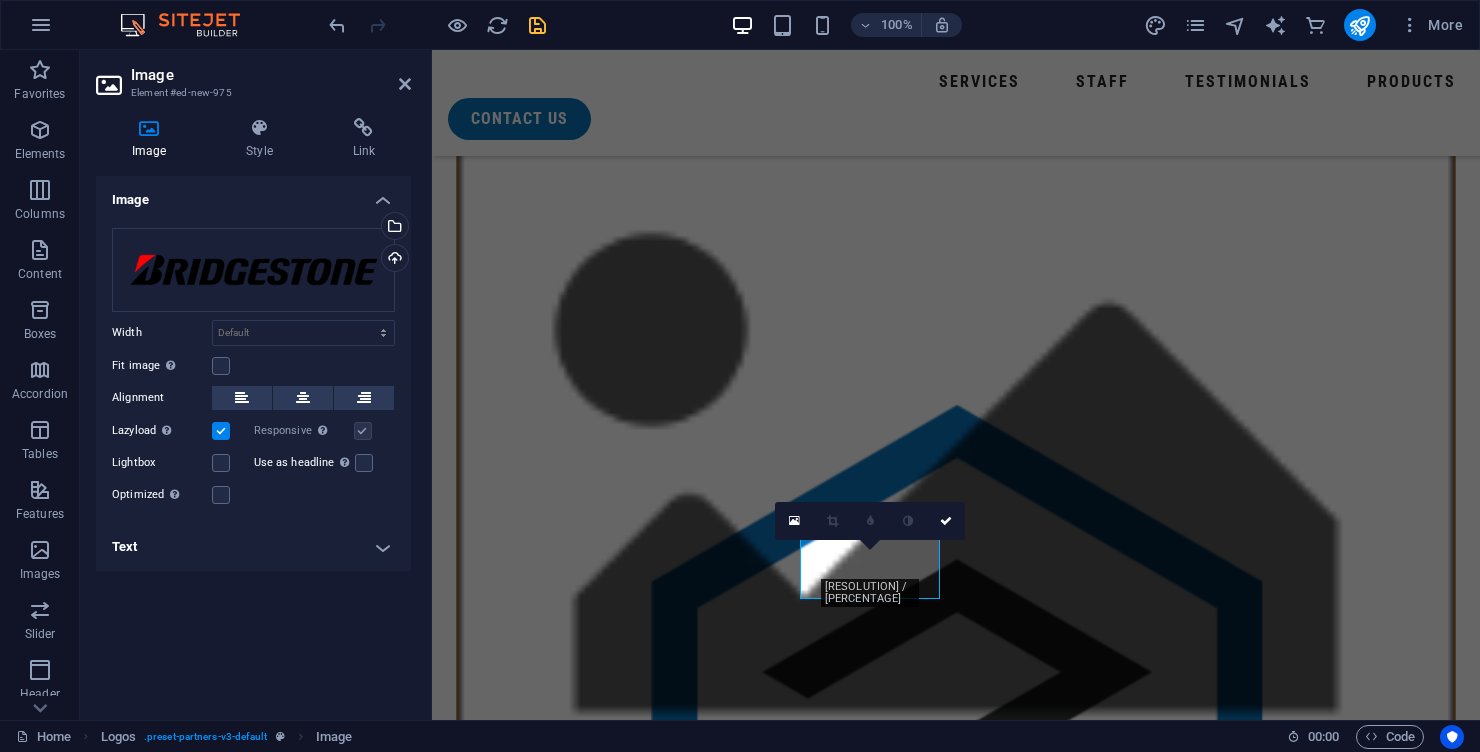 click at bounding box center [956, 3408] 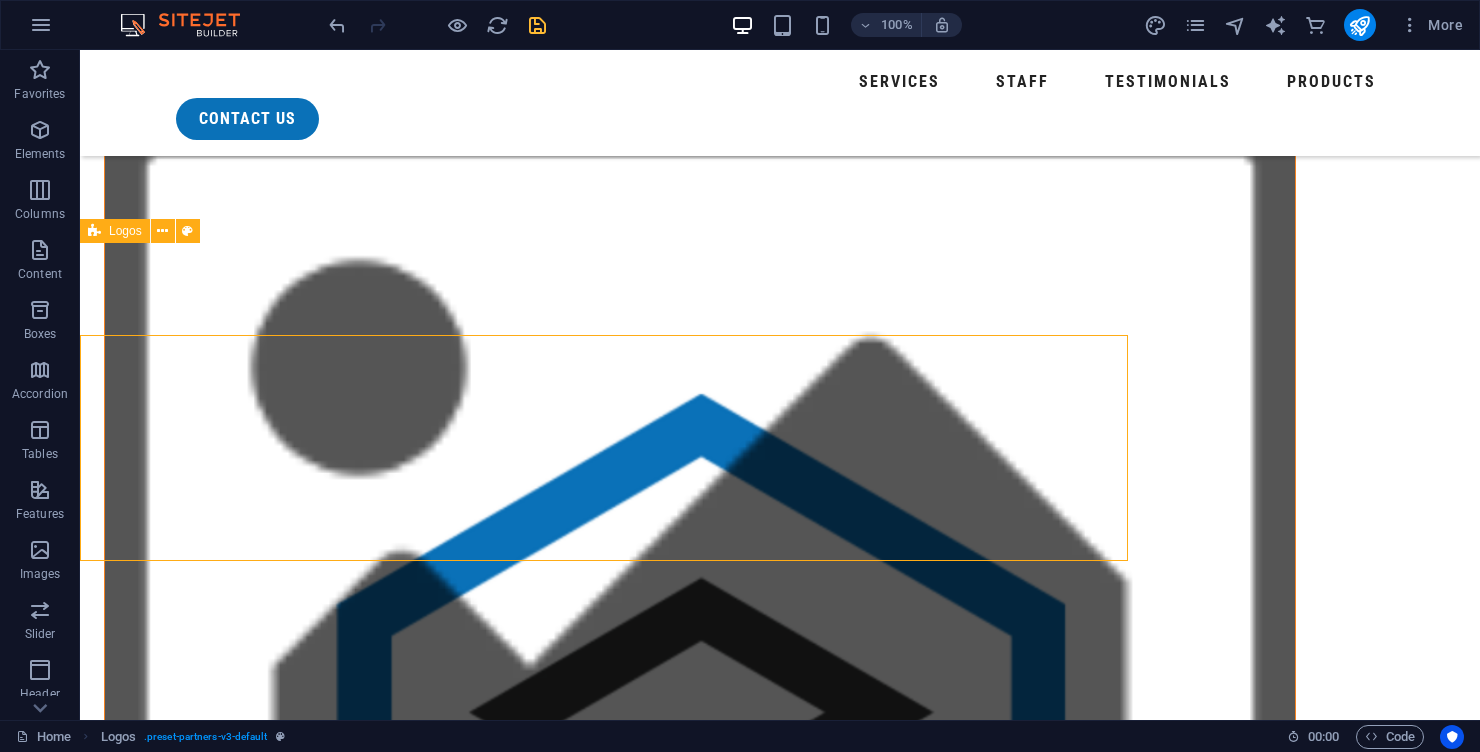 scroll, scrollTop: 1274, scrollLeft: 0, axis: vertical 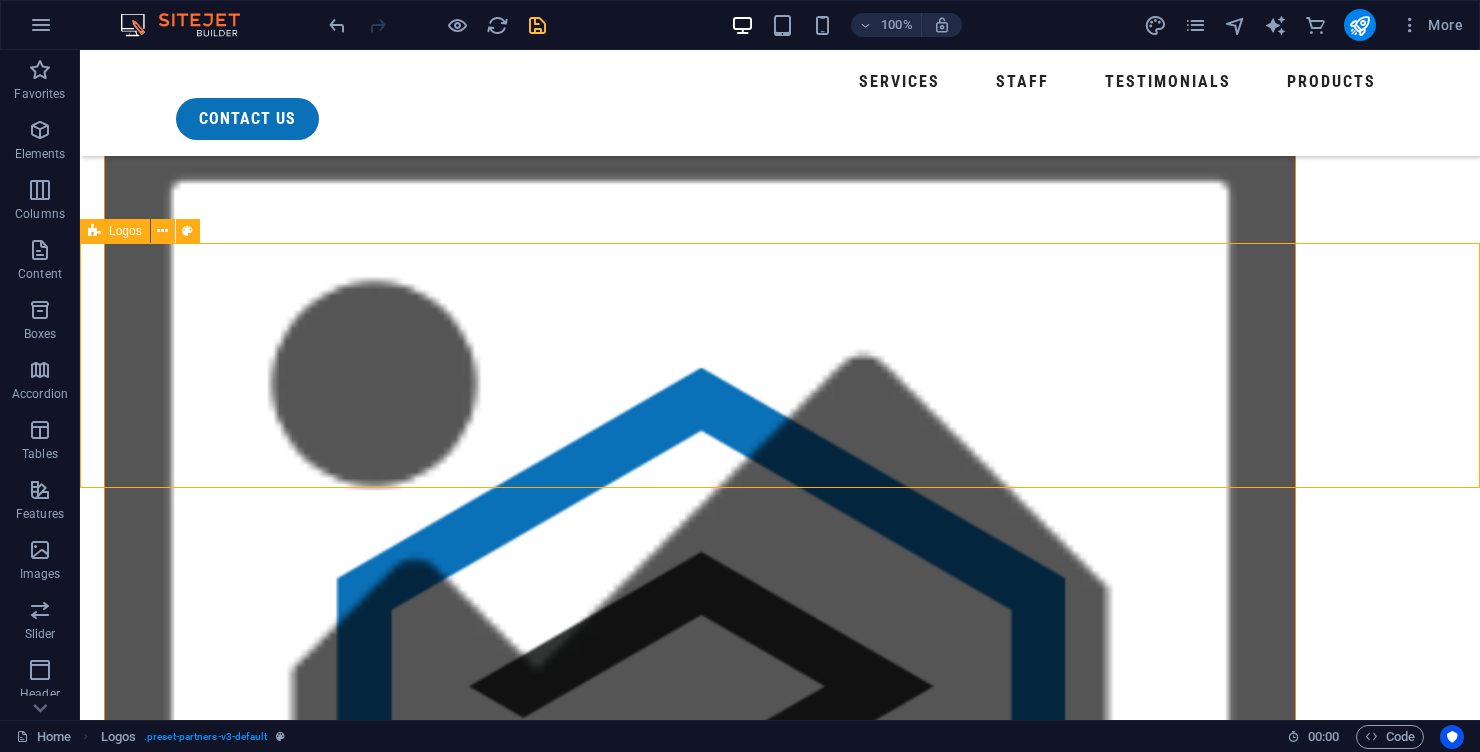 click at bounding box center (190, 4213) 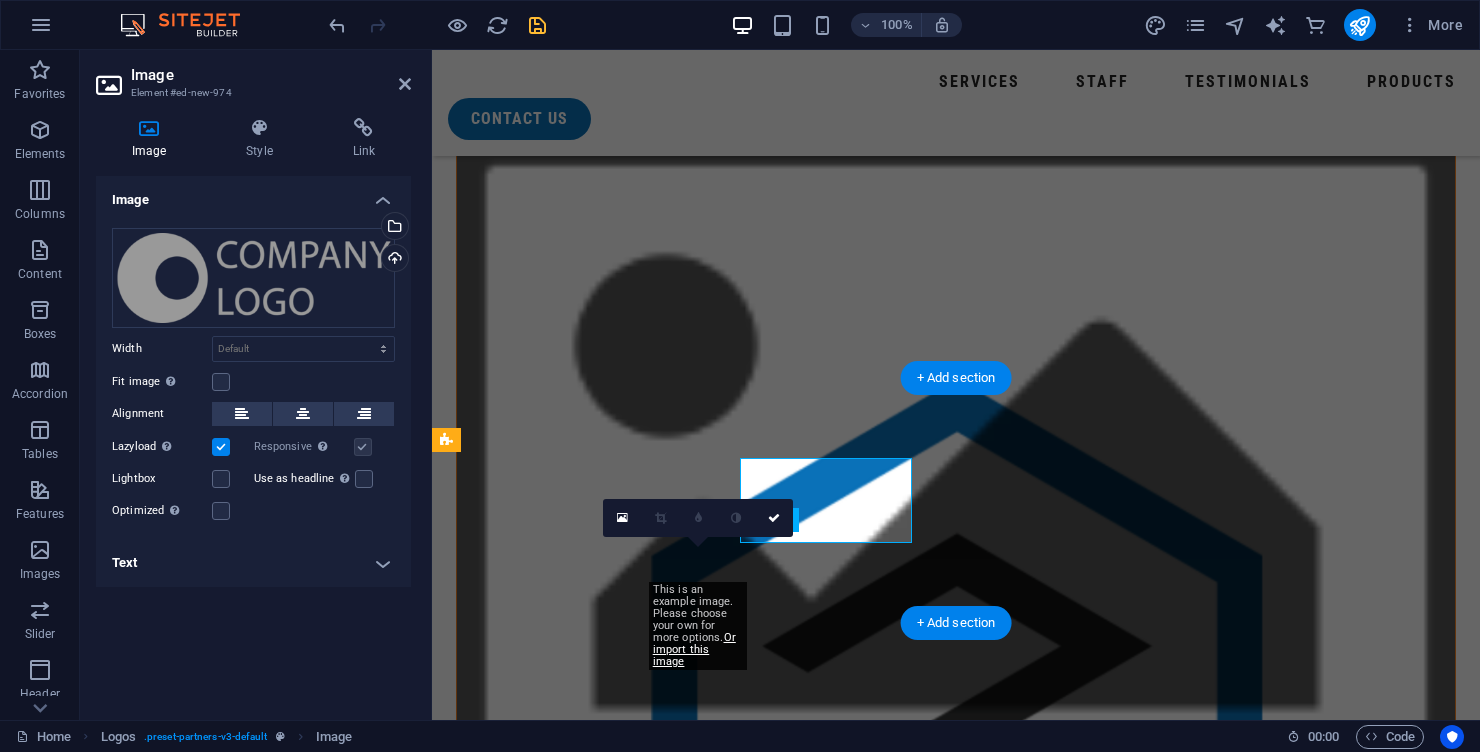 scroll, scrollTop: 1384, scrollLeft: 0, axis: vertical 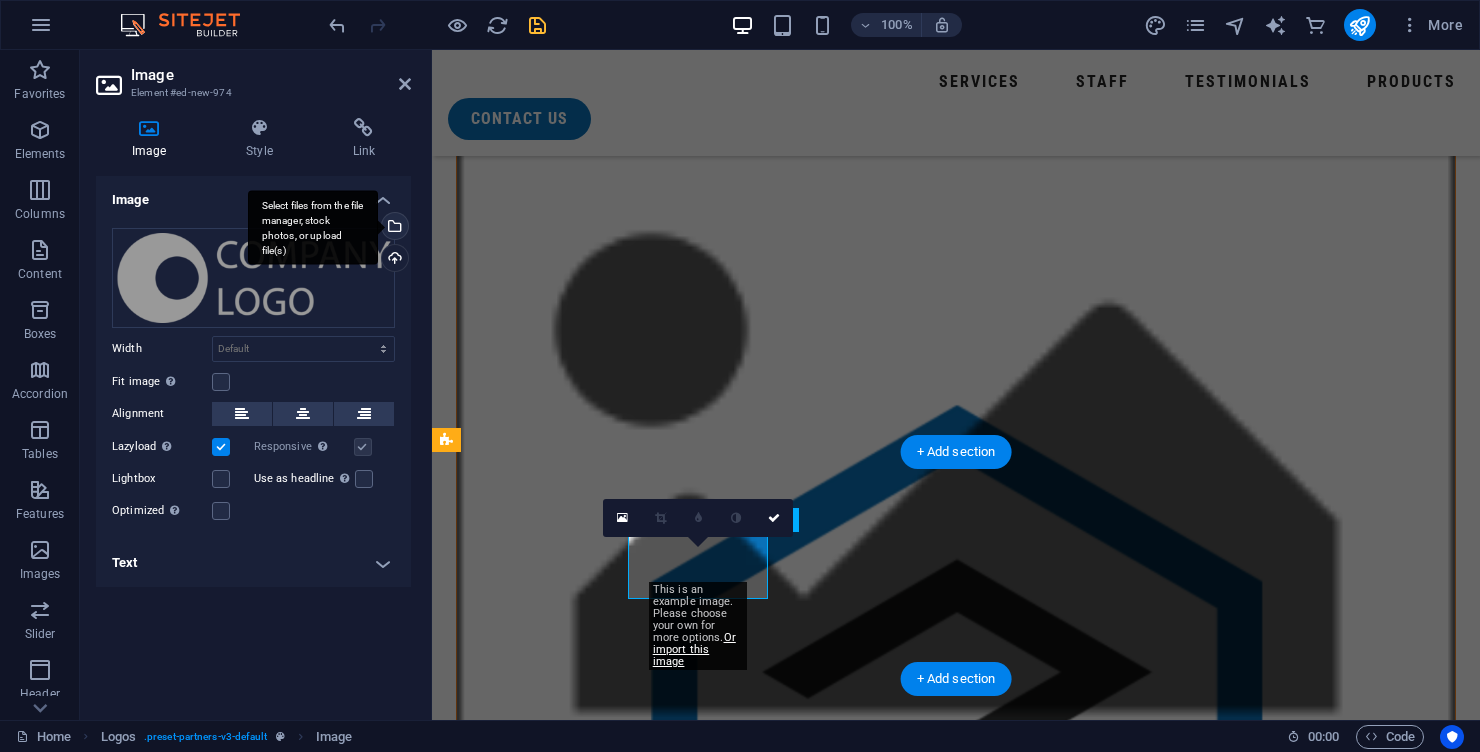 click on "Select files from the file manager, stock photos, or upload file(s)" at bounding box center (393, 228) 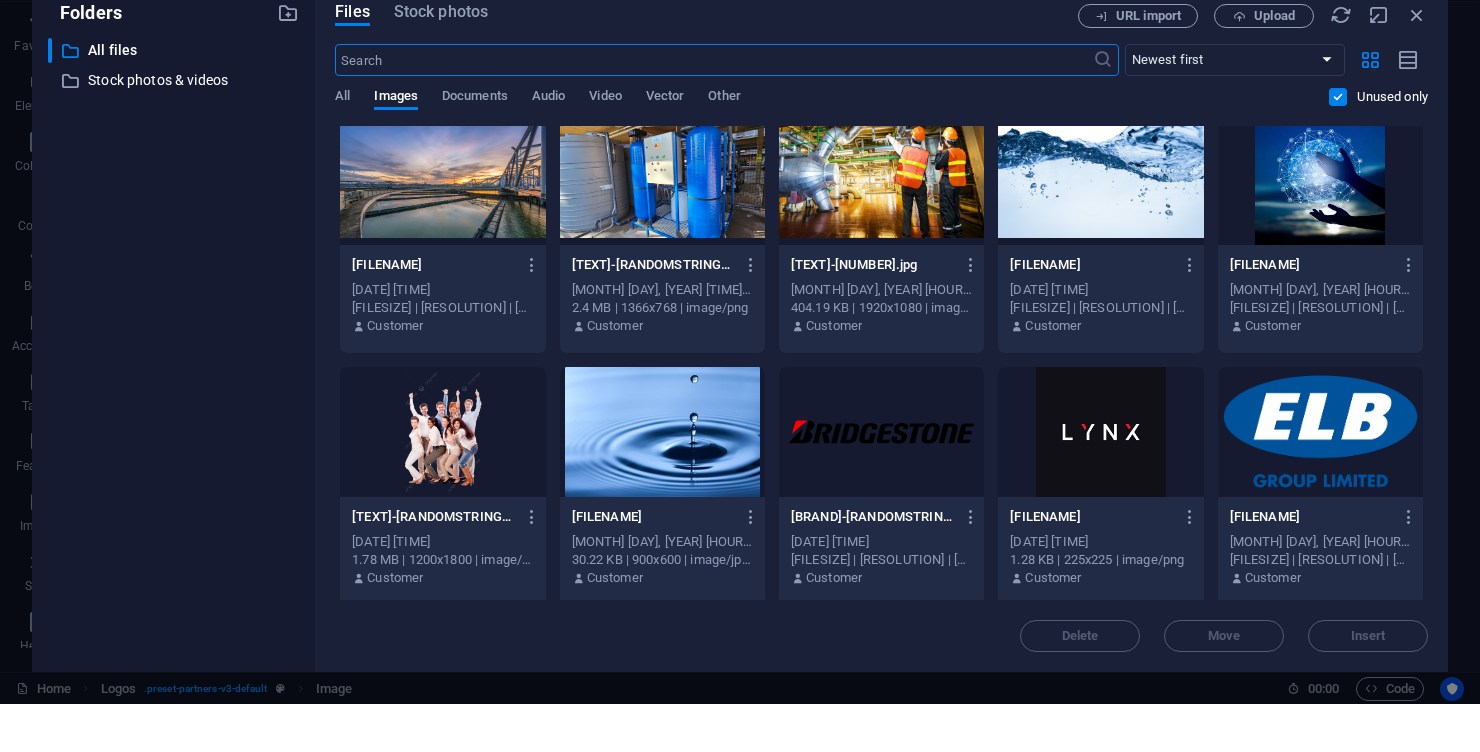 scroll, scrollTop: 10341, scrollLeft: 0, axis: vertical 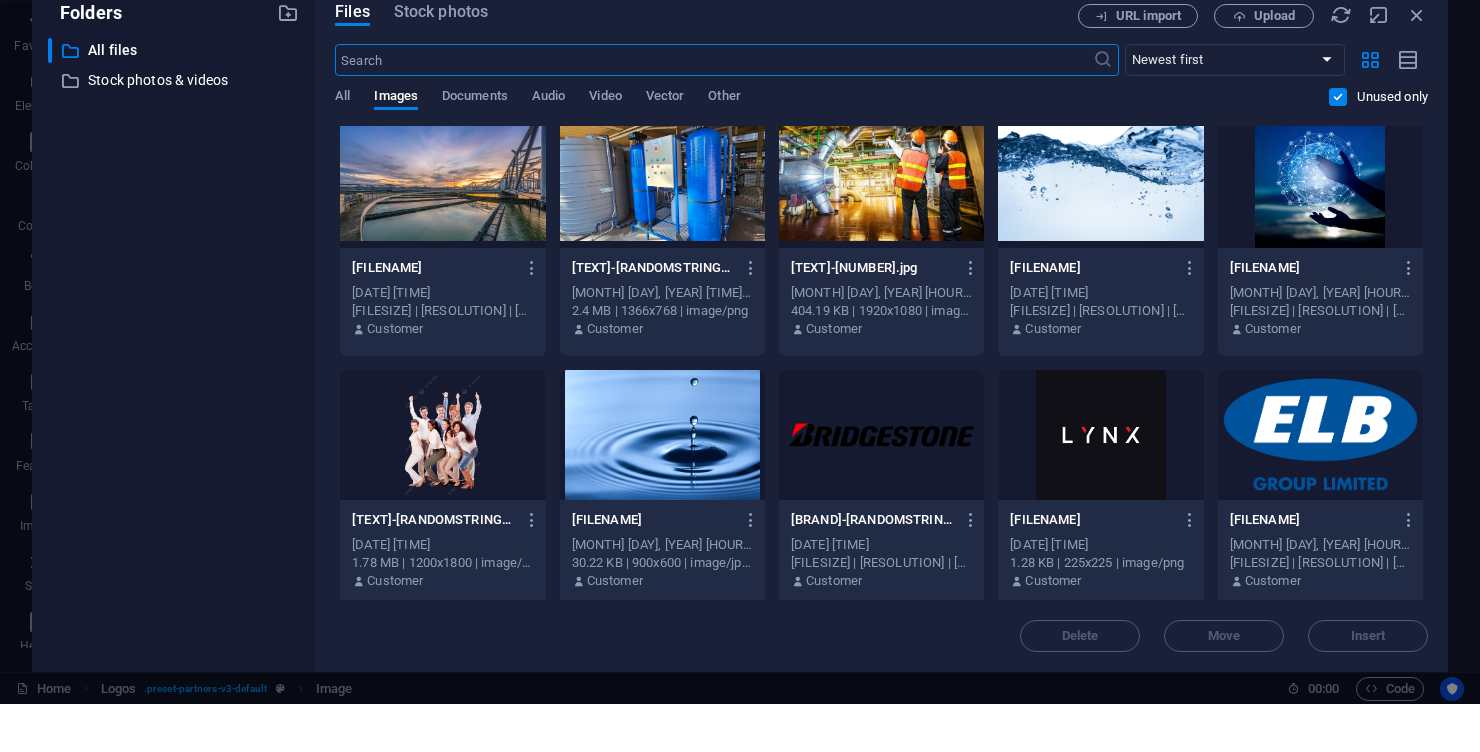 click at bounding box center (1320, 483) 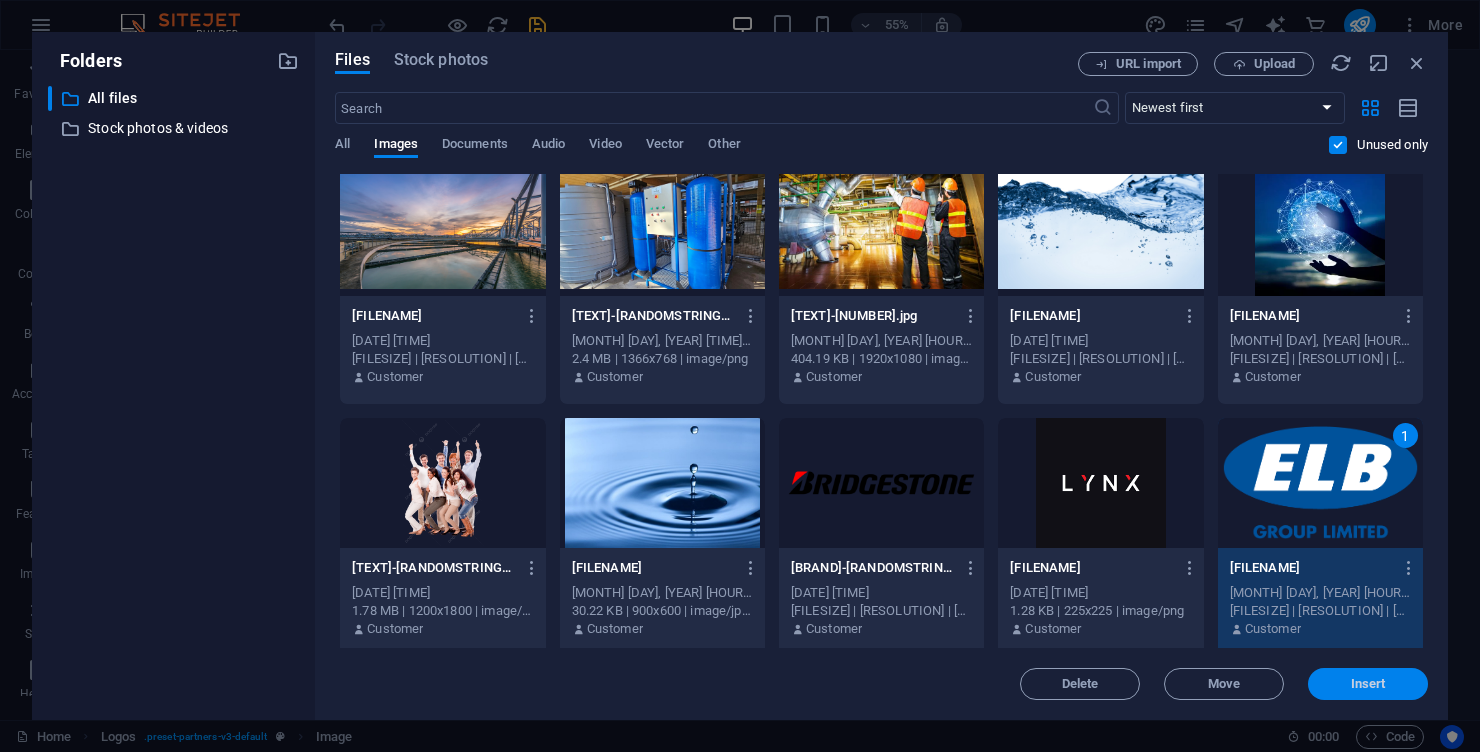 click on "Insert" at bounding box center (1368, 684) 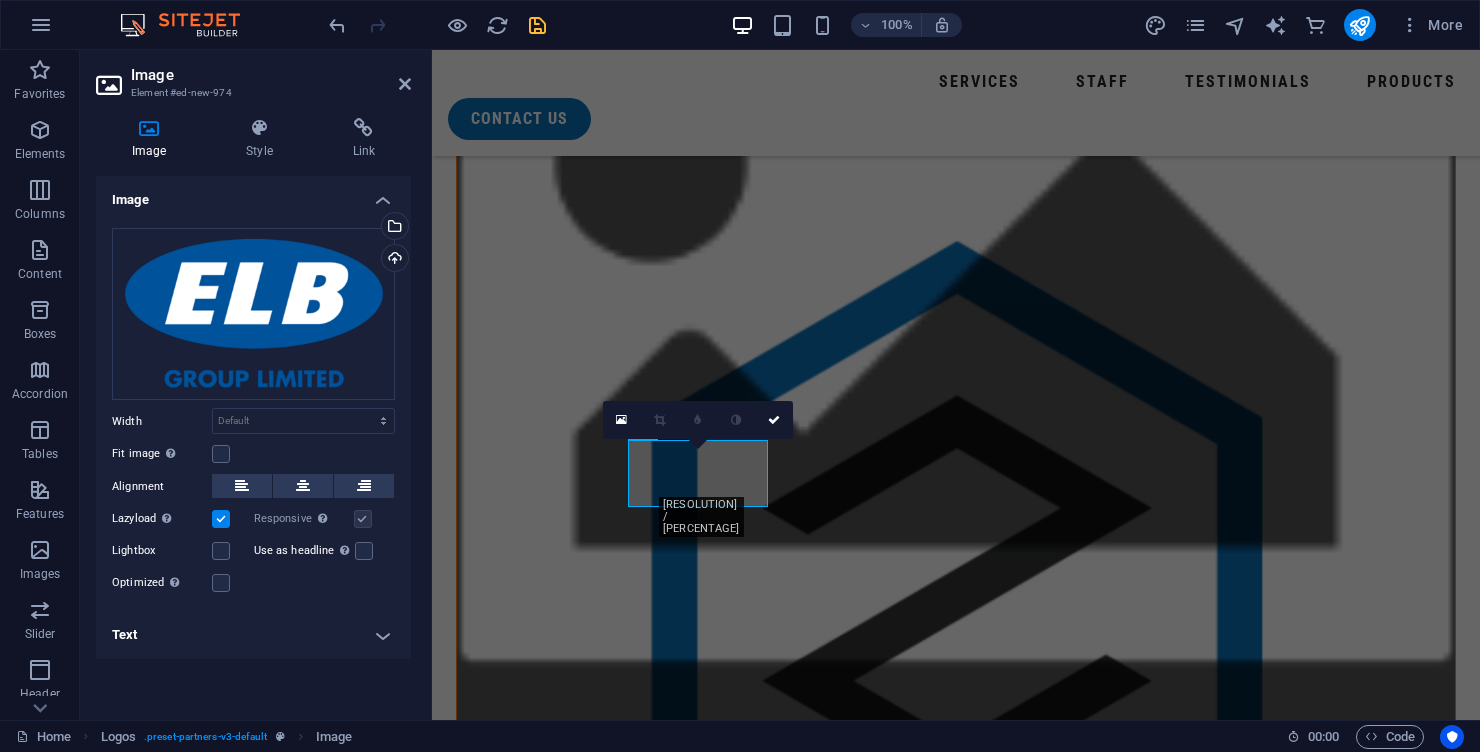 scroll, scrollTop: 1550, scrollLeft: 0, axis: vertical 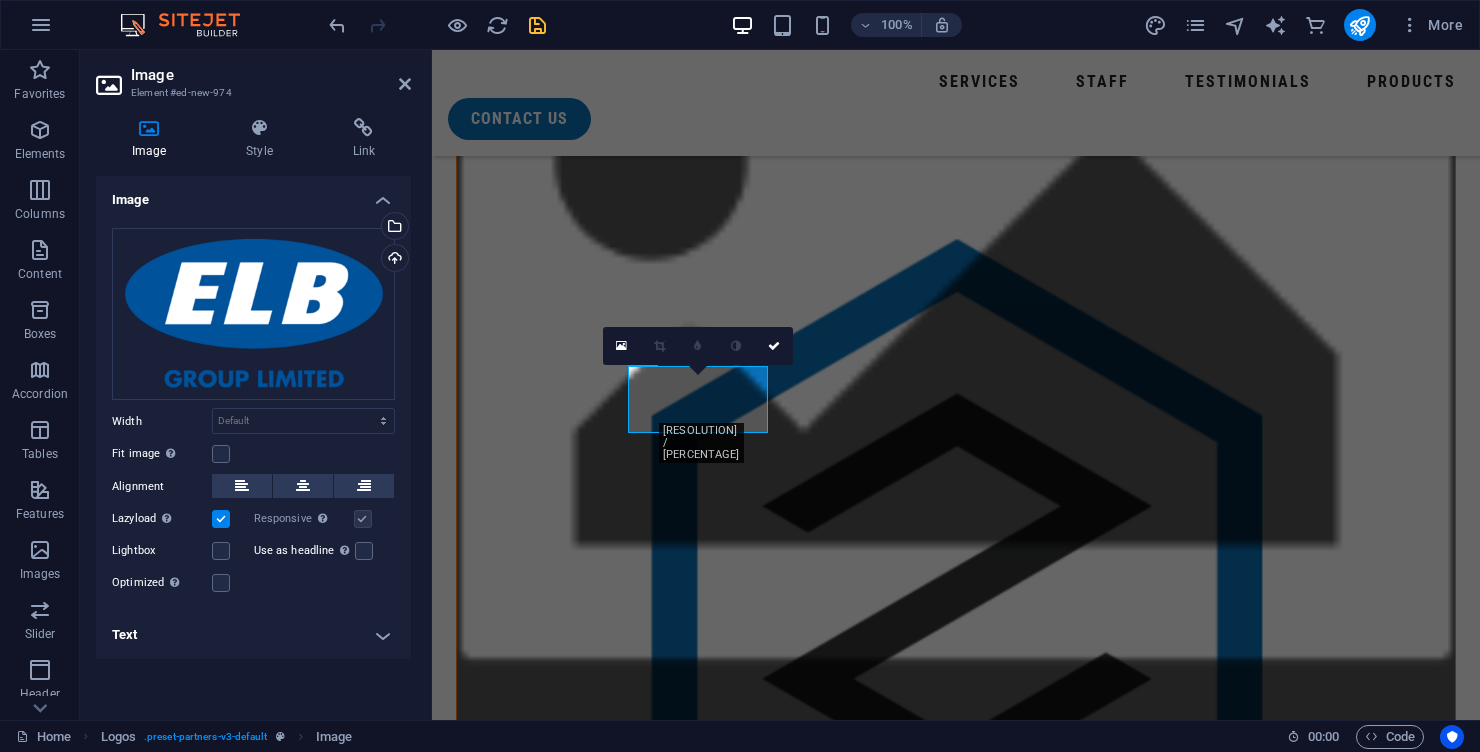 click at bounding box center [526, 3924] 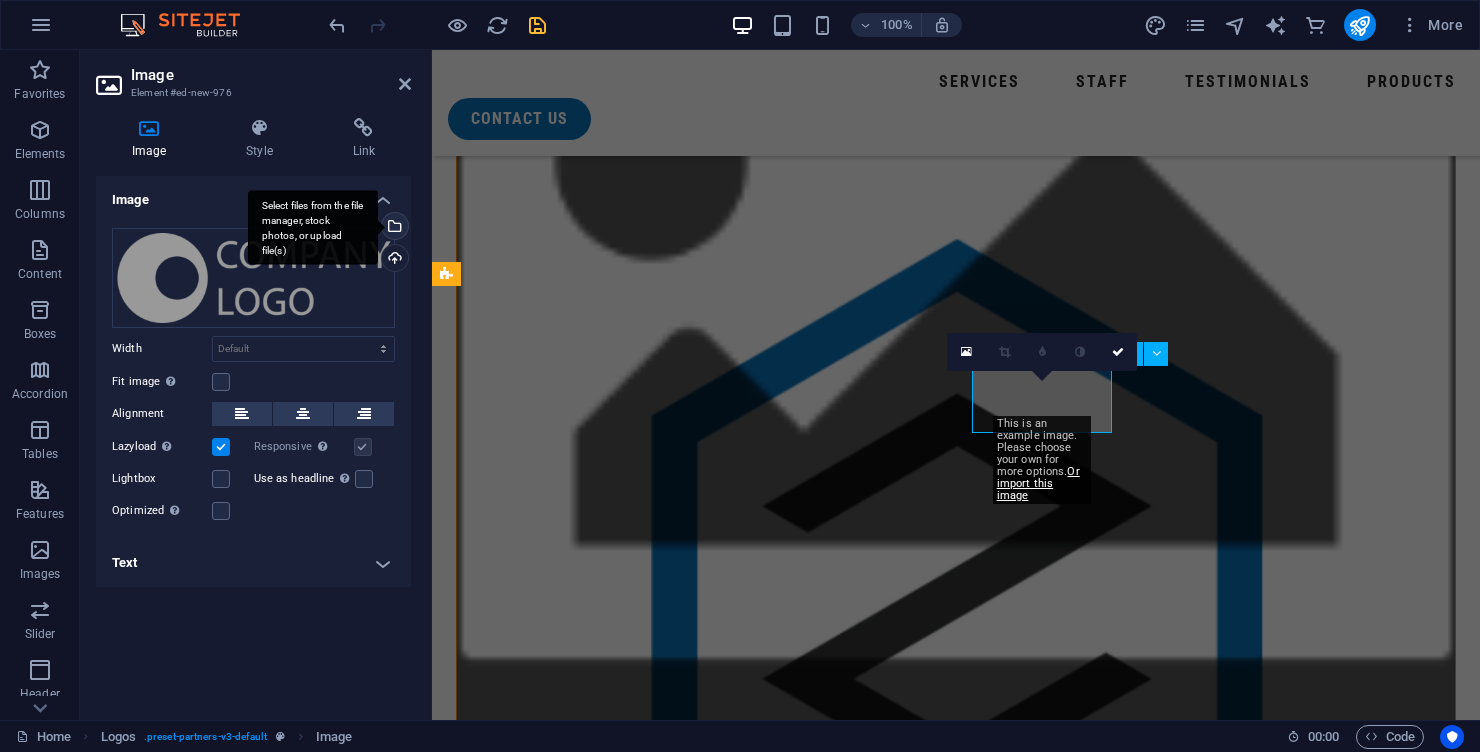 click on "Select files from the file manager, stock photos, or upload file(s)" at bounding box center (393, 228) 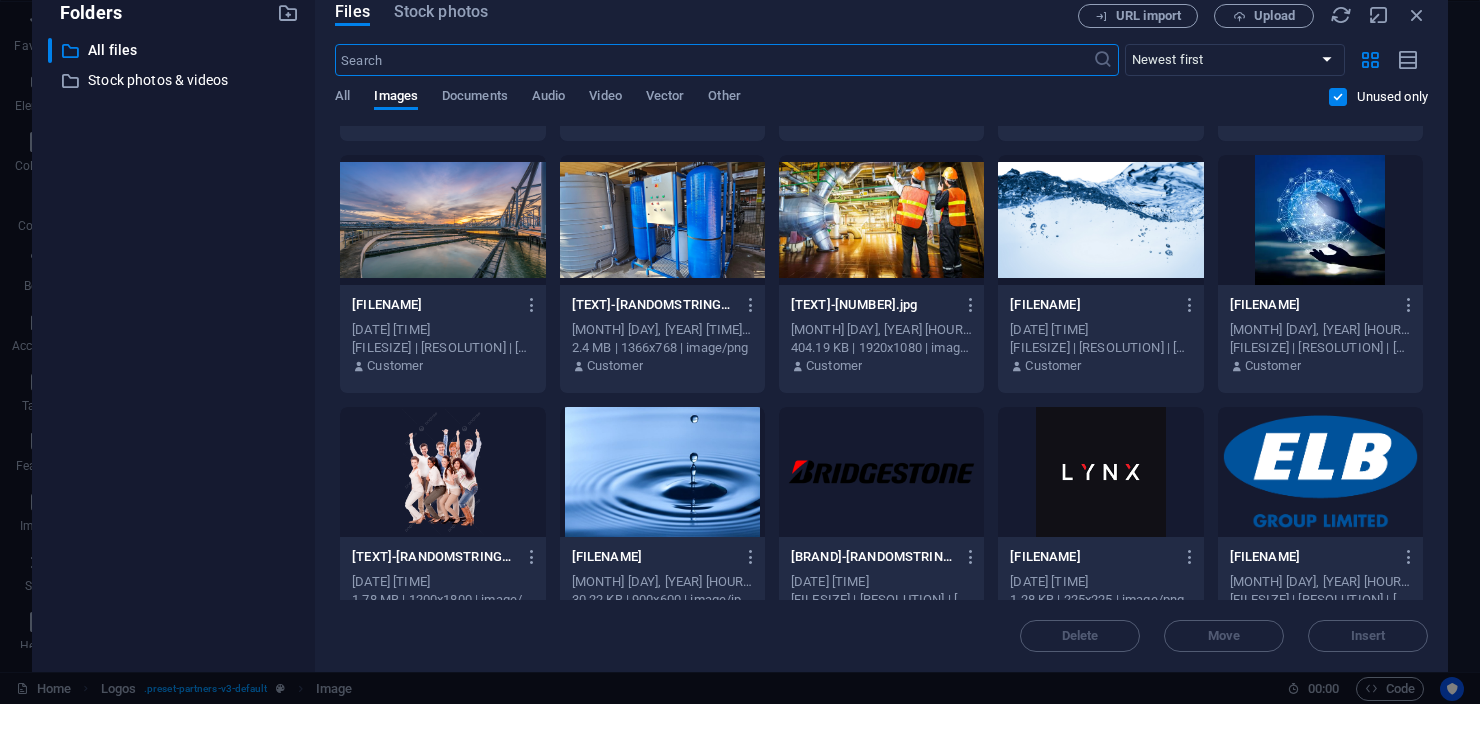 scroll, scrollTop: 10287, scrollLeft: 0, axis: vertical 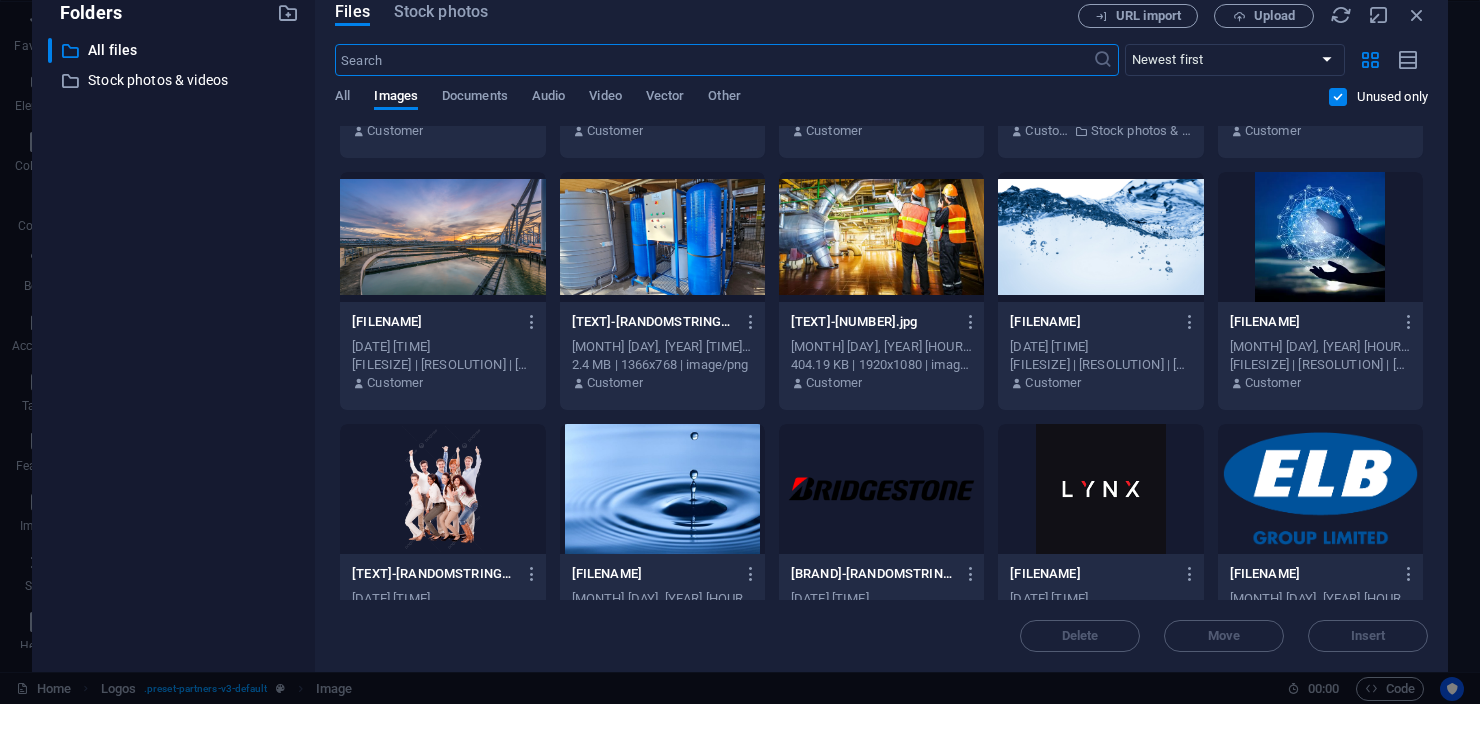 click at bounding box center (1100, 537) 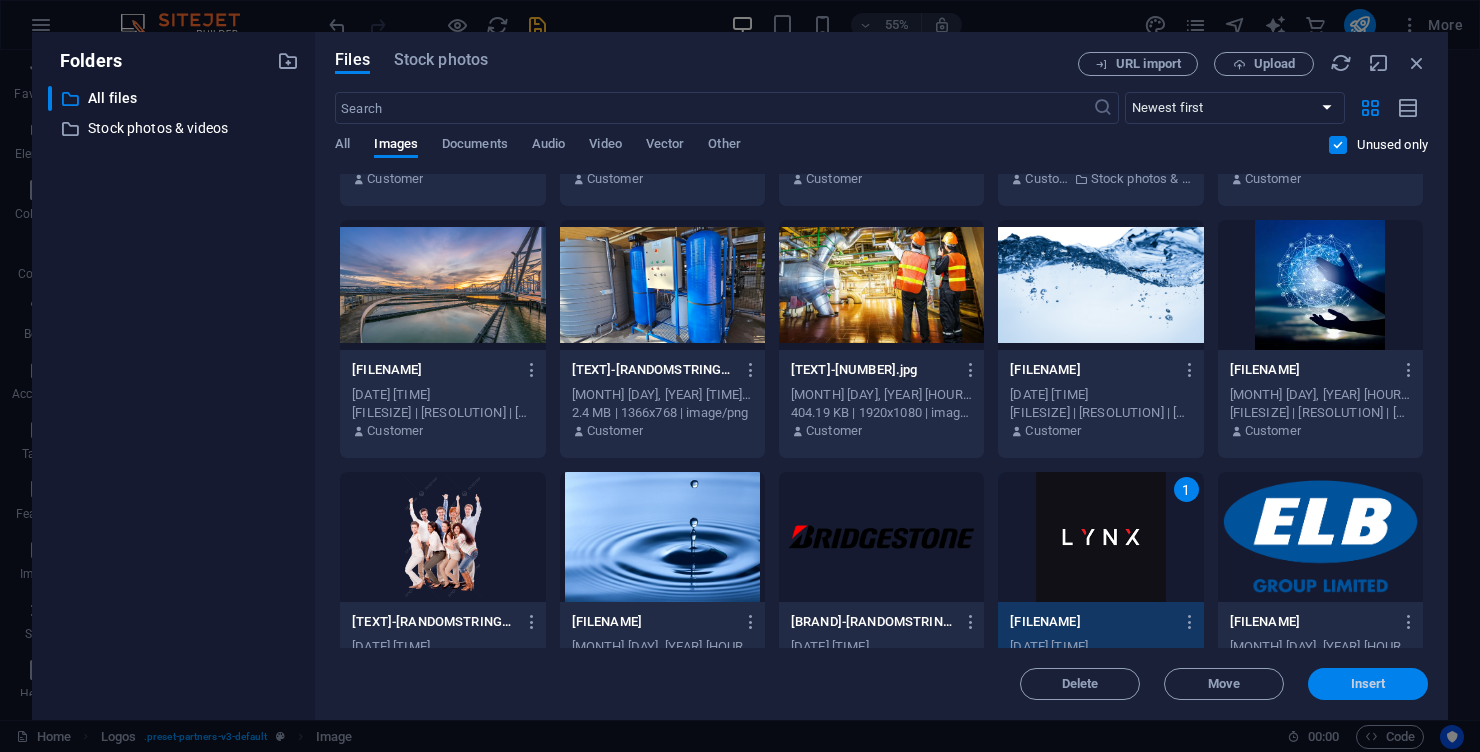 click on "Insert" at bounding box center [1368, 684] 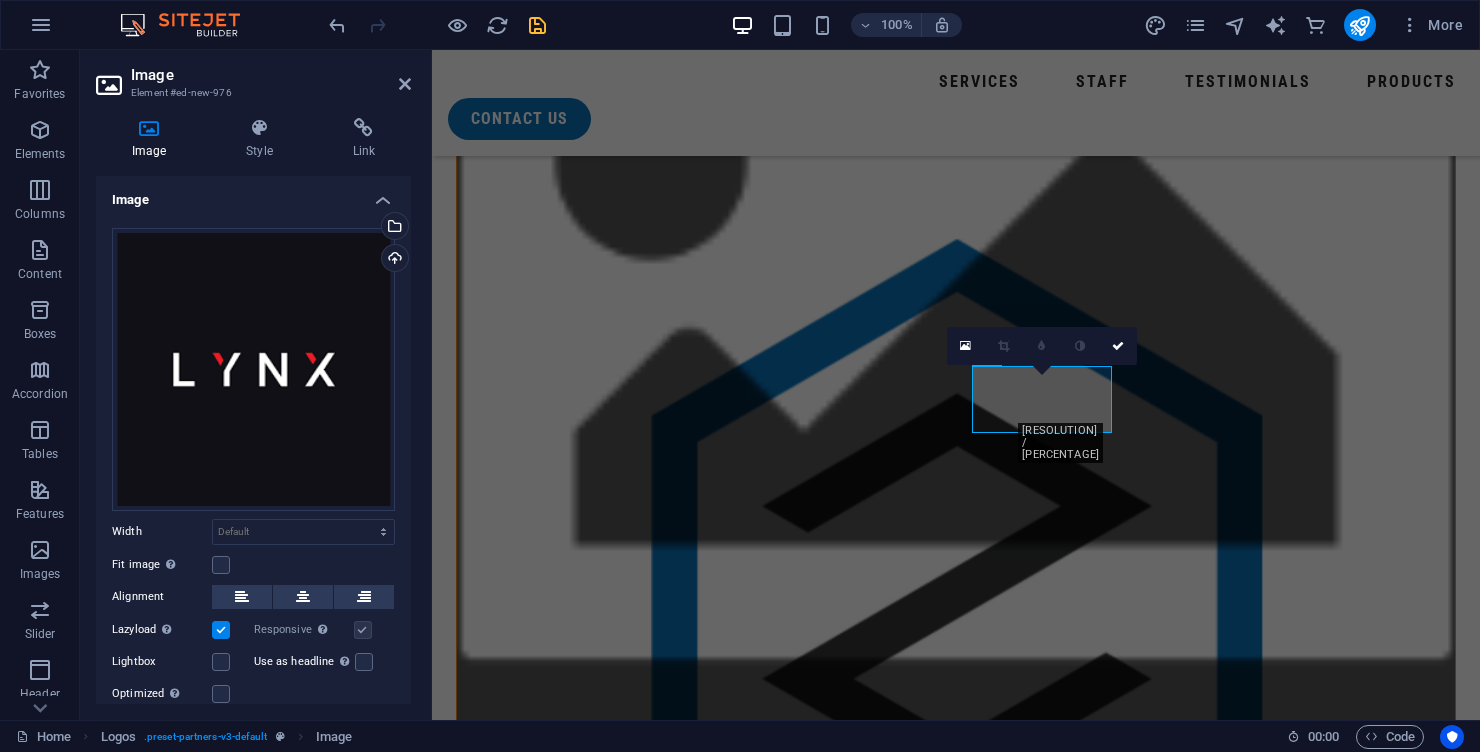 click at bounding box center [526, 4007] 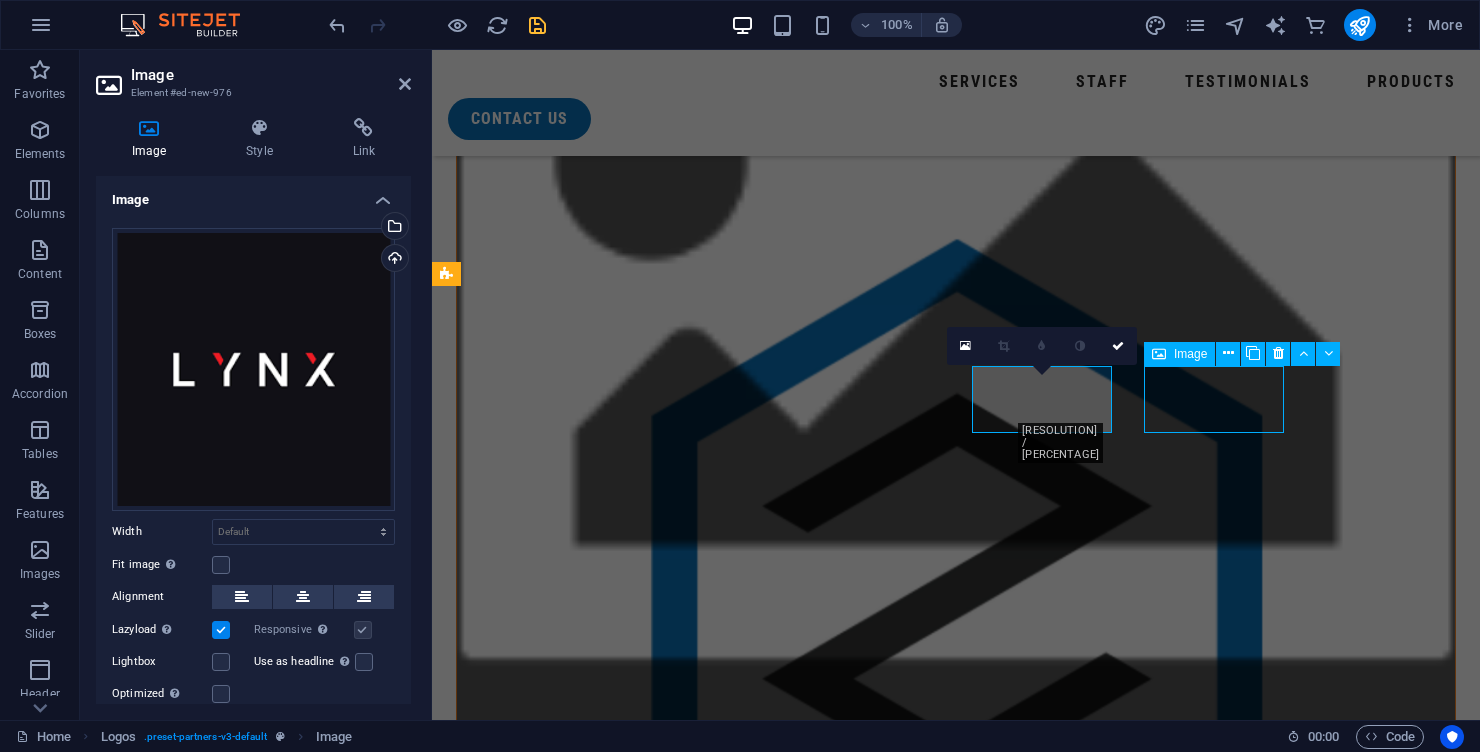 click at bounding box center [526, 4007] 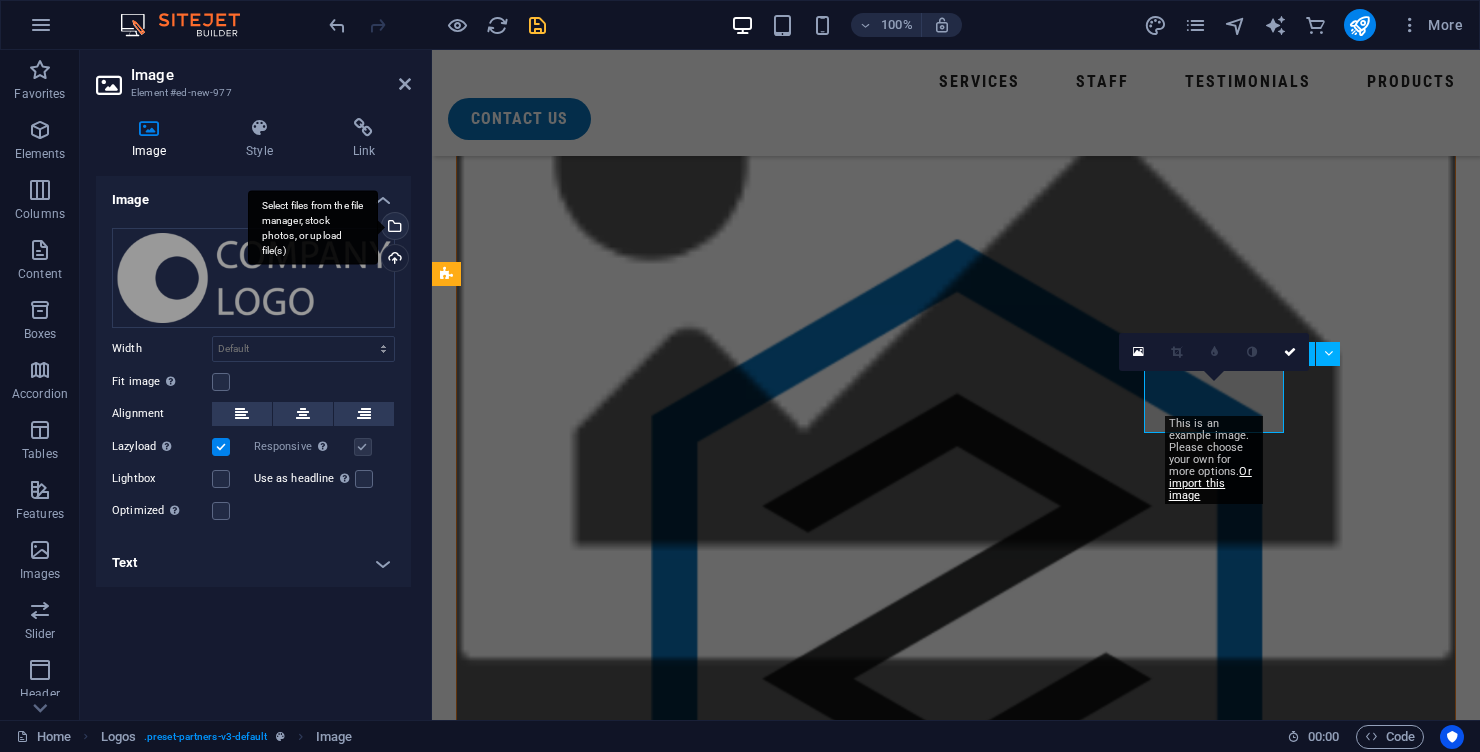 click on "Select files from the file manager, stock photos, or upload file(s)" at bounding box center [393, 228] 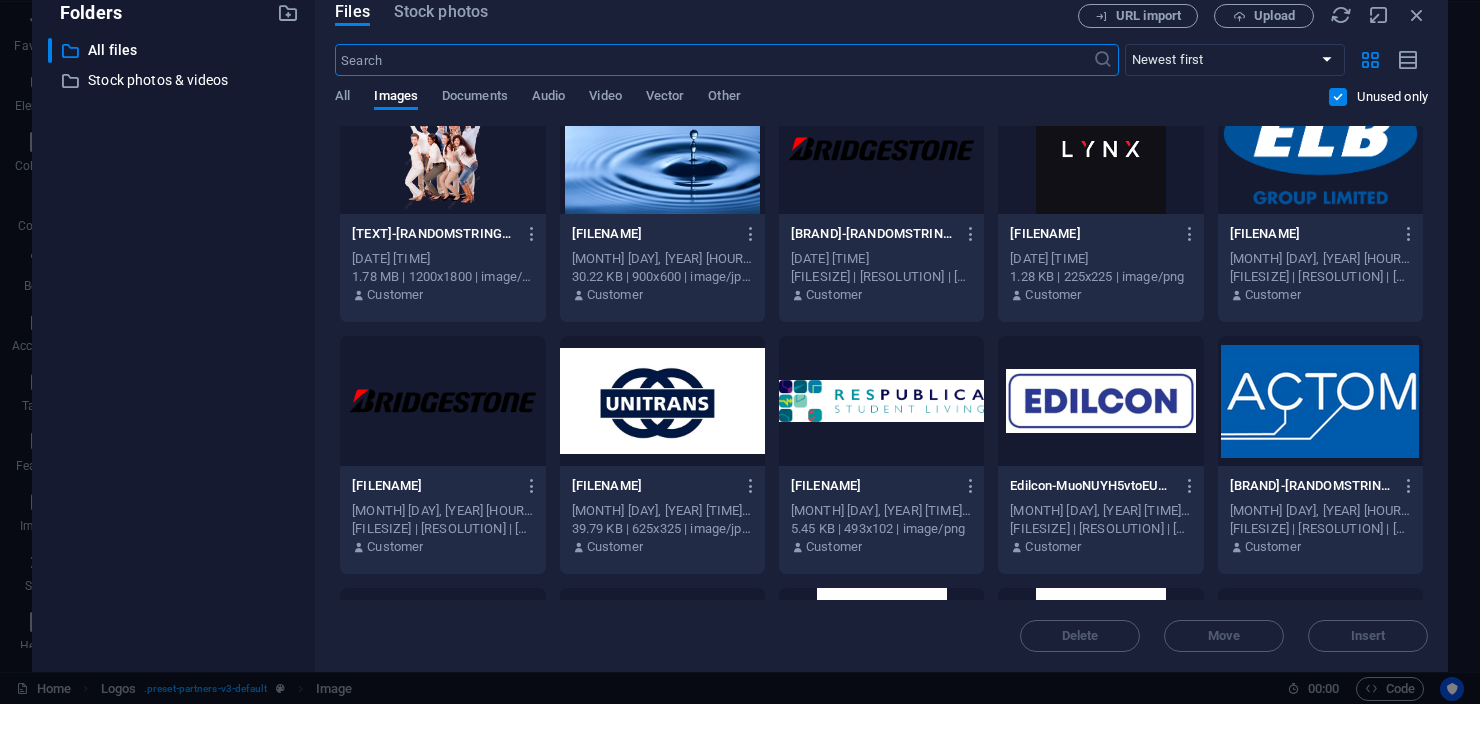 scroll, scrollTop: 10626, scrollLeft: 0, axis: vertical 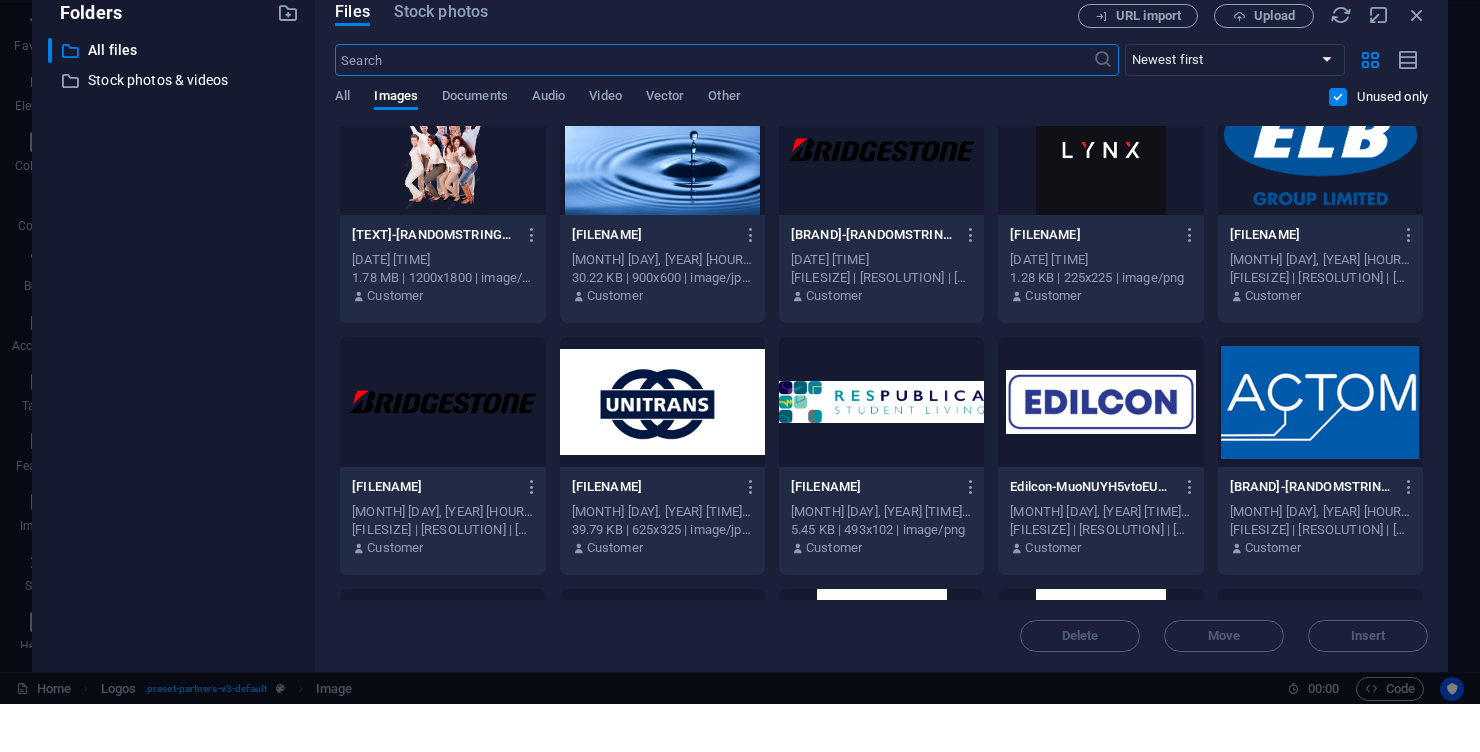 click at bounding box center [662, 450] 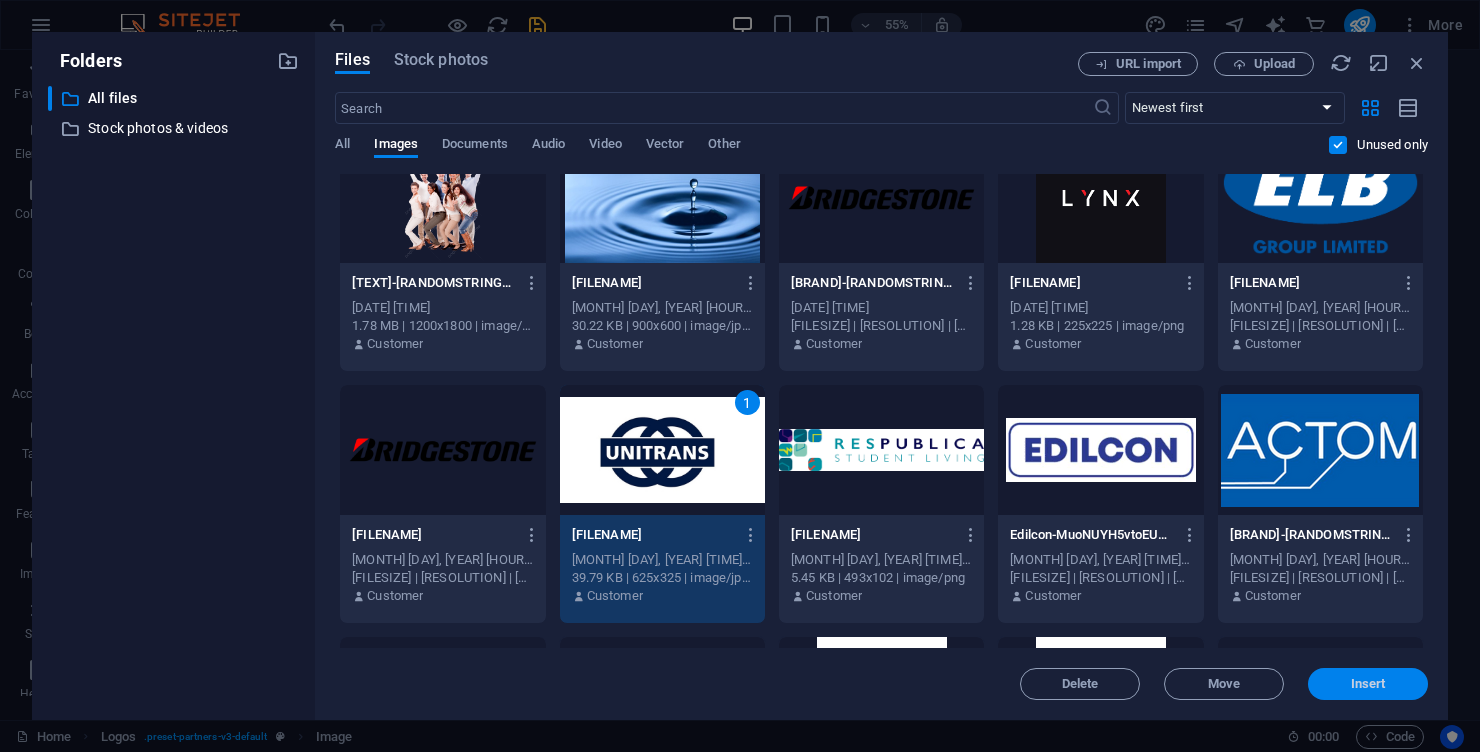 click on "Insert" at bounding box center [1368, 684] 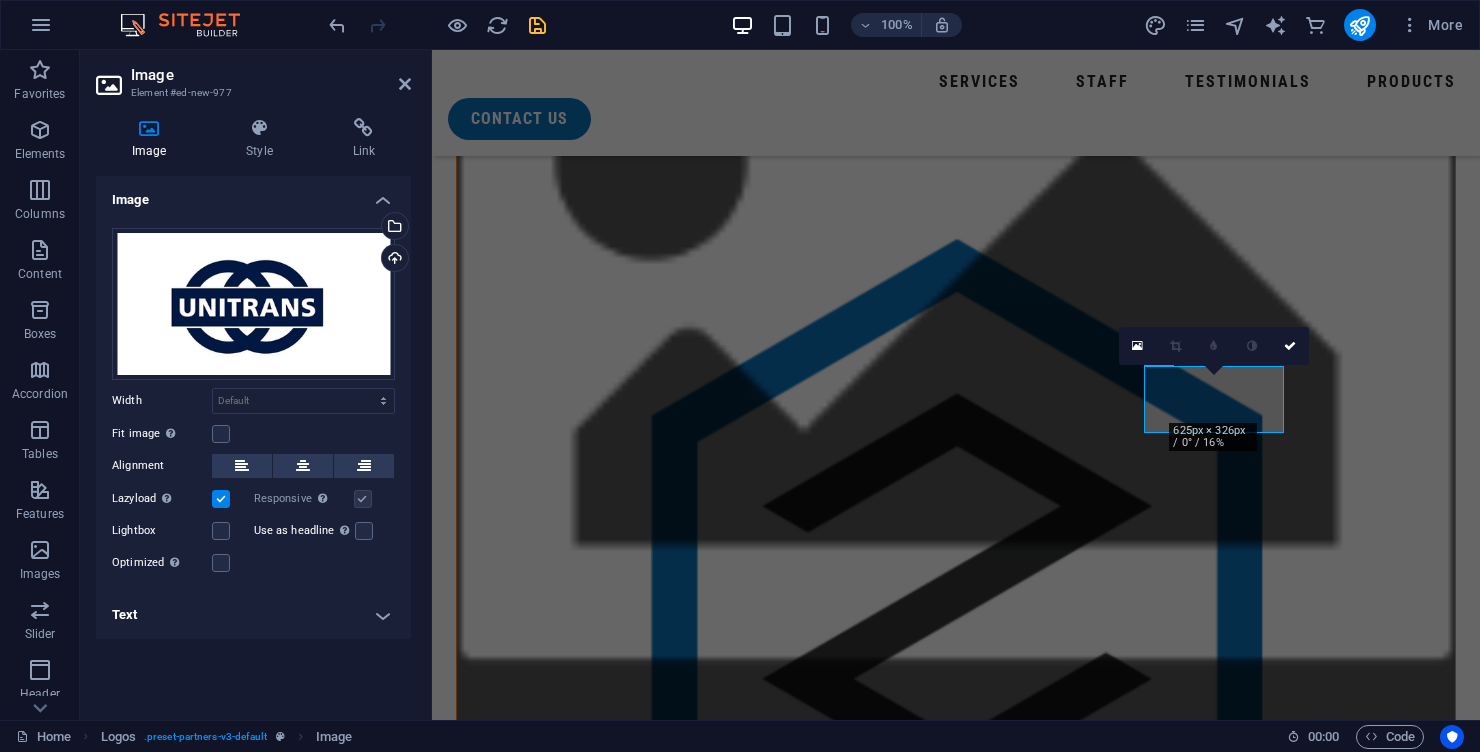 click at bounding box center [526, 4089] 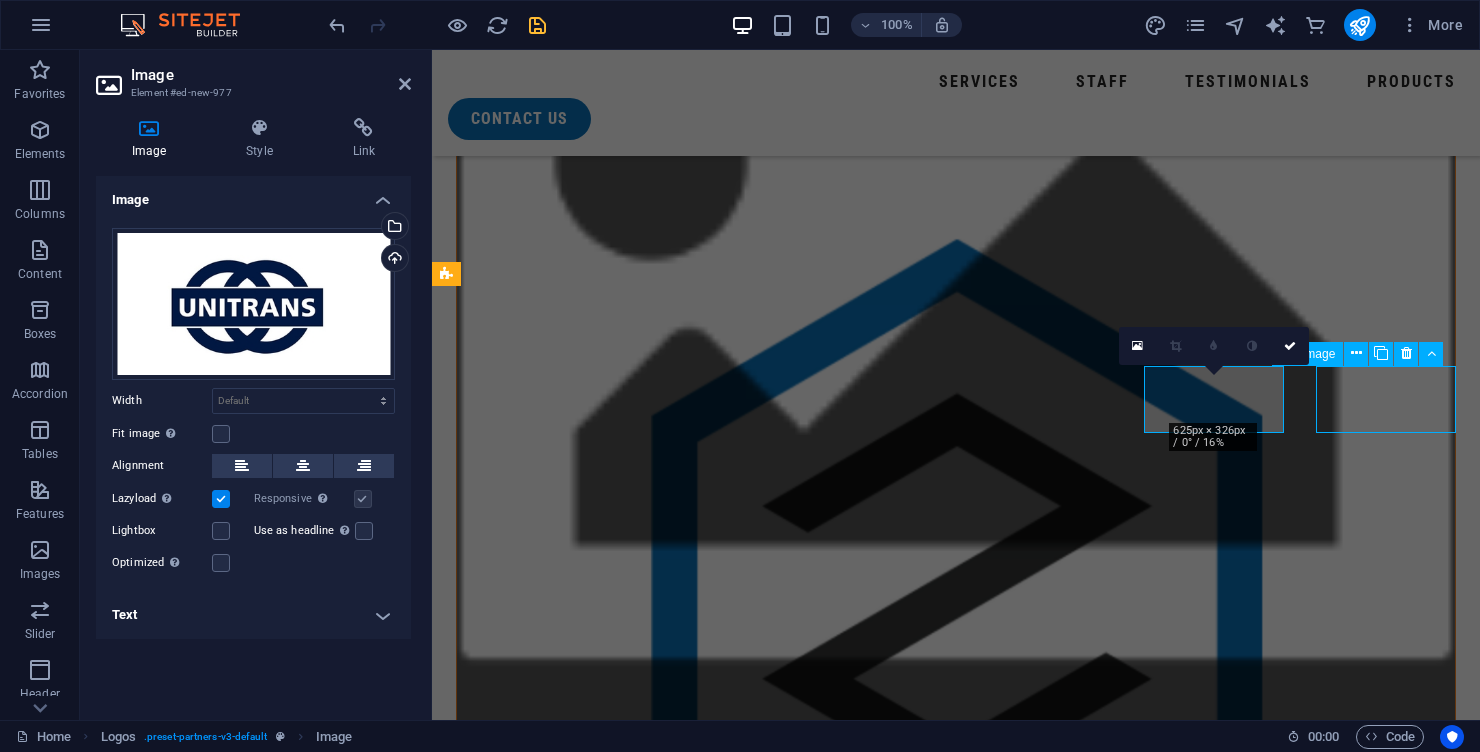 click at bounding box center (526, 4089) 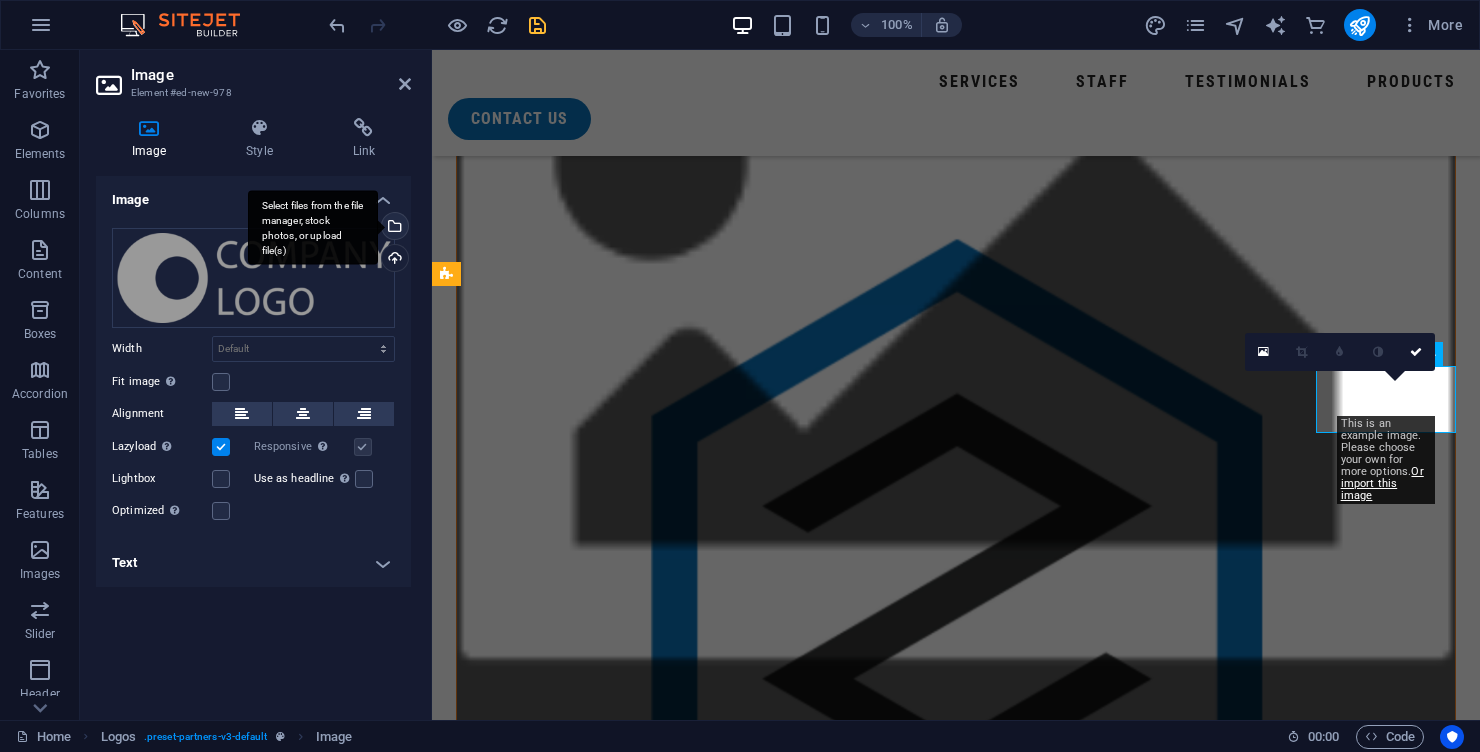 click on "Select files from the file manager, stock photos, or upload file(s)" at bounding box center (393, 228) 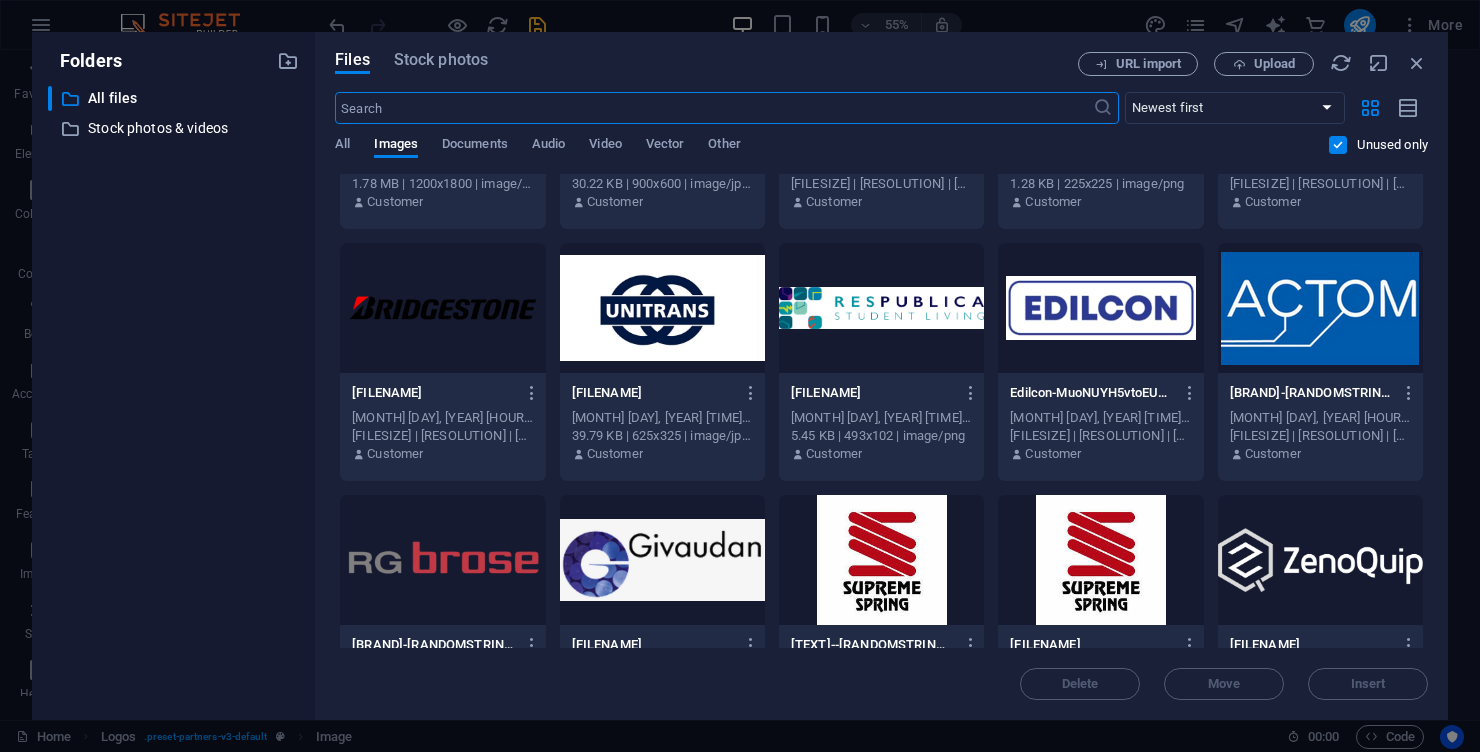 scroll, scrollTop: 10769, scrollLeft: 0, axis: vertical 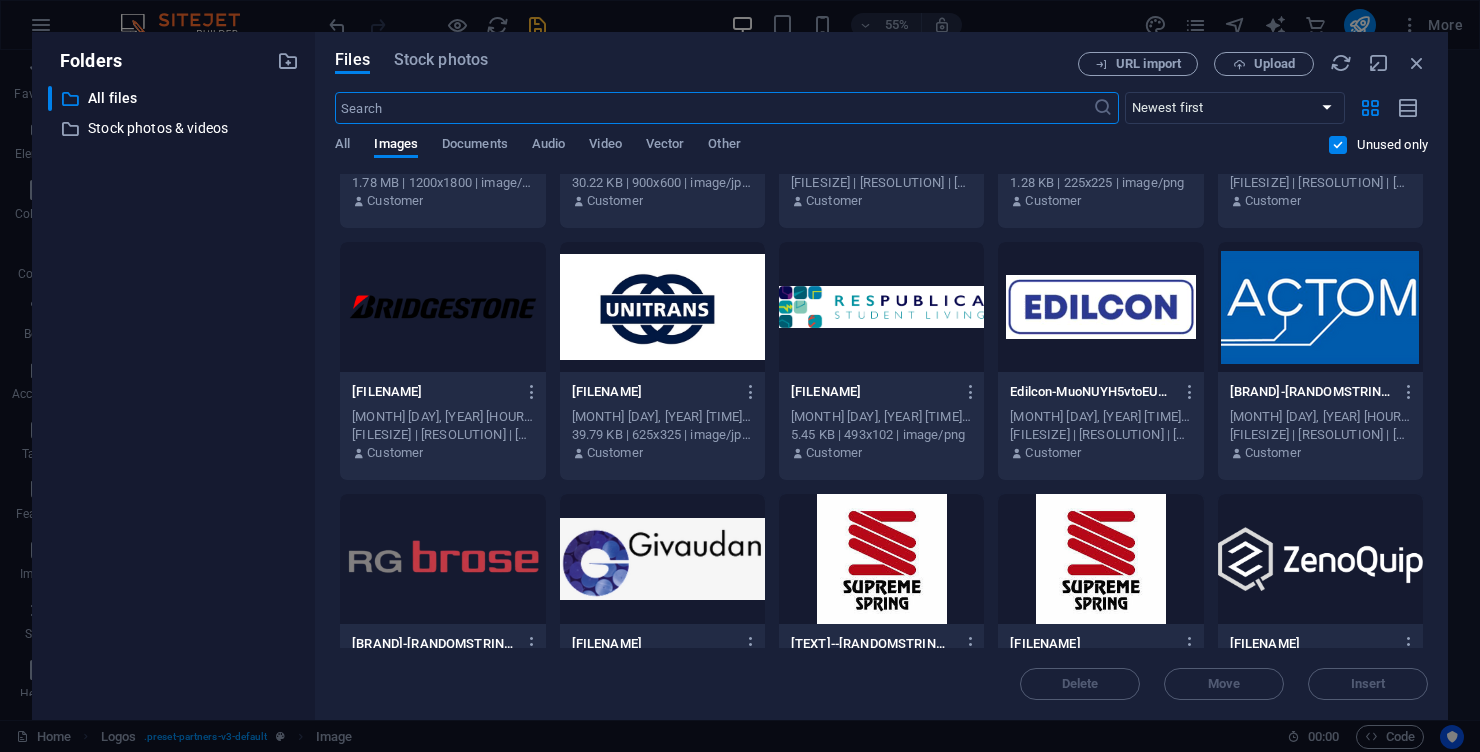 click at bounding box center [881, 307] 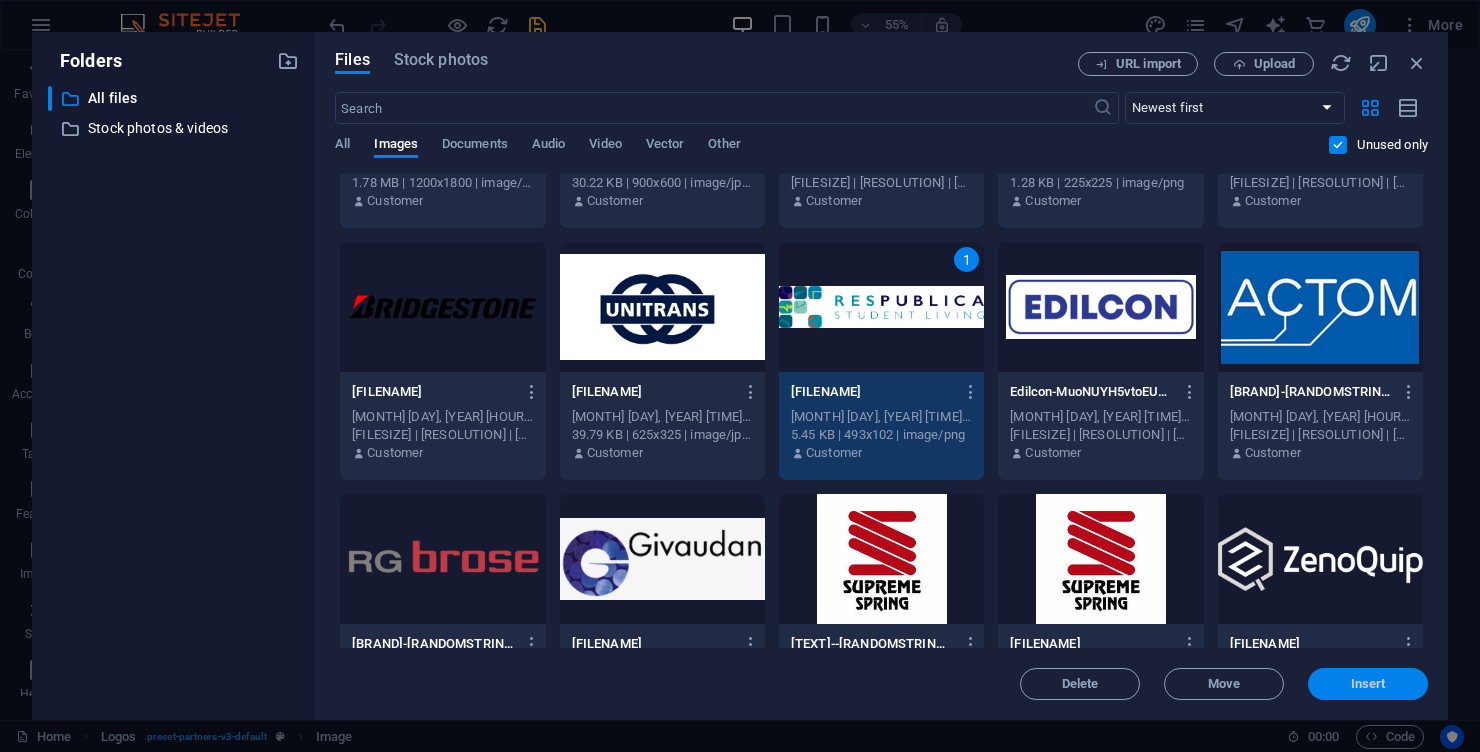 click on "Insert" at bounding box center [1368, 684] 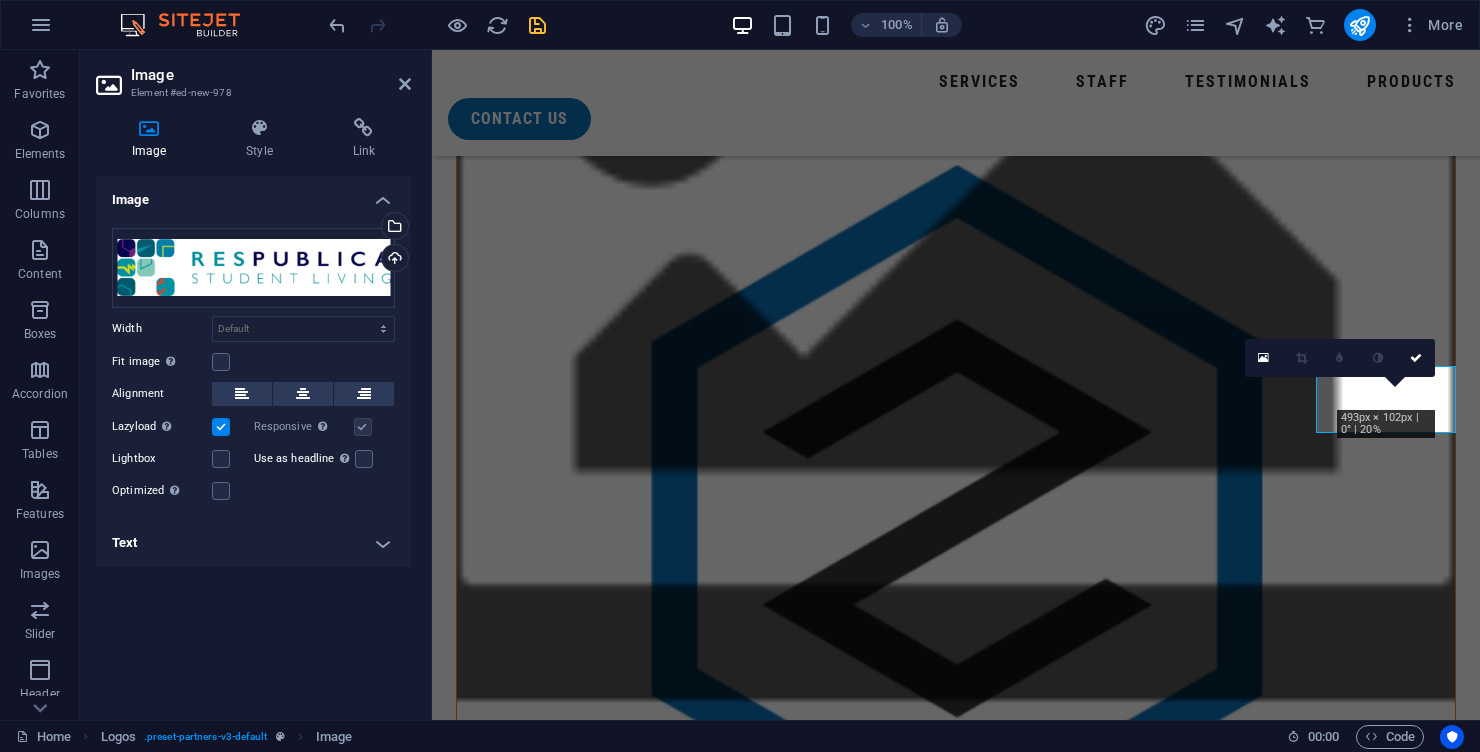scroll, scrollTop: 1632, scrollLeft: 0, axis: vertical 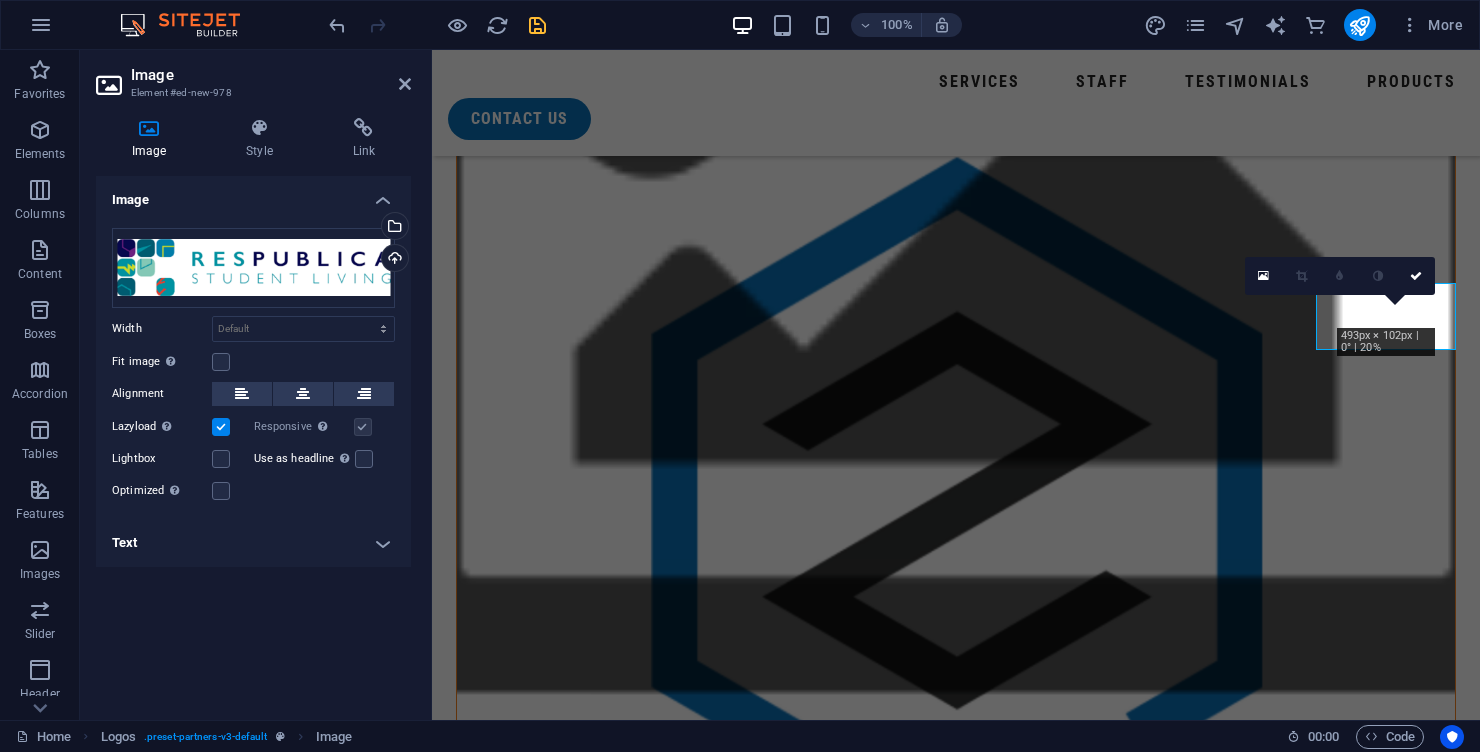 click at bounding box center [956, 4441] 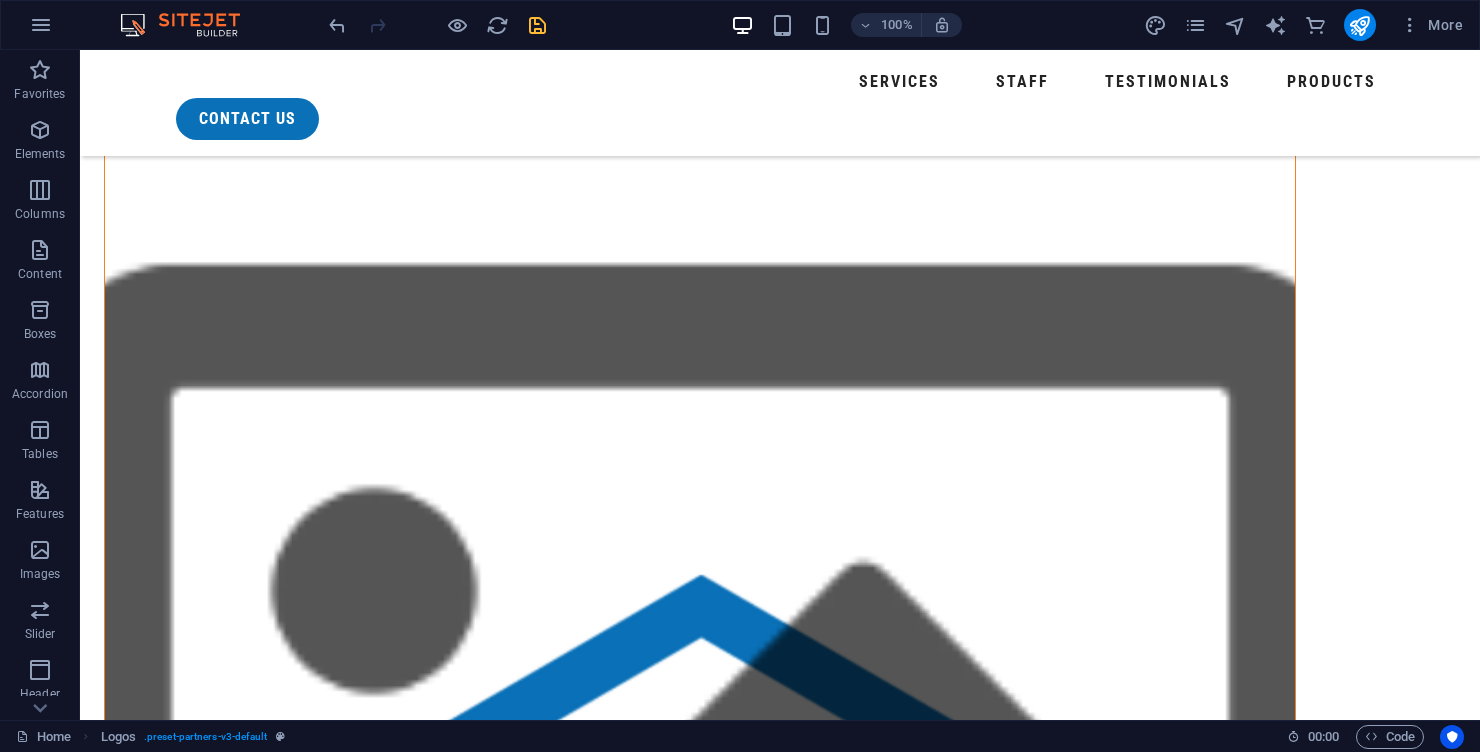 scroll, scrollTop: 1059, scrollLeft: 0, axis: vertical 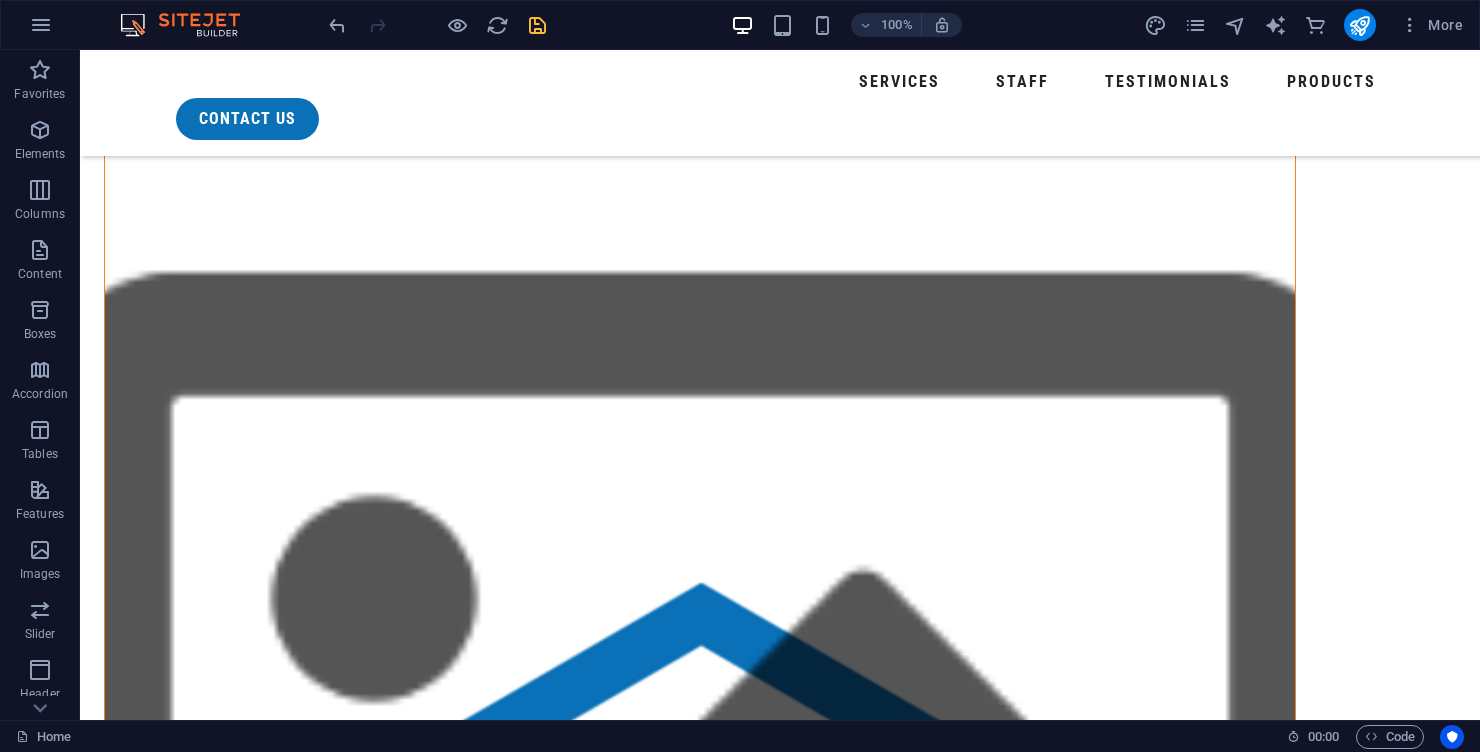 click at bounding box center [190, 3334] 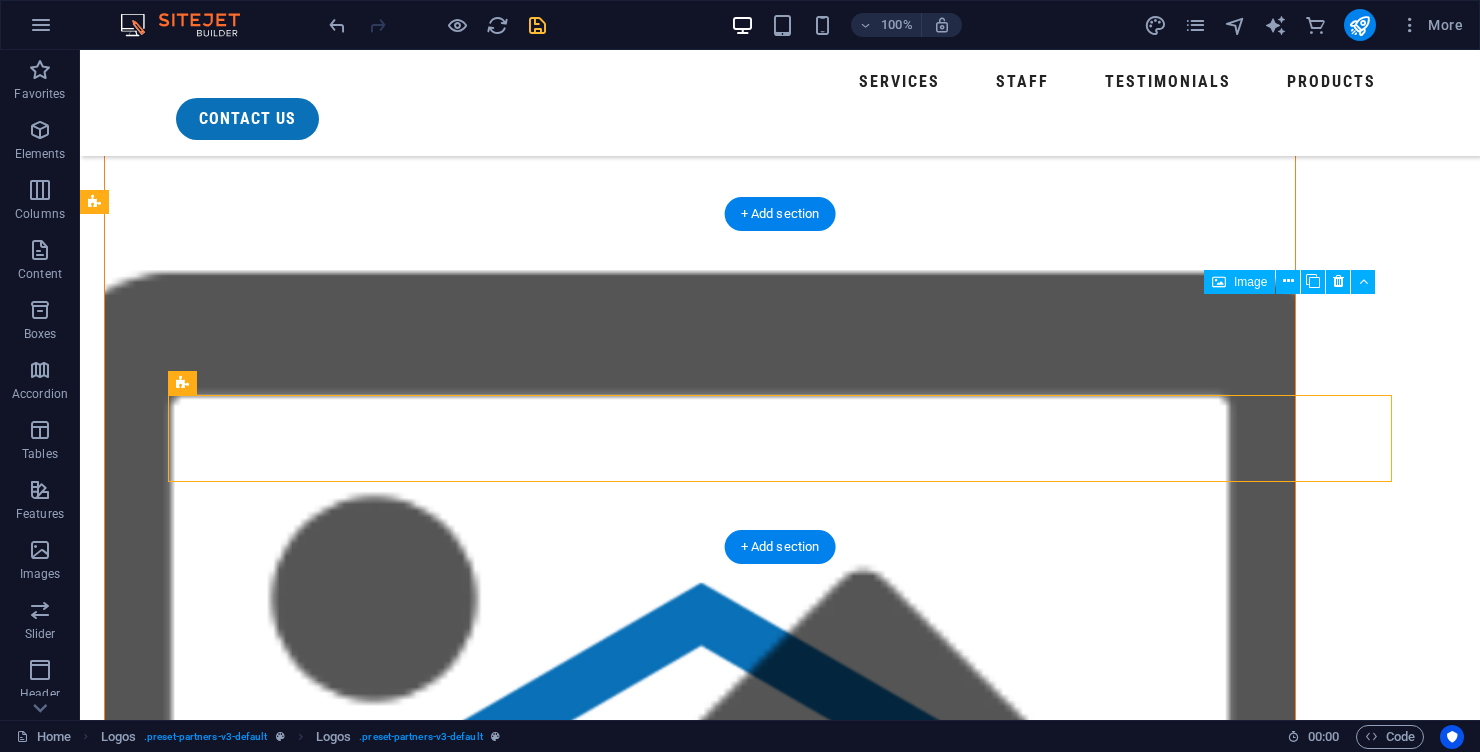 click at bounding box center [780, 3385] 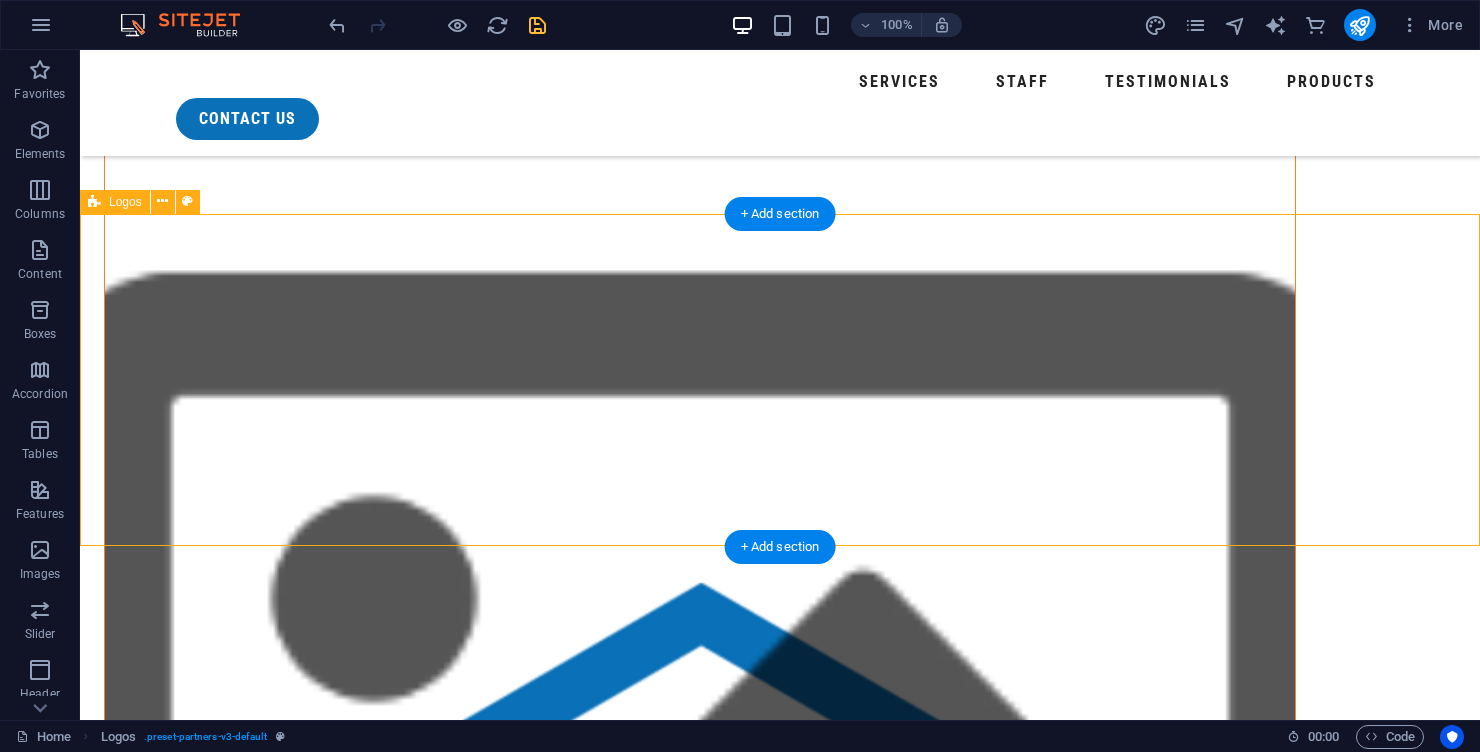 click at bounding box center [176, 3852] 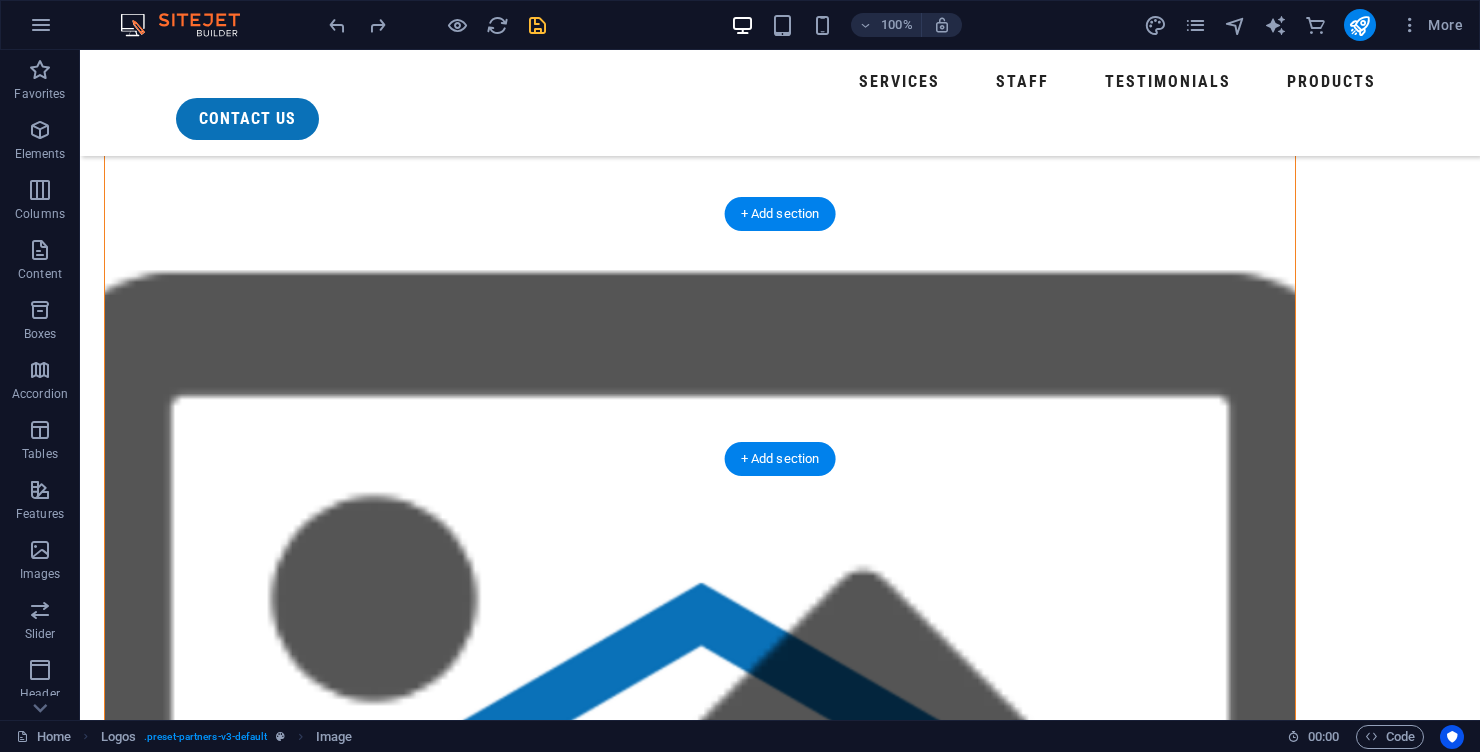 click at bounding box center [780, 3082] 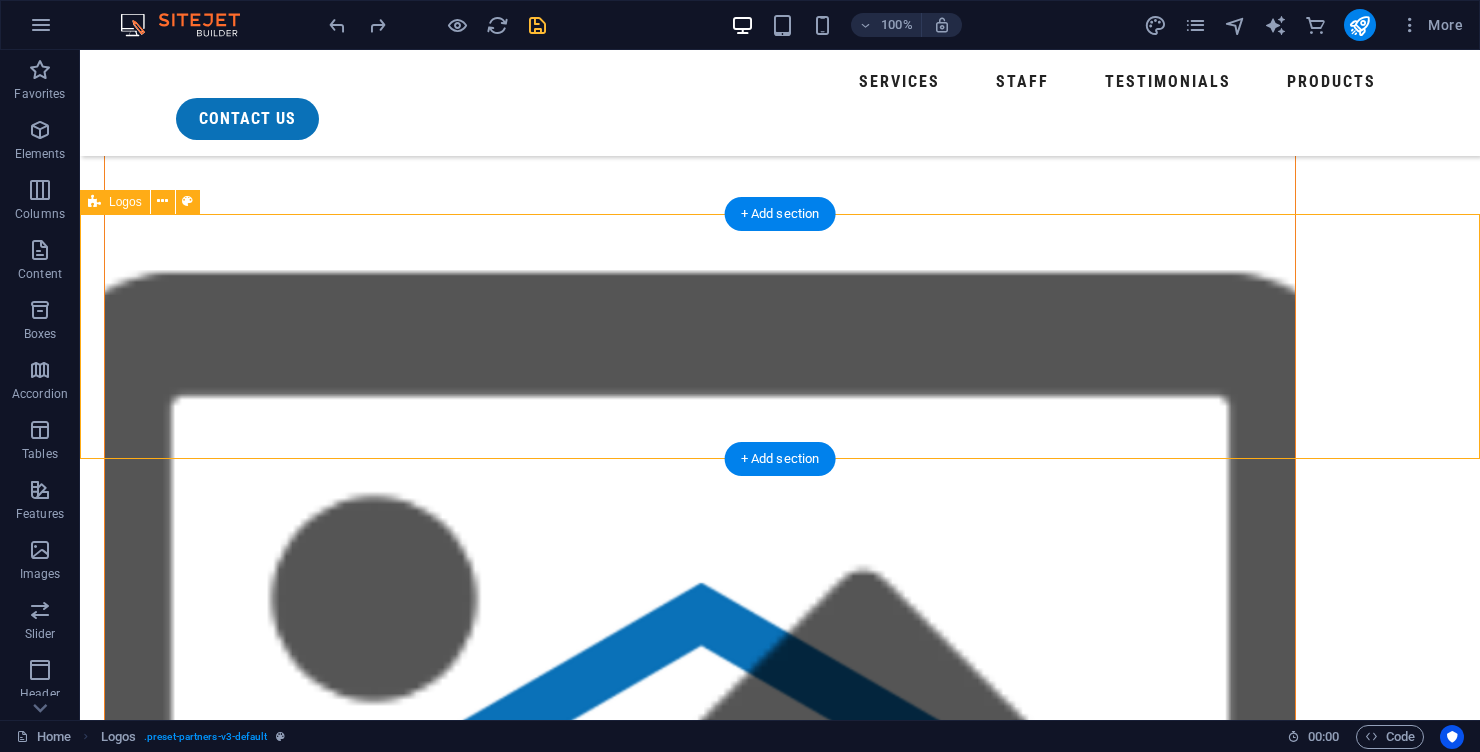 click at bounding box center (190, 3334) 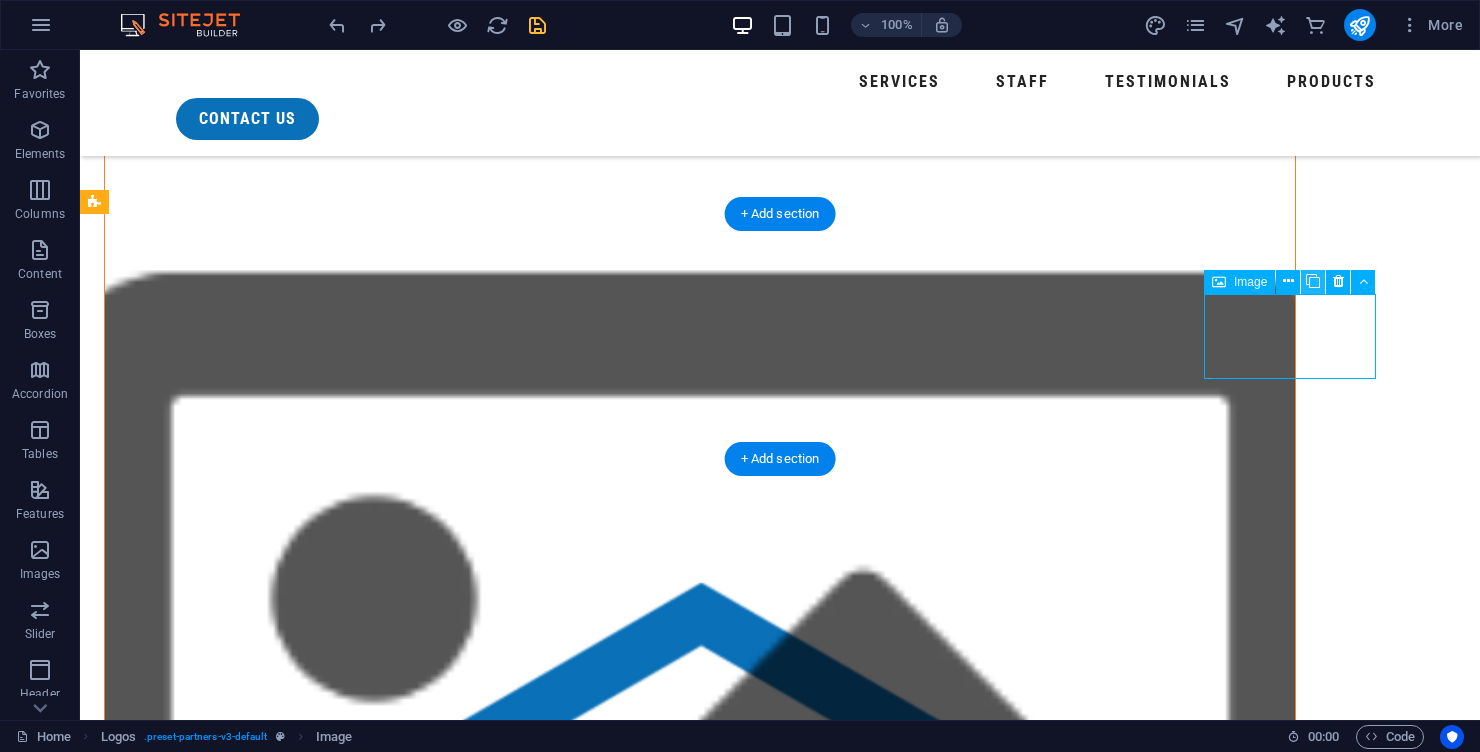 click at bounding box center [1313, 281] 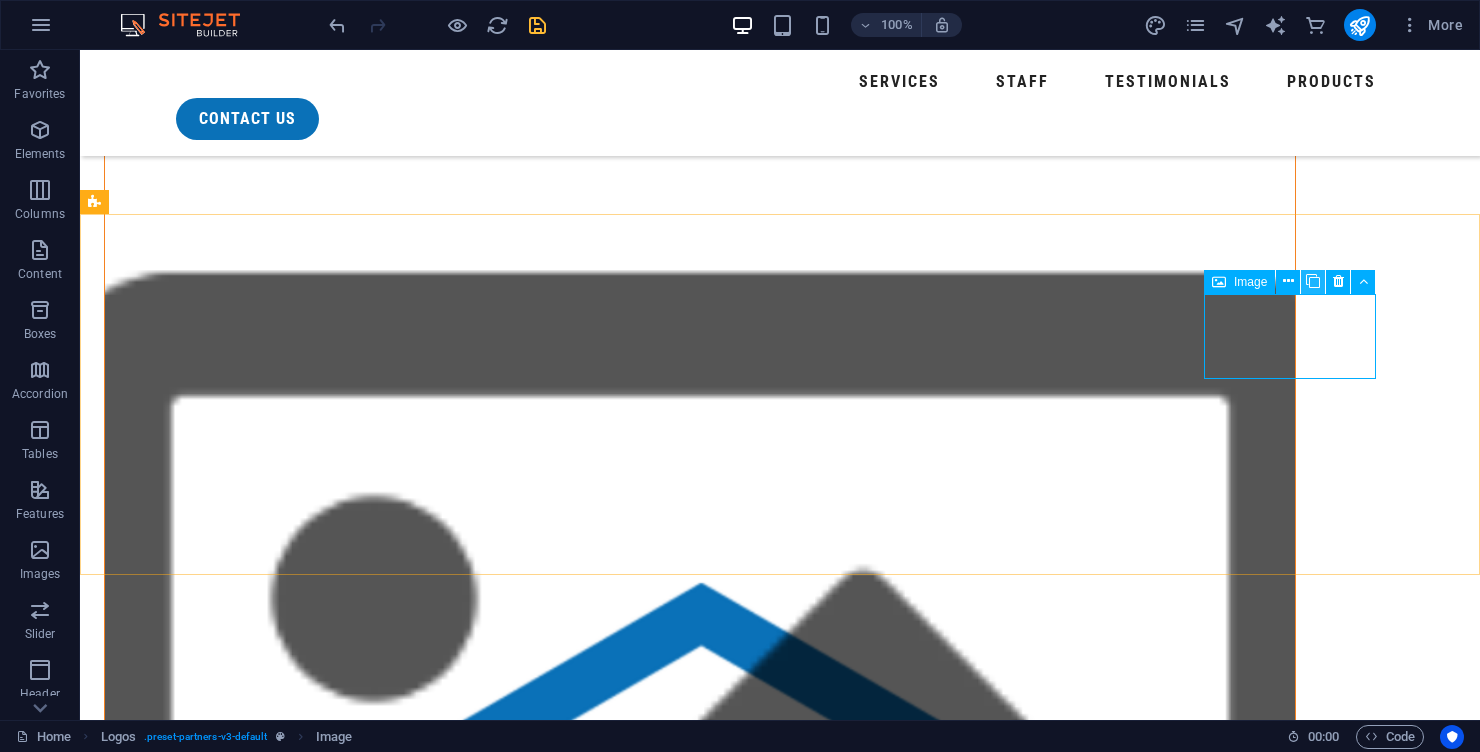 click at bounding box center (1313, 281) 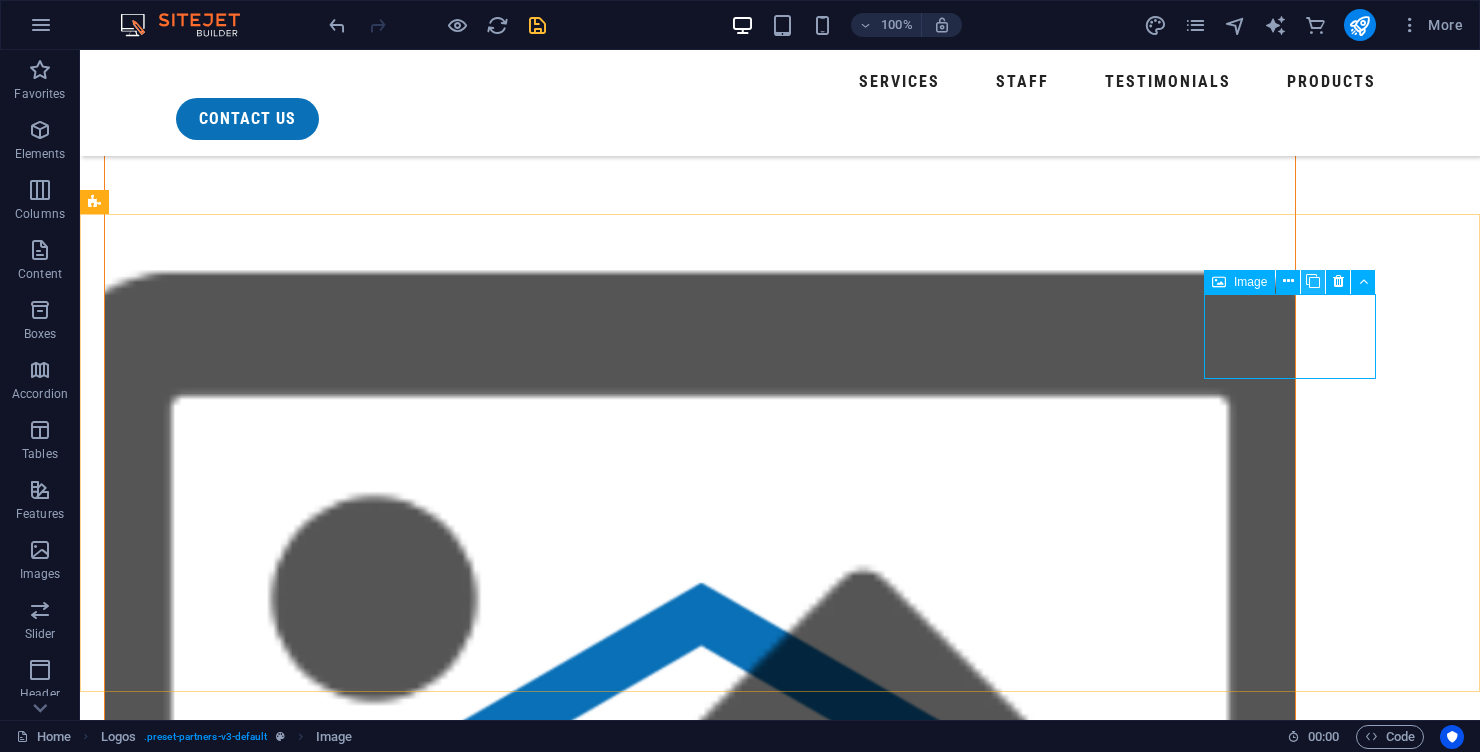 click at bounding box center [1313, 281] 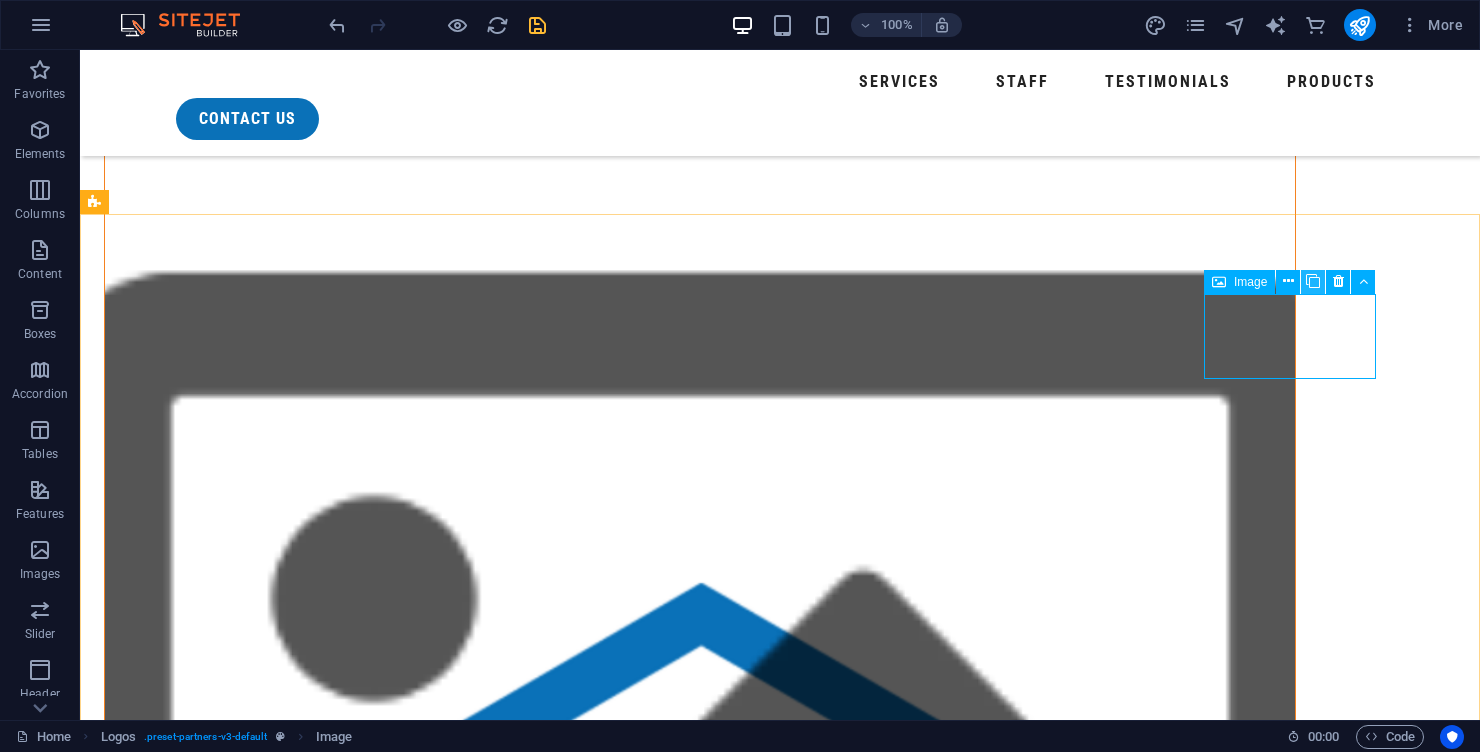 click at bounding box center (1313, 281) 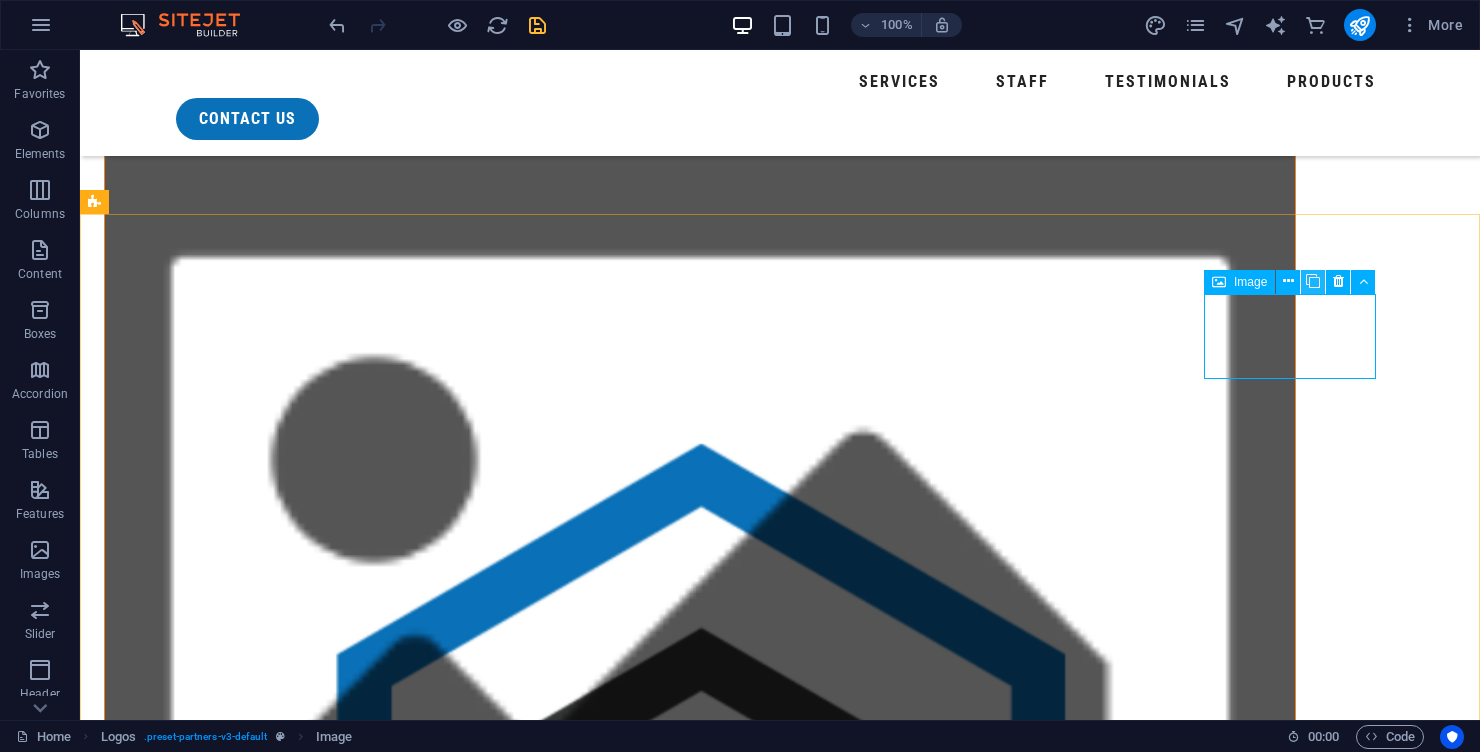 scroll, scrollTop: 1443, scrollLeft: 0, axis: vertical 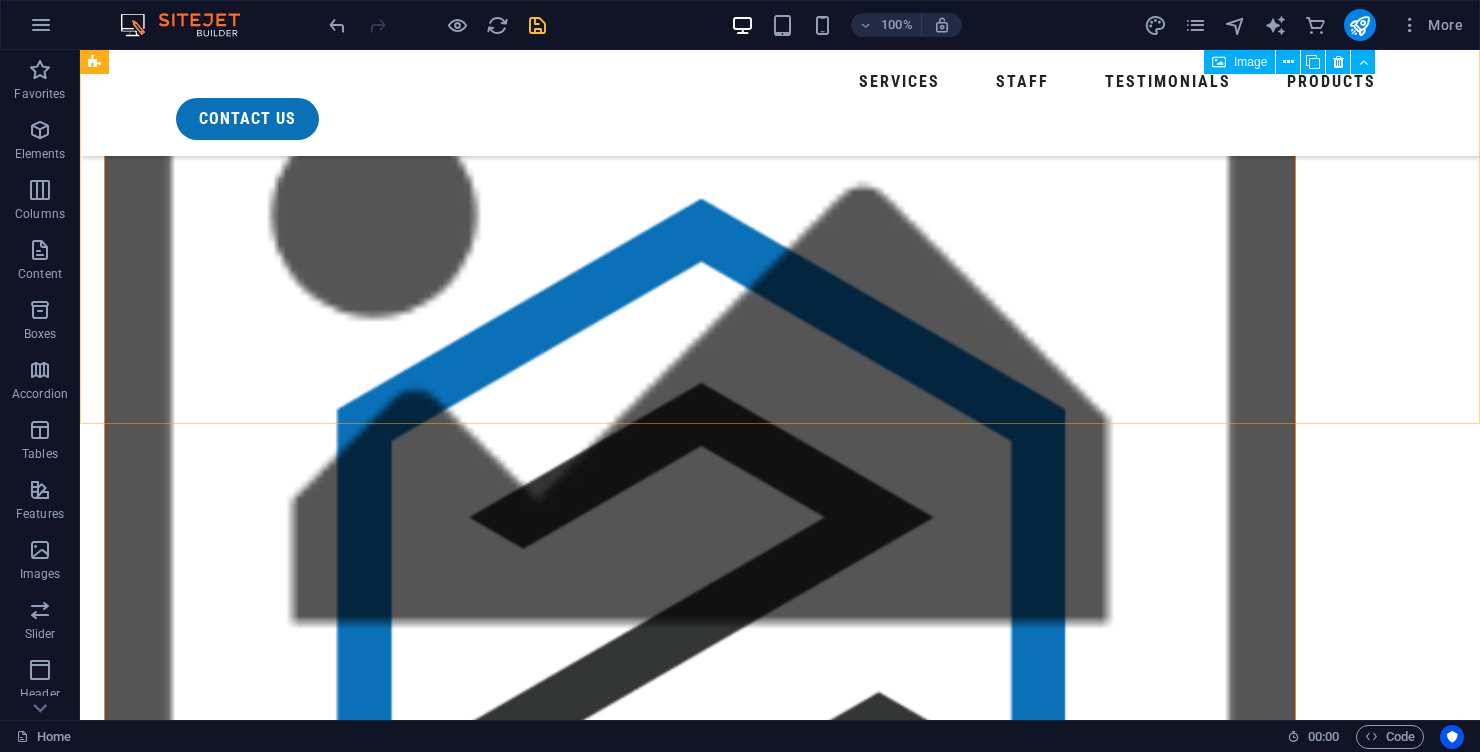 click at bounding box center [780, 5260] 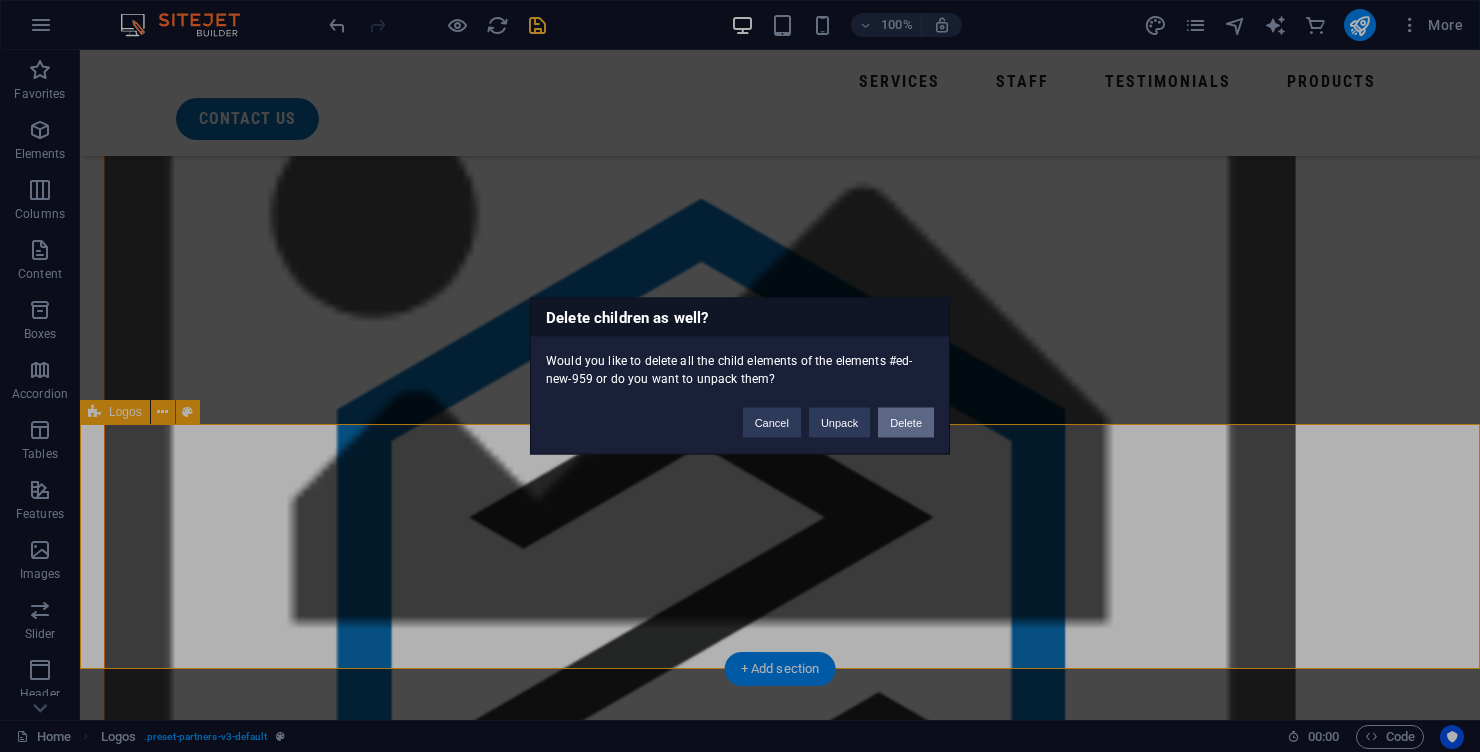 click on "Delete" at bounding box center (906, 423) 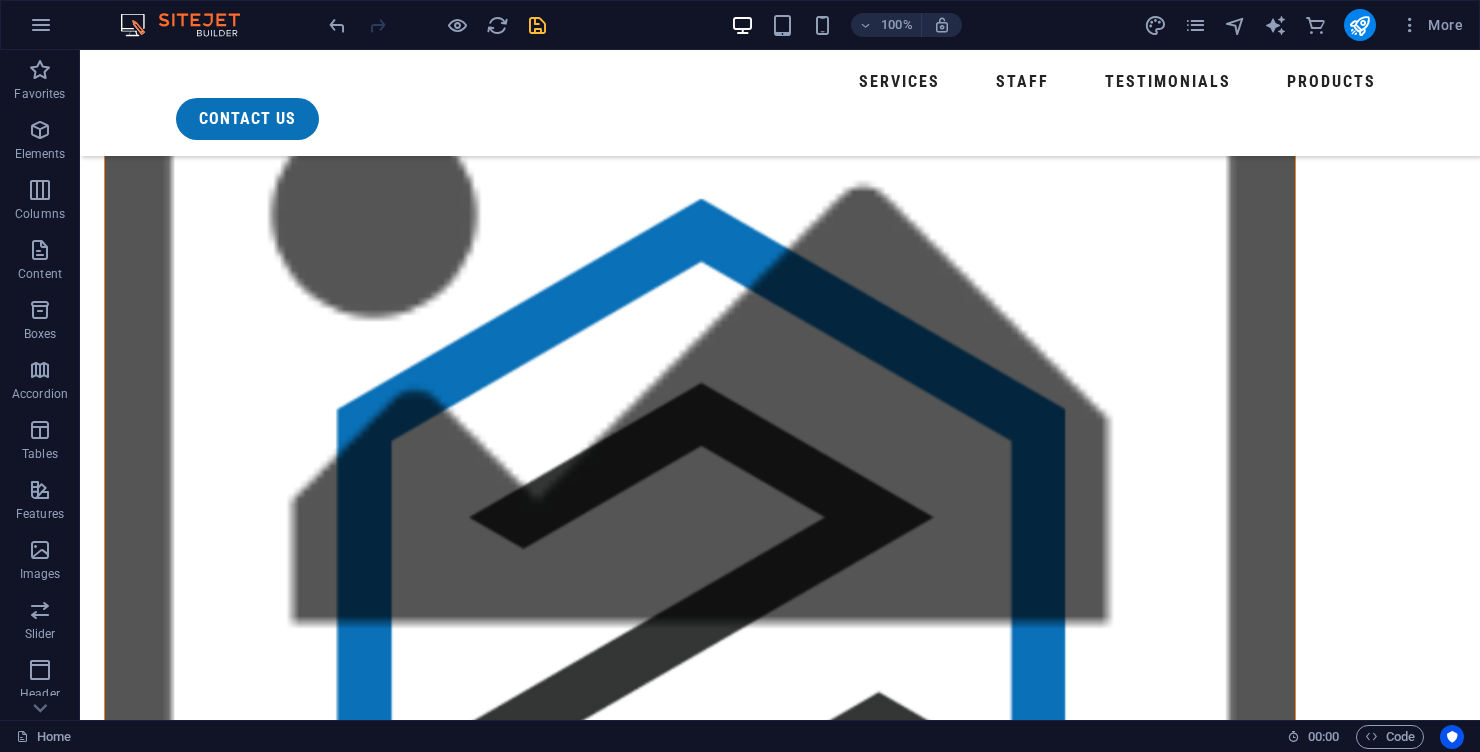 click at bounding box center [190, 5311] 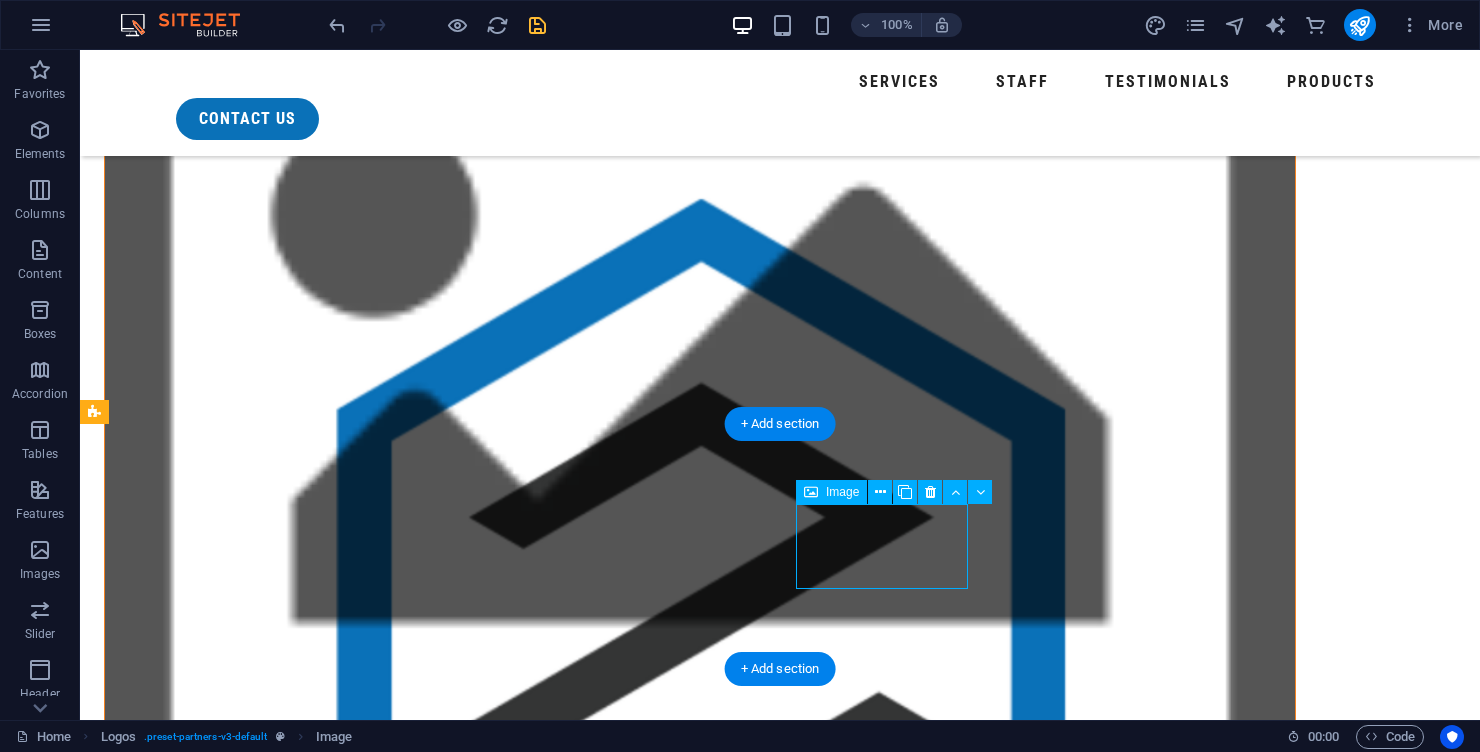 click at bounding box center (780, 5260) 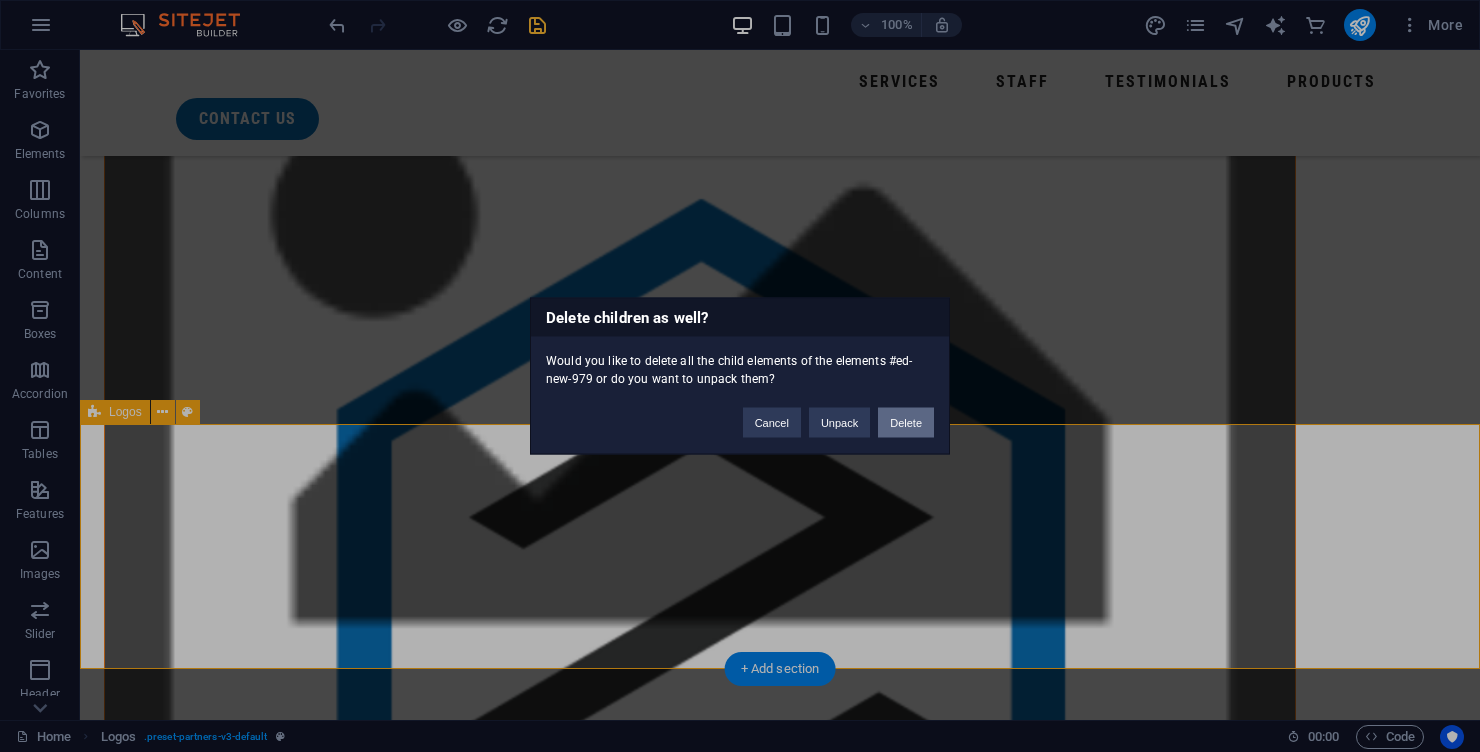 type 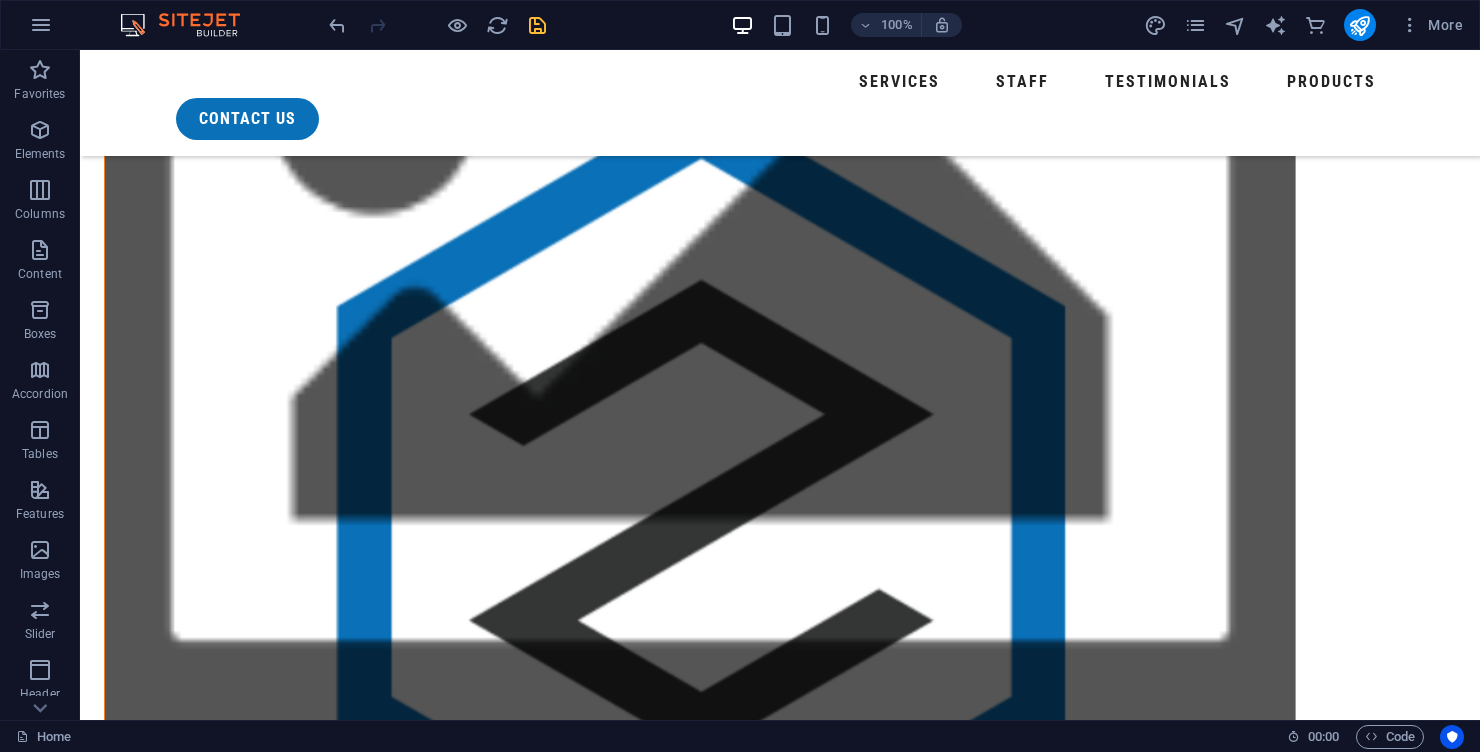 scroll, scrollTop: 1544, scrollLeft: 0, axis: vertical 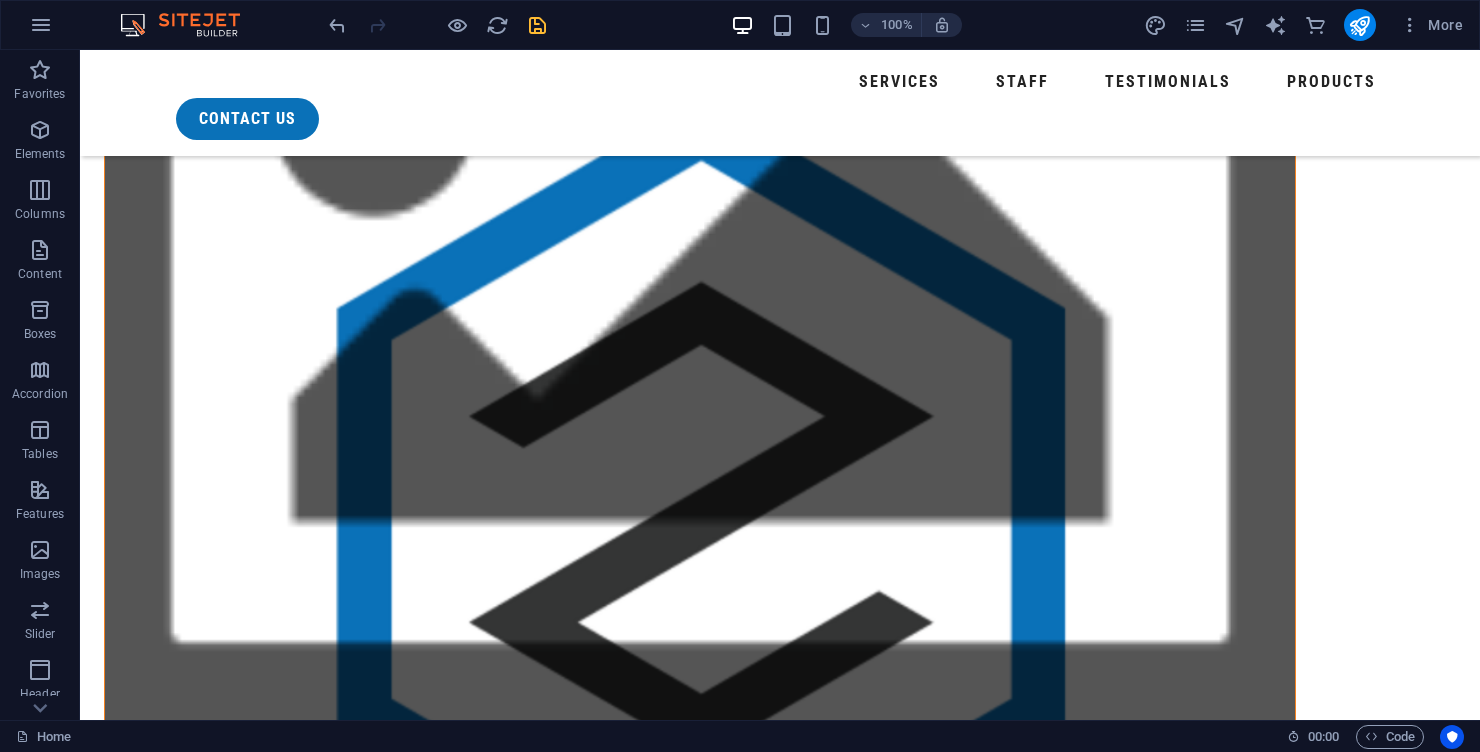 click at bounding box center (780, 5159) 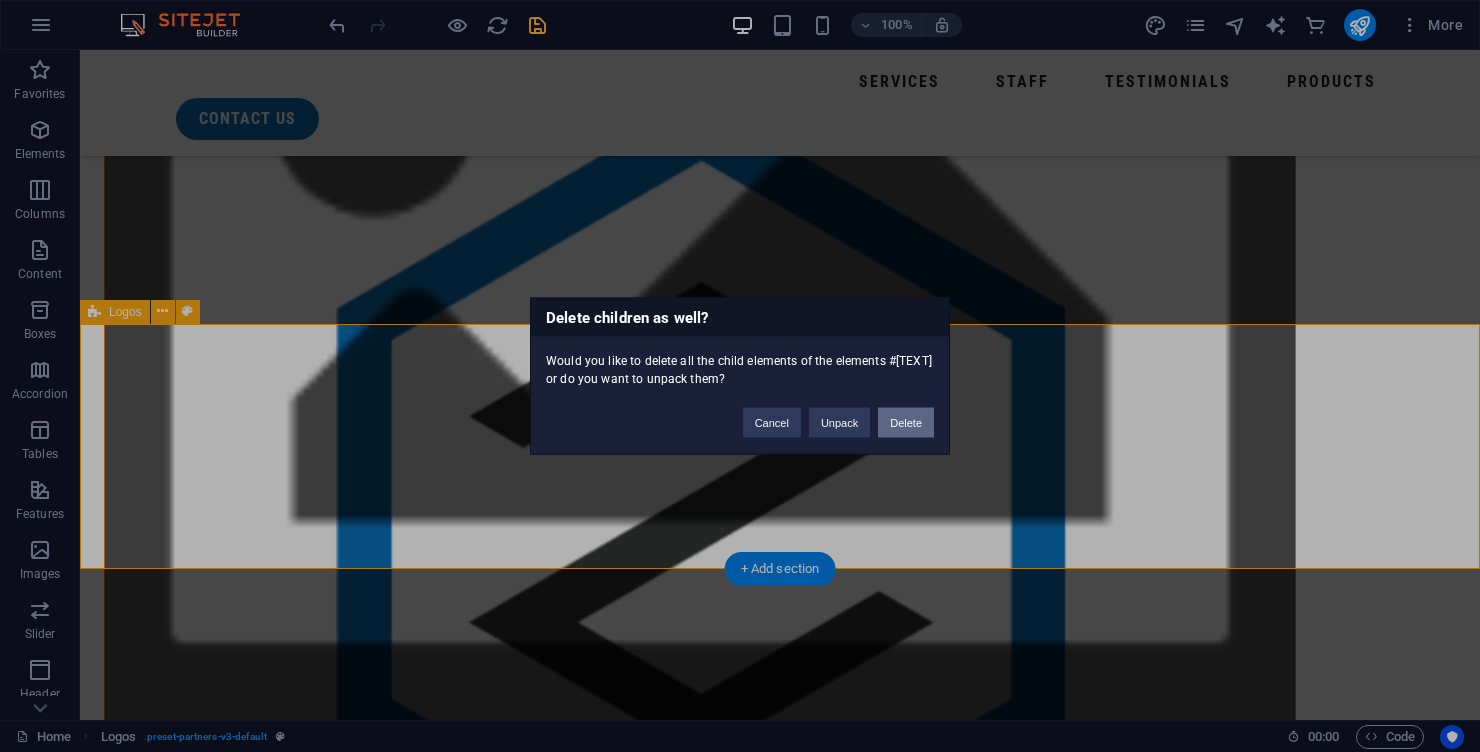 type 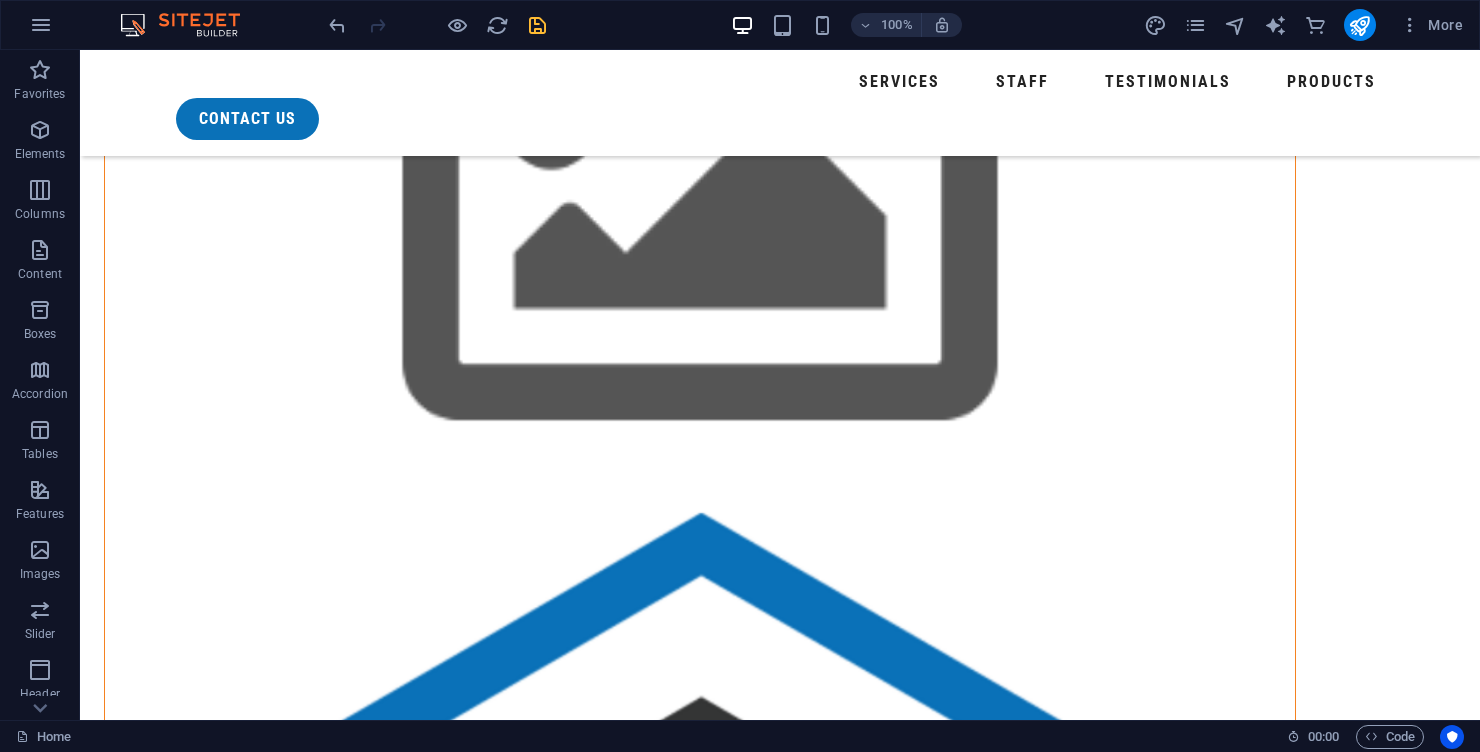 scroll, scrollTop: 1119, scrollLeft: 0, axis: vertical 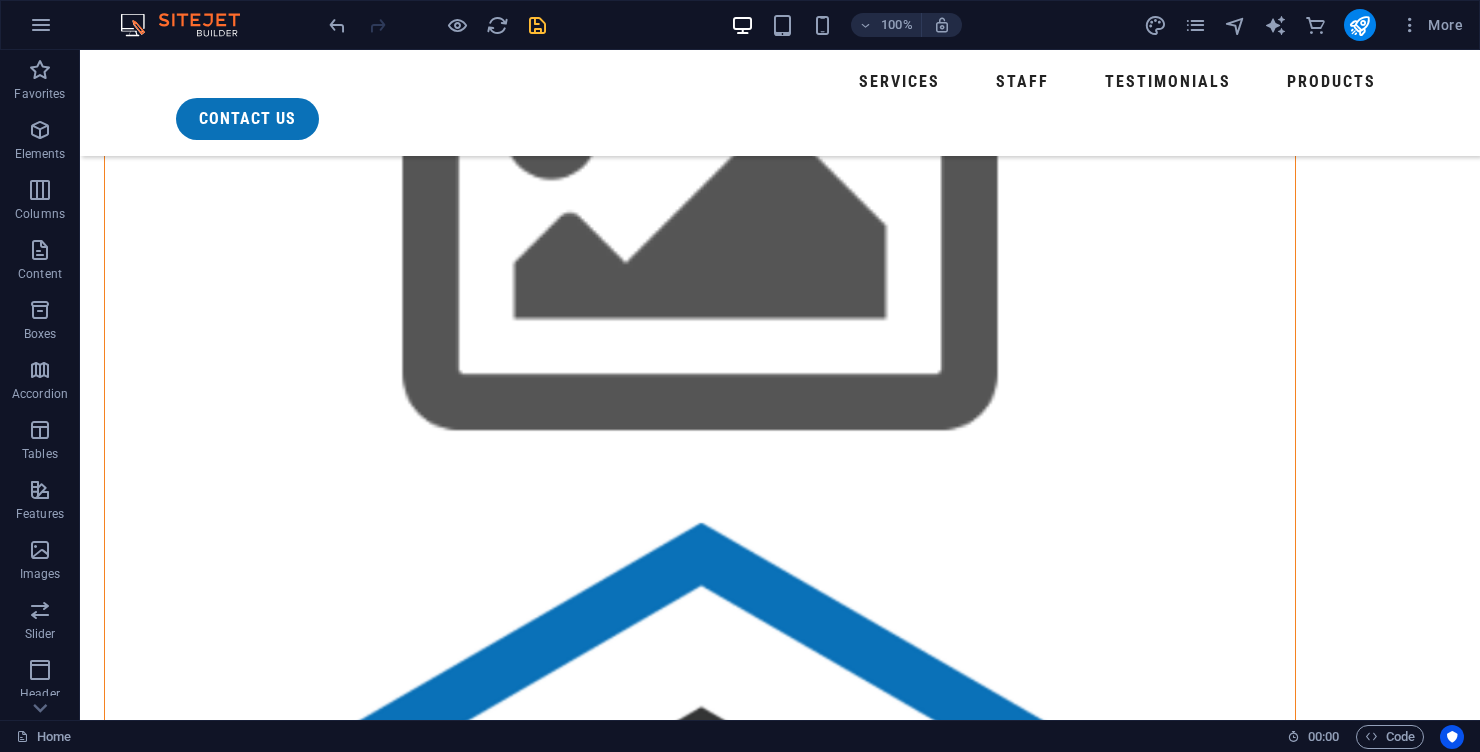 click at bounding box center [190, 3375] 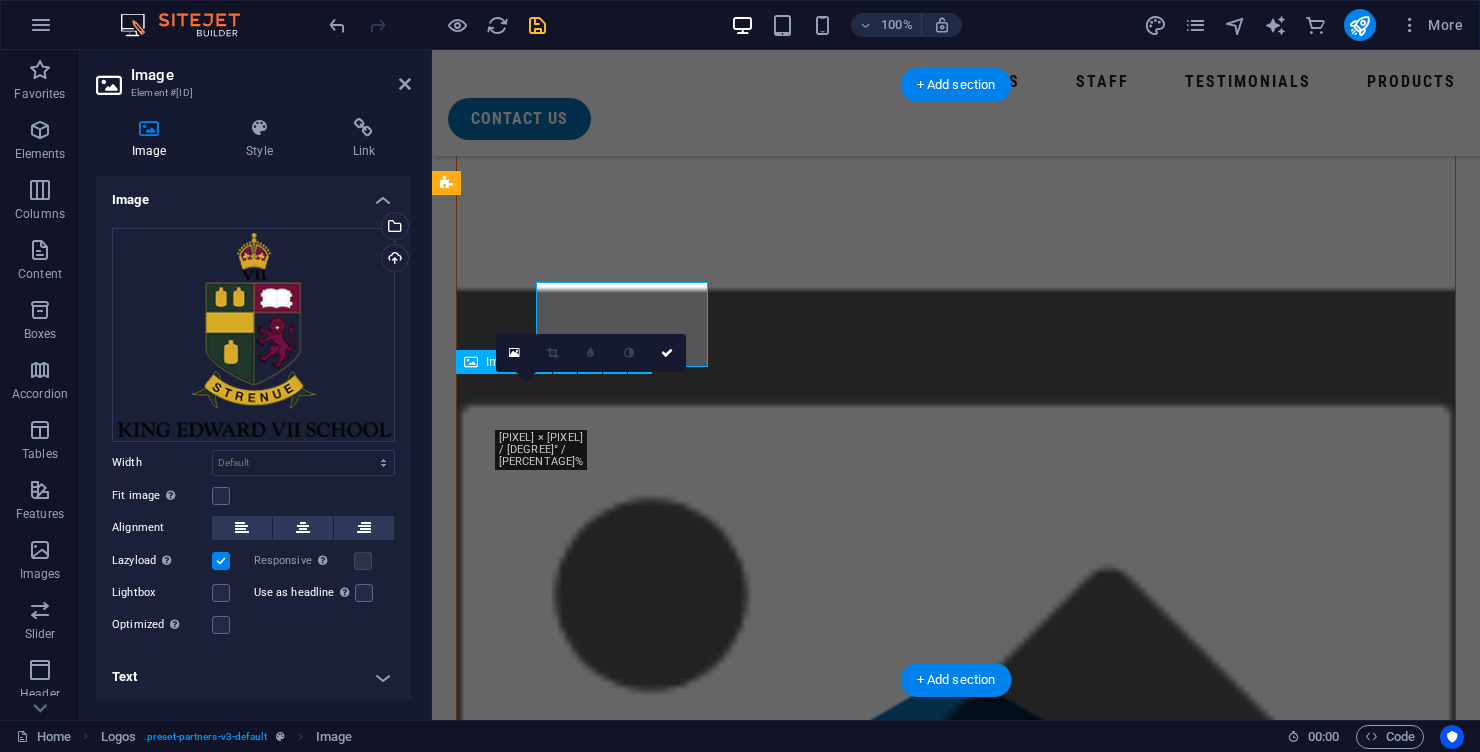 scroll, scrollTop: 1187, scrollLeft: 0, axis: vertical 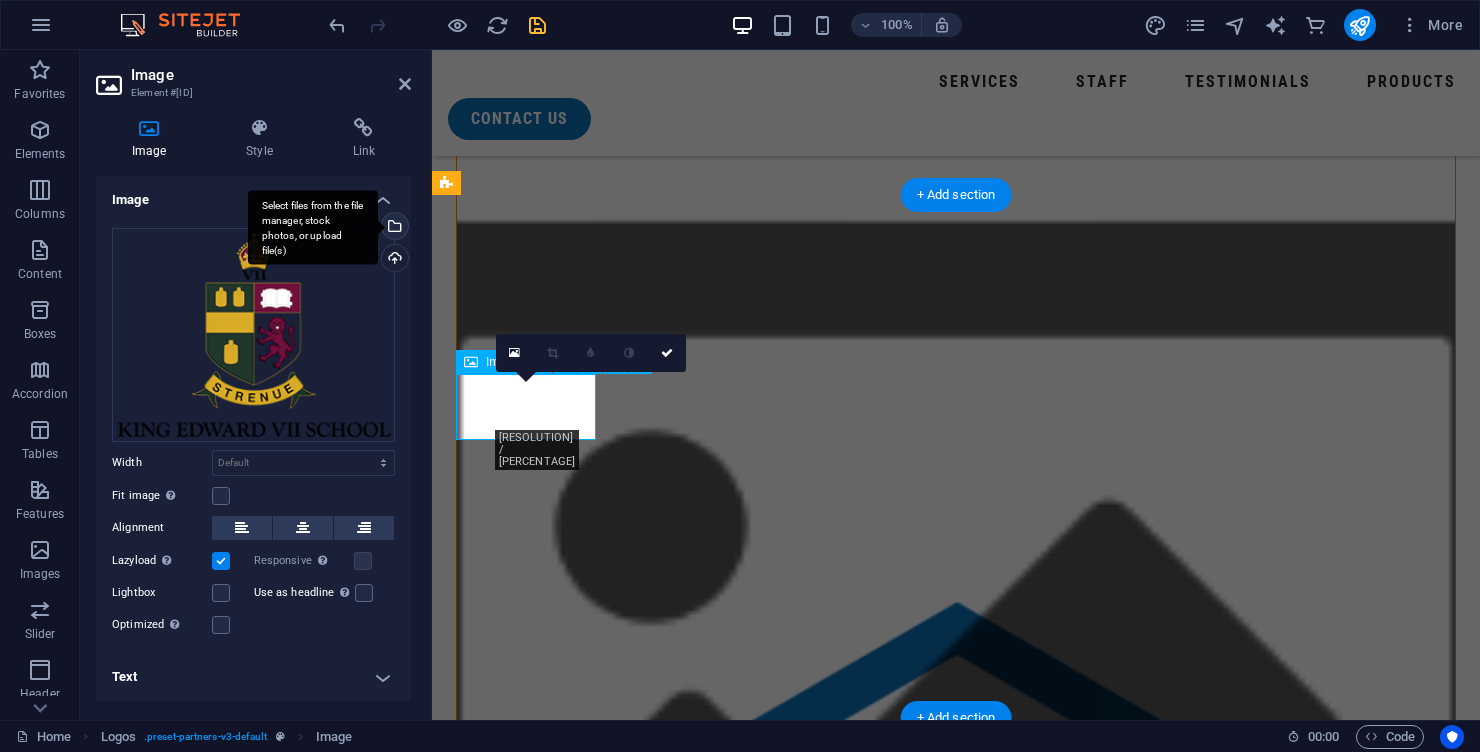 click on "Select files from the file manager, stock photos, or upload file(s)" at bounding box center (393, 228) 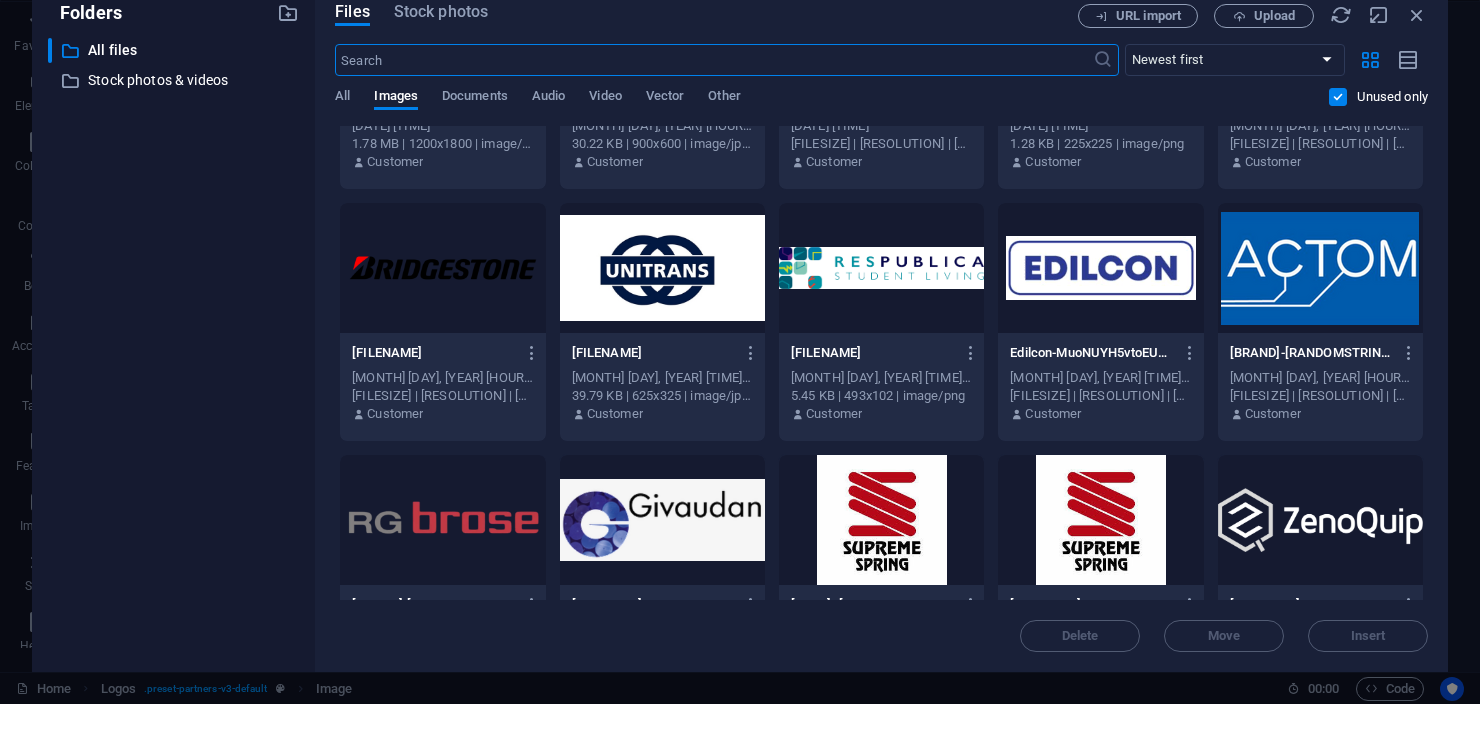 scroll, scrollTop: 10701, scrollLeft: 0, axis: vertical 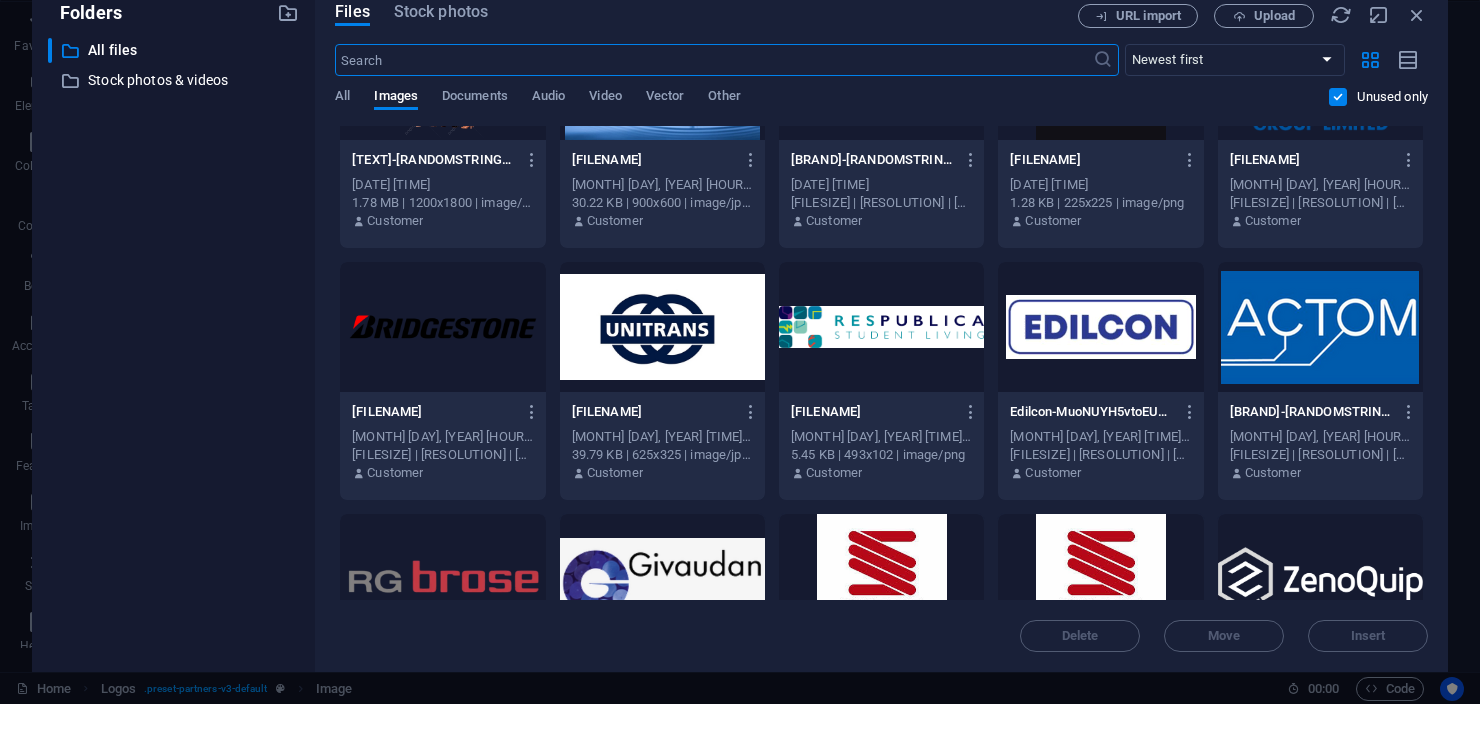 click at bounding box center [662, 375] 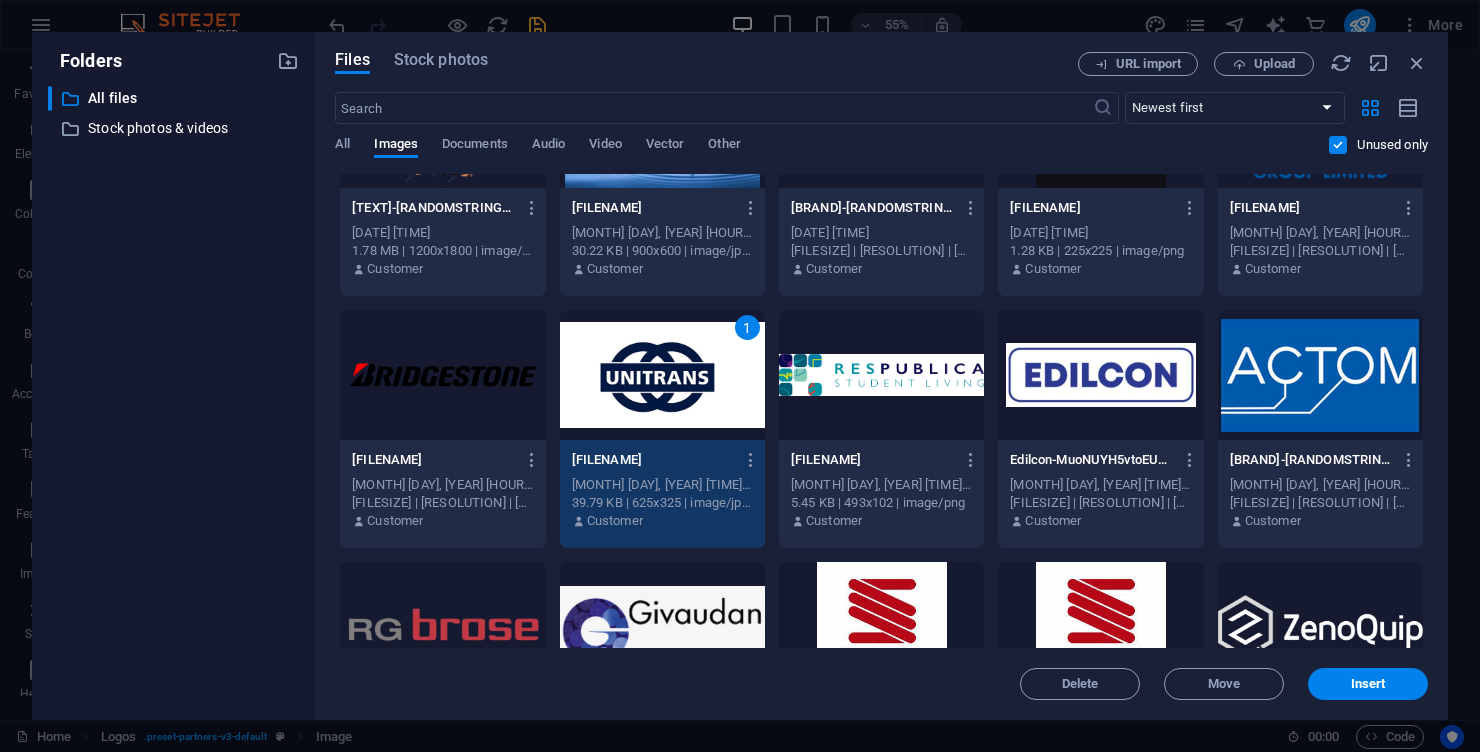 click on "1" at bounding box center (662, 375) 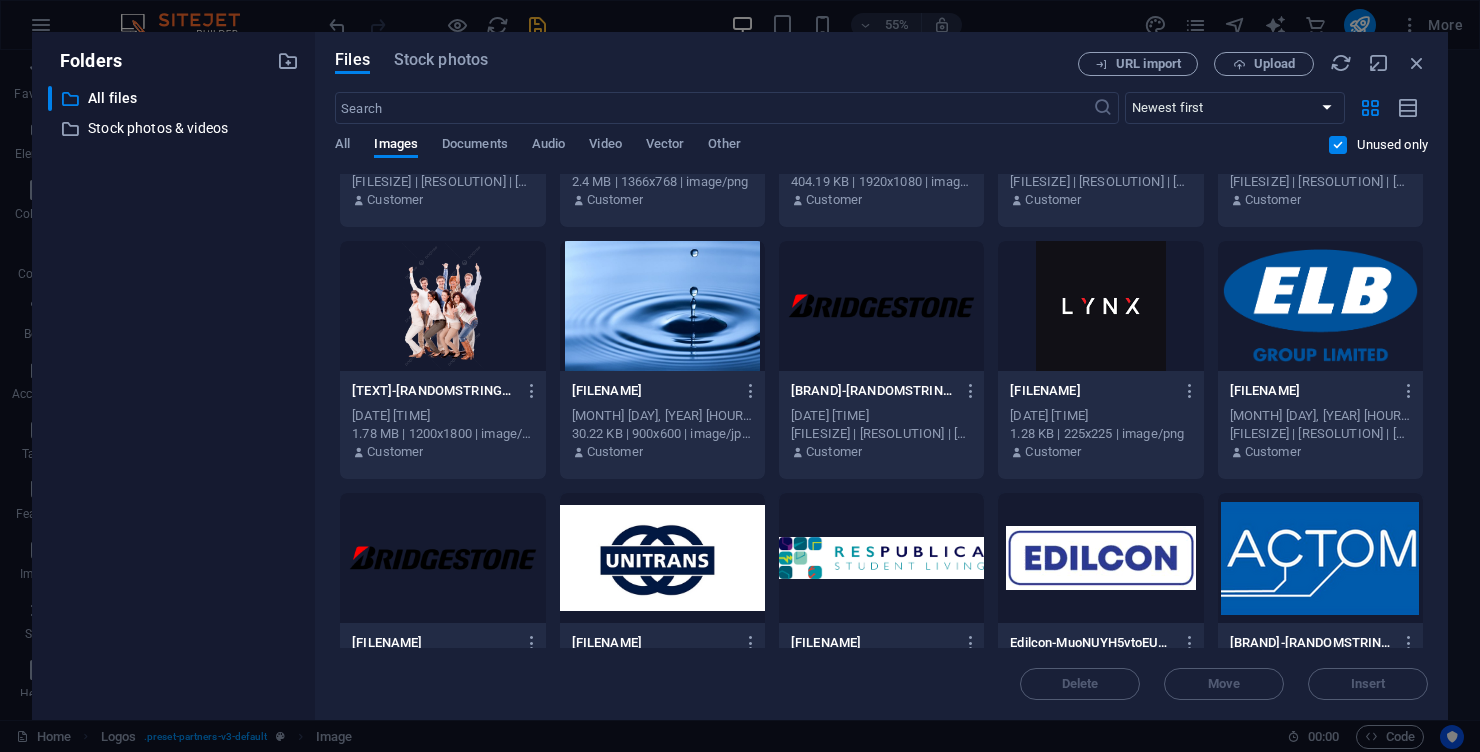 scroll, scrollTop: 10579, scrollLeft: 0, axis: vertical 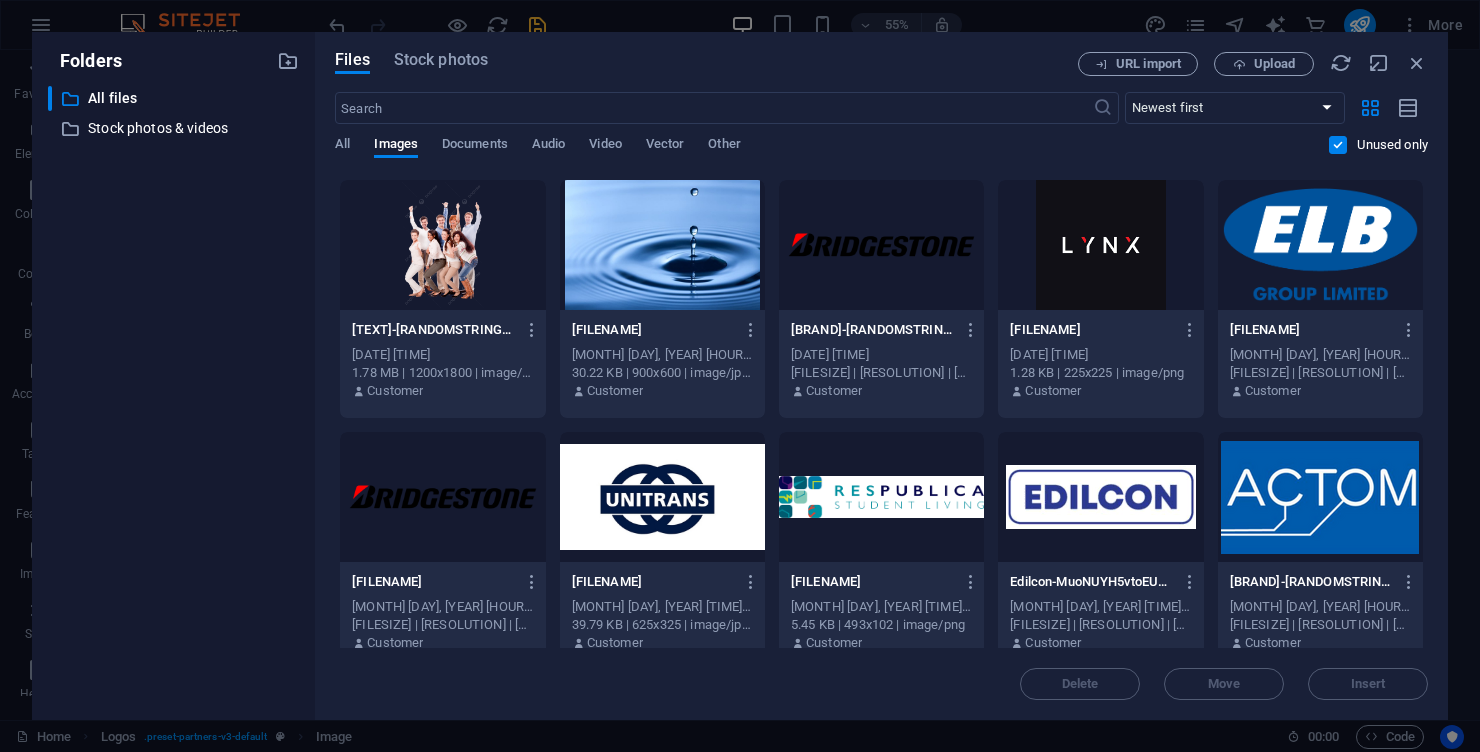 click at bounding box center [1320, 245] 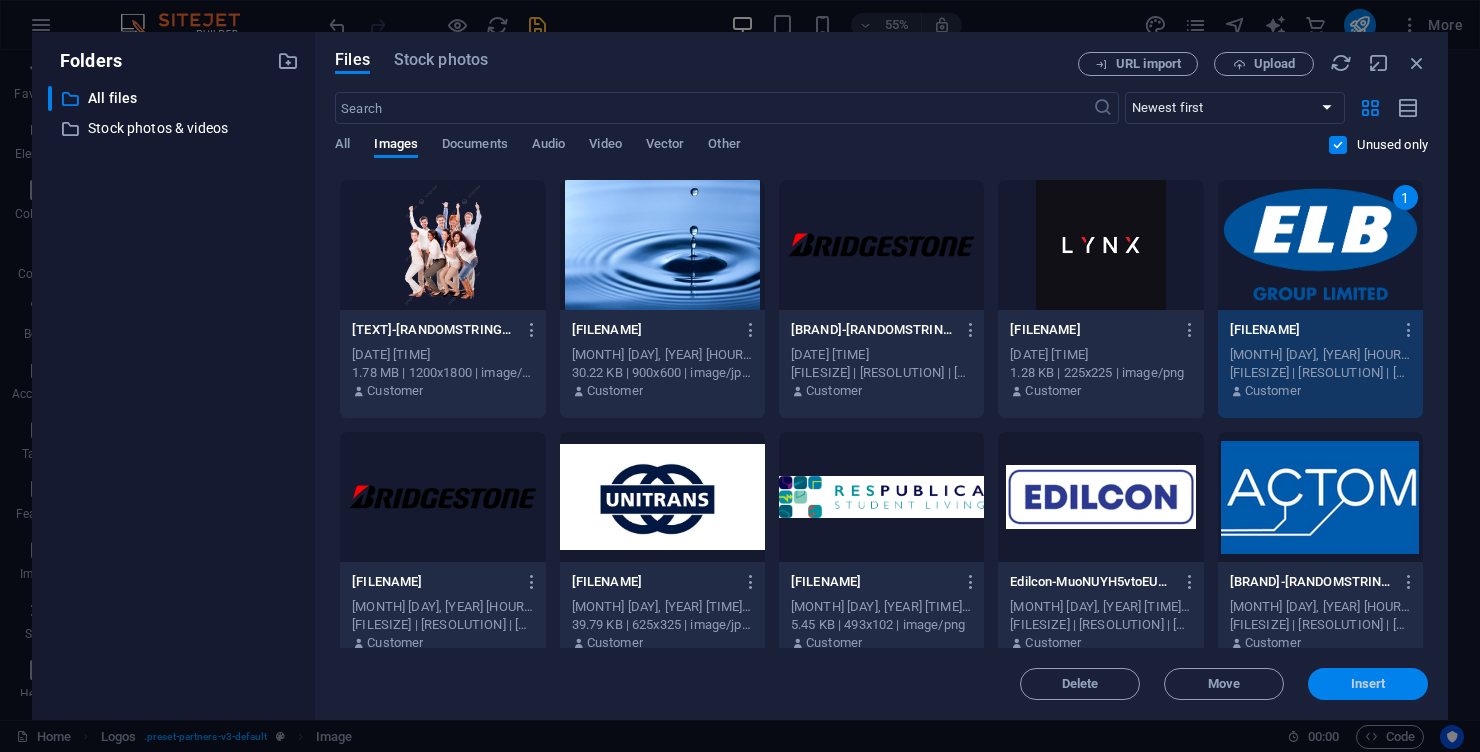click on "Insert" at bounding box center (1368, 684) 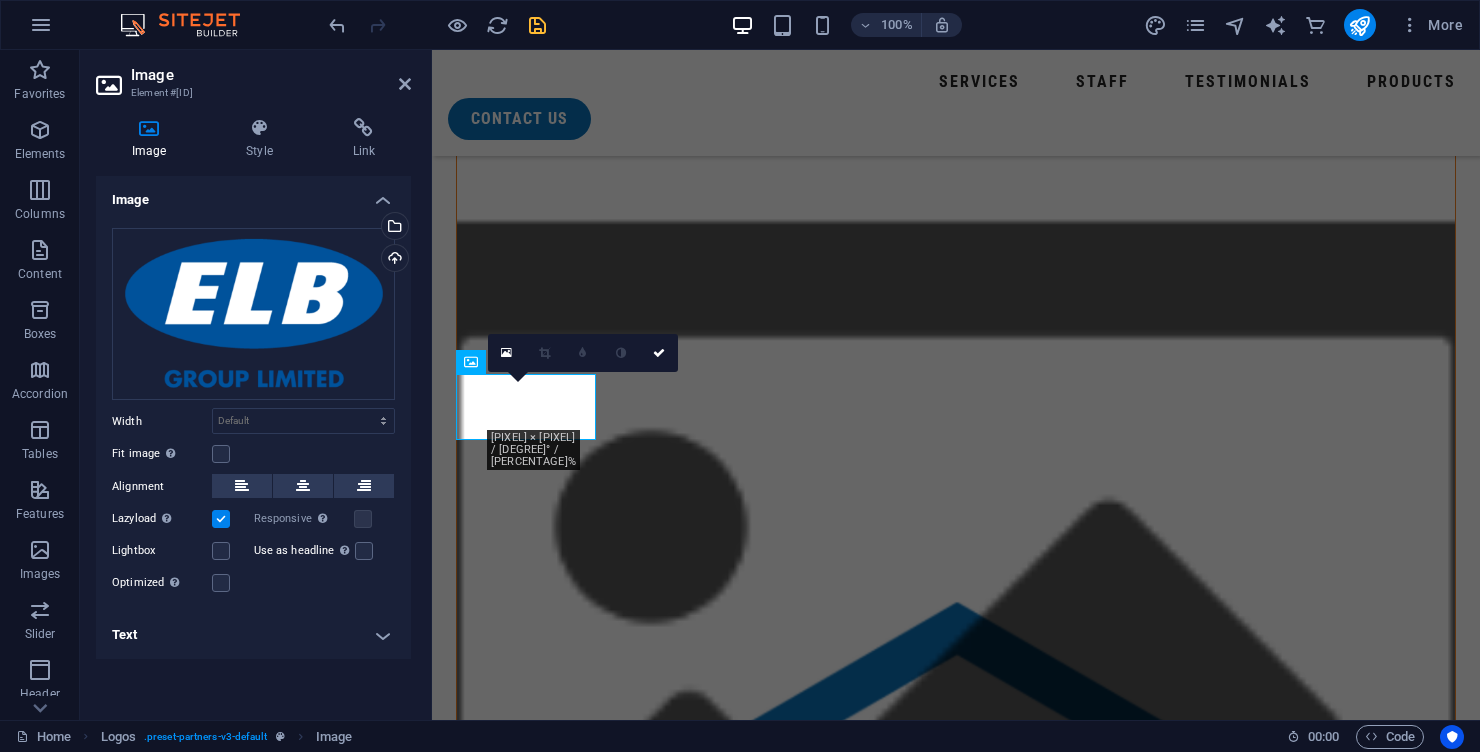 click at bounding box center (526, 3337) 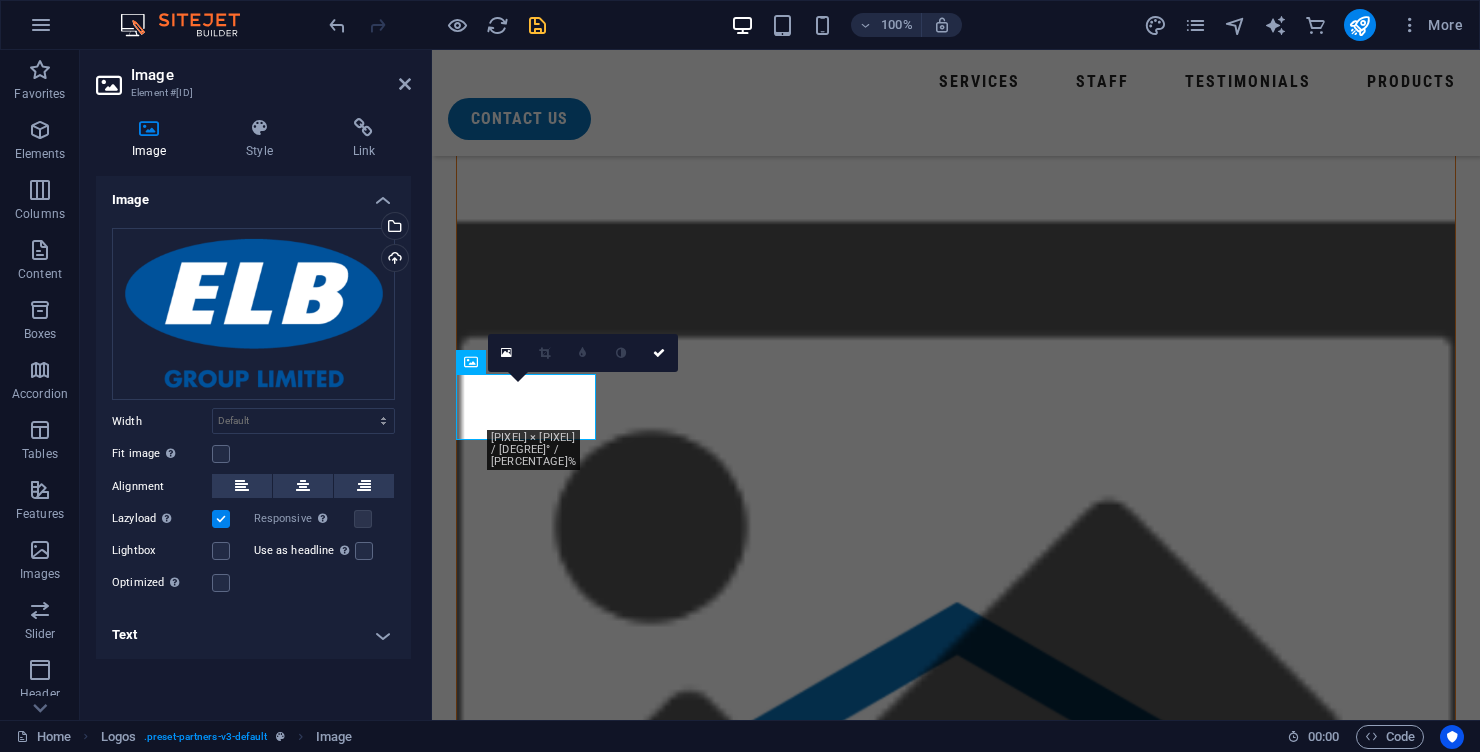 click at bounding box center (526, 3337) 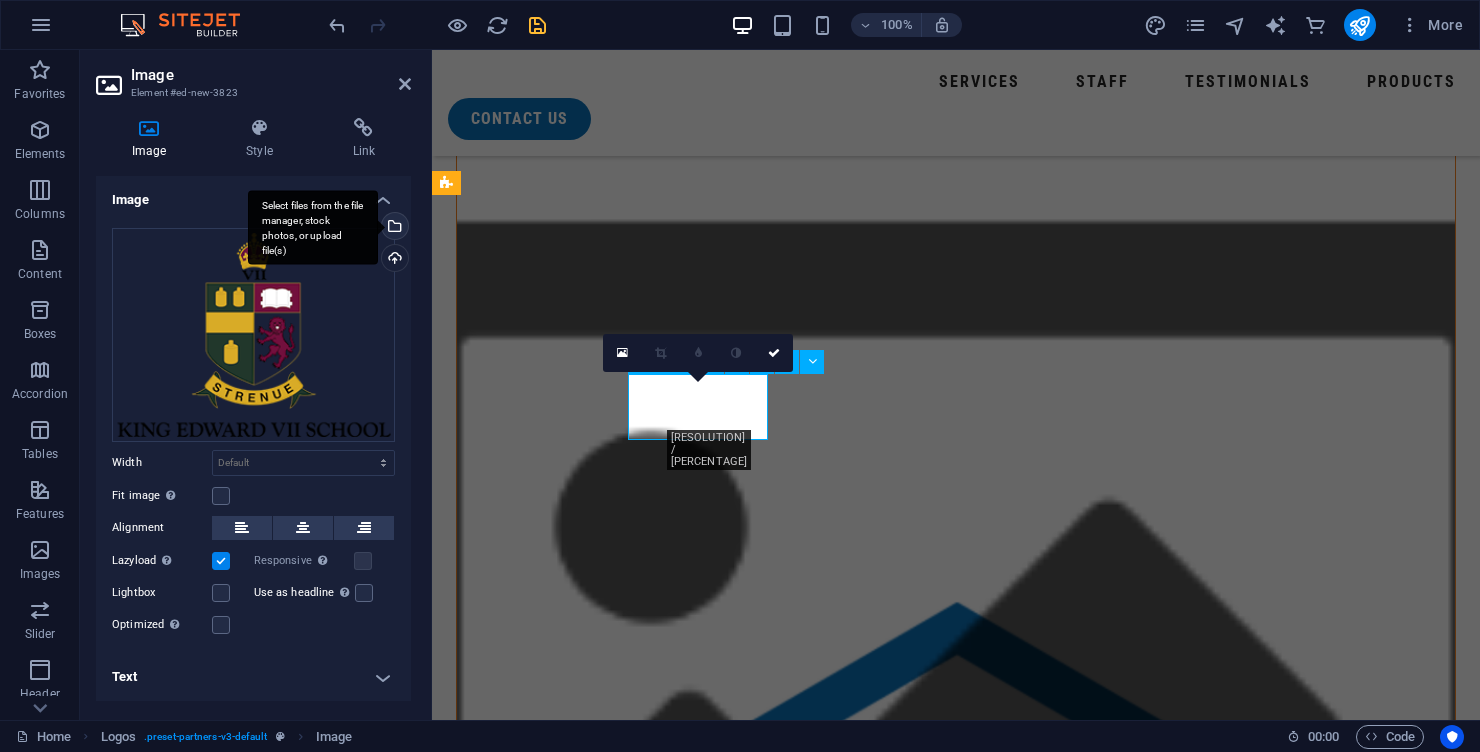 click on "Select files from the file manager, stock photos, or upload file(s)" at bounding box center (313, 227) 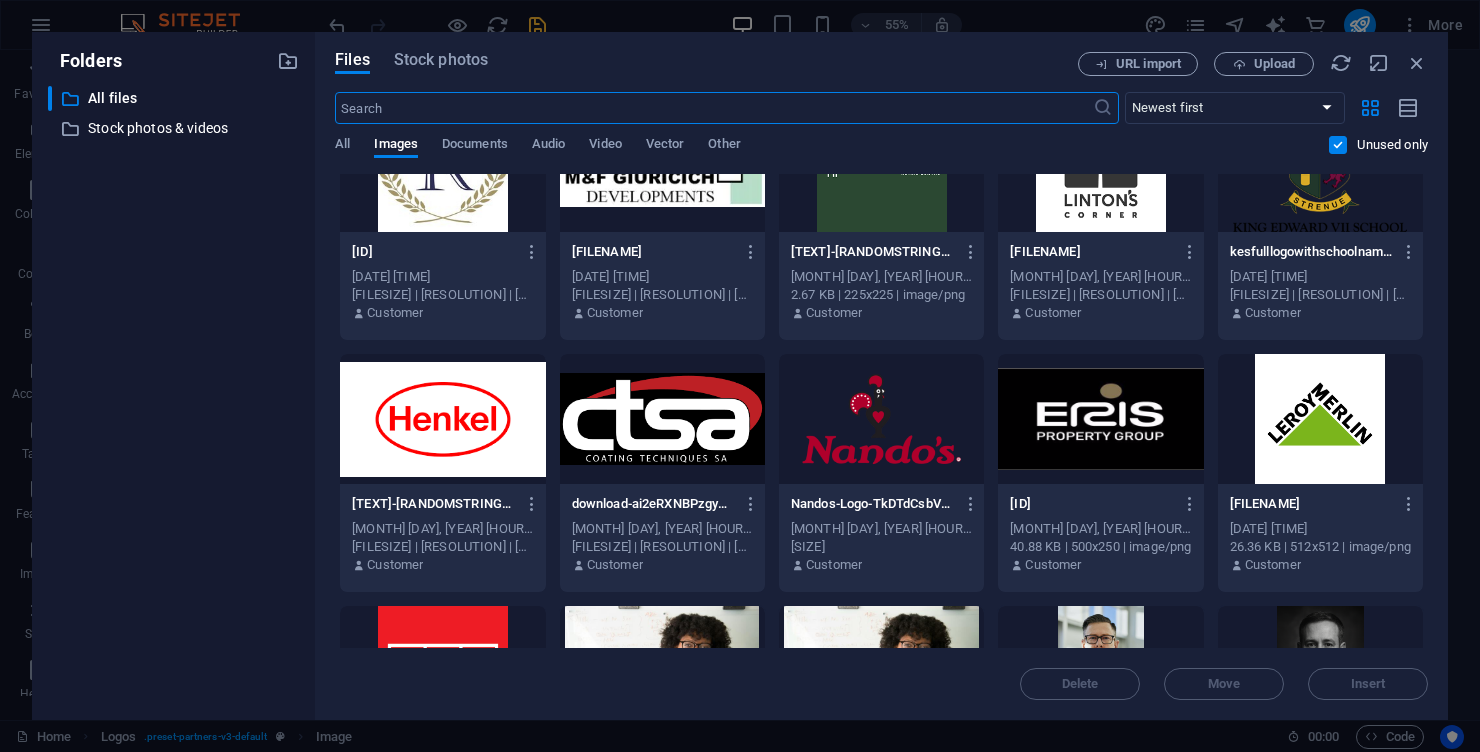 scroll, scrollTop: 2090, scrollLeft: 0, axis: vertical 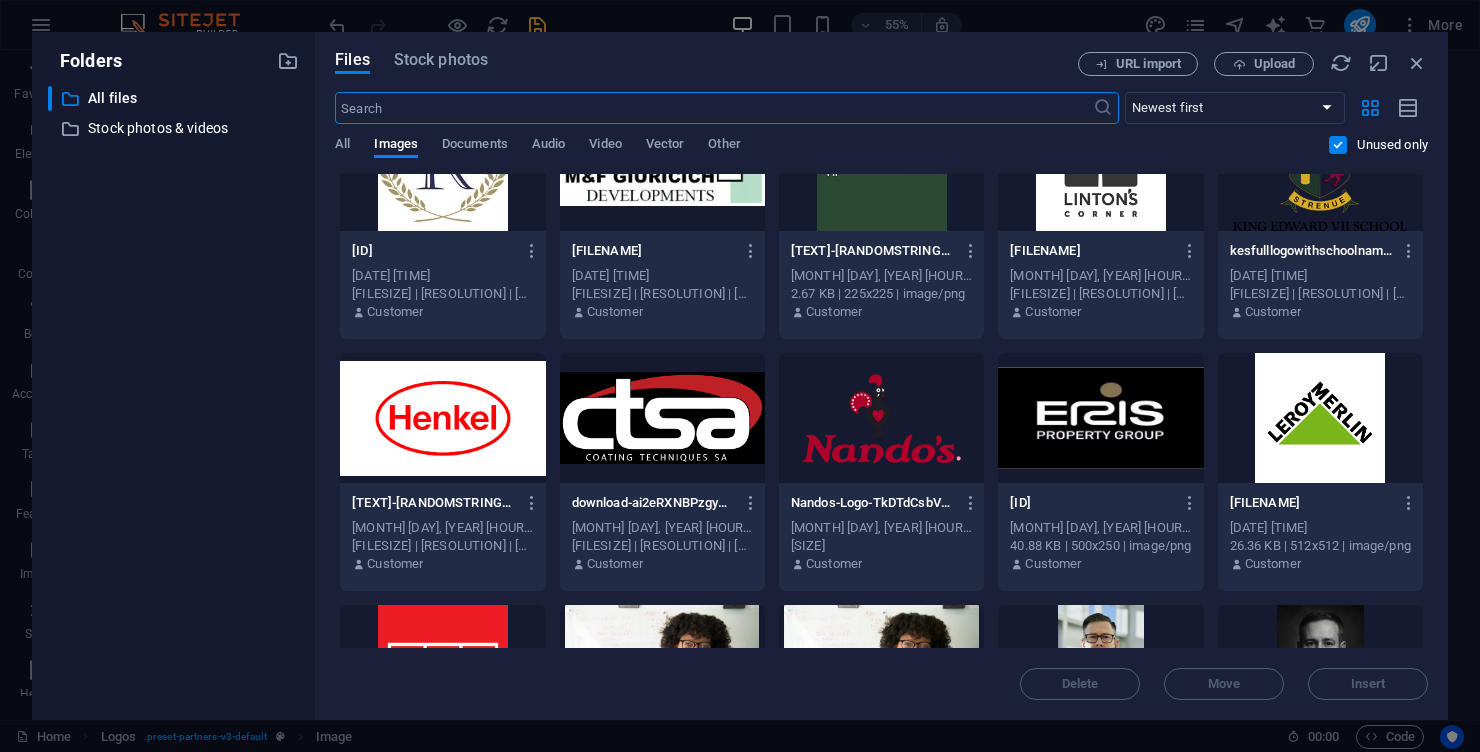 click at bounding box center [442, 418] 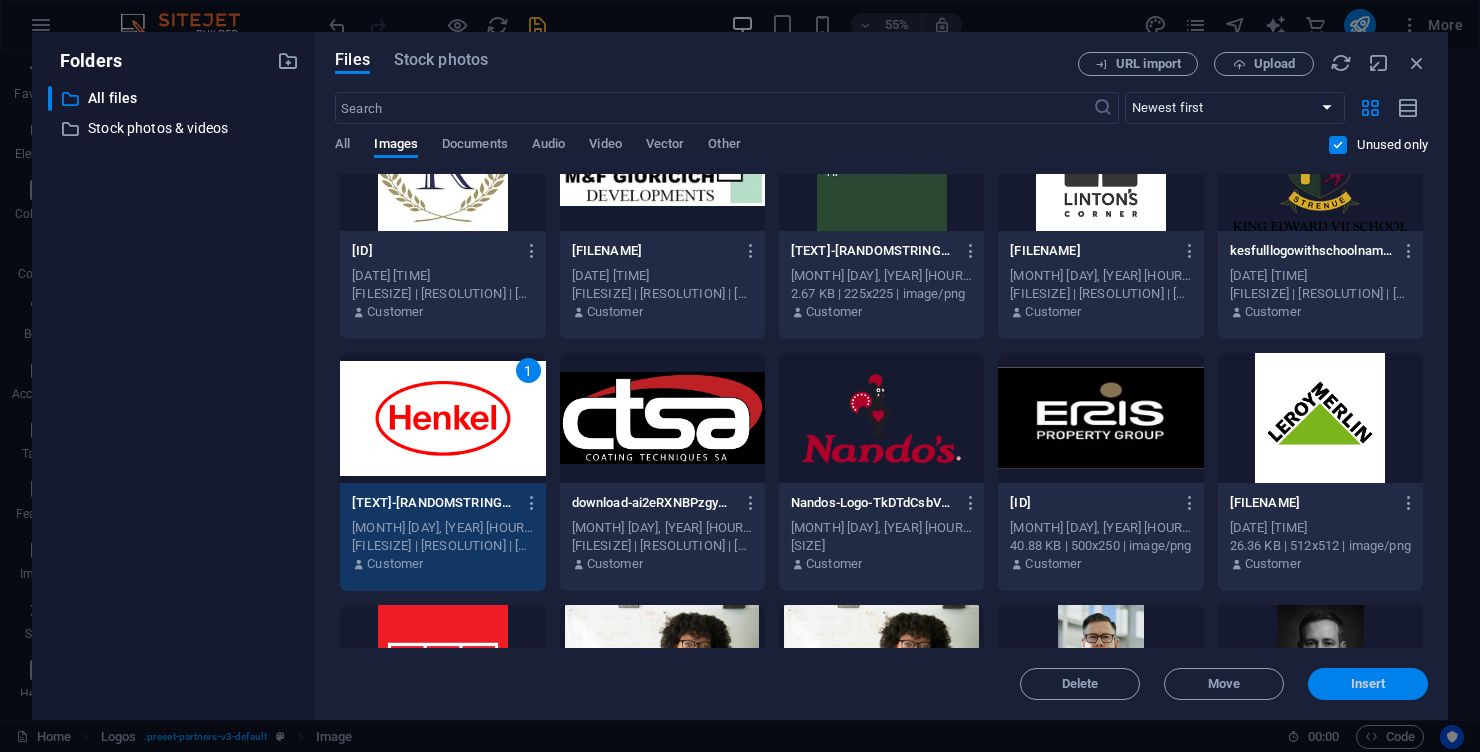 click on "Insert" at bounding box center [1368, 684] 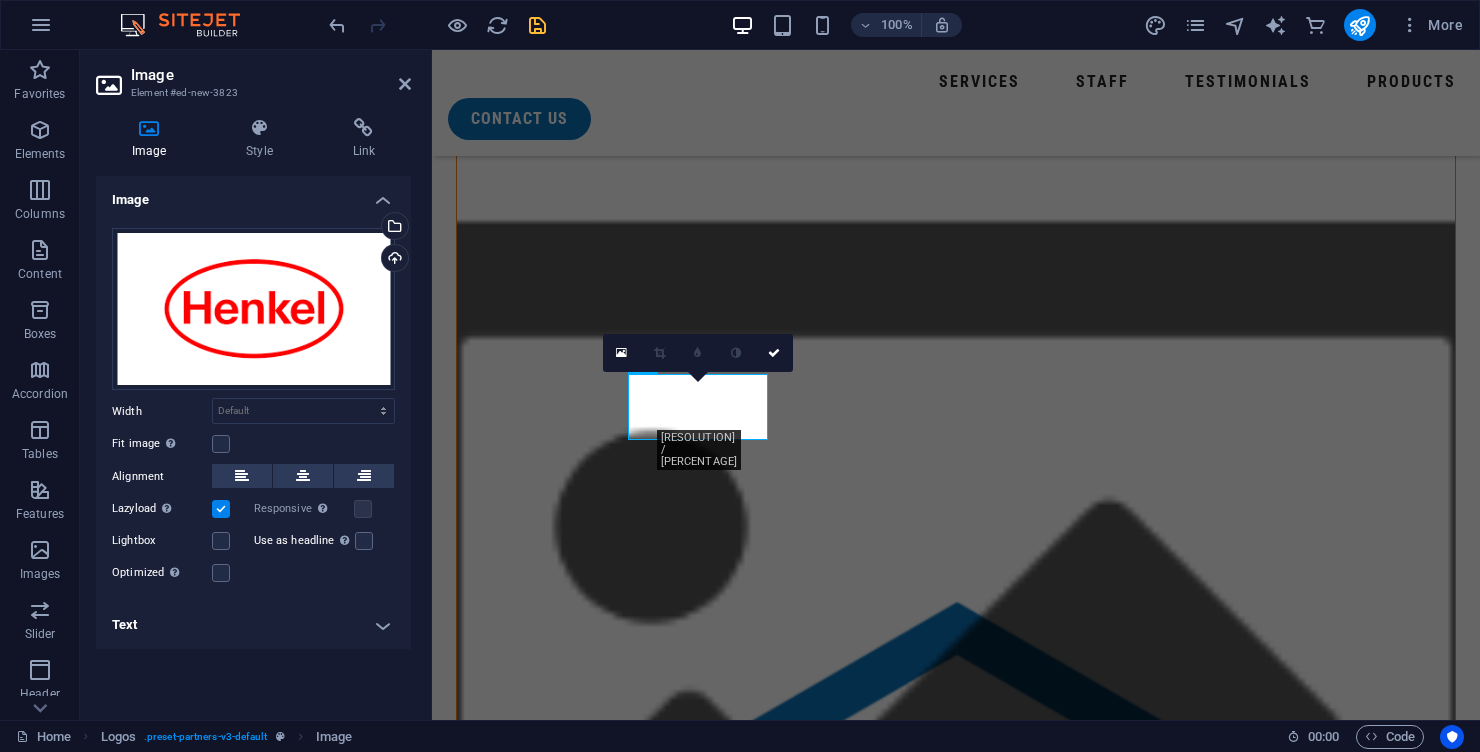 click at bounding box center (526, 3420) 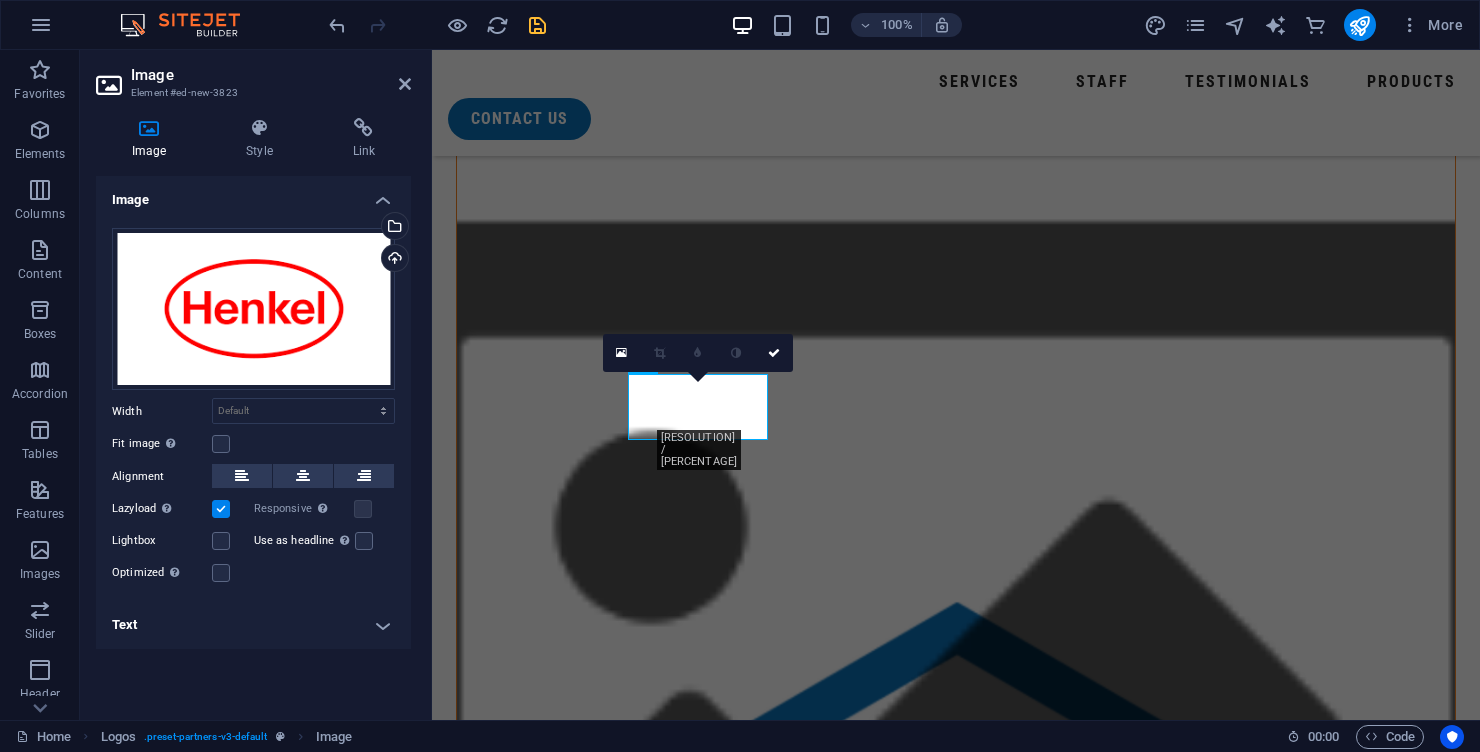 click at bounding box center [526, 3420] 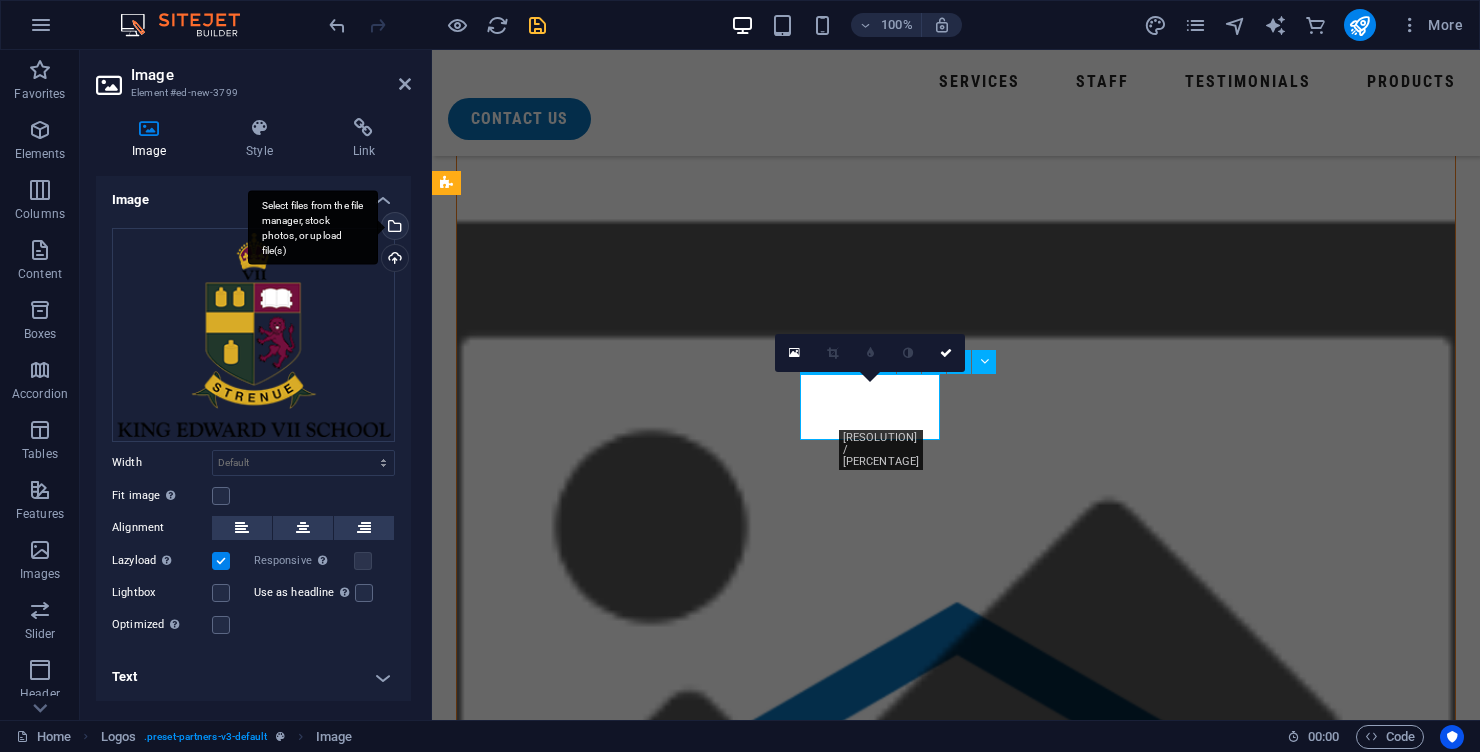 click on "Select files from the file manager, stock photos, or upload file(s)" at bounding box center (393, 228) 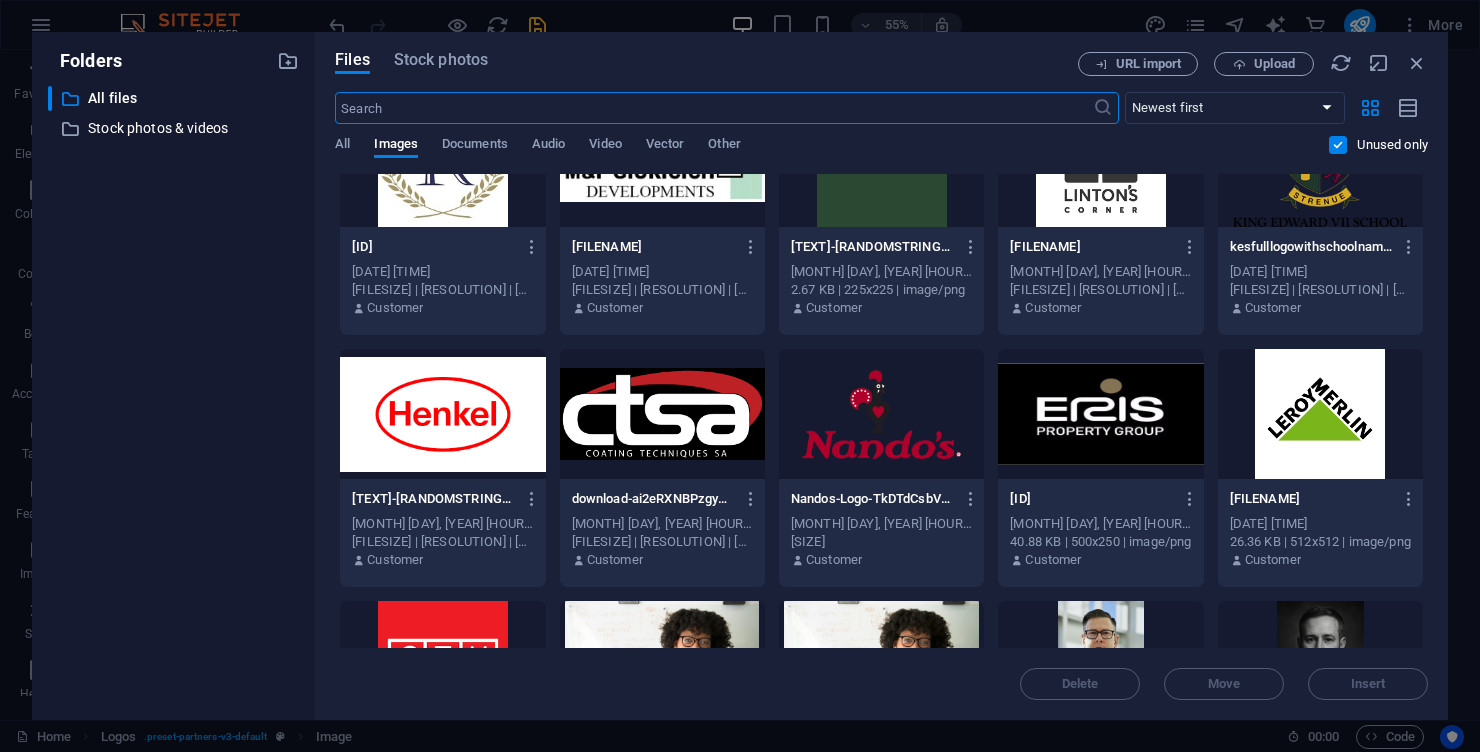 scroll, scrollTop: 2097, scrollLeft: 0, axis: vertical 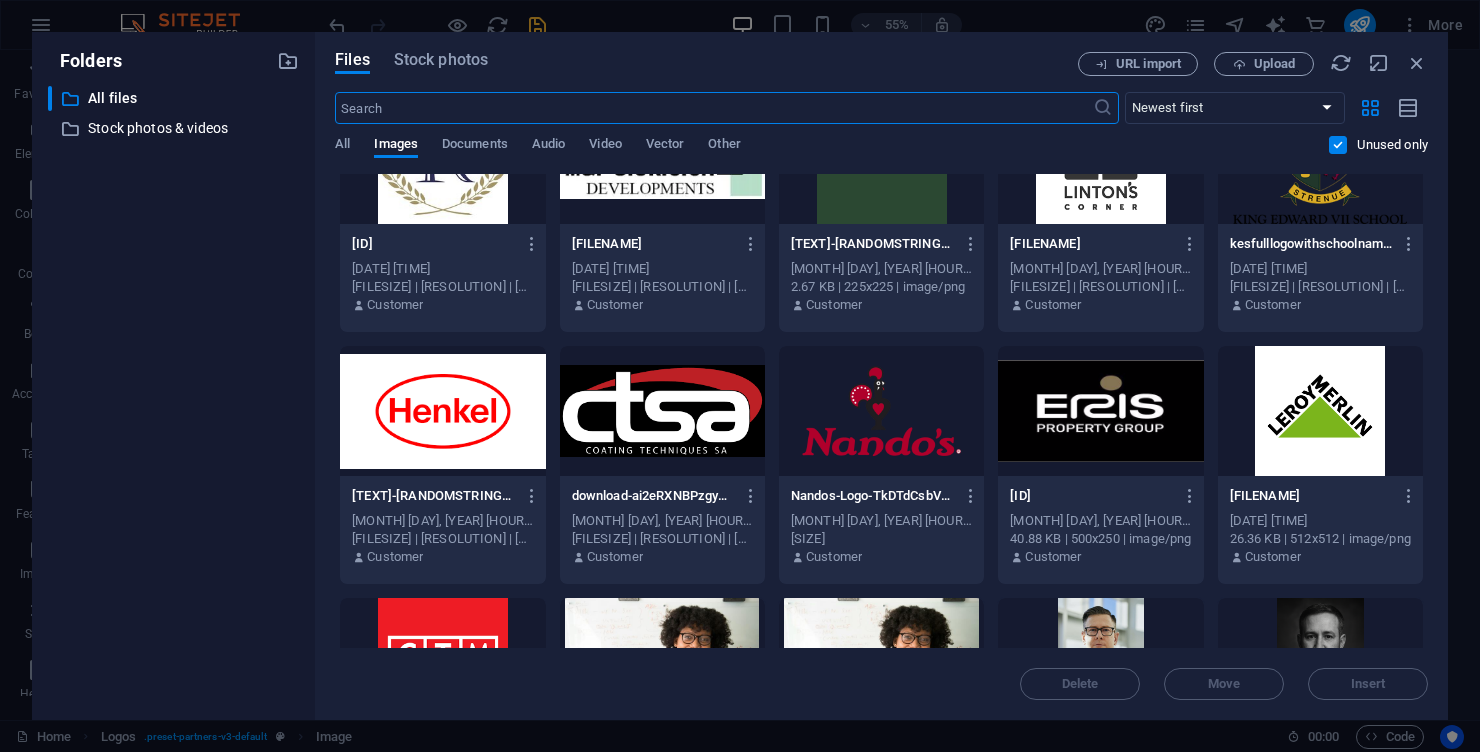 click at bounding box center (881, 411) 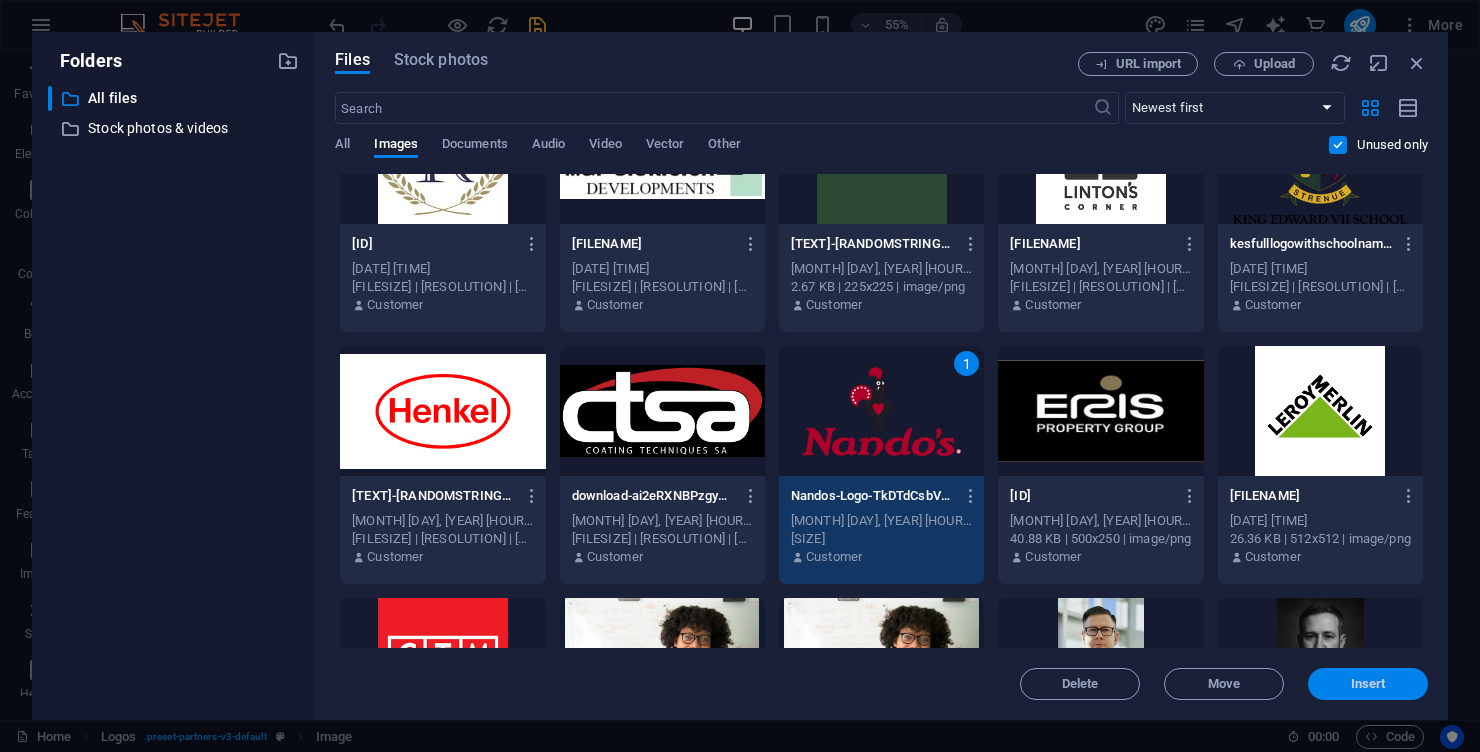 click on "Insert" at bounding box center (1368, 684) 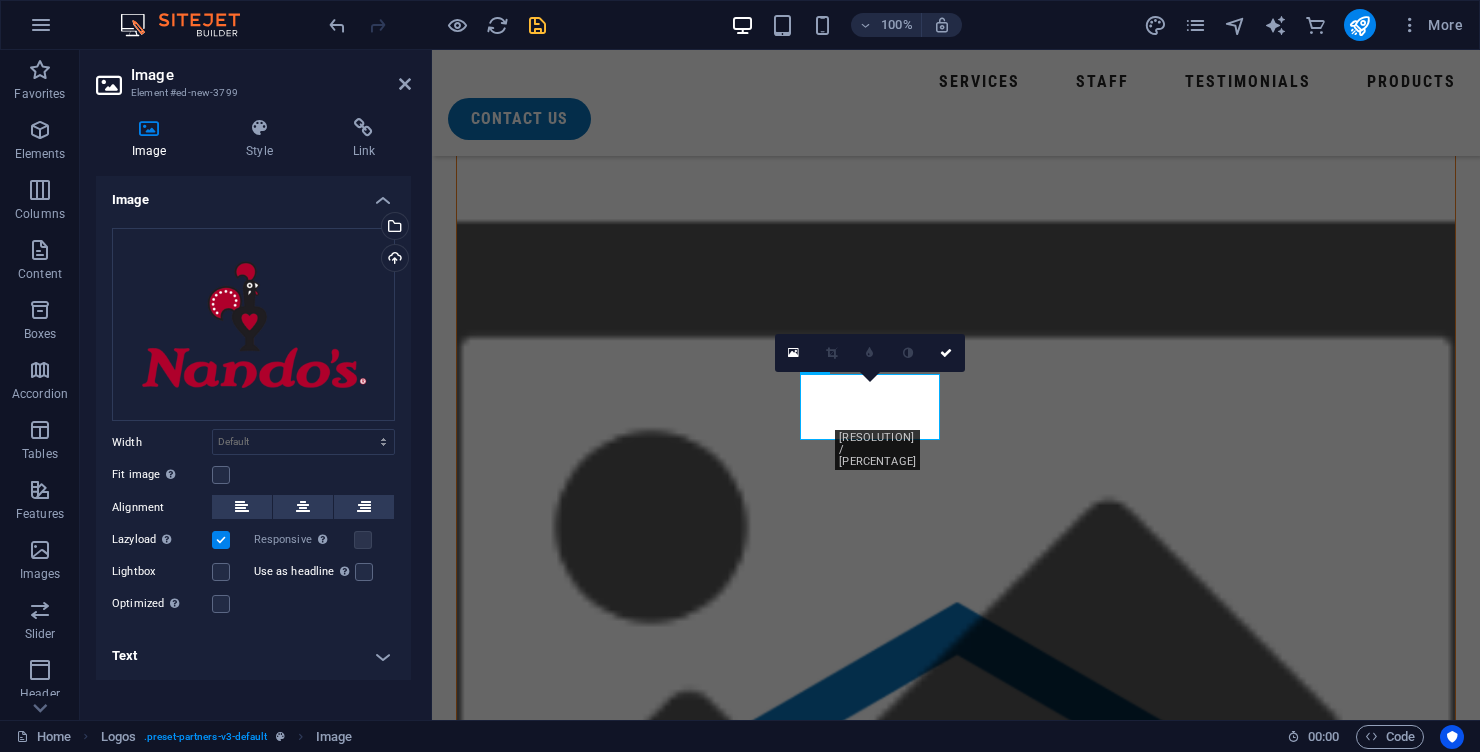 click at bounding box center (526, 3502) 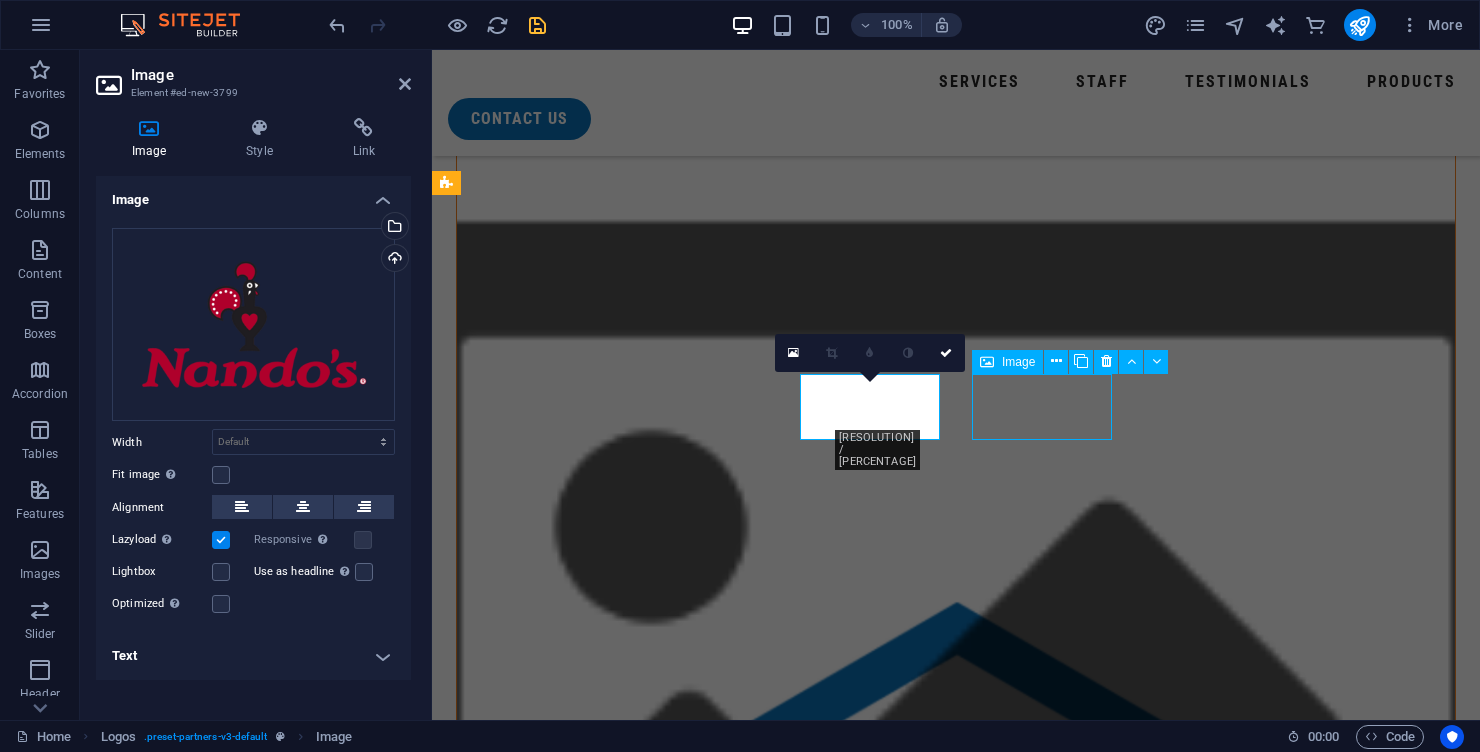 click at bounding box center [526, 3502] 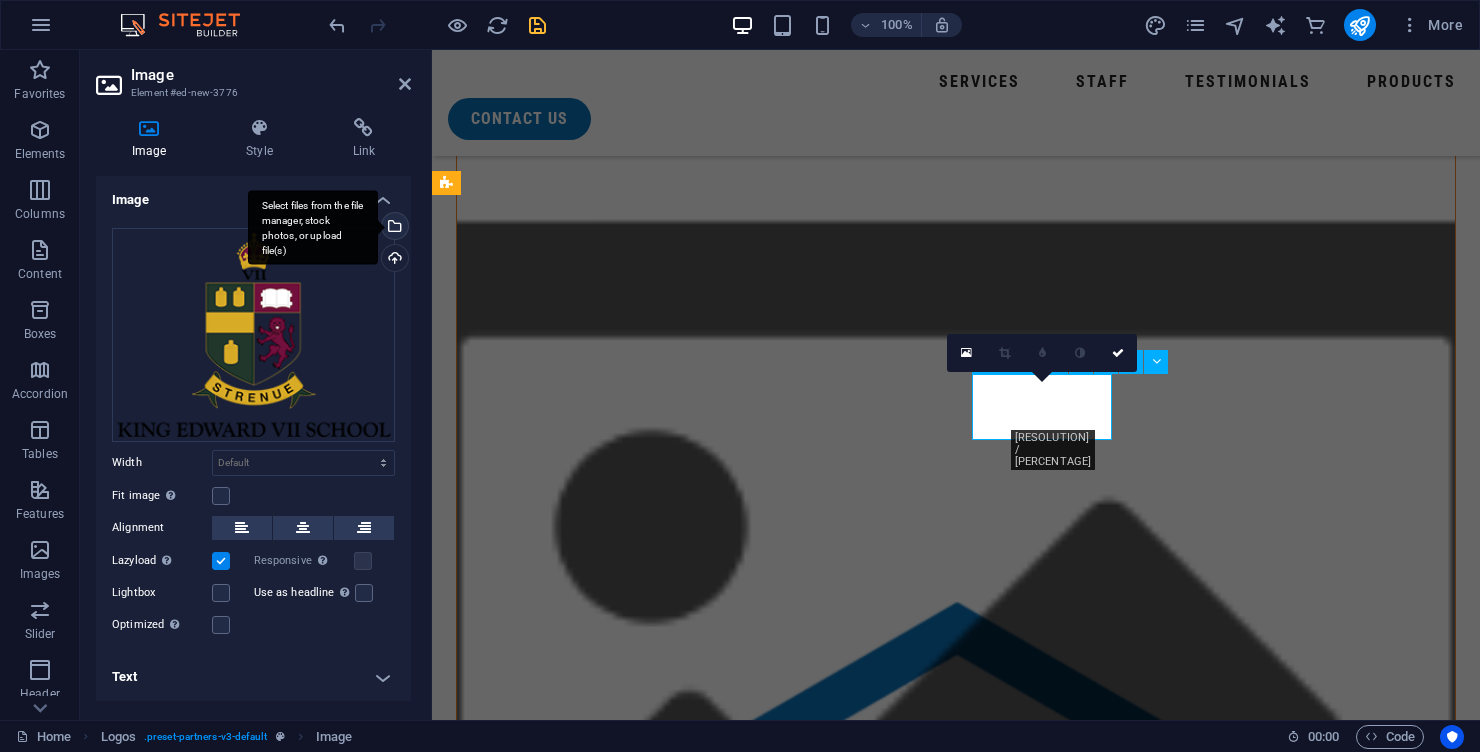click on "Select files from the file manager, stock photos, or upload file(s)" at bounding box center [393, 228] 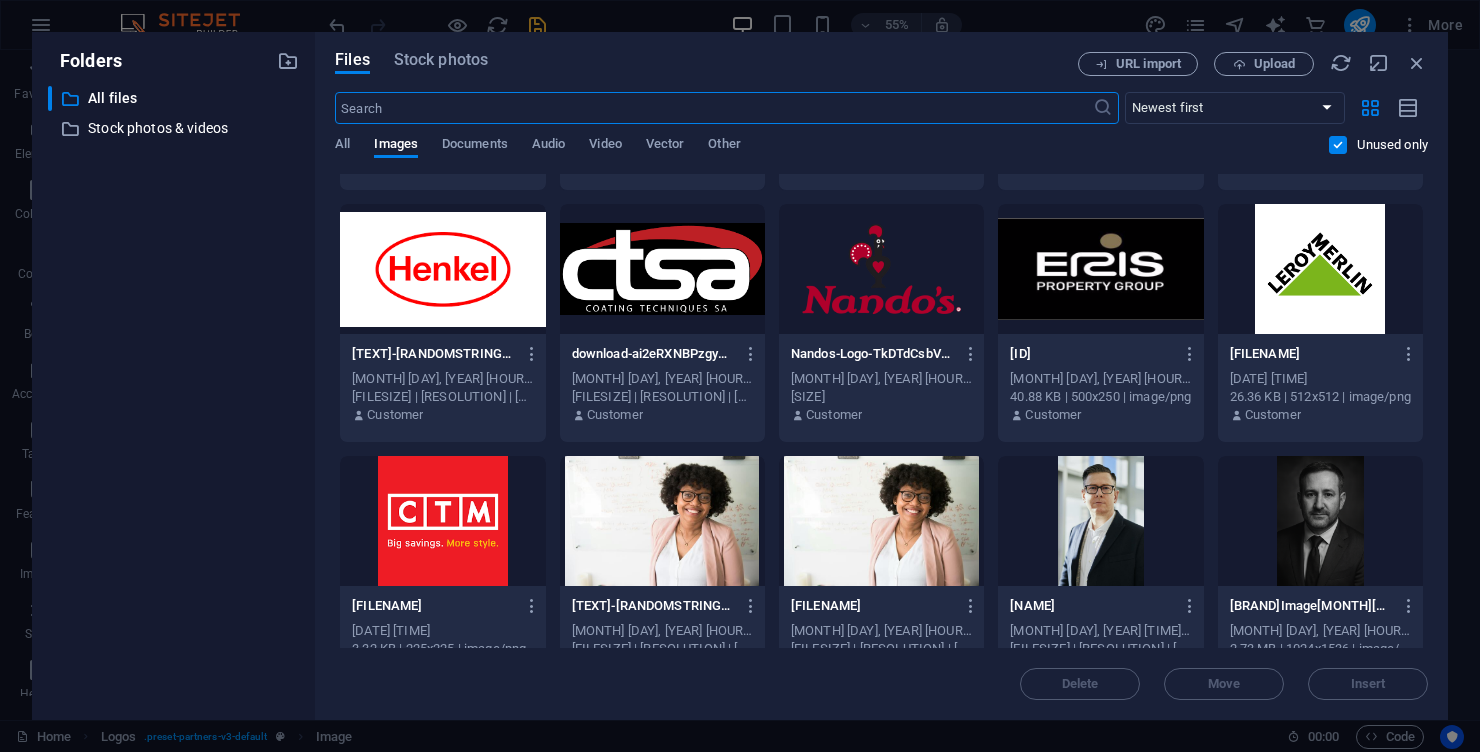 scroll, scrollTop: 2250, scrollLeft: 0, axis: vertical 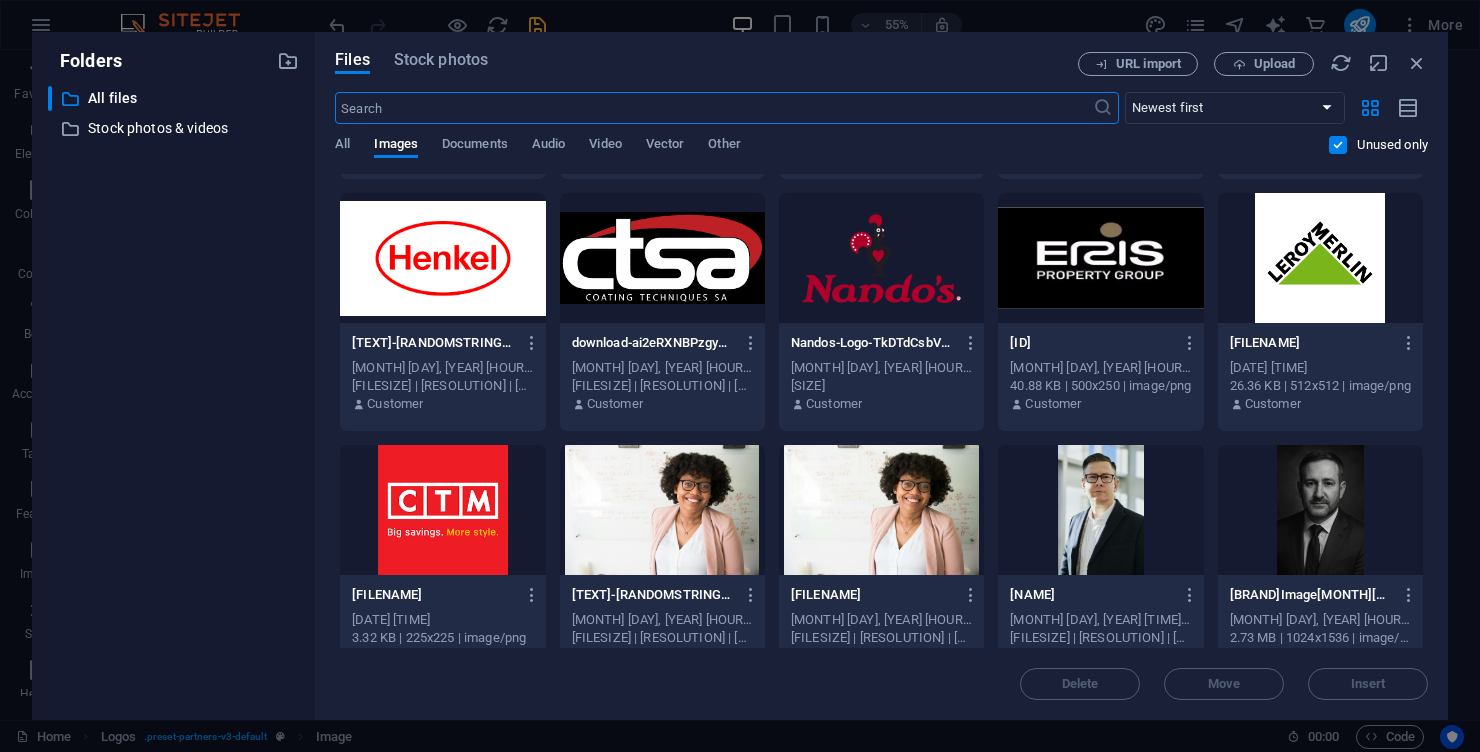 click at bounding box center (1100, 258) 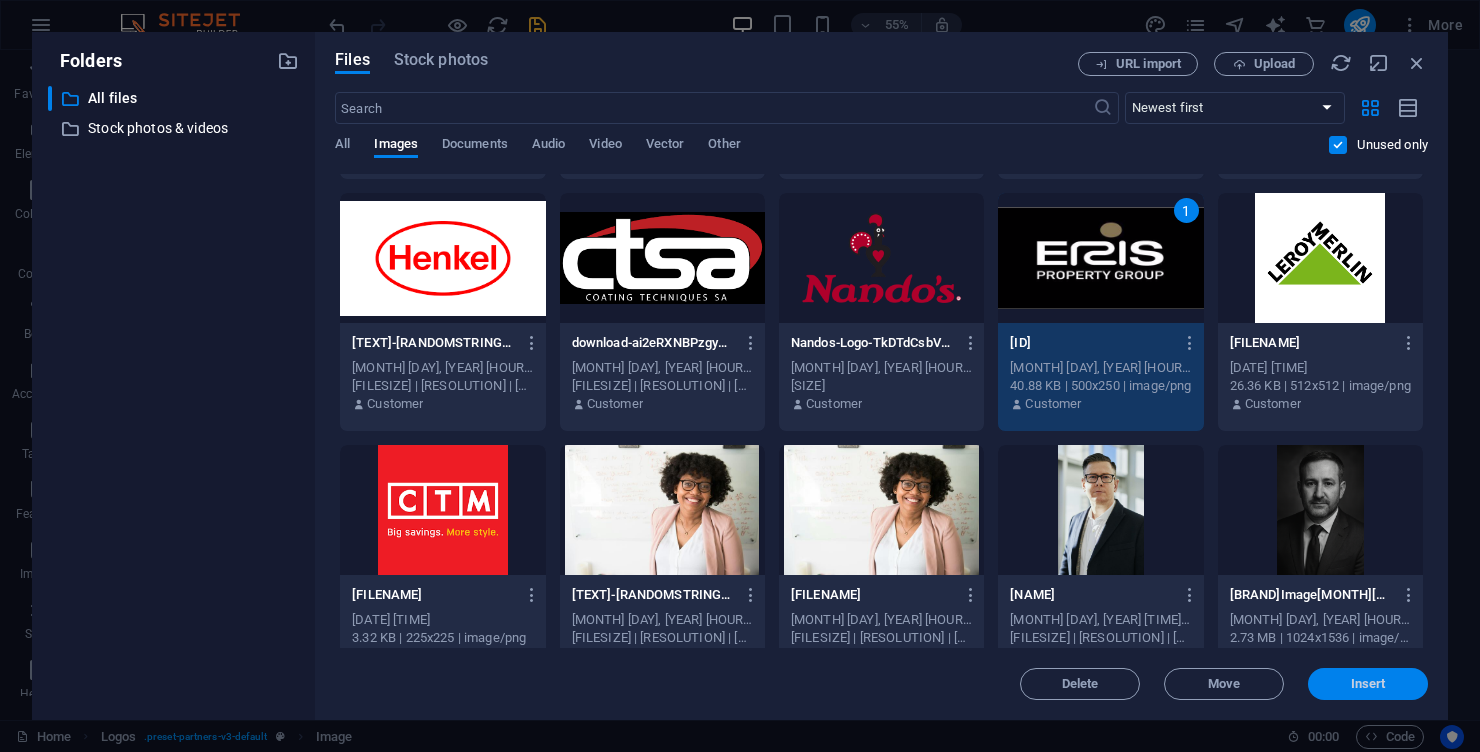 click on "Insert" at bounding box center [1368, 684] 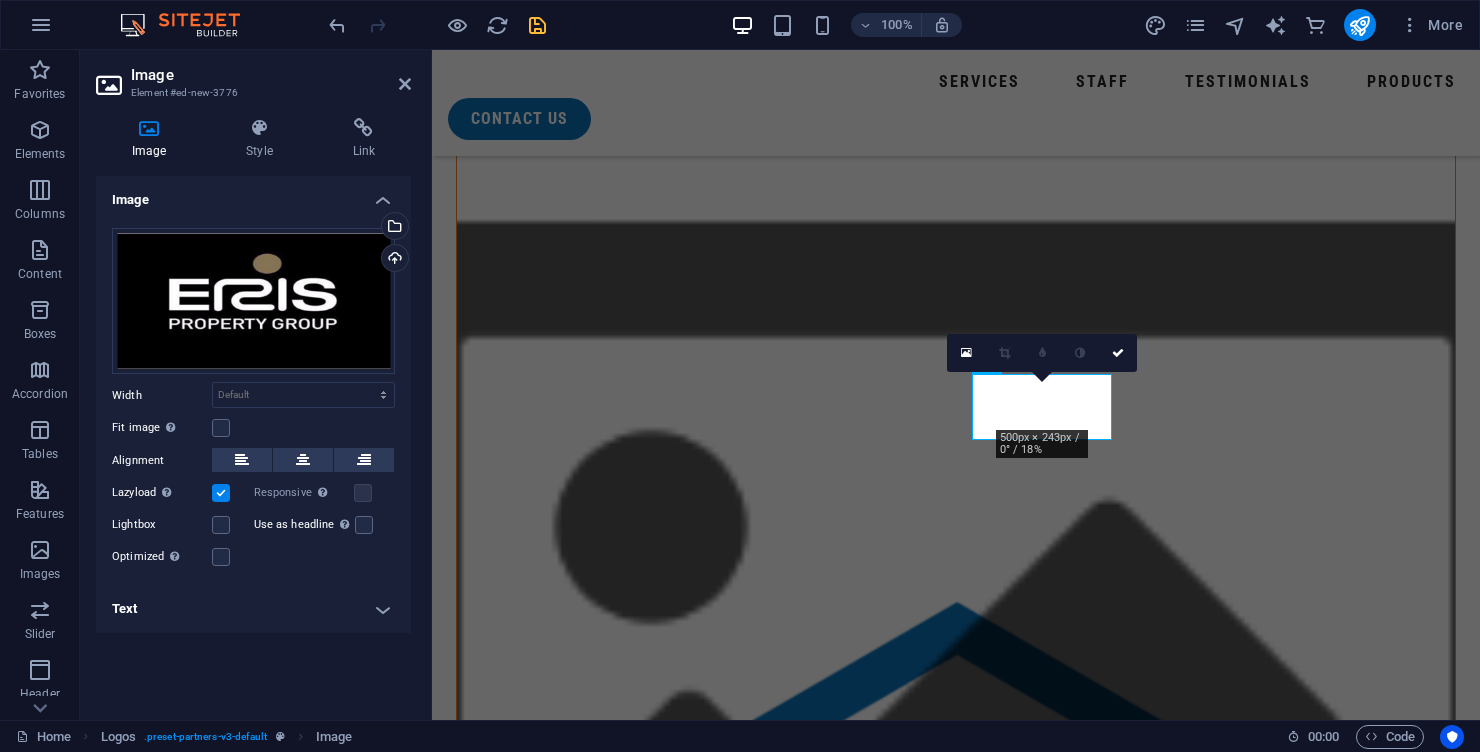 click at bounding box center (526, 3585) 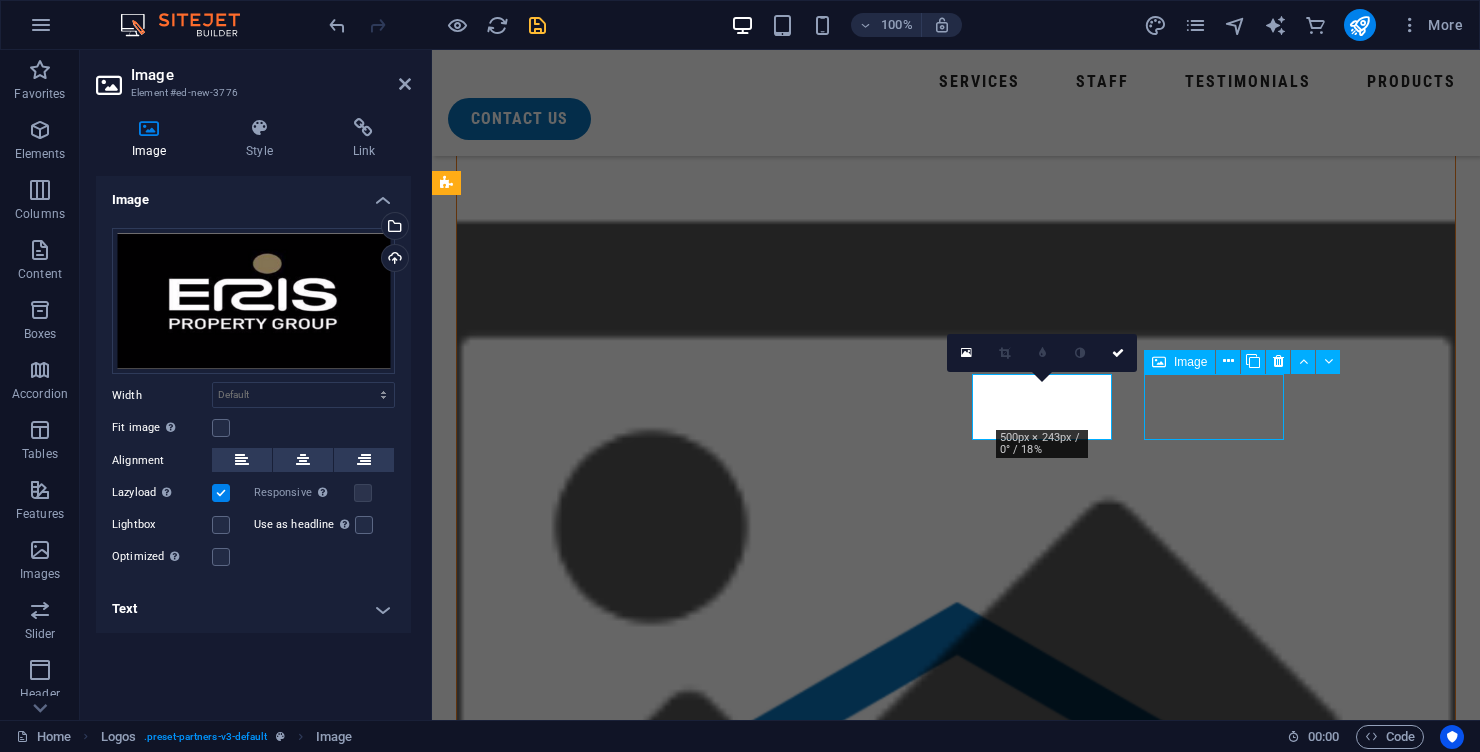 click at bounding box center (526, 3585) 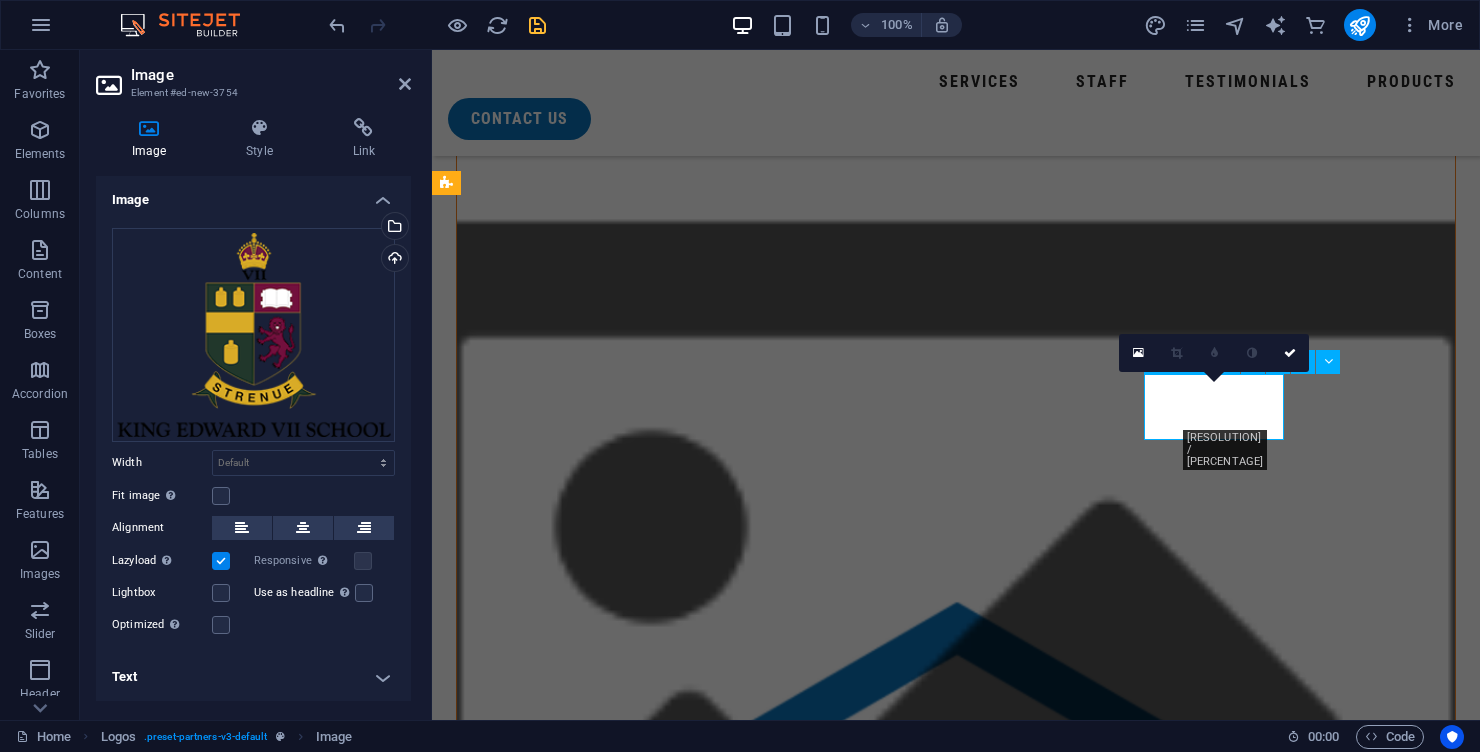 click at bounding box center (526, 3585) 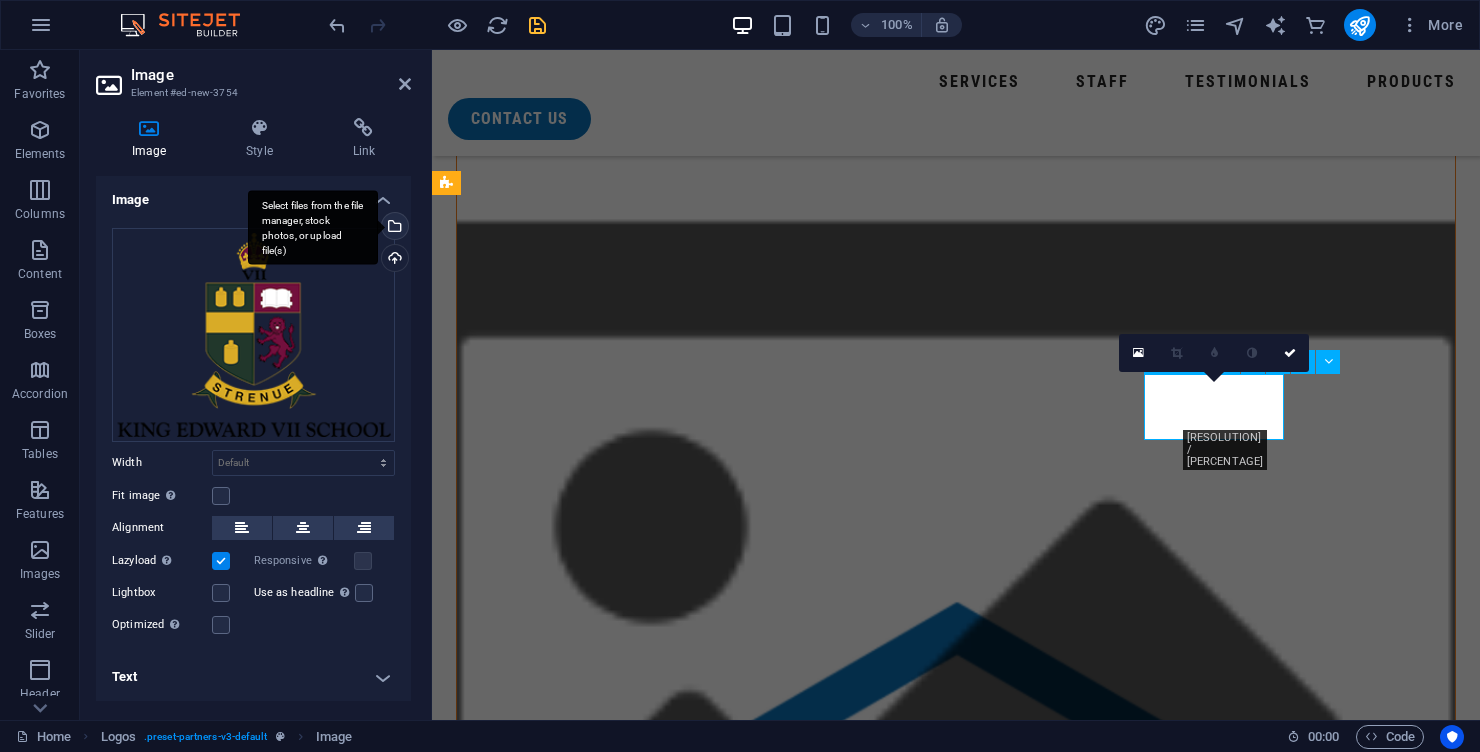 click on "Select files from the file manager, stock photos, or upload file(s)" at bounding box center [313, 227] 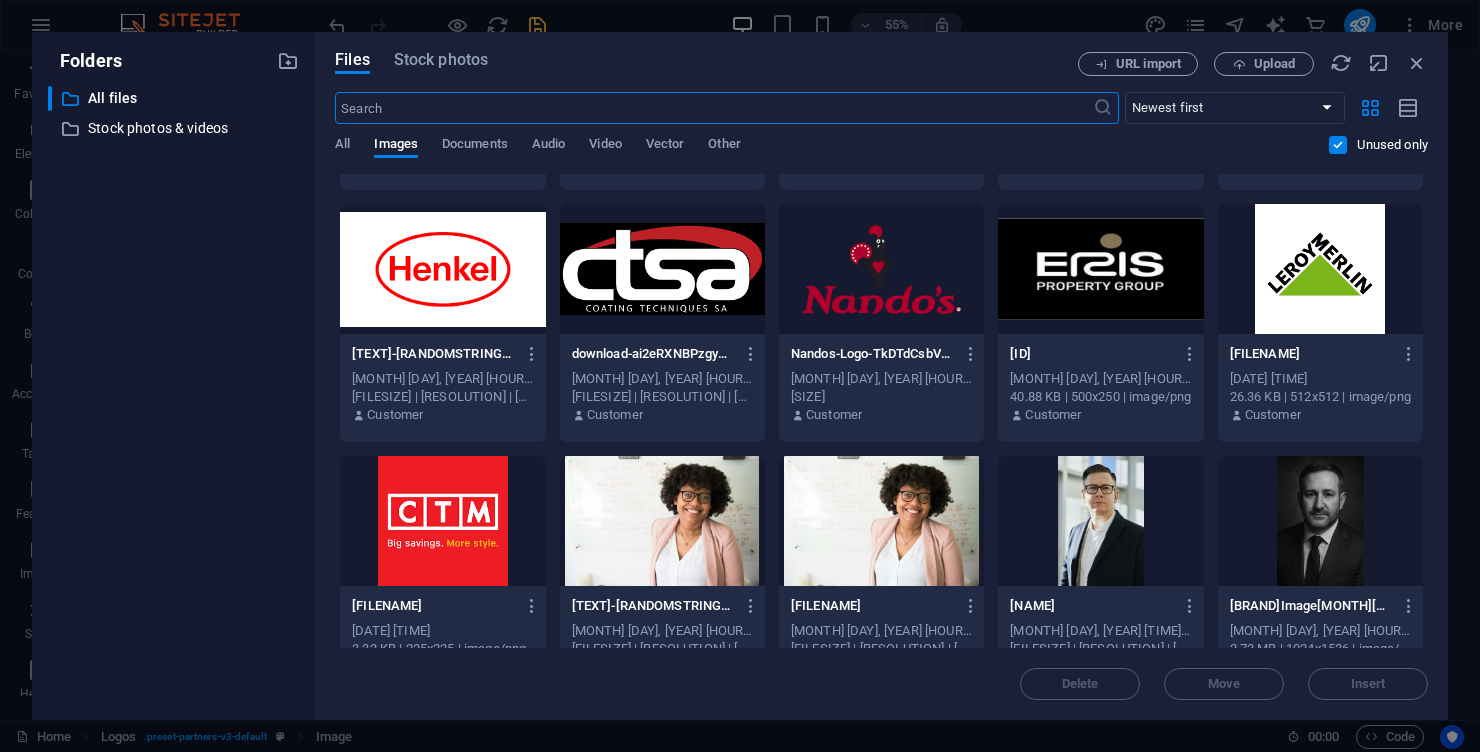 scroll, scrollTop: 2194, scrollLeft: 0, axis: vertical 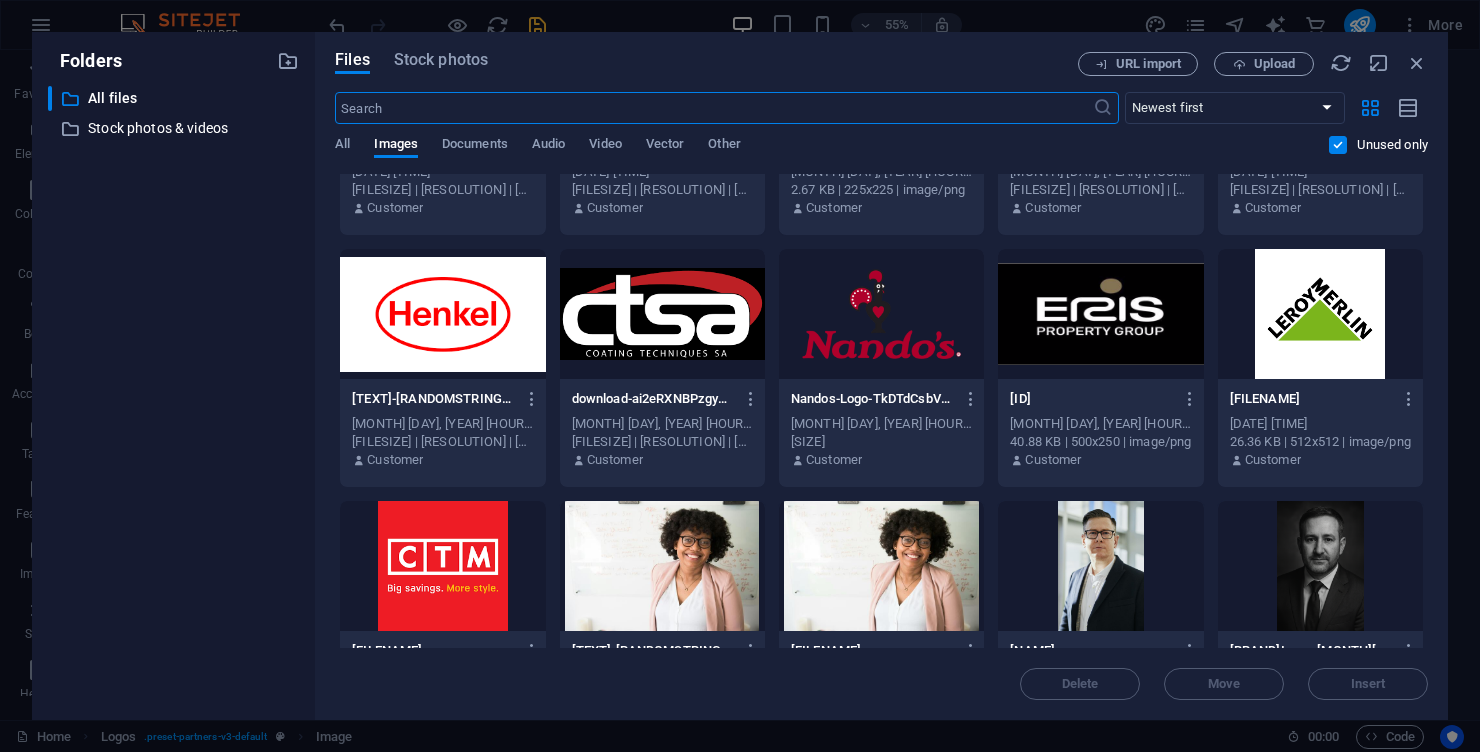 click at bounding box center [1320, 314] 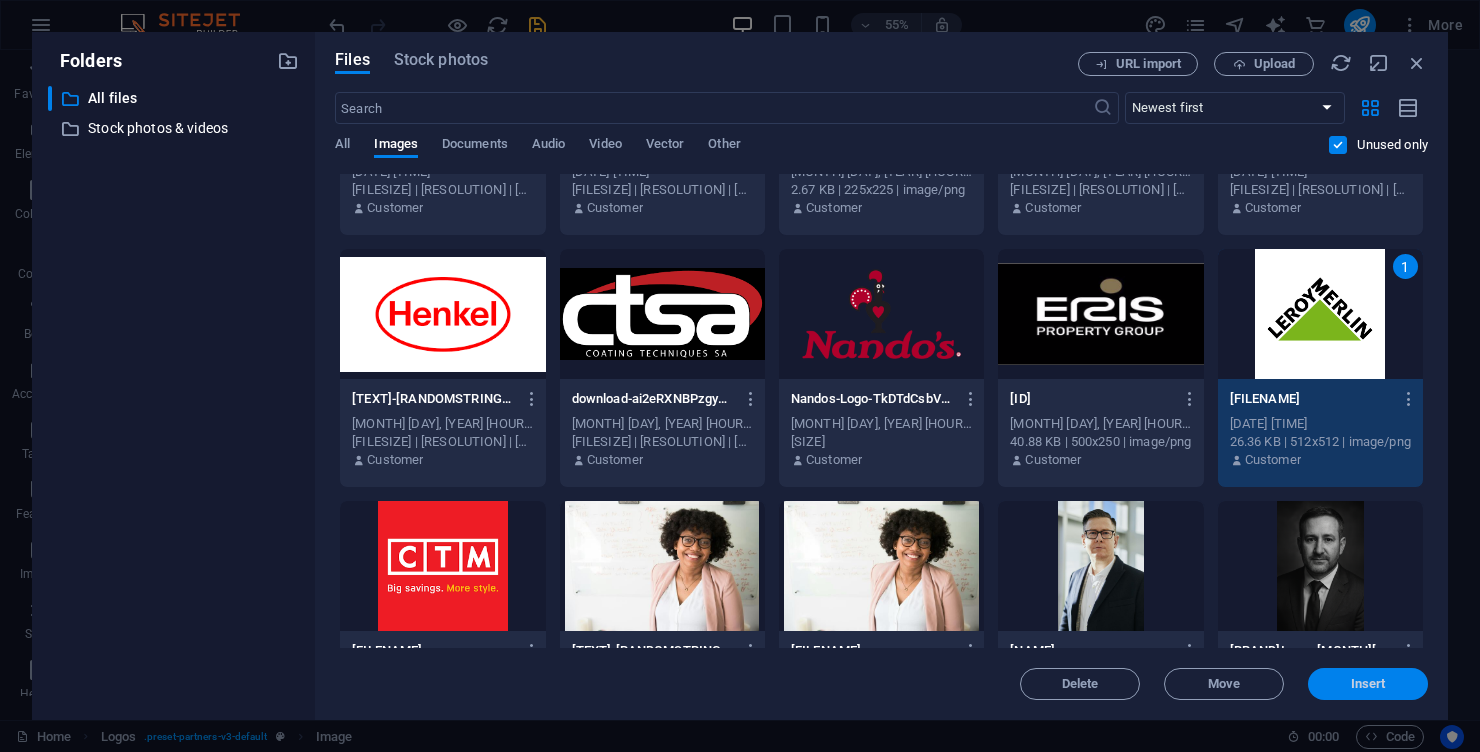 click on "Insert" at bounding box center (1368, 684) 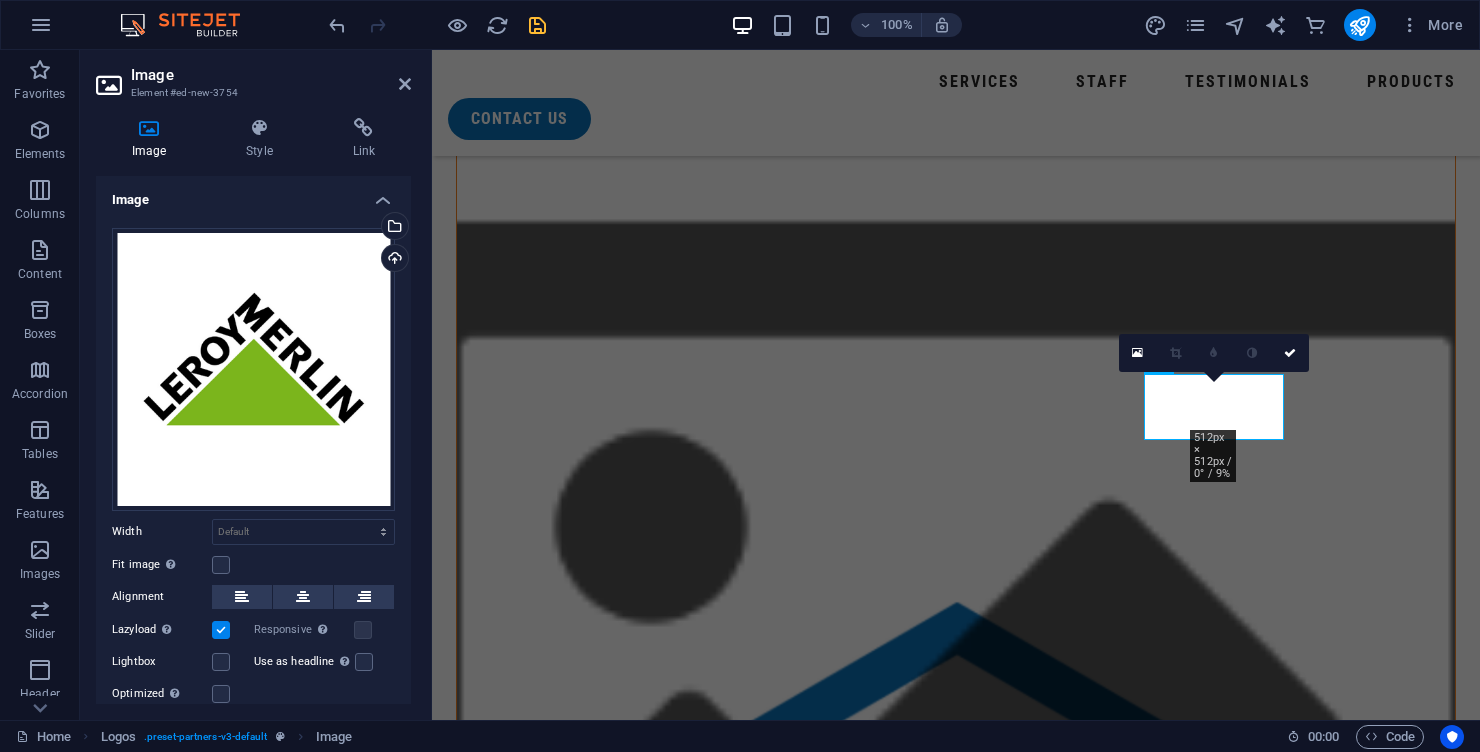 click at bounding box center [526, 3668] 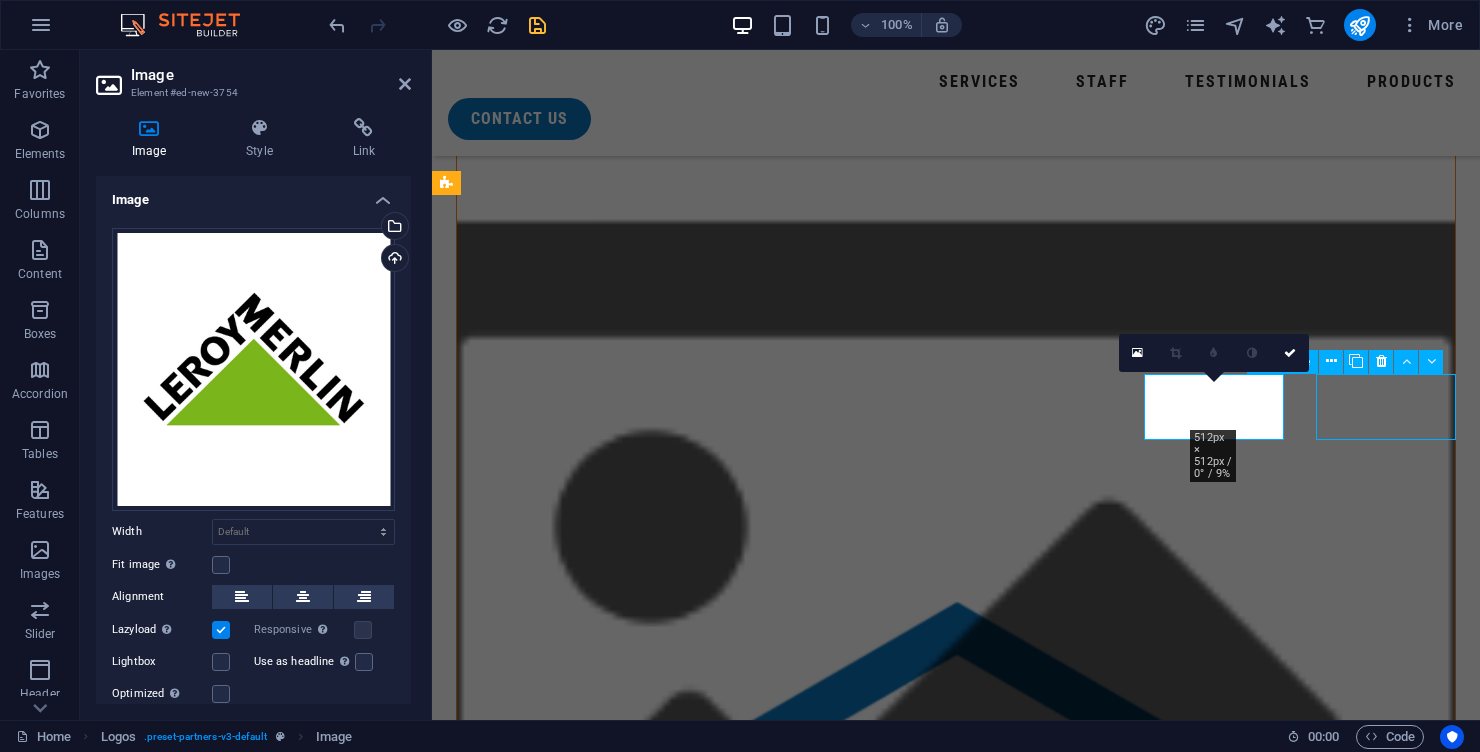 click at bounding box center (526, 3668) 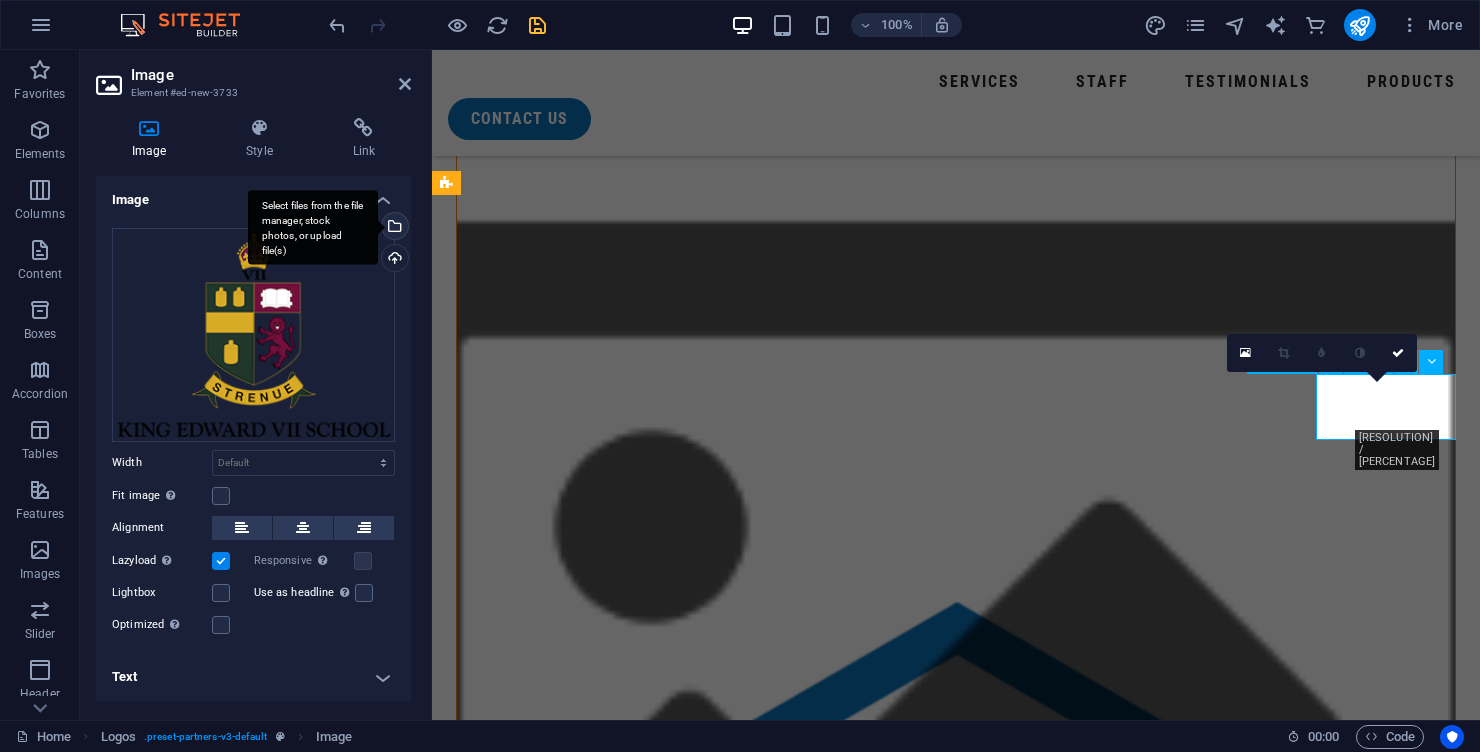 click on "Select files from the file manager, stock photos, or upload file(s)" at bounding box center (313, 227) 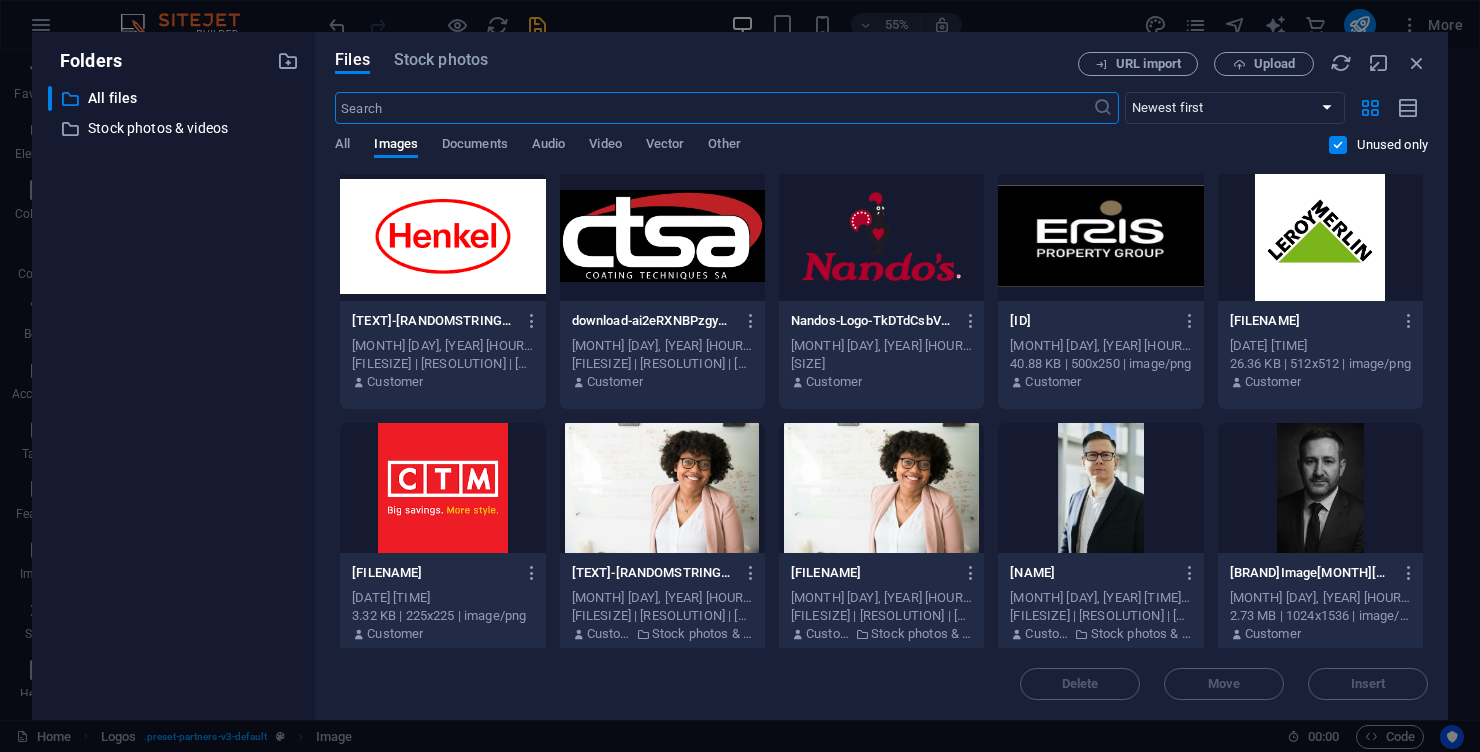 scroll, scrollTop: 2270, scrollLeft: 0, axis: vertical 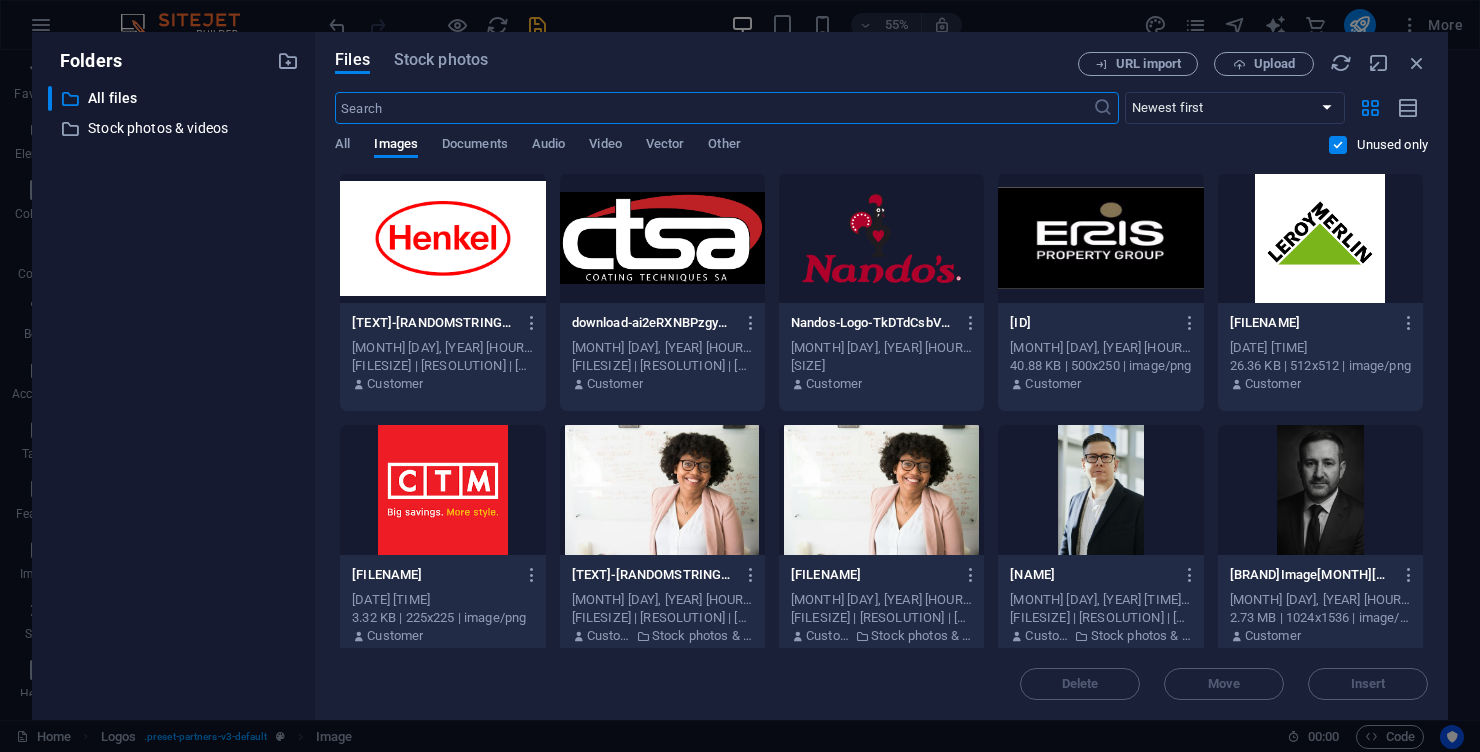 click at bounding box center [442, 490] 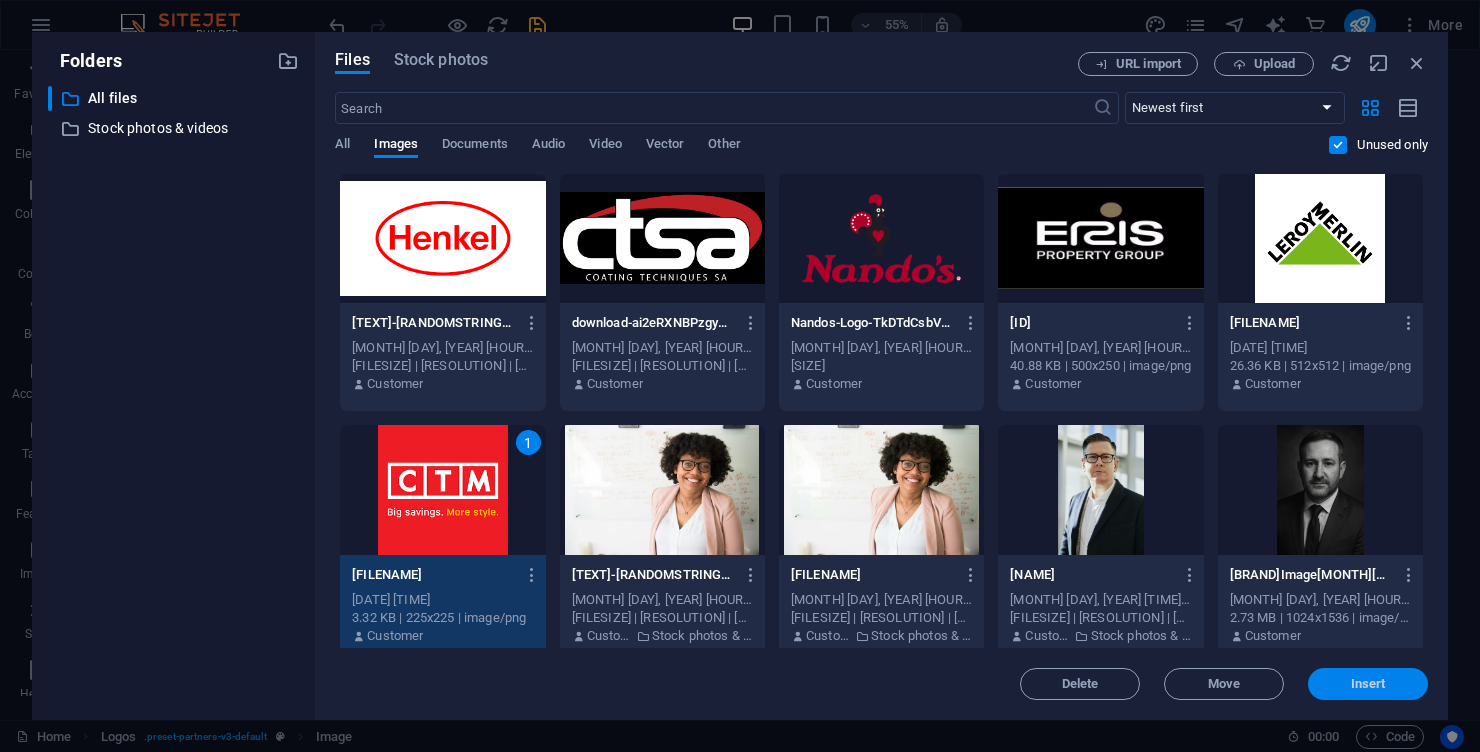 click on "Insert" at bounding box center (1368, 684) 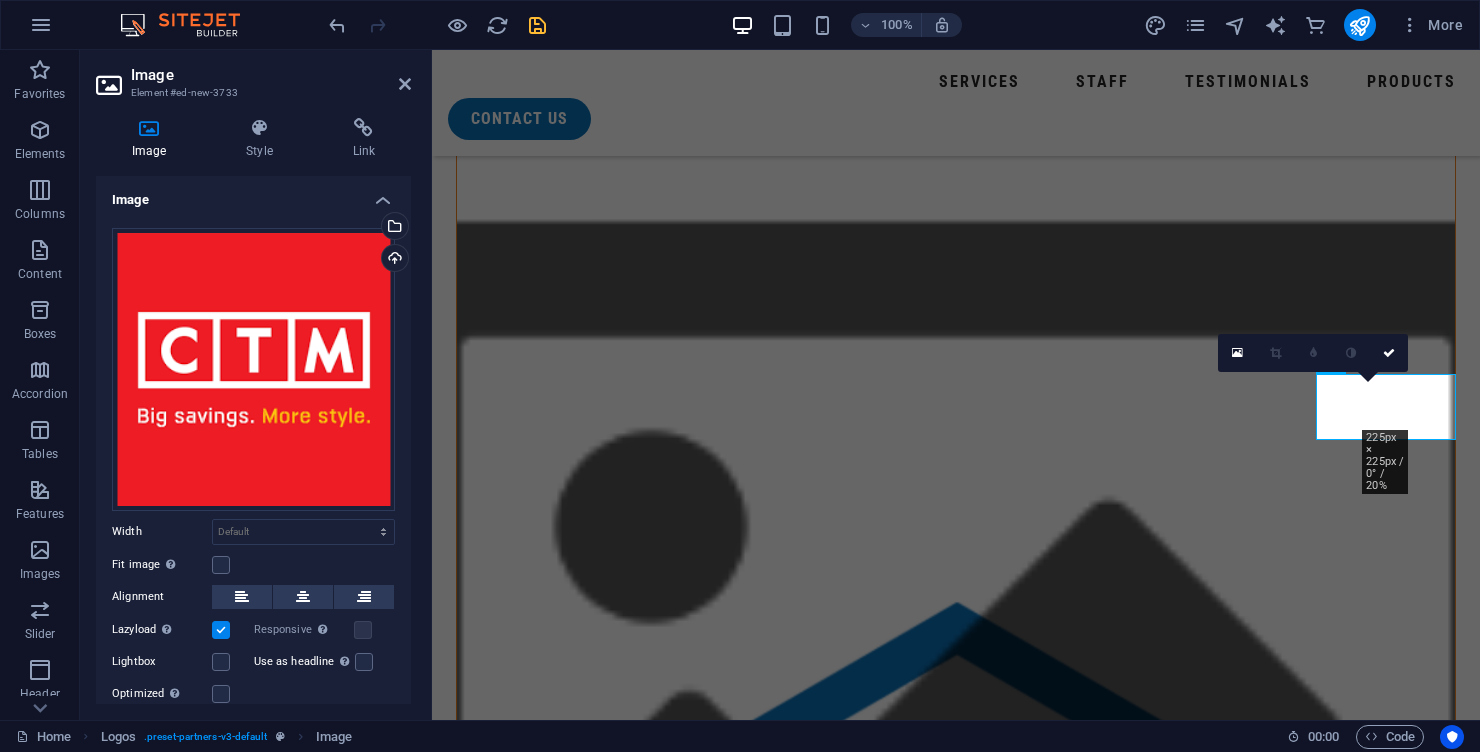 click at bounding box center [526, 3751] 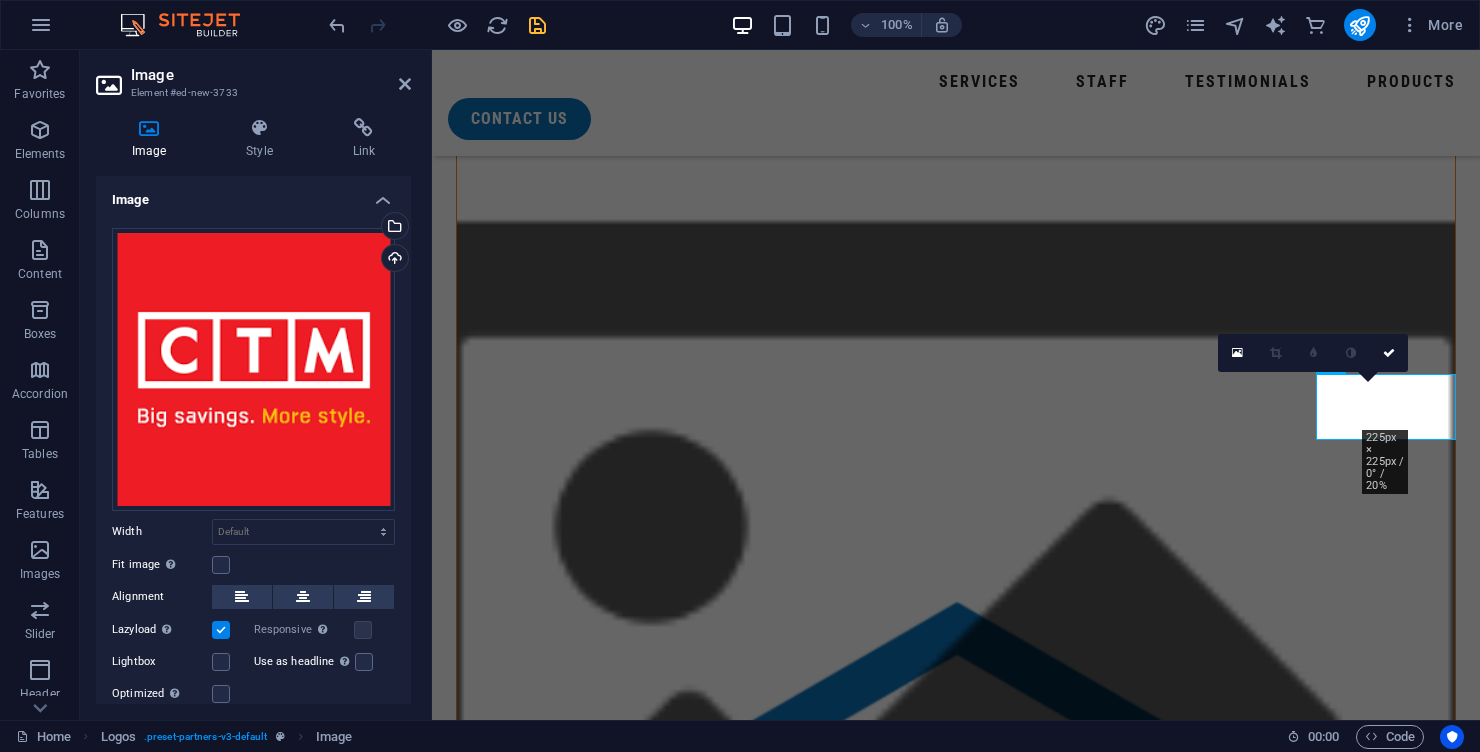 click at bounding box center [526, 3751] 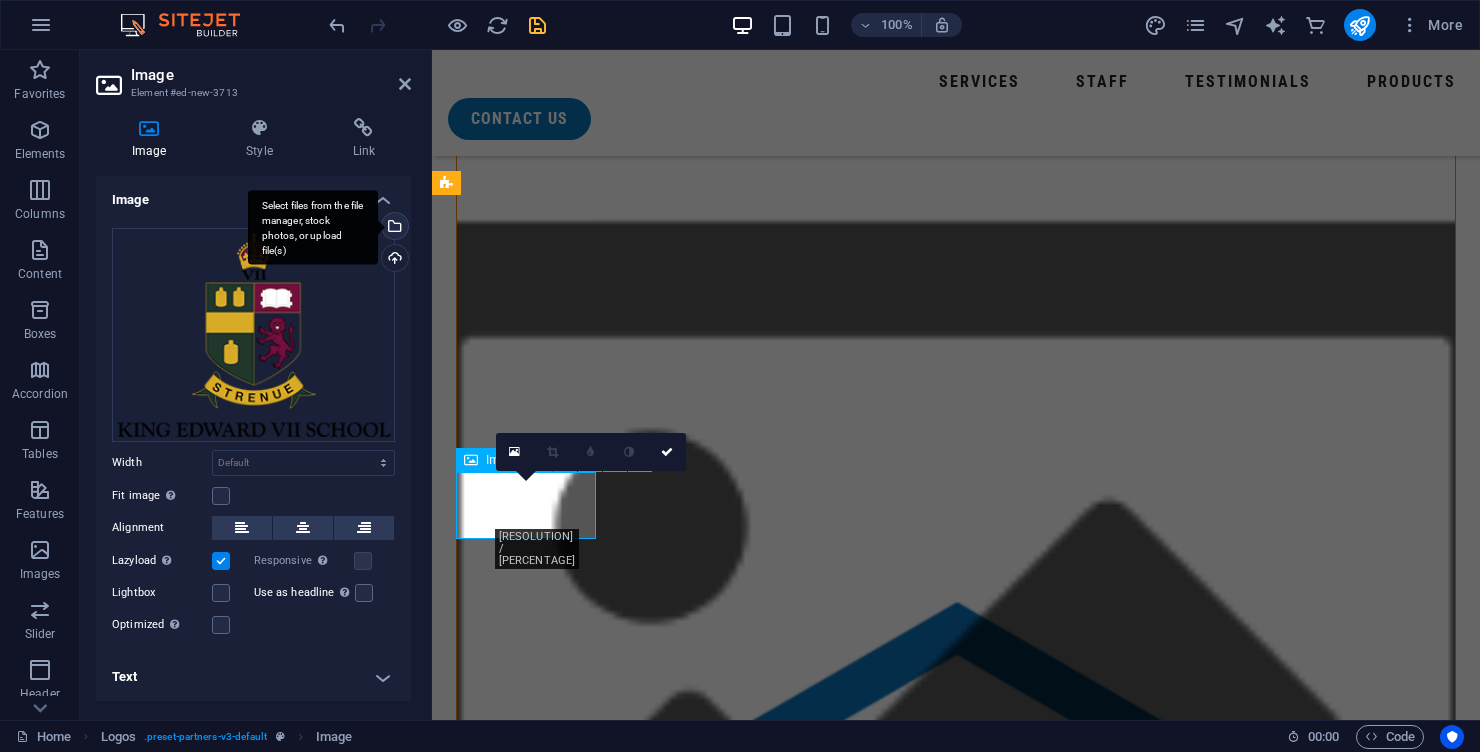 click on "Select files from the file manager, stock photos, or upload file(s)" at bounding box center (393, 228) 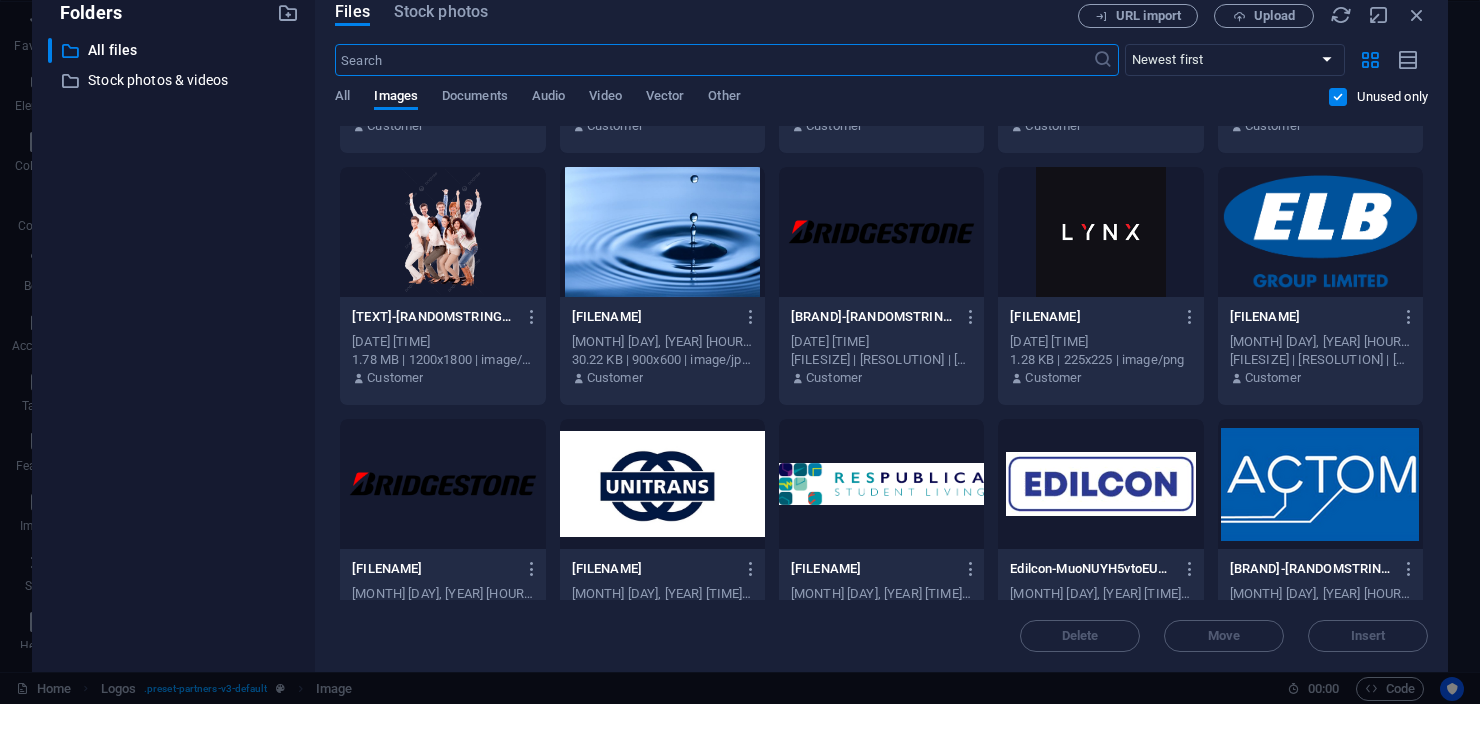 scroll, scrollTop: 10544, scrollLeft: 0, axis: vertical 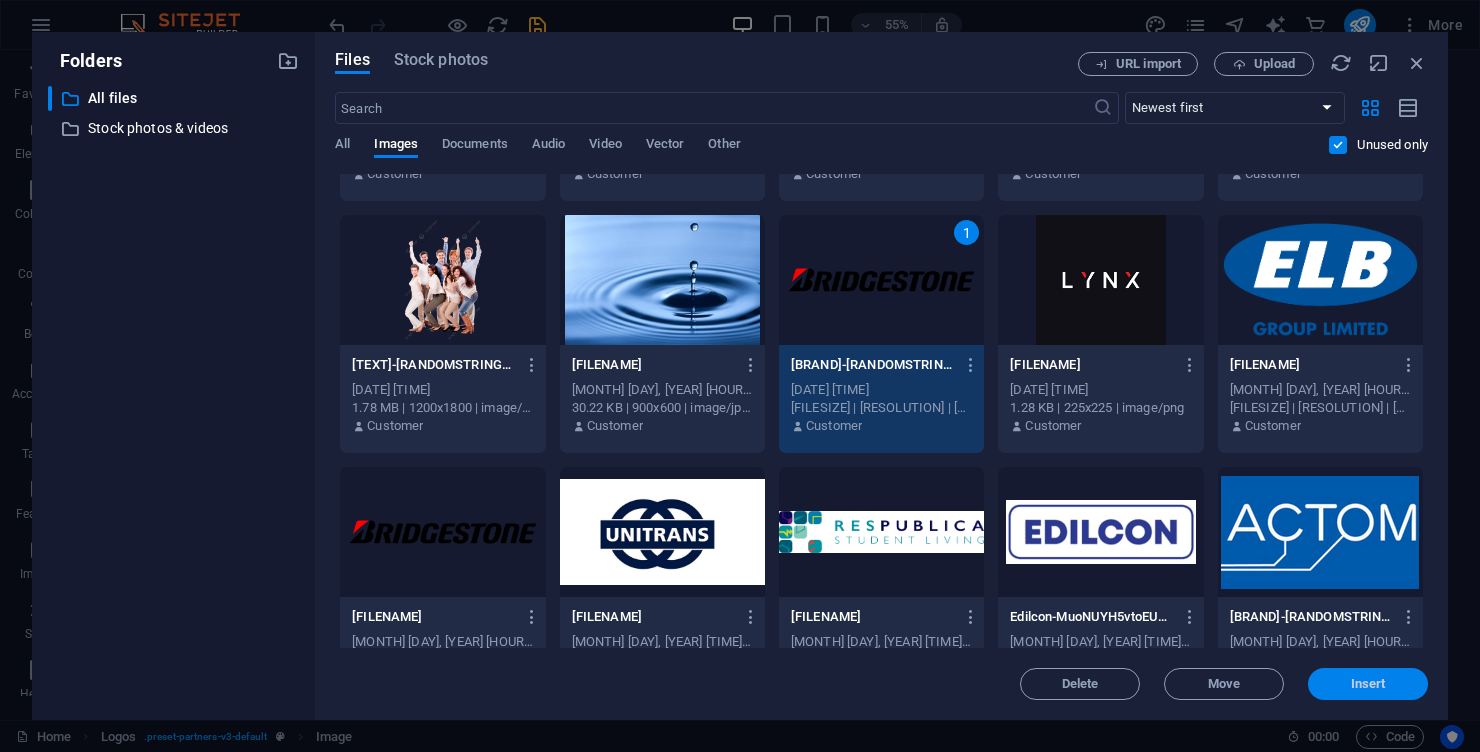 click on "Insert" at bounding box center (1368, 684) 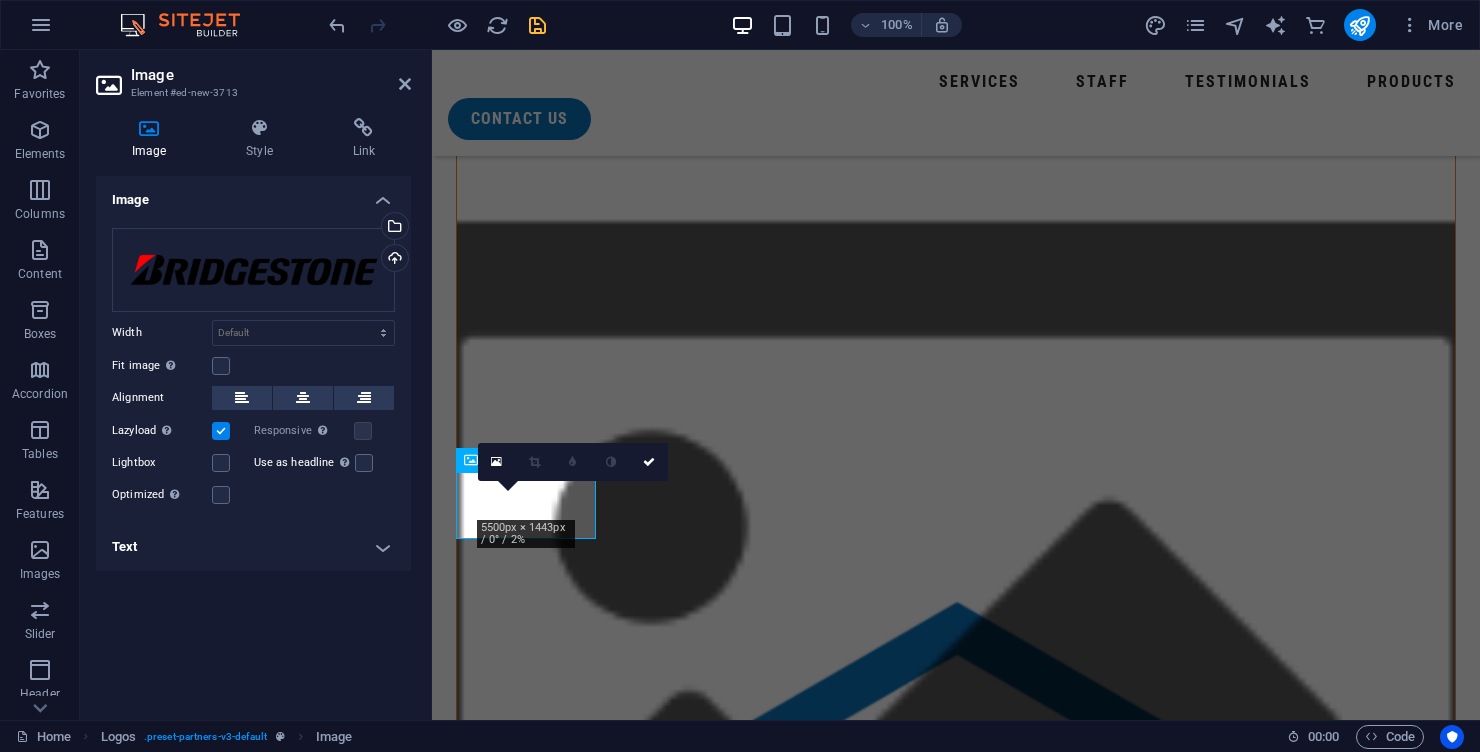 click at bounding box center [526, 3833] 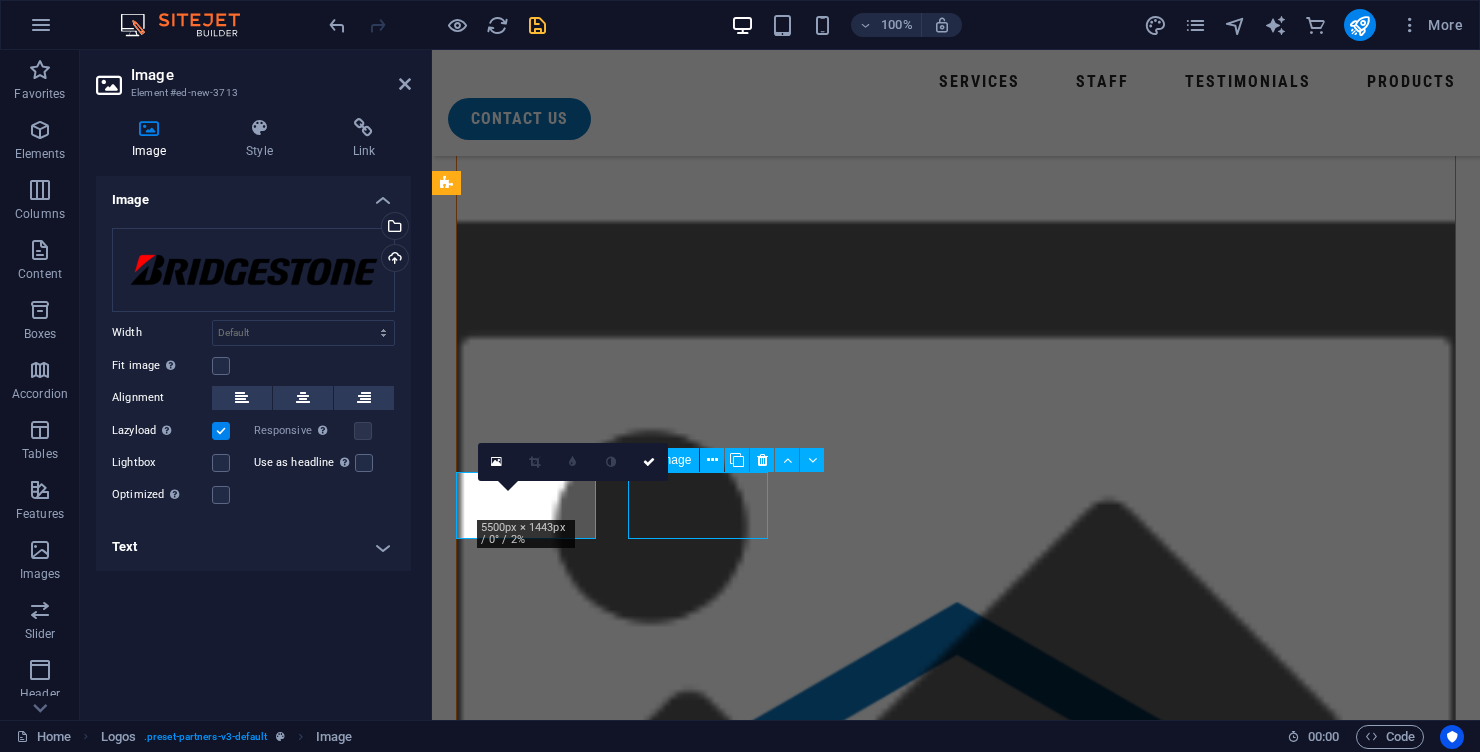 click at bounding box center (526, 3833) 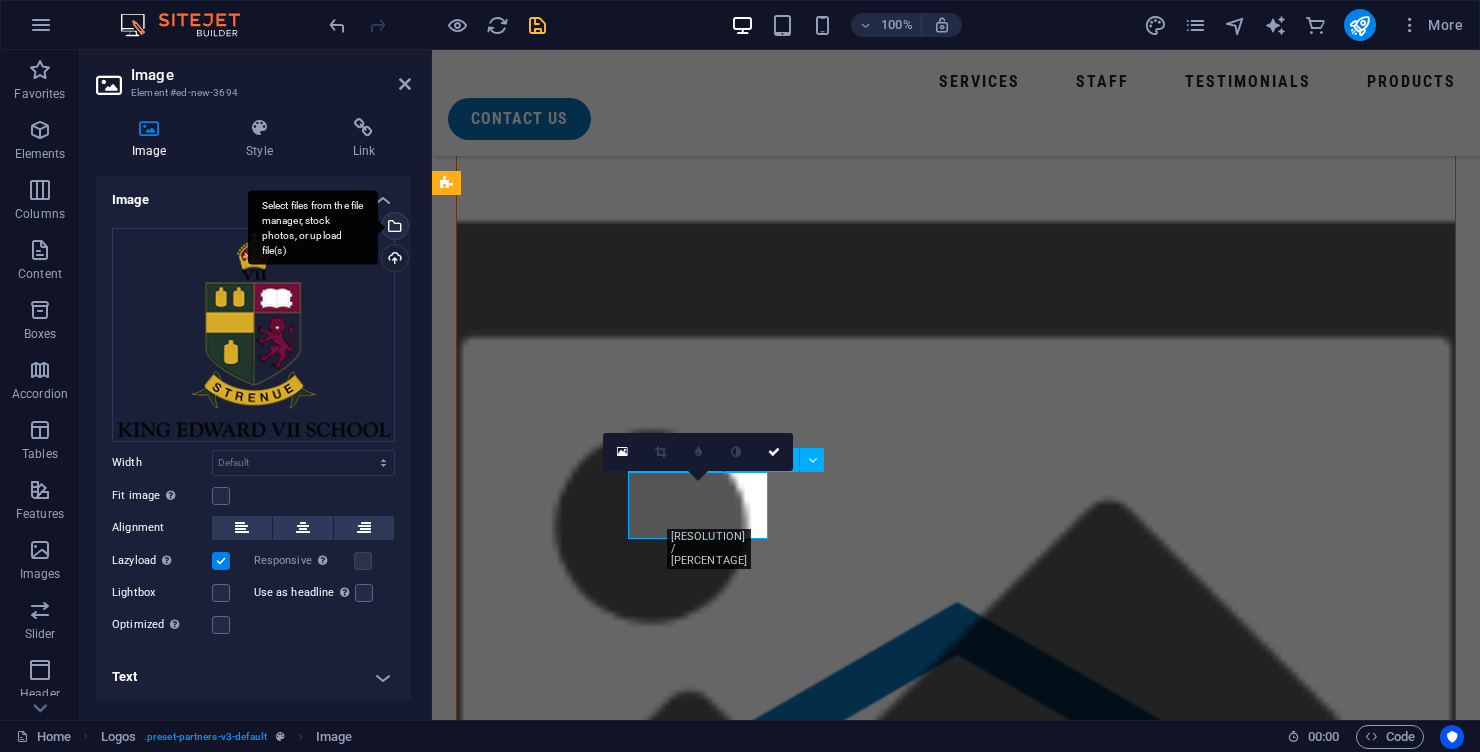 click on "Select files from the file manager, stock photos, or upload file(s)" at bounding box center [313, 227] 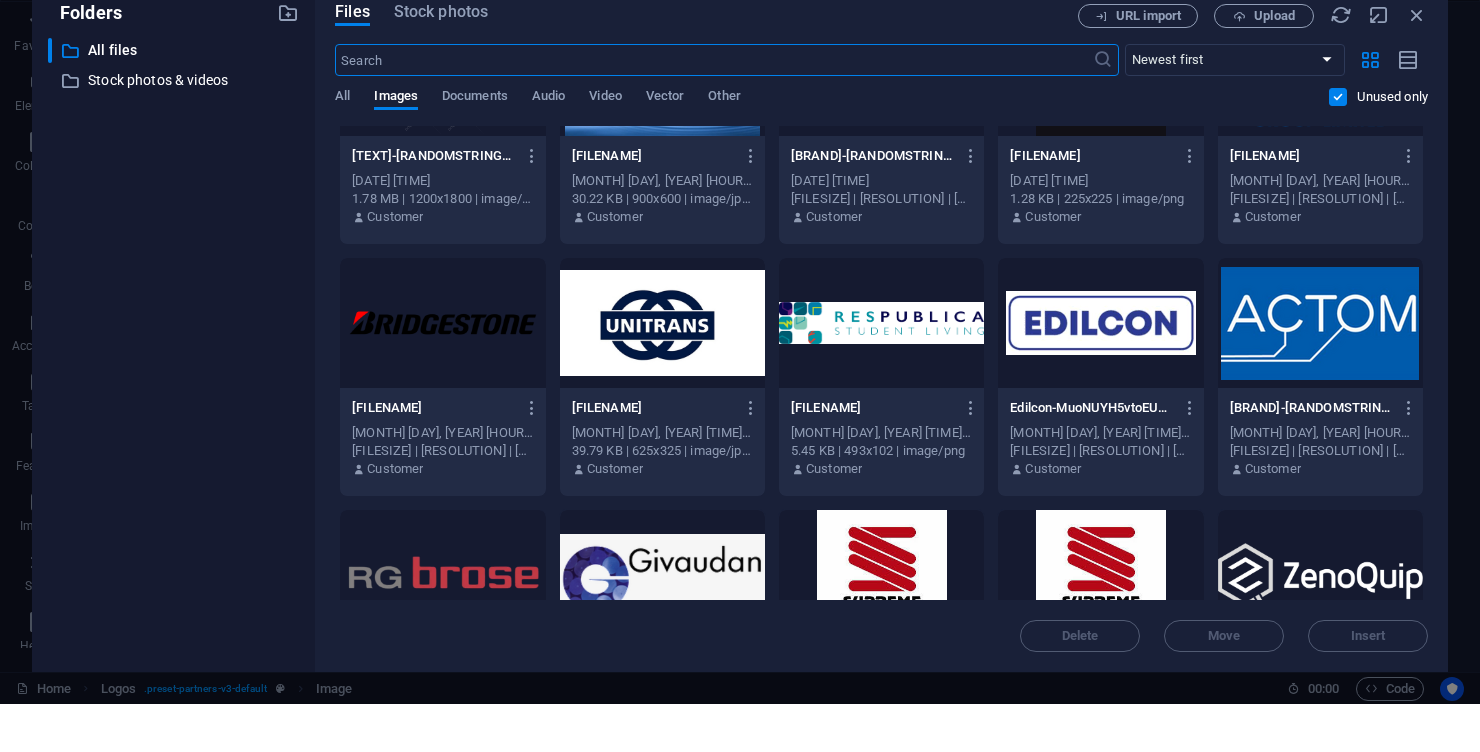 scroll, scrollTop: 10706, scrollLeft: 0, axis: vertical 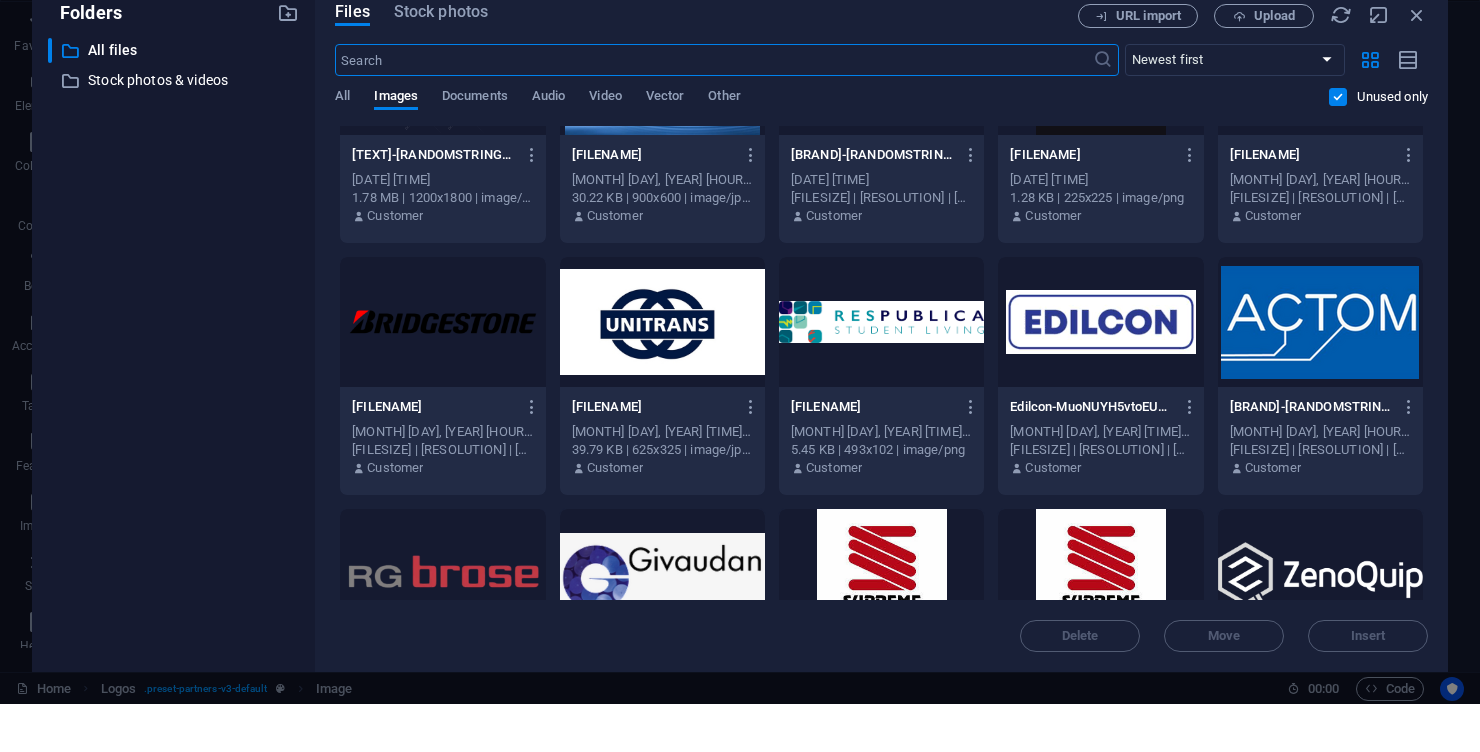 click at bounding box center (662, 370) 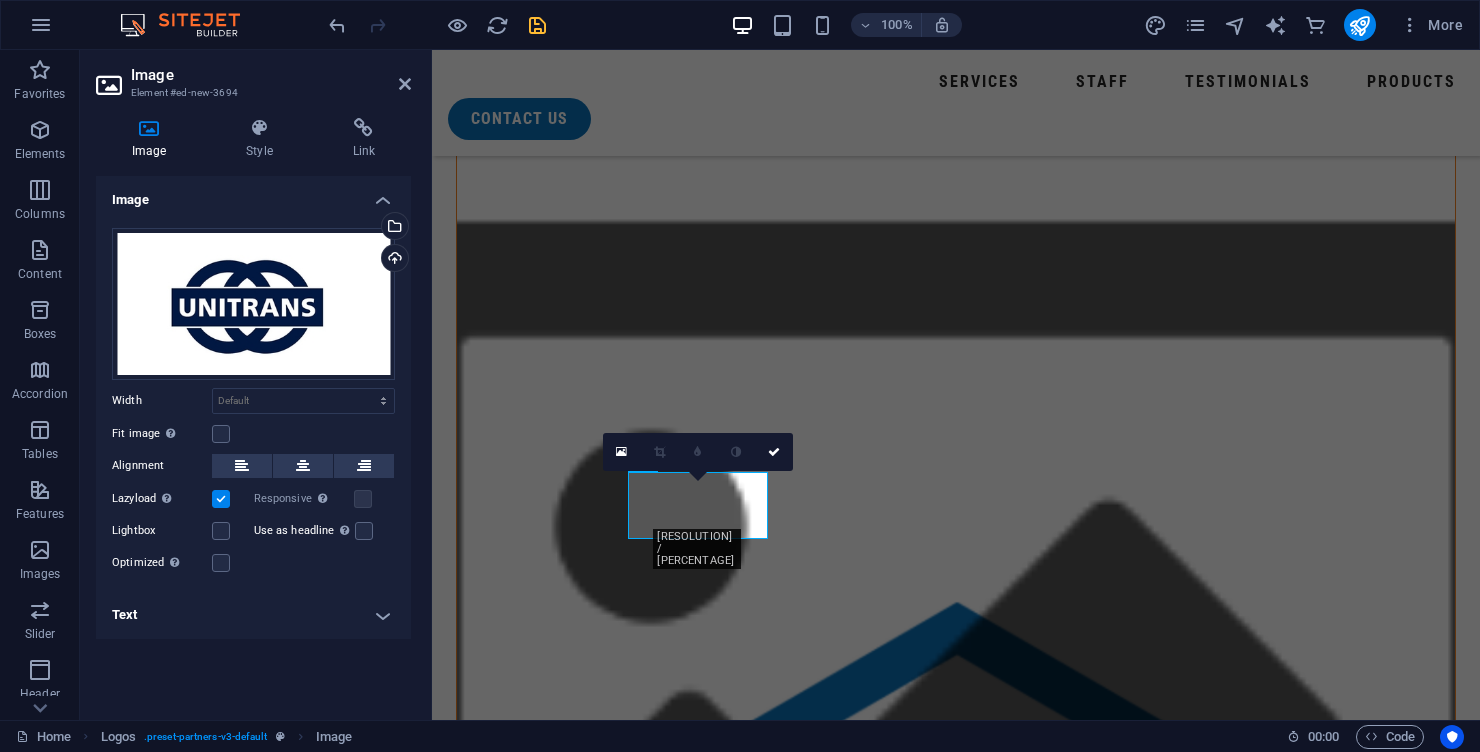 click at bounding box center (526, 3916) 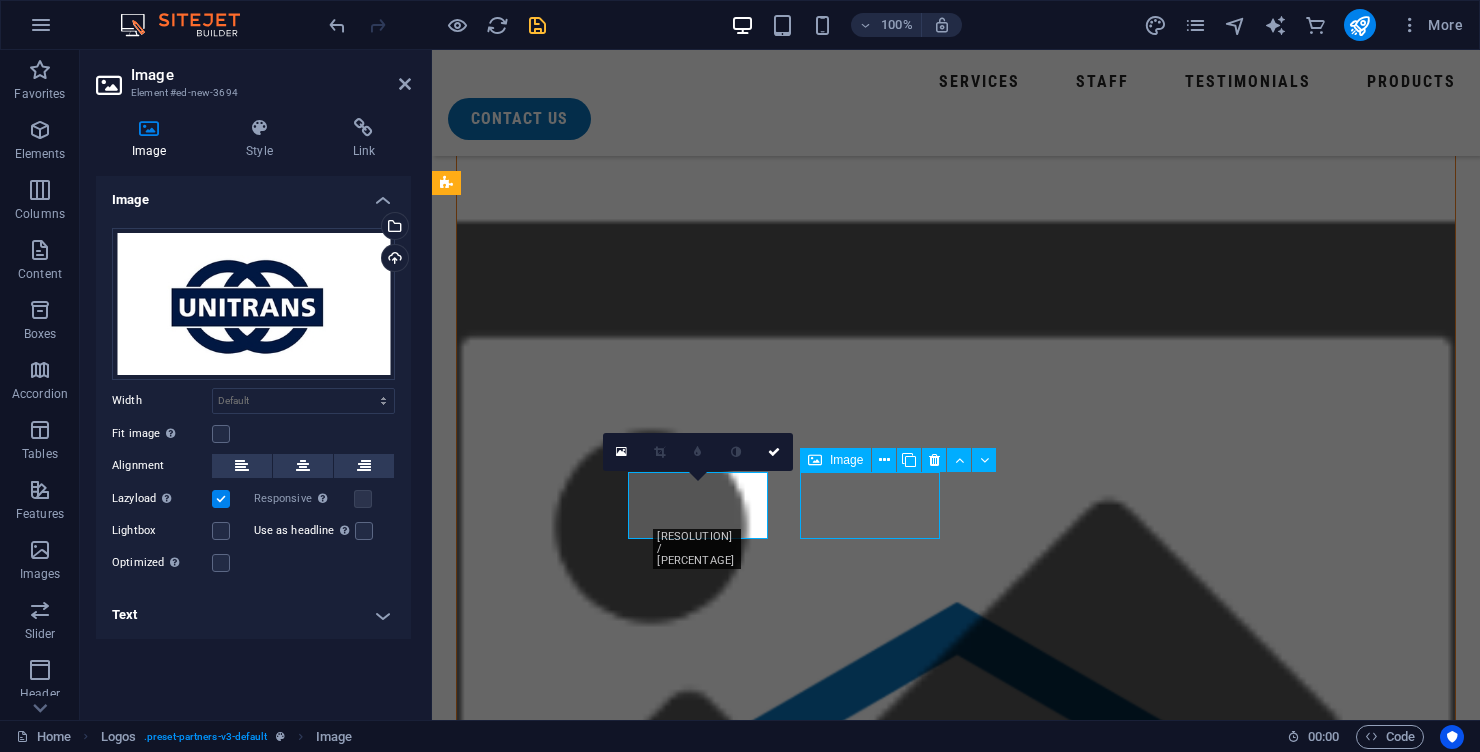 click at bounding box center [526, 3916] 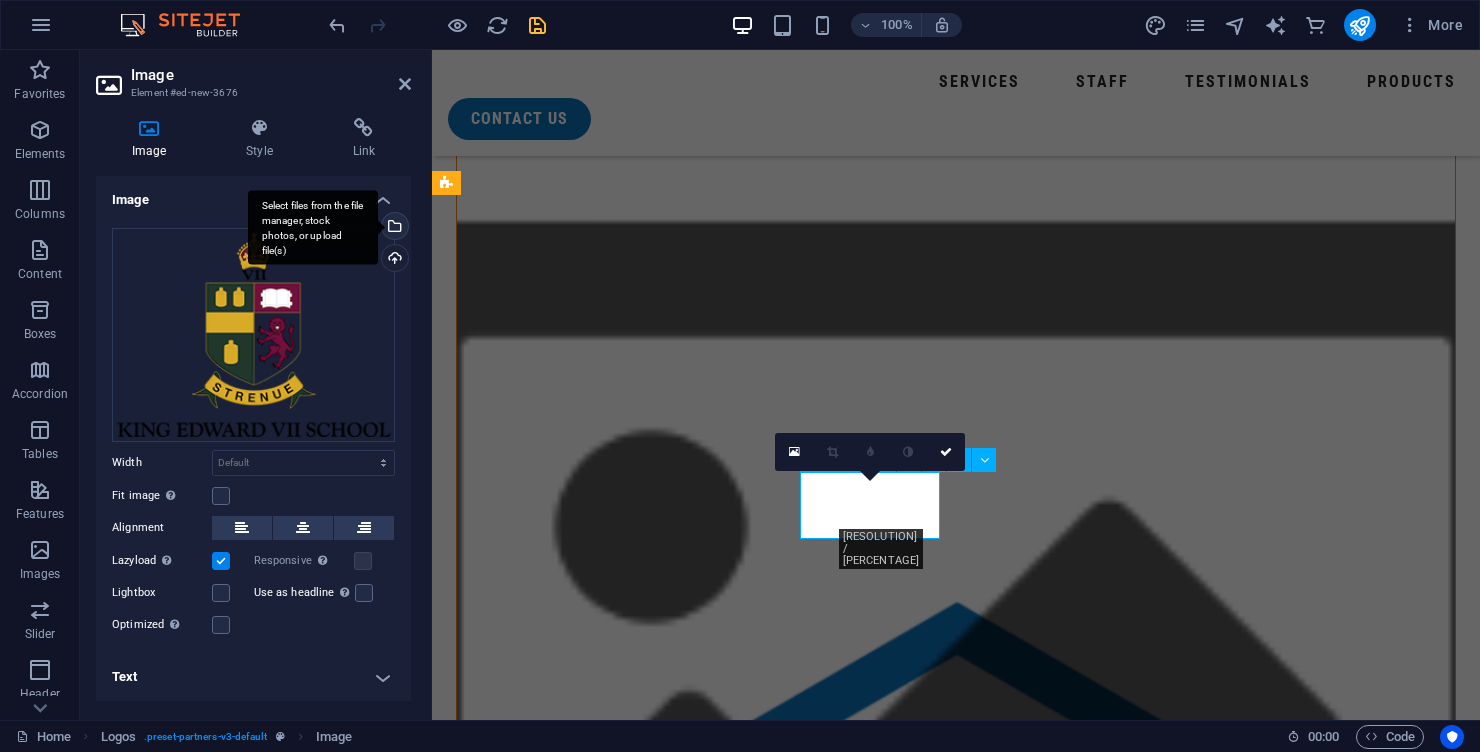 click on "Select files from the file manager, stock photos, or upload file(s)" at bounding box center (393, 228) 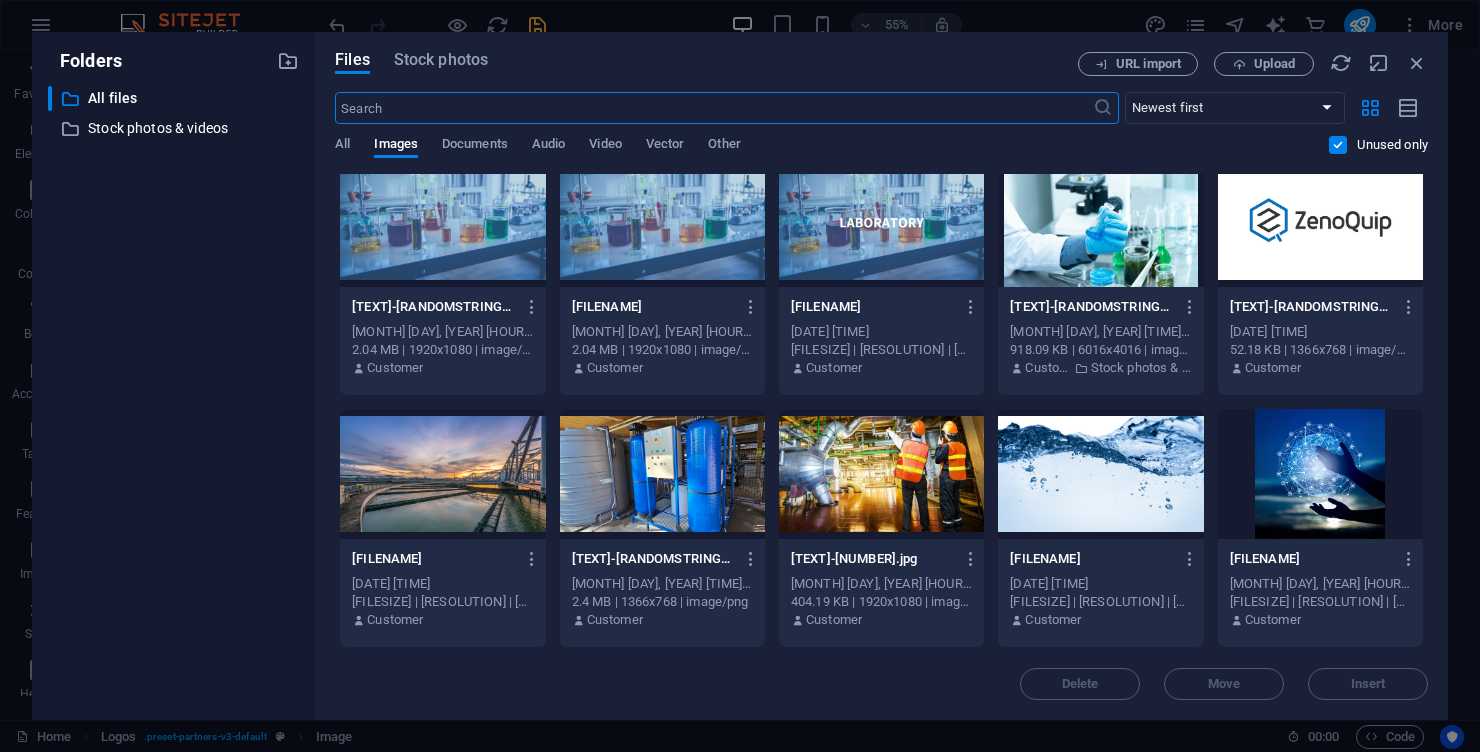 scroll, scrollTop: 10854, scrollLeft: 0, axis: vertical 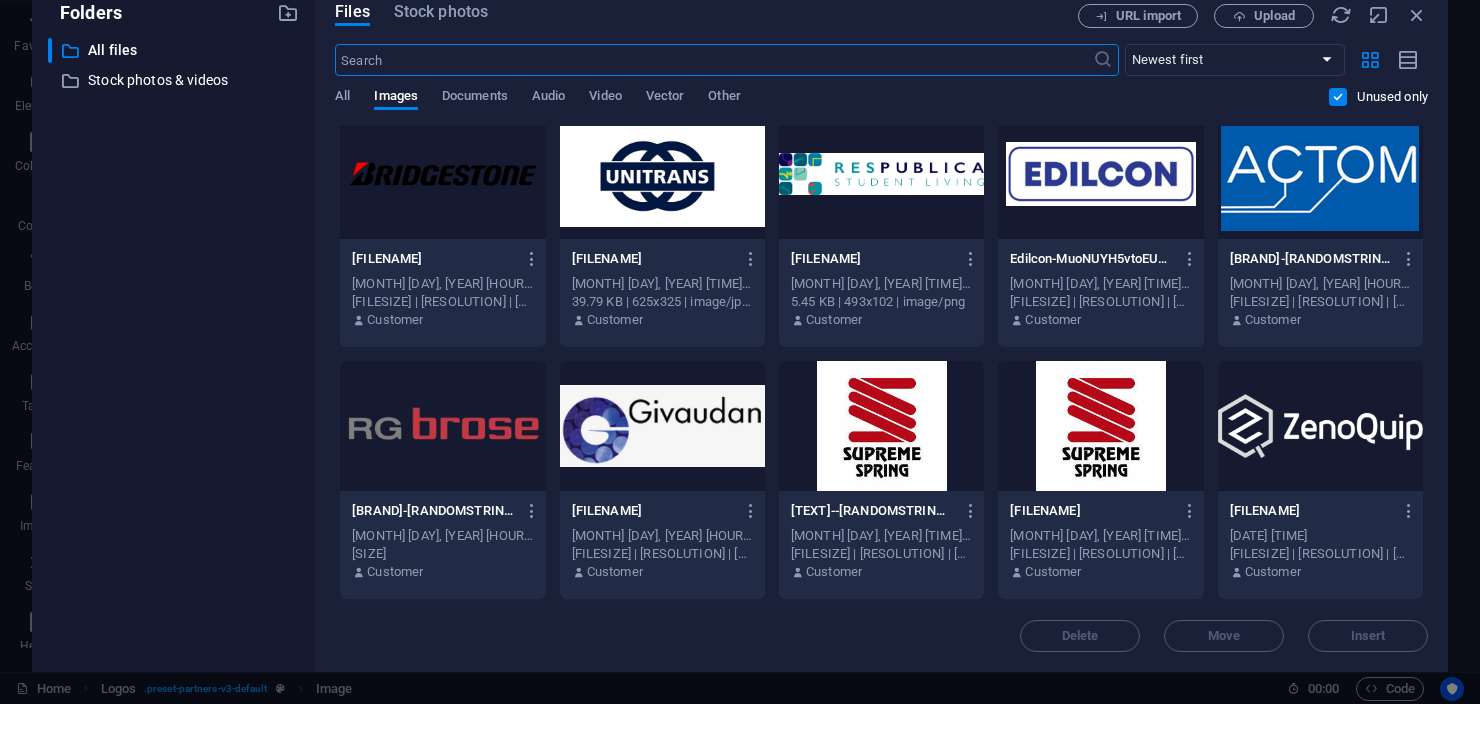 click at bounding box center [1100, 222] 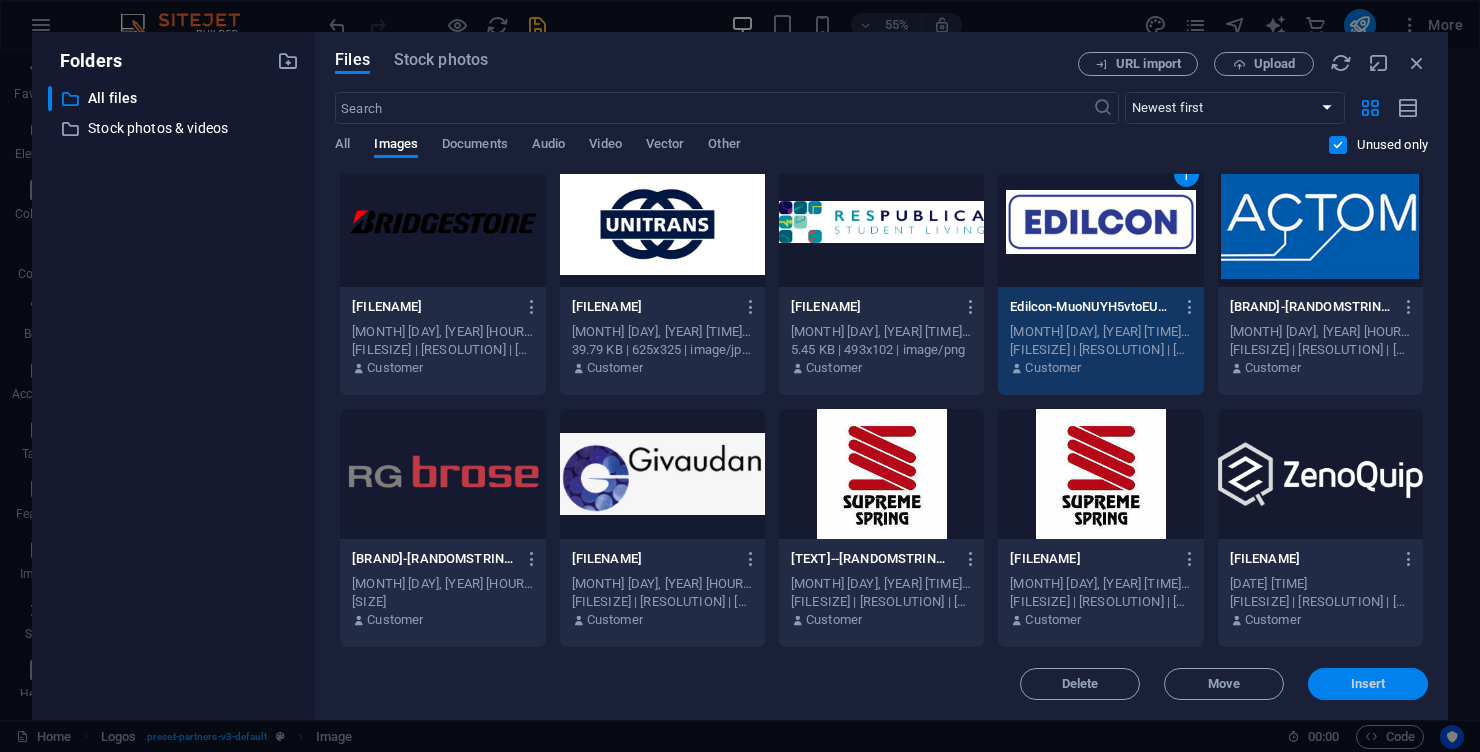click on "Insert" at bounding box center [1368, 684] 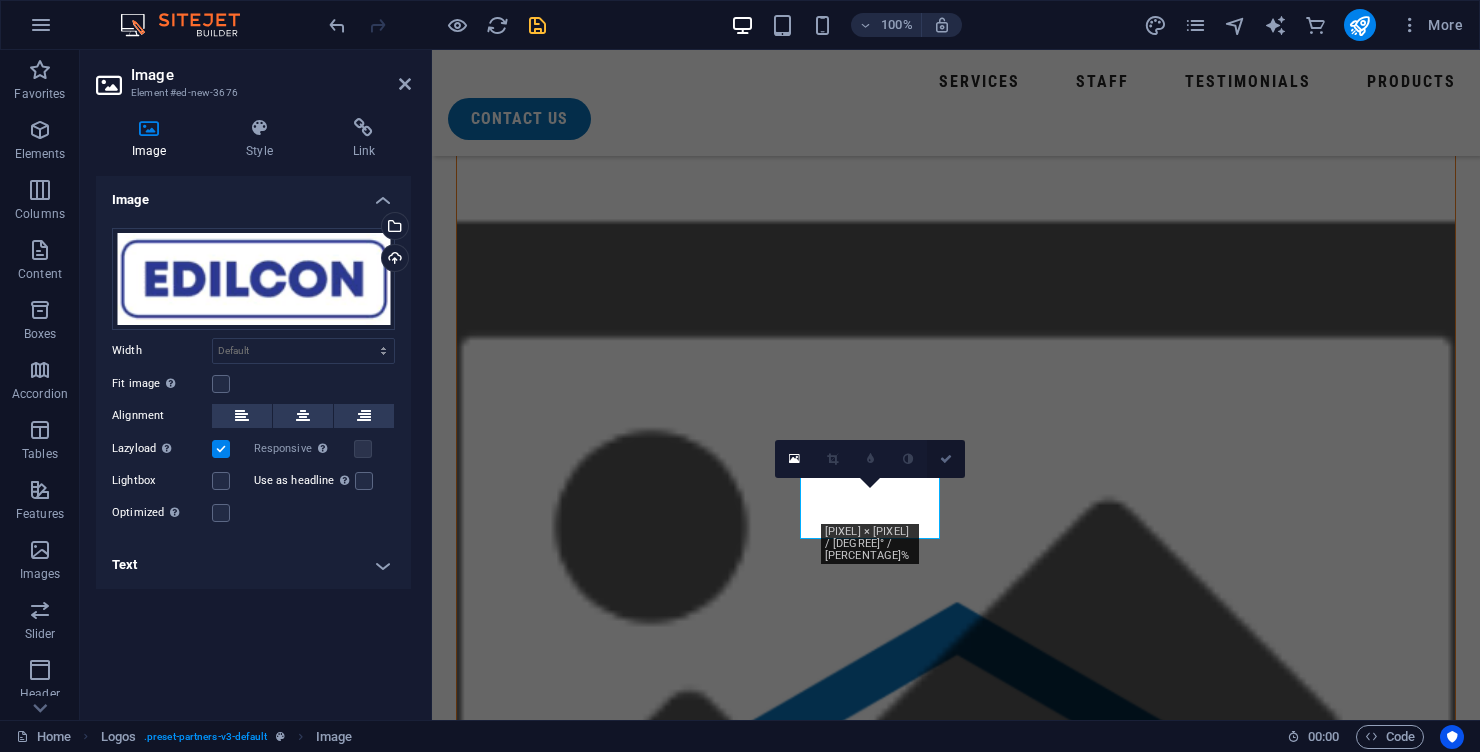 click at bounding box center (946, 459) 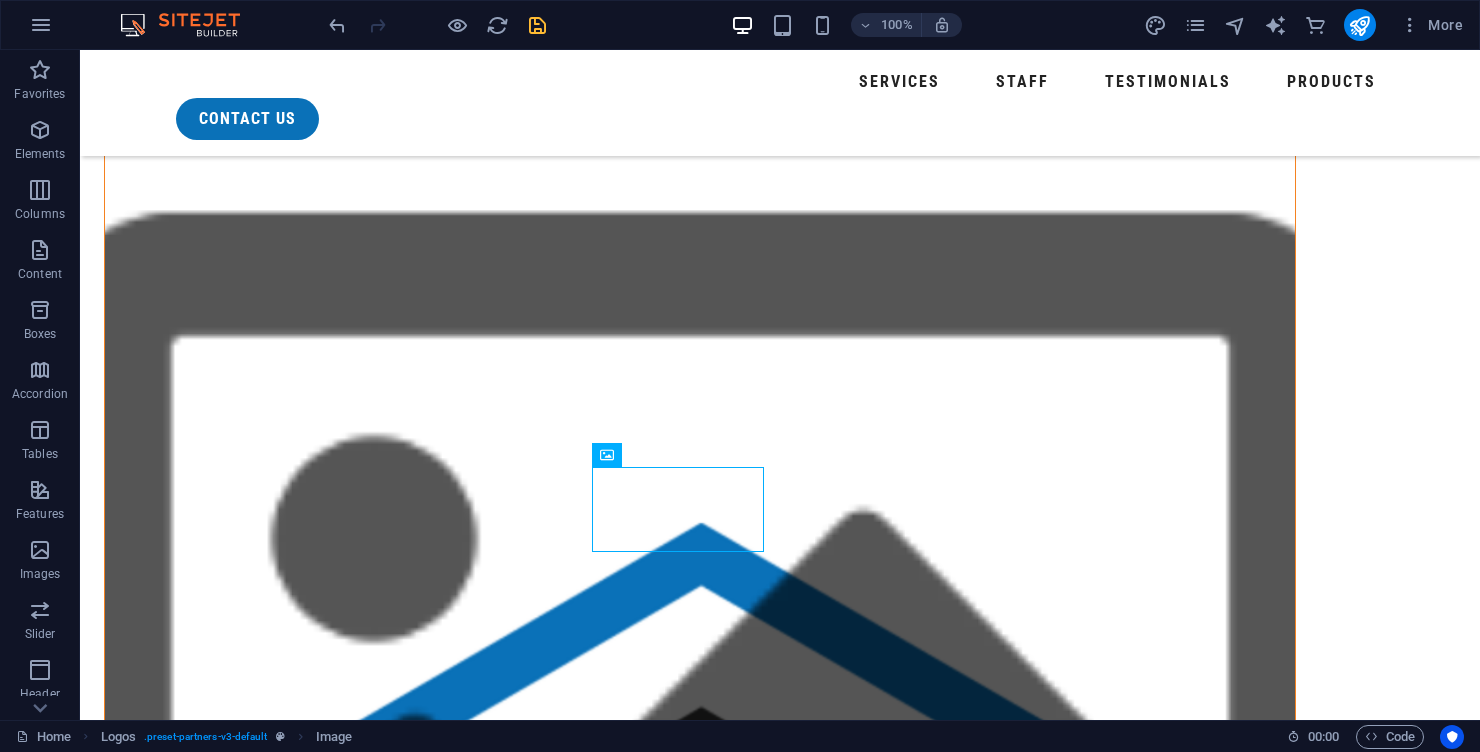 click at bounding box center [190, 4282] 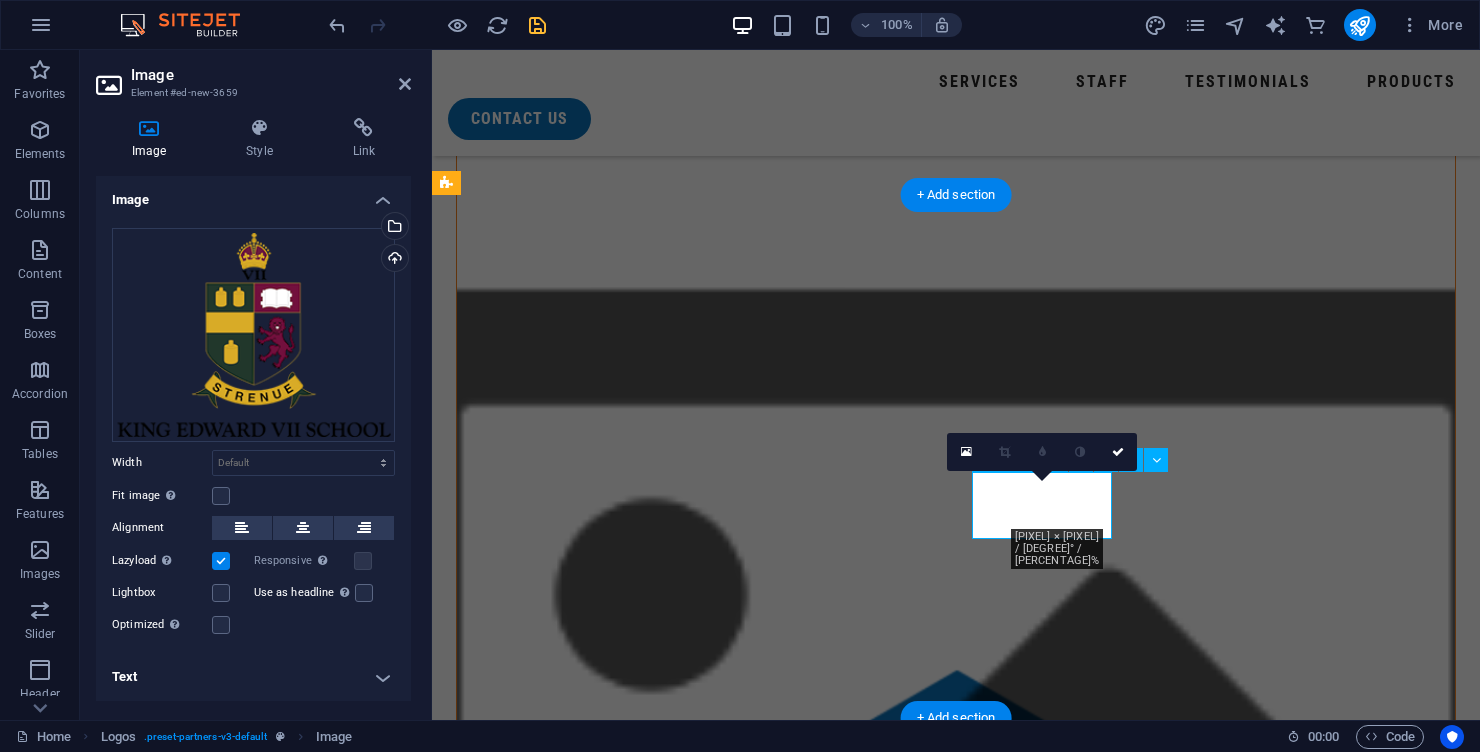 scroll, scrollTop: 1187, scrollLeft: 0, axis: vertical 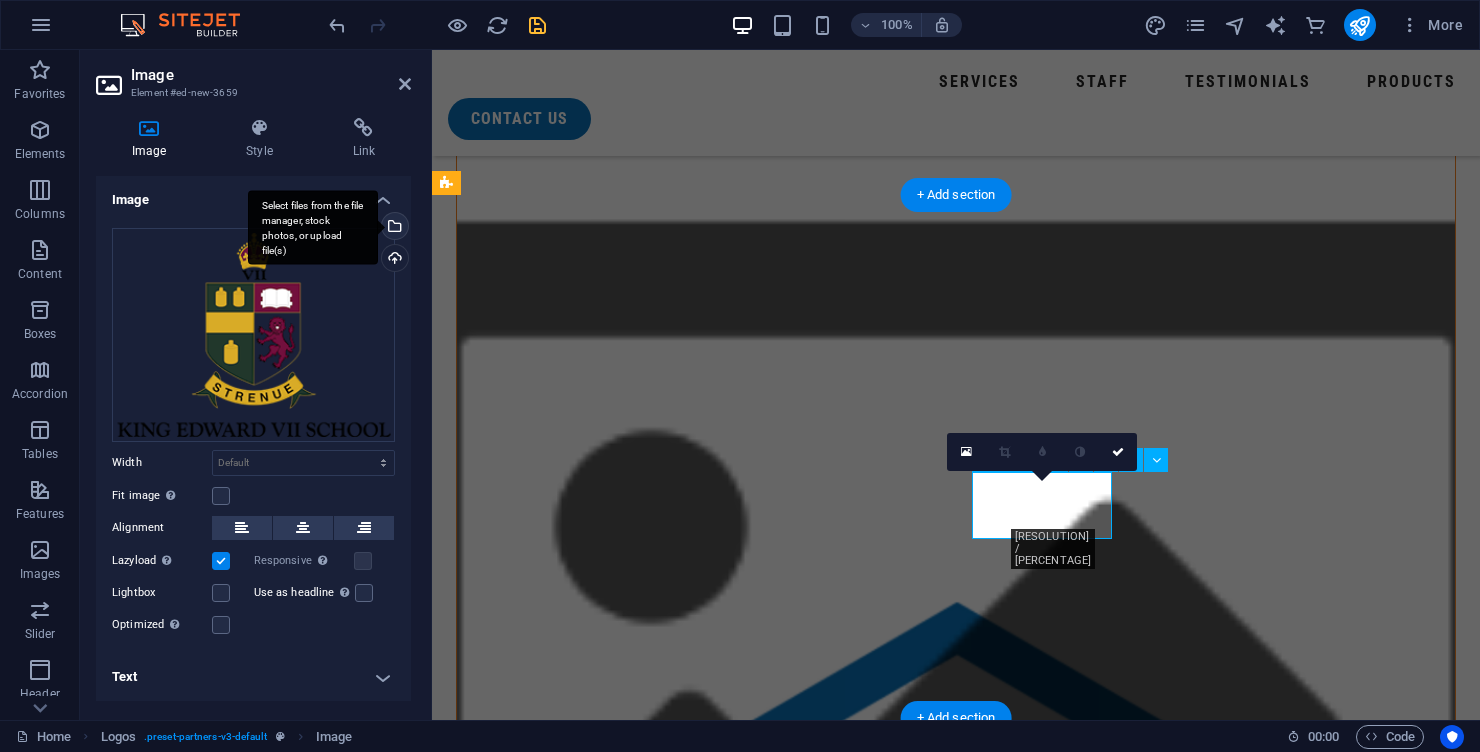 click on "Select files from the file manager, stock photos, or upload file(s)" at bounding box center (393, 228) 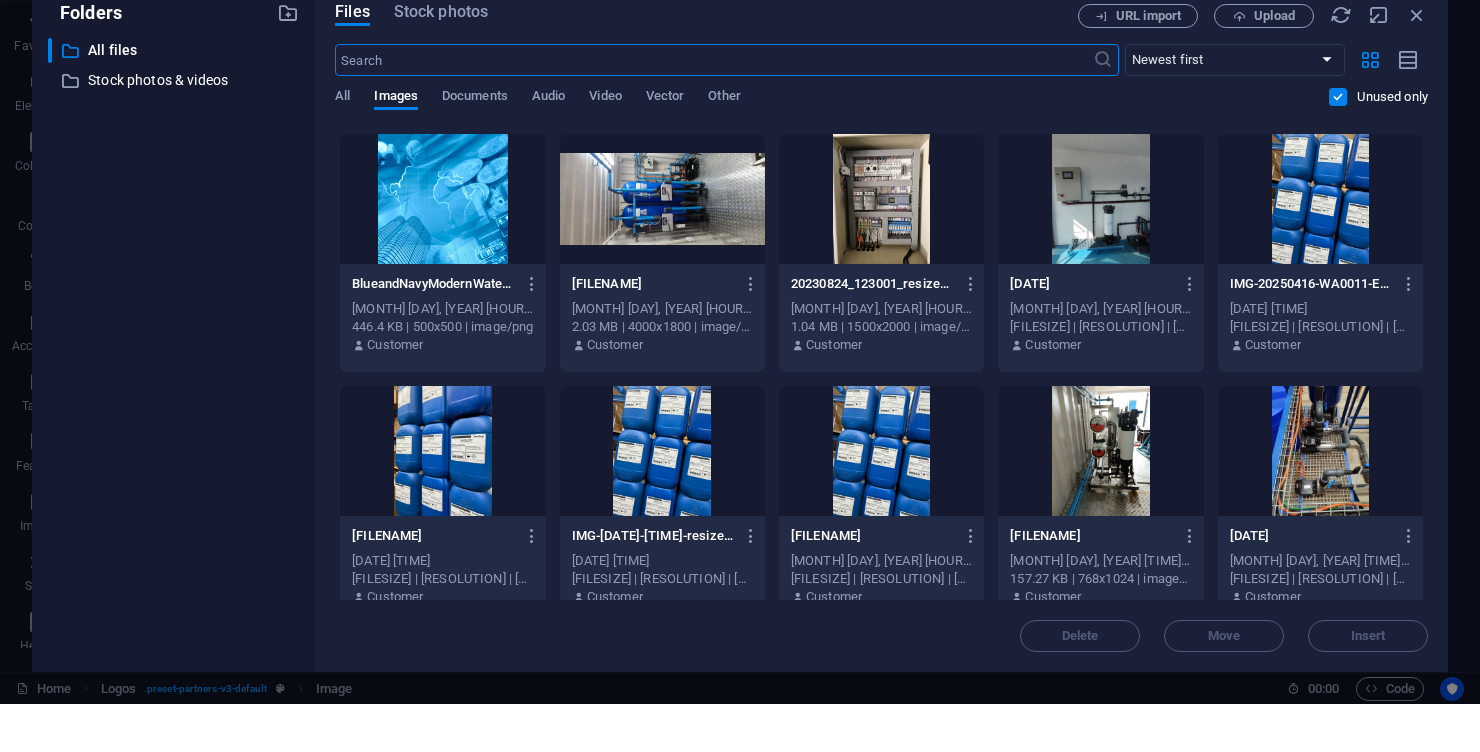 scroll, scrollTop: 8586, scrollLeft: 0, axis: vertical 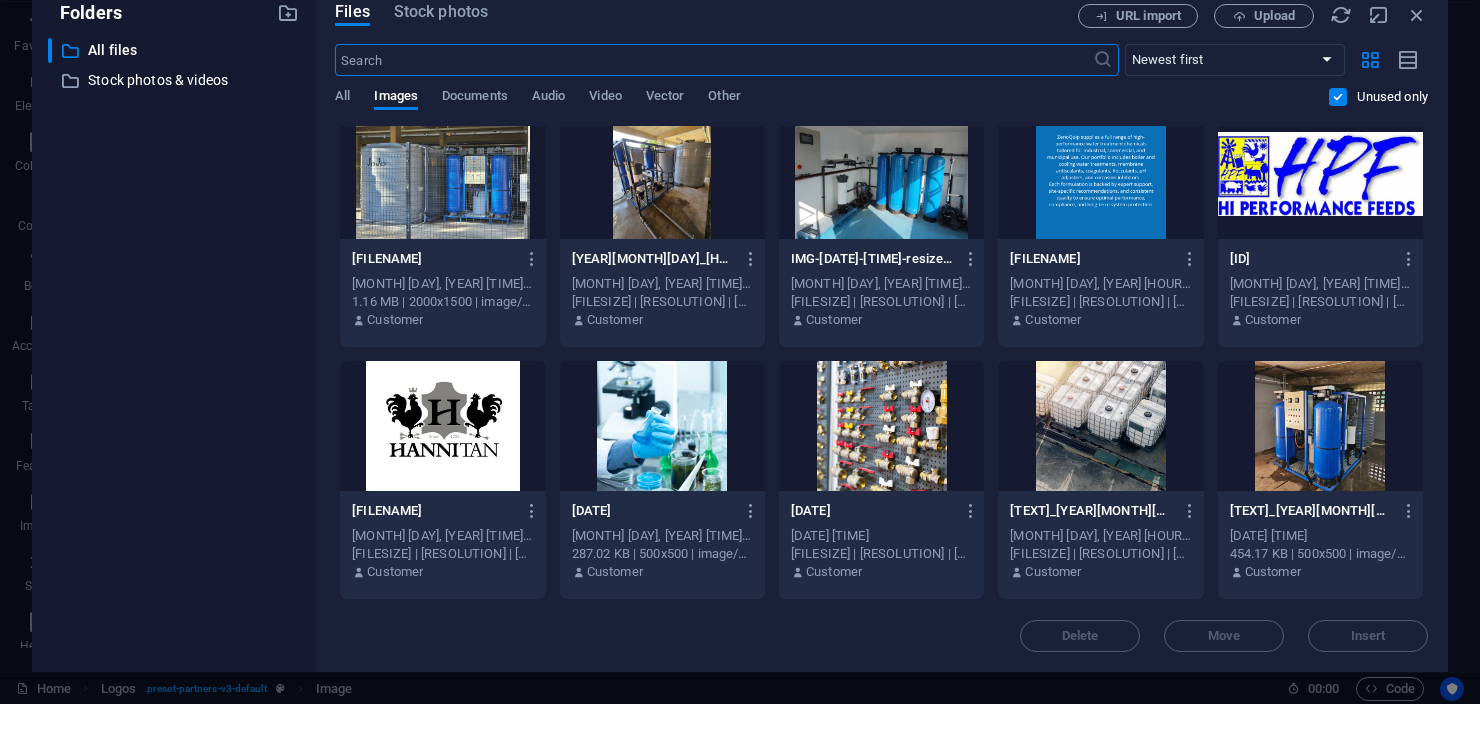 click at bounding box center (1320, 222) 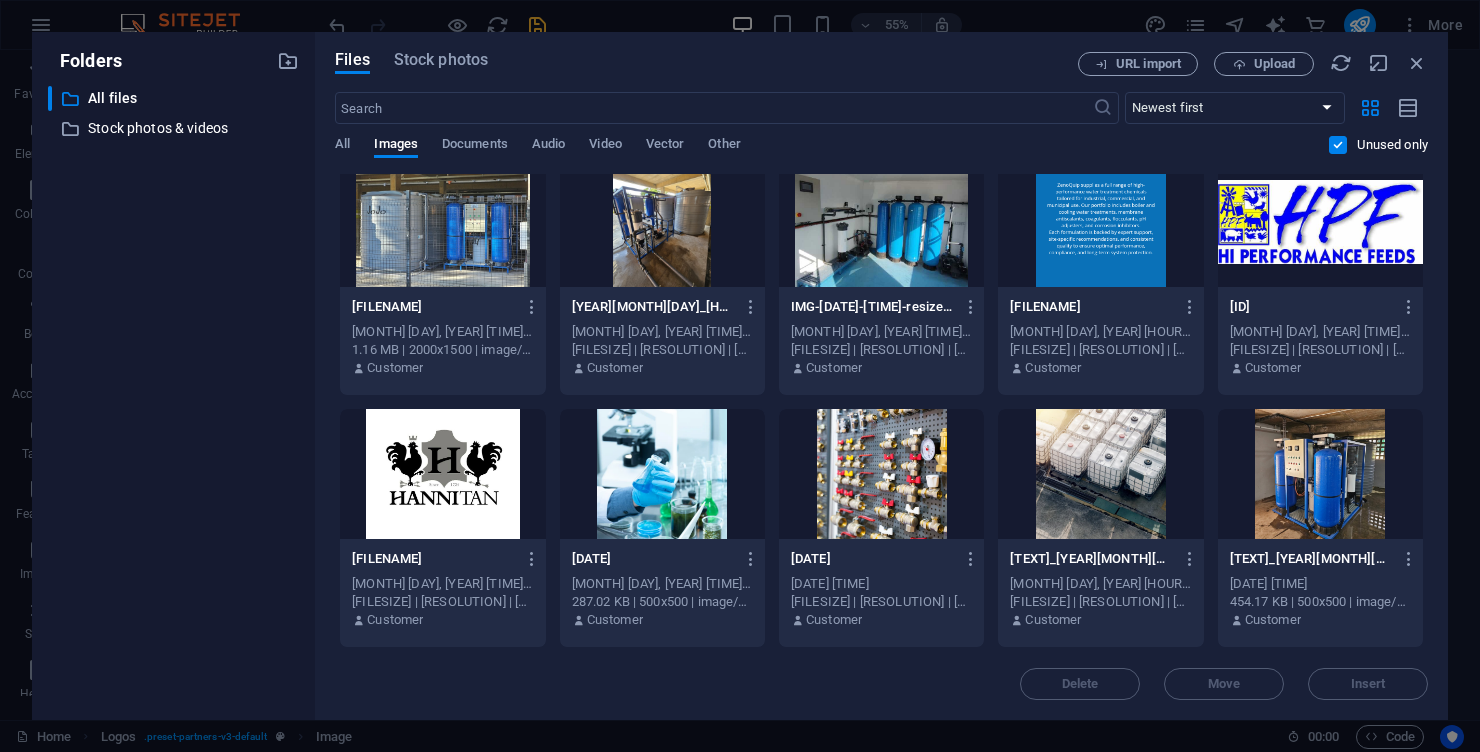 click at bounding box center (1320, 222) 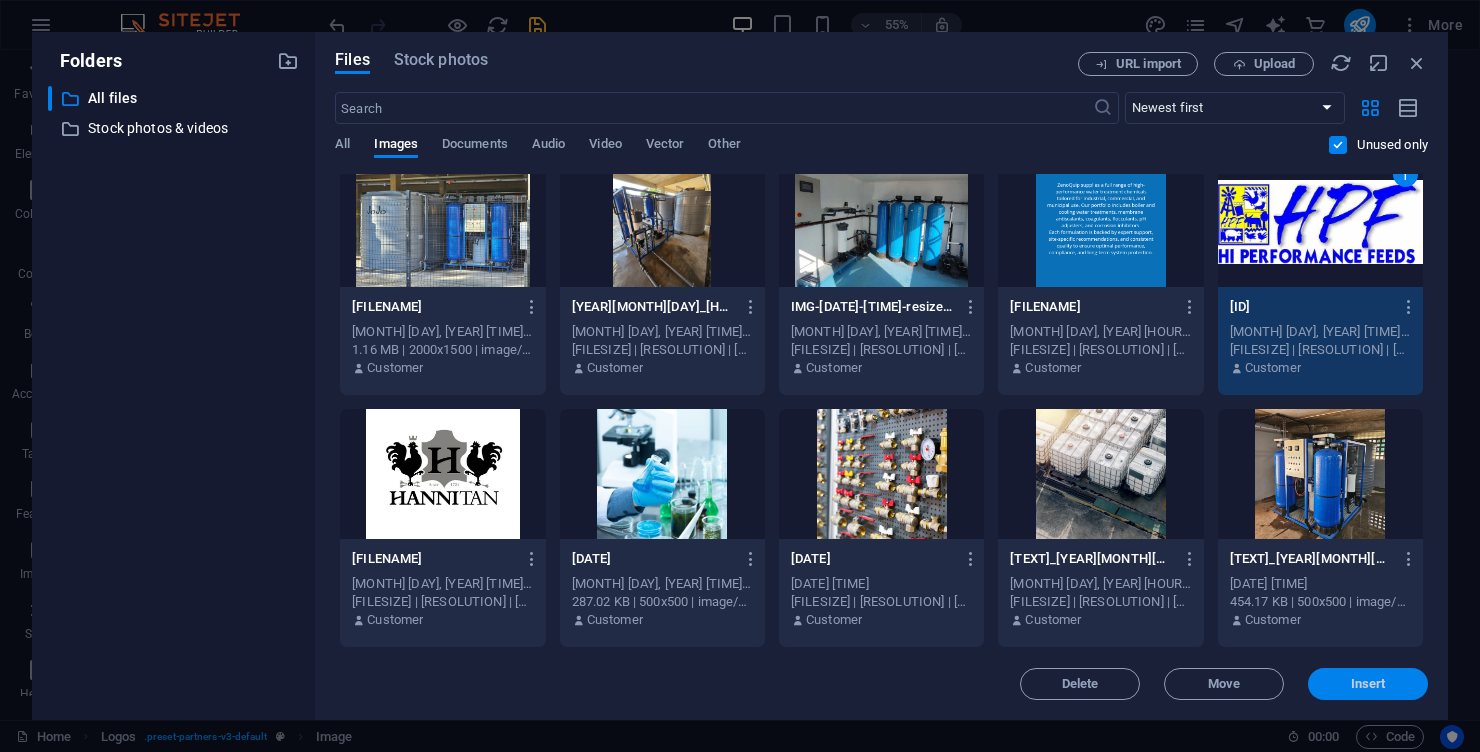 click on "Insert" at bounding box center [1368, 684] 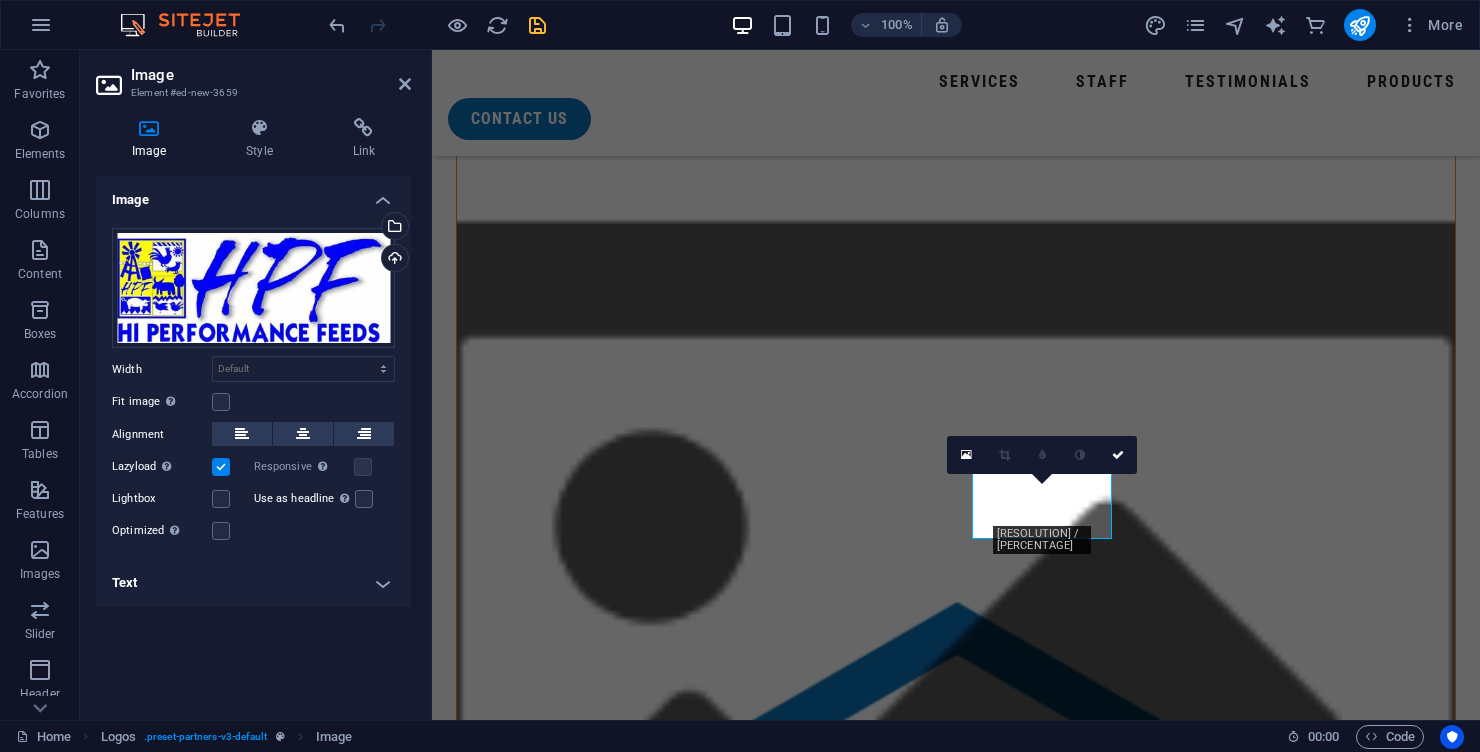 click at bounding box center (526, 4082) 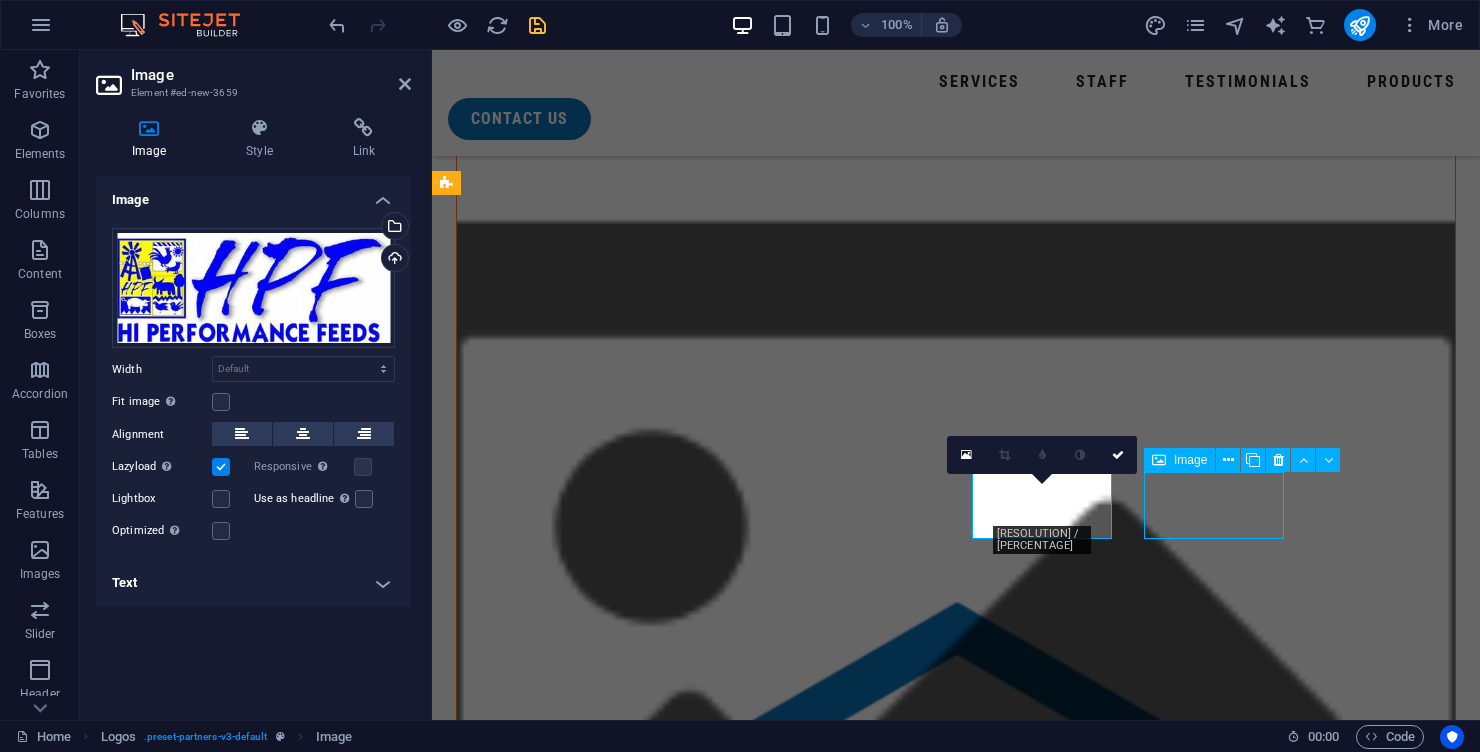 click at bounding box center (526, 4082) 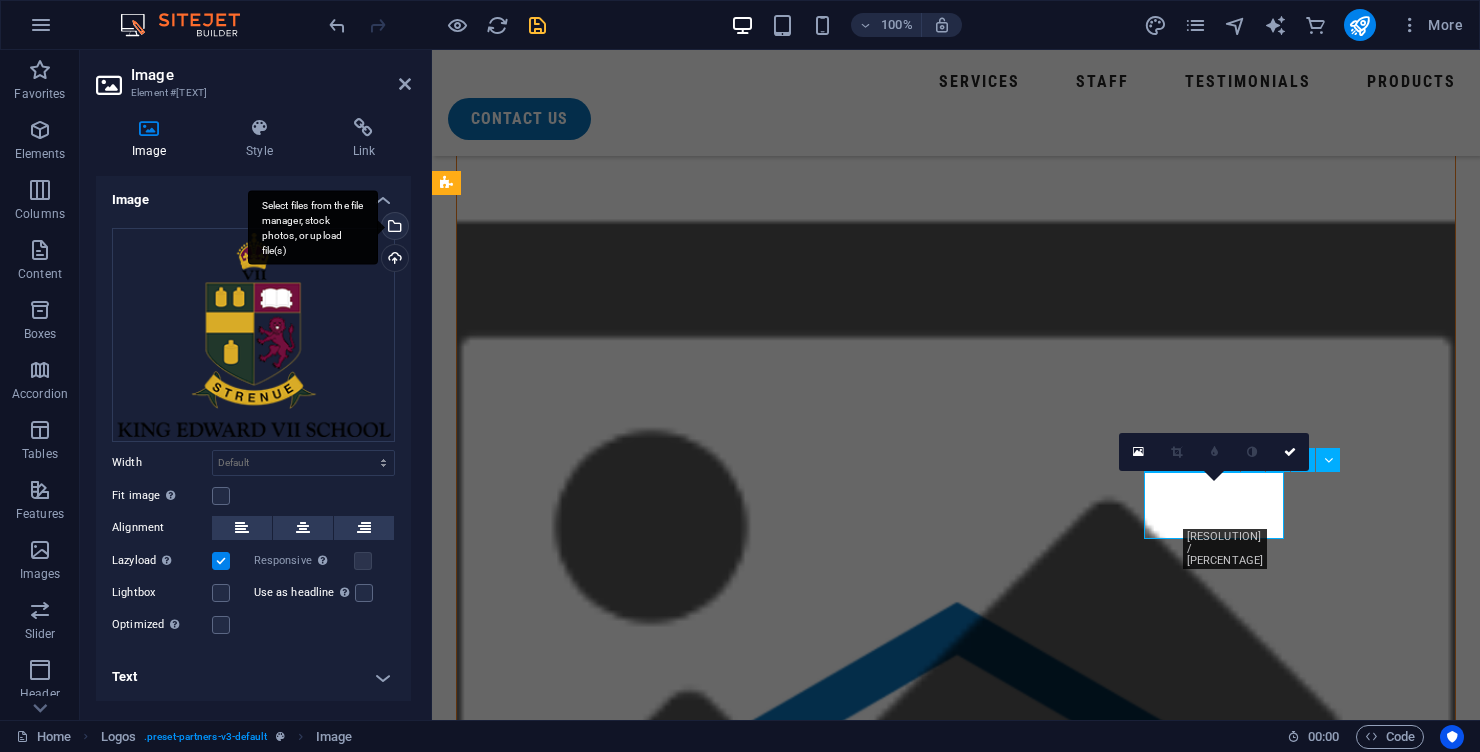 click on "Select files from the file manager, stock photos, or upload file(s)" at bounding box center (313, 227) 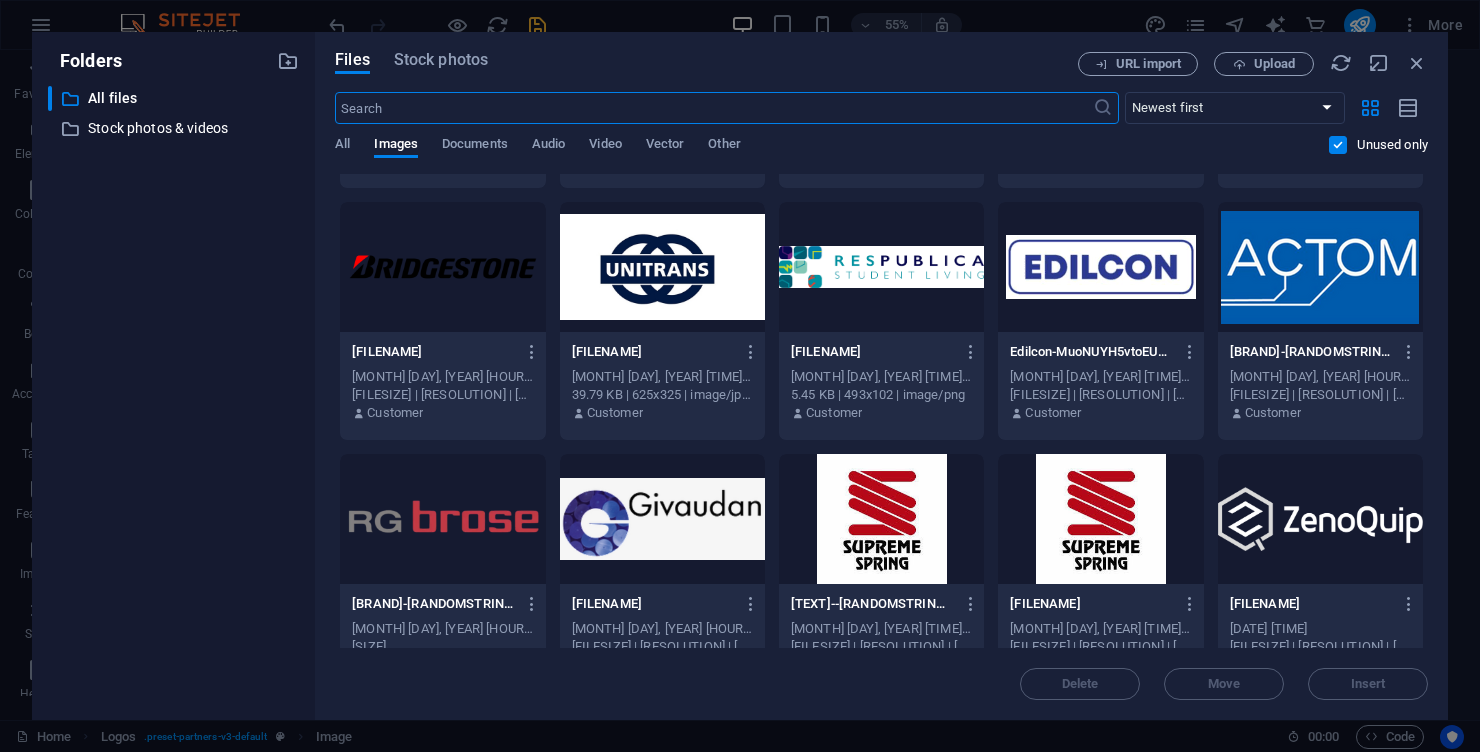 scroll, scrollTop: 10809, scrollLeft: 0, axis: vertical 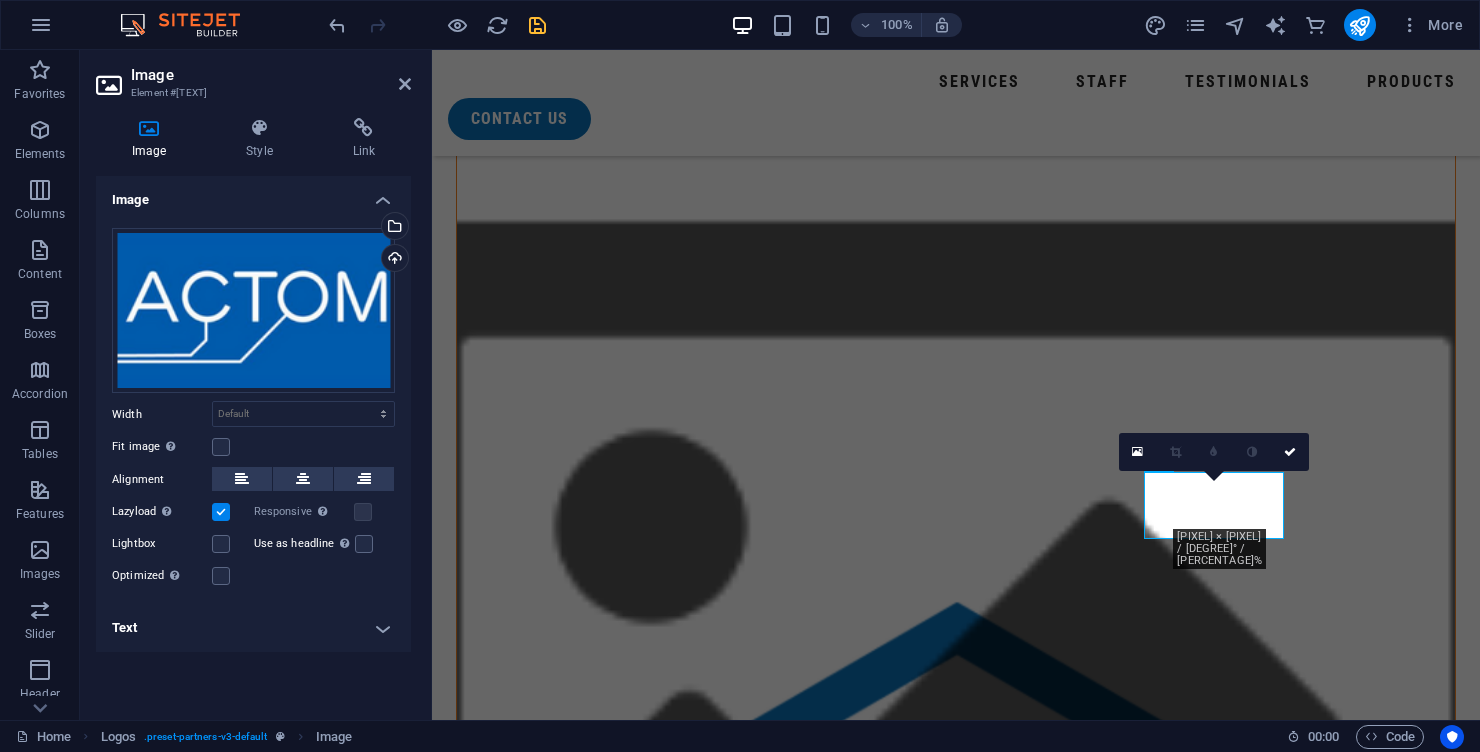 click at bounding box center (526, 4164) 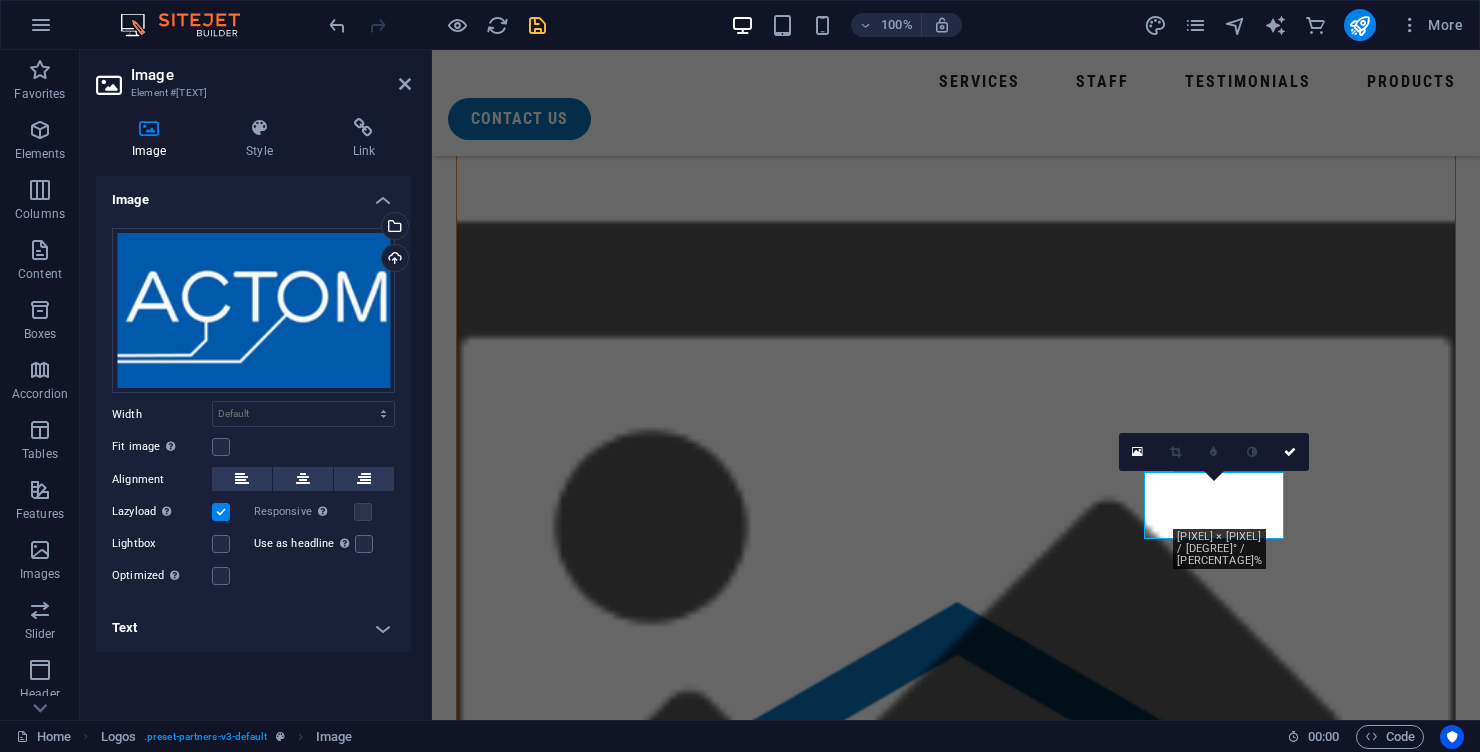 click at bounding box center [526, 4164] 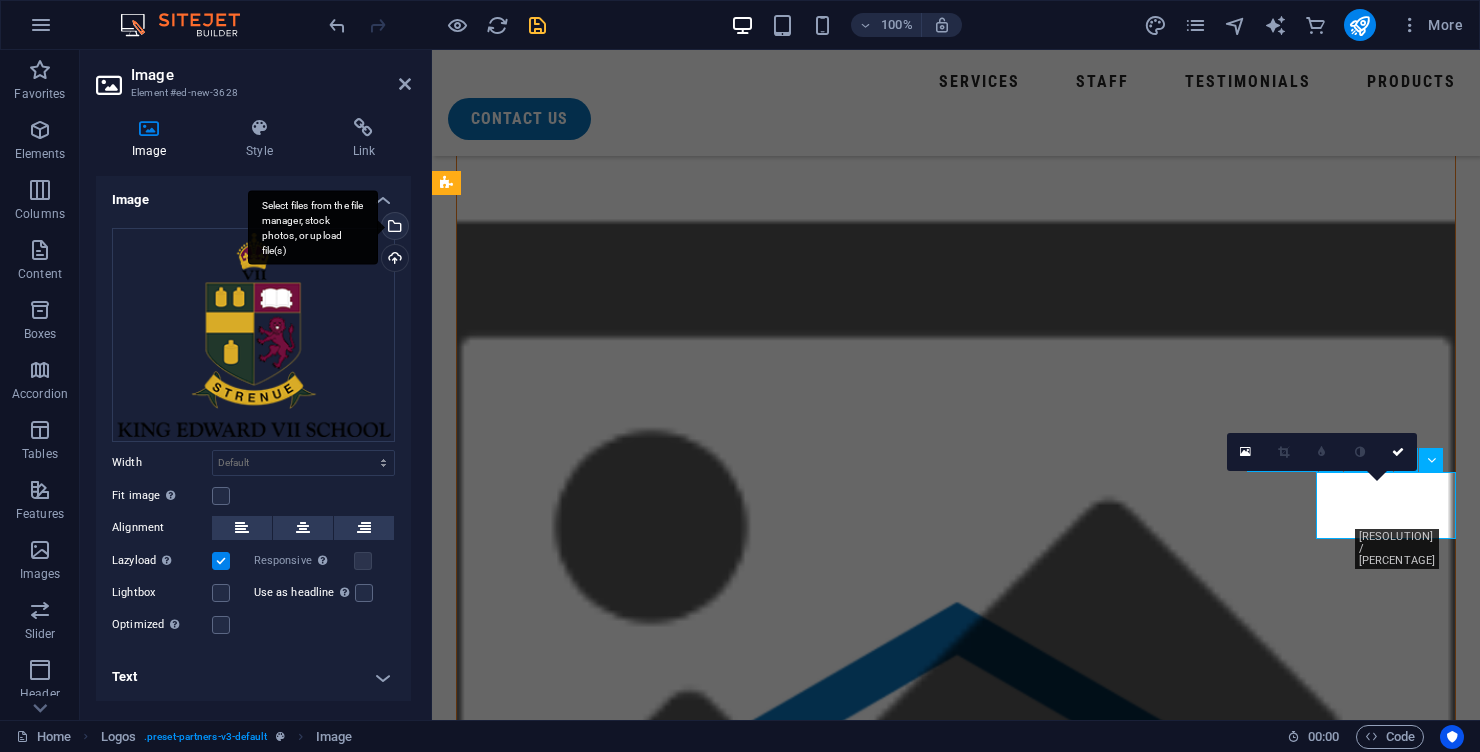 click on "Select files from the file manager, stock photos, or upload file(s)" at bounding box center [393, 228] 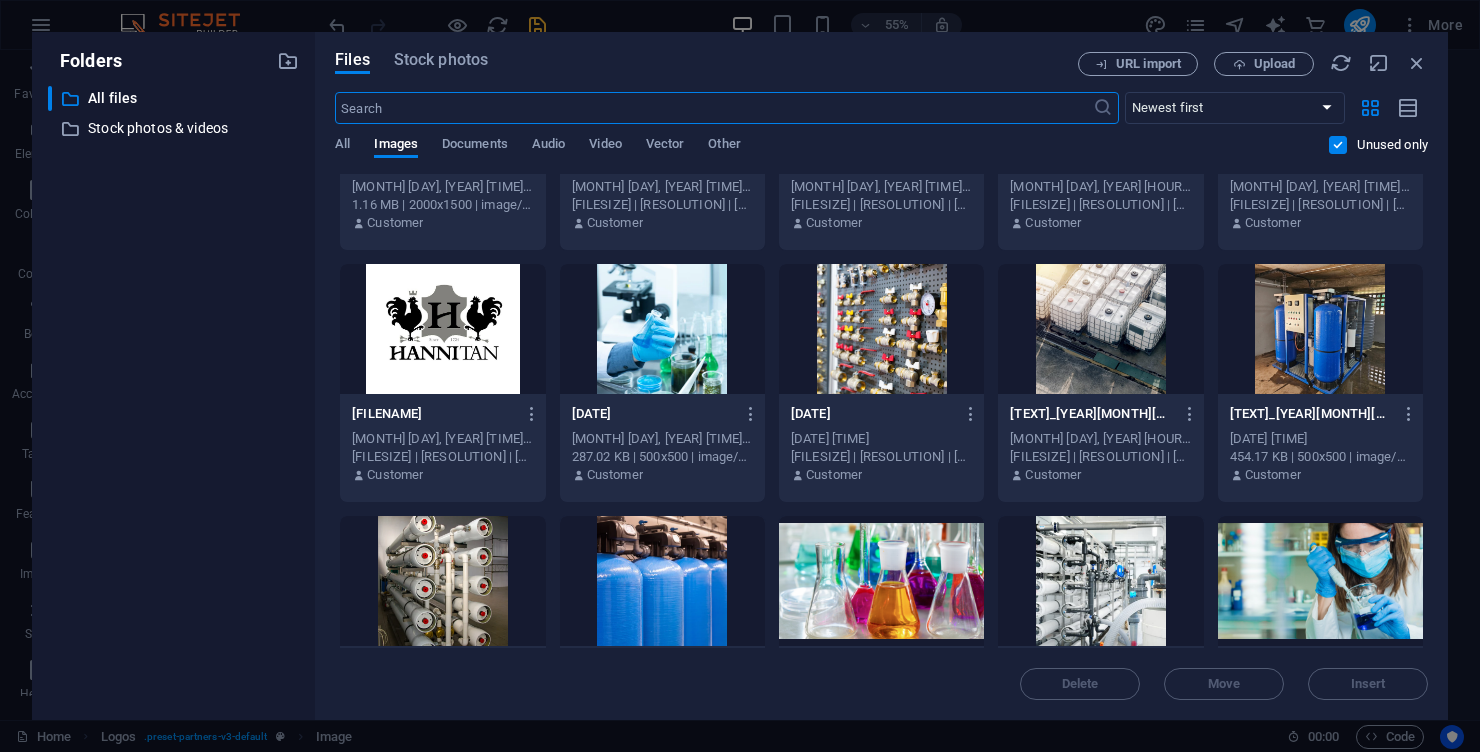 scroll, scrollTop: 8730, scrollLeft: 0, axis: vertical 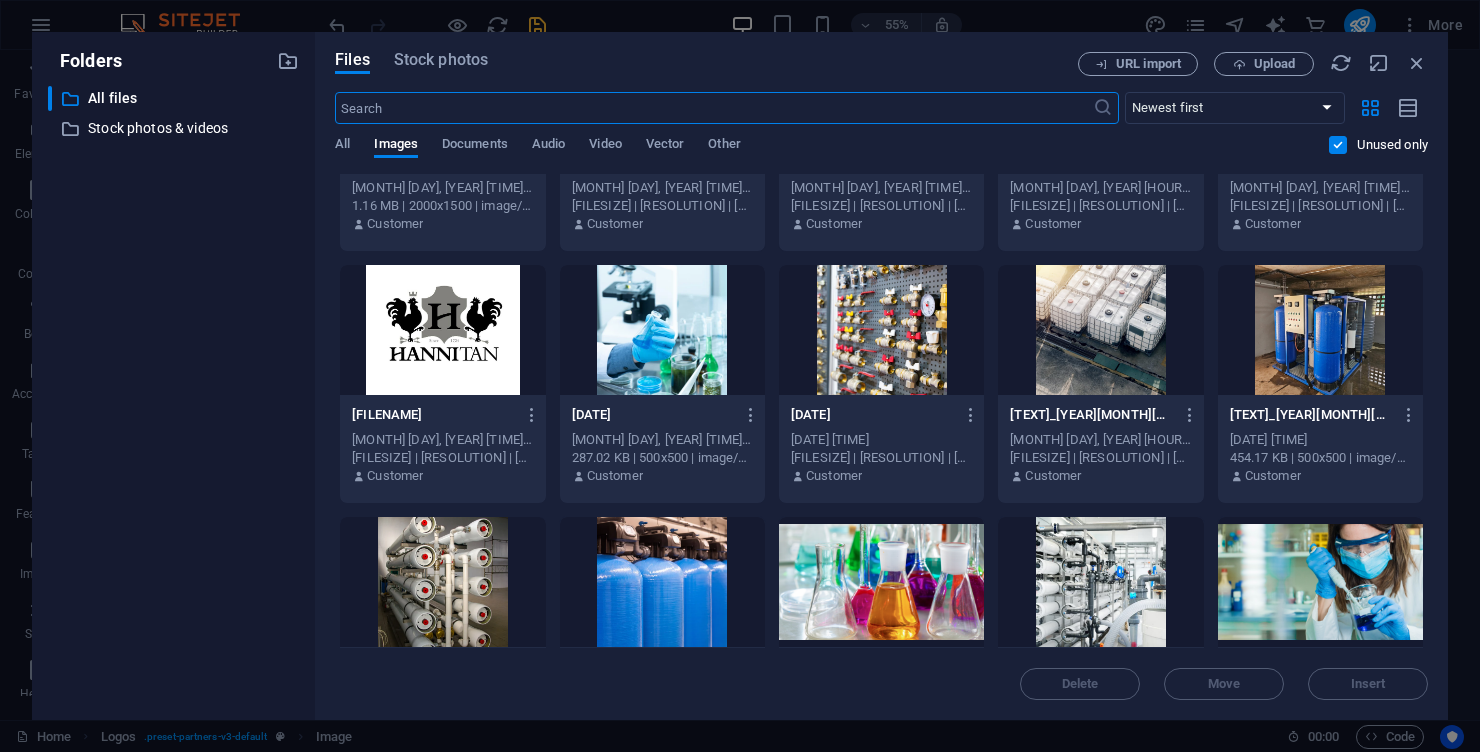 click at bounding box center [442, 330] 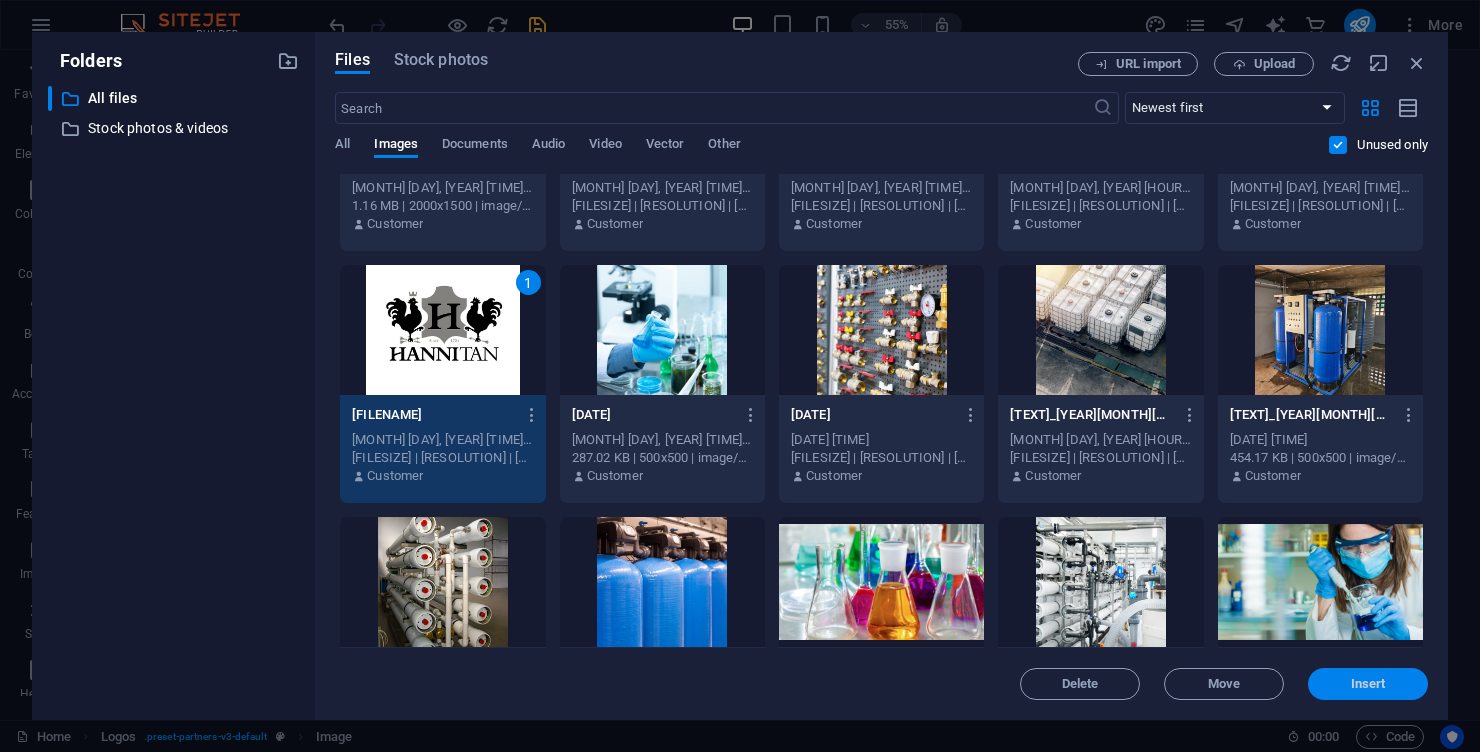 click on "Insert" at bounding box center (1368, 684) 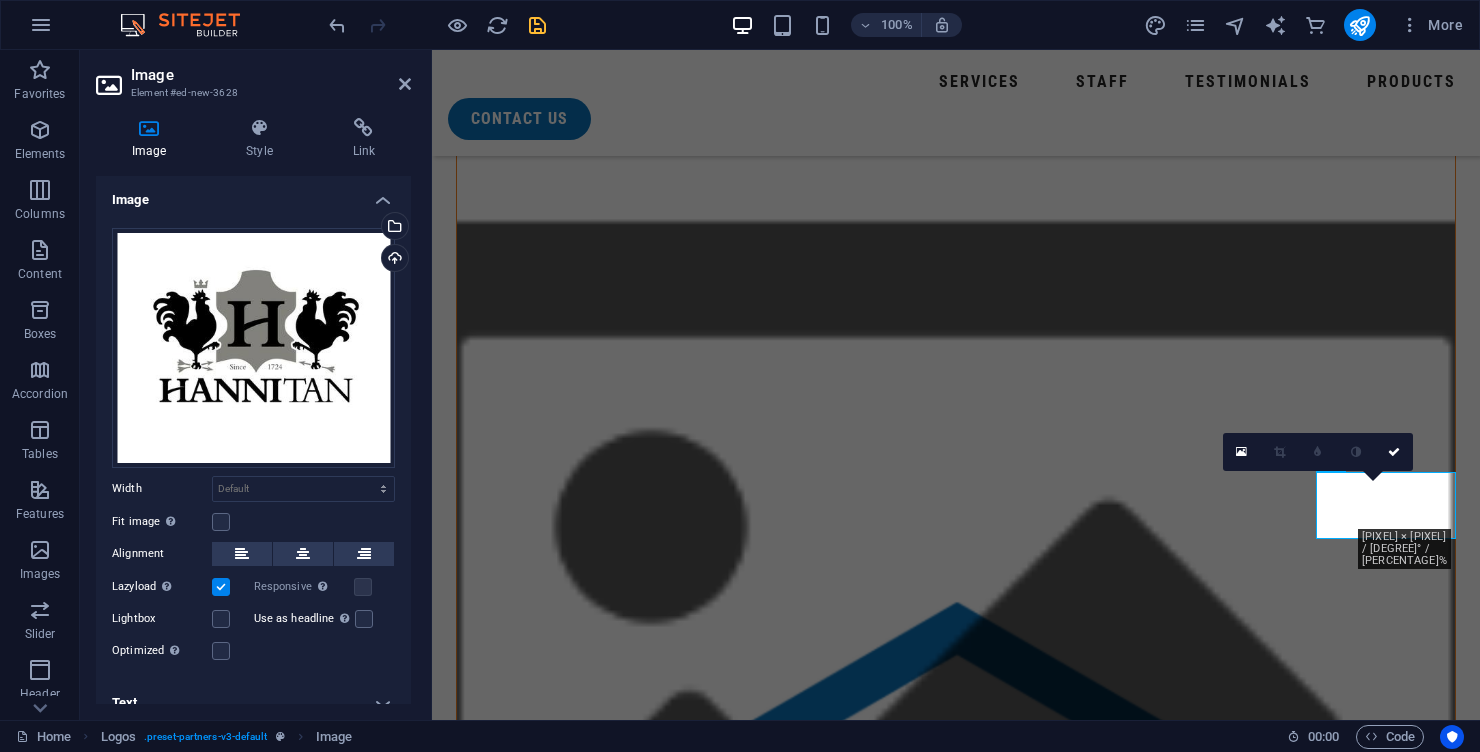 click at bounding box center (526, 4247) 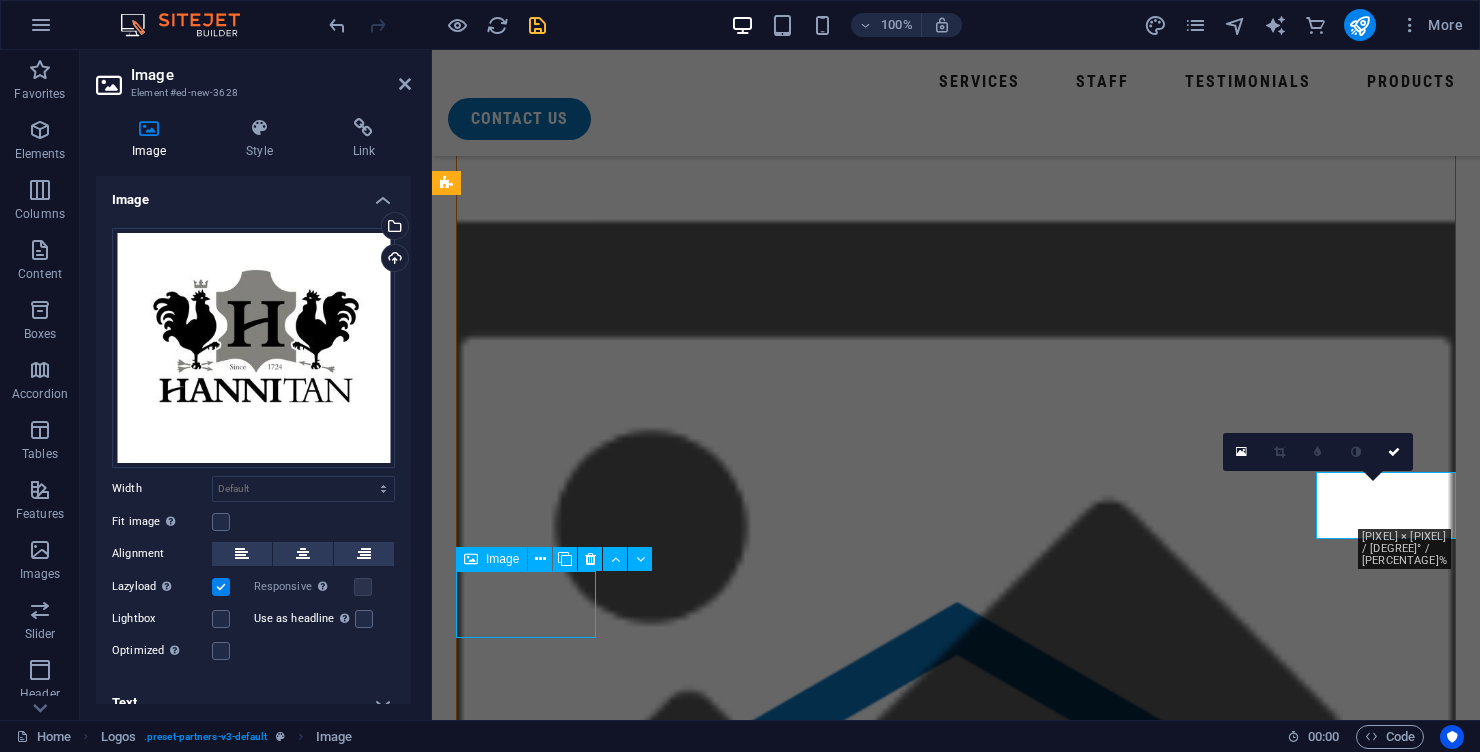 click at bounding box center [526, 4247] 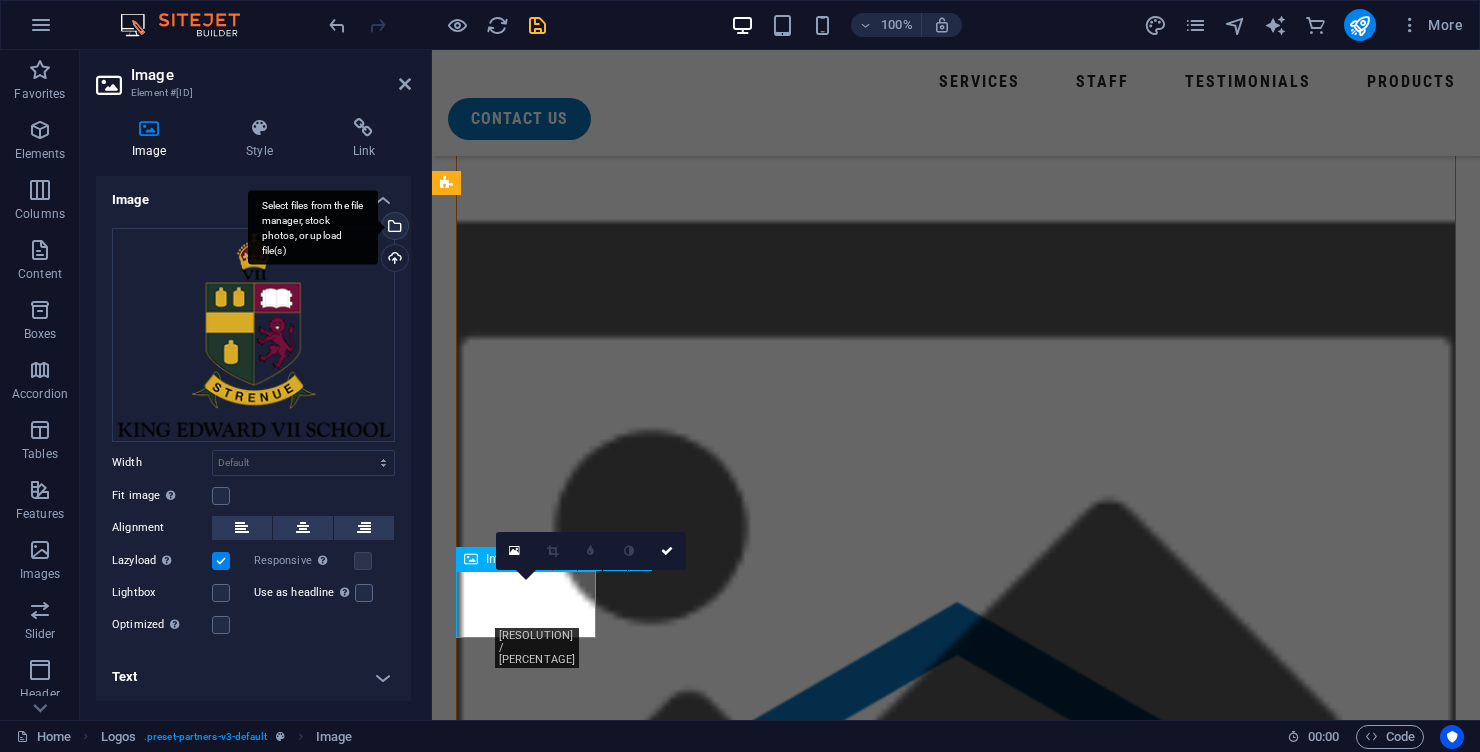 click on "Select files from the file manager, stock photos, or upload file(s)" at bounding box center [393, 228] 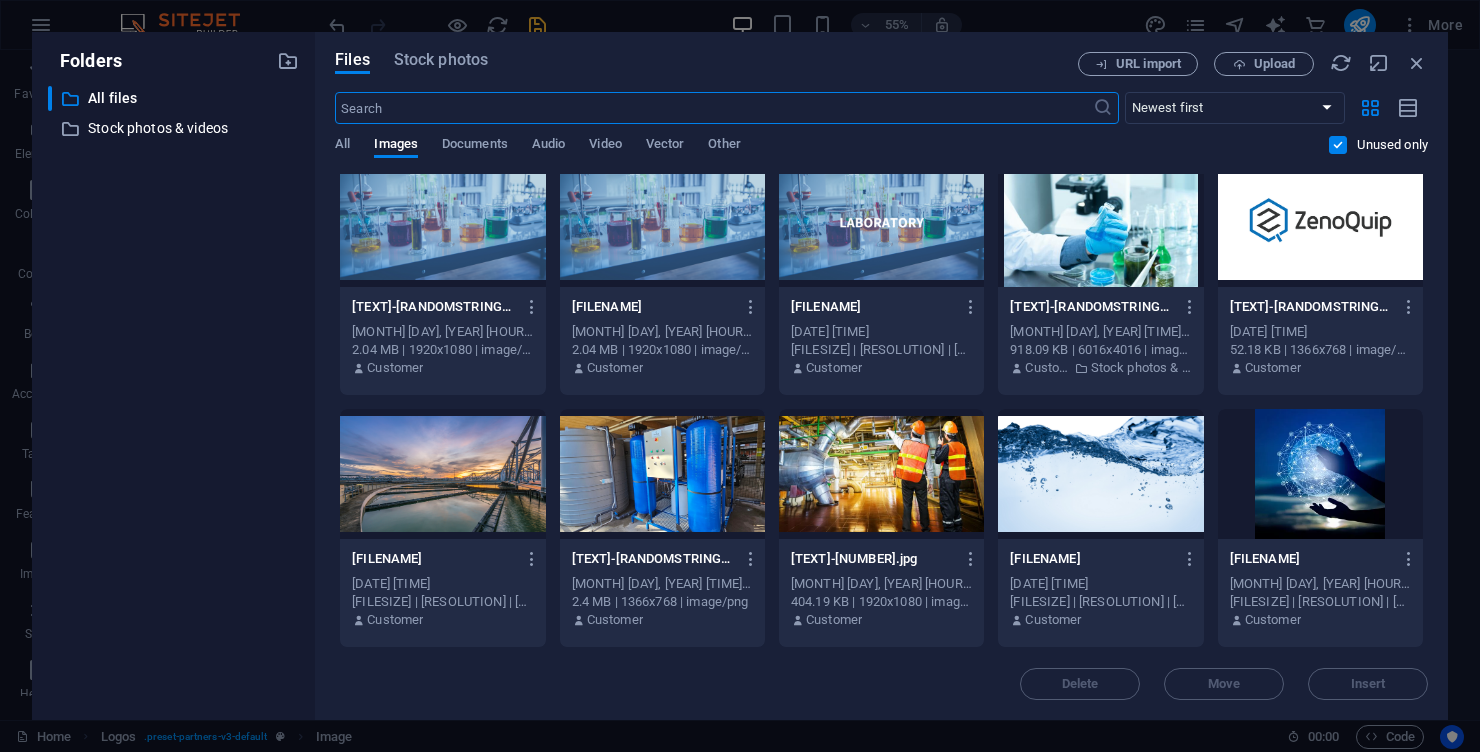 scroll, scrollTop: 10854, scrollLeft: 0, axis: vertical 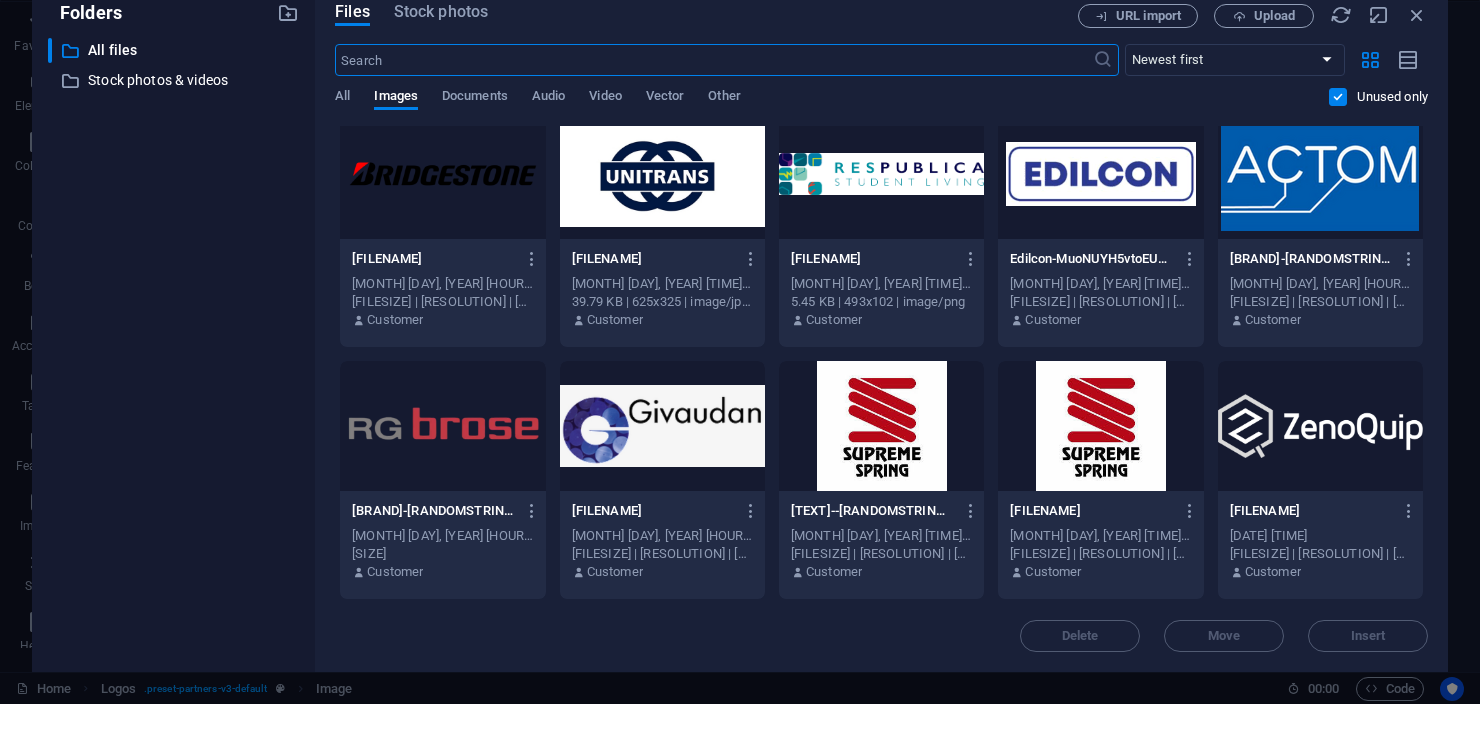 click at bounding box center (1100, 474) 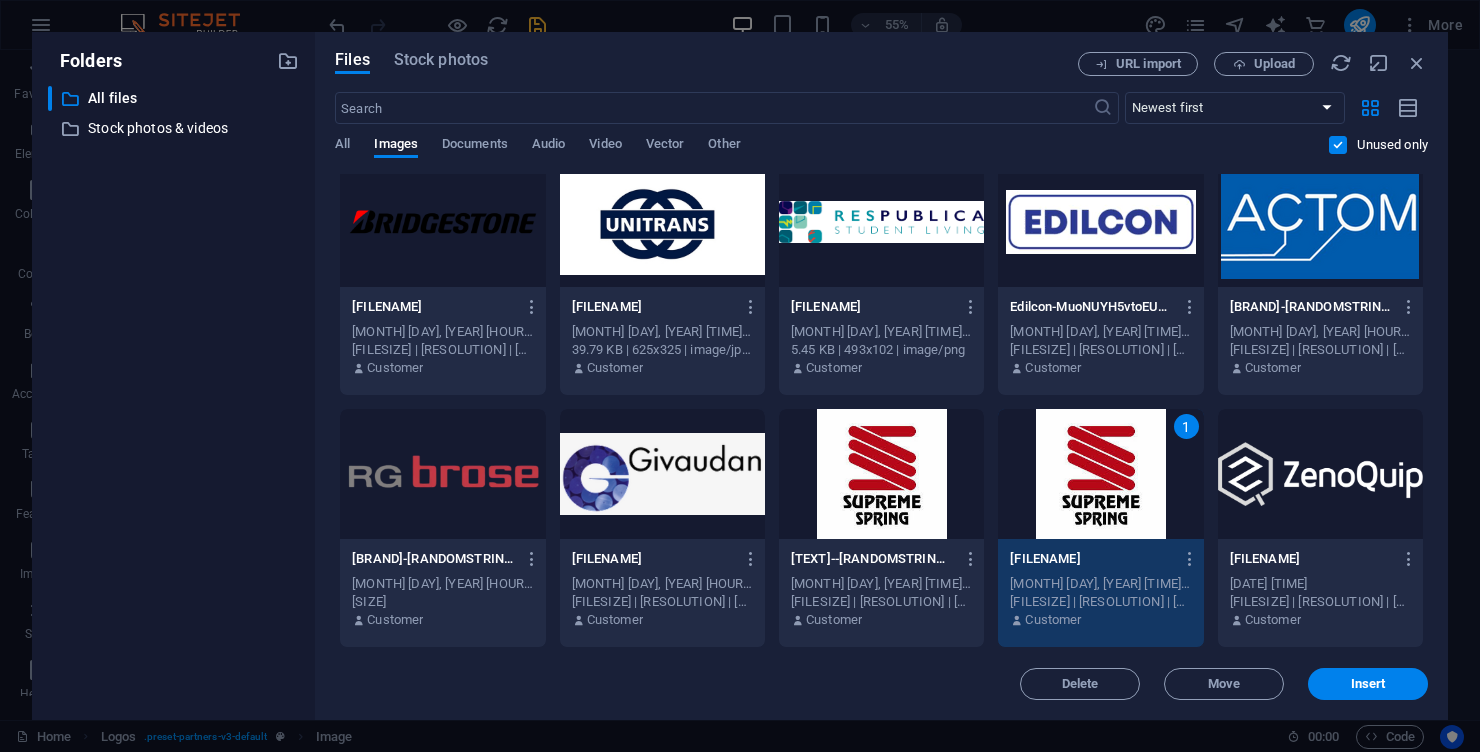 click on "Edilcon-MuoNUYH5vtoEUHDSWezumQ.png Edilcon-MuoNUYH5vtoEUHDSWezumQ.png Apr 3, 2025 10:14 AM 9.57 KB | 190x64 | image/png Customer" at bounding box center (1100, 276) 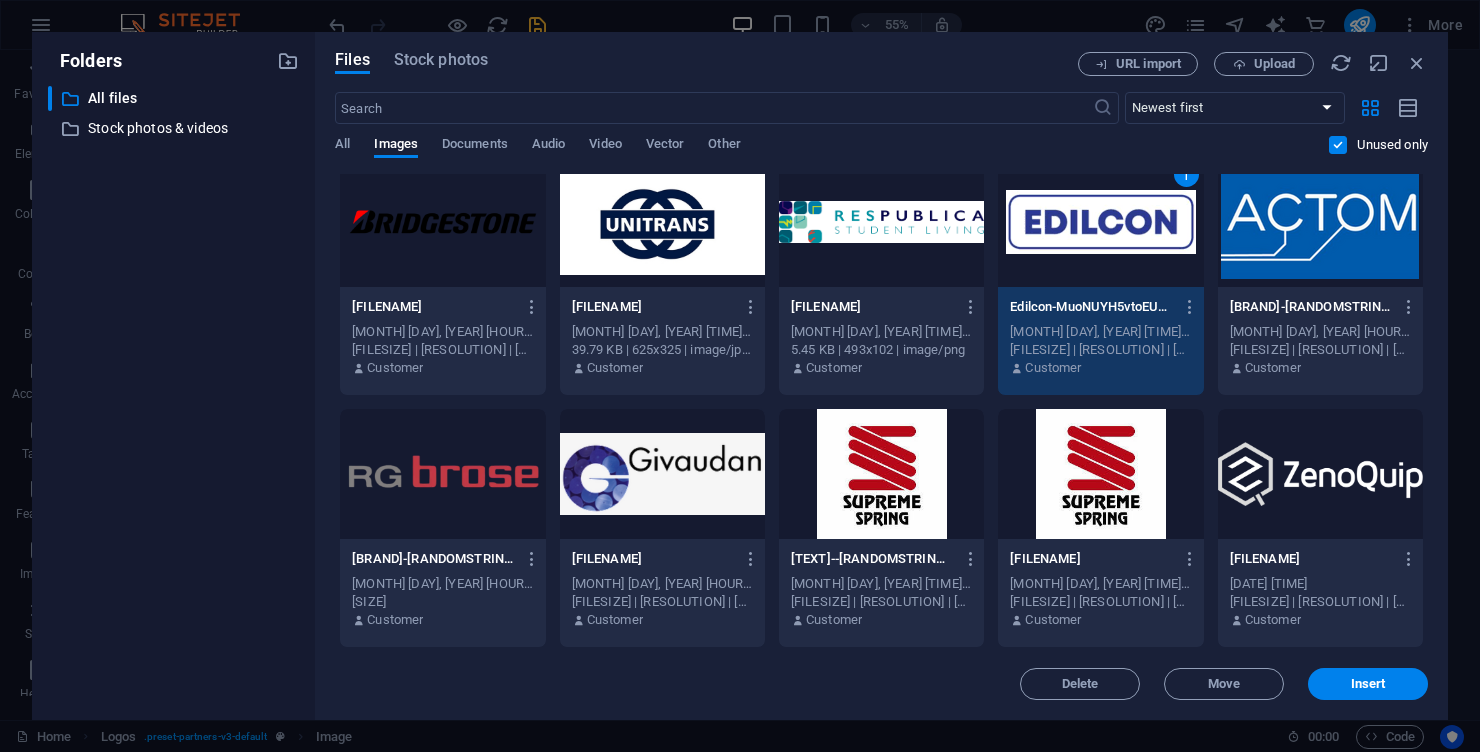 click at bounding box center (1100, 474) 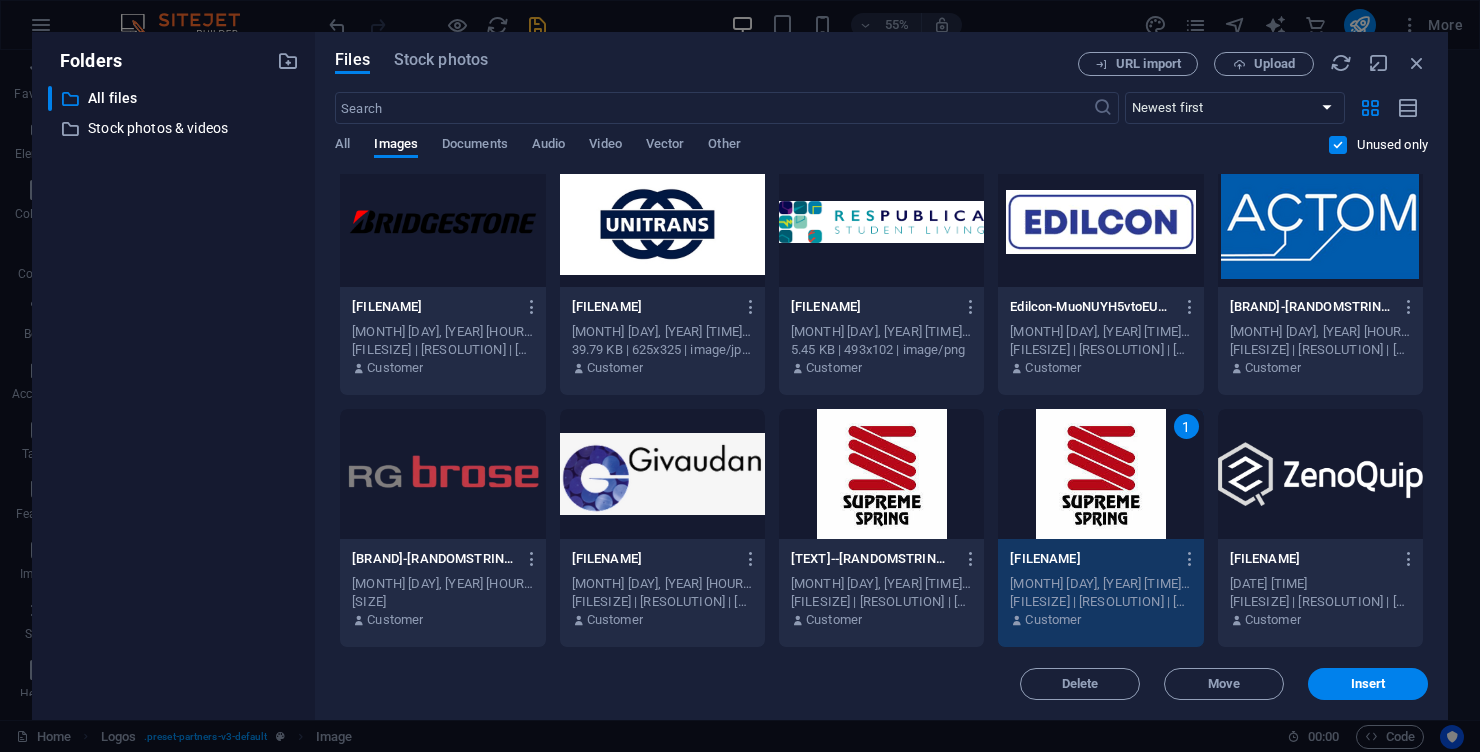 click at bounding box center (1100, 222) 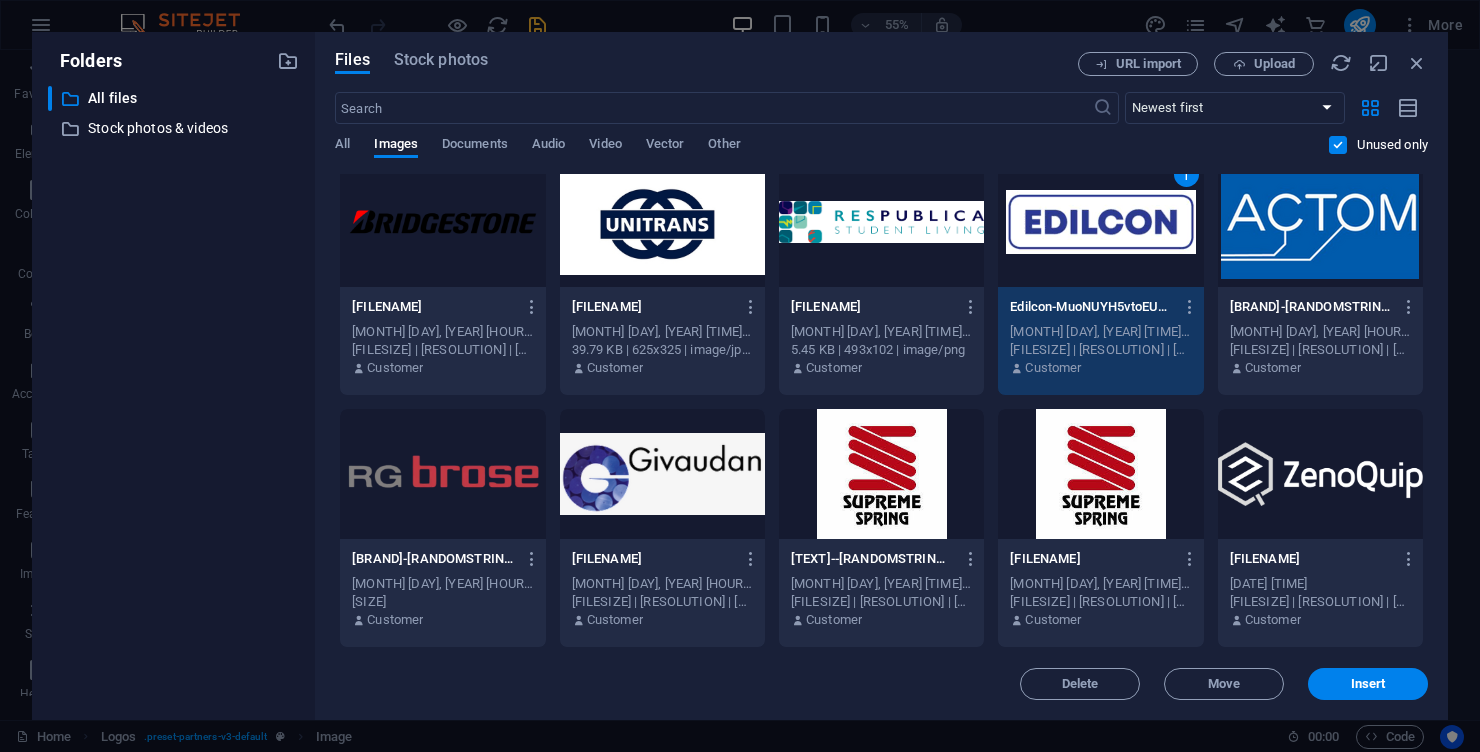 click at bounding box center (1100, 474) 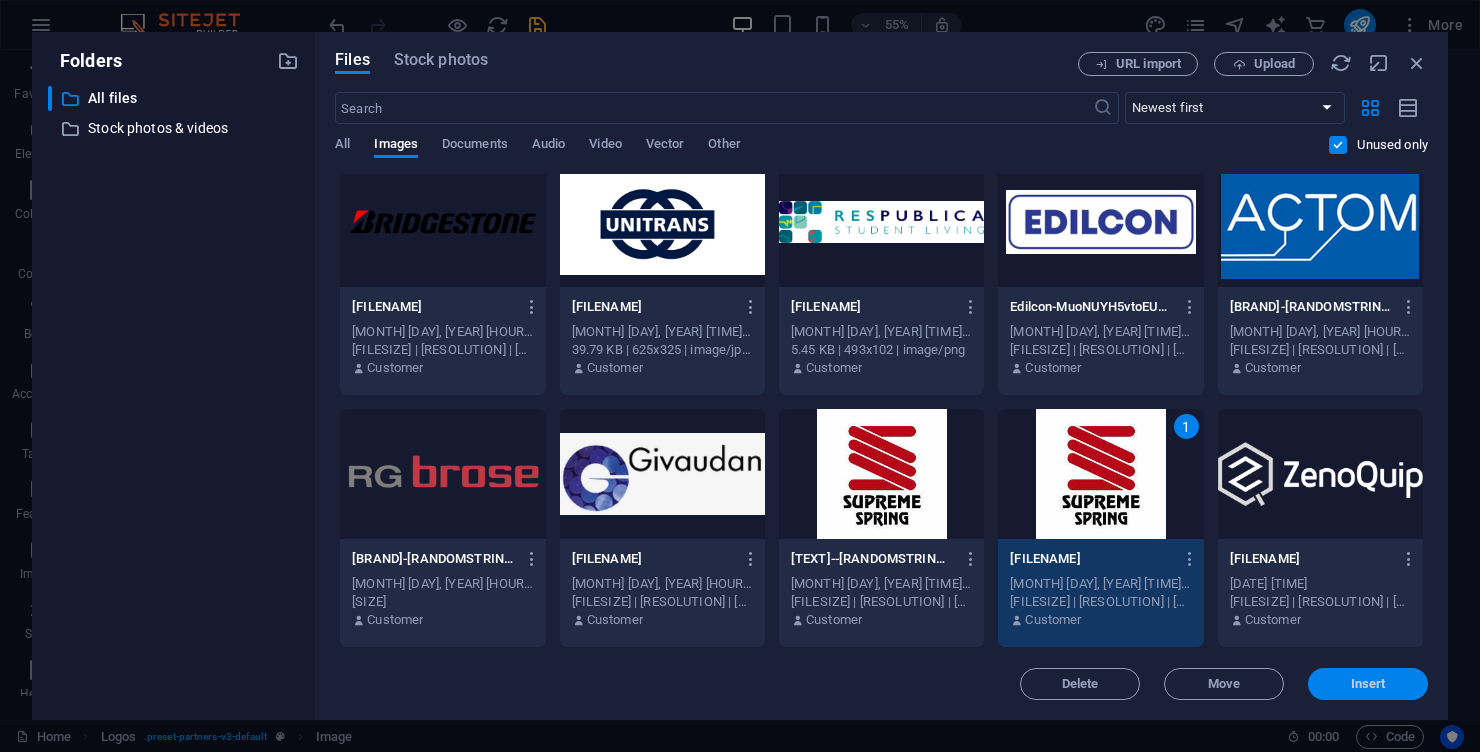 click on "Insert" at bounding box center (1368, 684) 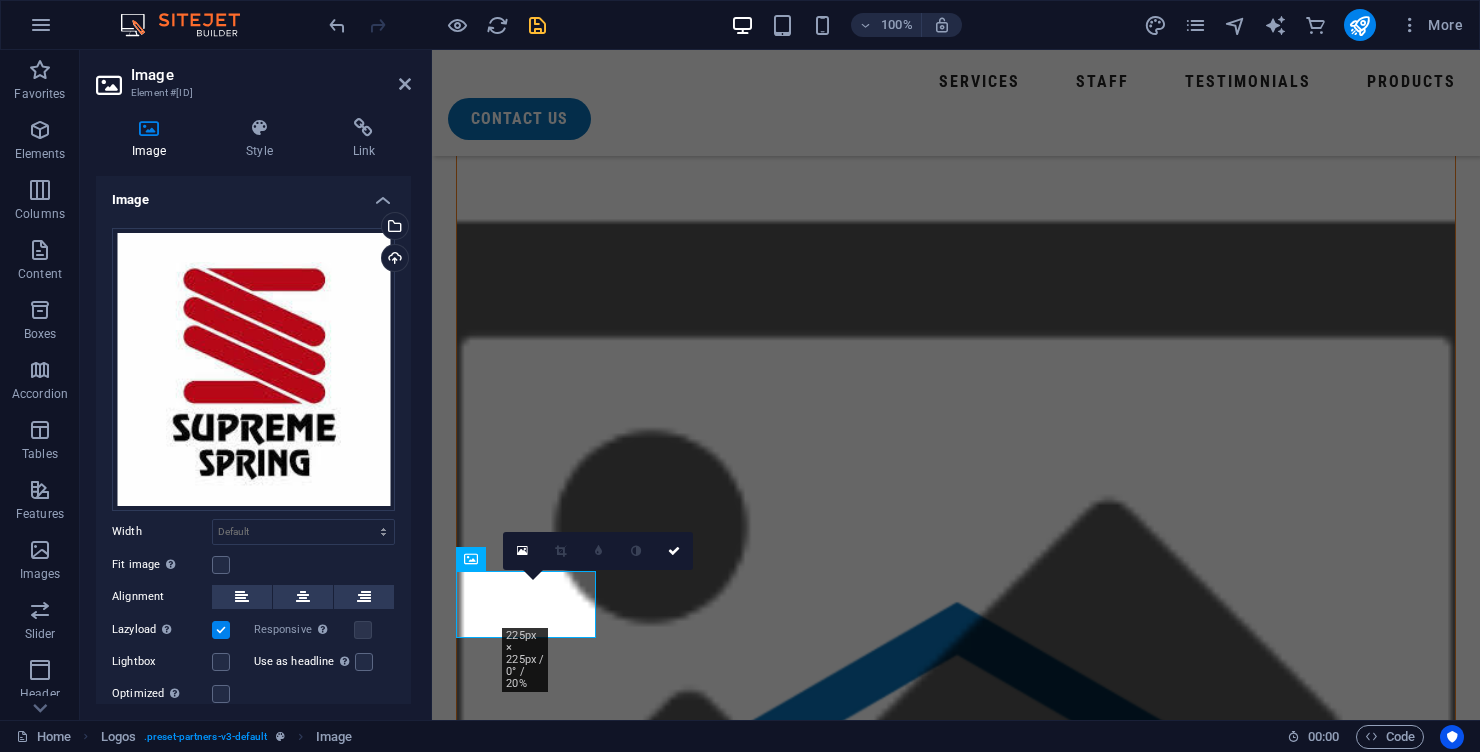click at bounding box center [526, 4330] 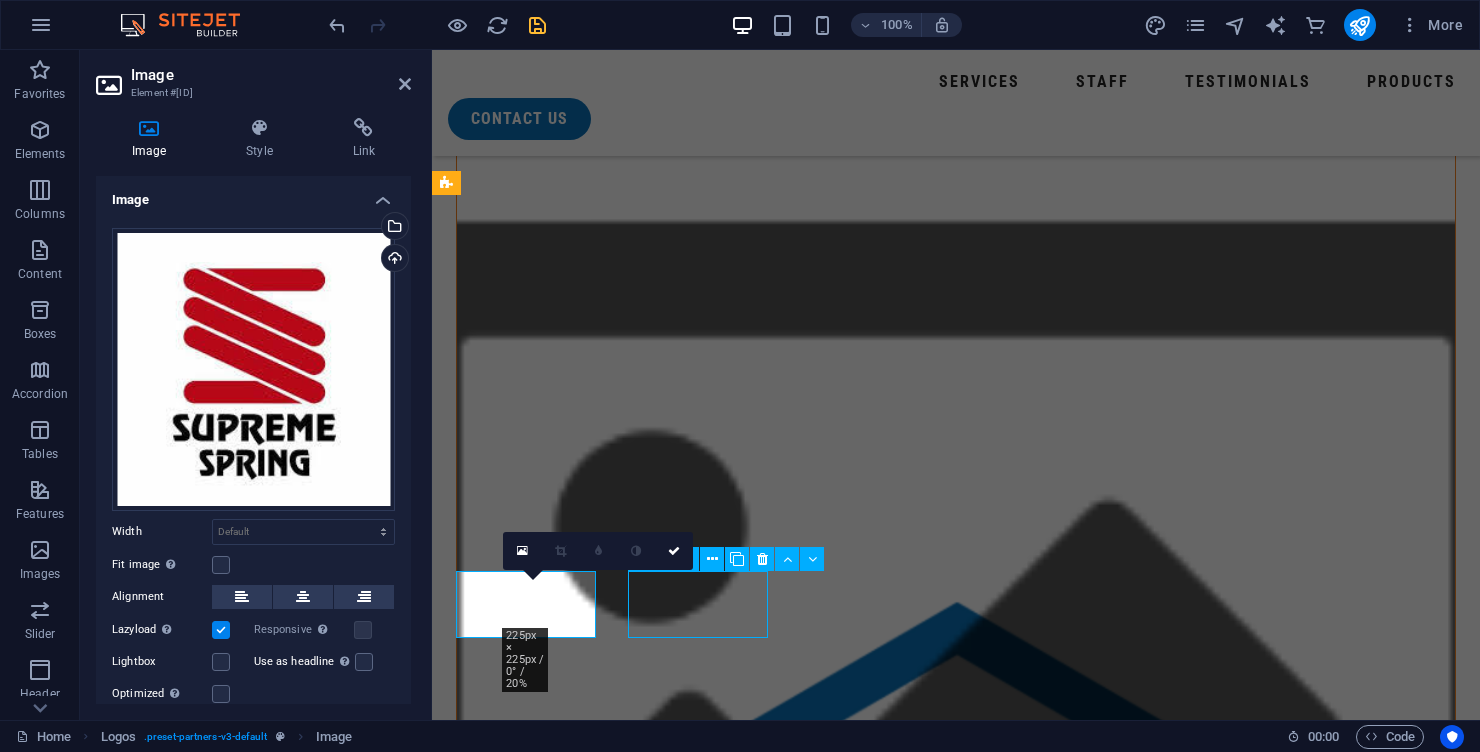 click at bounding box center (526, 4330) 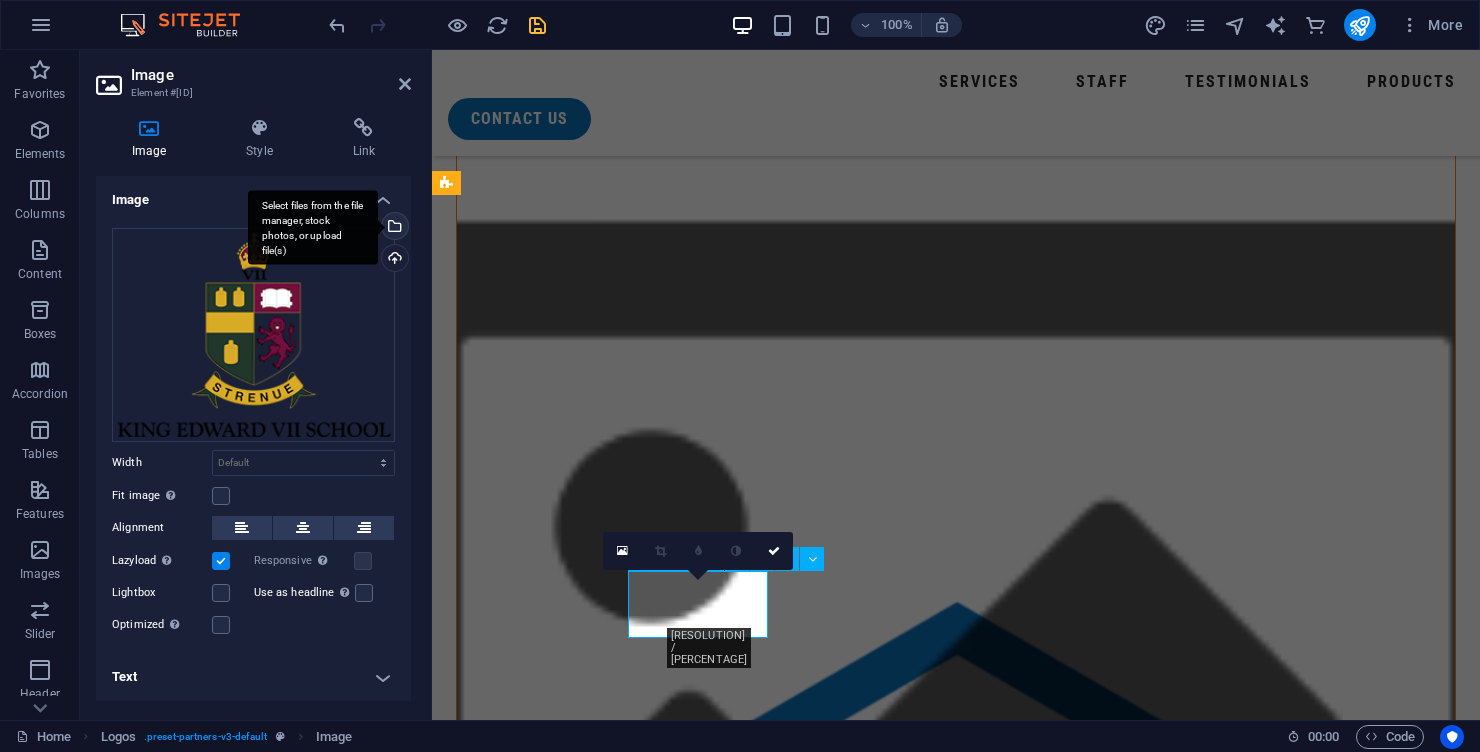 click on "Select files from the file manager, stock photos, or upload file(s)" at bounding box center (393, 228) 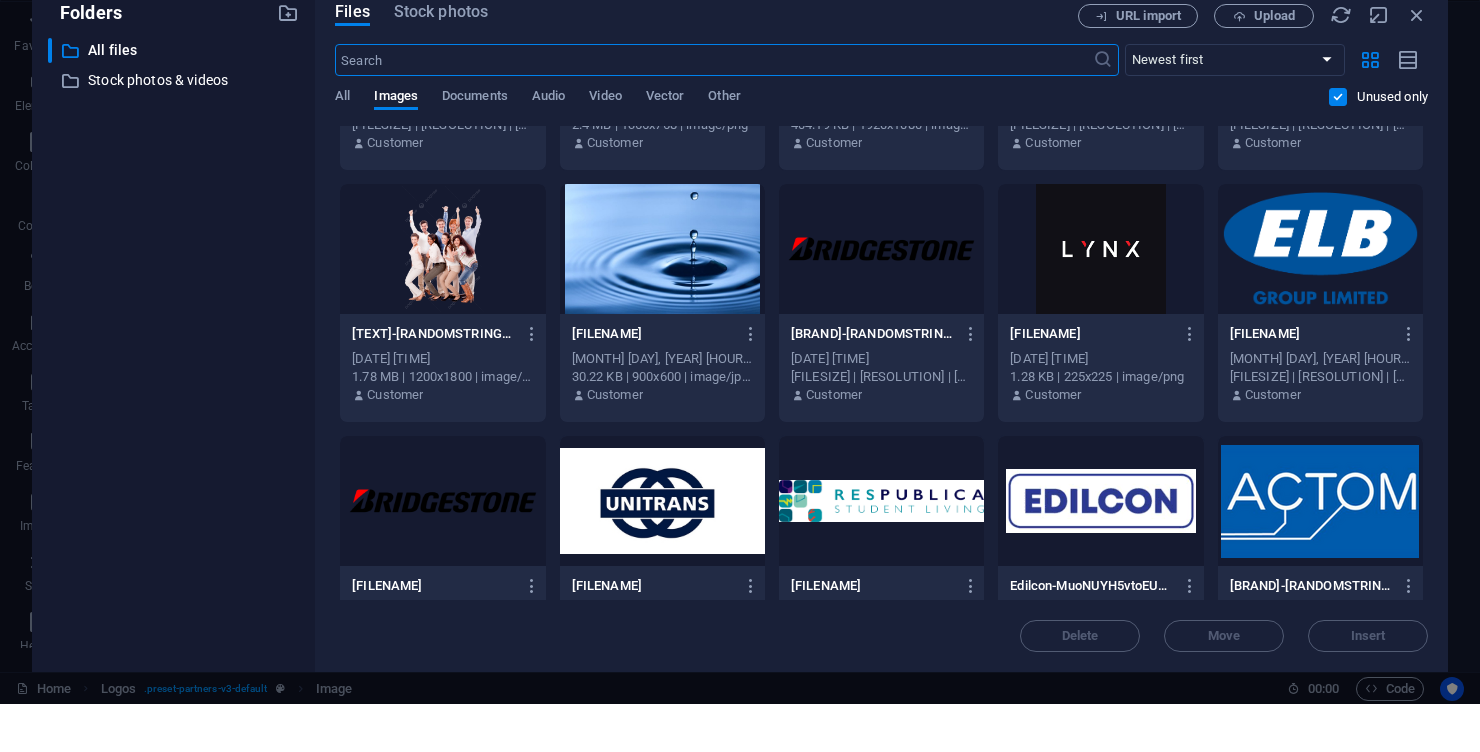 scroll, scrollTop: 10854, scrollLeft: 0, axis: vertical 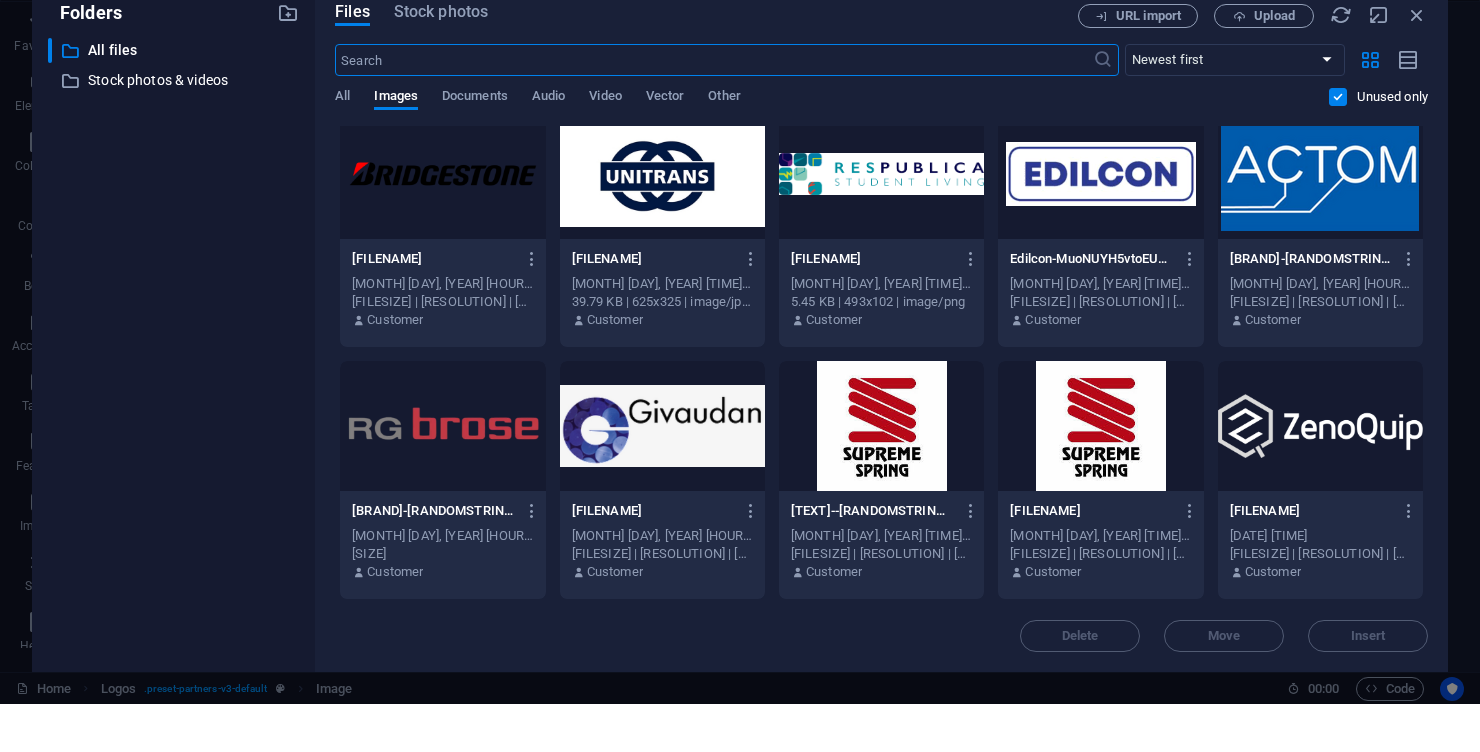 click at bounding box center [662, 474] 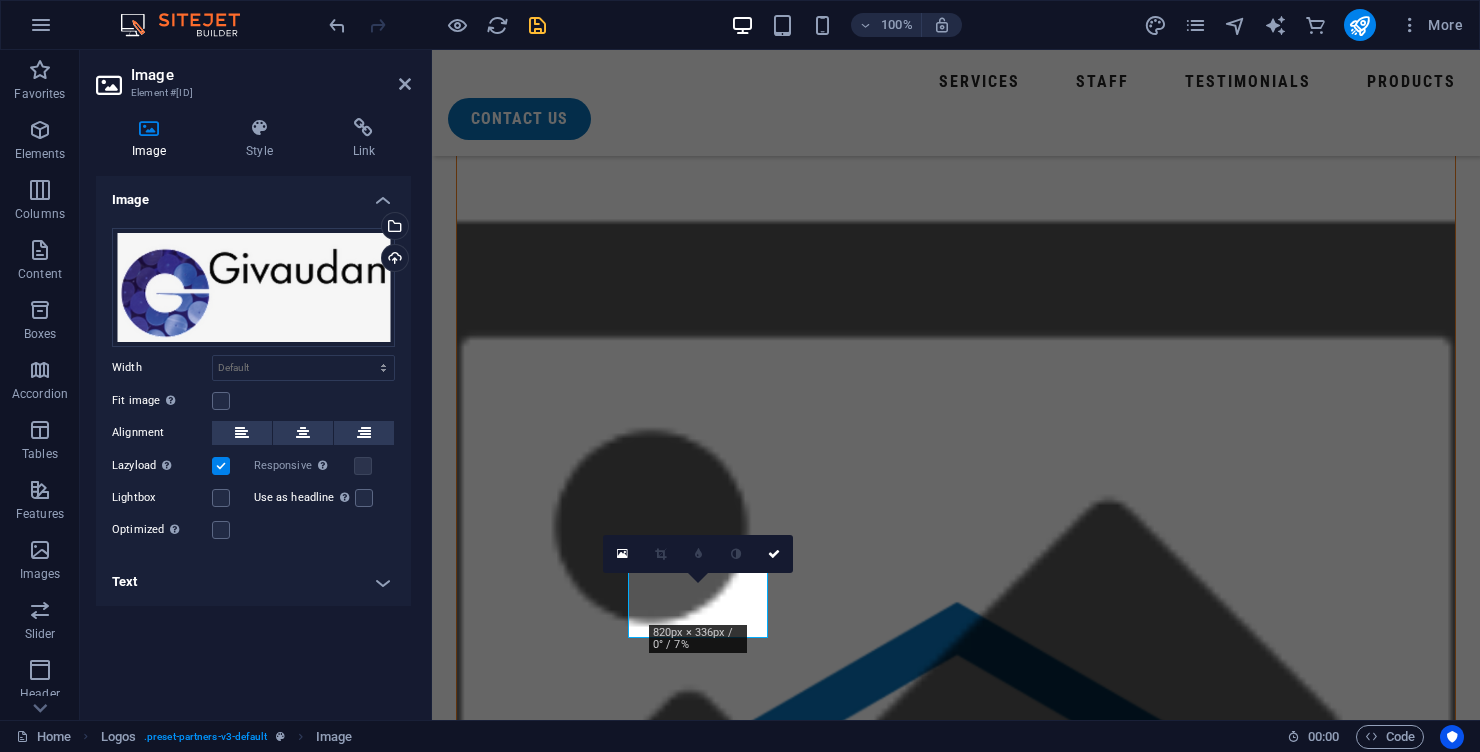 click at bounding box center [526, 4413] 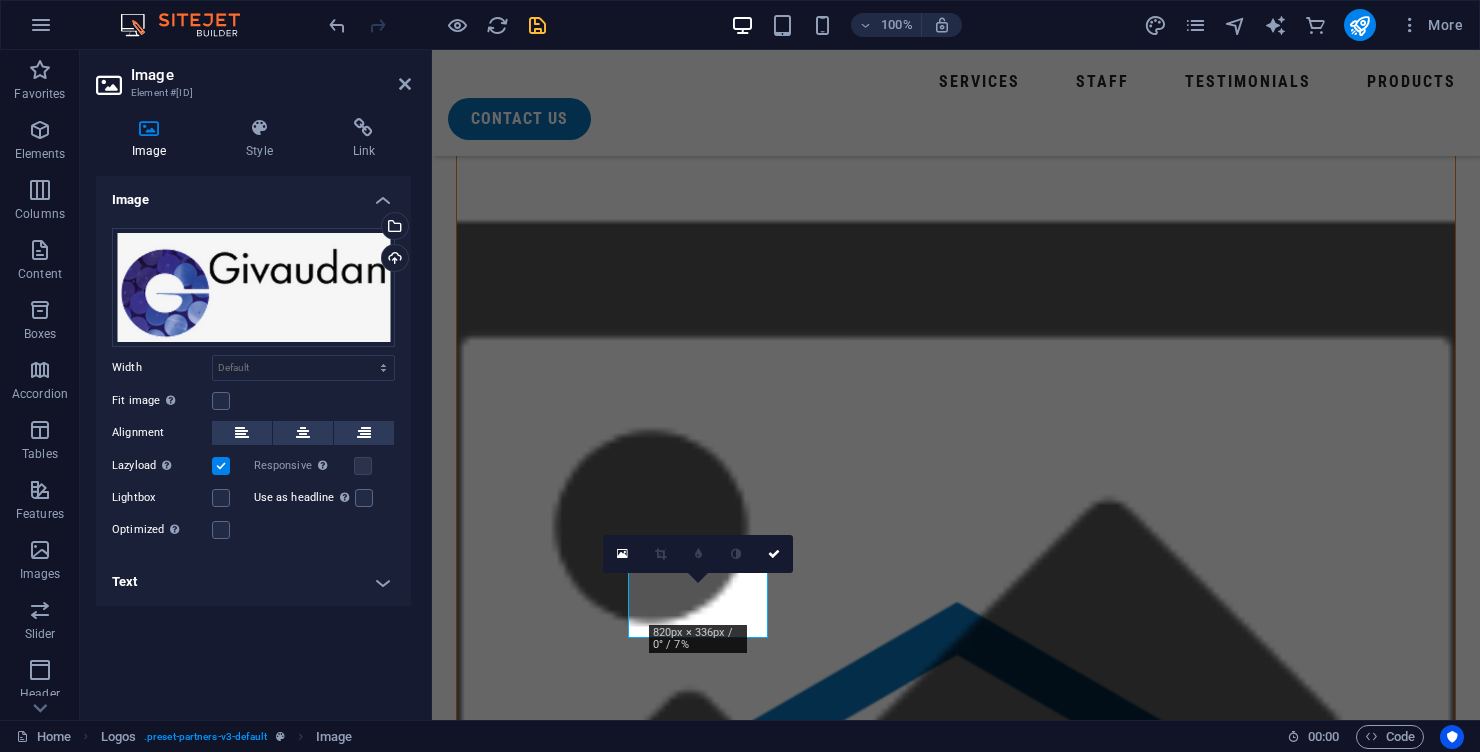 click at bounding box center (526, 4413) 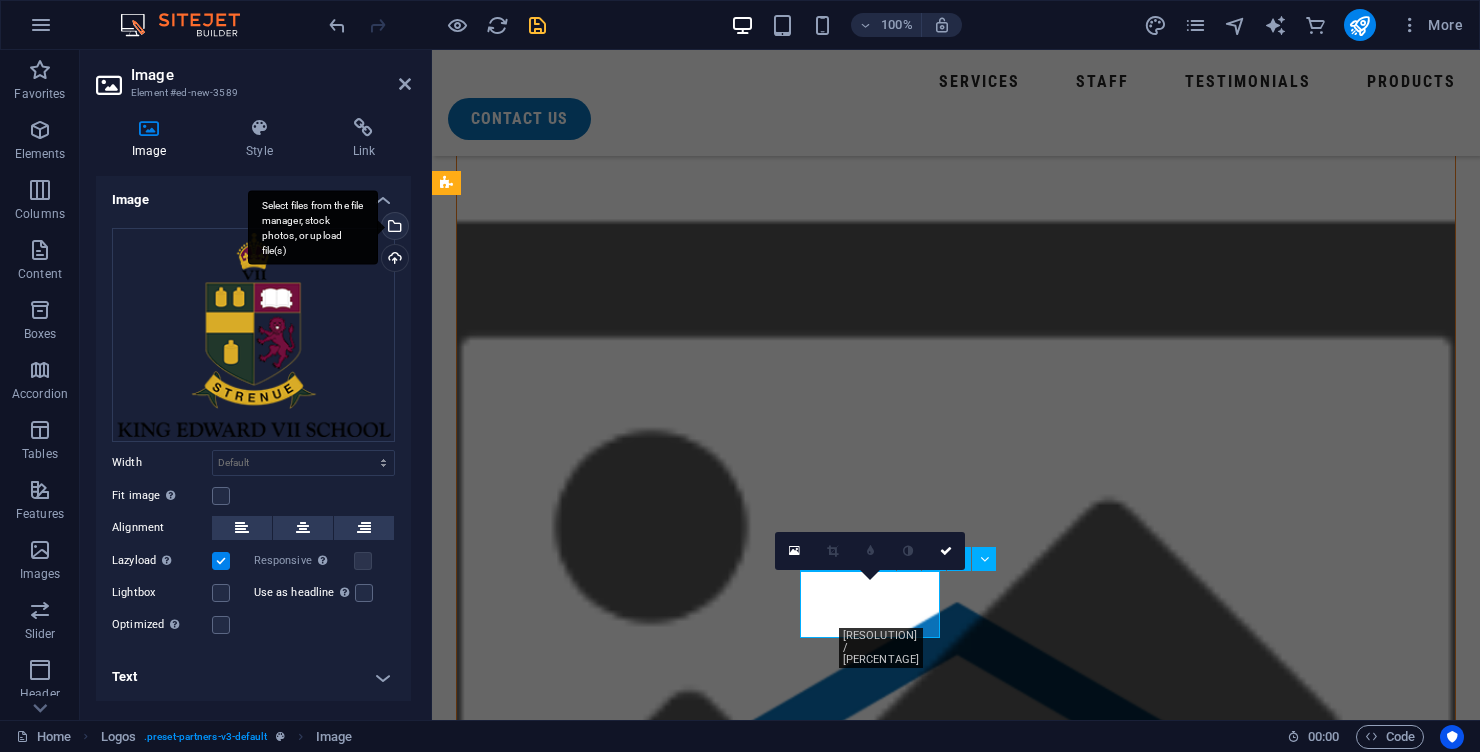 click on "Select files from the file manager, stock photos, or upload file(s)" at bounding box center (393, 228) 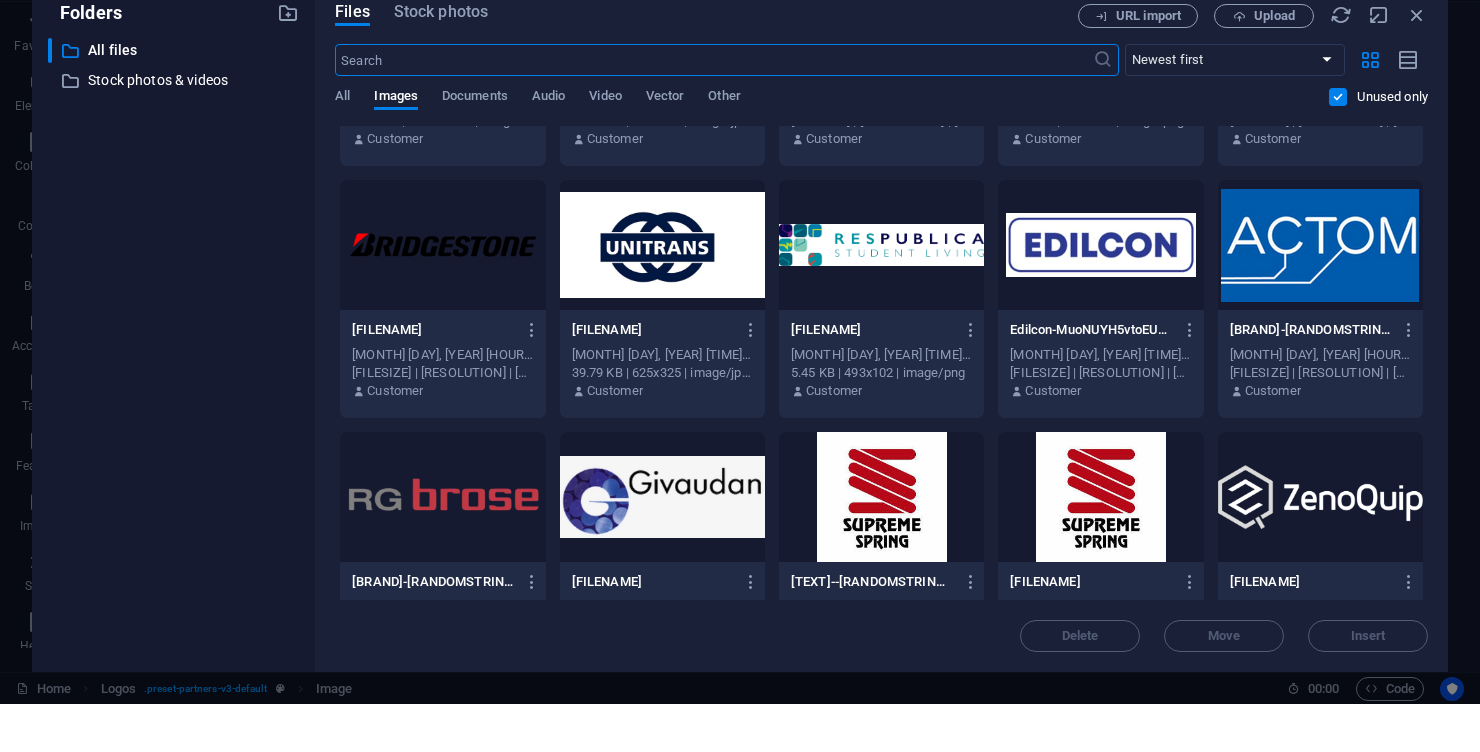 scroll, scrollTop: 10854, scrollLeft: 0, axis: vertical 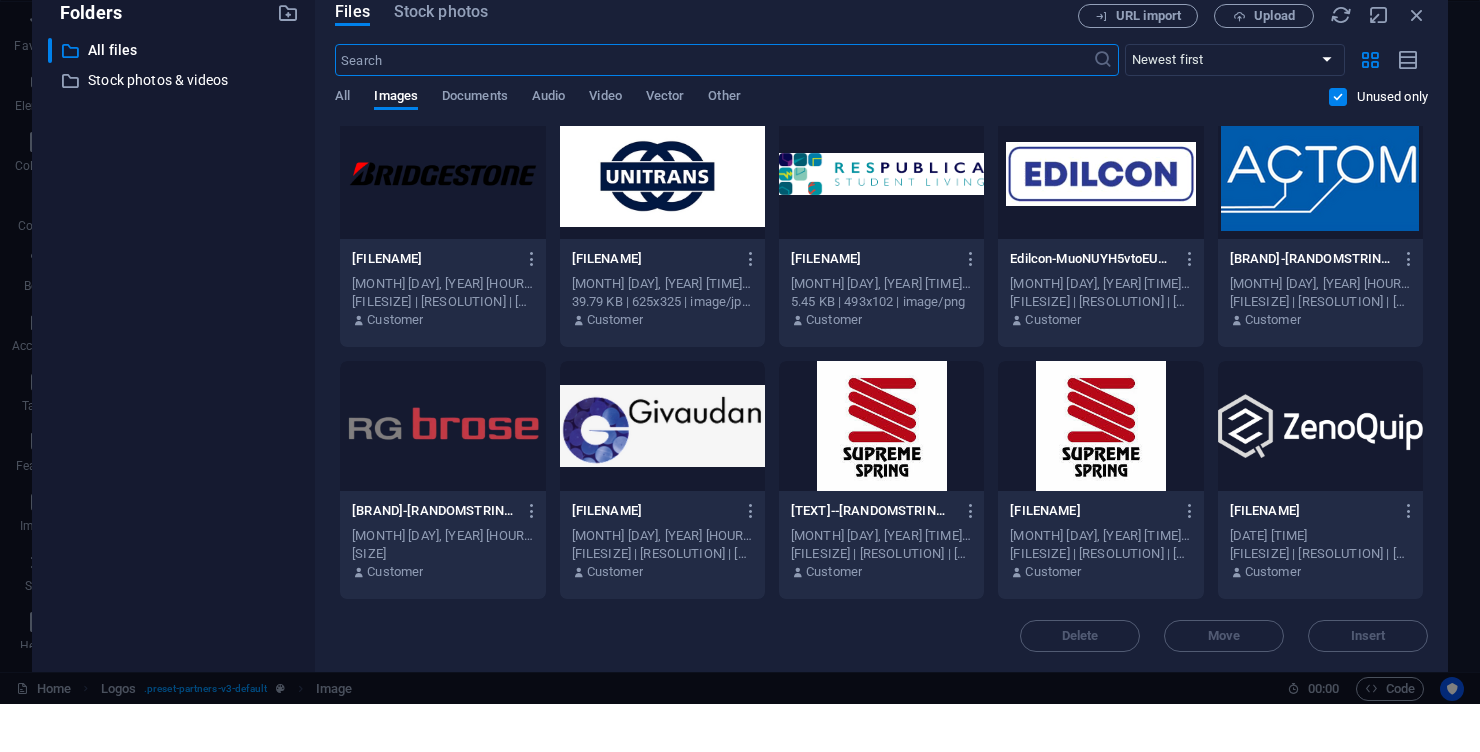 click at bounding box center [442, 474] 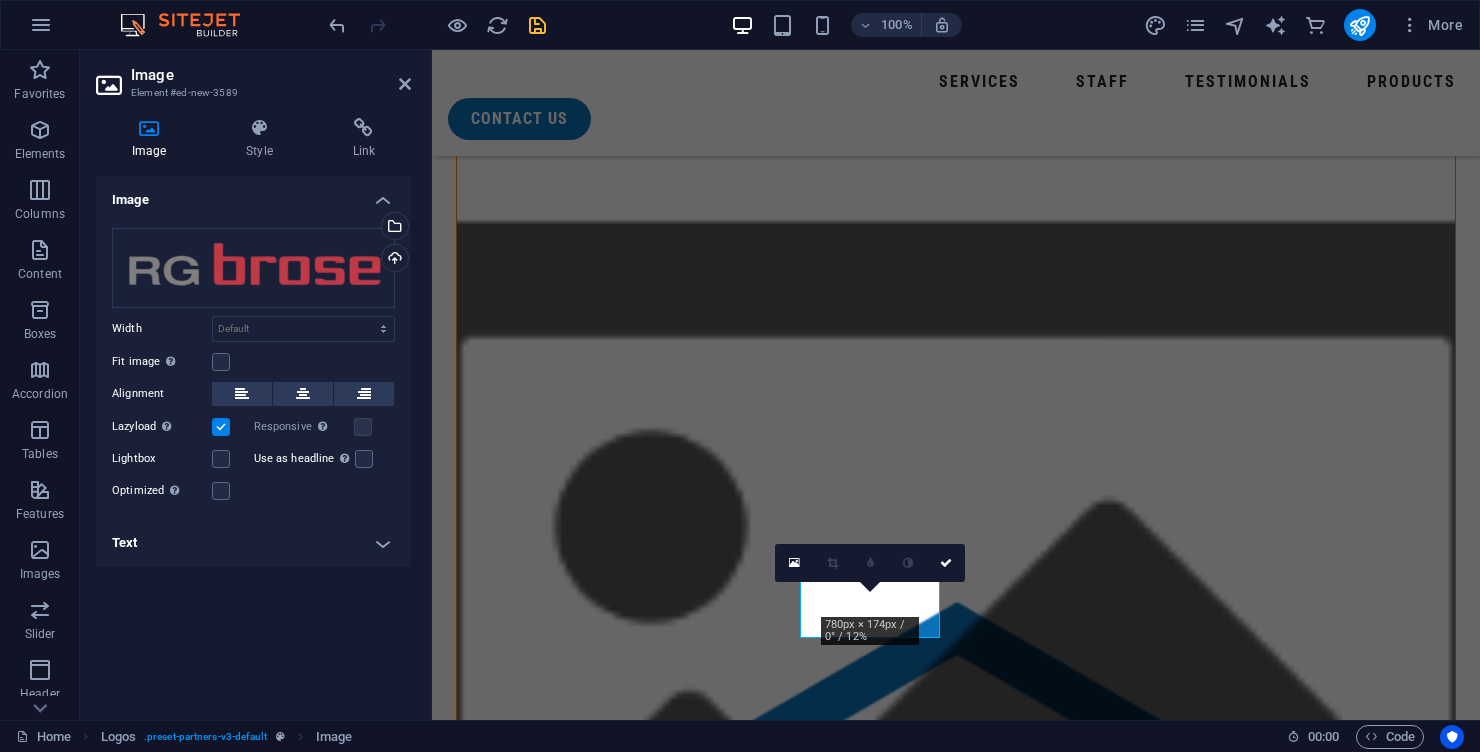 click at bounding box center (526, 4495) 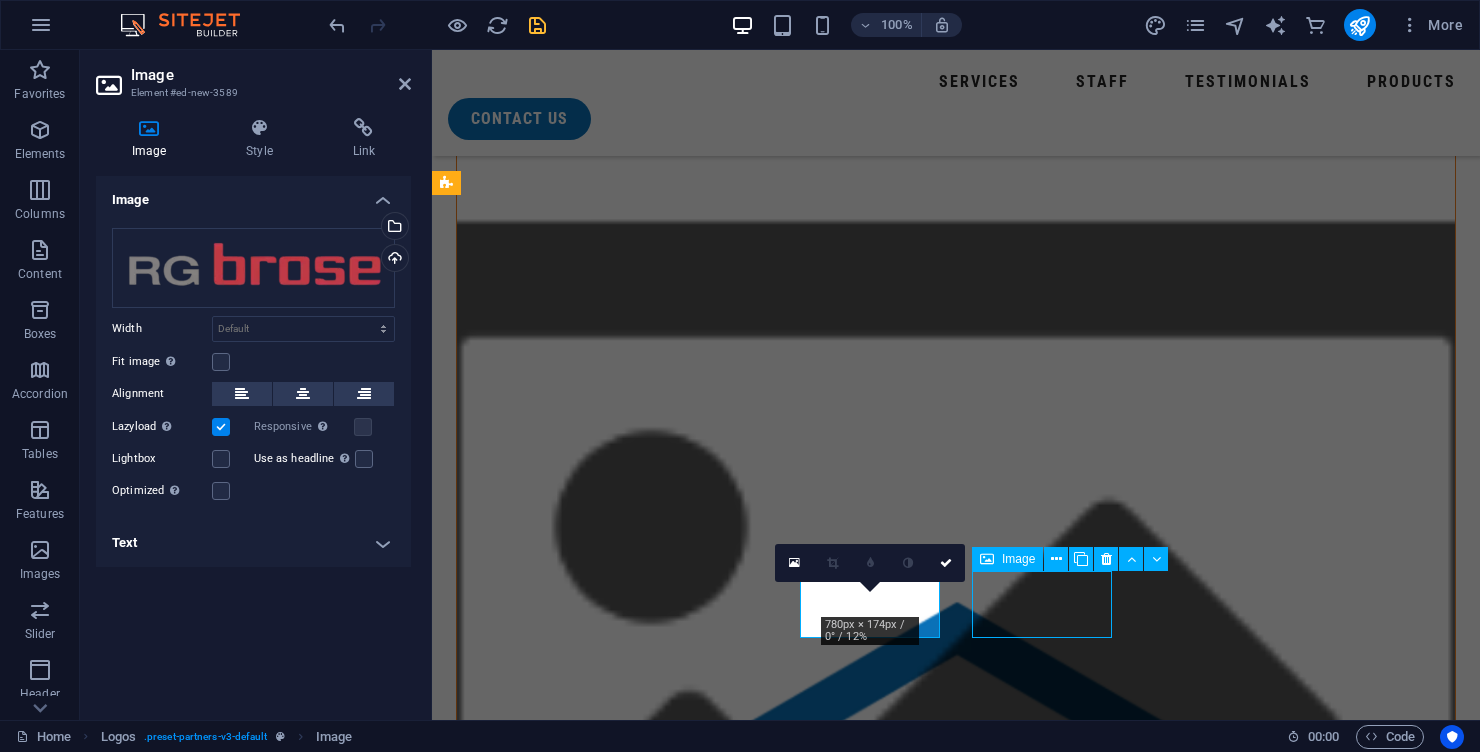 click at bounding box center [526, 4495] 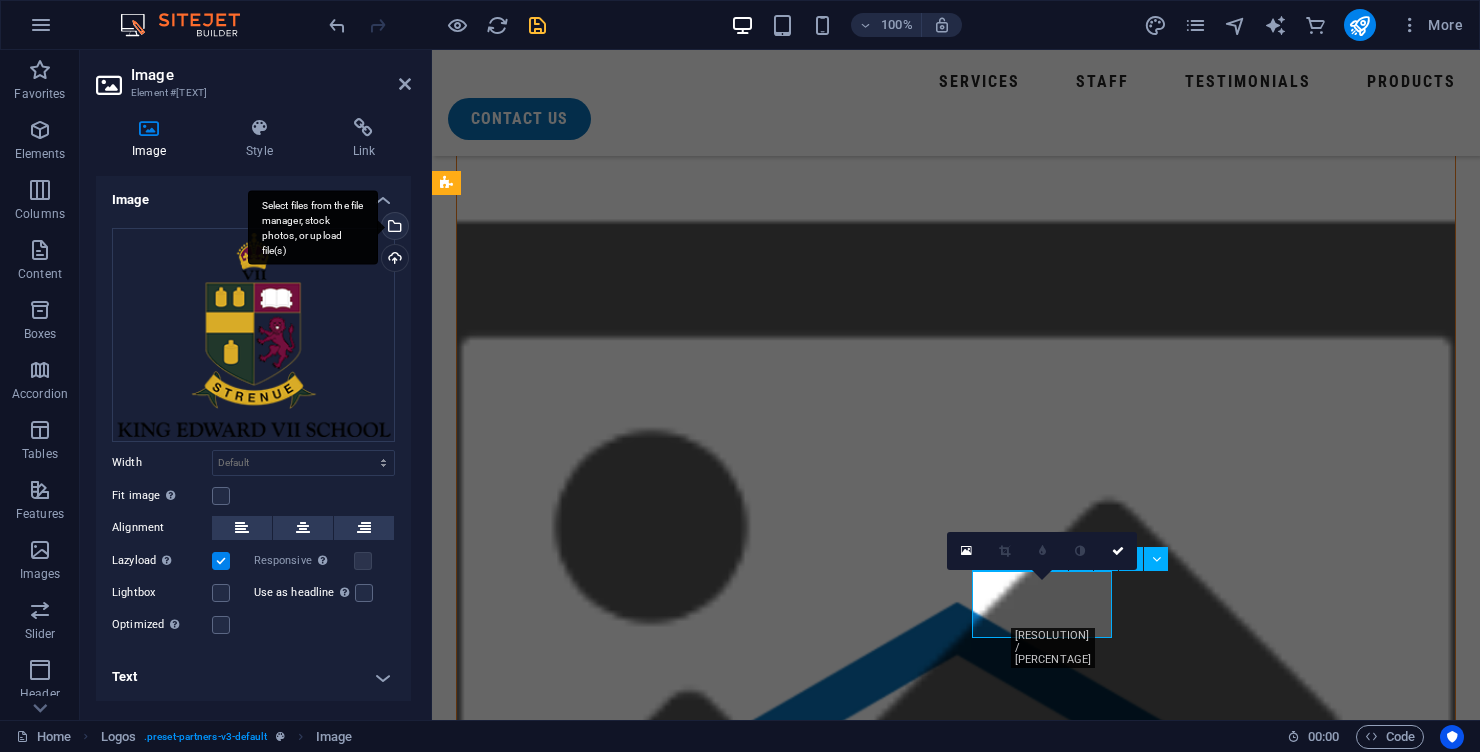 click on "Select files from the file manager, stock photos, or upload file(s)" at bounding box center (393, 228) 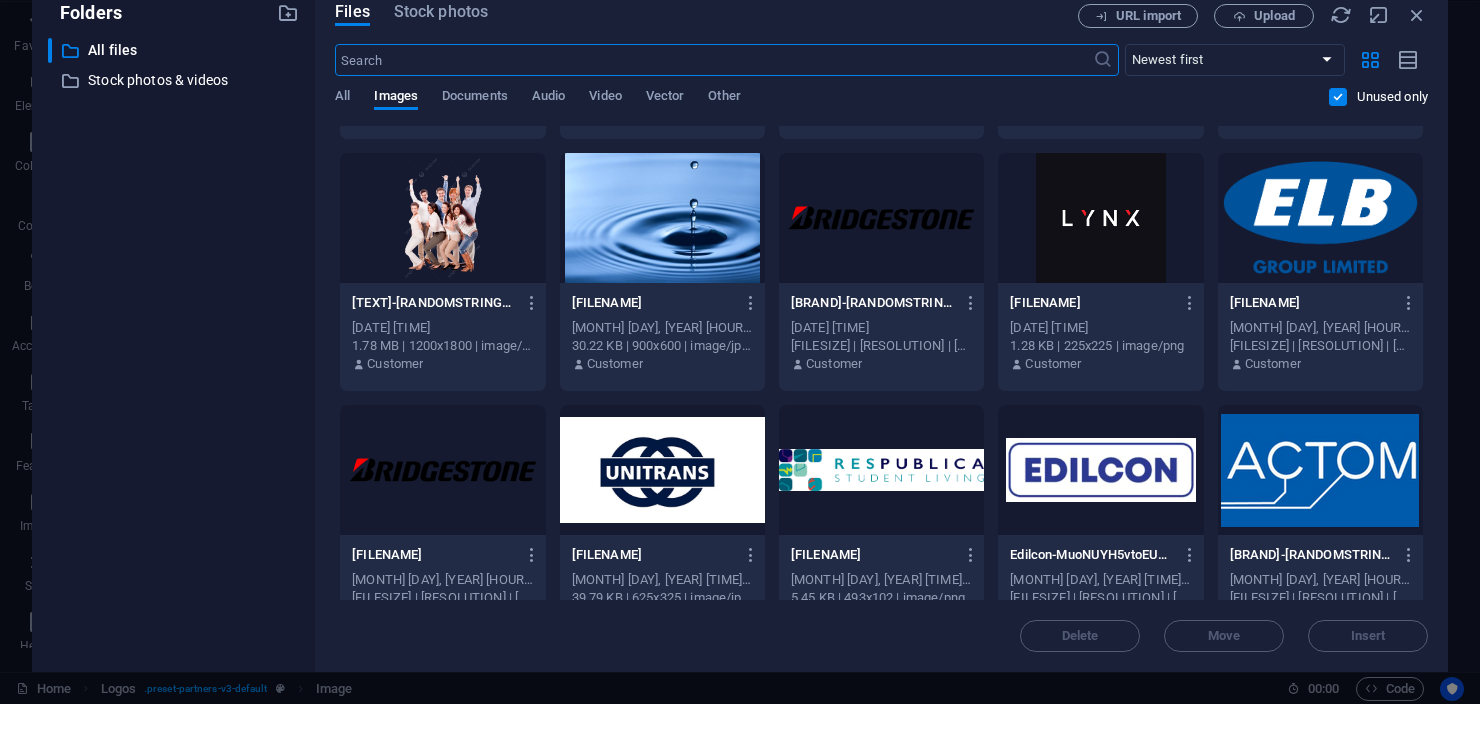 scroll, scrollTop: 10560, scrollLeft: 0, axis: vertical 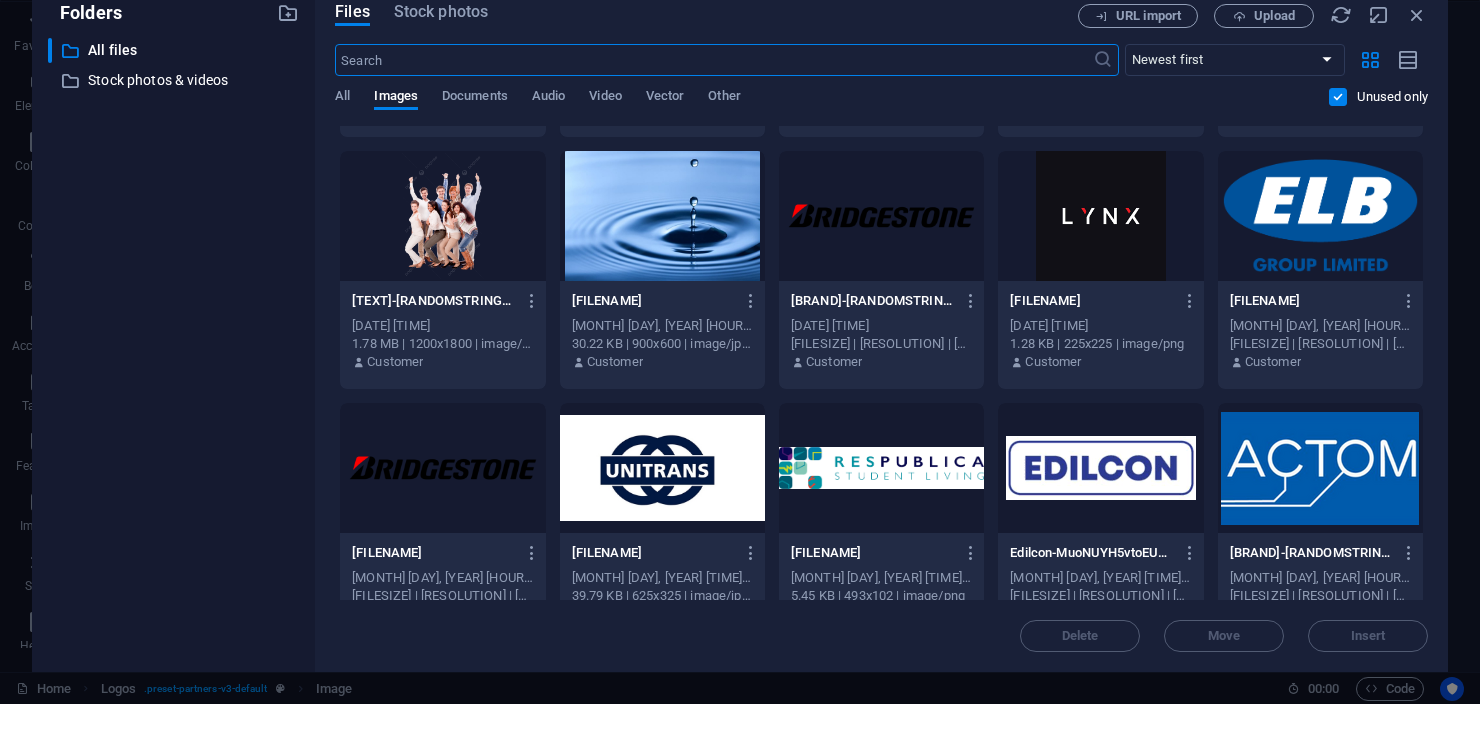 click at bounding box center (1320, 516) 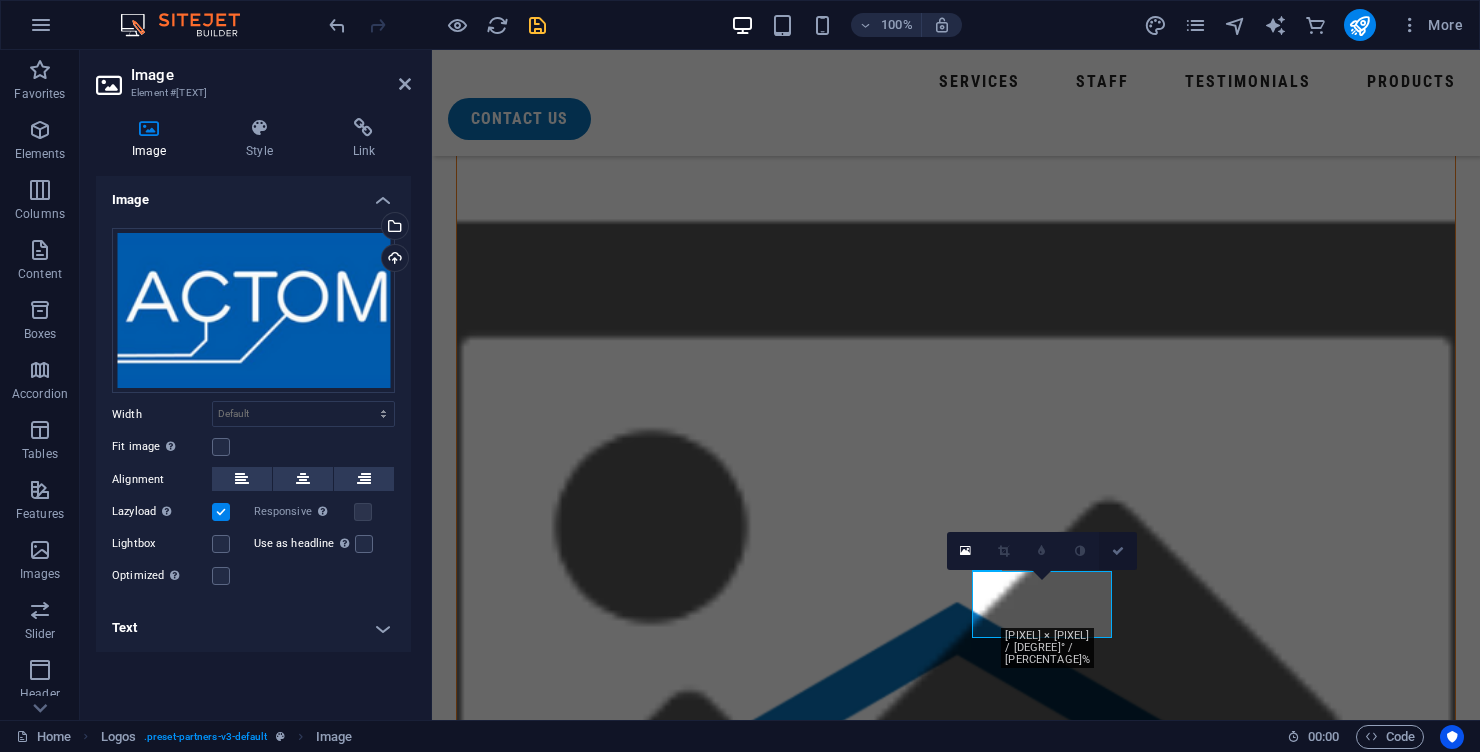 click at bounding box center (1118, 551) 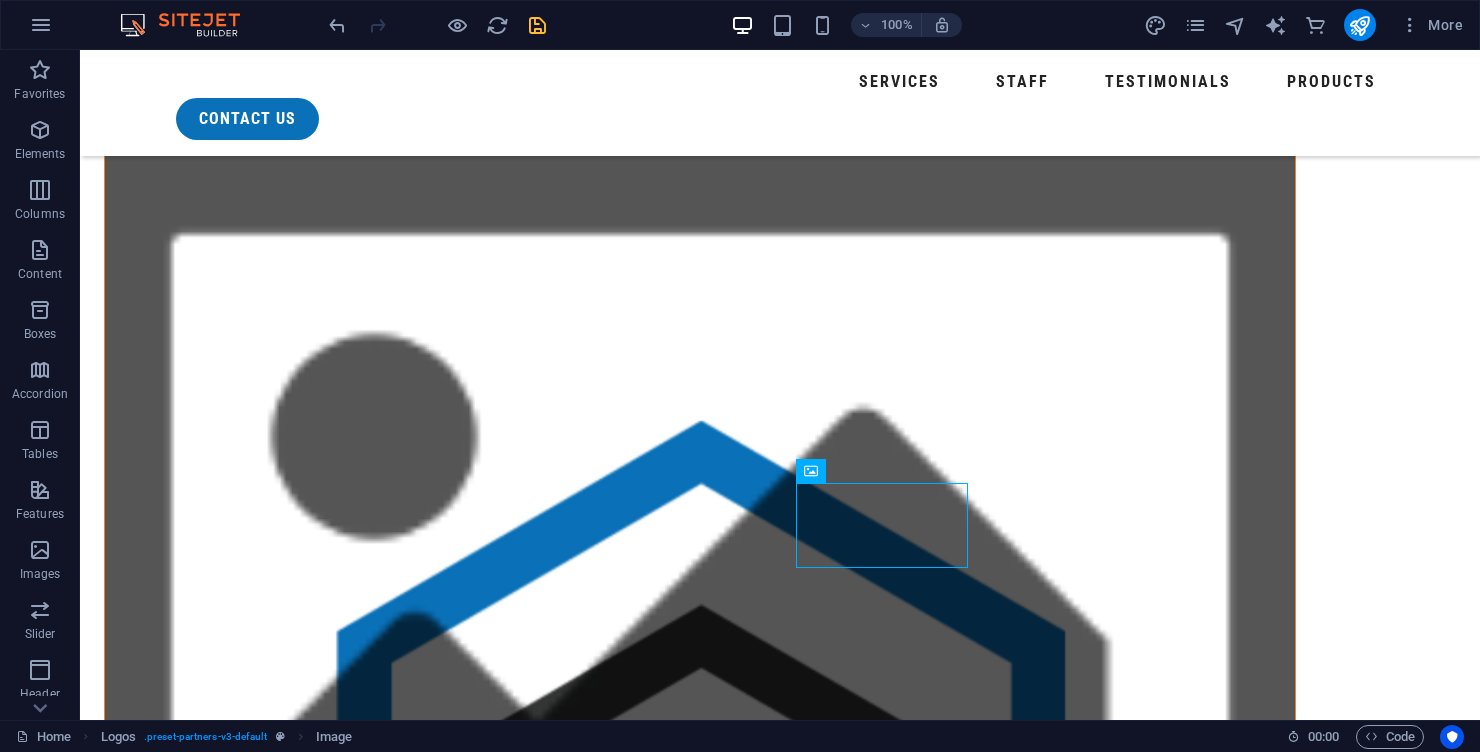 scroll, scrollTop: 1222, scrollLeft: 0, axis: vertical 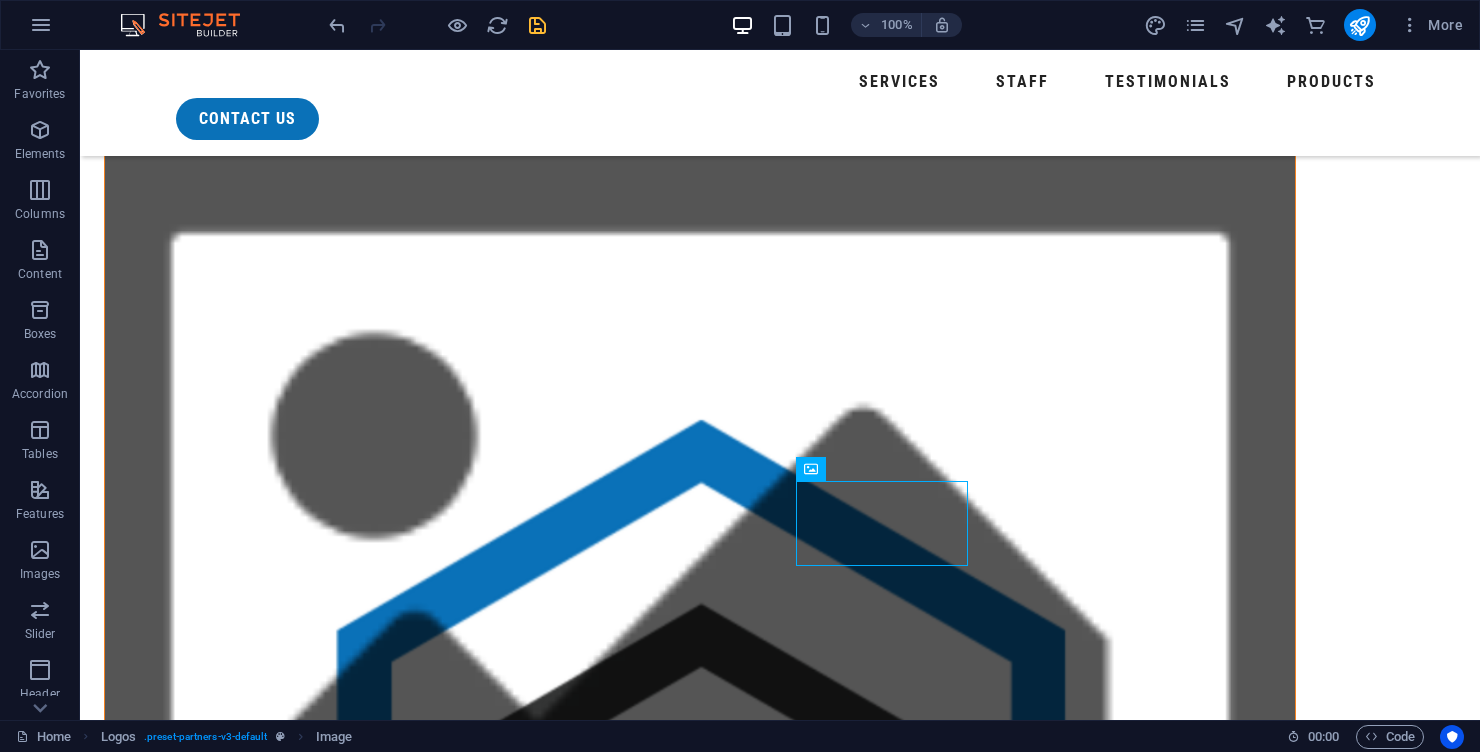 click at bounding box center [190, 4884] 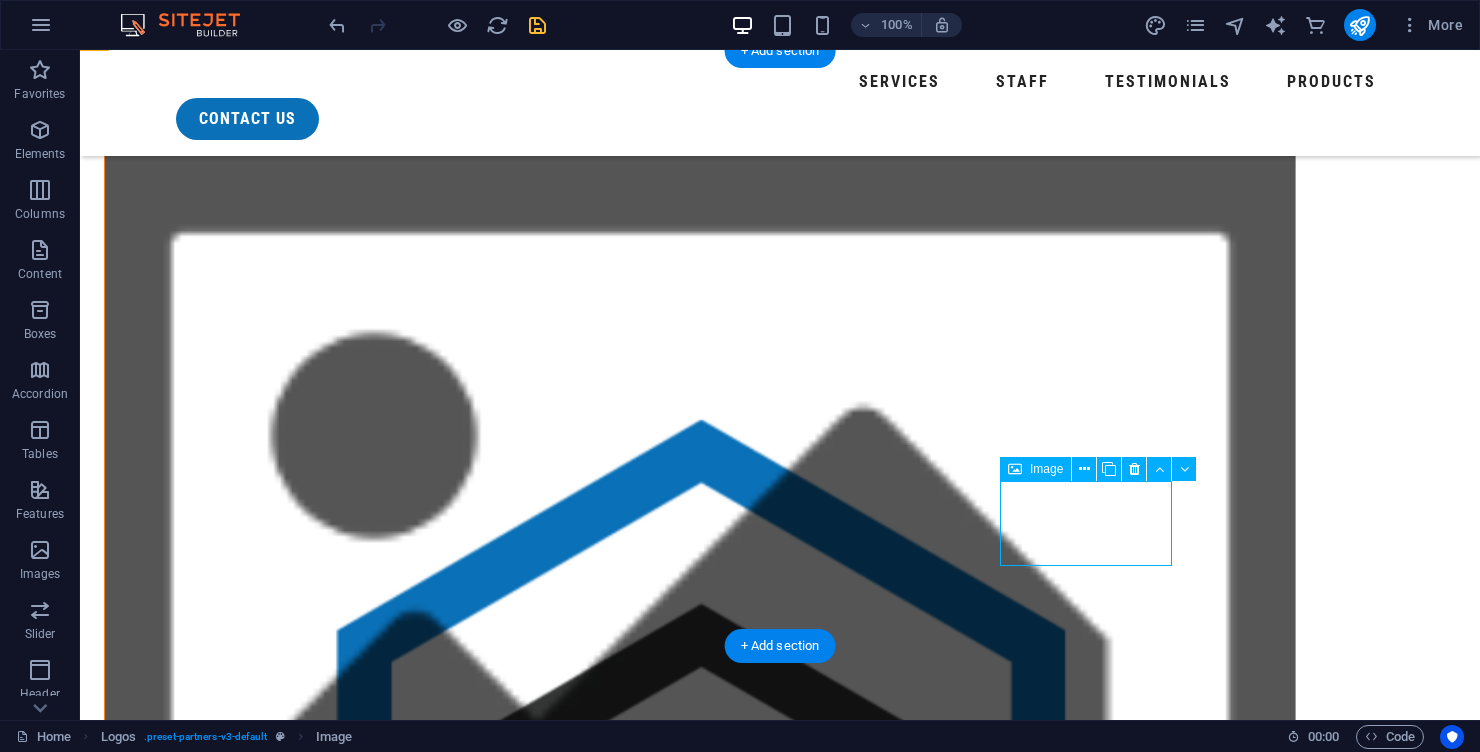 click at bounding box center [190, 4884] 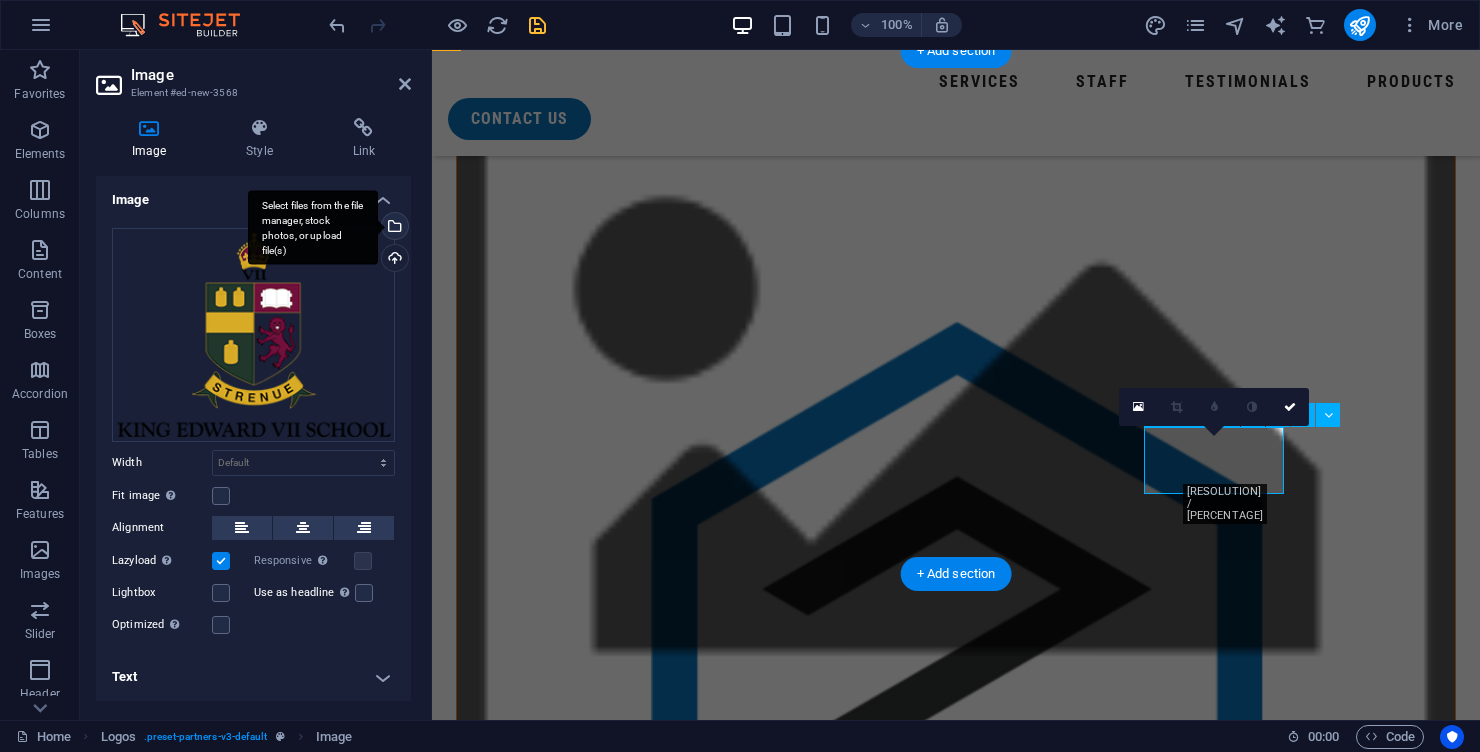 click on "Select files from the file manager, stock photos, or upload file(s)" at bounding box center (393, 228) 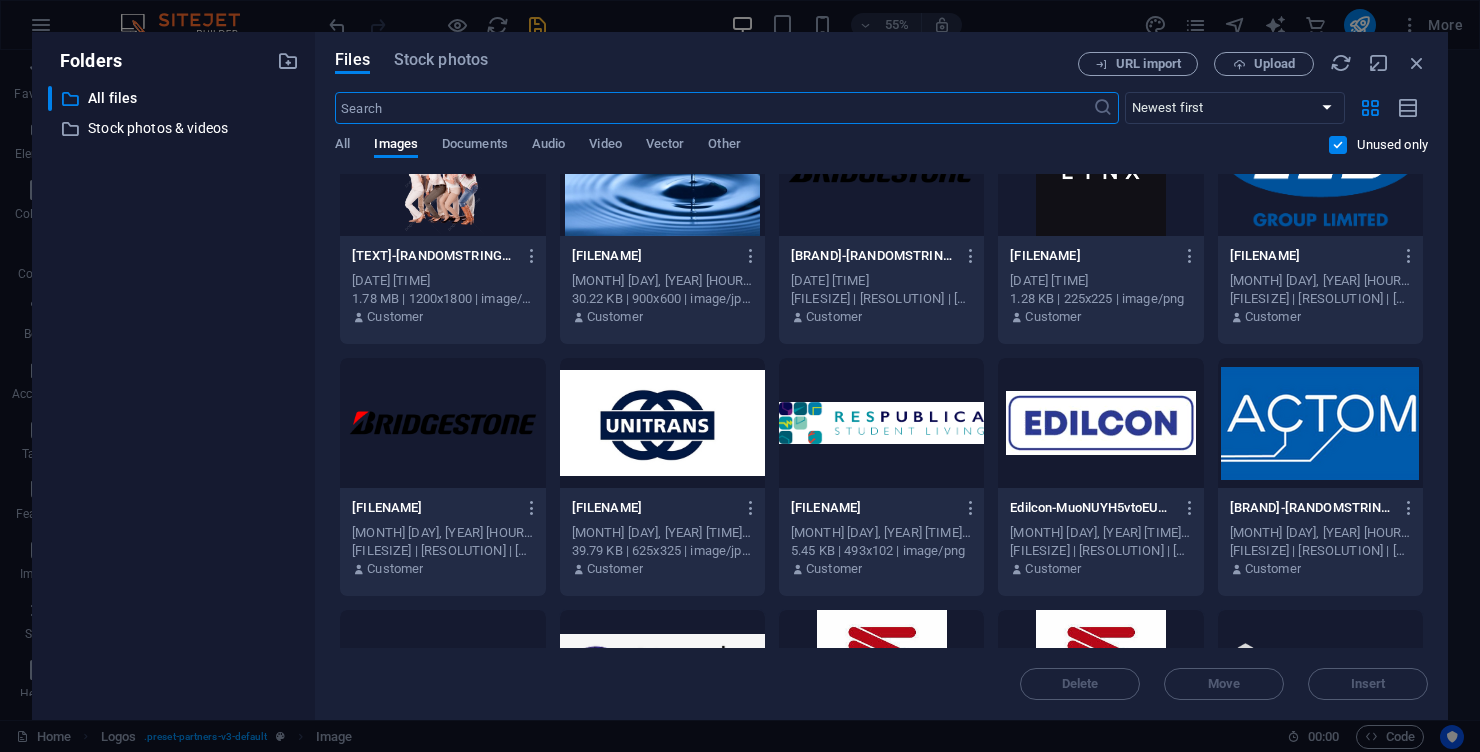scroll, scrollTop: 10651, scrollLeft: 0, axis: vertical 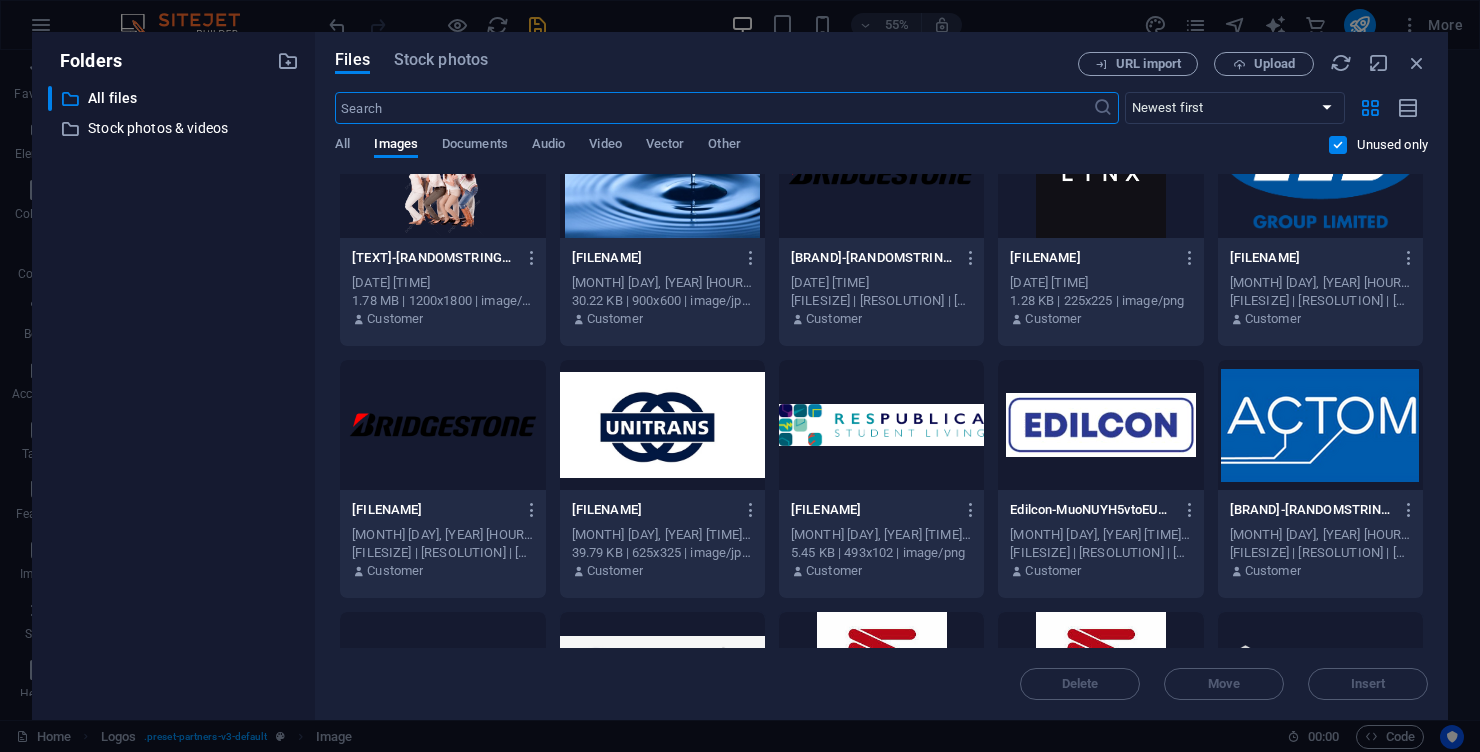 click at bounding box center (1100, 173) 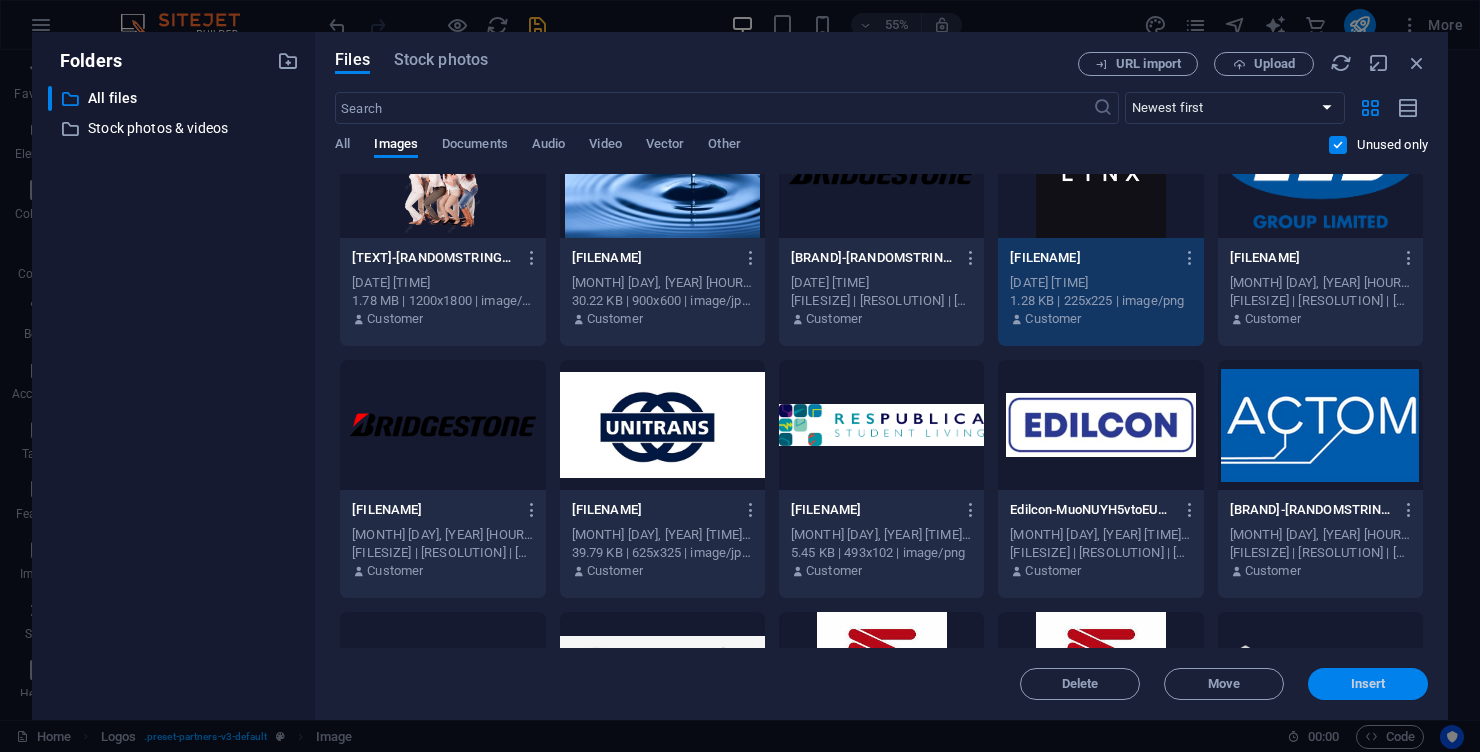 click on "Insert" at bounding box center (1368, 684) 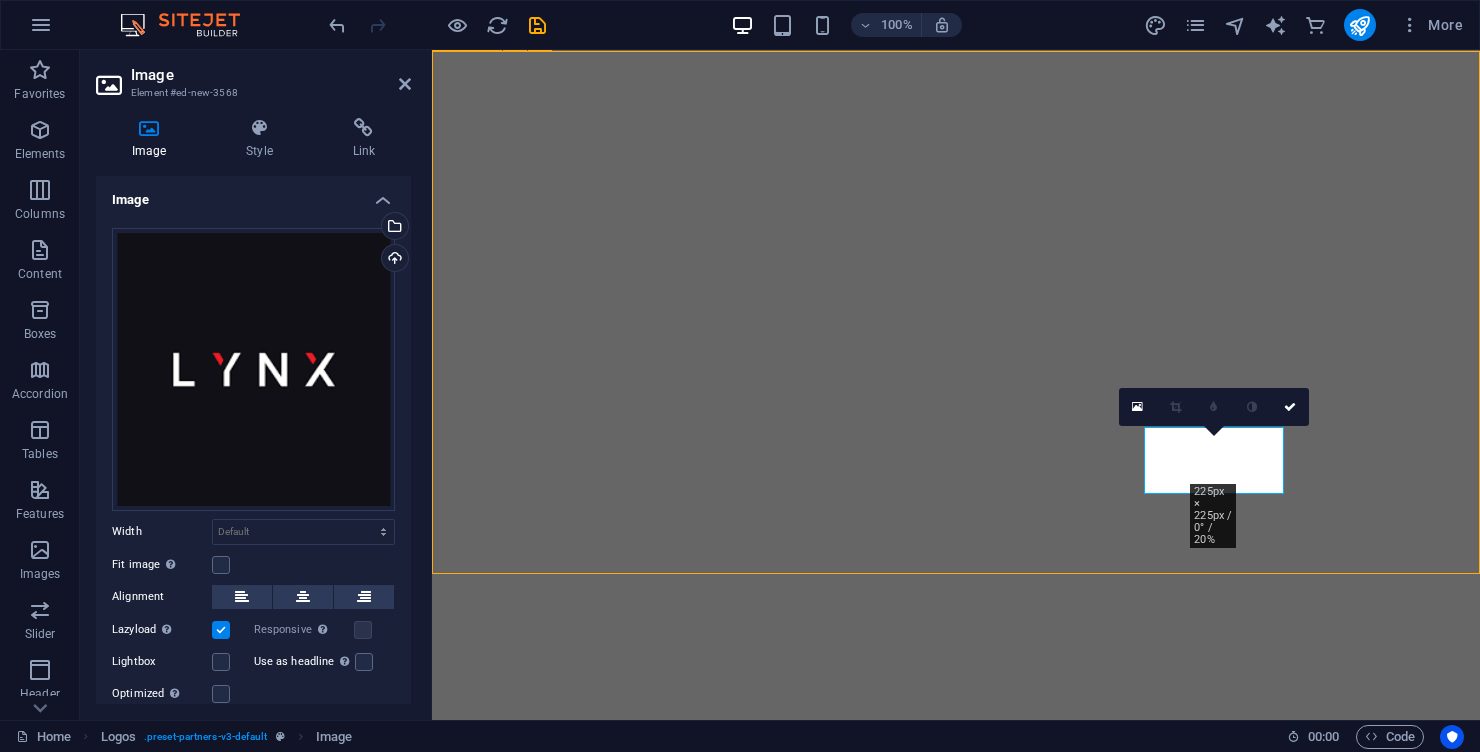 scroll, scrollTop: 0, scrollLeft: 0, axis: both 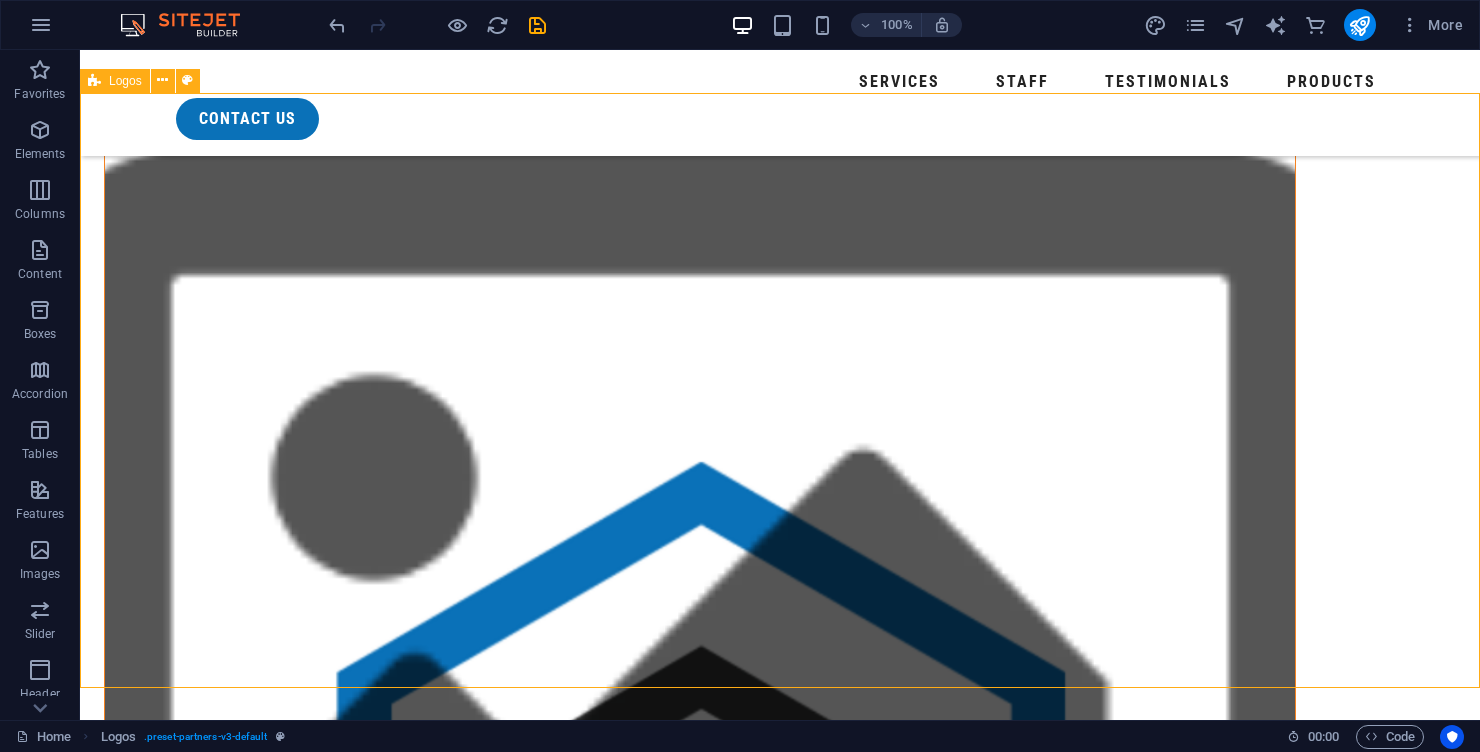click at bounding box center [190, 5027] 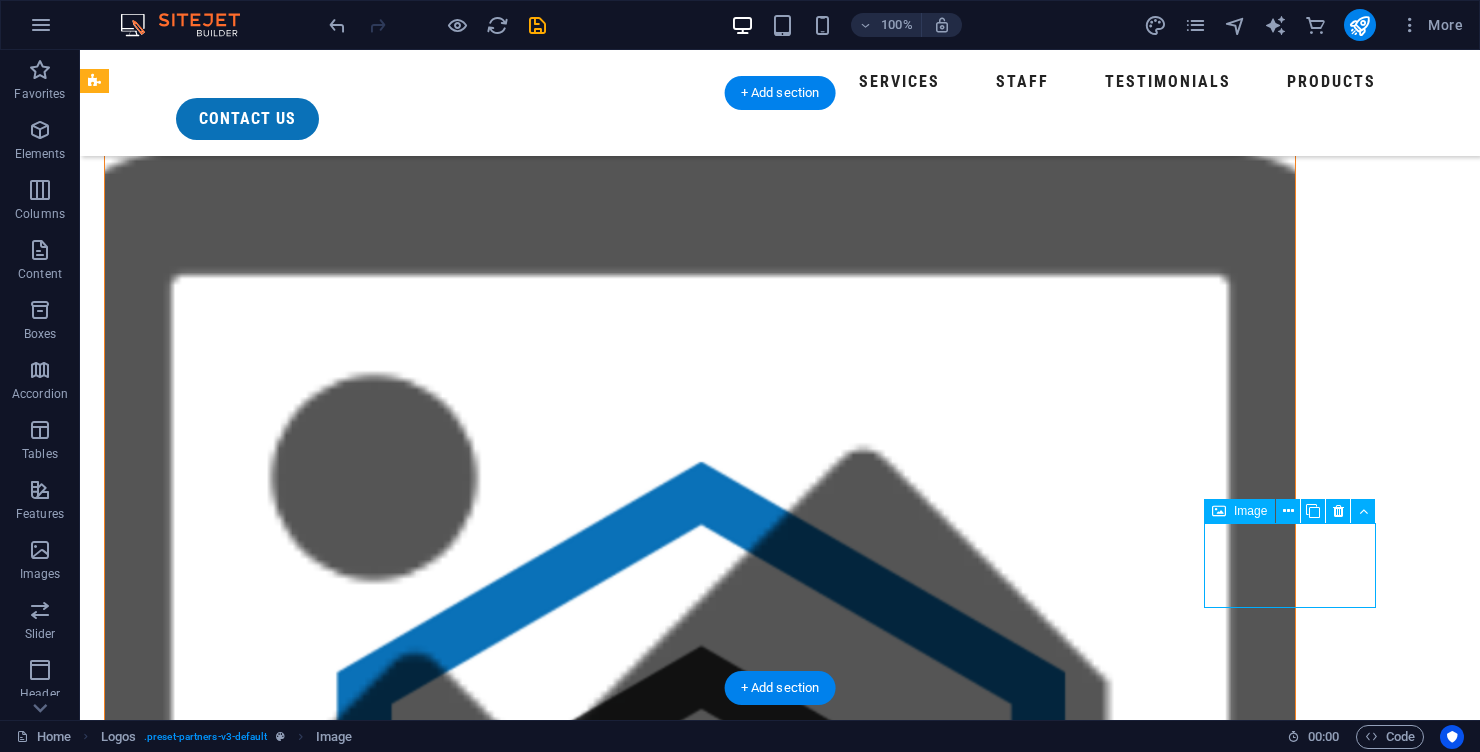 click at bounding box center (190, 5027) 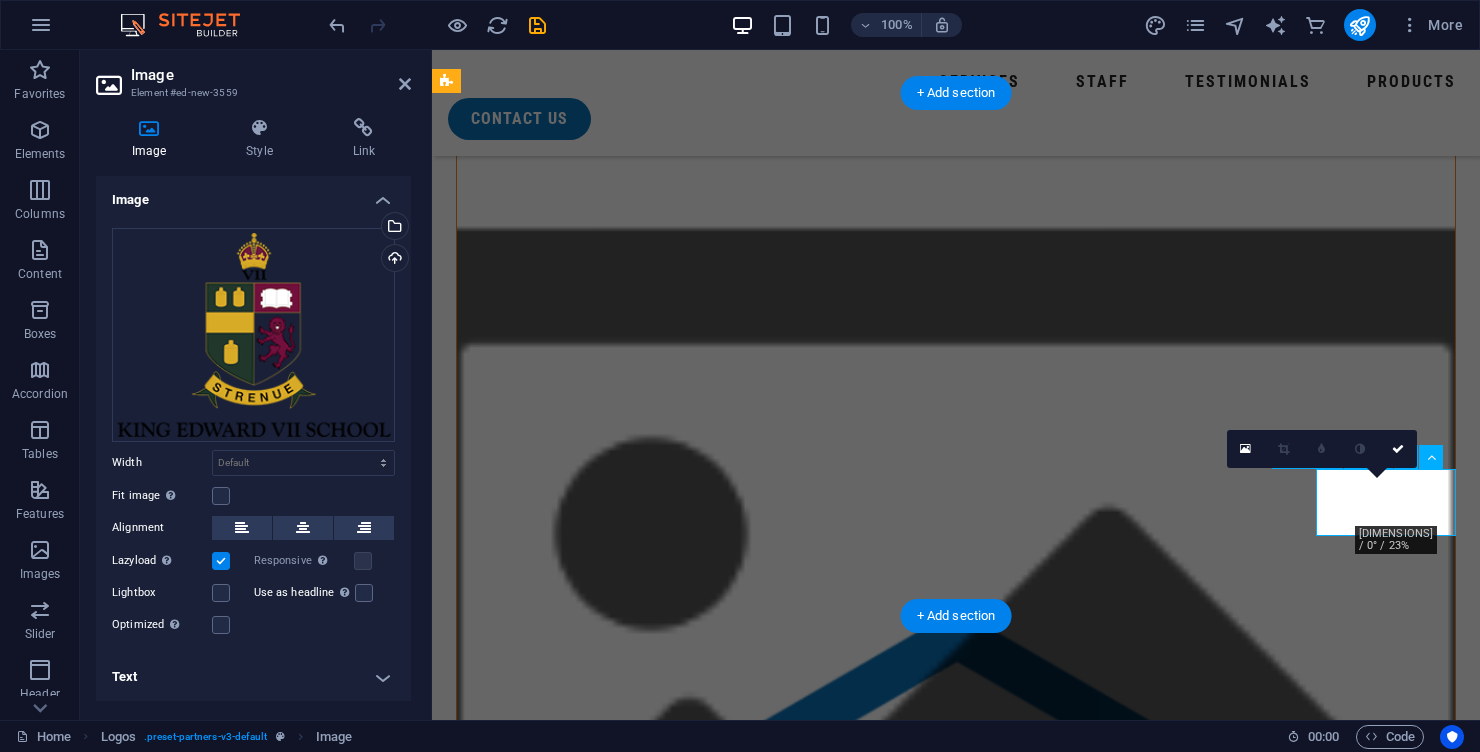 scroll, scrollTop: 1289, scrollLeft: 0, axis: vertical 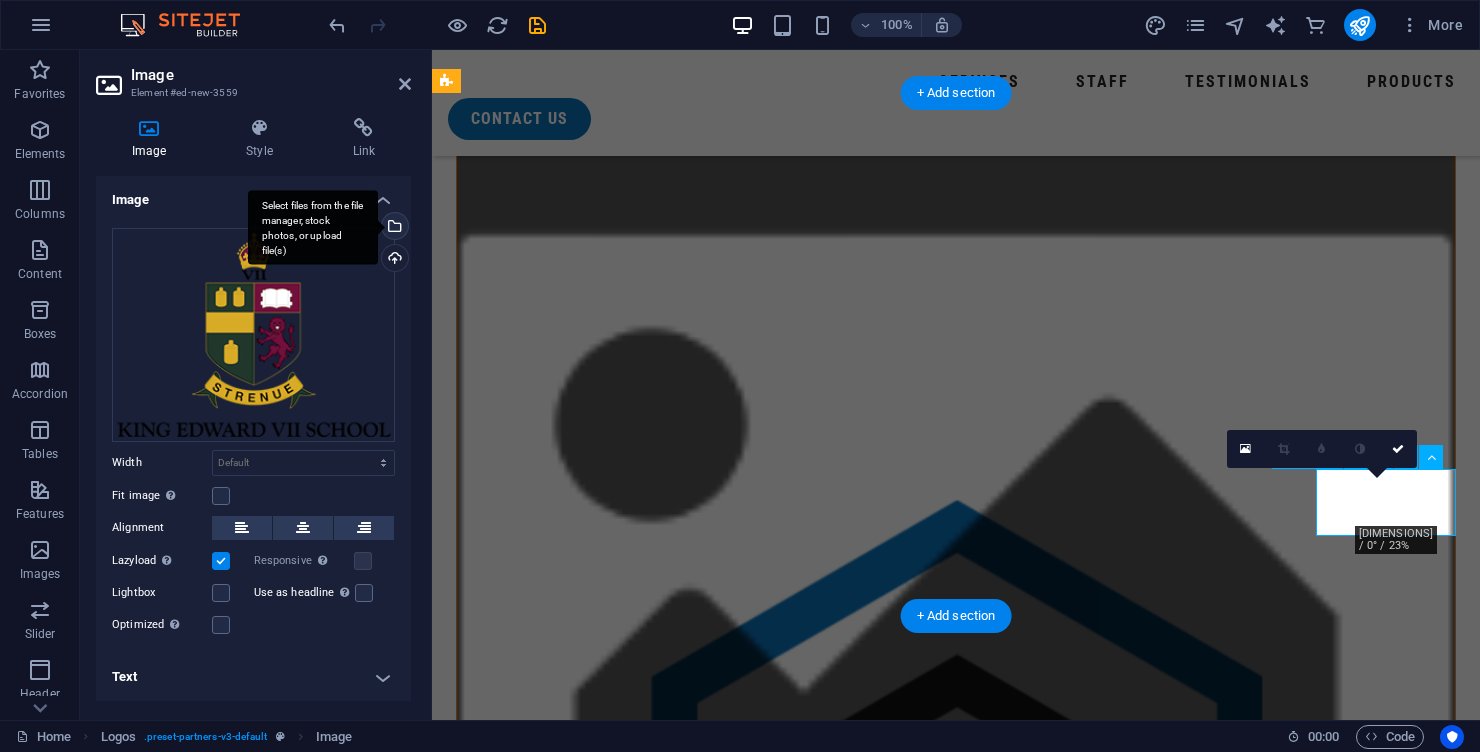 click on "Select files from the file manager, stock photos, or upload file(s)" at bounding box center (313, 227) 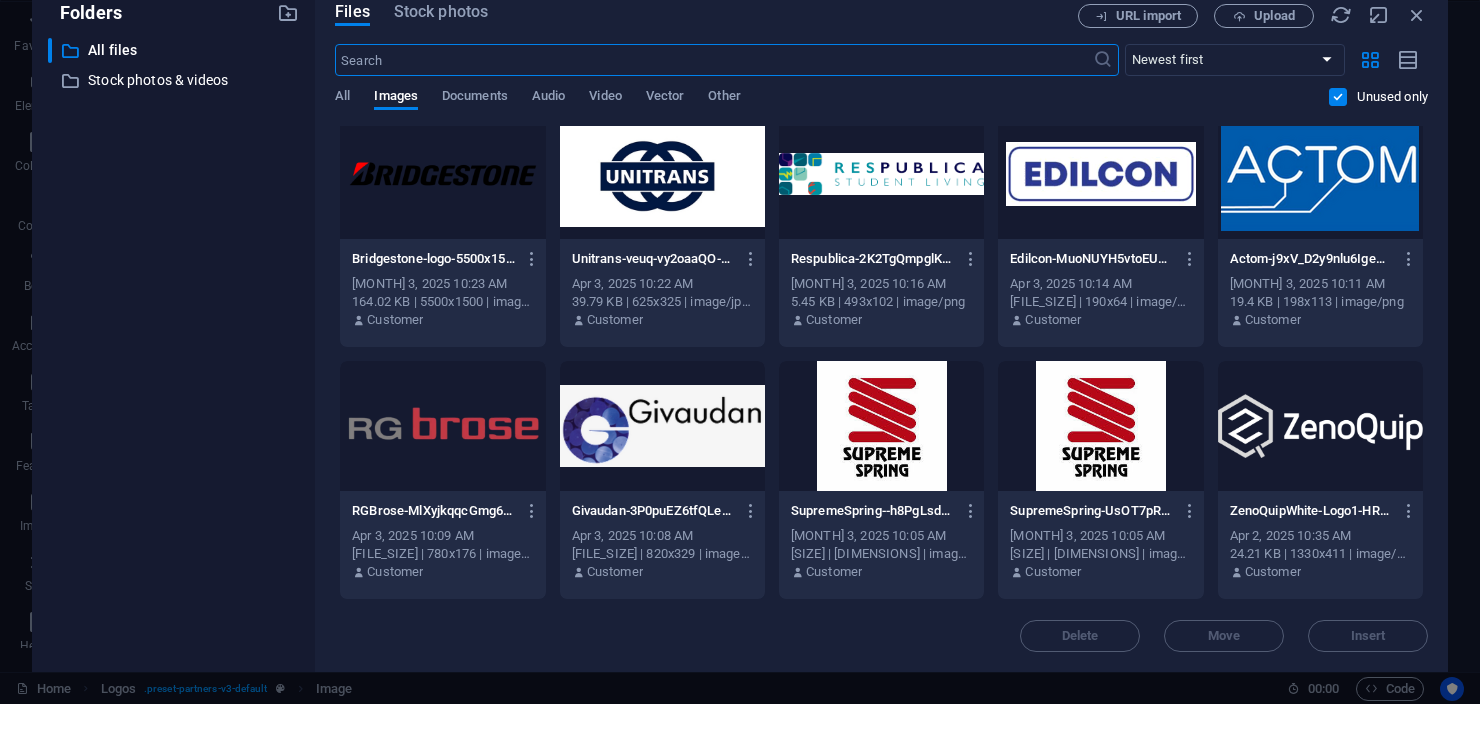 scroll, scrollTop: 10854, scrollLeft: 0, axis: vertical 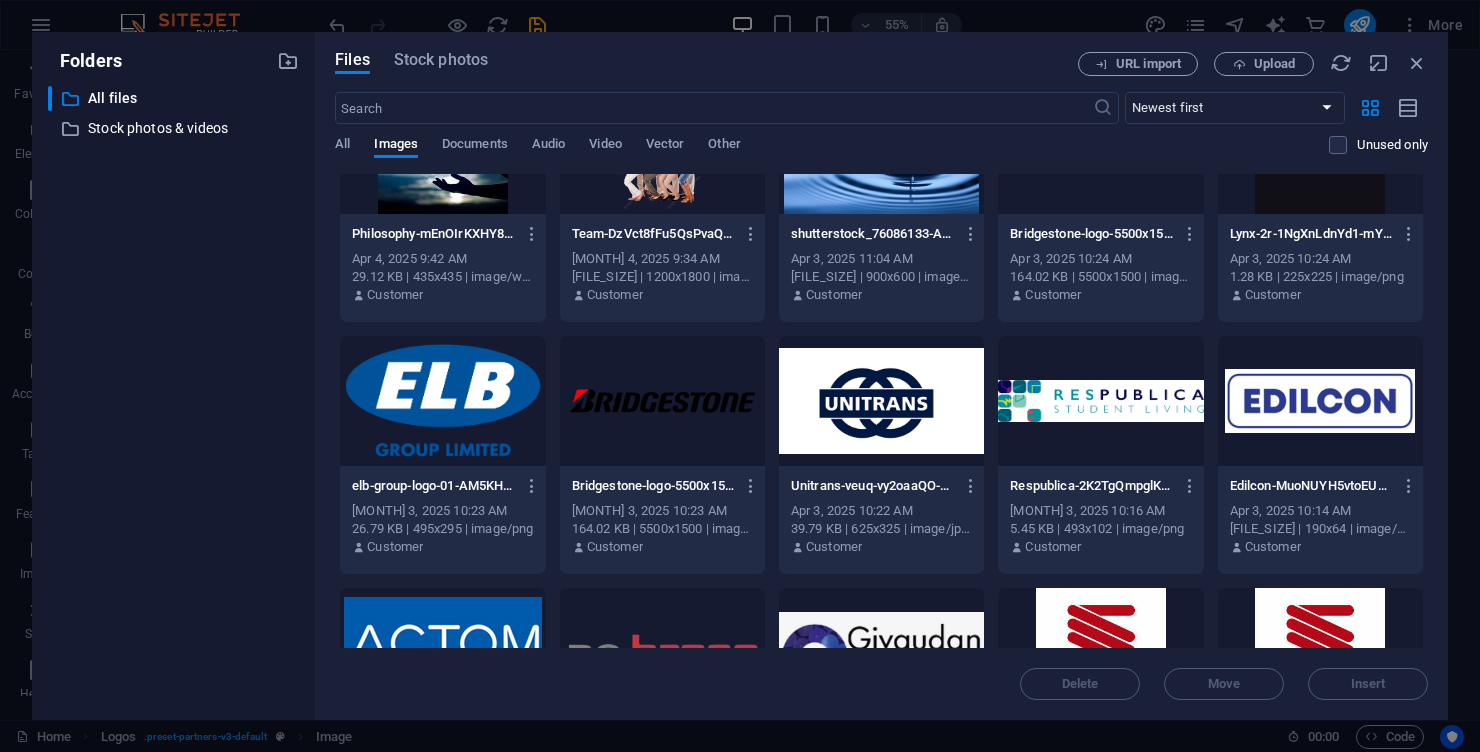 click at bounding box center (1100, 401) 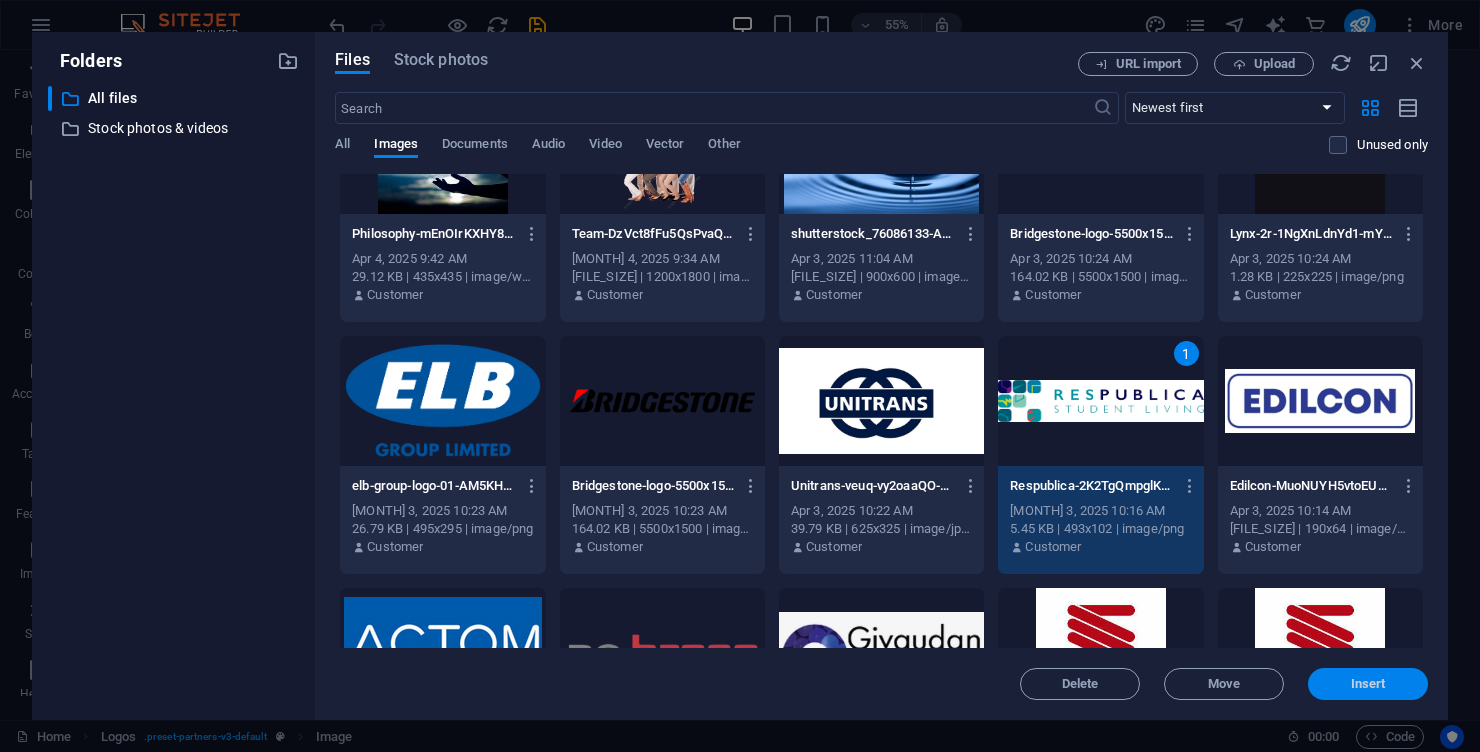 click on "Insert" at bounding box center (1368, 684) 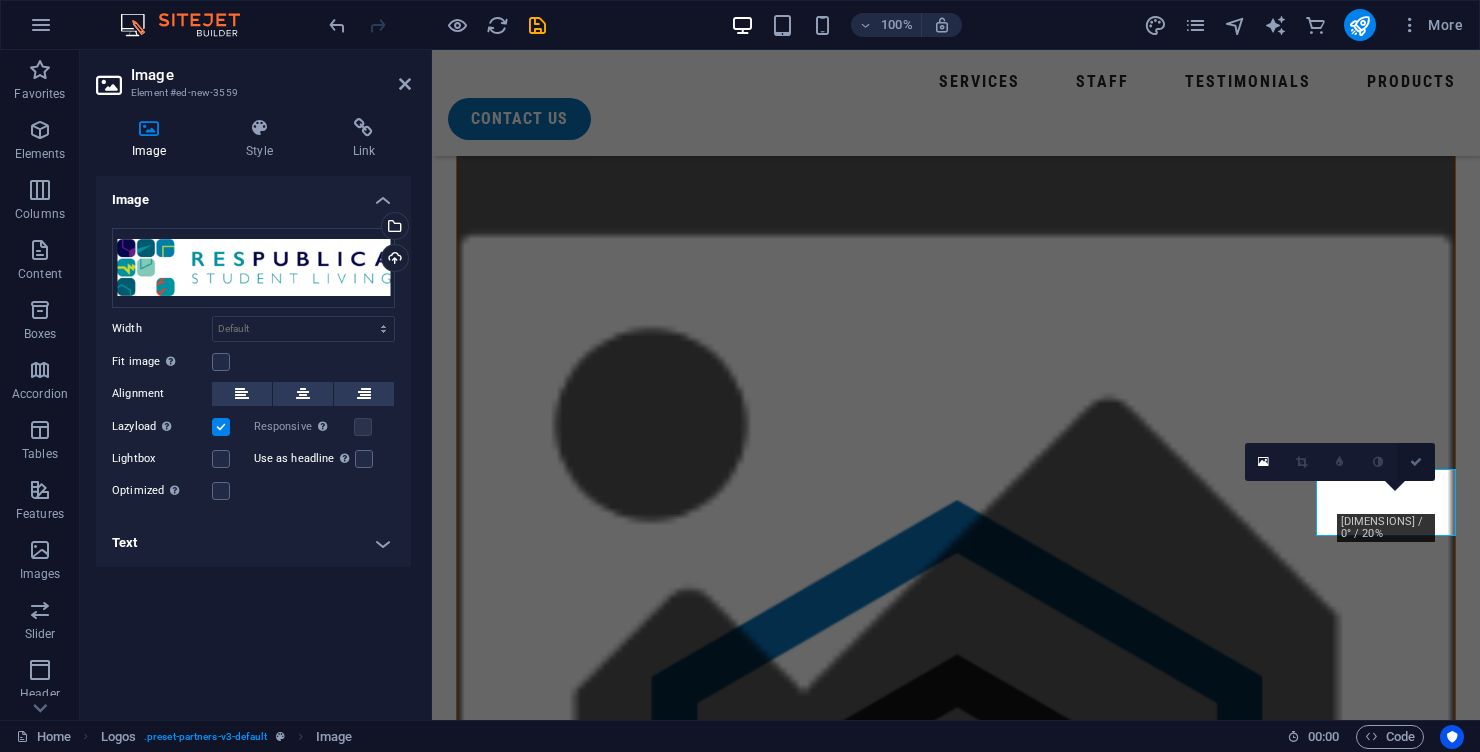 click at bounding box center [1416, 462] 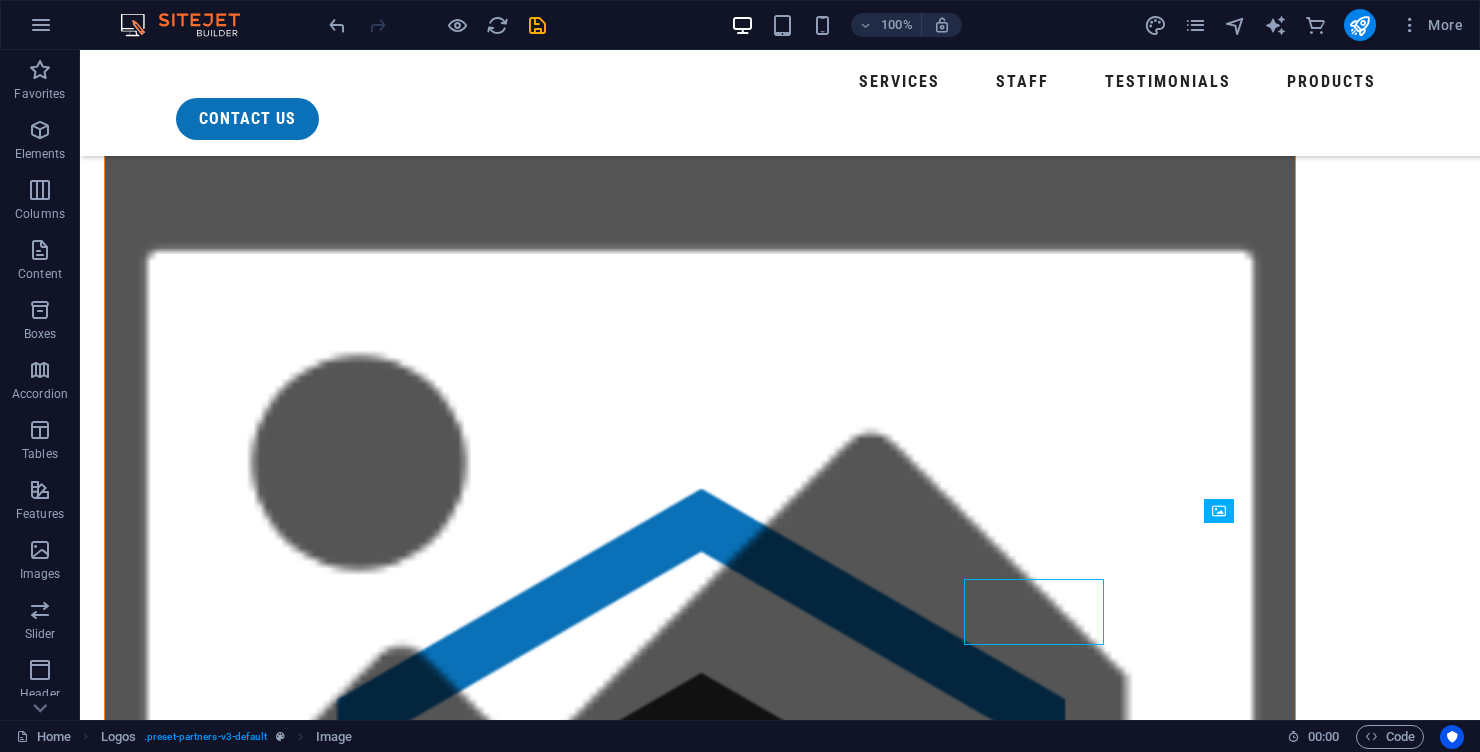 scroll, scrollTop: 1180, scrollLeft: 0, axis: vertical 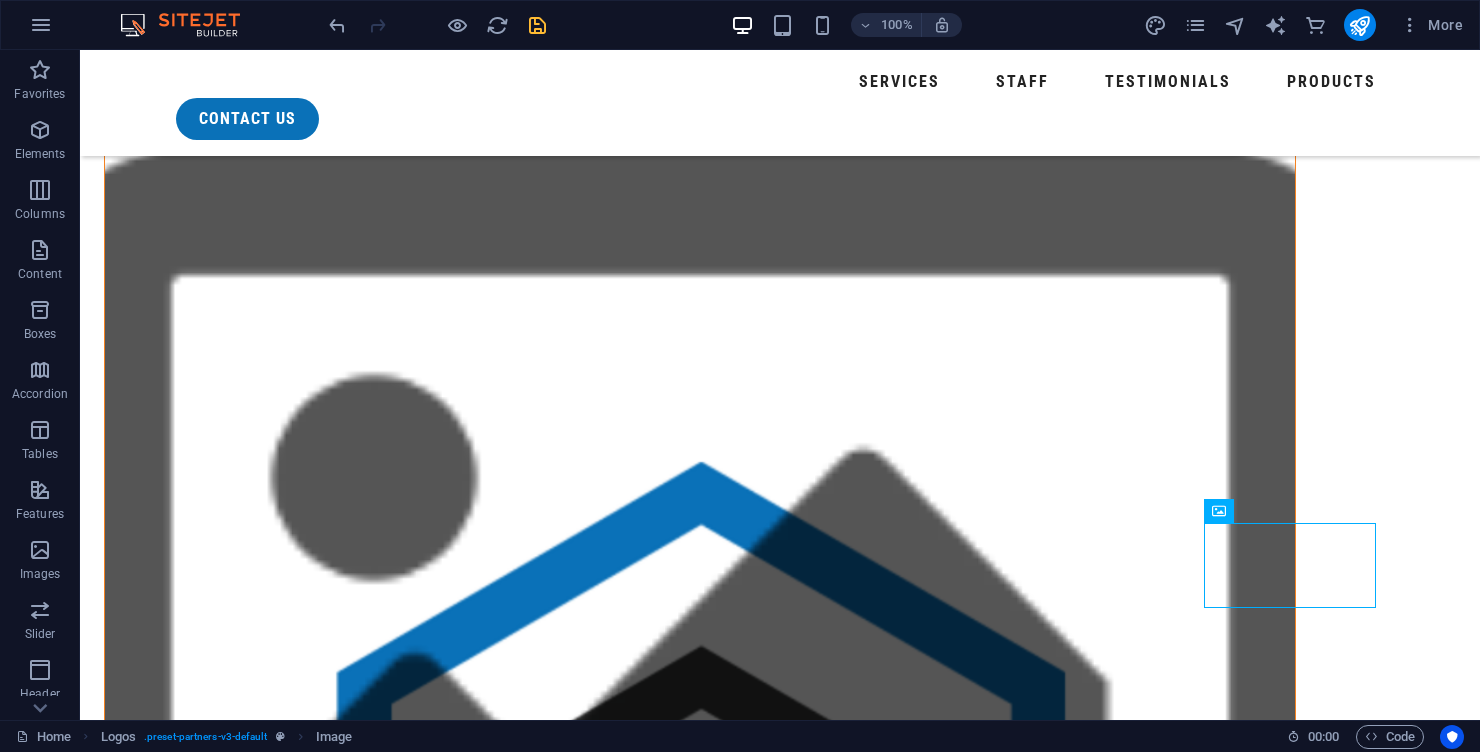 click at bounding box center (537, 25) 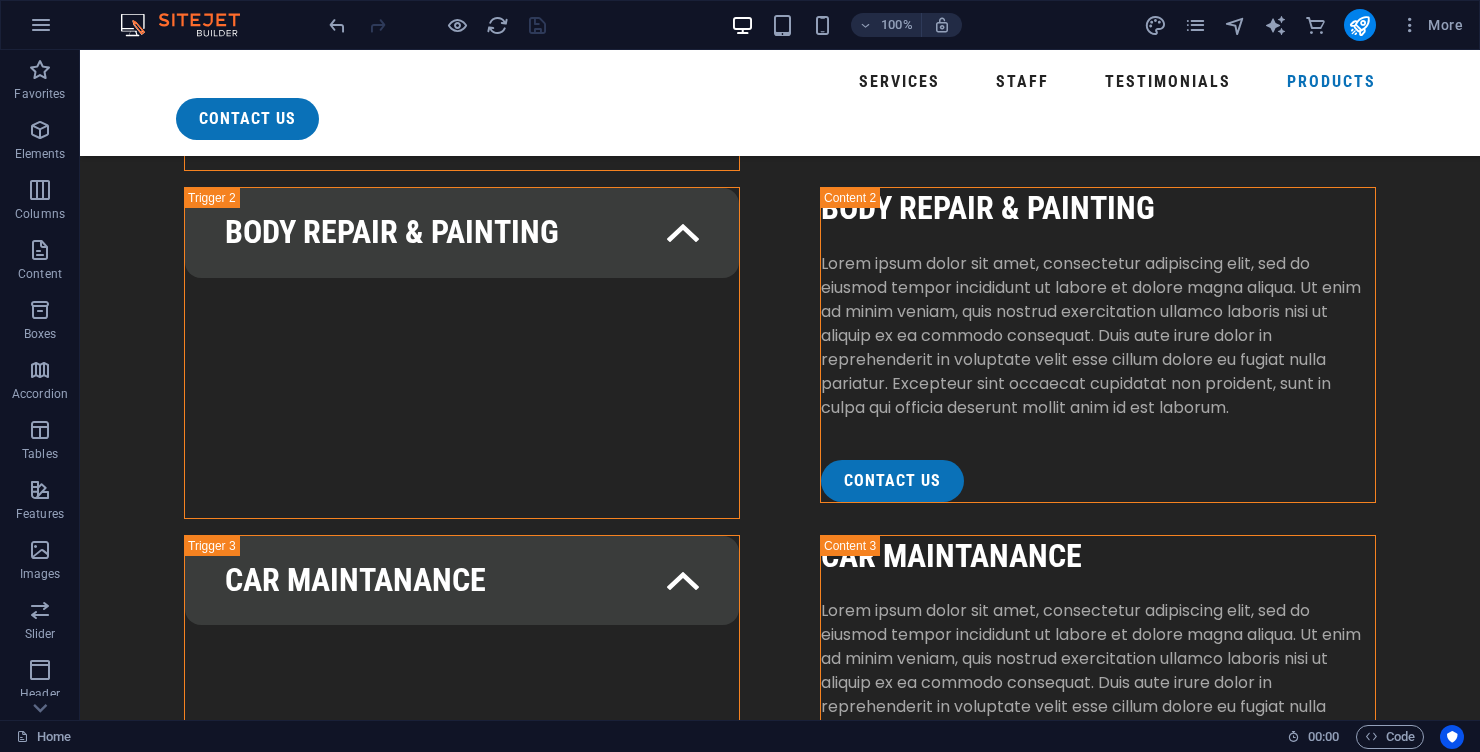 scroll, scrollTop: 6782, scrollLeft: 0, axis: vertical 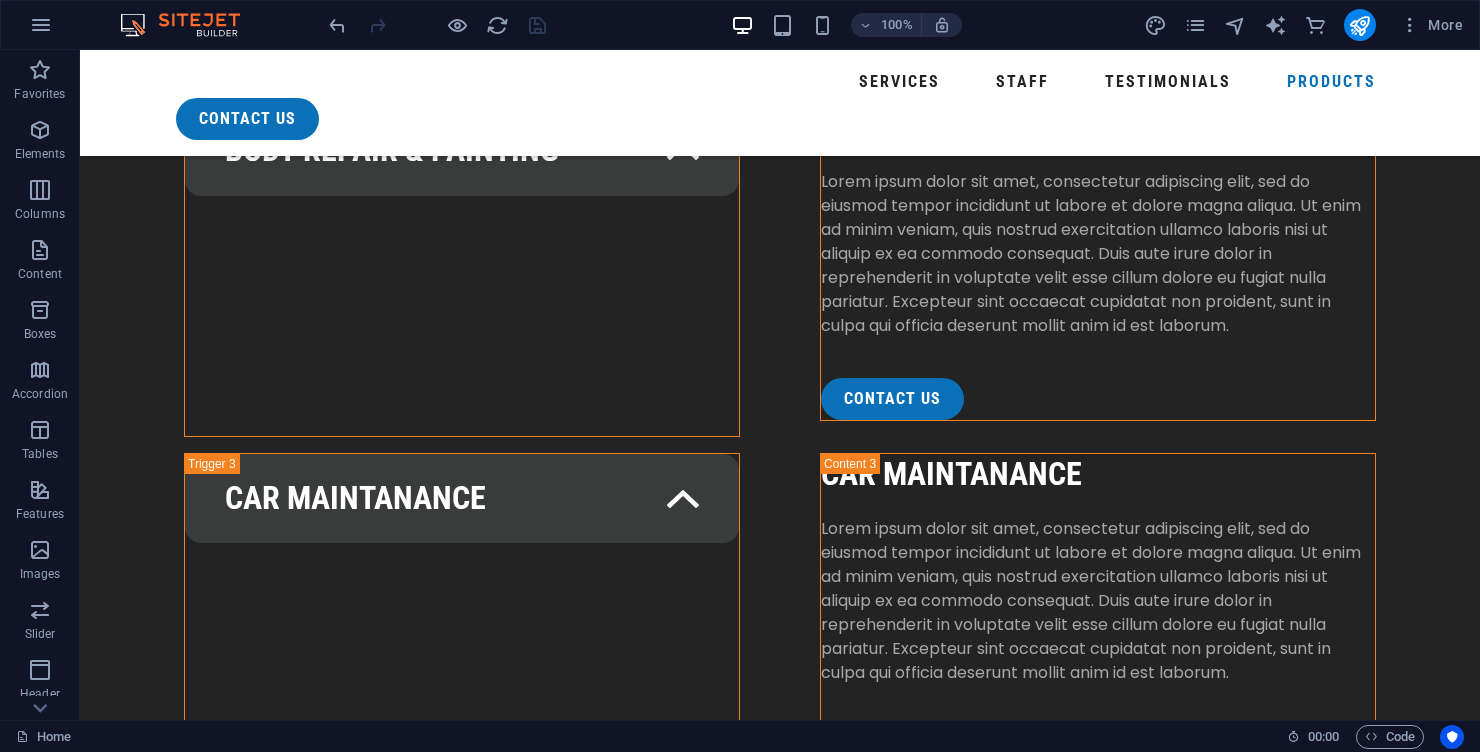 click on "Lorem ipsum dolor sit amet, consectetuer adipiscing elit. Aenean commodo ligula eget dolor. Lorem ipsum dolor sit amet." at bounding box center [292, 8706] 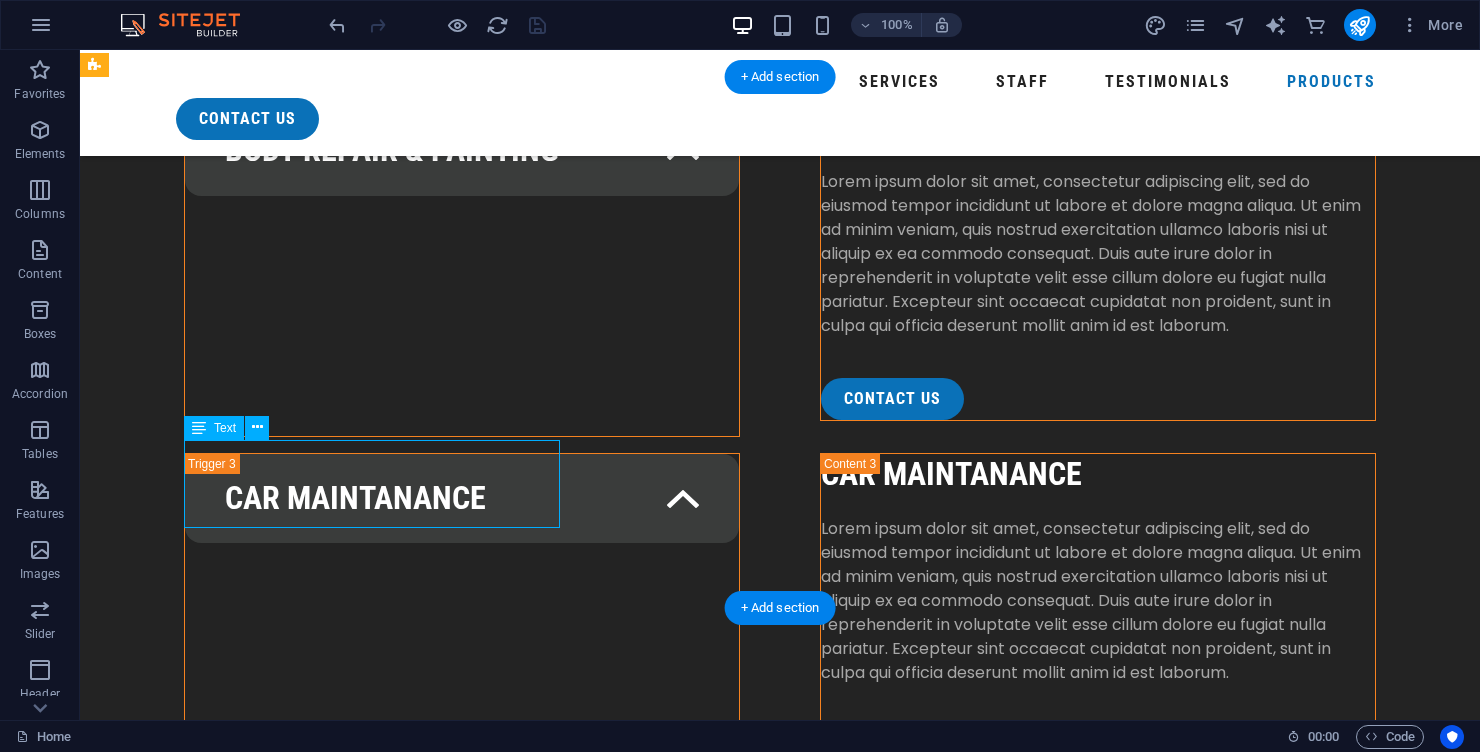 click on "Lorem ipsum dolor sit amet, consectetuer adipiscing elit. Aenean commodo ligula eget dolor. Lorem ipsum dolor sit amet." at bounding box center [292, 8706] 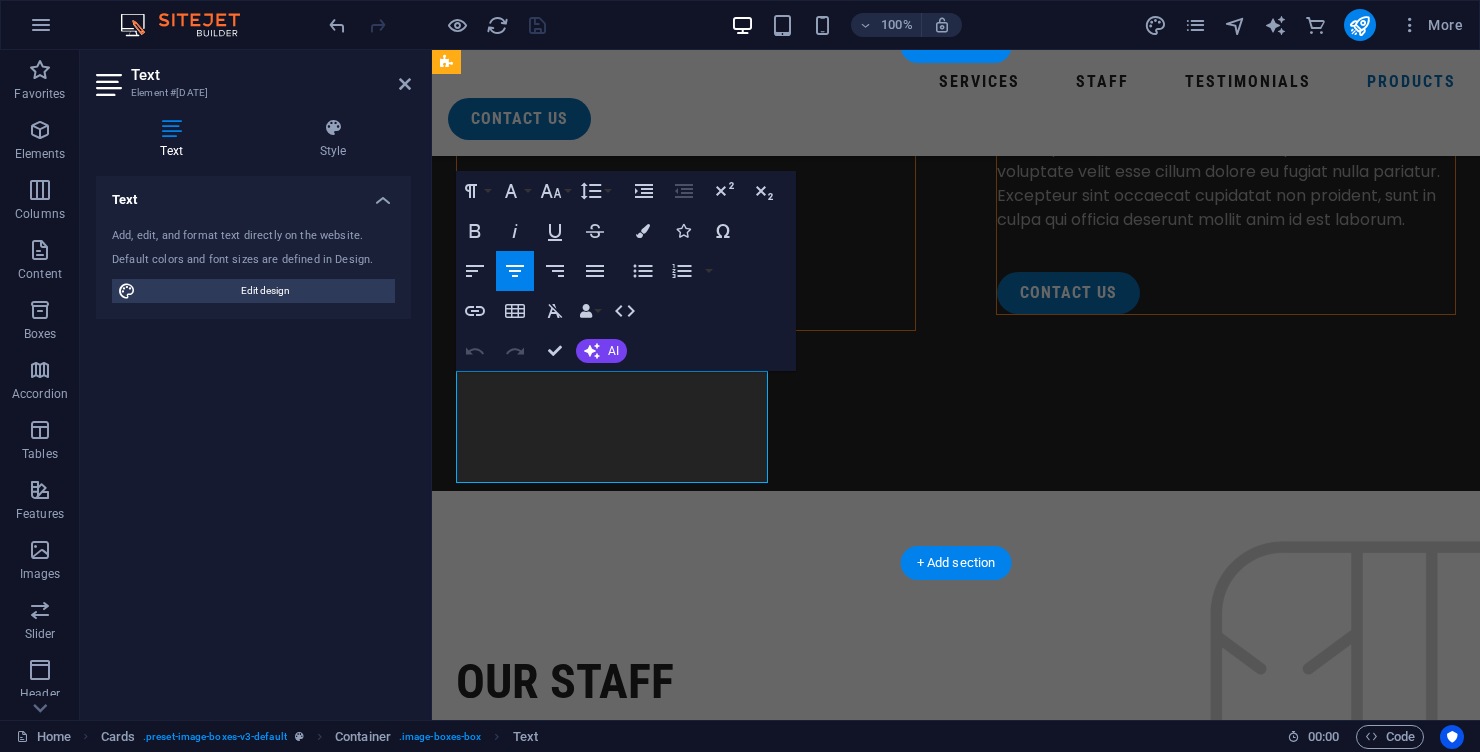 click on "Headline Lorem ipsum dolor sit amet, consectetuer adipiscing elit. Aenean commodo ligula eget dolor. Lorem ipsum dolor sit amet. Headline Lorem ipsum dolor sit amet, consectetuer adipiscing elit. Aenean commodo ligula eget dolor. Lorem ipsum dolor sit amet. Headline Lorem ipsum dolor sit amet, consectetuer adipiscing elit. Aenean commodo ligula eget dolor. Lorem ipsum dolor sit amet." at bounding box center [956, 7595] 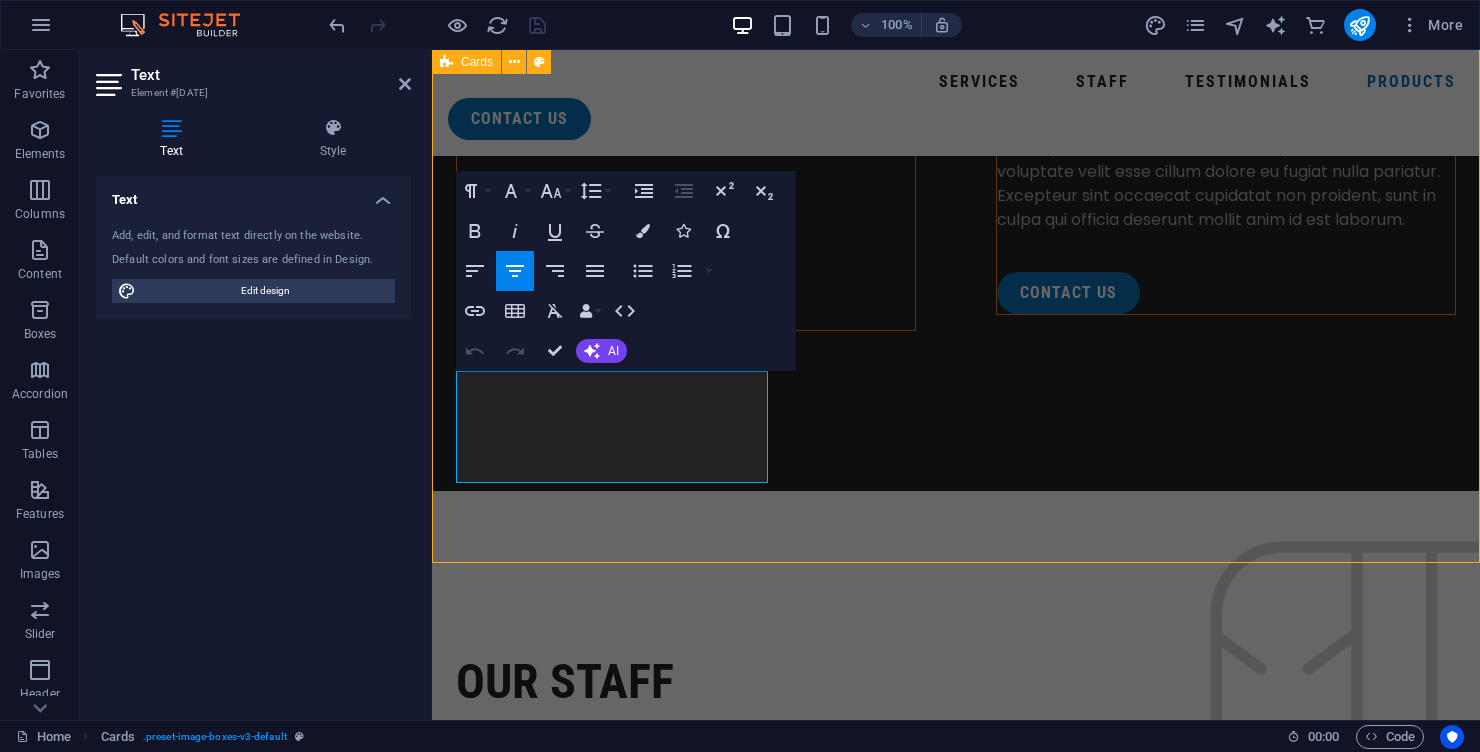 scroll, scrollTop: 7015, scrollLeft: 0, axis: vertical 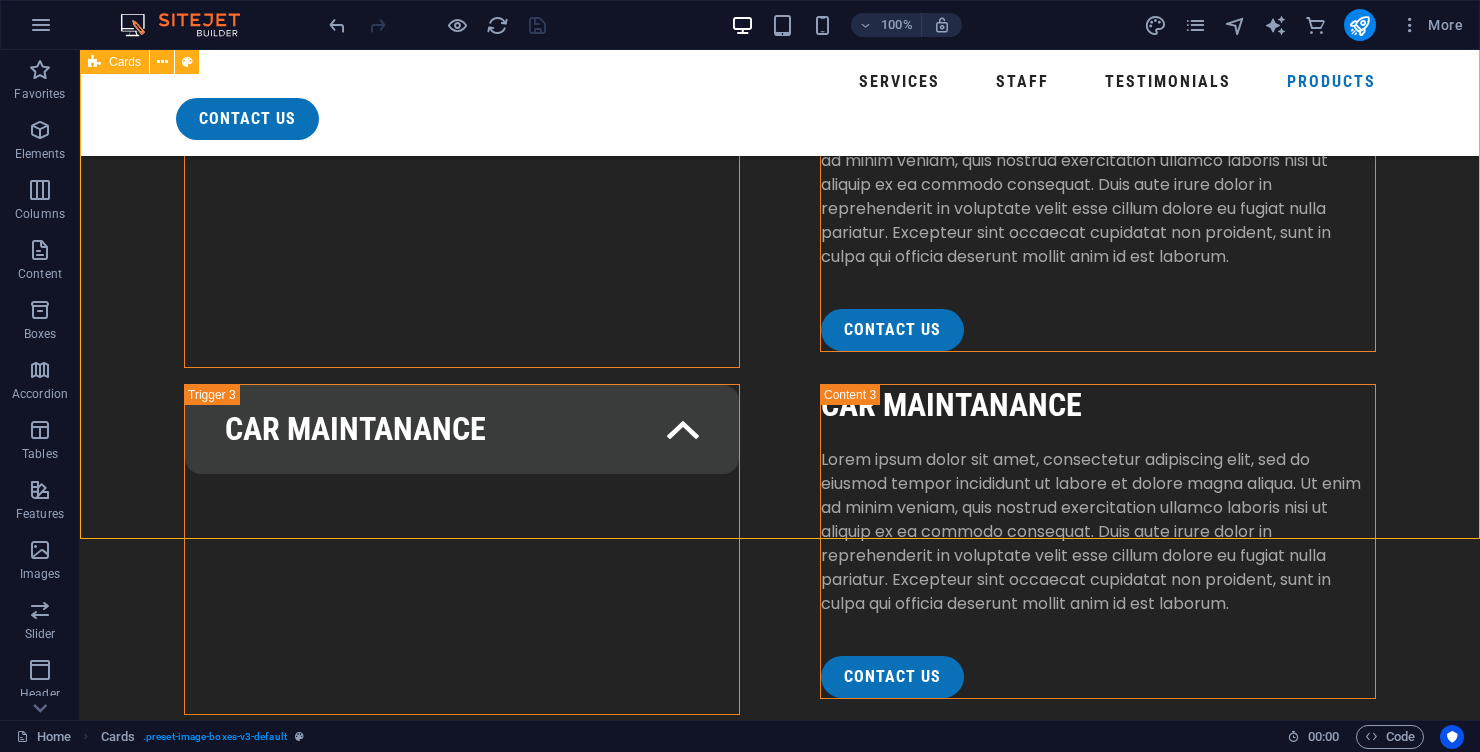 click on "Headline" at bounding box center (292, 8565) 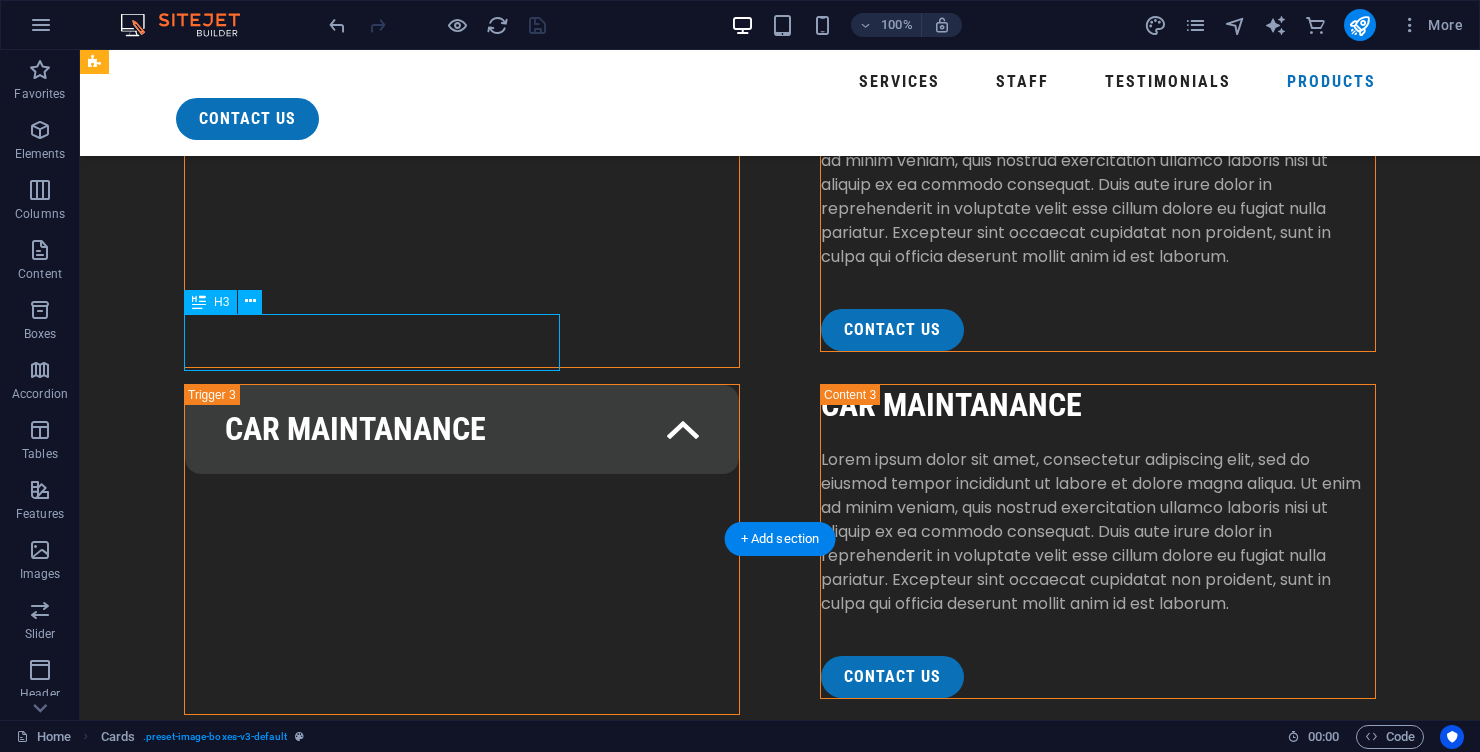 click on "Headline" at bounding box center (292, 8565) 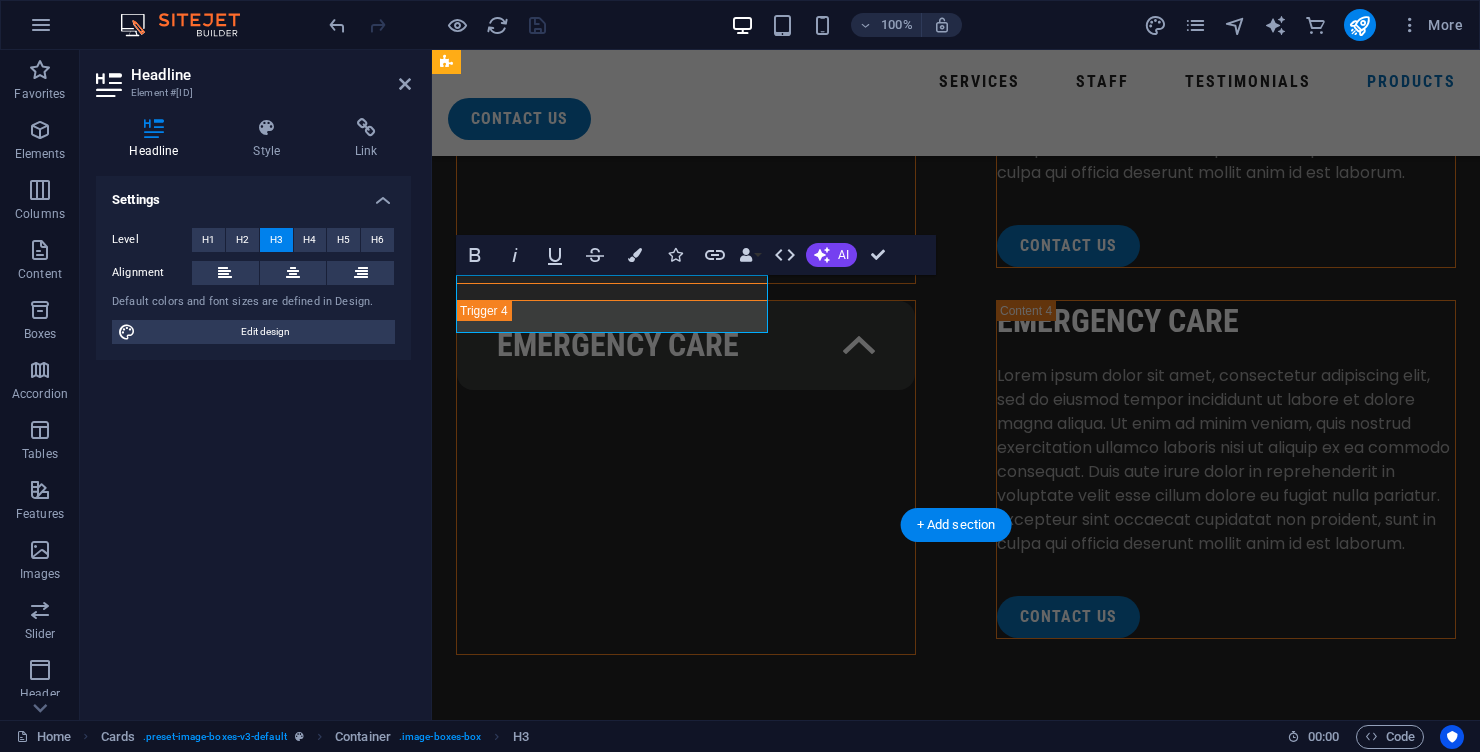 scroll, scrollTop: 7377, scrollLeft: 0, axis: vertical 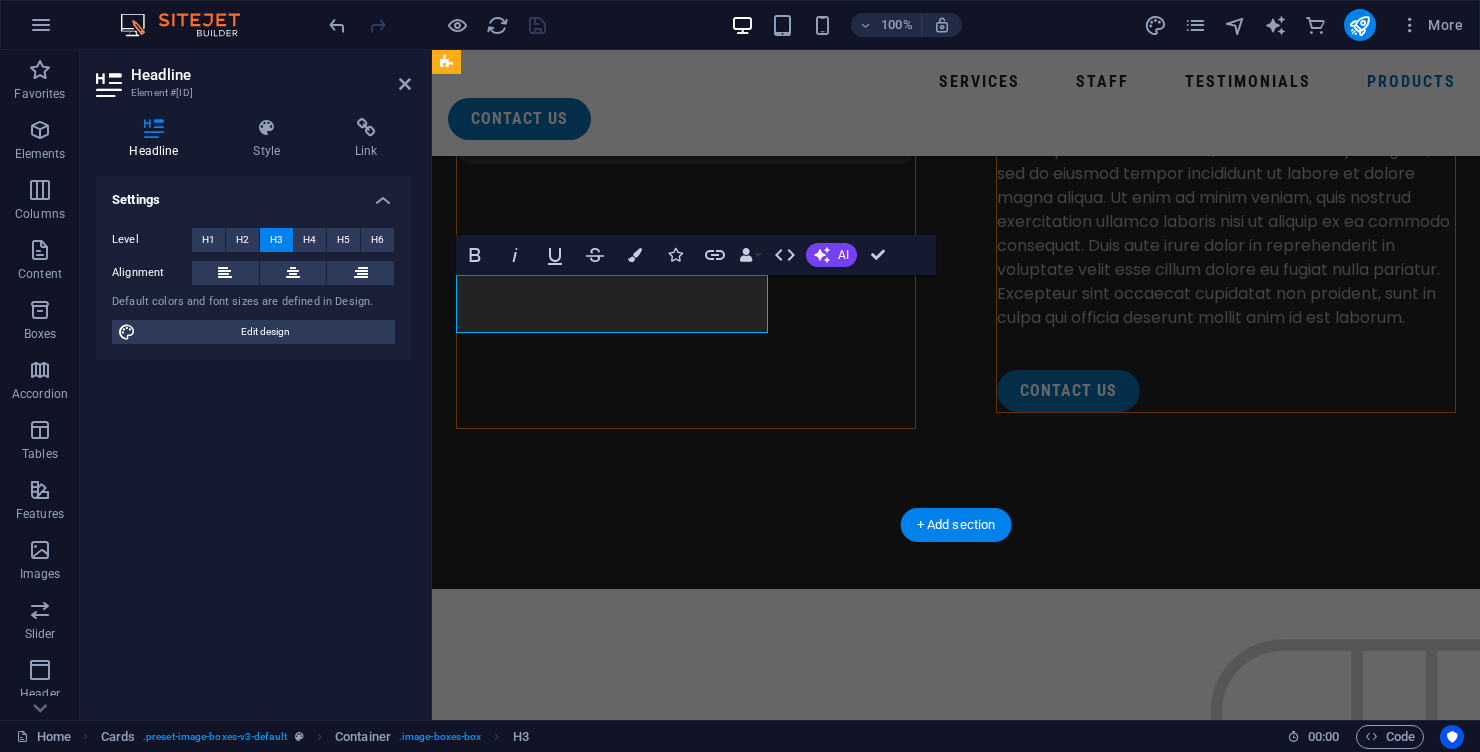 click on "Lorem ipsum dolor sit amet, consectetuer adipiscing elit. Aenean commodo ligula eget dolor. Lorem ipsum dolor sit amet." at bounding box center (612, 7443) 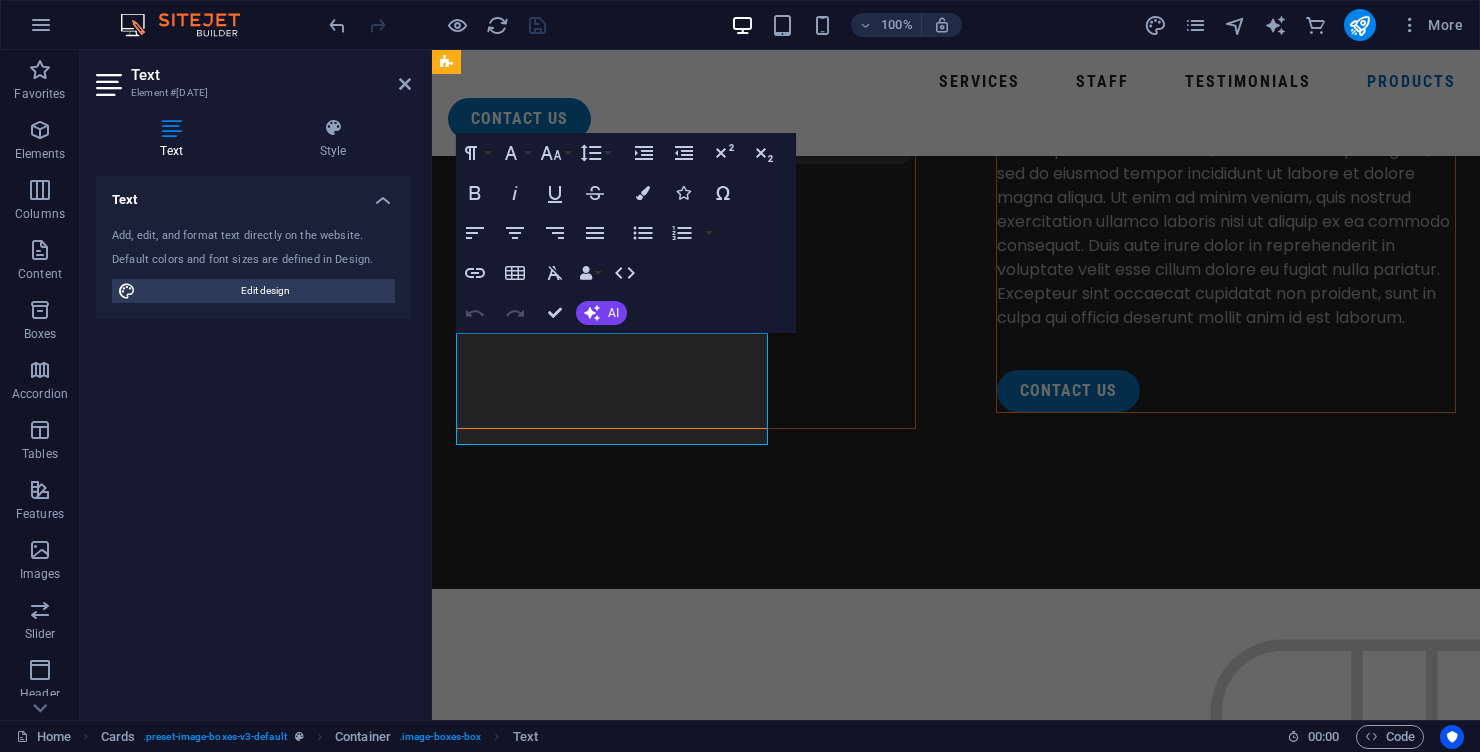 click on "Lorem ipsum dolor sit amet, consectetuer adipiscing elit. Aenean commodo ligula eget dolor. Lorem ipsum dolor sit amet." at bounding box center [612, 7435] 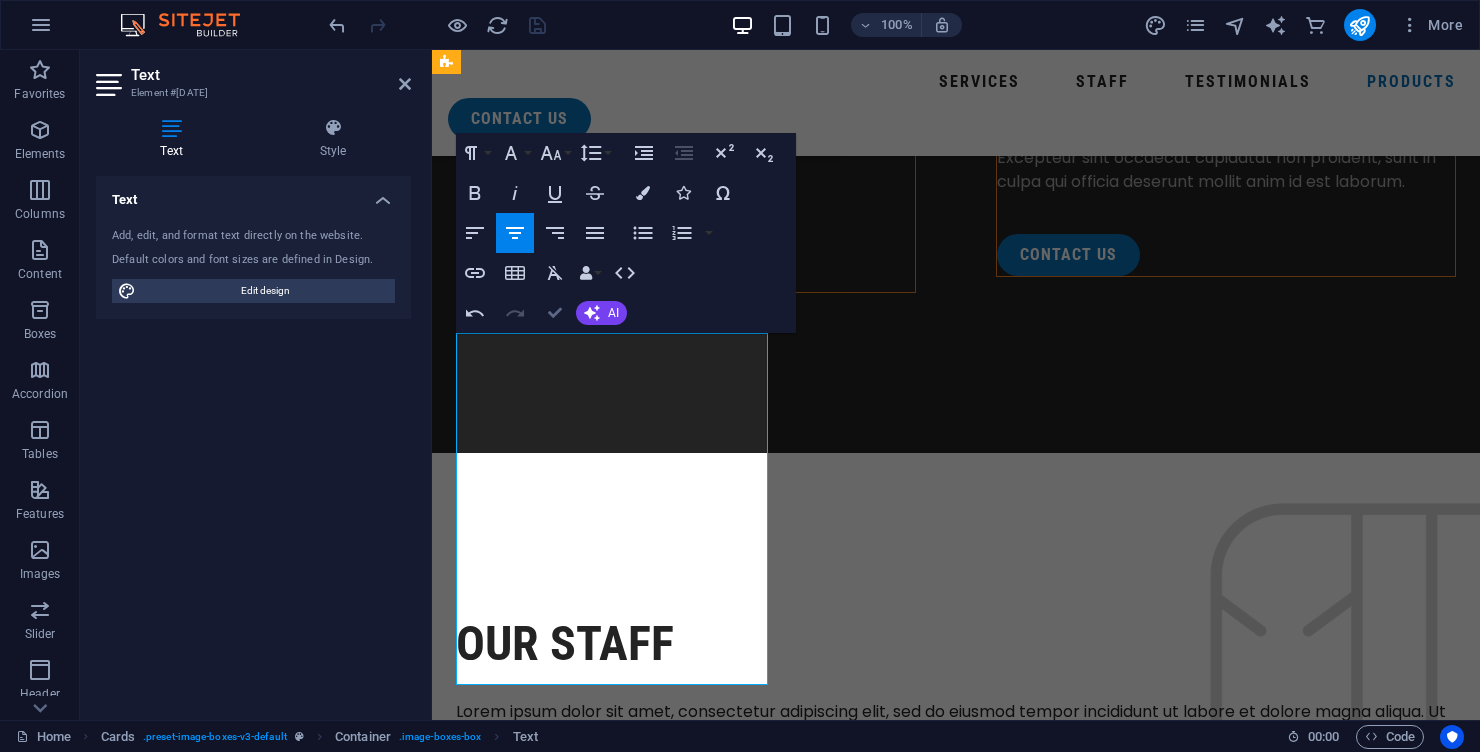 scroll, scrollTop: 7053, scrollLeft: 0, axis: vertical 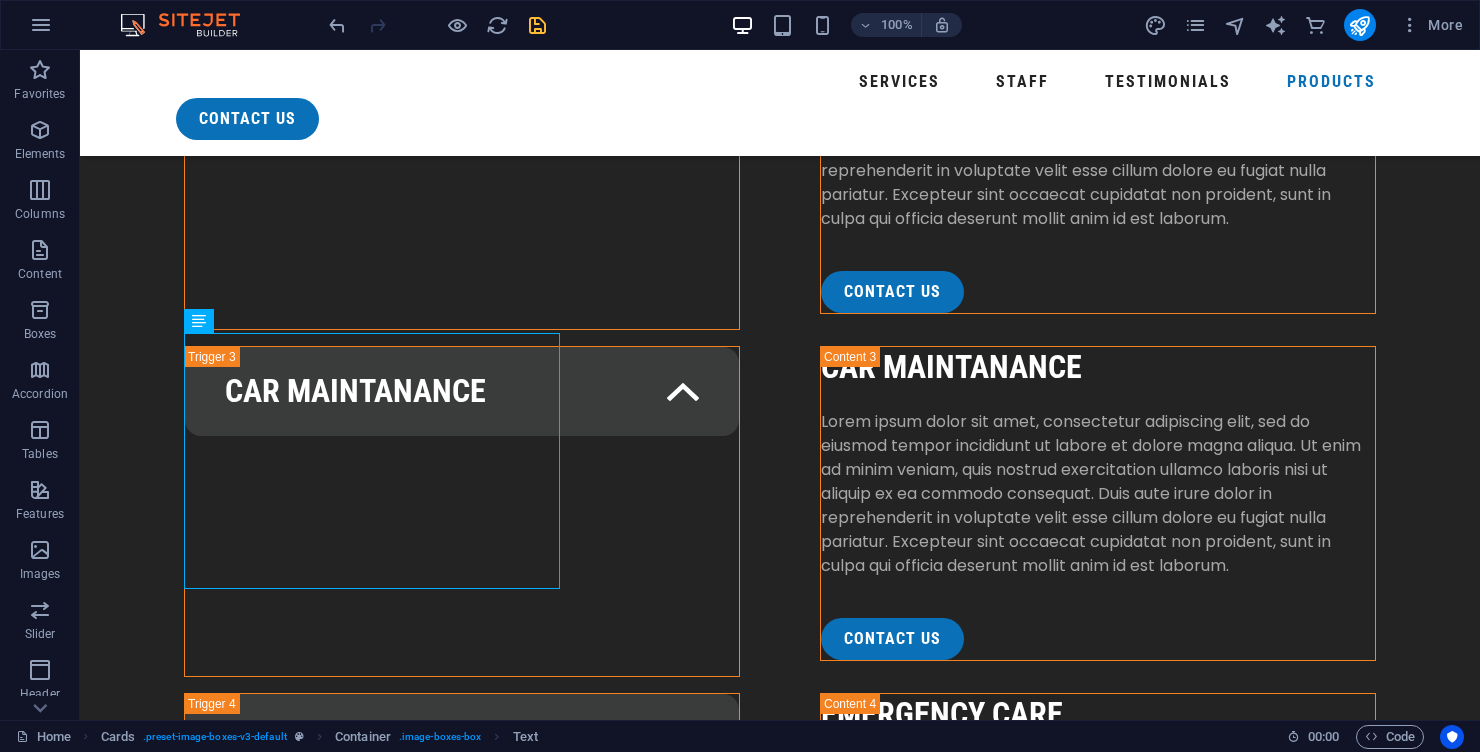 click at bounding box center (292, 8385) 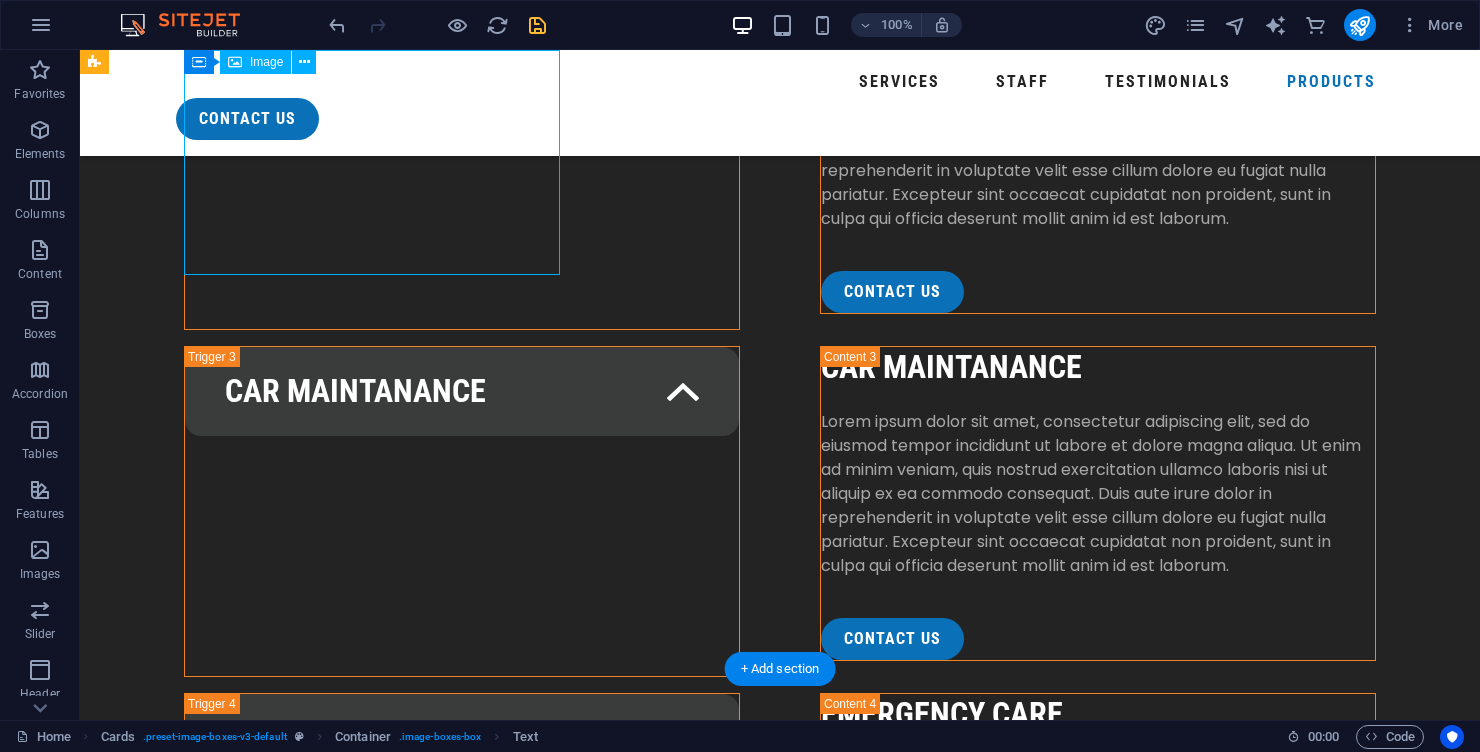 click at bounding box center (292, 8385) 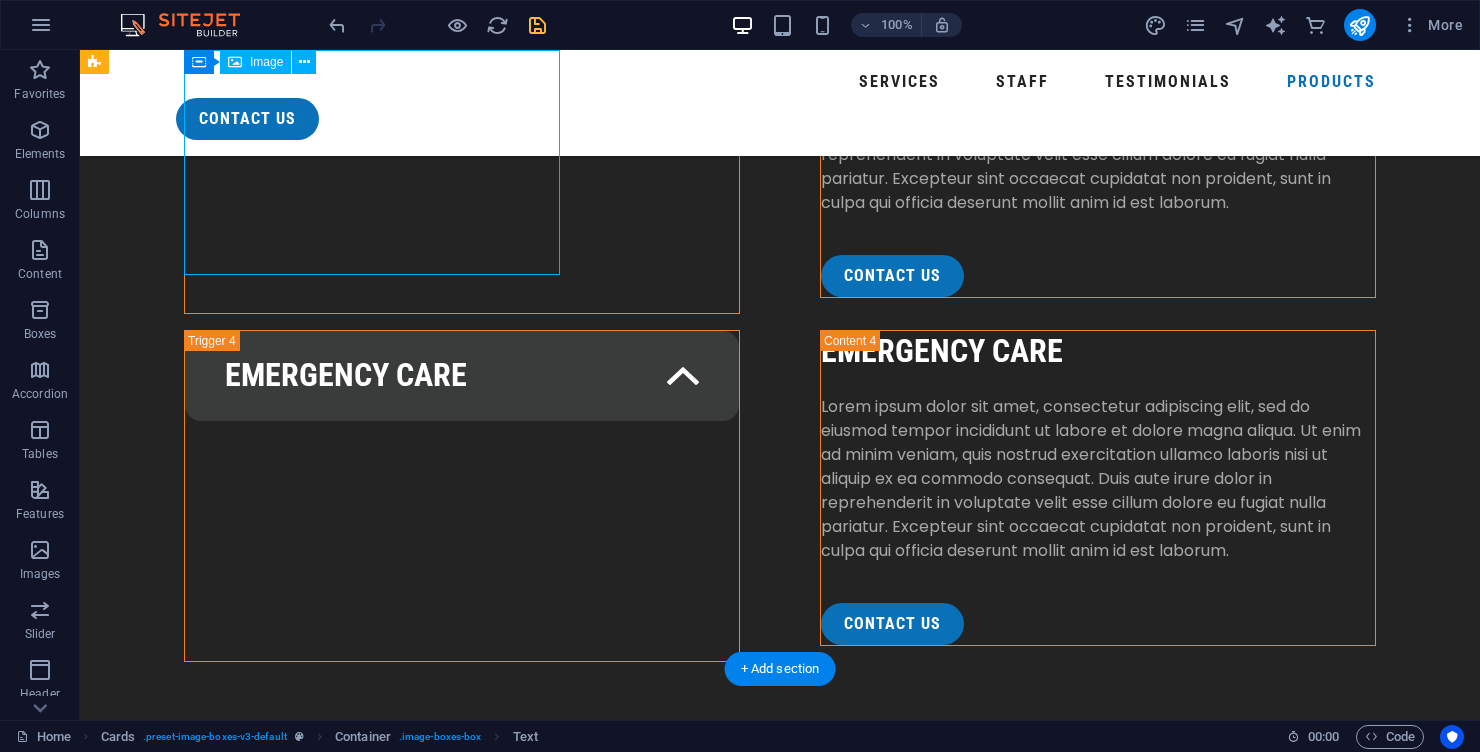 select on "%" 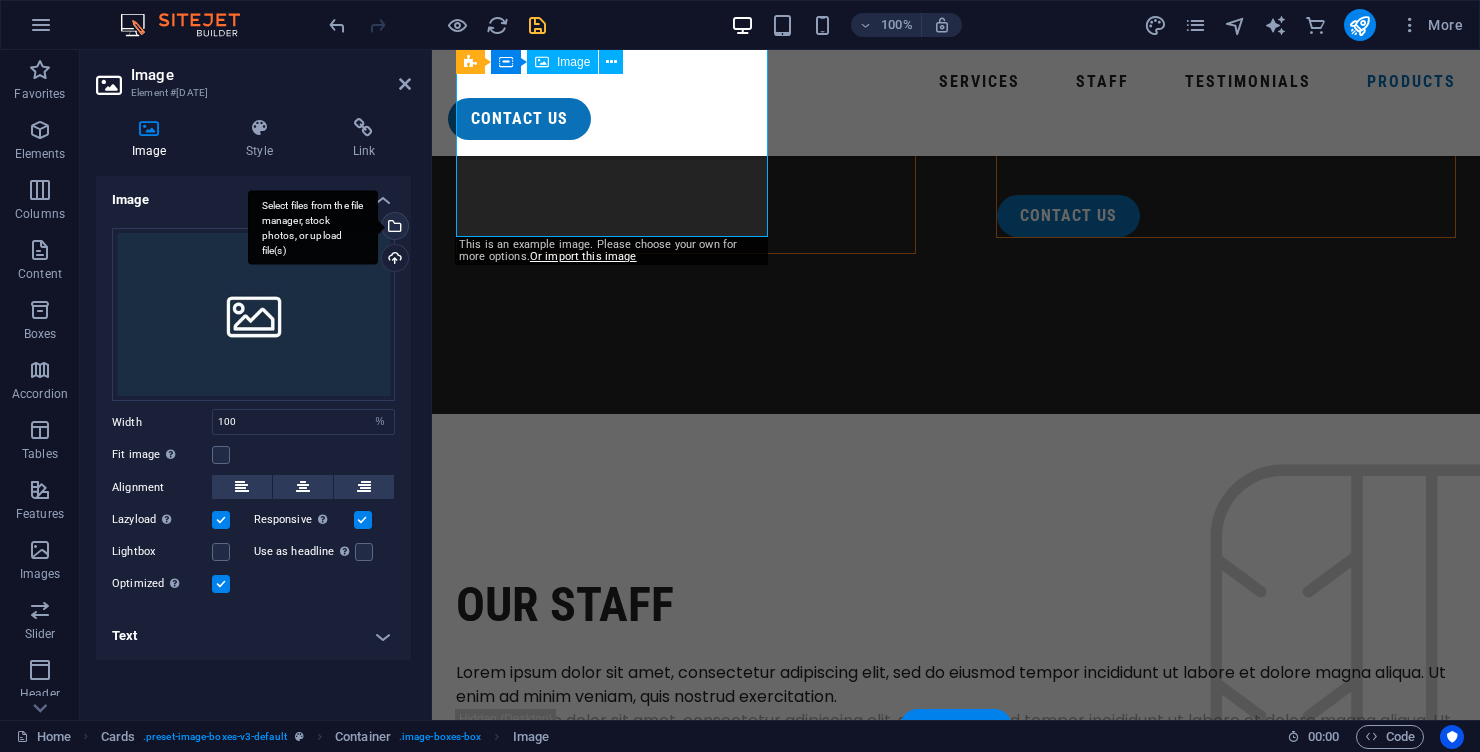 click on "Select files from the file manager, stock photos, or upload file(s)" at bounding box center (313, 227) 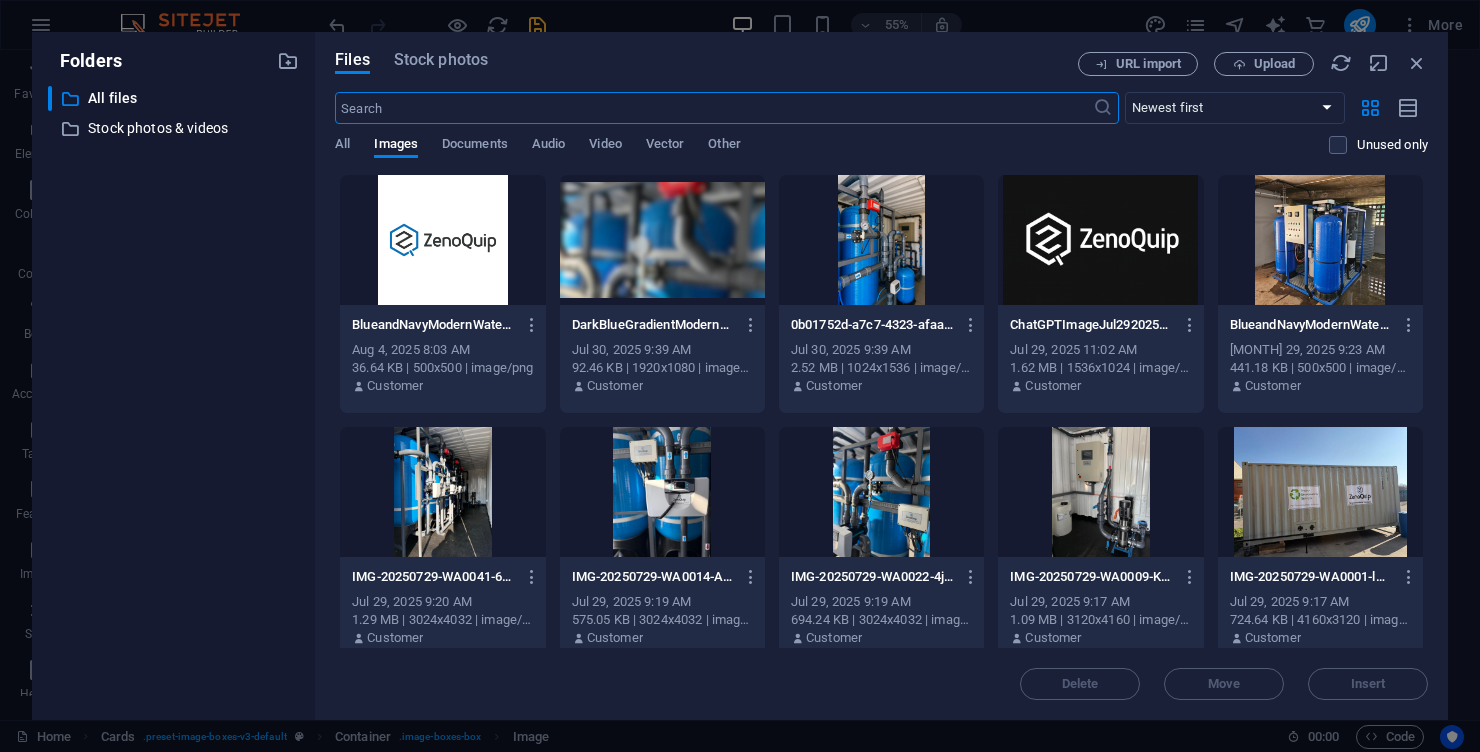 scroll, scrollTop: 7386, scrollLeft: 0, axis: vertical 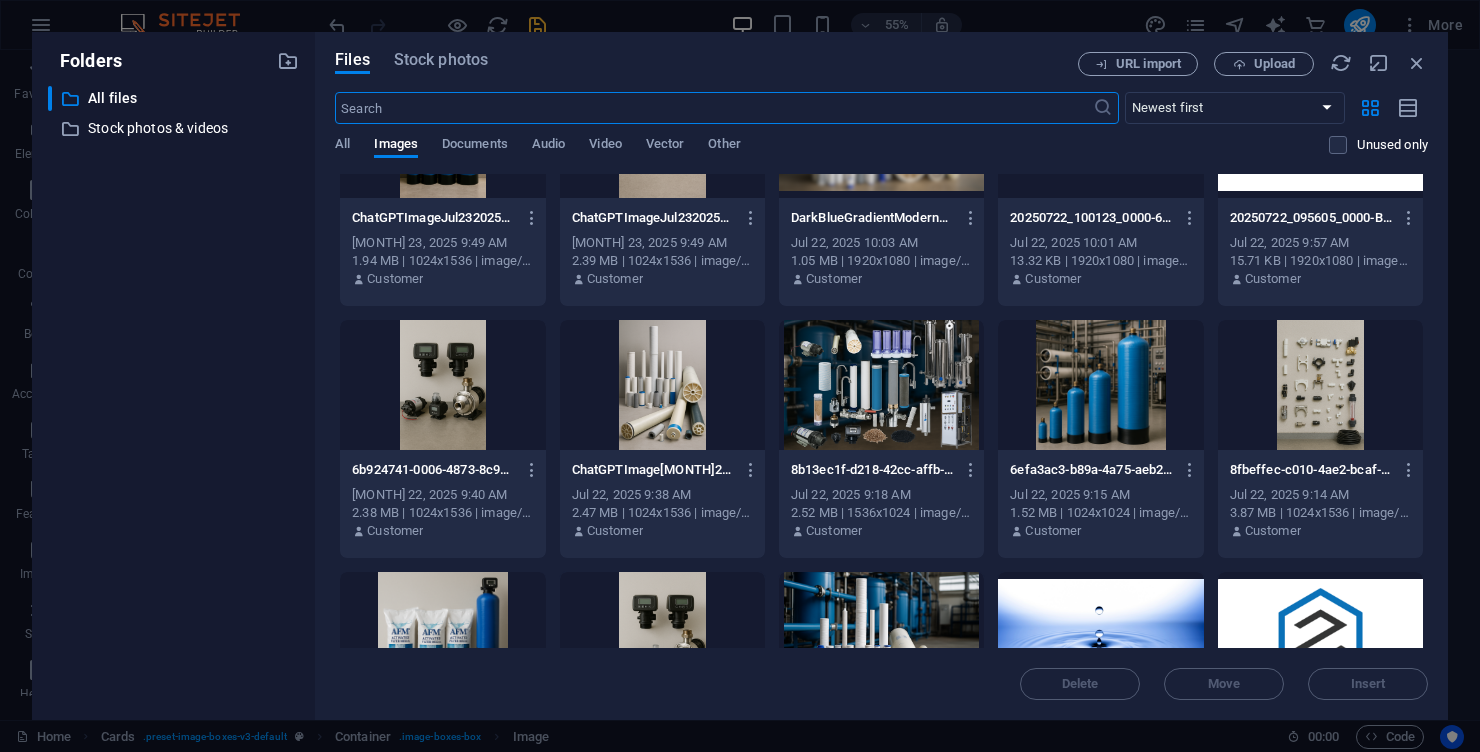 click at bounding box center [1320, 385] 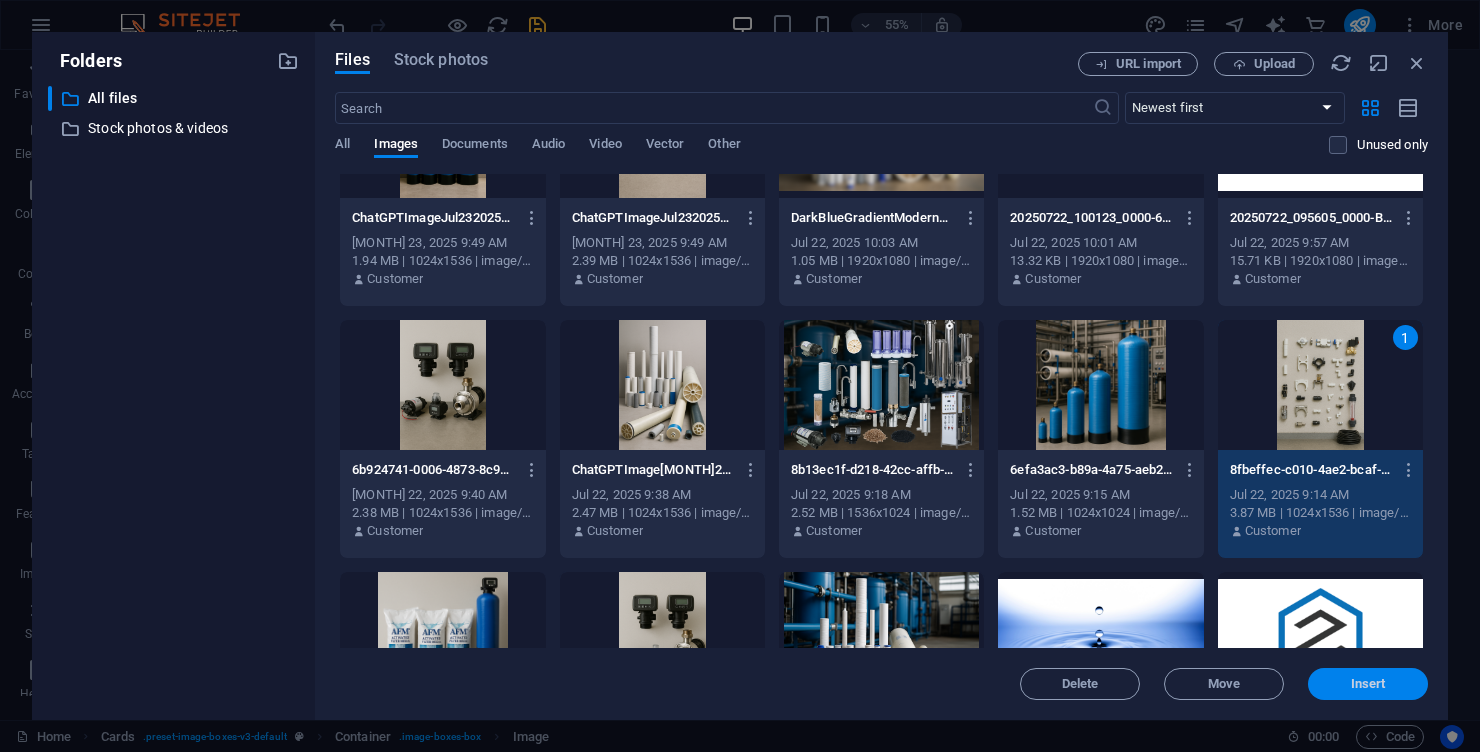click on "Insert" at bounding box center [1368, 684] 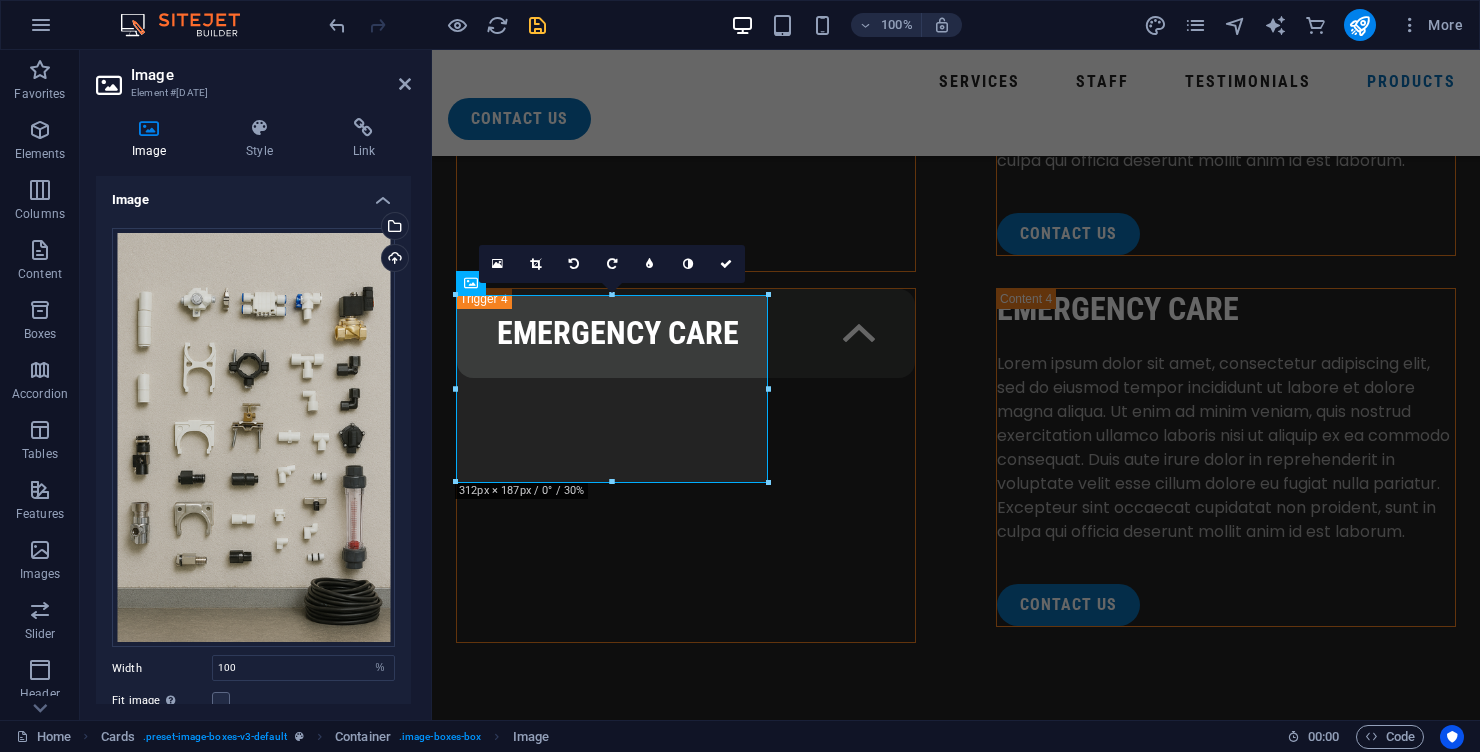 scroll, scrollTop: 7156, scrollLeft: 0, axis: vertical 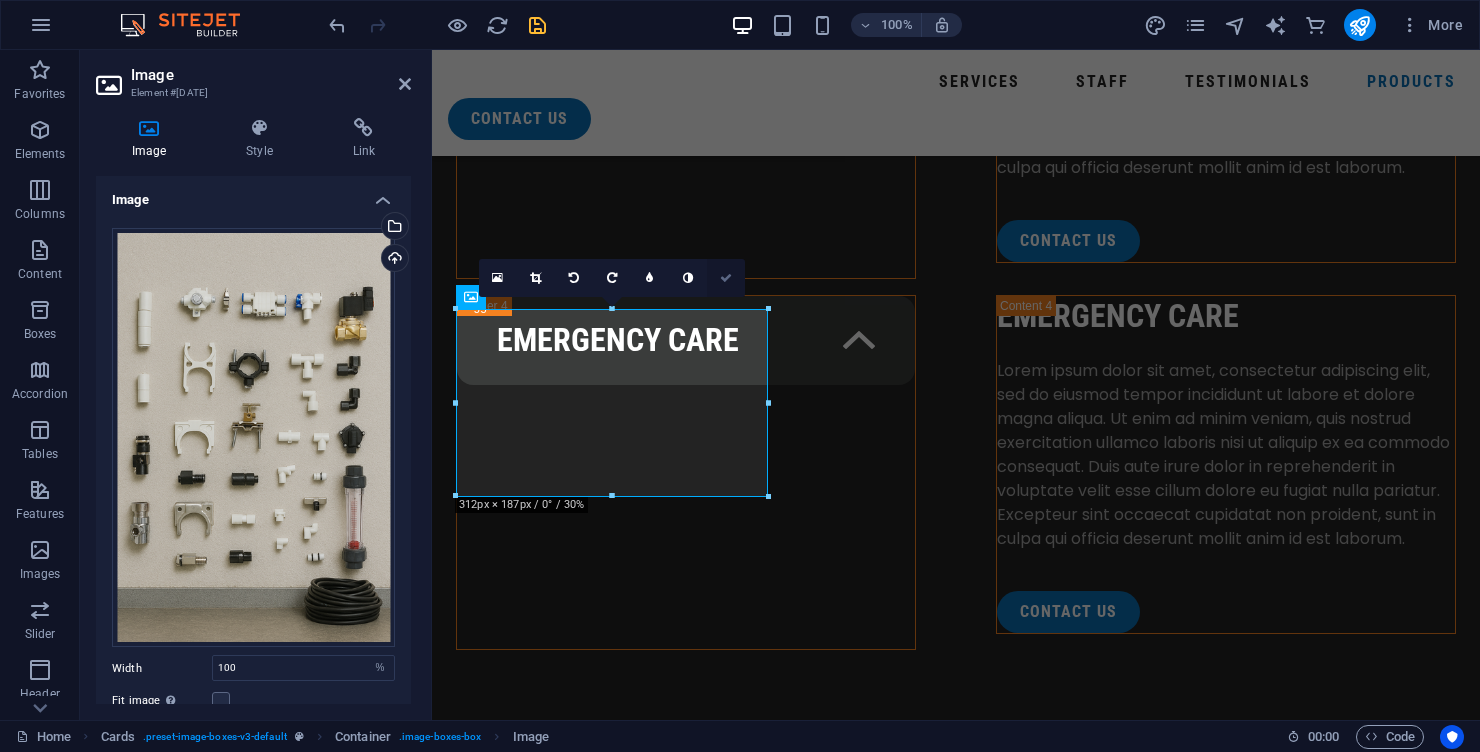 click at bounding box center [726, 278] 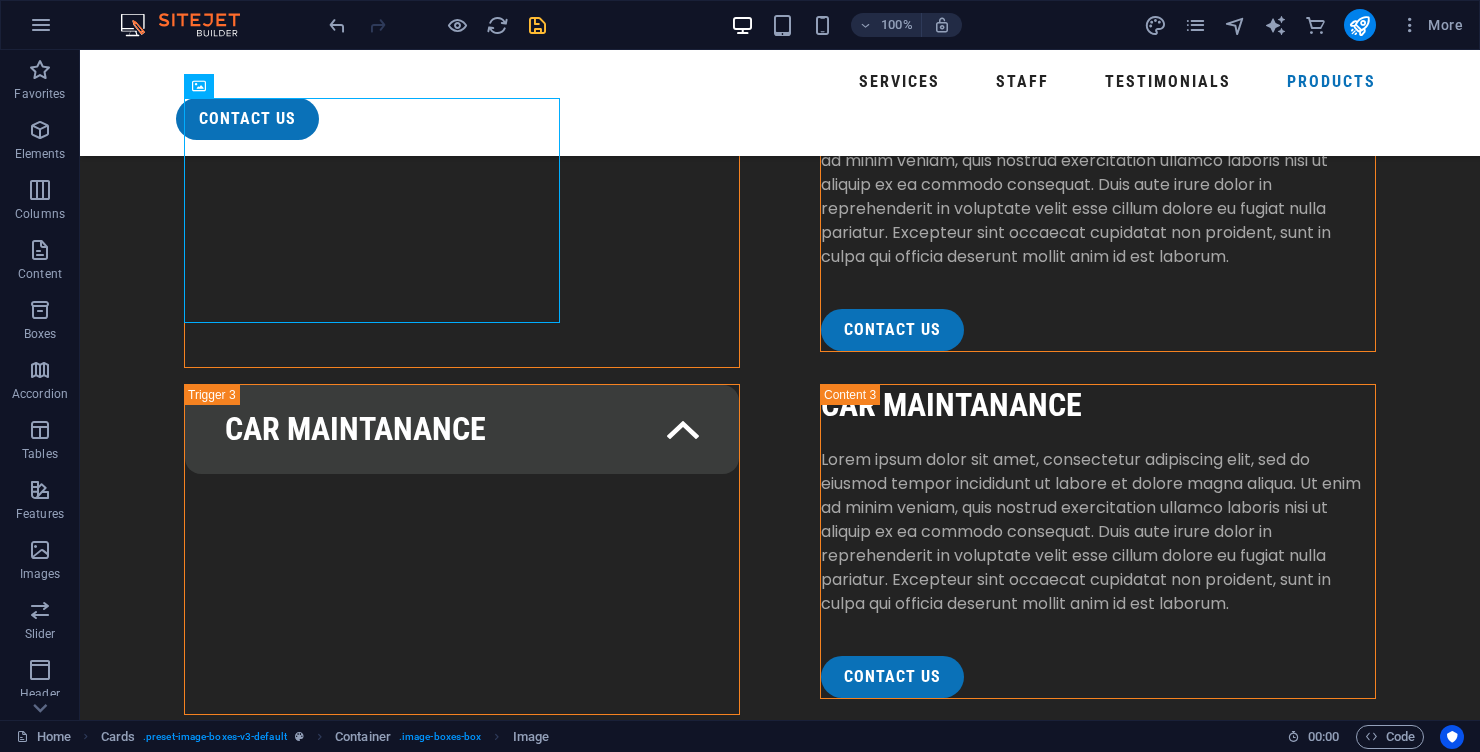 scroll, scrollTop: 6998, scrollLeft: 0, axis: vertical 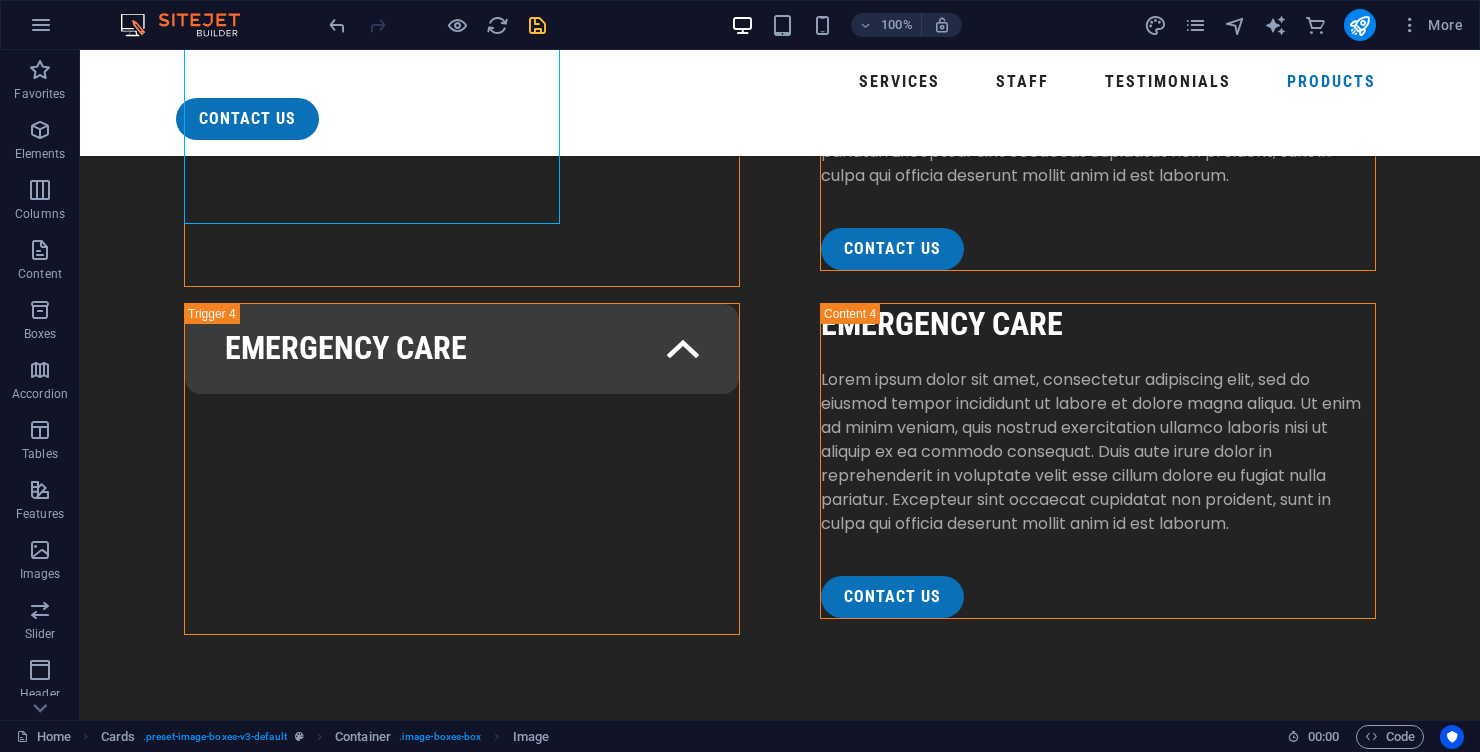 click on "Headline" at bounding box center (292, 8475) 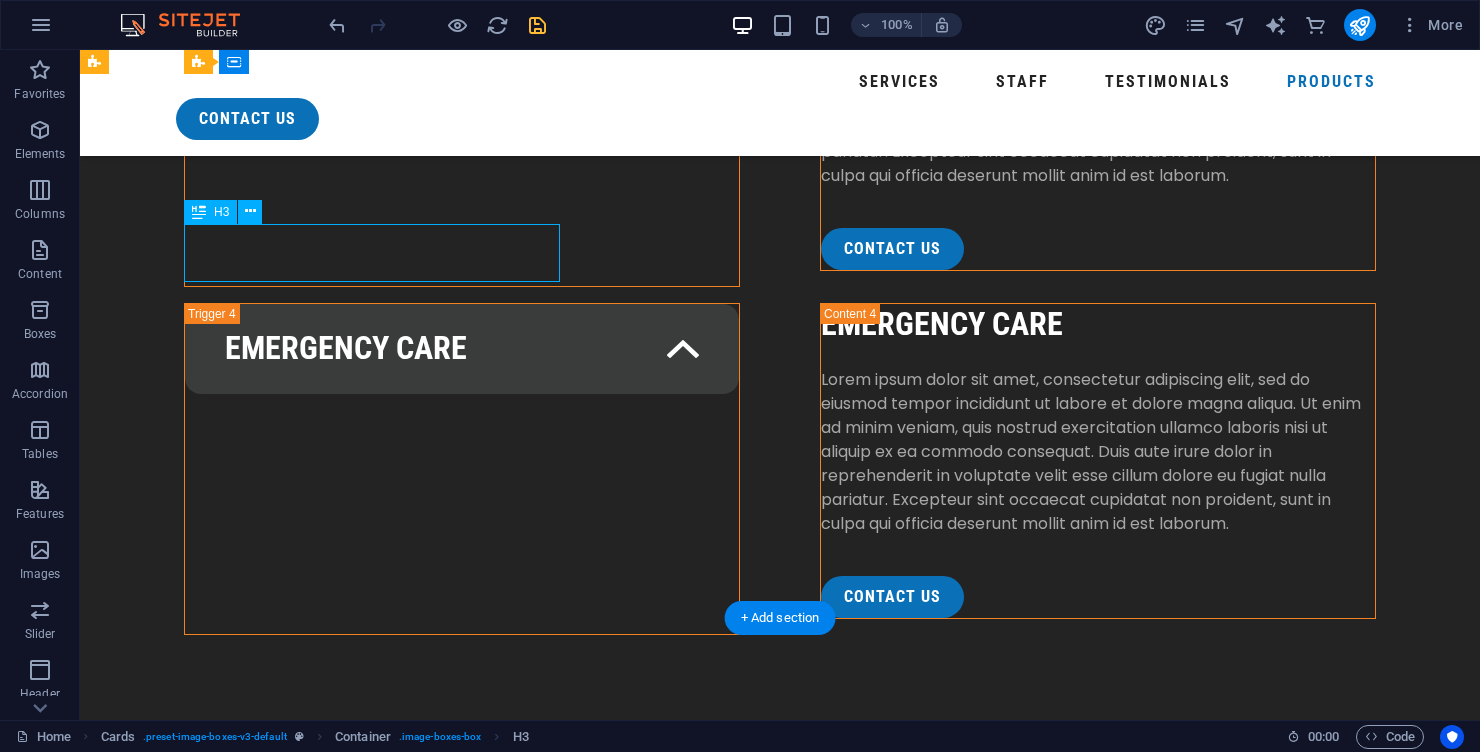 click on "Headline" at bounding box center [292, 8475] 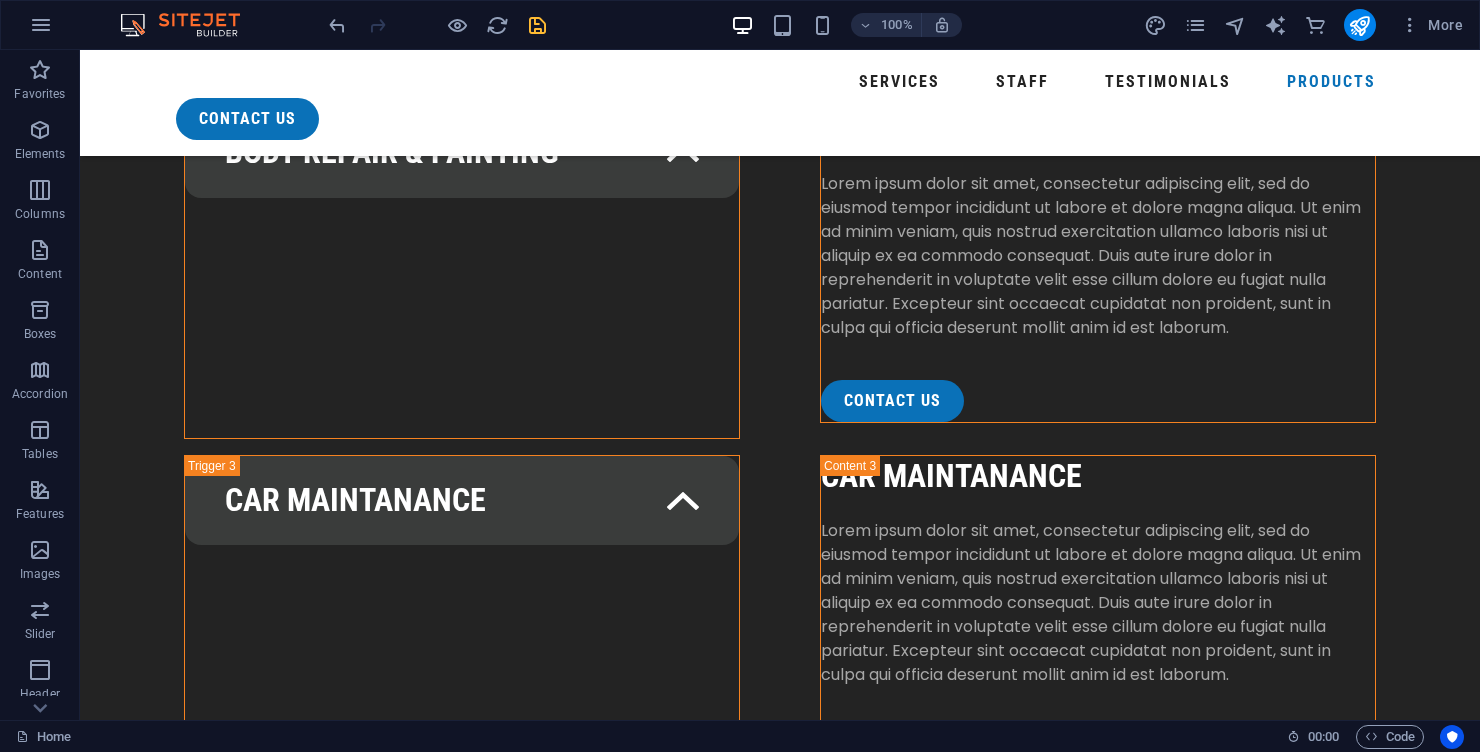 scroll, scrollTop: 6941, scrollLeft: 0, axis: vertical 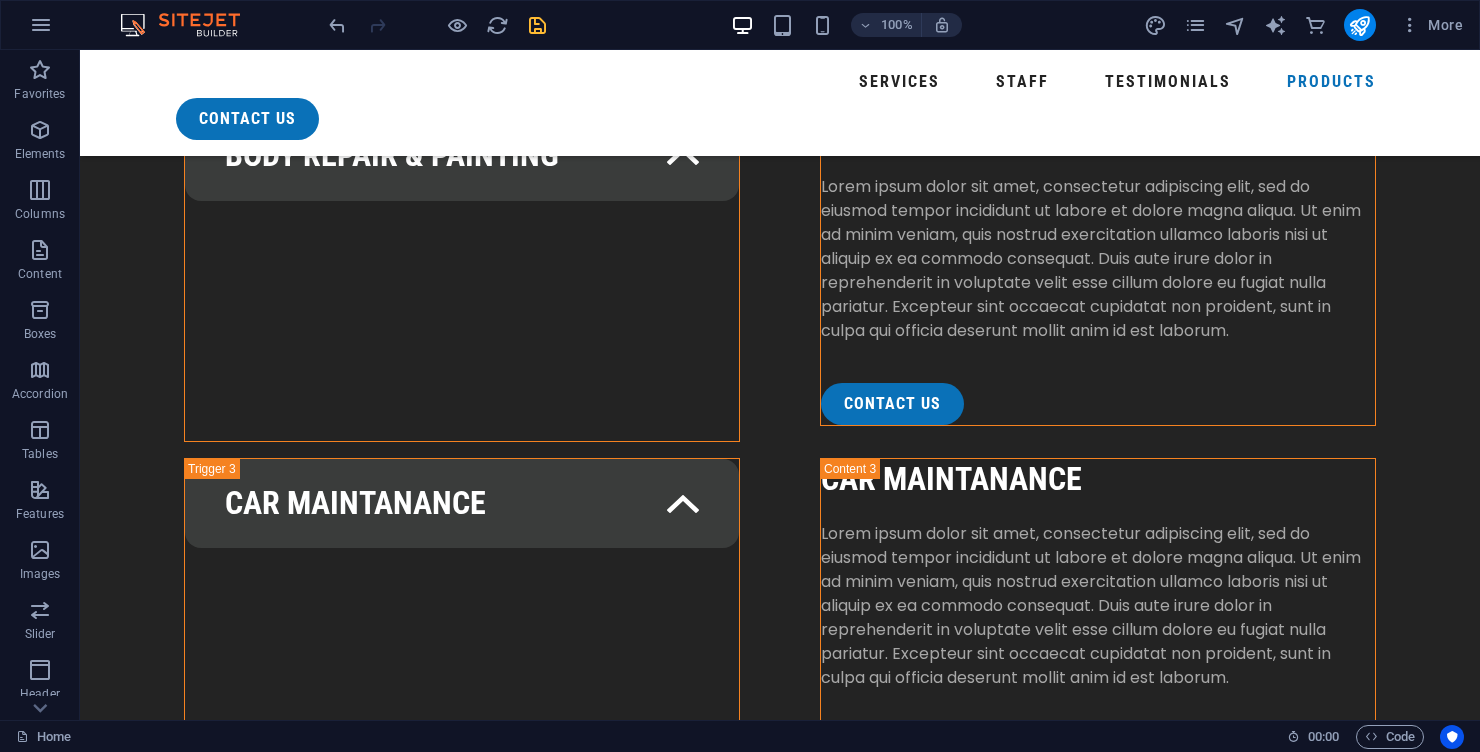 click at bounding box center [292, 9432] 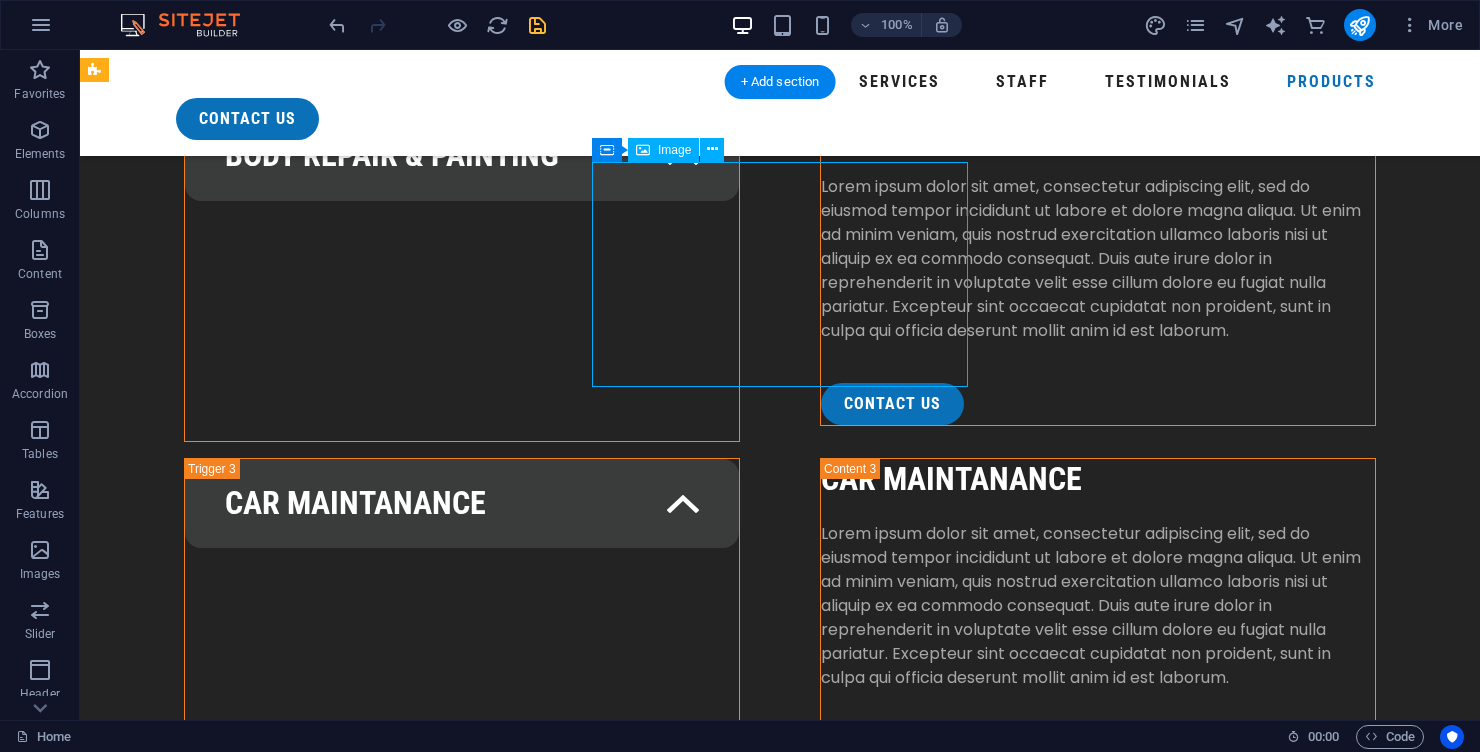click at bounding box center [292, 9432] 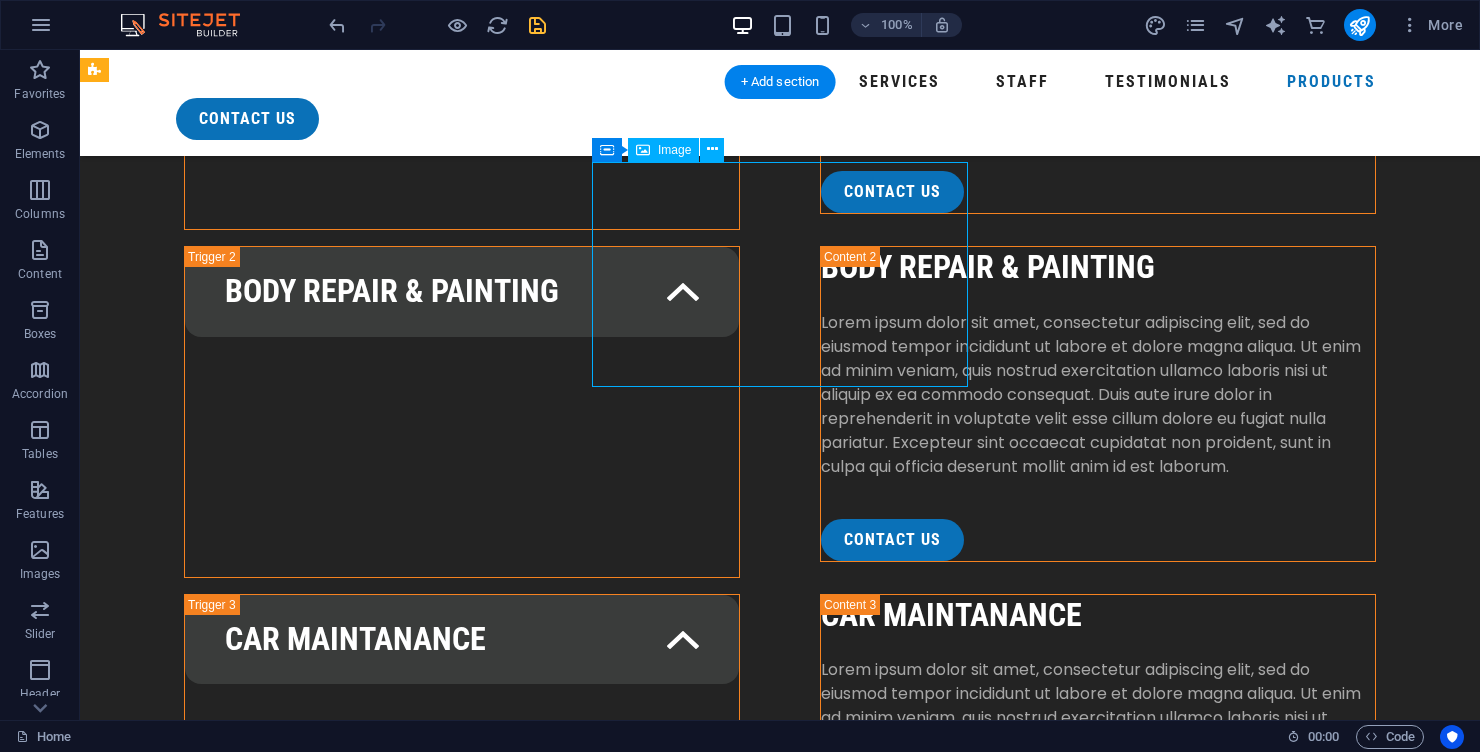 select on "%" 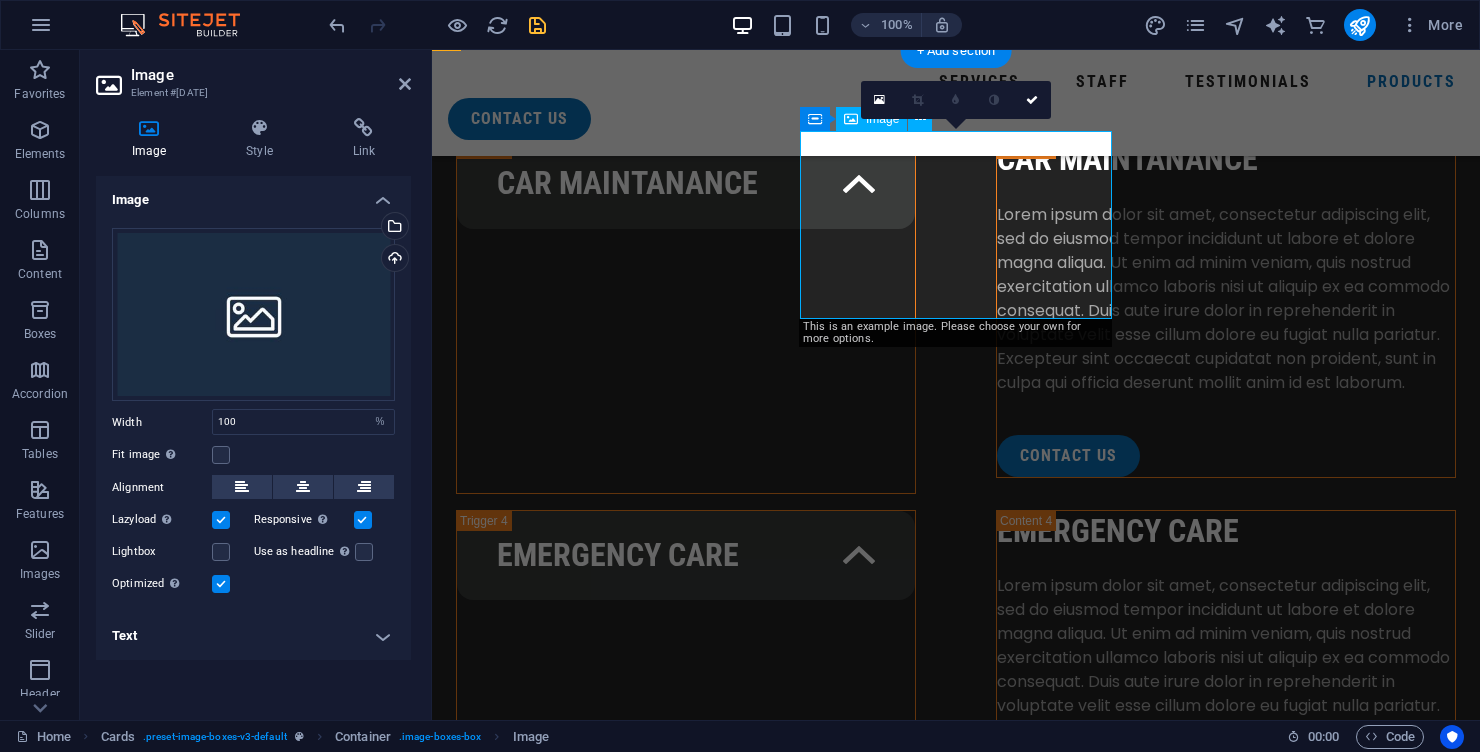 scroll, scrollTop: 7334, scrollLeft: 0, axis: vertical 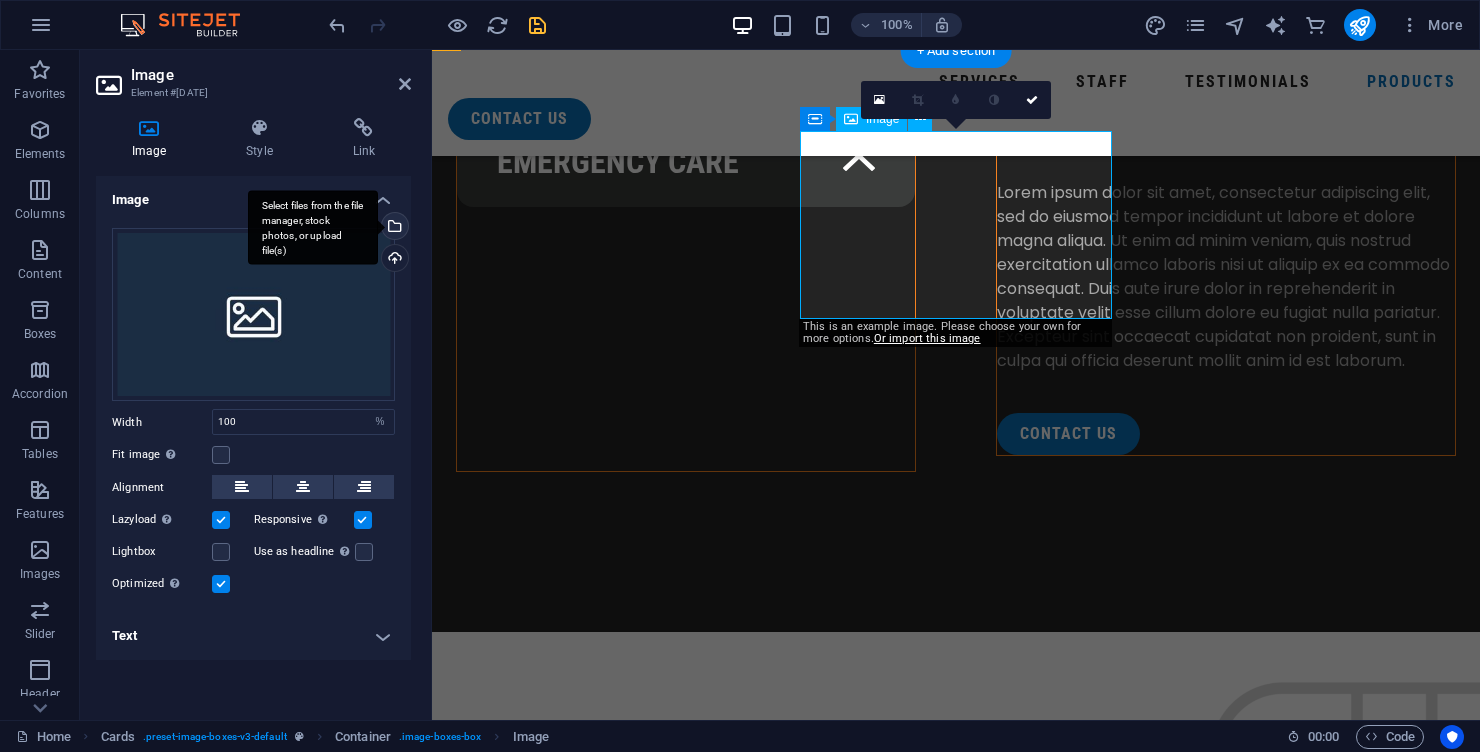 click on "Select files from the file manager, stock photos, or upload file(s)" at bounding box center [313, 227] 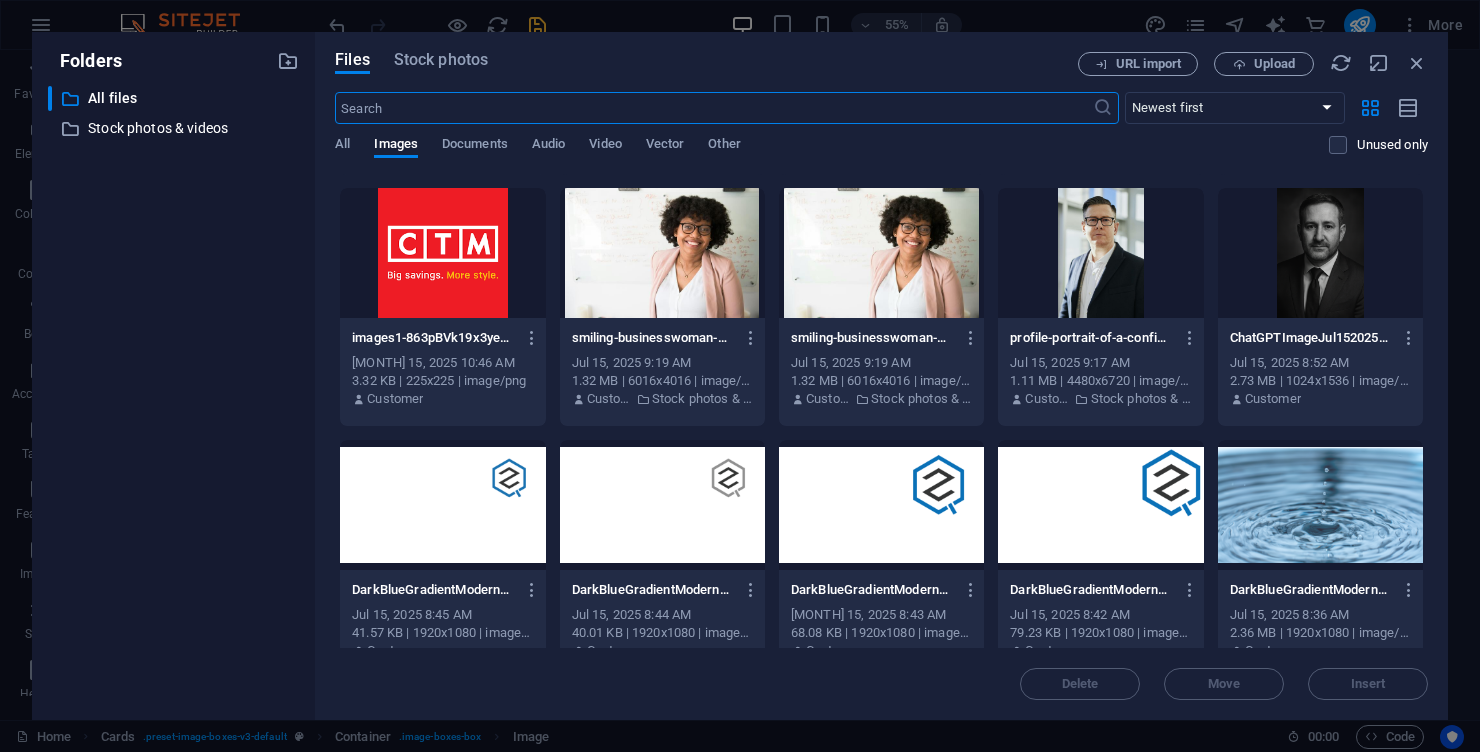 scroll, scrollTop: 2795, scrollLeft: 0, axis: vertical 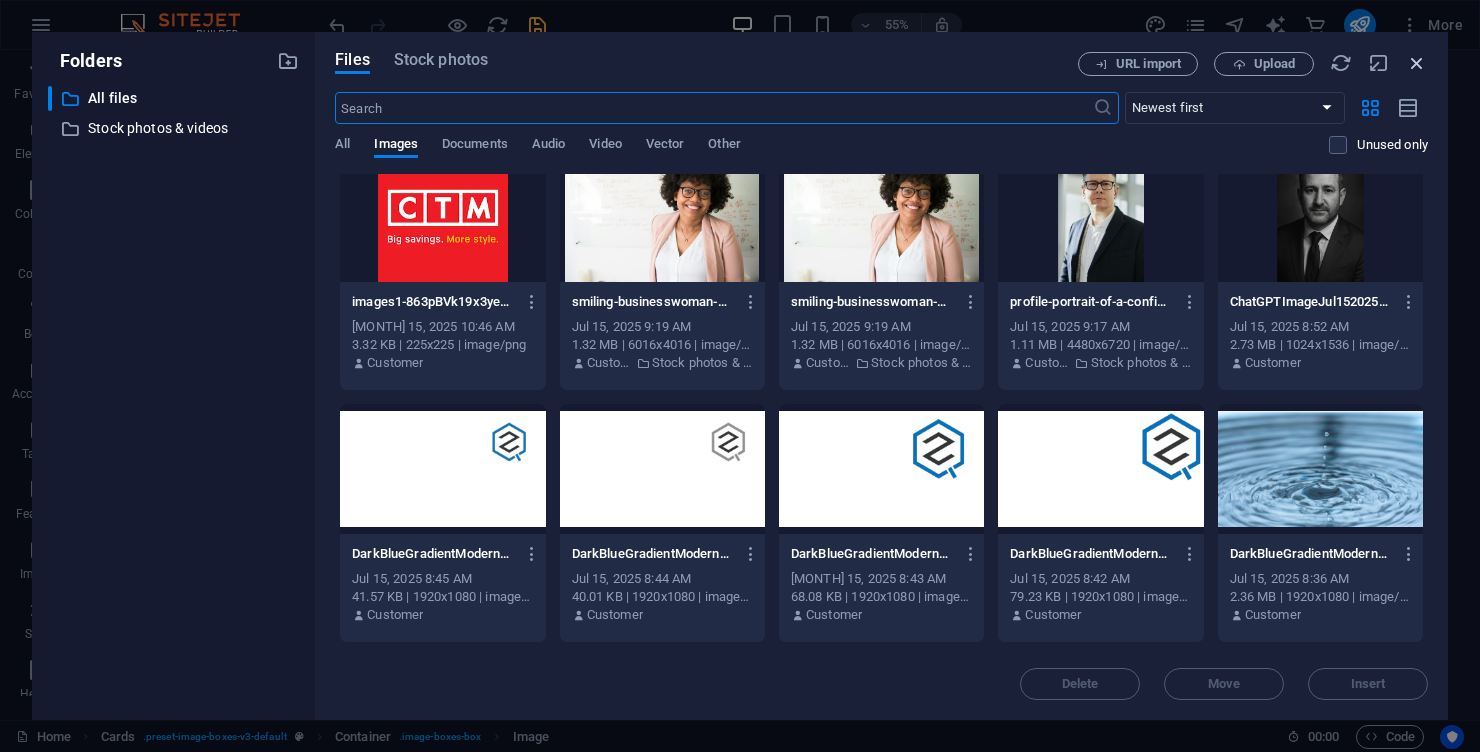 click at bounding box center (1417, 63) 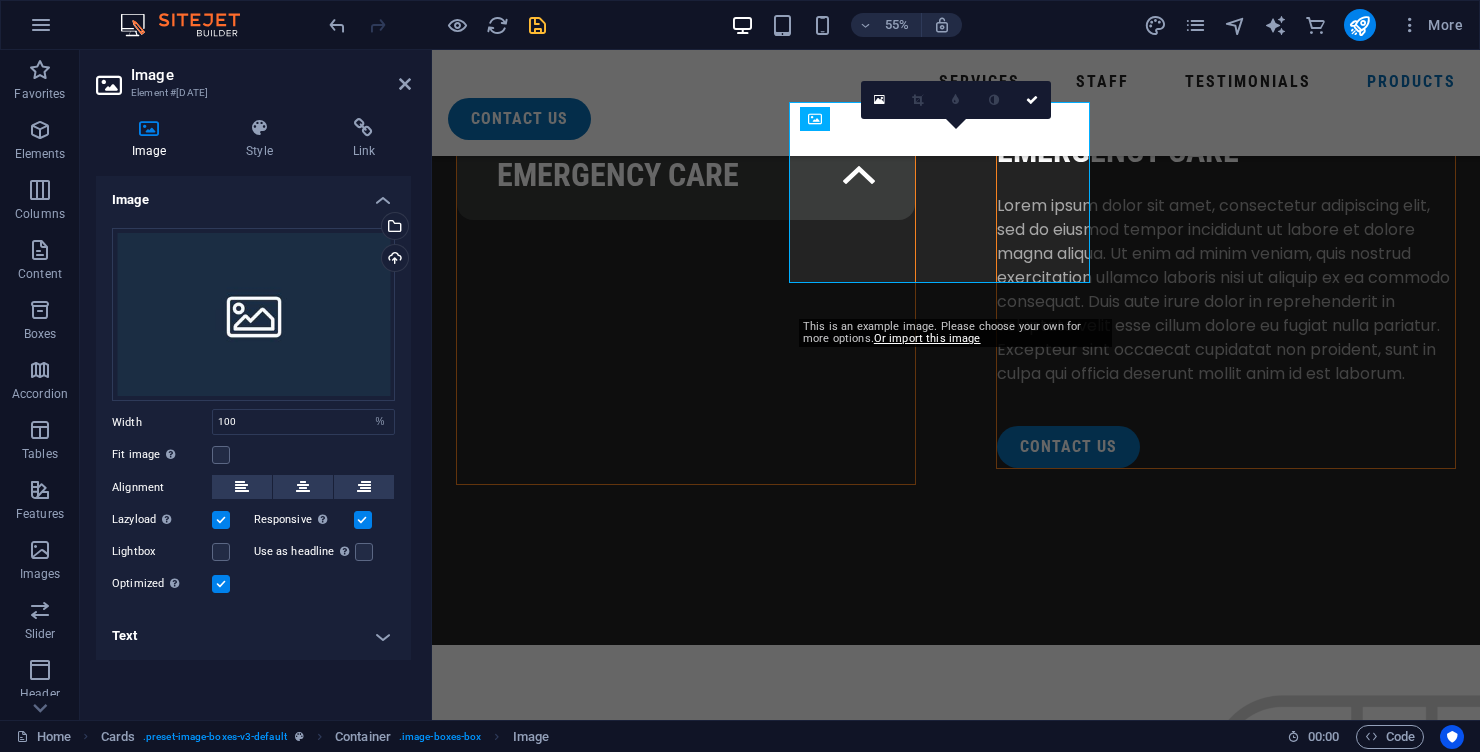 scroll, scrollTop: 7334, scrollLeft: 0, axis: vertical 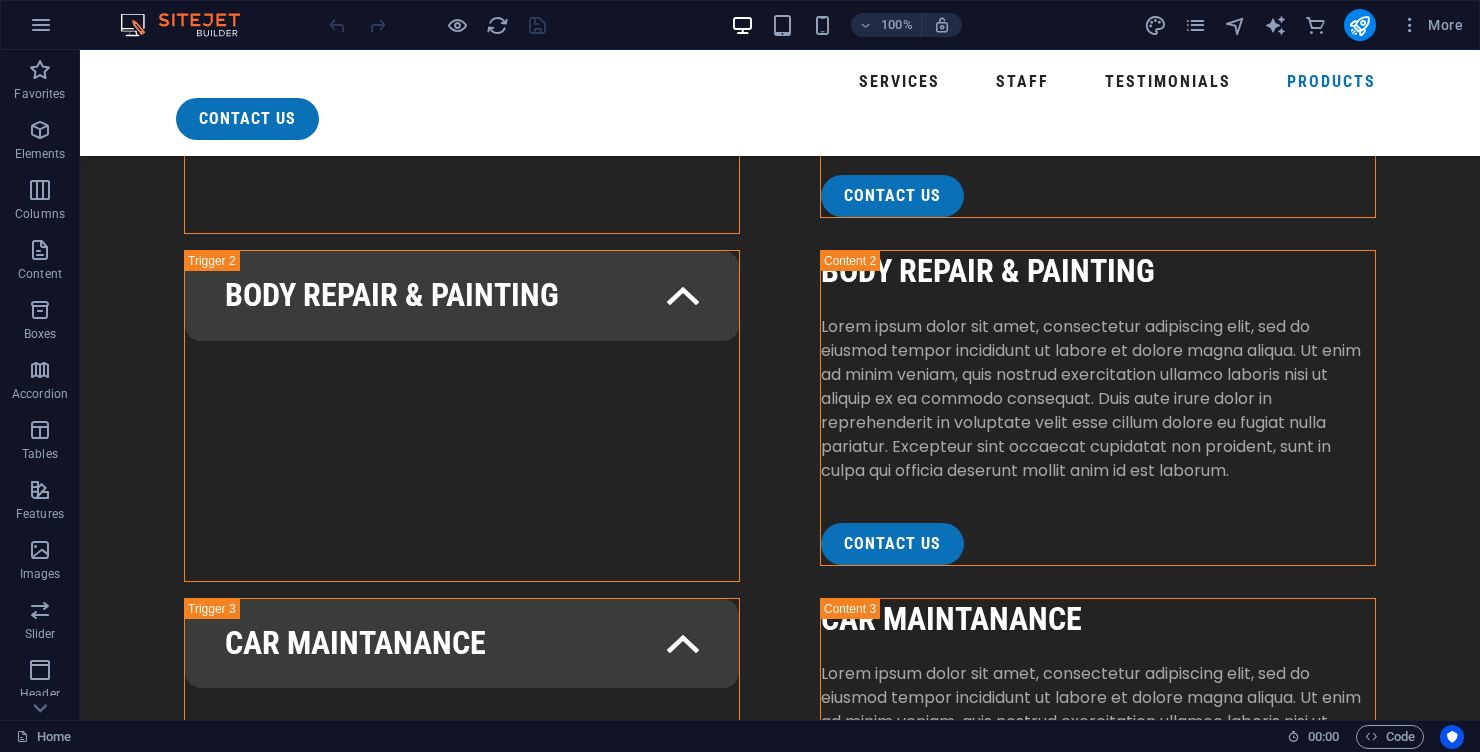 click at bounding box center [292, 8637] 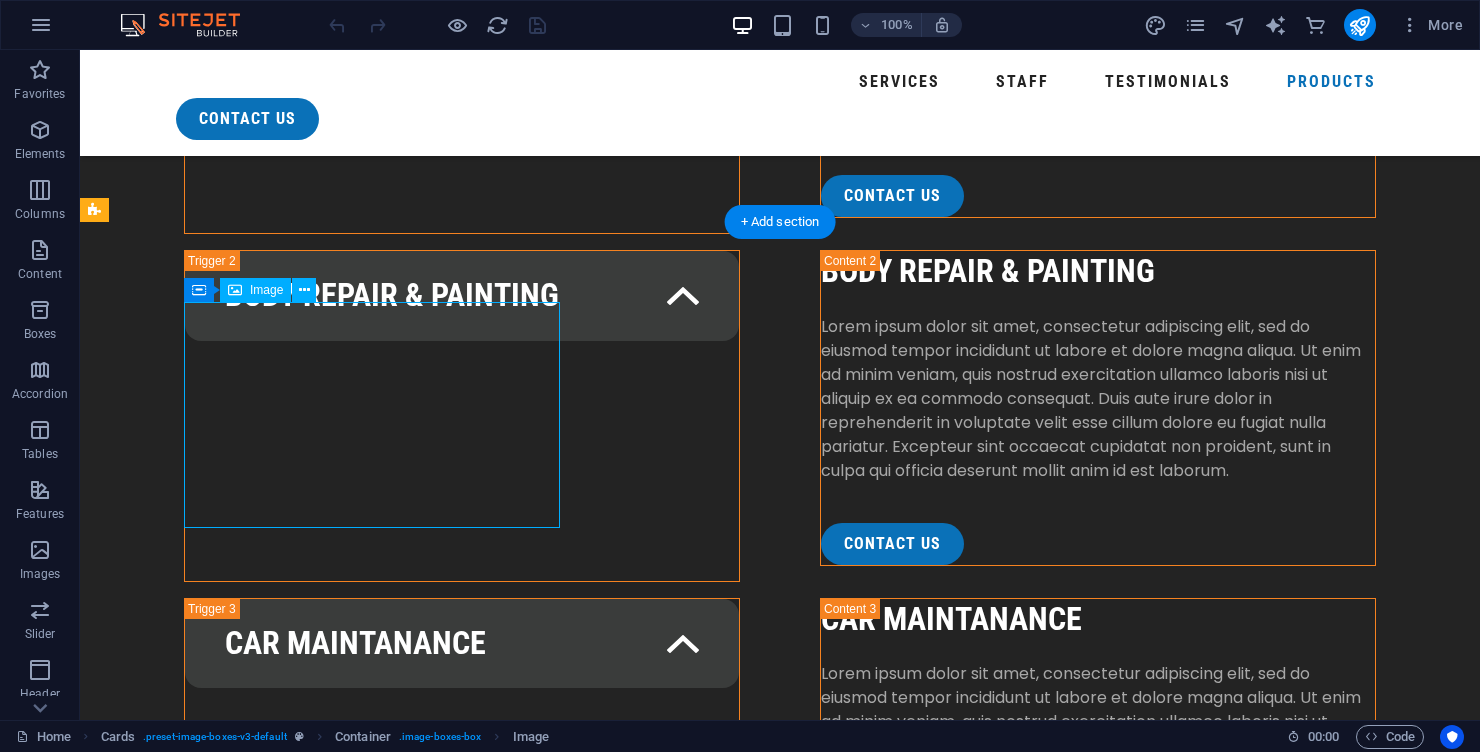 click at bounding box center [292, 8637] 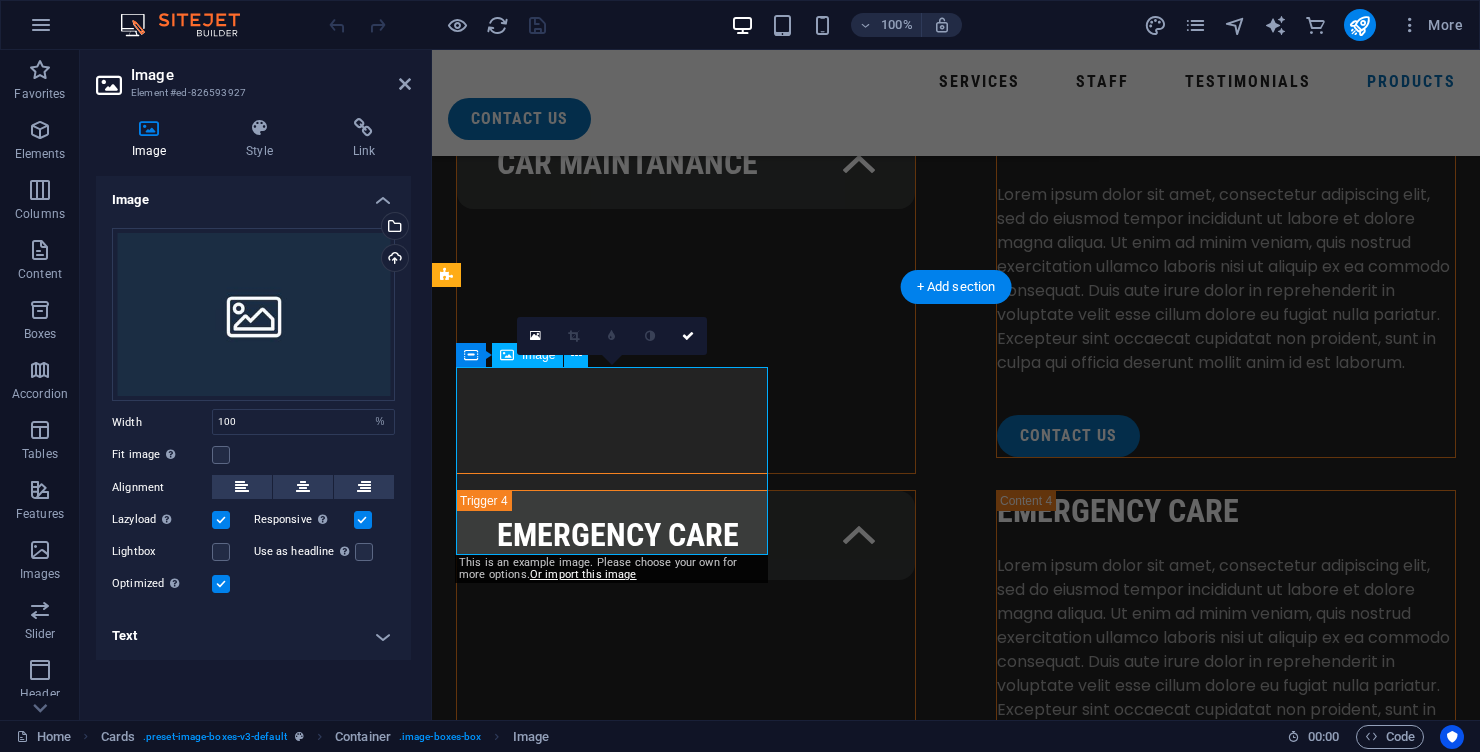 scroll, scrollTop: 7098, scrollLeft: 0, axis: vertical 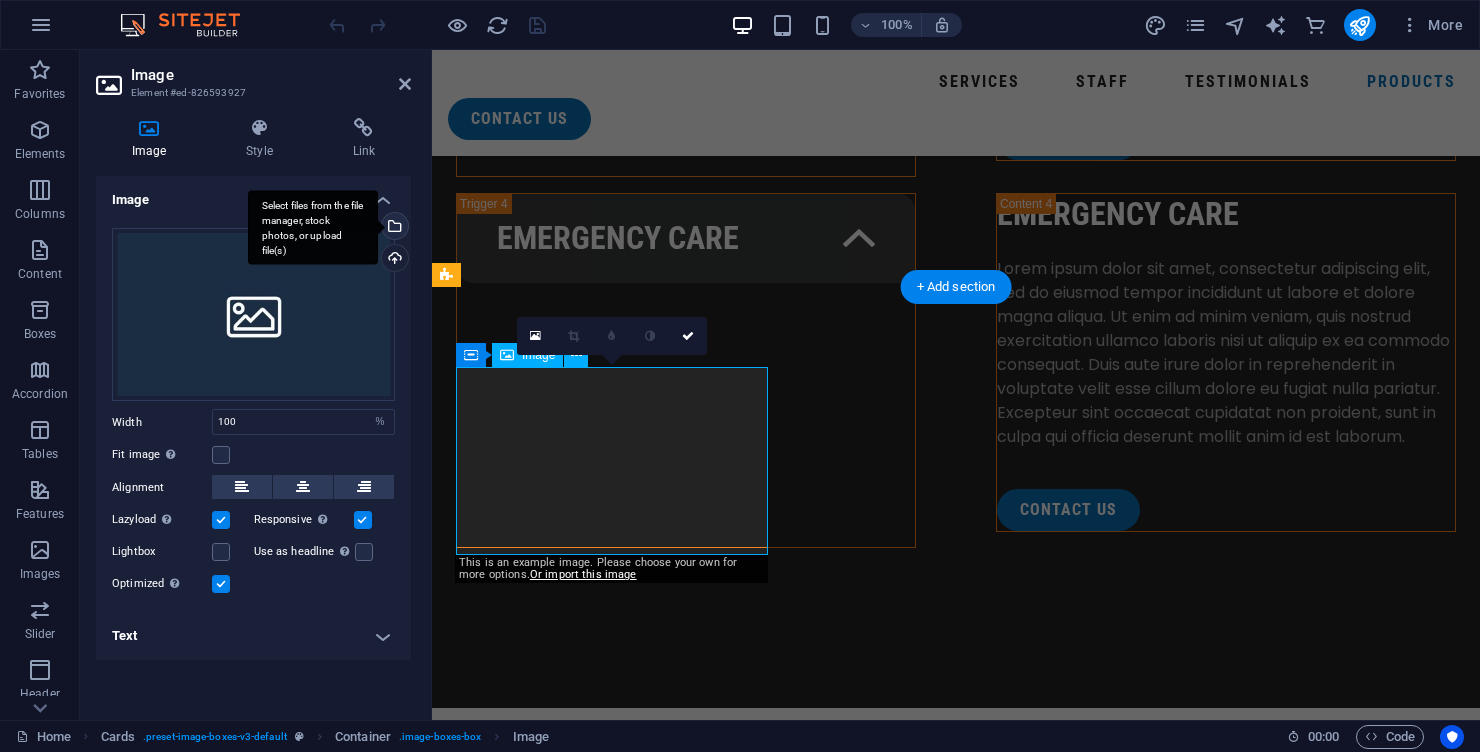 click on "Select files from the file manager, stock photos, or upload file(s)" at bounding box center [313, 227] 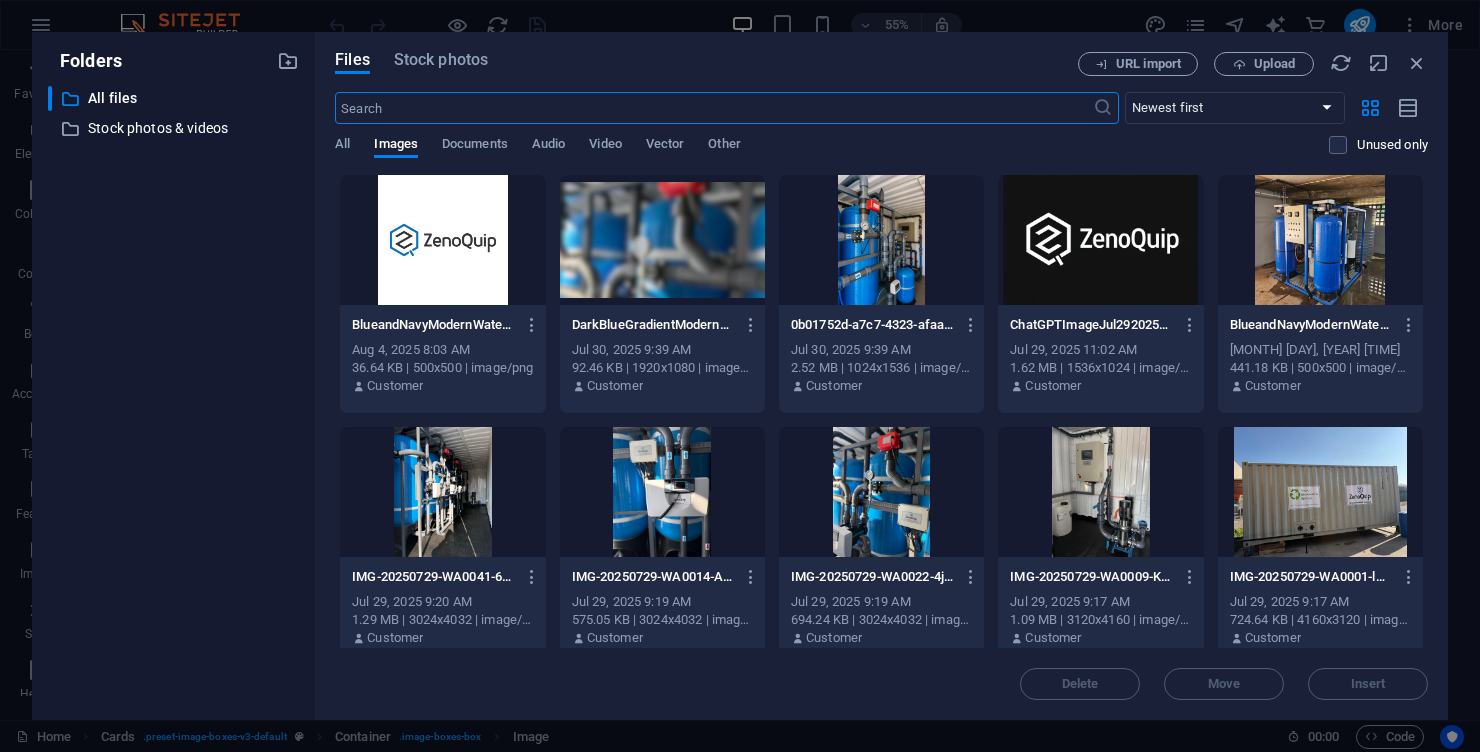 scroll, scrollTop: 7068, scrollLeft: 0, axis: vertical 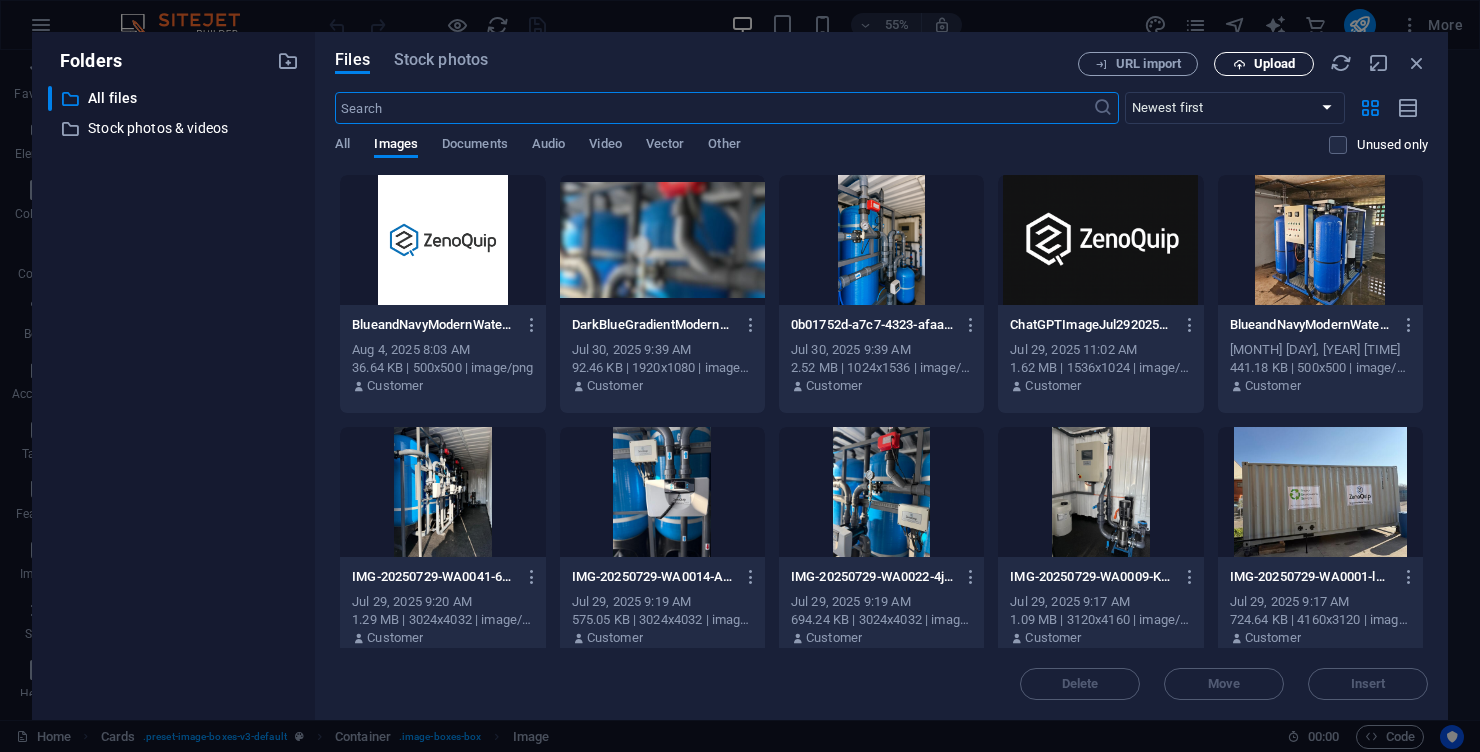 click on "Upload" at bounding box center (1264, 64) 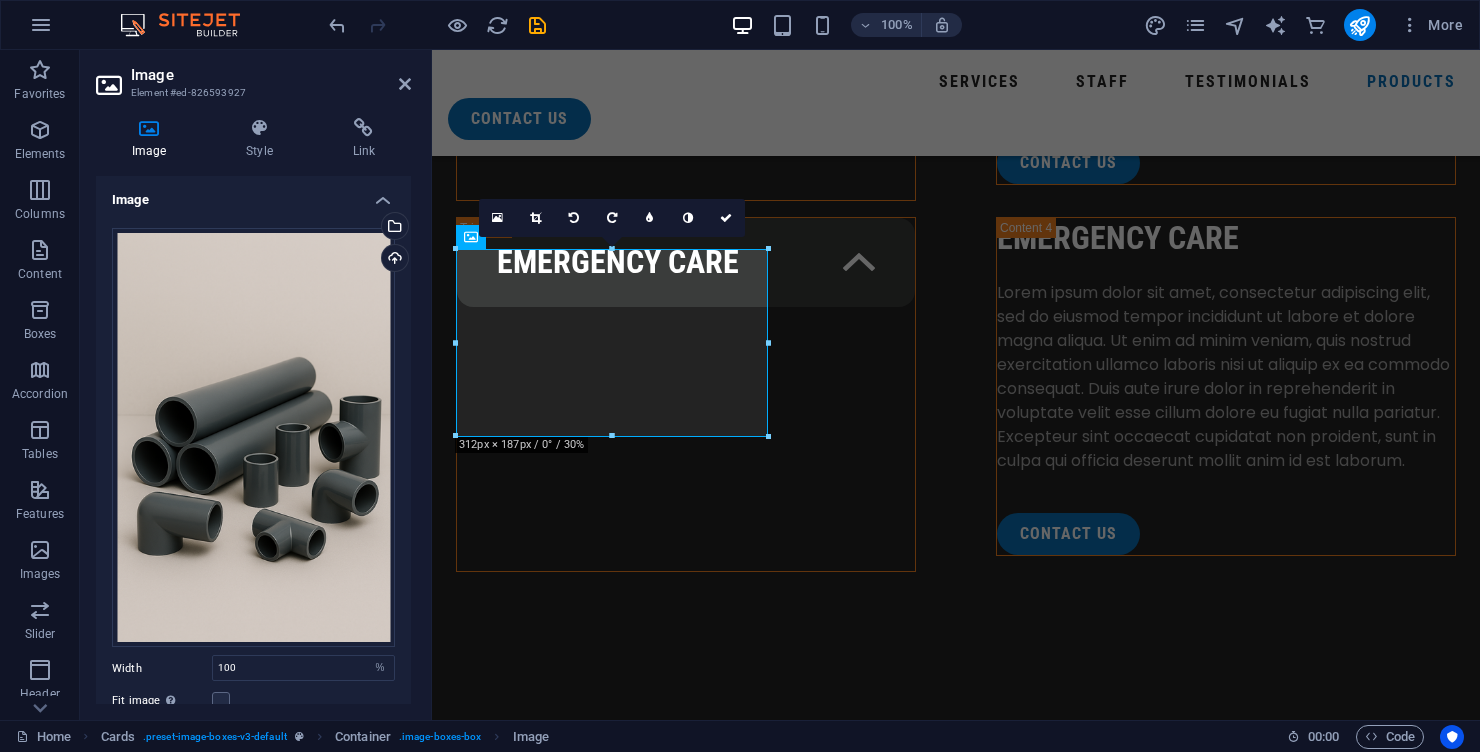 scroll, scrollTop: 7214, scrollLeft: 0, axis: vertical 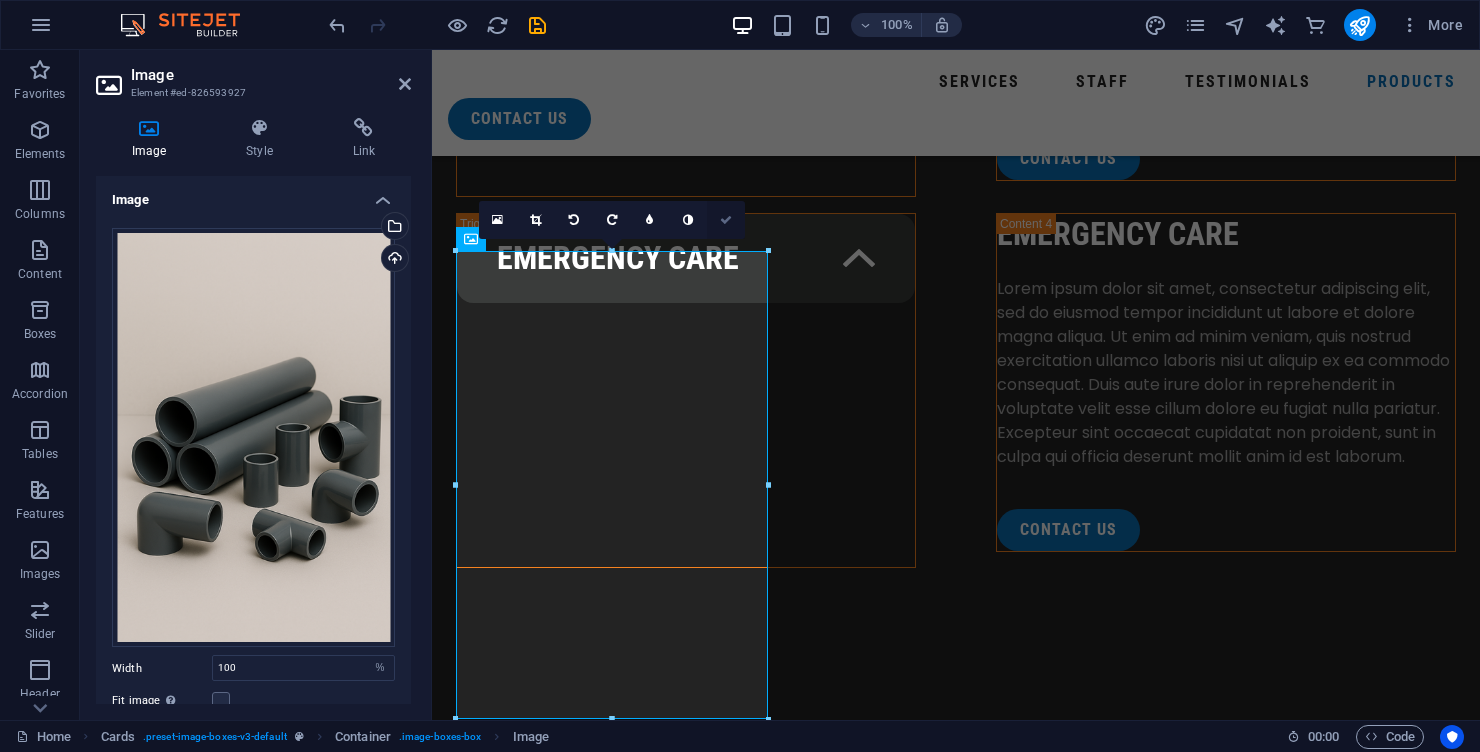 click at bounding box center (726, 220) 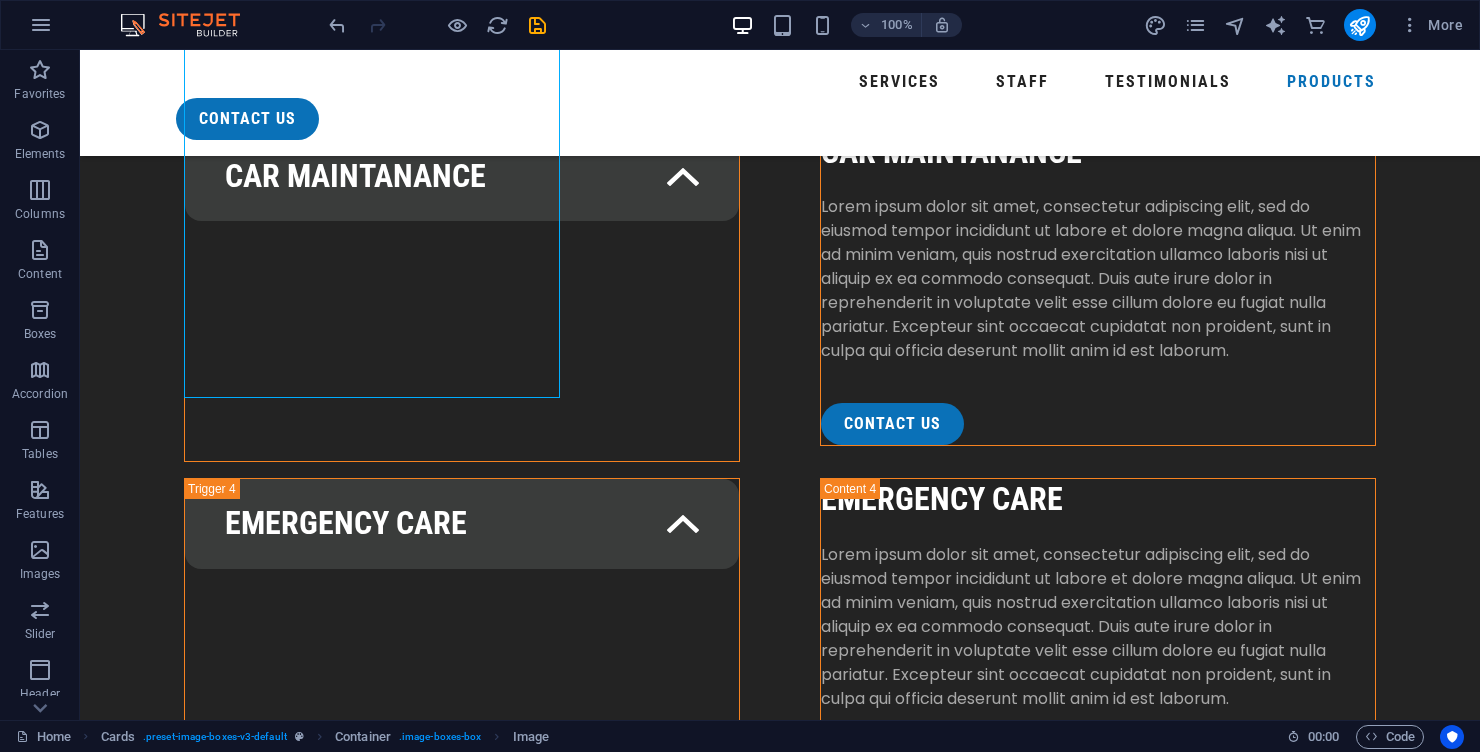 click on "Headline" at bounding box center (292, 8650) 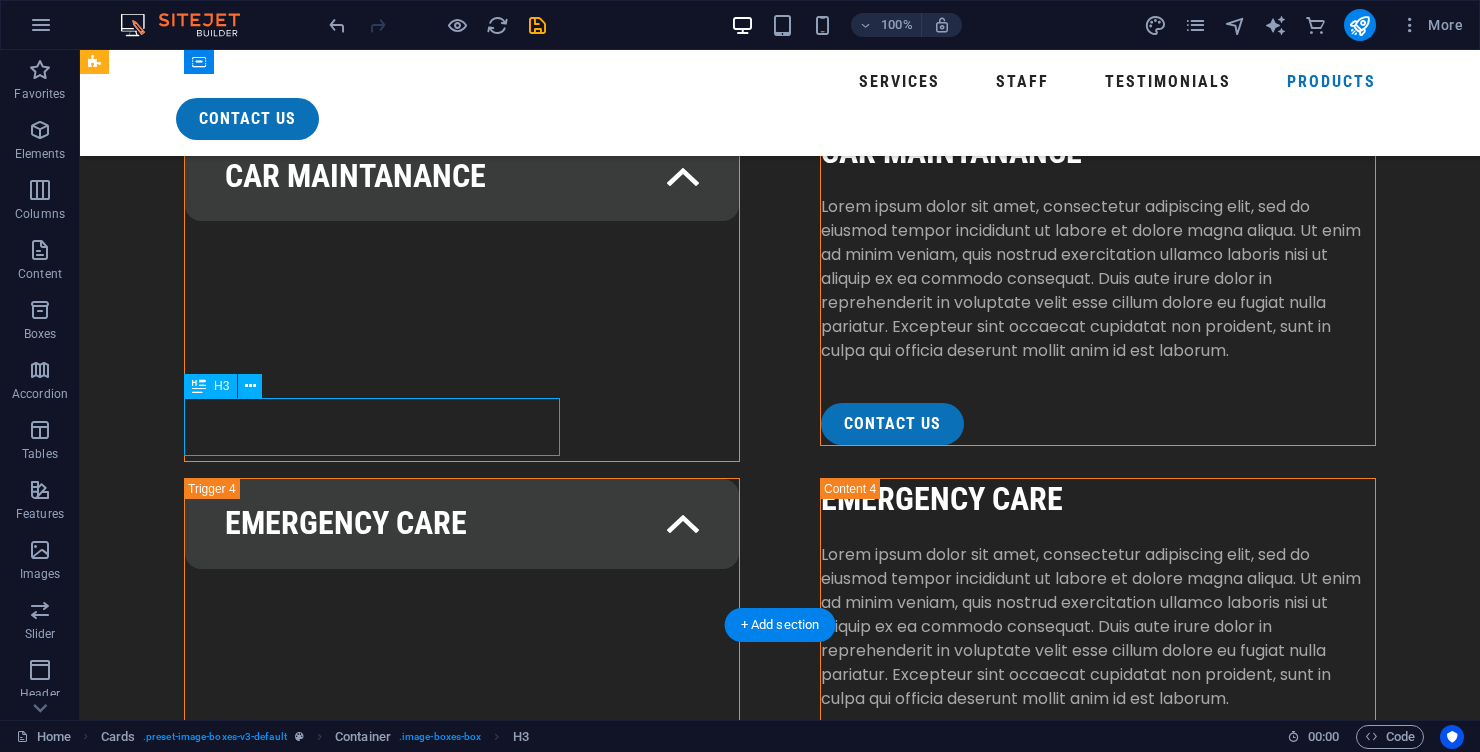 click on "Headline" at bounding box center [292, 8650] 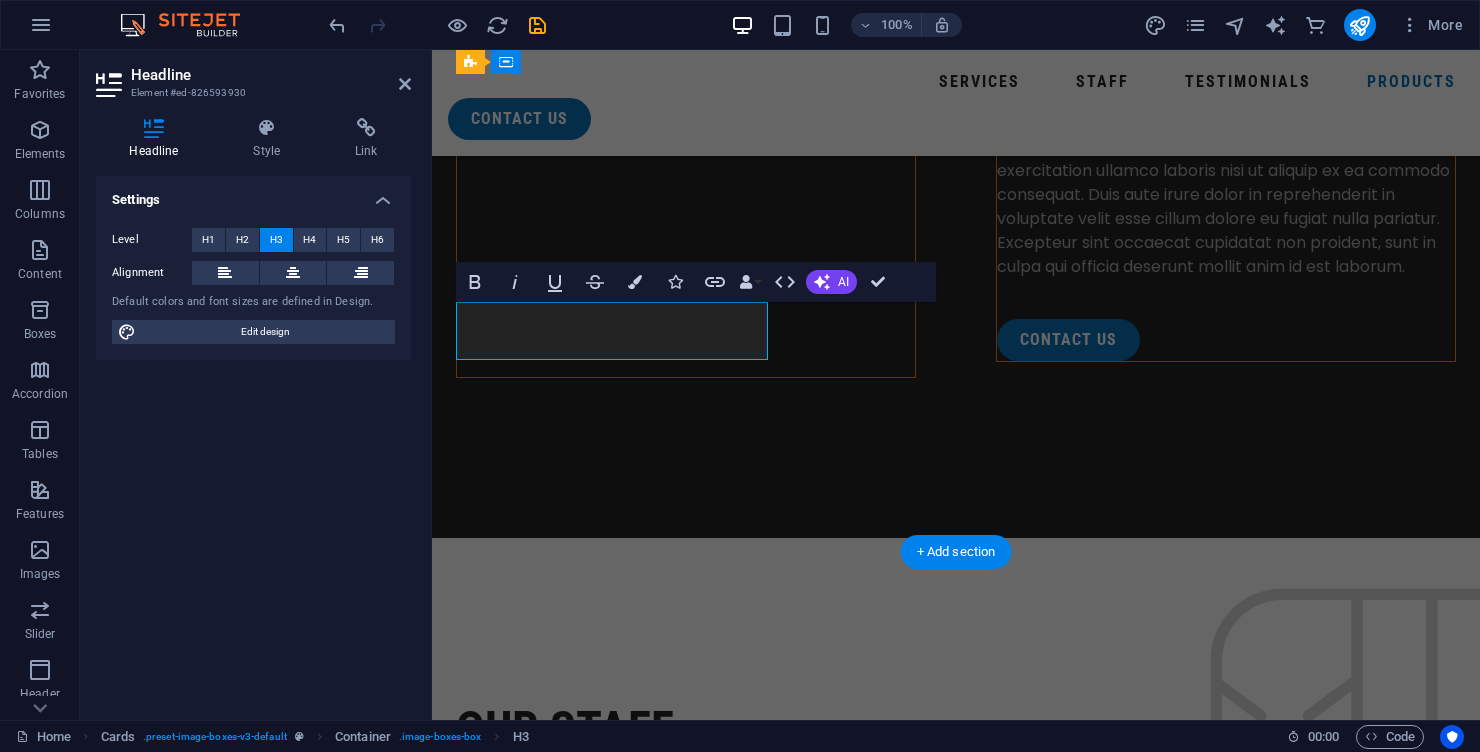 scroll, scrollTop: 7631, scrollLeft: 0, axis: vertical 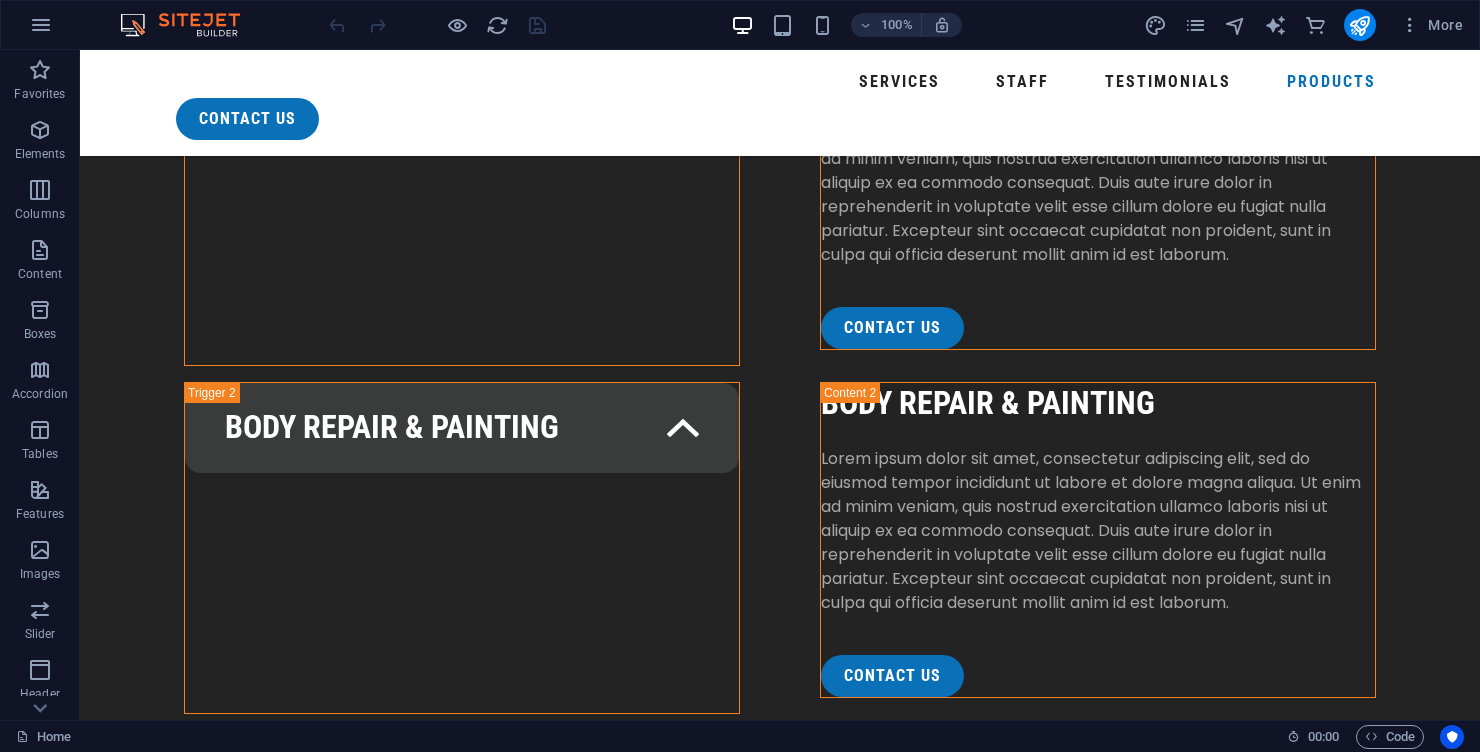 click on "Precision-engineered dosing pumps, booster pumps, and digital control valves for reliable system automation and flow management in softeners, filtration, and chemical dosing applications." at bounding box center (292, 6774) 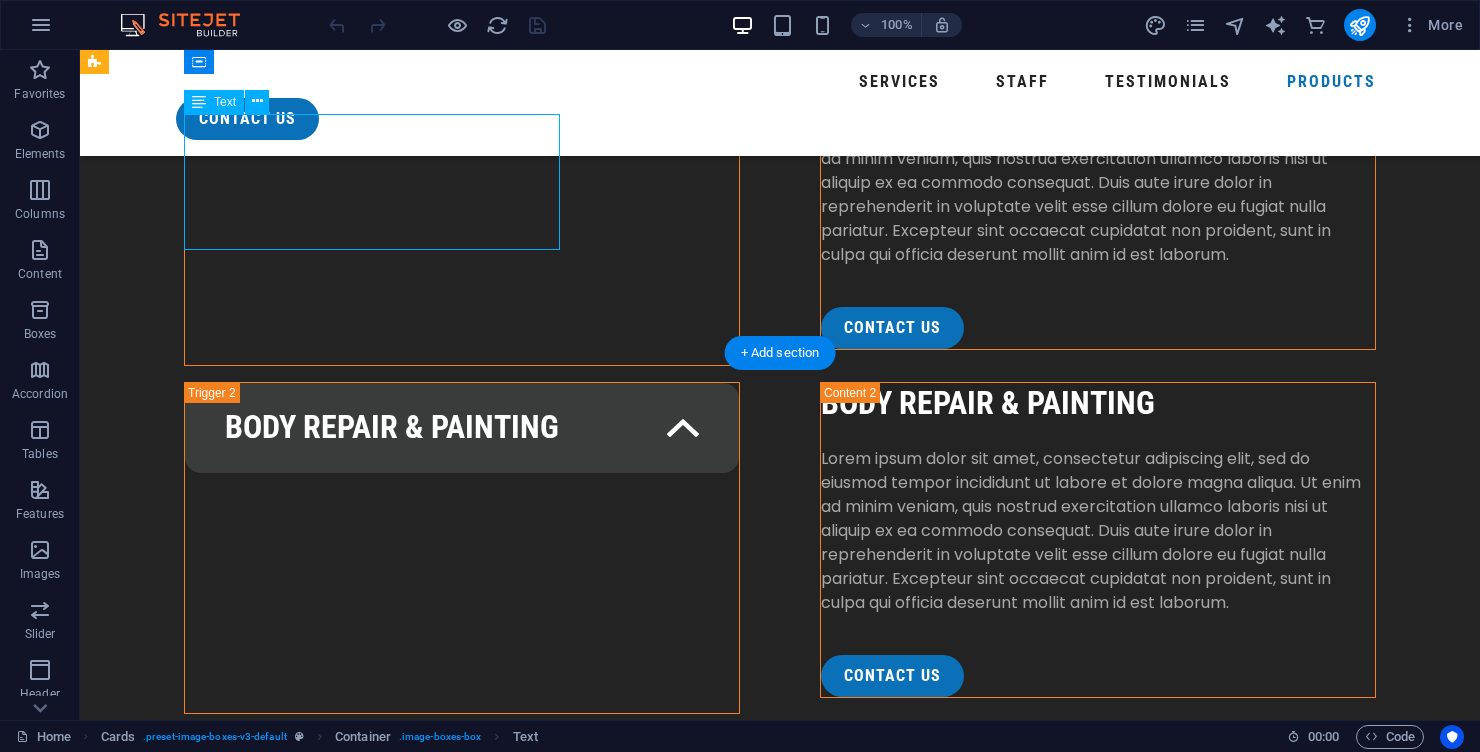 click on "Pumps & Control Valves Precision-engineered dosing pumps, booster pumps, and digital control valves for reliable system automation and flow management in softeners, filtration, and chemical dosing applications. Filter Housings & Media Durable housings and high-performance filtration media, including activated carbon, AFM, and resin — designed for pre-treatment, polishing, and specialised filtration needs. Membrane Elements & Cartridges A full range of residential and industrial RO membranes, plus pre-filtration cartridges tailored for sediment, chlorine, and organics removal — ensuring long membrane life and peak system performance." at bounding box center [780, 7269] 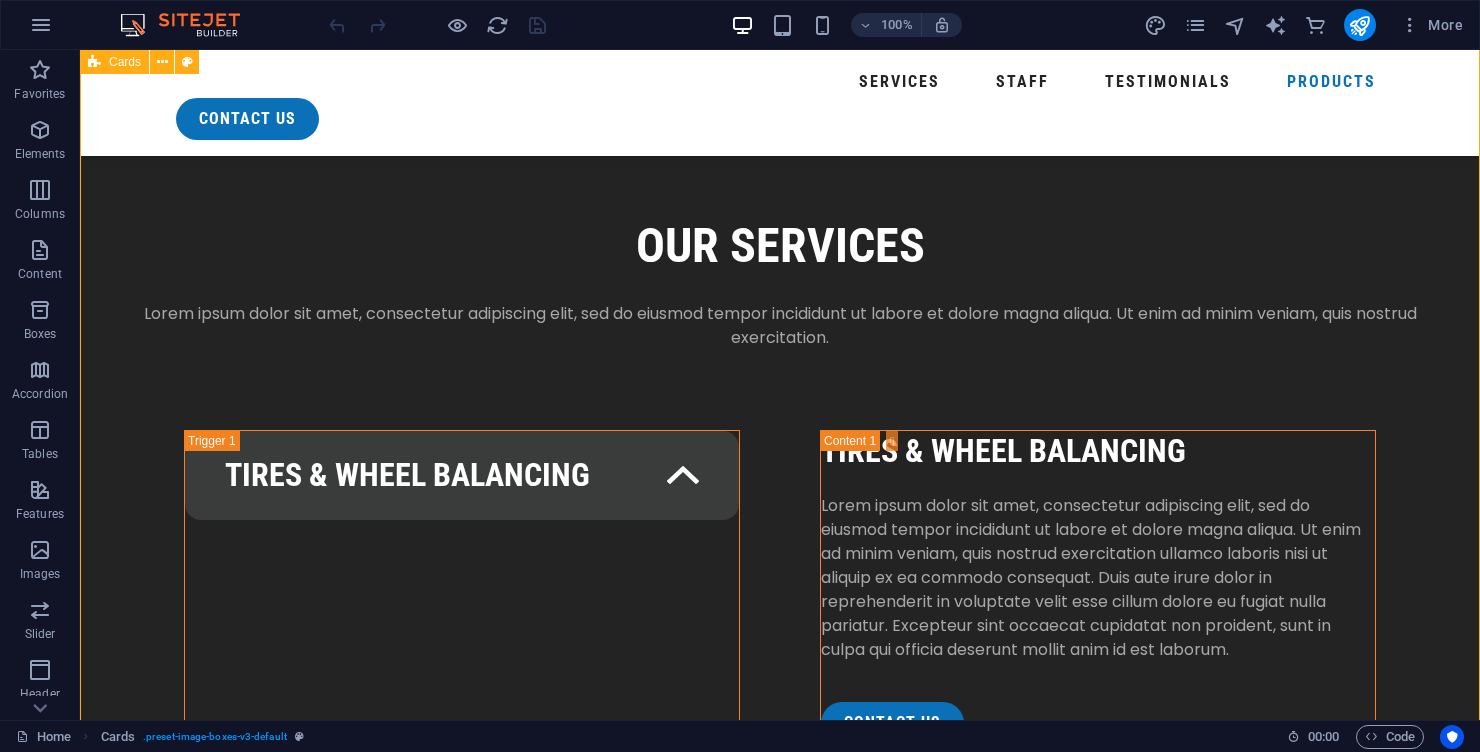 scroll, scrollTop: 6163, scrollLeft: 0, axis: vertical 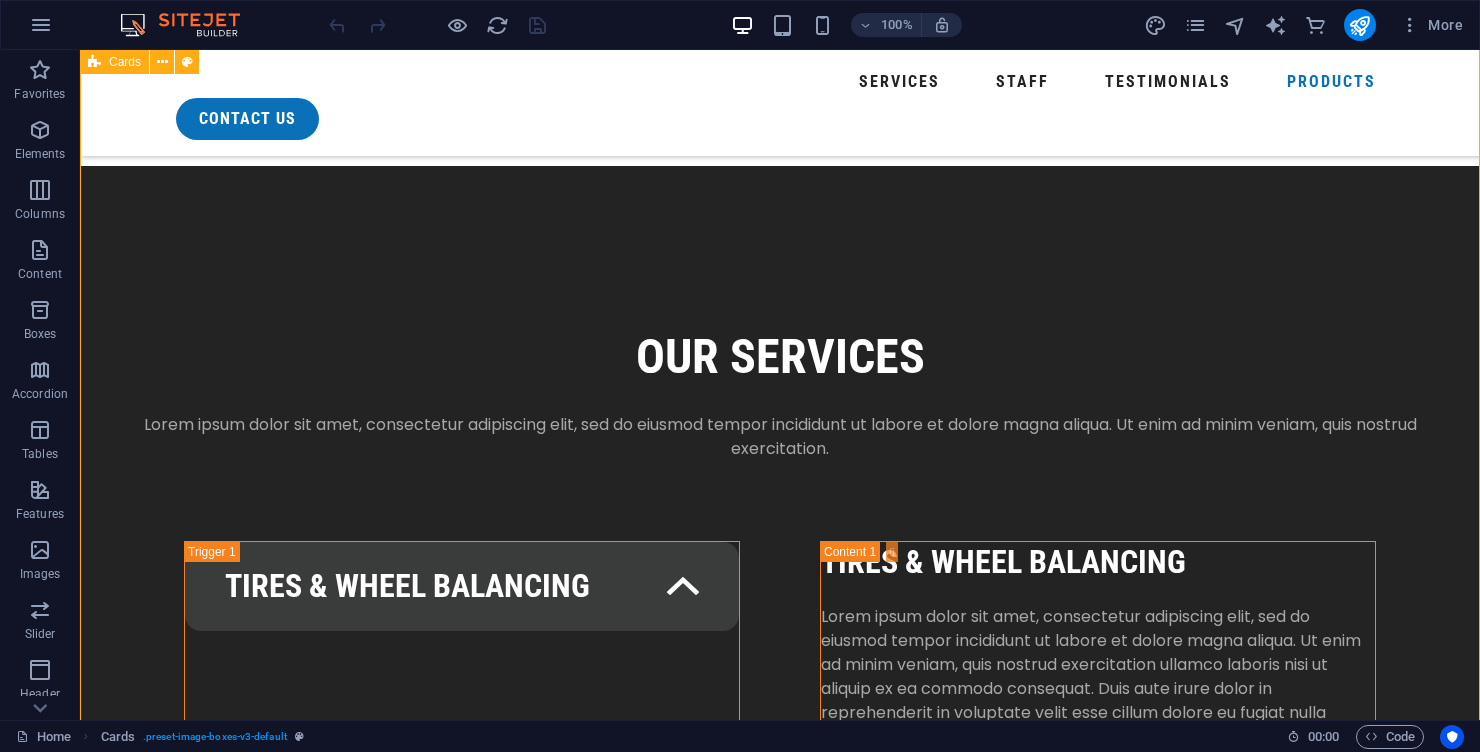 click at bounding box center [292, 6831] 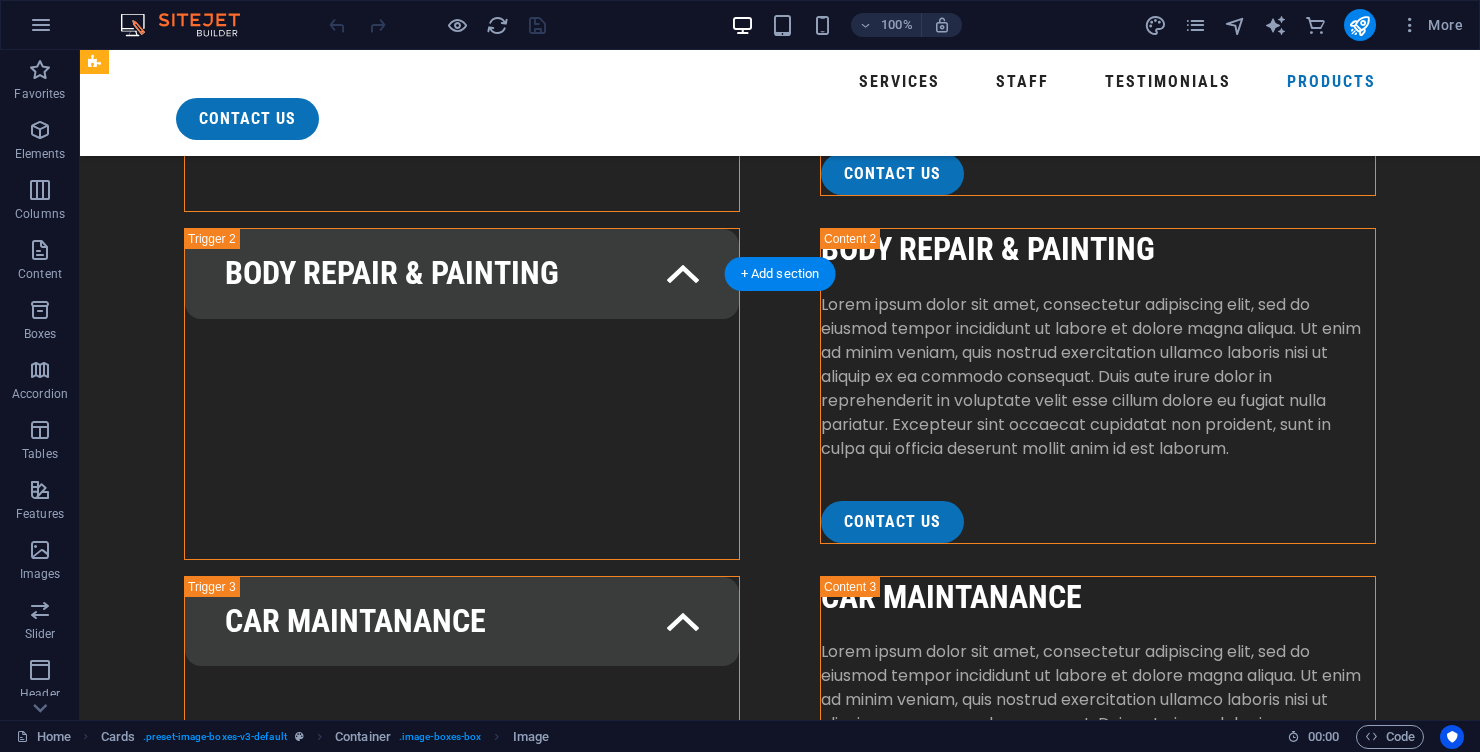 scroll, scrollTop: 6831, scrollLeft: 0, axis: vertical 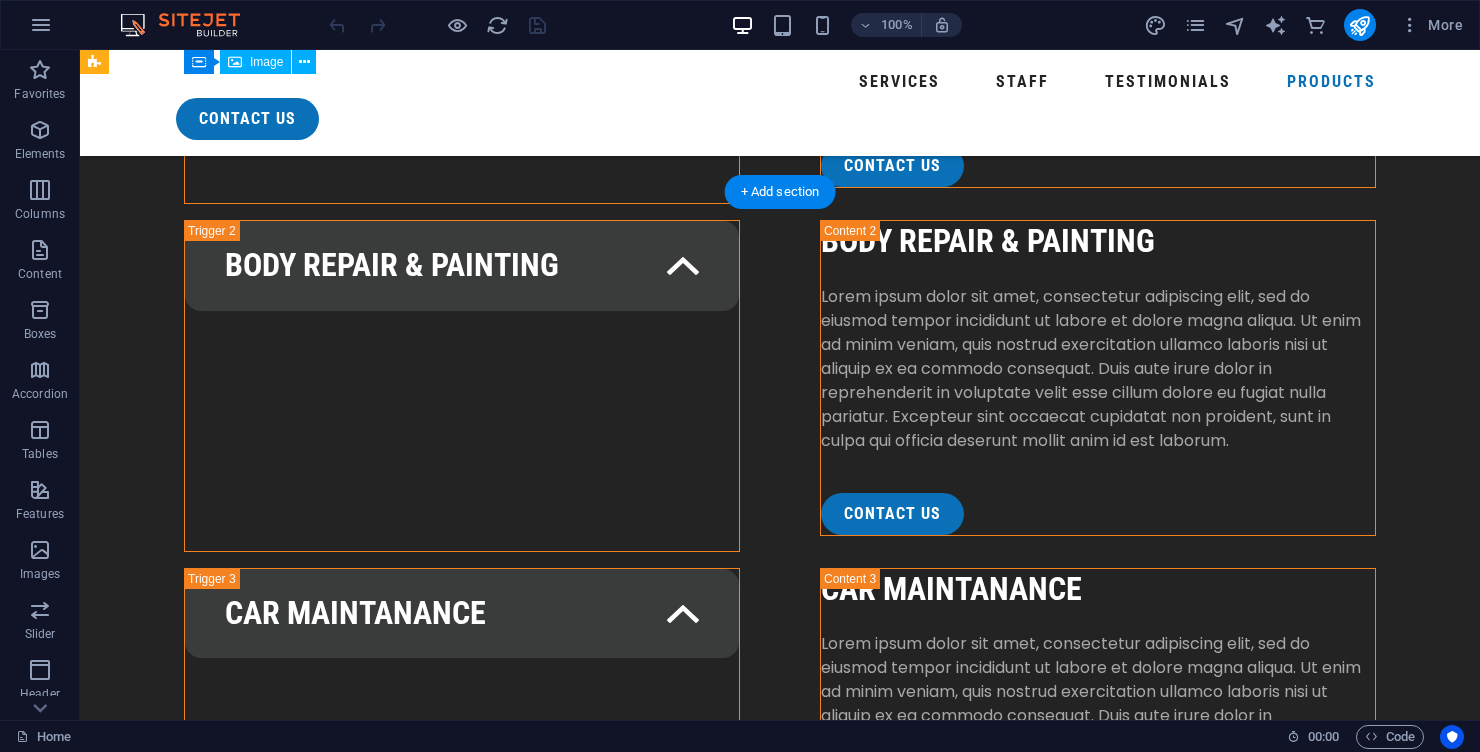 click at bounding box center [292, 8607] 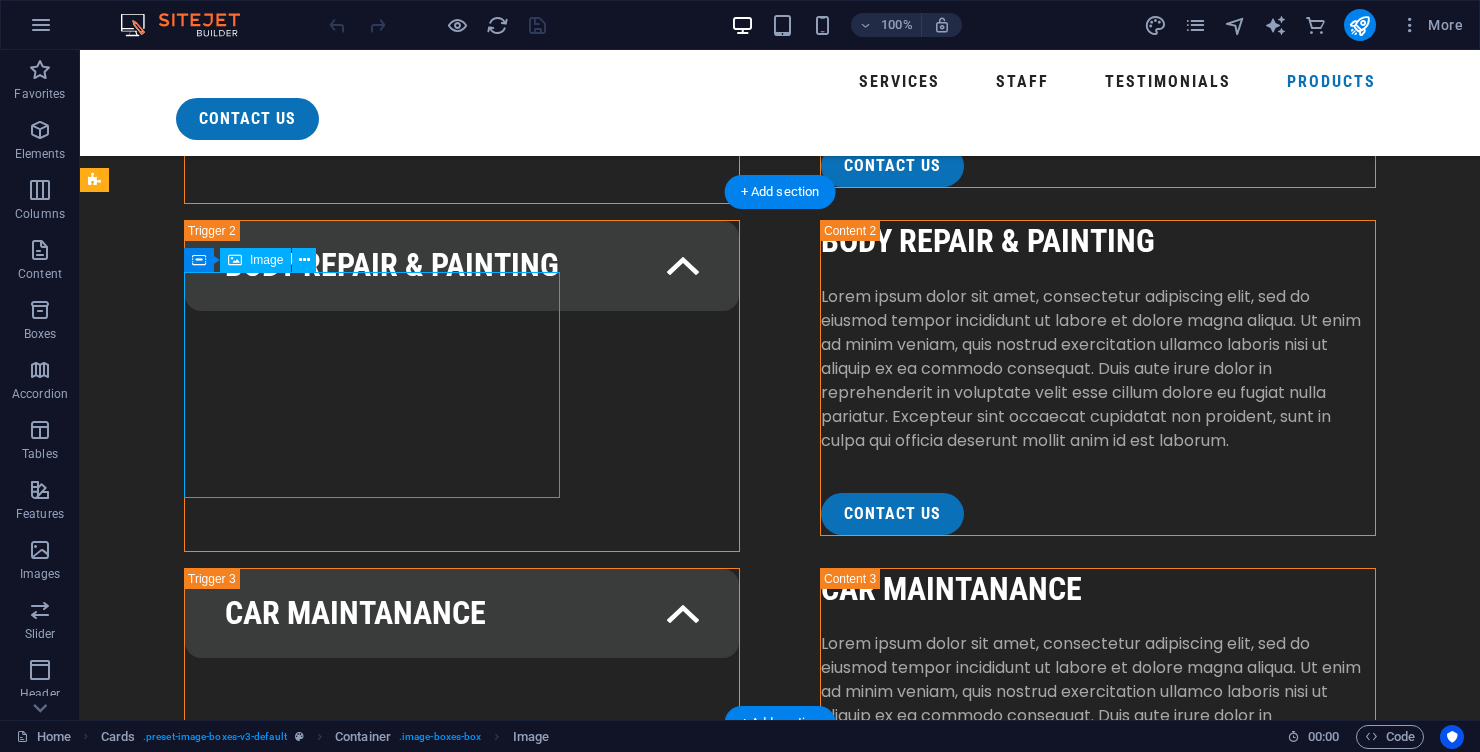 click at bounding box center [292, 8607] 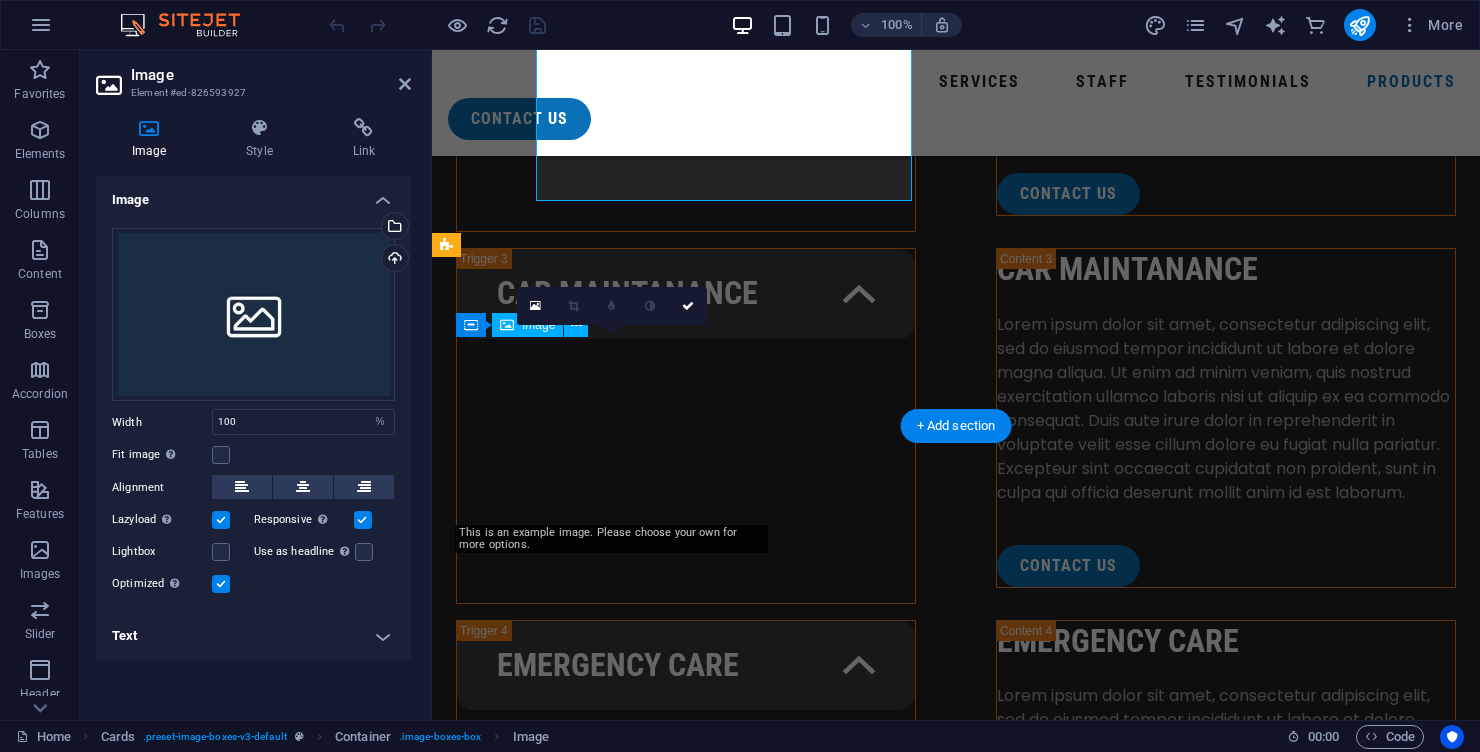scroll, scrollTop: 7128, scrollLeft: 0, axis: vertical 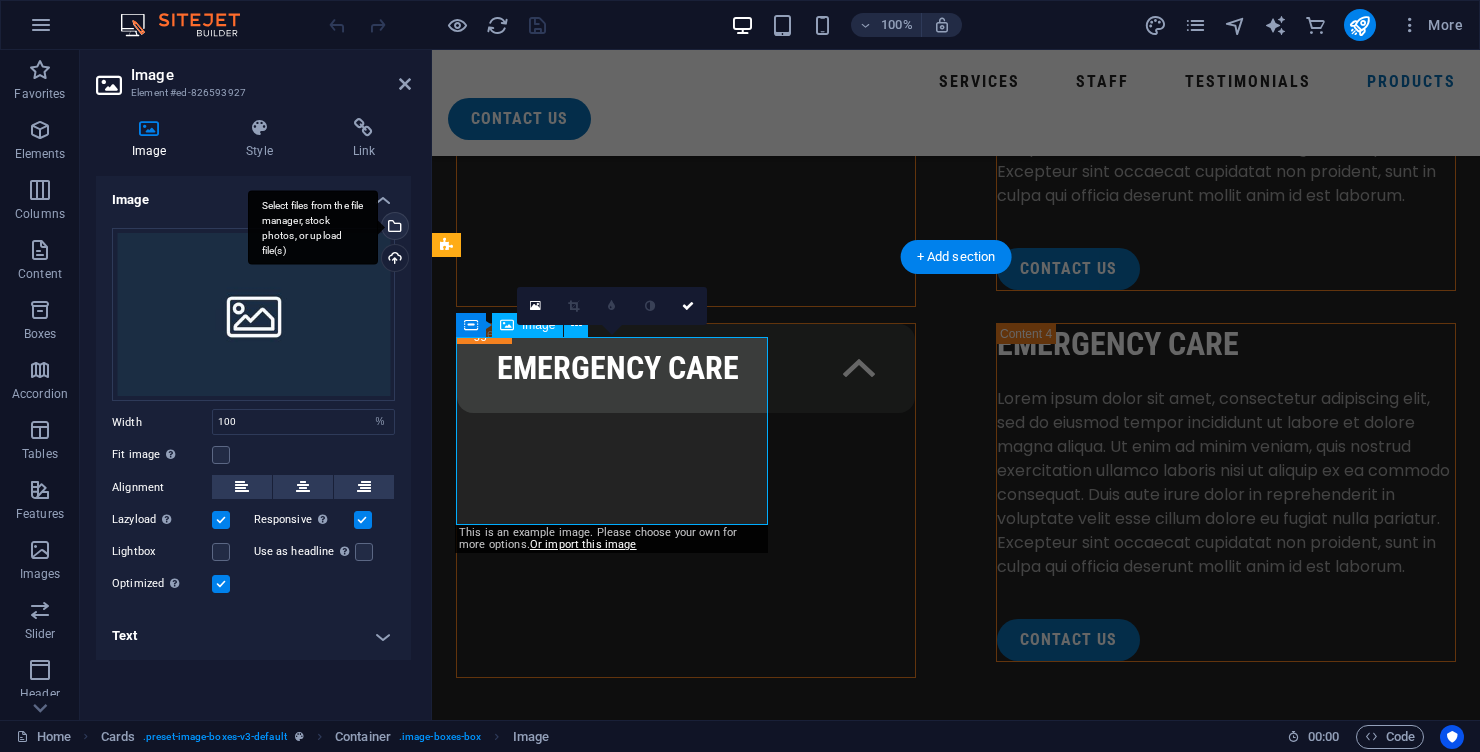 click on "Select files from the file manager, stock photos, or upload file(s)" at bounding box center [393, 228] 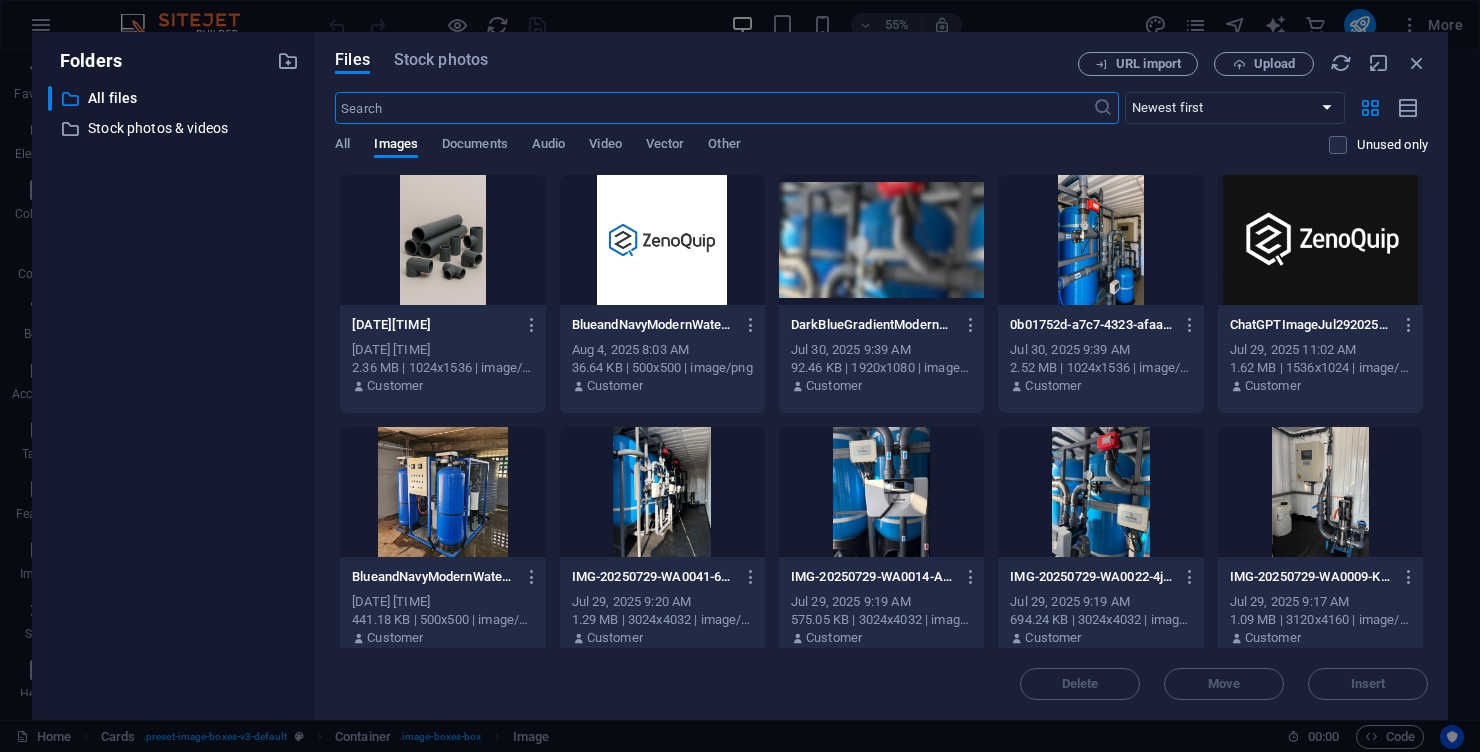 scroll, scrollTop: 7098, scrollLeft: 0, axis: vertical 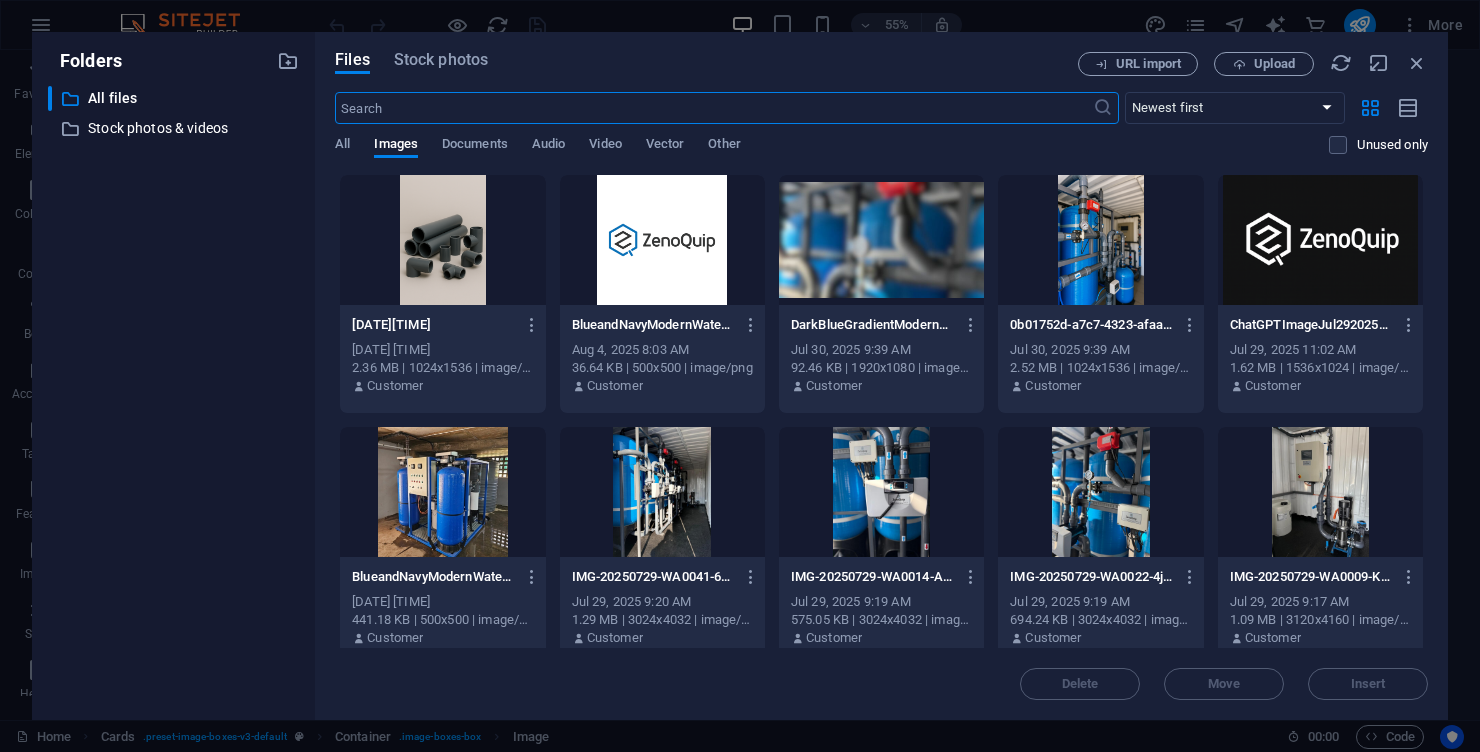 click at bounding box center [442, 240] 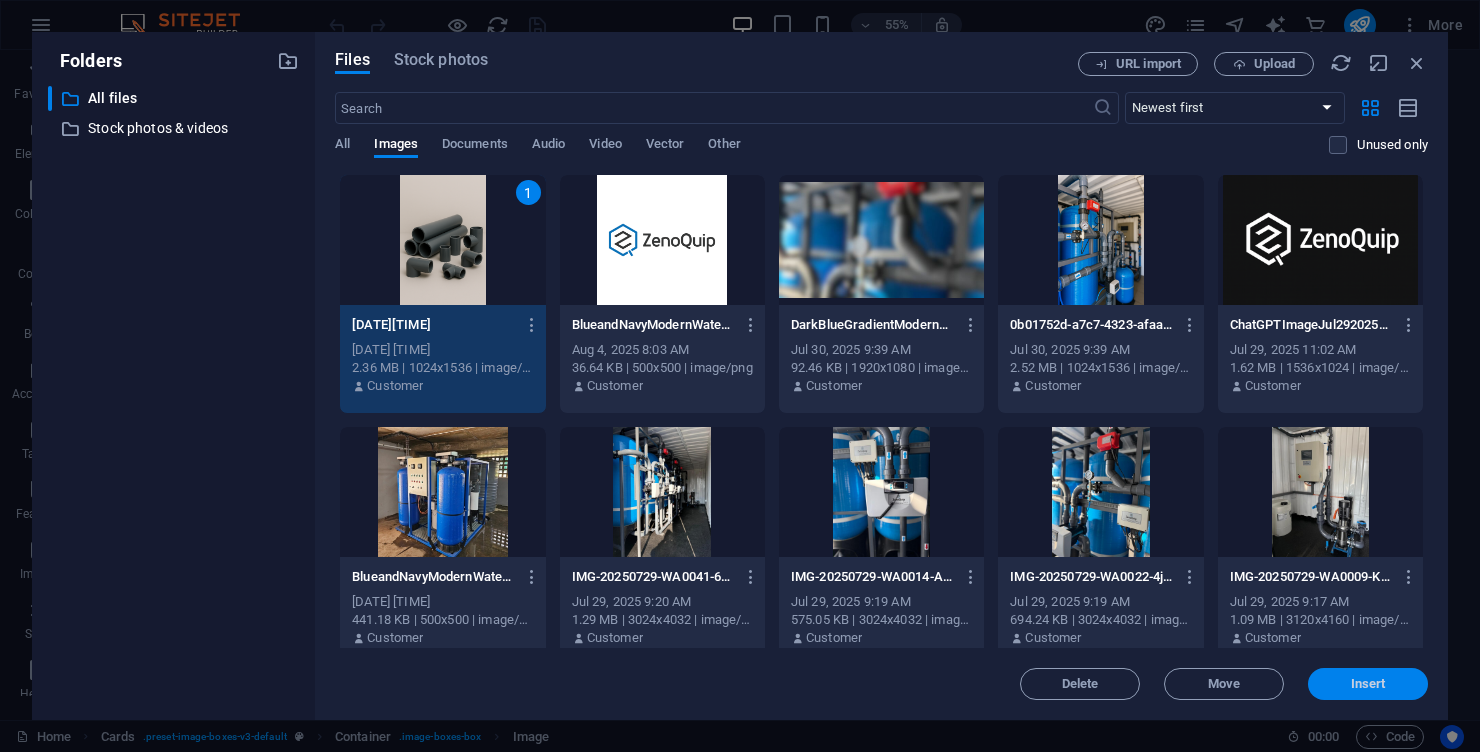 click on "Insert" at bounding box center [1368, 684] 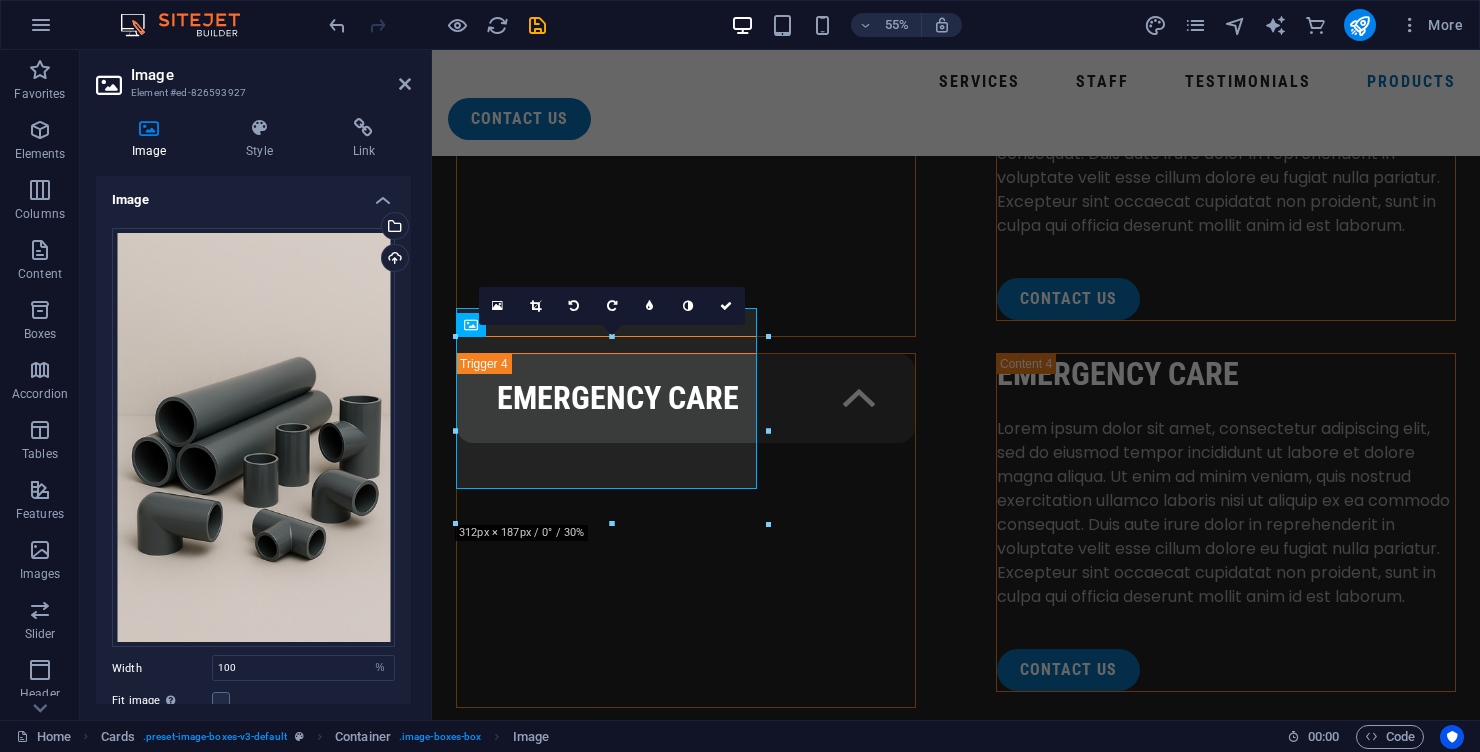 scroll, scrollTop: 7128, scrollLeft: 0, axis: vertical 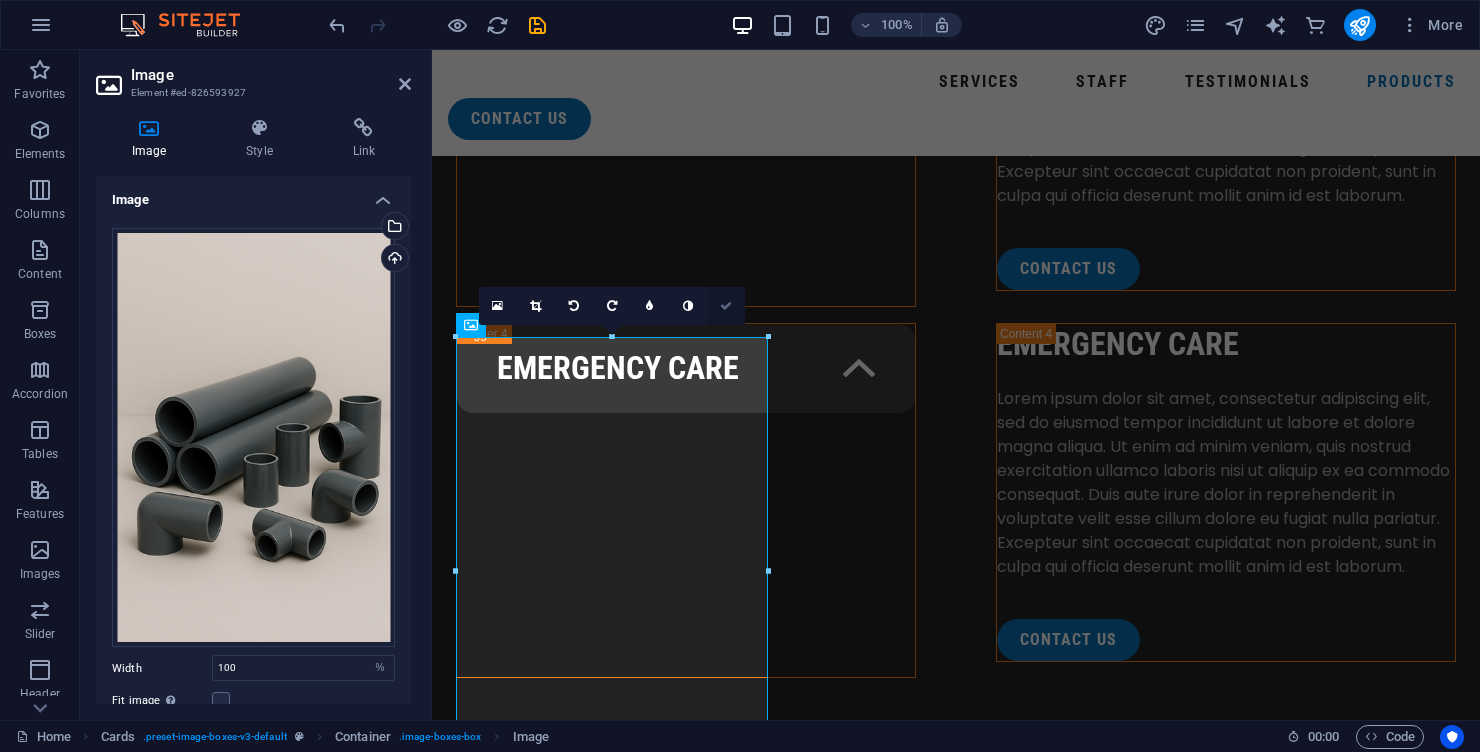 click at bounding box center (726, 306) 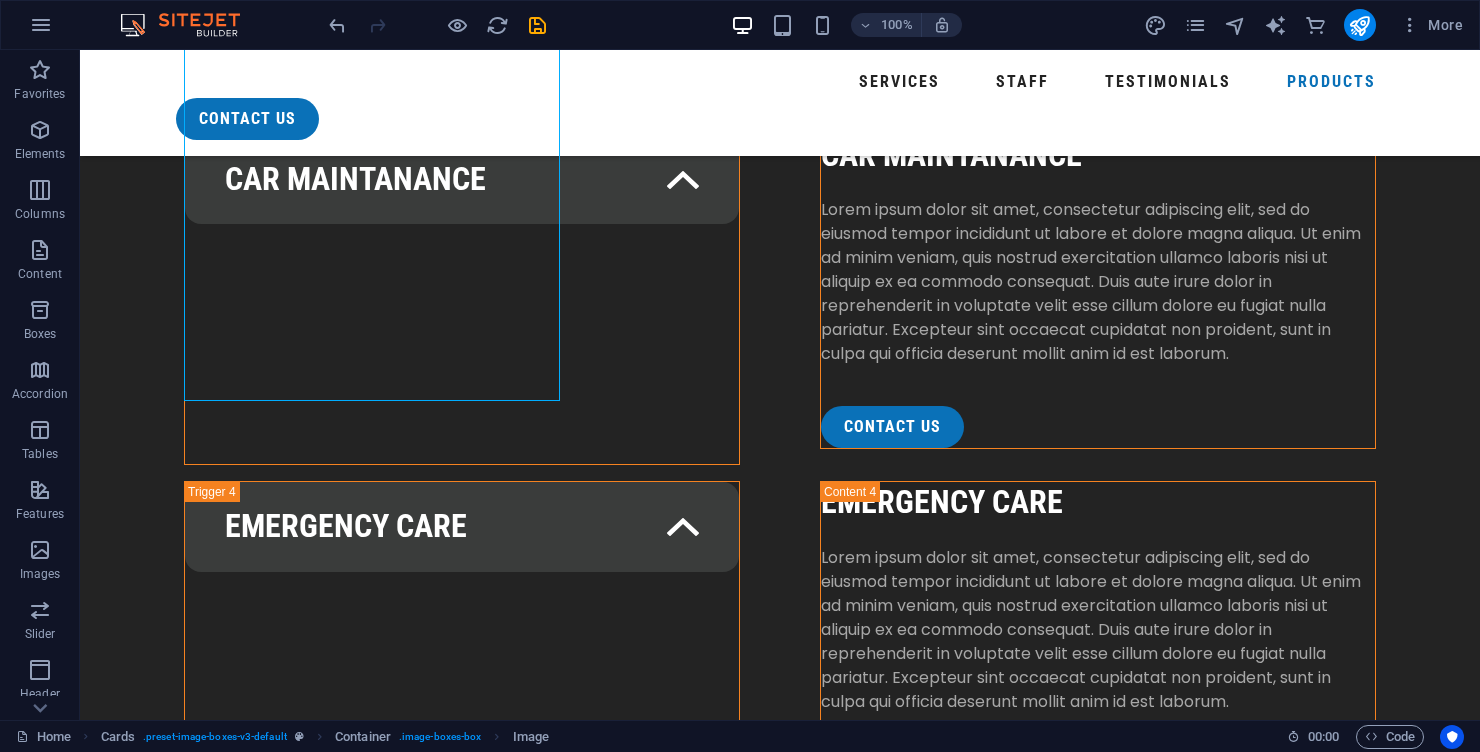 scroll, scrollTop: 7265, scrollLeft: 0, axis: vertical 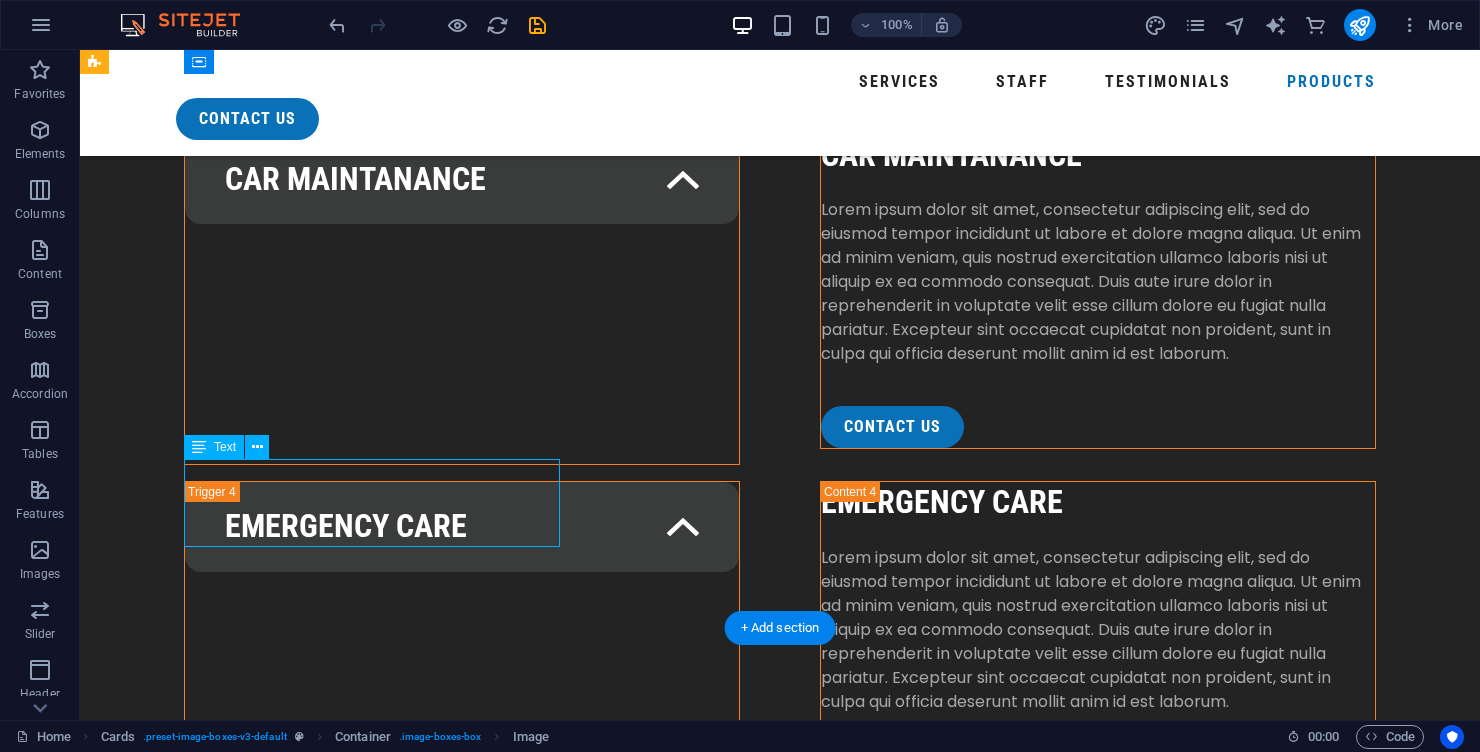 click on "Lorem ipsum dolor sit amet, consectetuer adipiscing elit. Aenean commodo ligula eget dolor. Lorem ipsum dolor sit amet." at bounding box center [292, 8726] 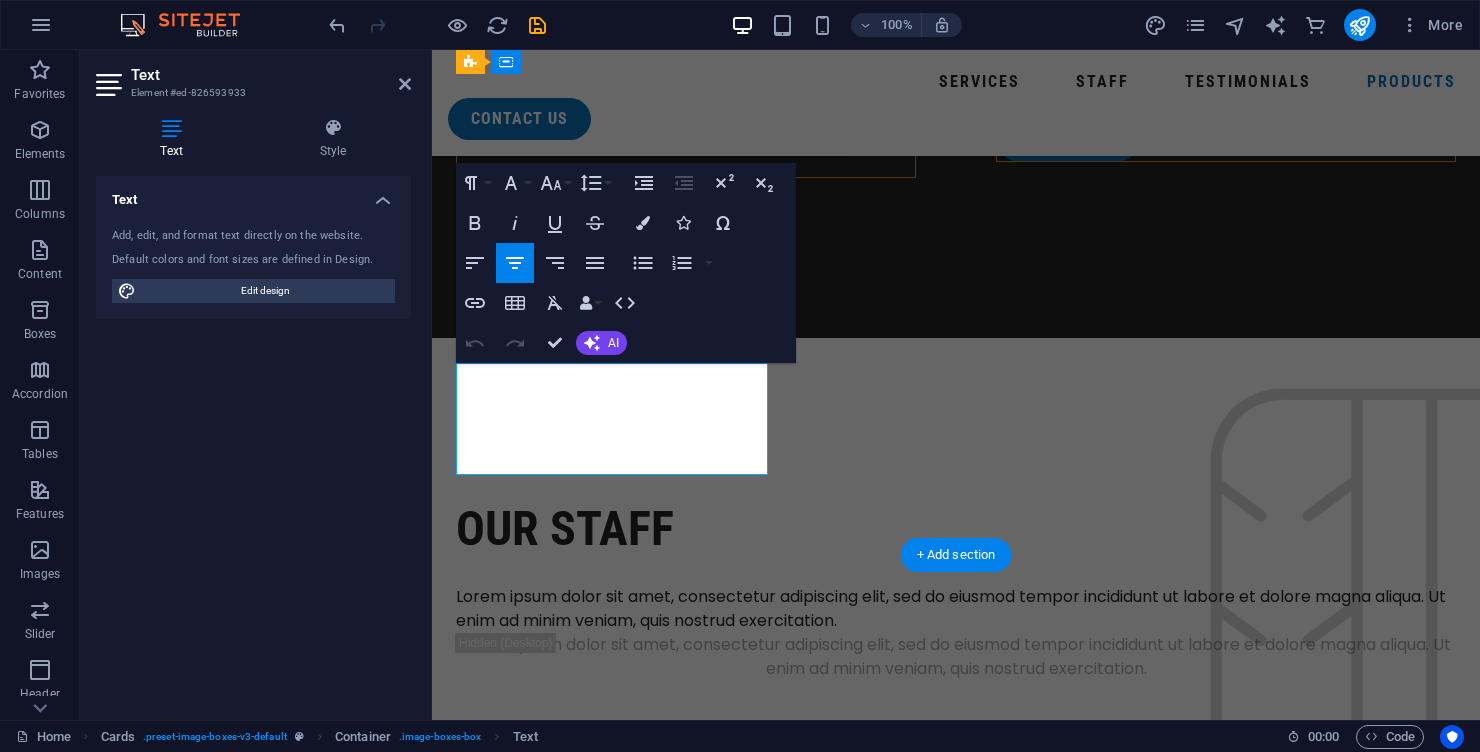 click on "Lorem ipsum dolor sit amet, consectetuer adipiscing elit. Aenean commodo ligula eget dolor. Lorem ipsum dolor sit amet." at bounding box center (612, 7465) 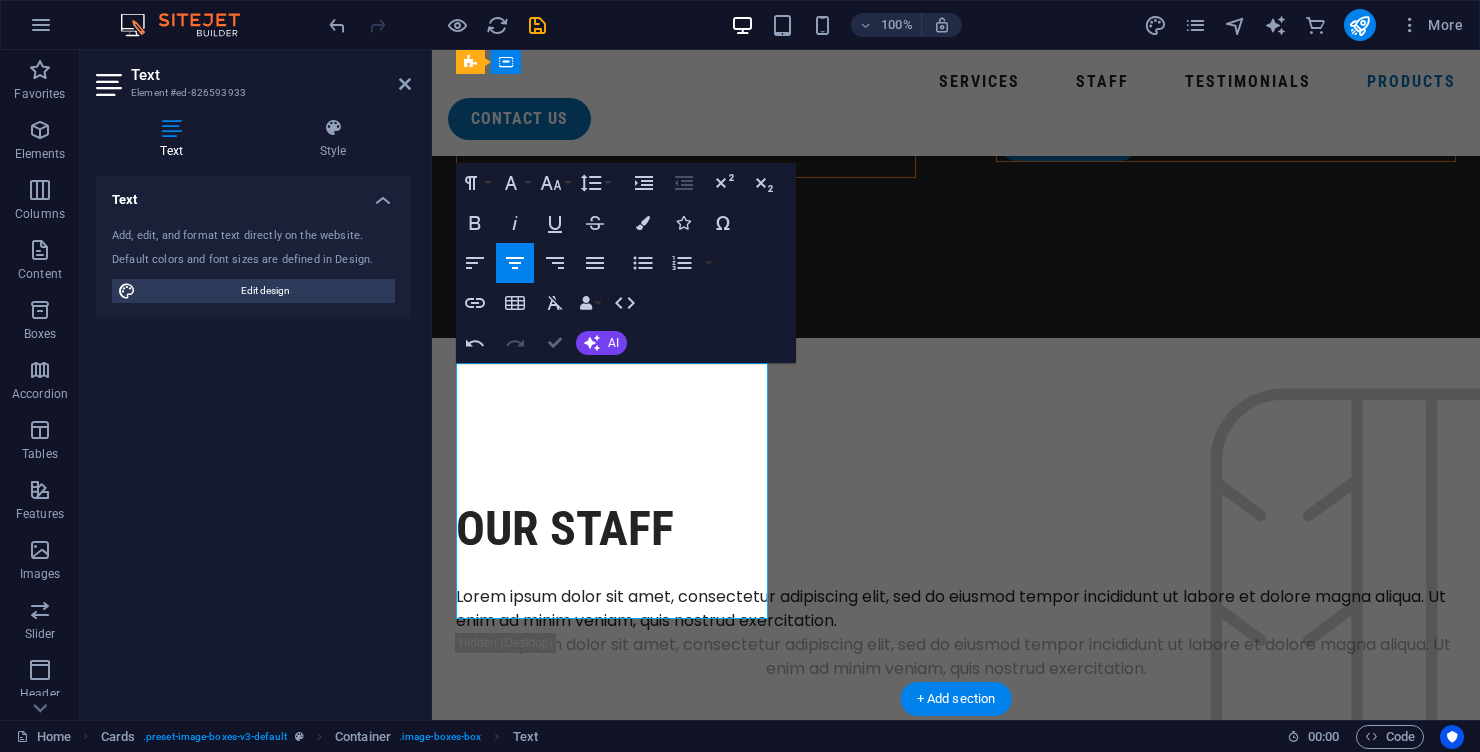 scroll, scrollTop: 7361, scrollLeft: 0, axis: vertical 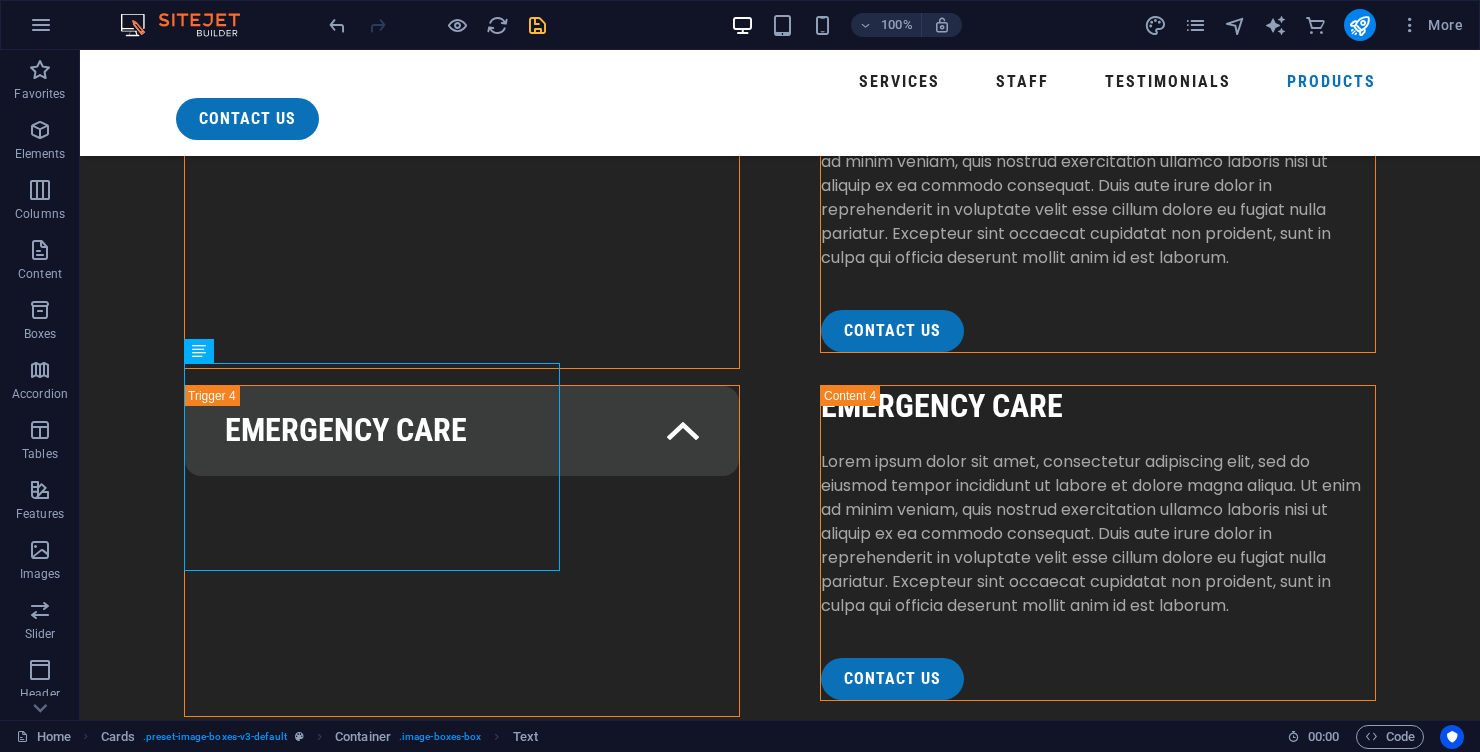 click at bounding box center (537, 25) 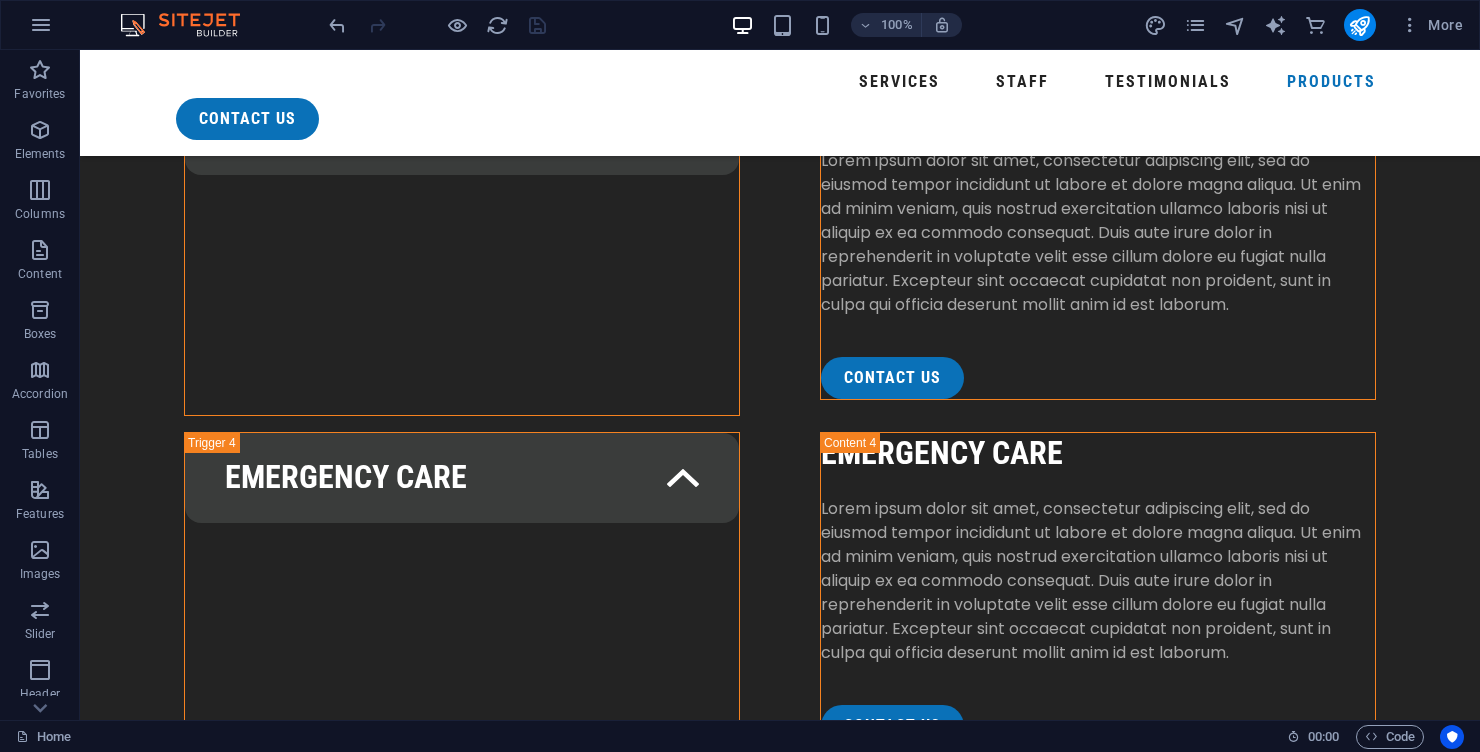 scroll, scrollTop: 7346, scrollLeft: 0, axis: vertical 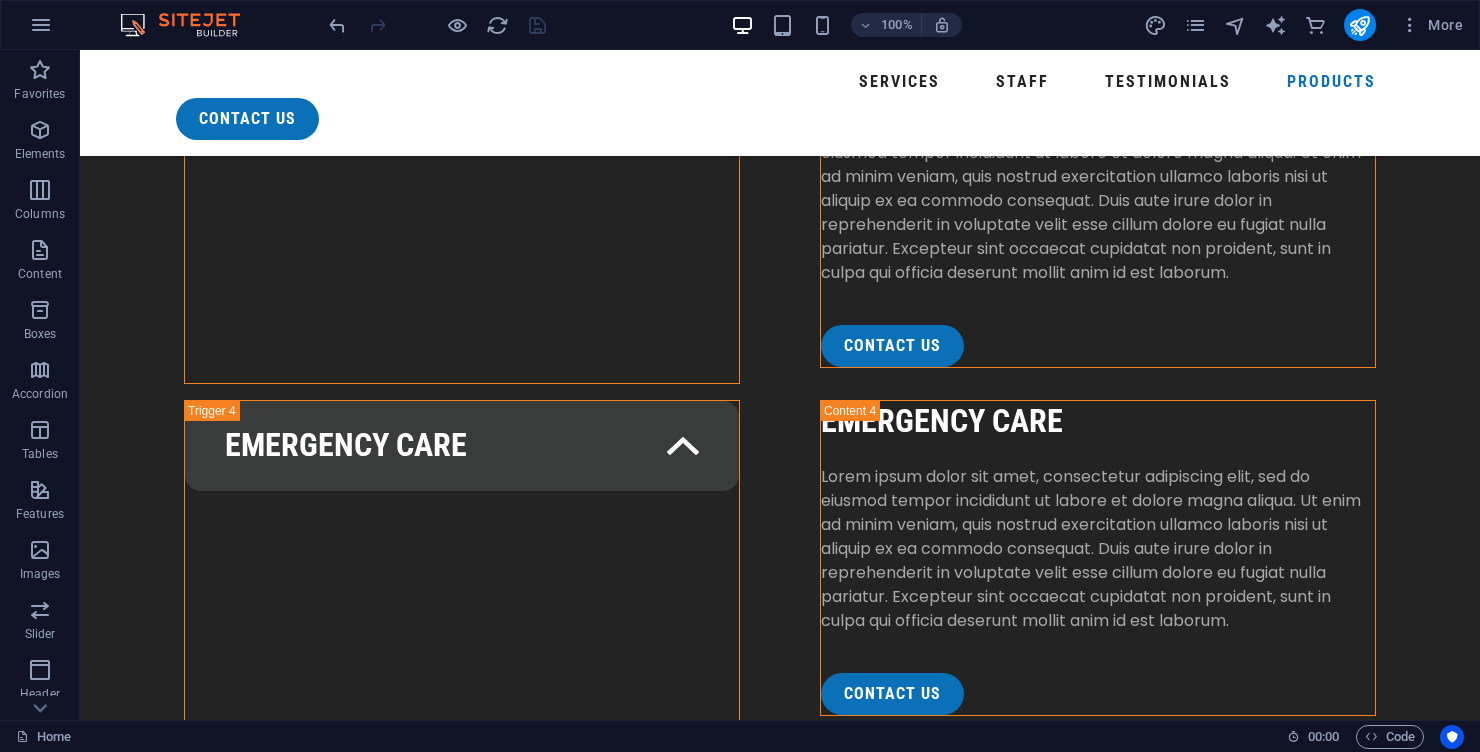 click on "Headline" at bounding box center [292, 8572] 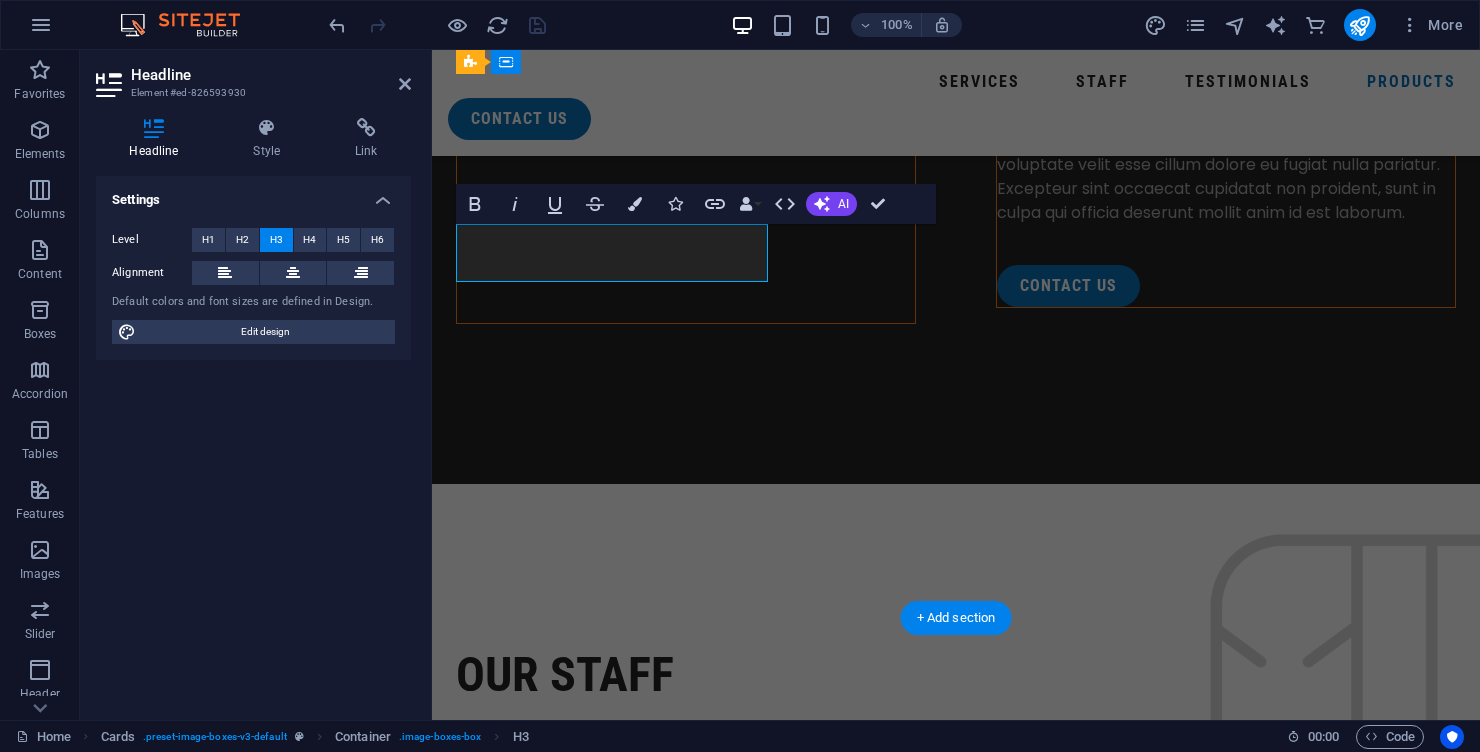 scroll, scrollTop: 7709, scrollLeft: 0, axis: vertical 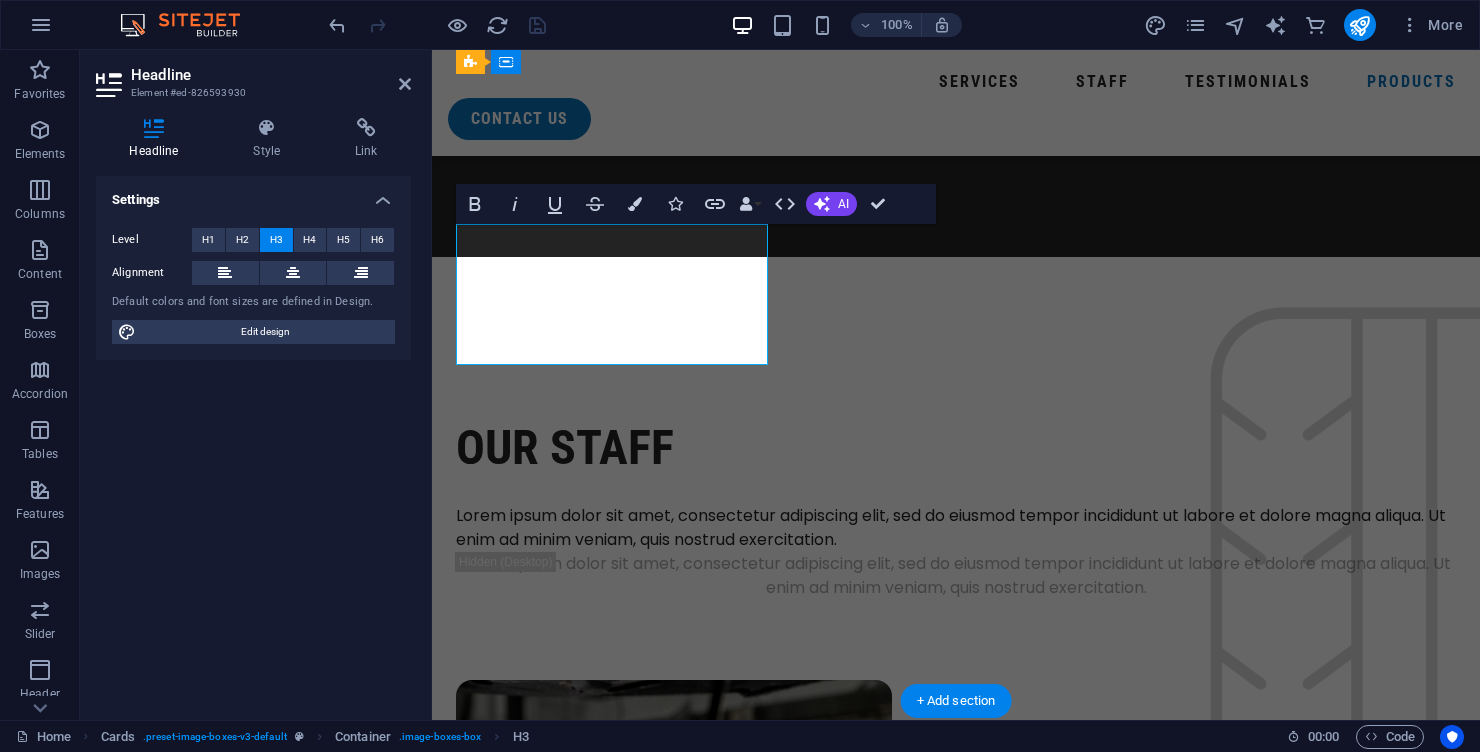 click on "Grey PVC Pipes, Fittings and Elbows" at bounding box center [612, 7356] 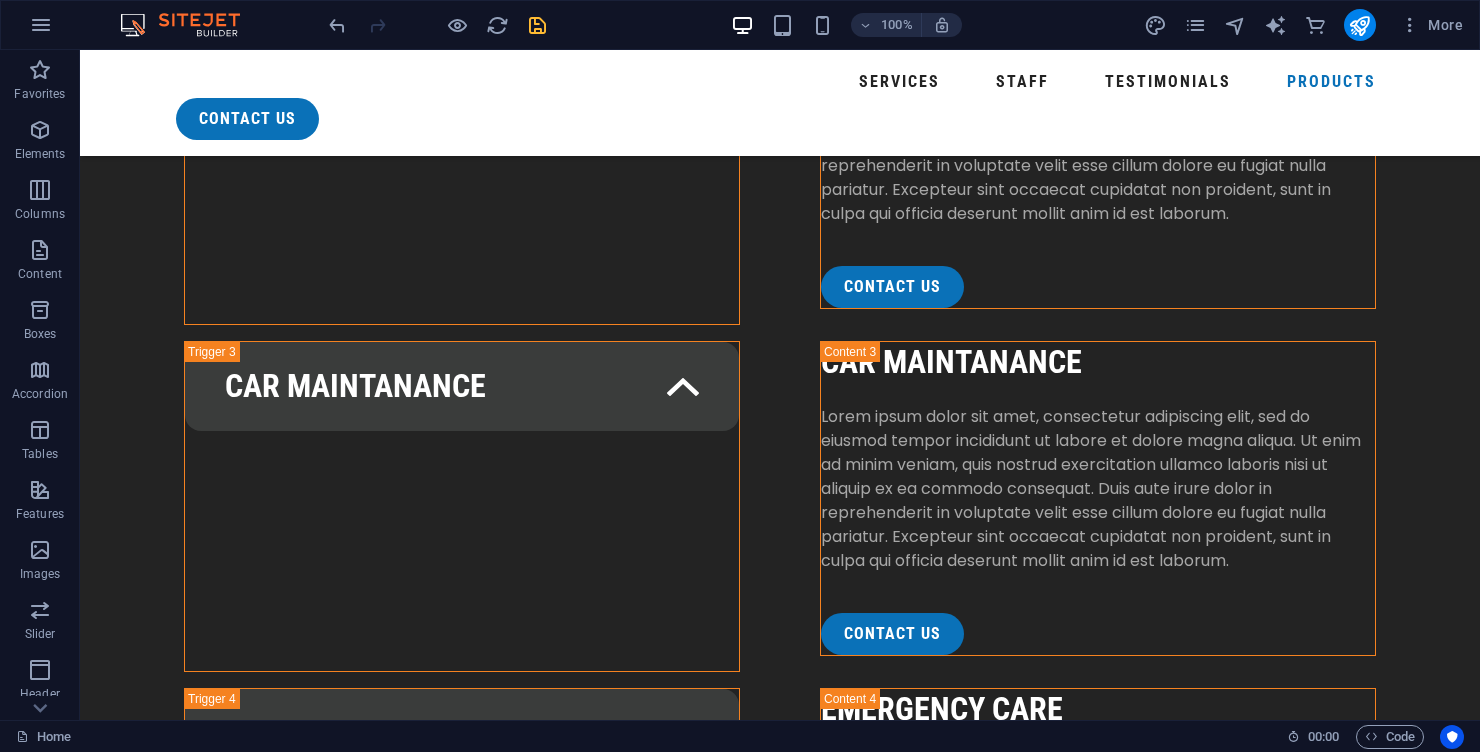 scroll, scrollTop: 7064, scrollLeft: 0, axis: vertical 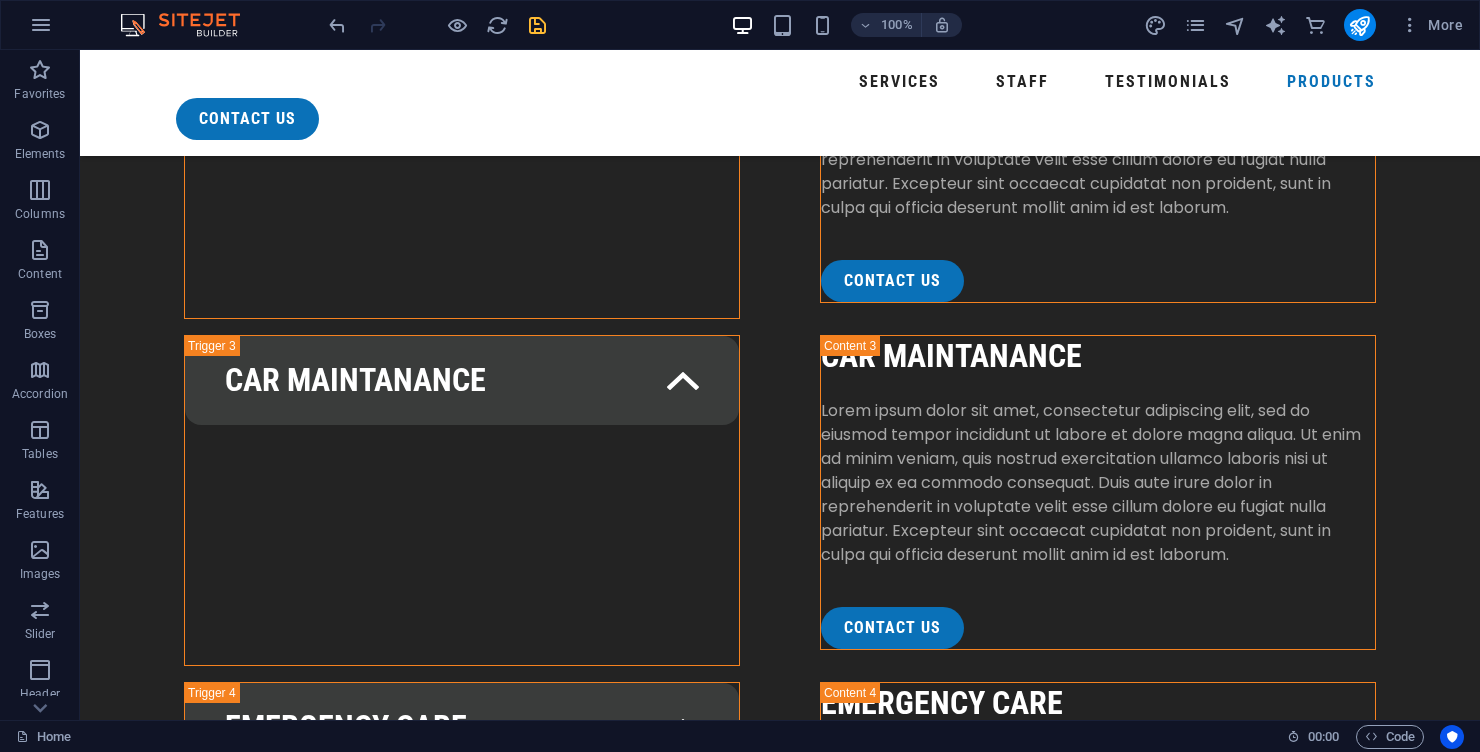 click at bounding box center (537, 25) 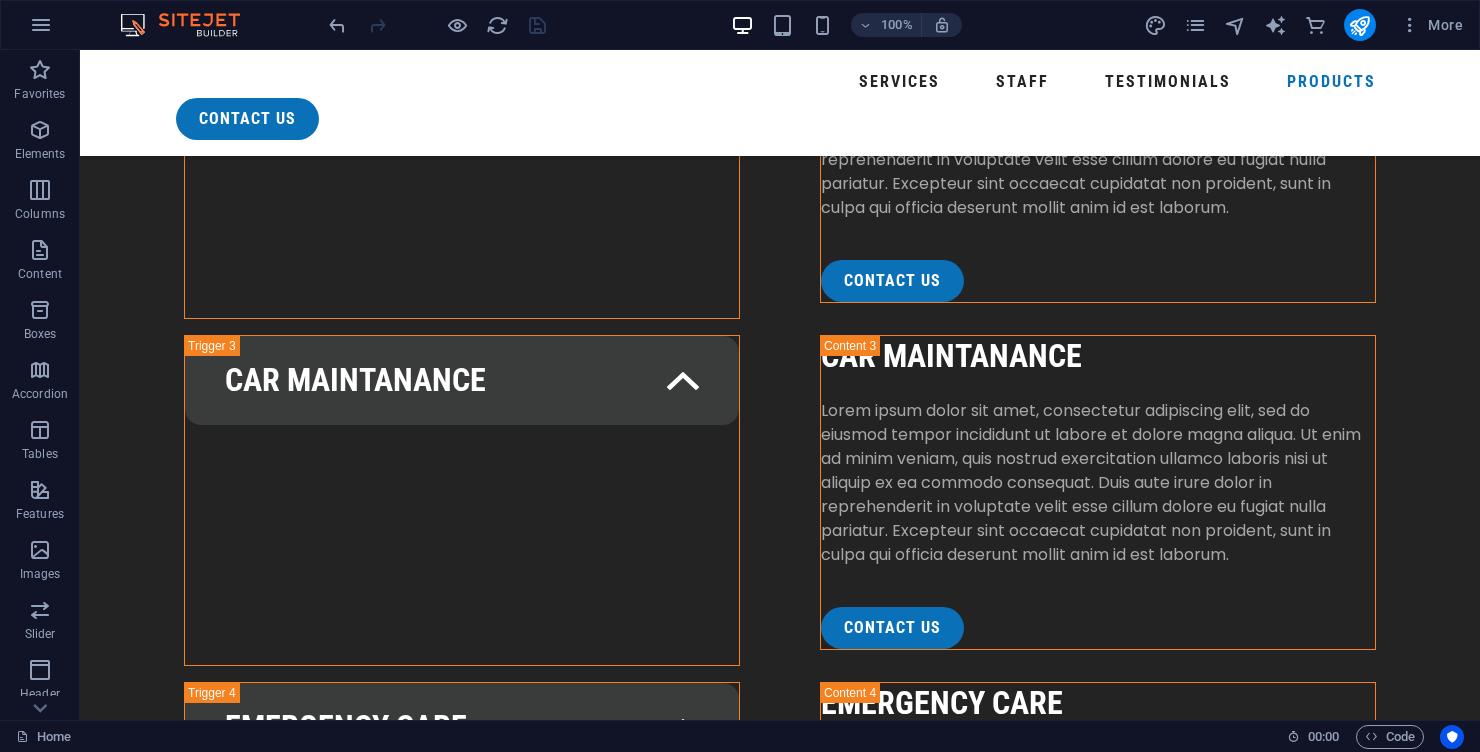 click on "Headline" at bounding box center [292, 9403] 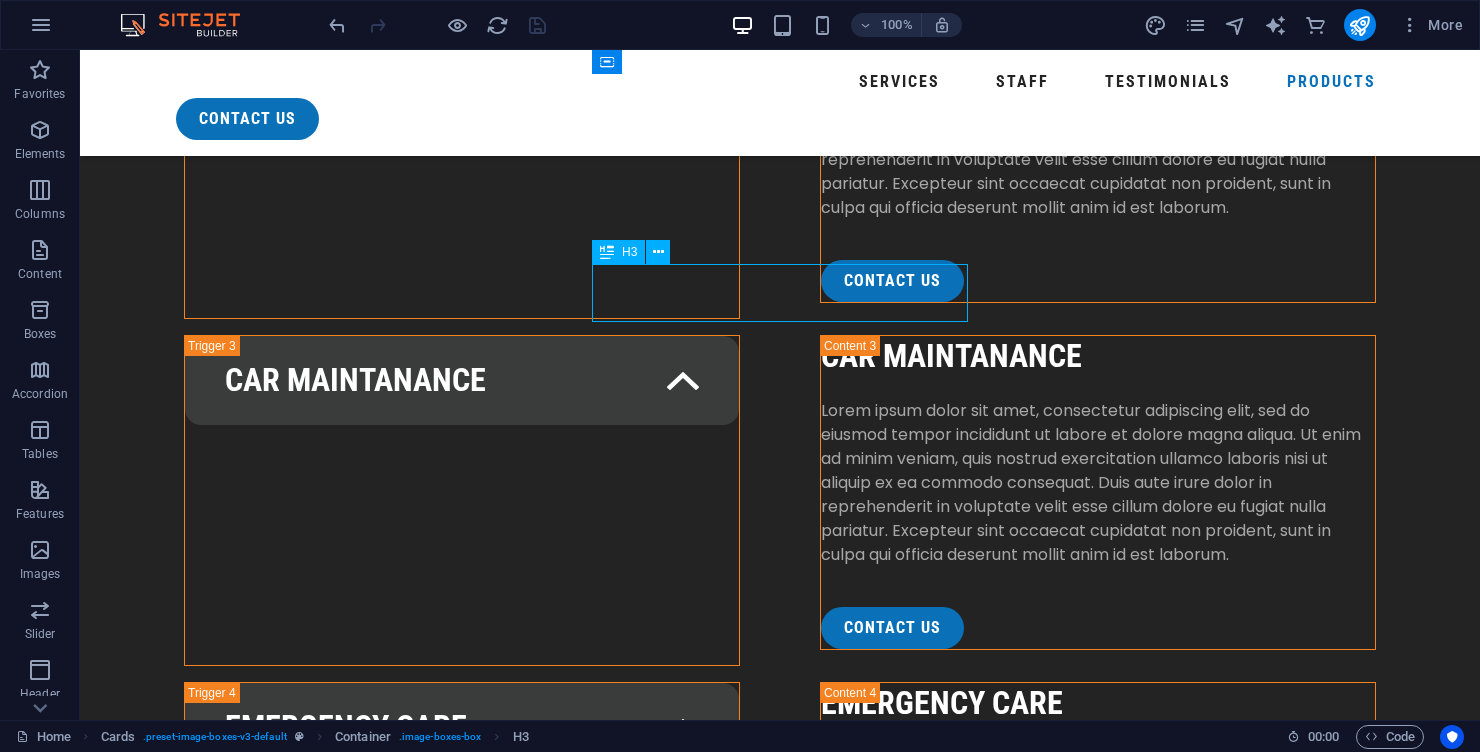 click on "Headline" at bounding box center (292, 9403) 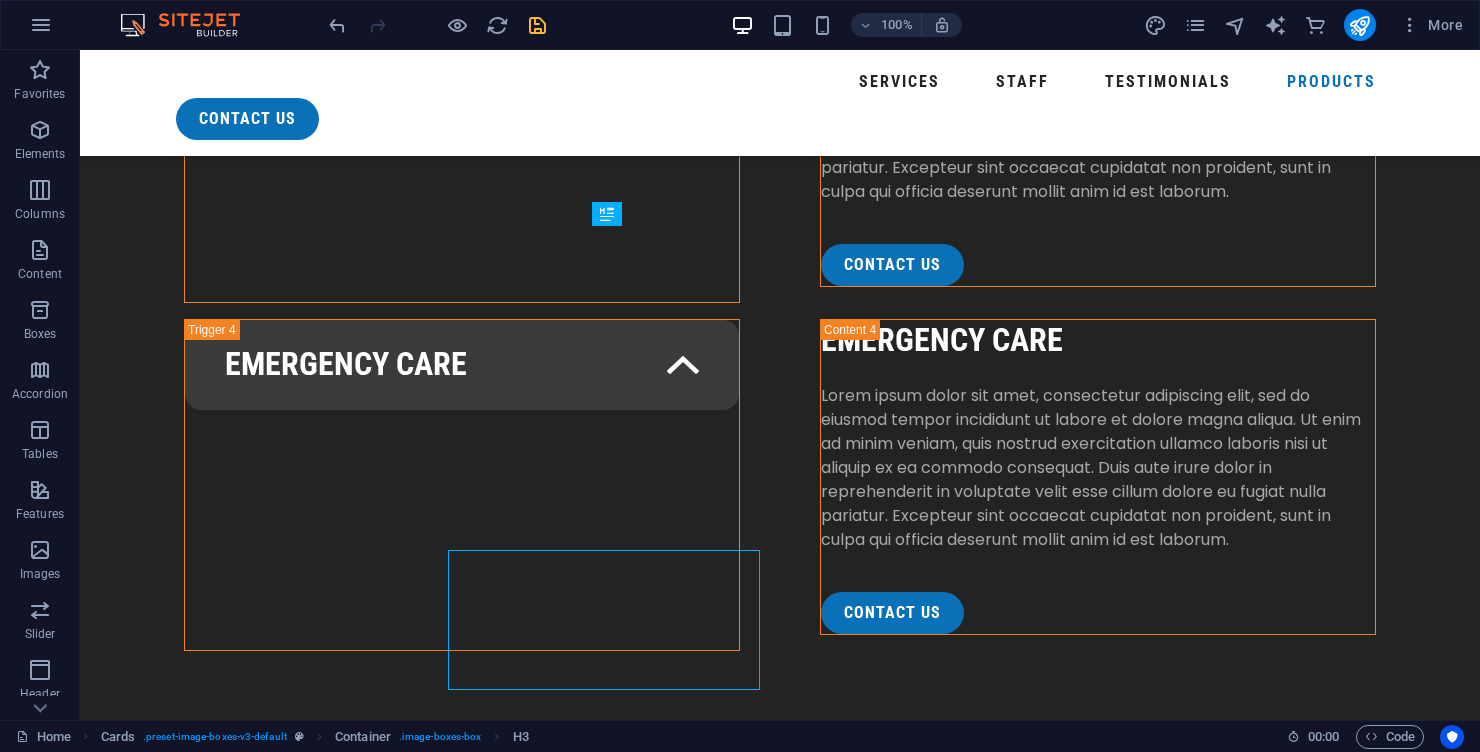 scroll, scrollTop: 7103, scrollLeft: 0, axis: vertical 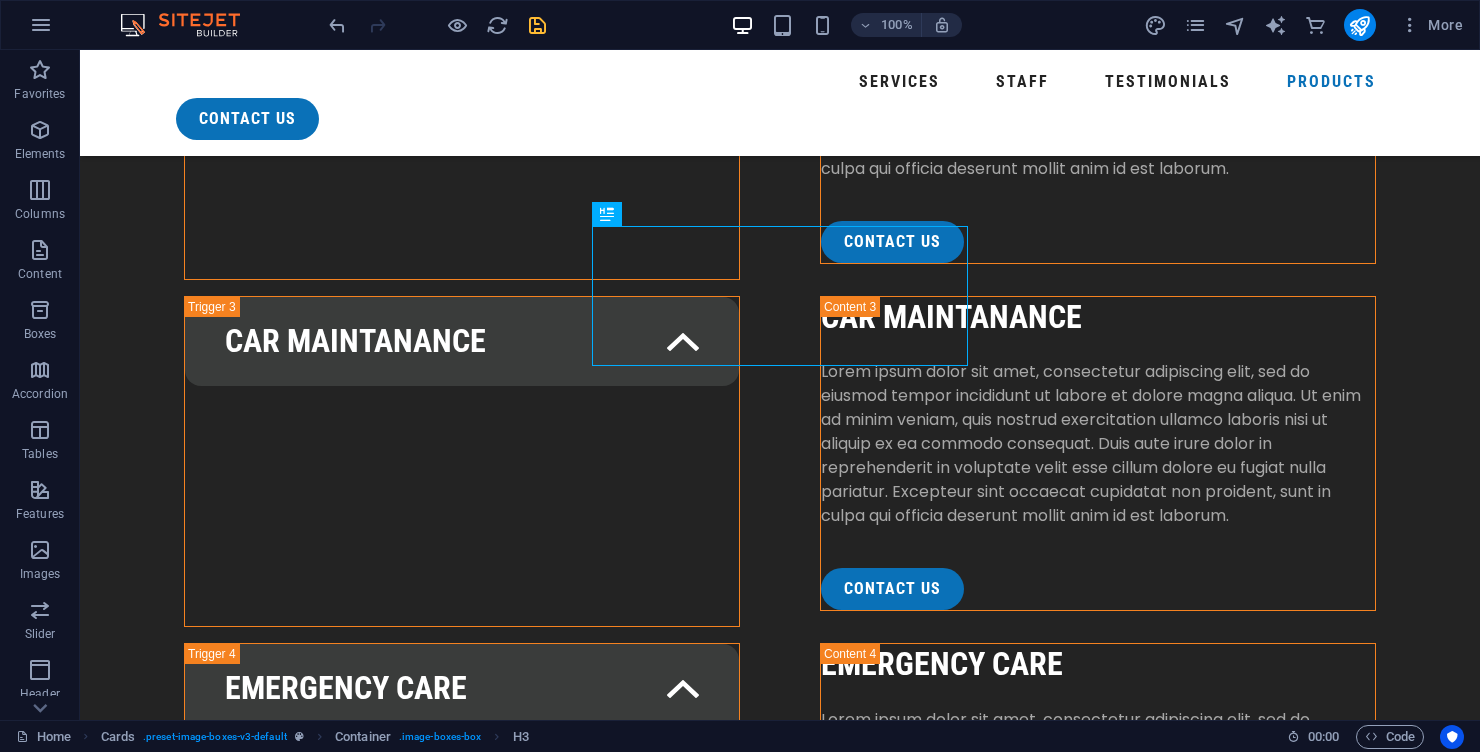 click on "Lorem ipsum dolor sit amet, consectetuer adipiscing elit. Aenean commodo ligula eget dolor. Lorem ipsum dolor sit amet." at bounding box center [292, 9520] 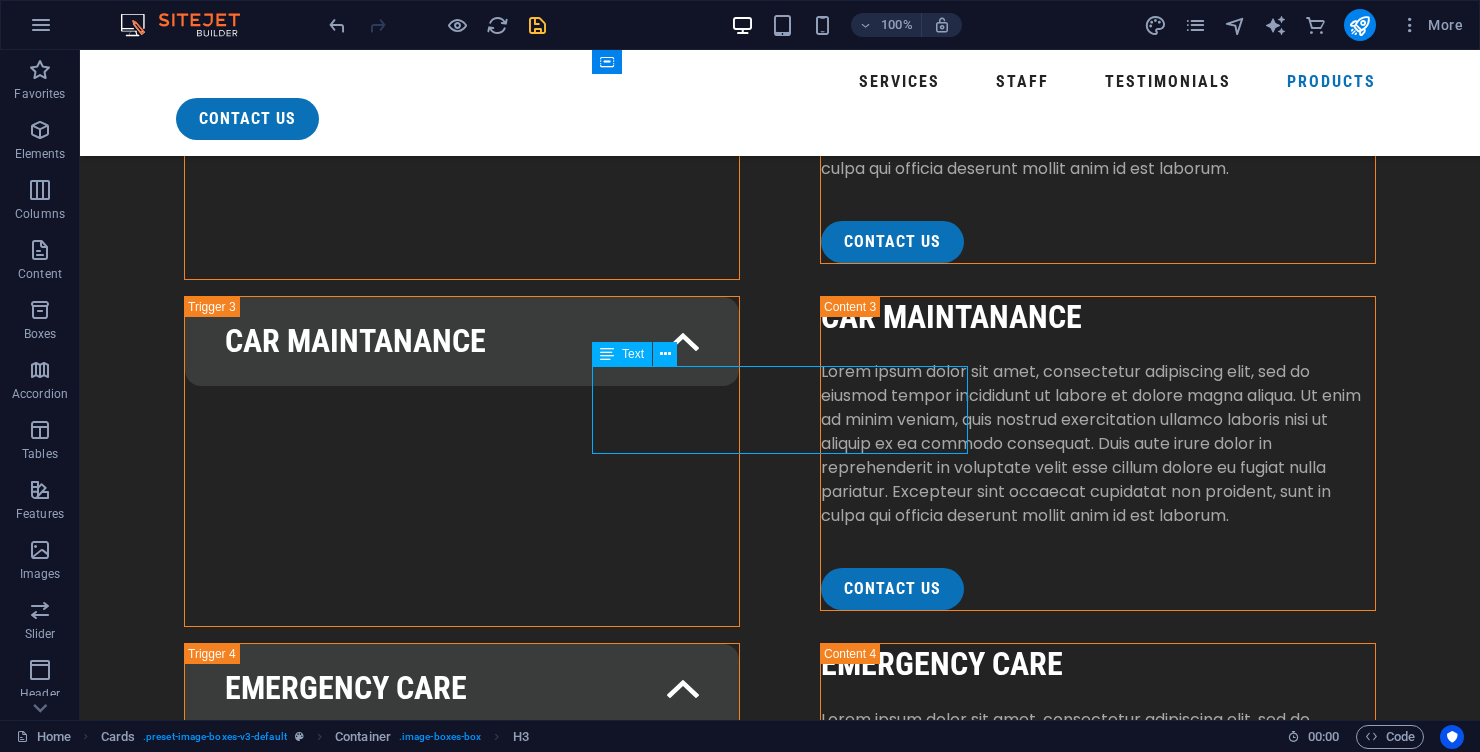 click on "Lorem ipsum dolor sit amet, consectetuer adipiscing elit. Aenean commodo ligula eget dolor. Lorem ipsum dolor sit amet." at bounding box center (292, 9520) 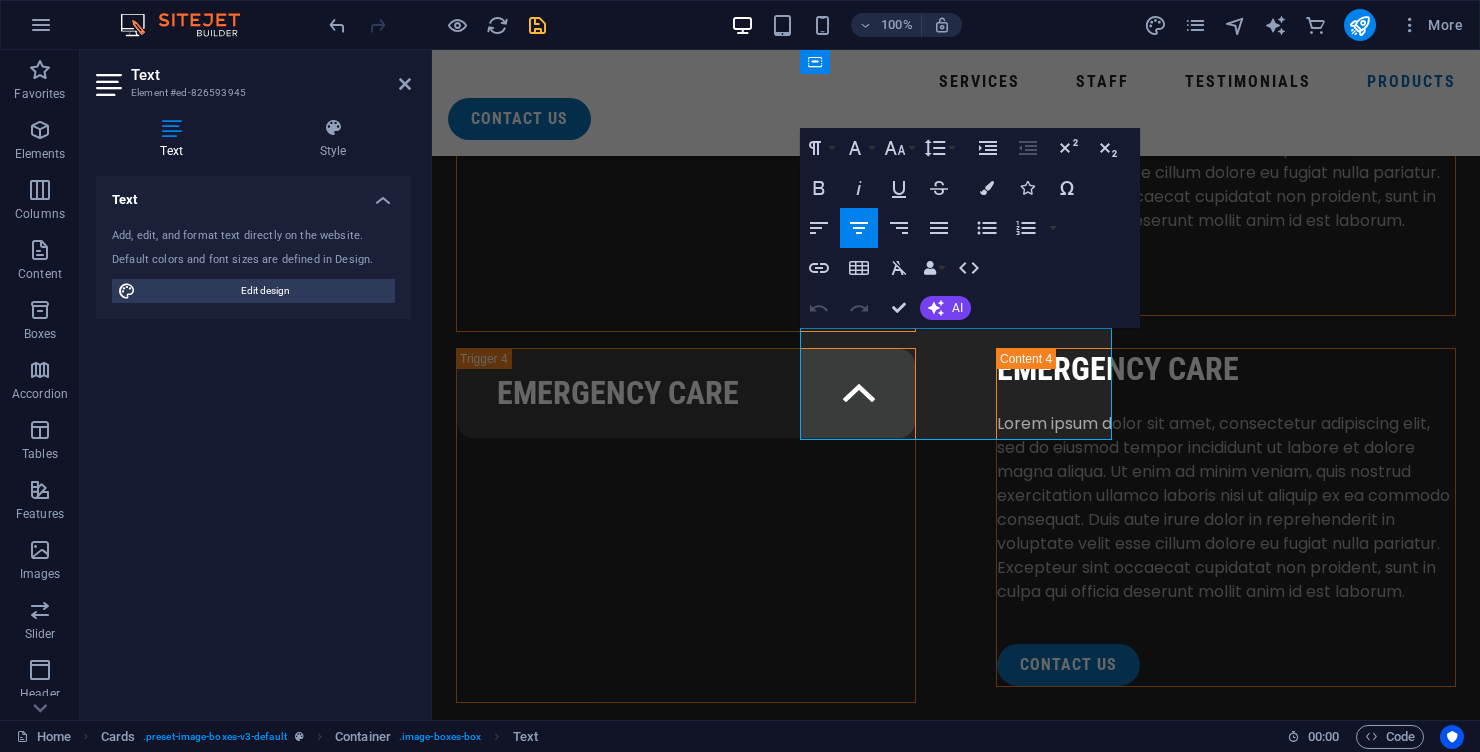 scroll, scrollTop: 7465, scrollLeft: 0, axis: vertical 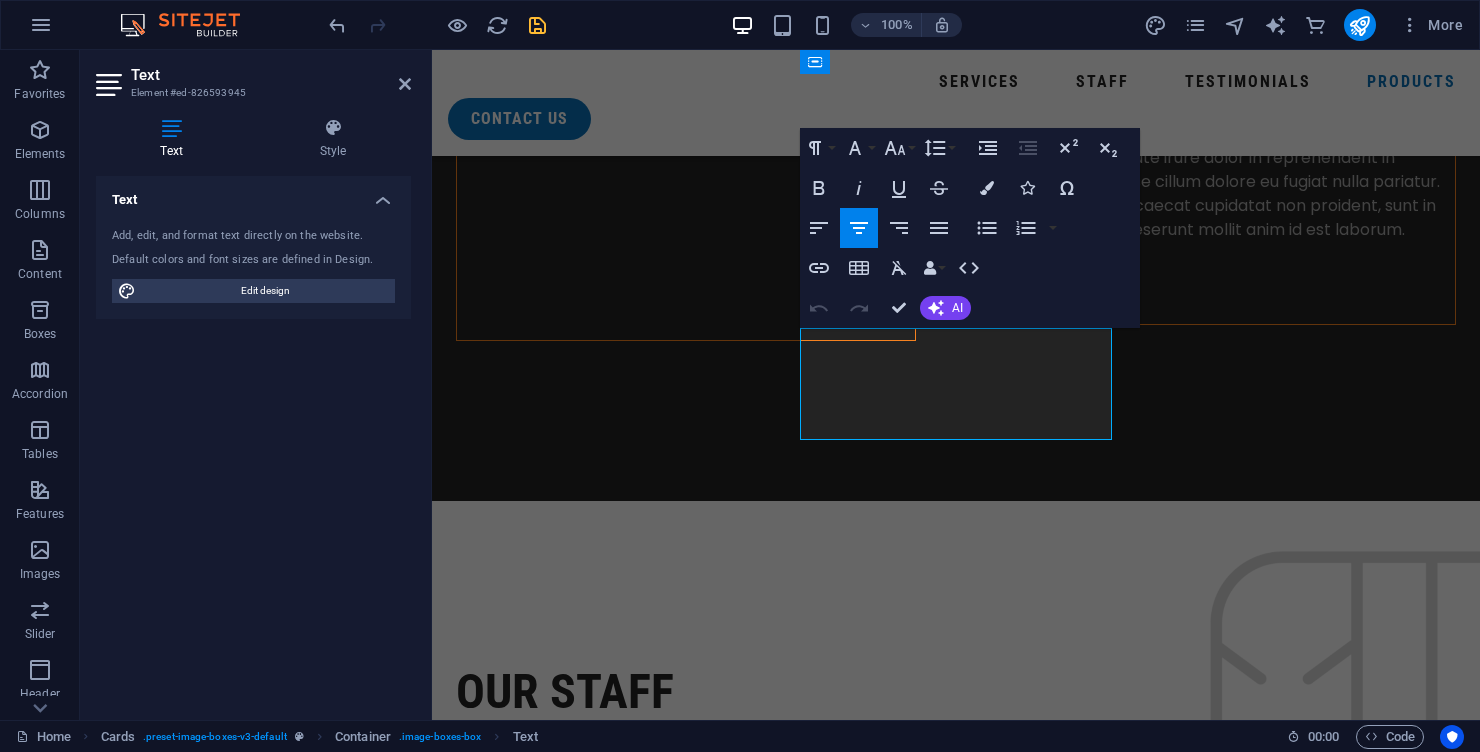 click on "Lorem ipsum dolor sit amet, consectetuer adipiscing elit. Aenean commodo ligula eget dolor. Lorem ipsum dolor sit amet." at bounding box center [612, 8269] 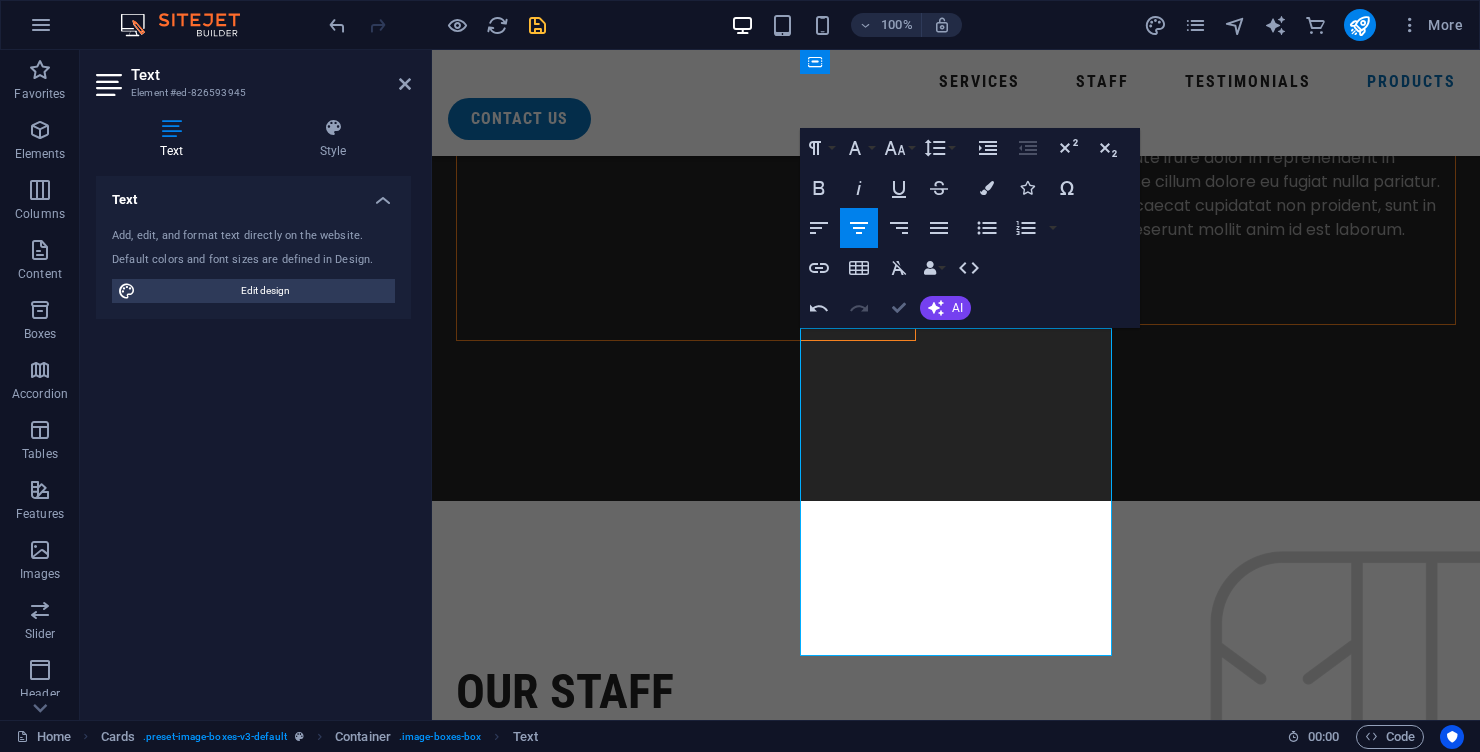 scroll, scrollTop: 7141, scrollLeft: 0, axis: vertical 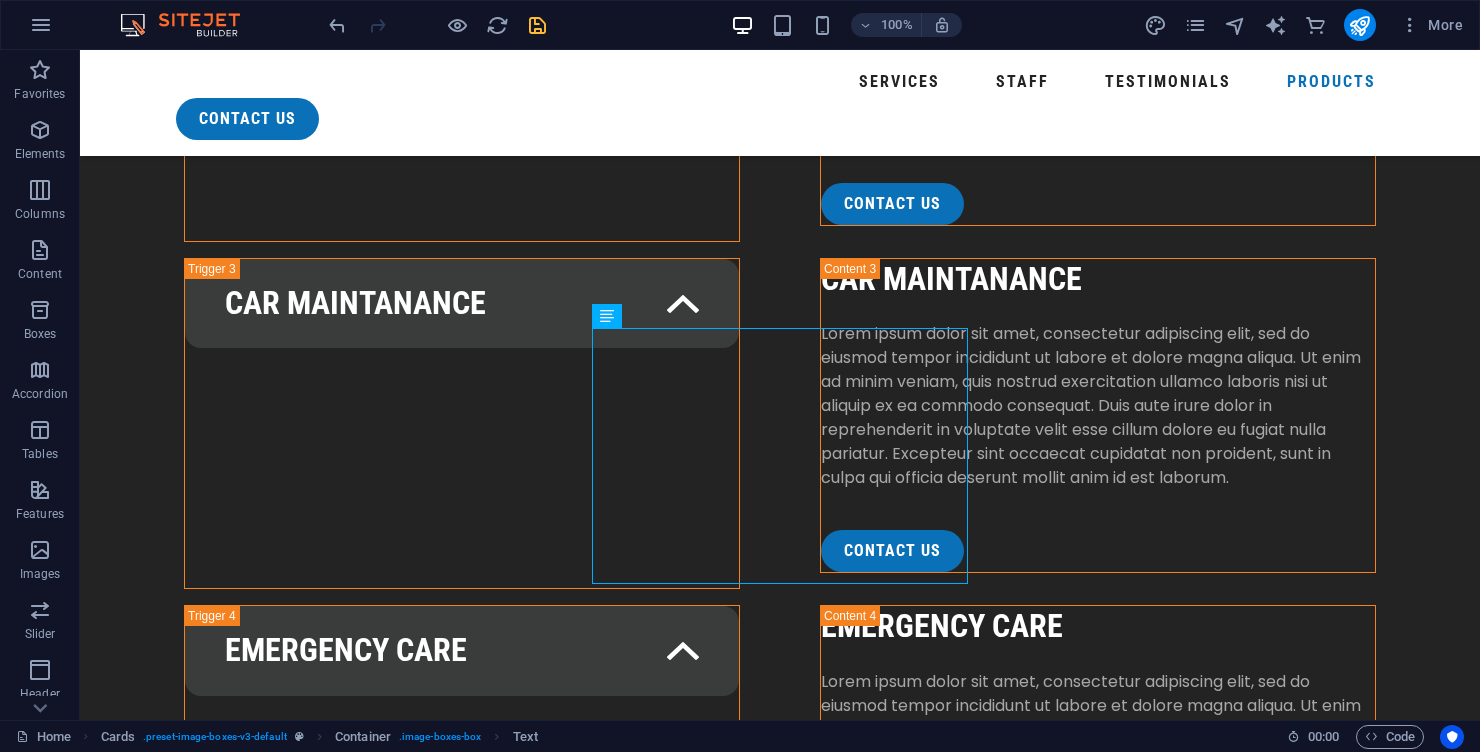 click at bounding box center (537, 25) 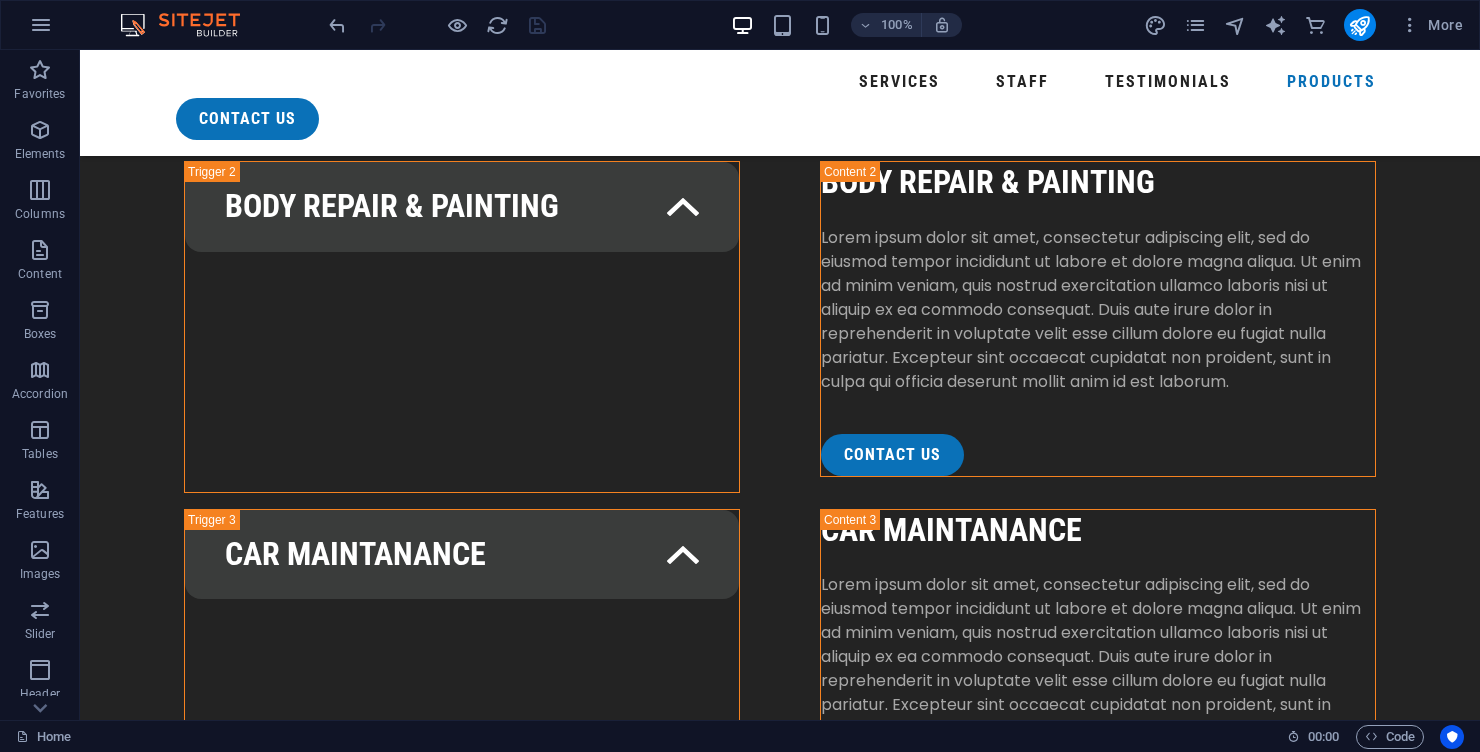 scroll, scrollTop: 6886, scrollLeft: 0, axis: vertical 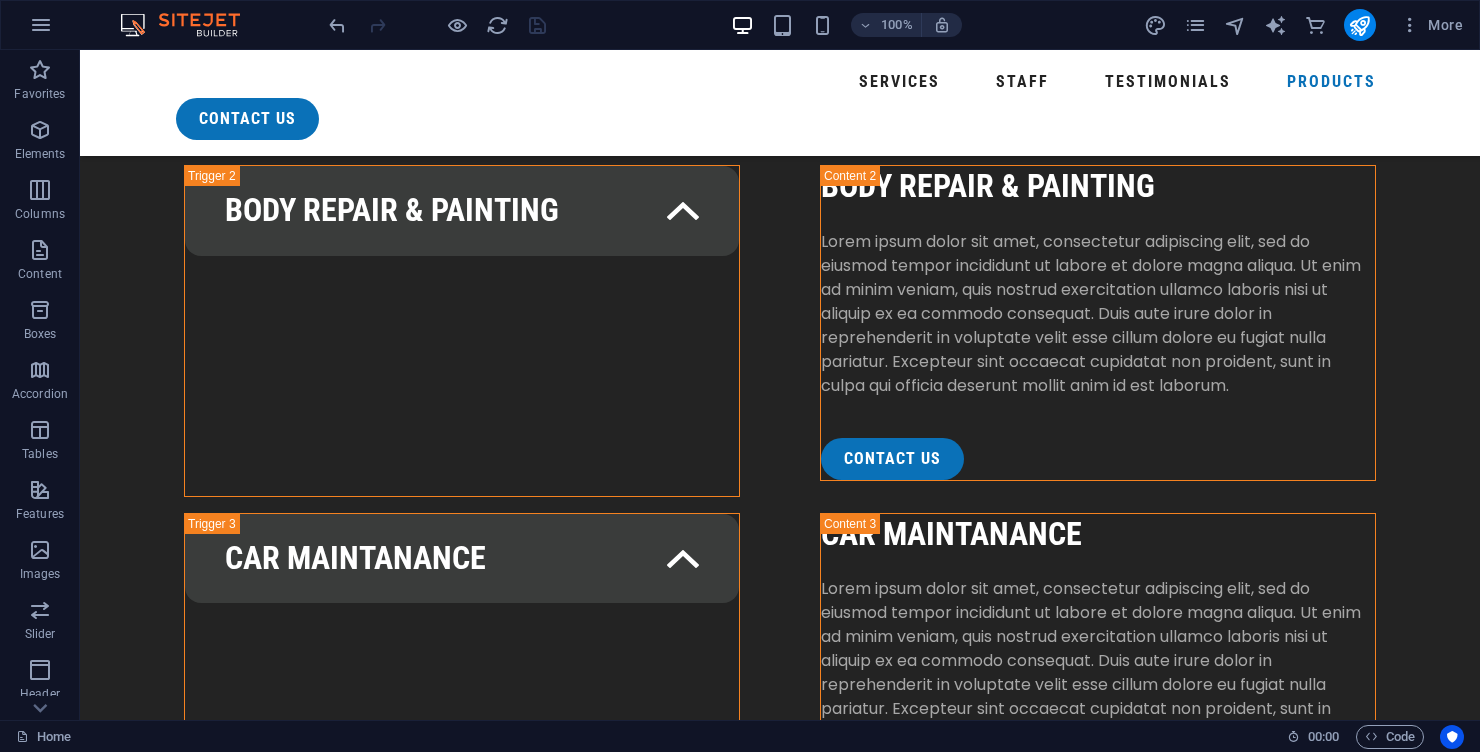 click at bounding box center (292, 9439) 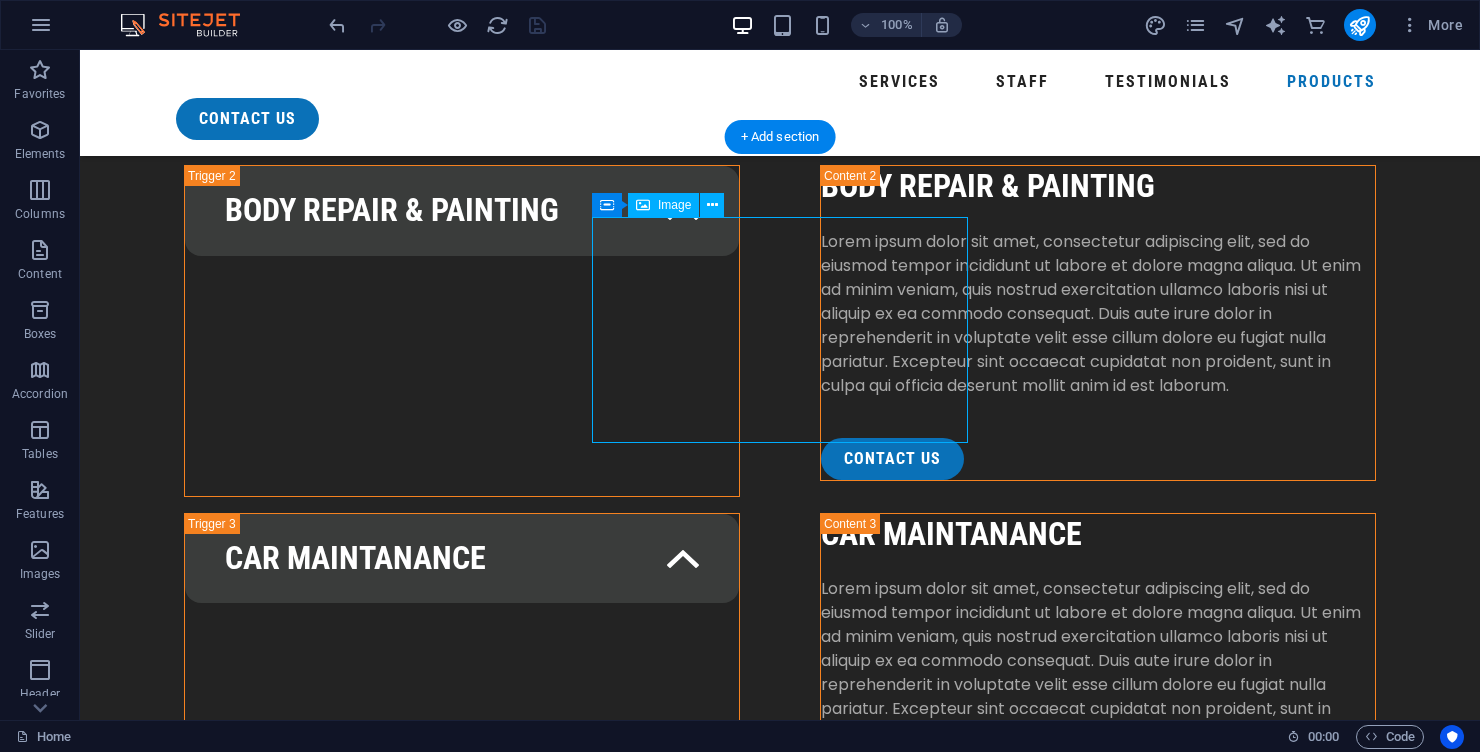 click at bounding box center (292, 9439) 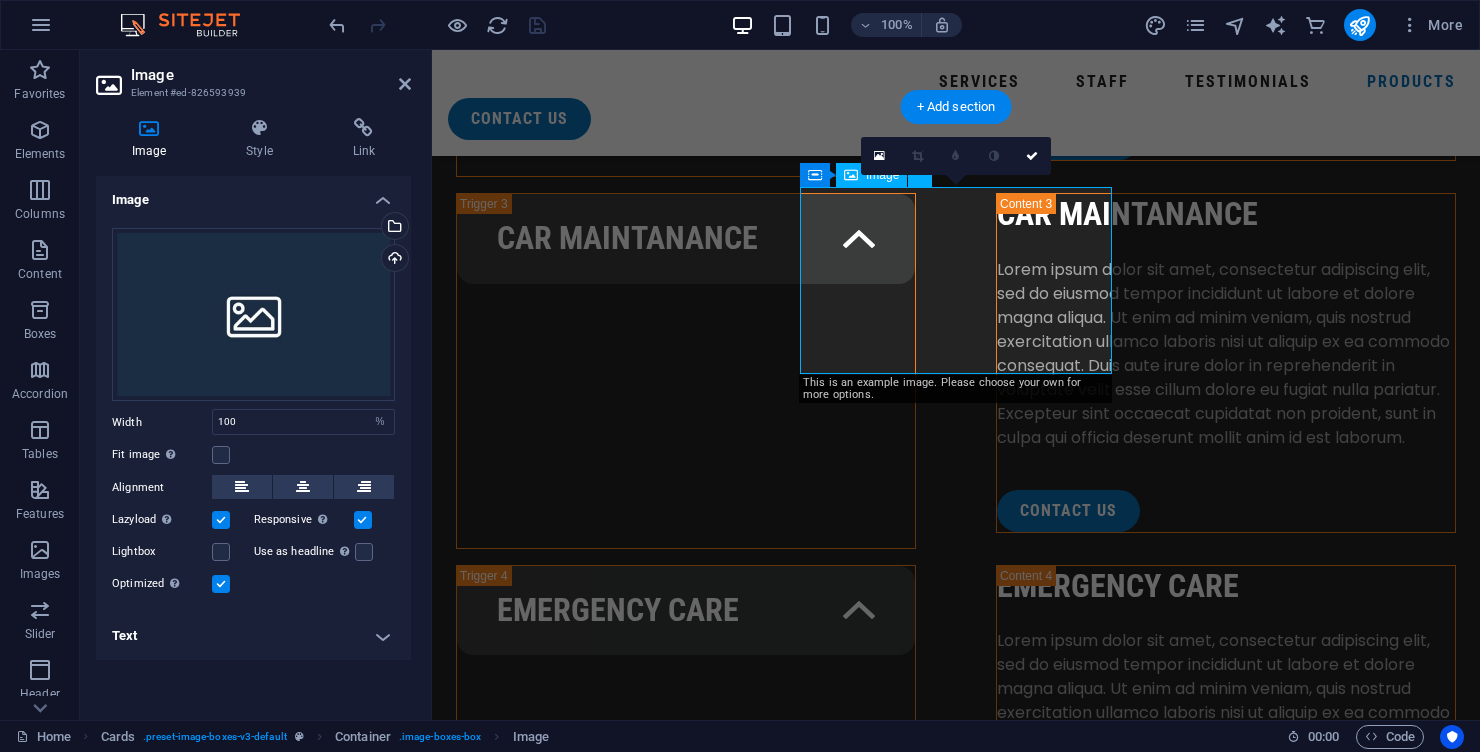 scroll, scrollTop: 7278, scrollLeft: 0, axis: vertical 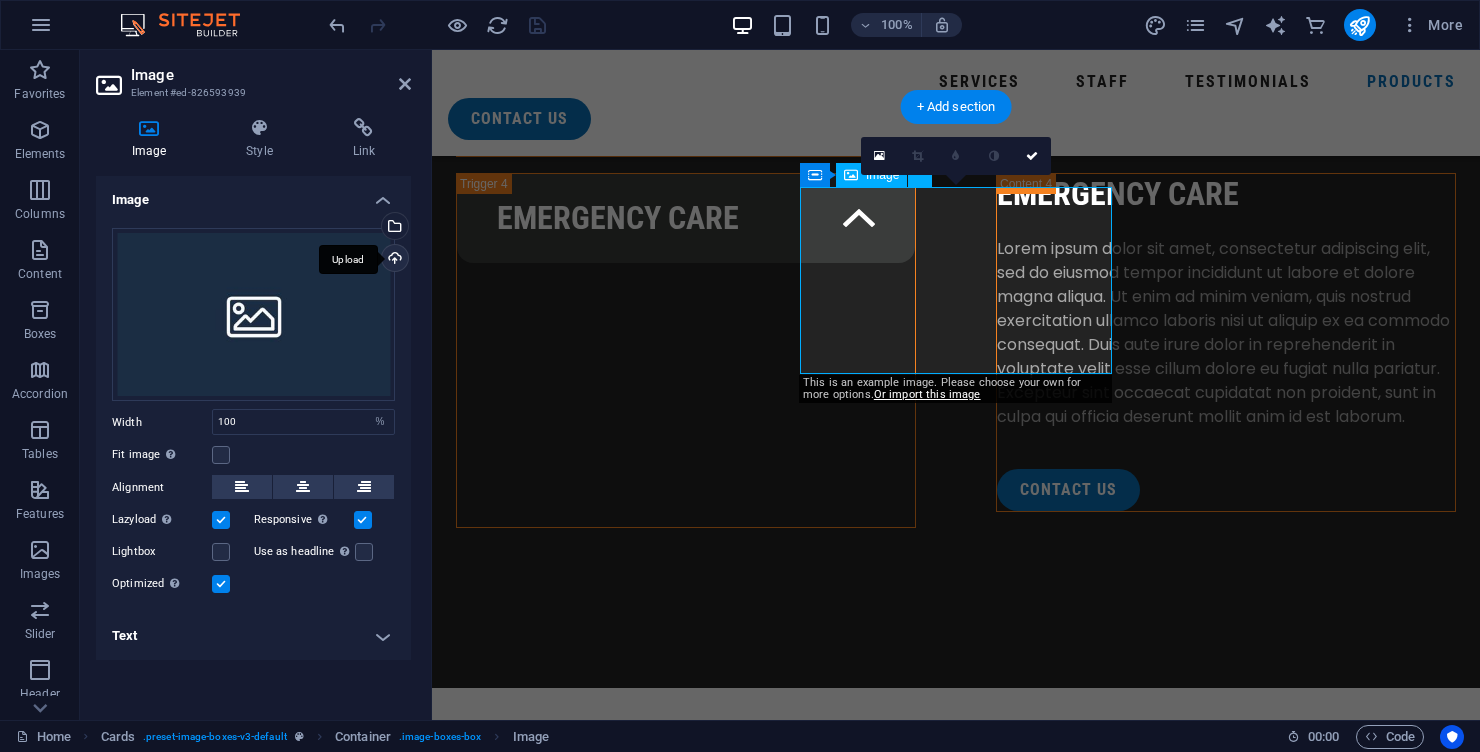 click on "Upload" at bounding box center [393, 260] 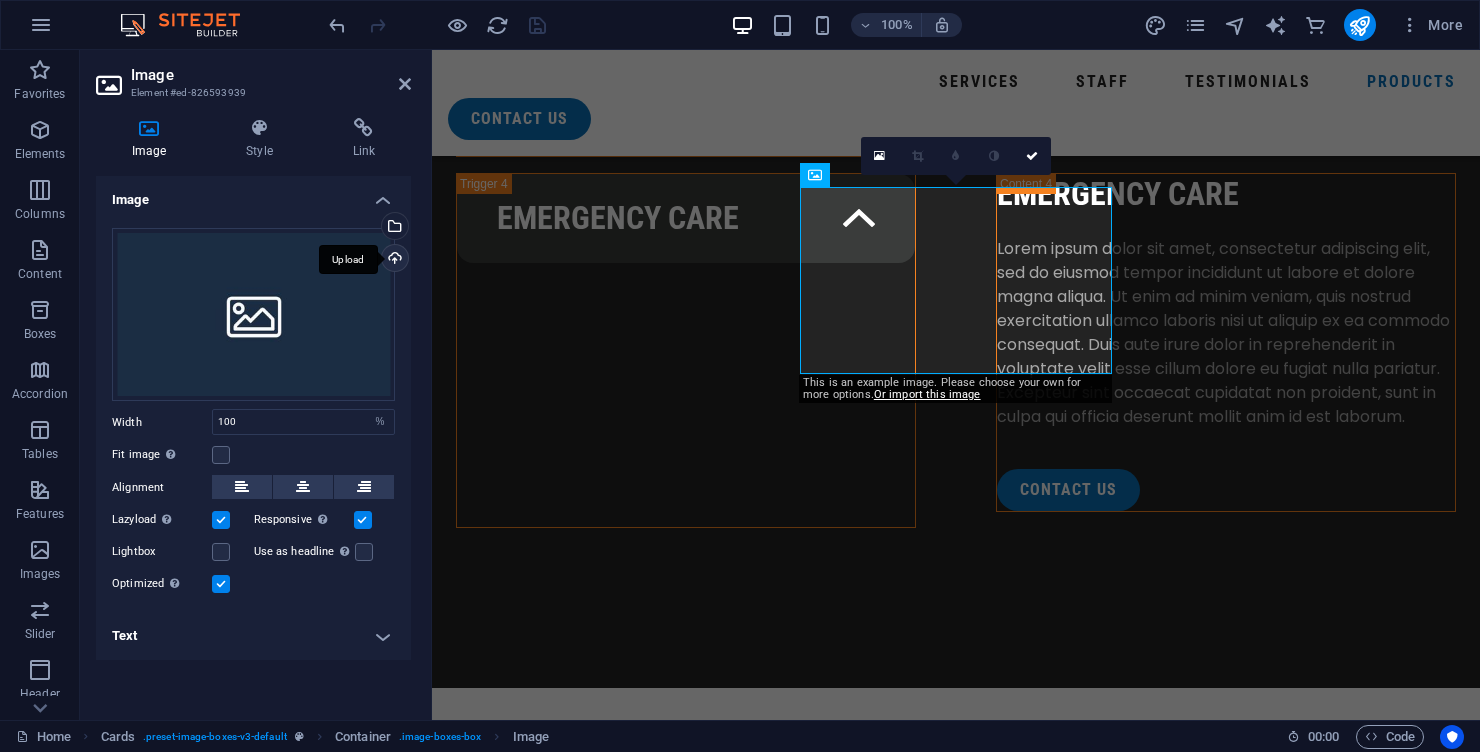 scroll, scrollTop: 7251, scrollLeft: 0, axis: vertical 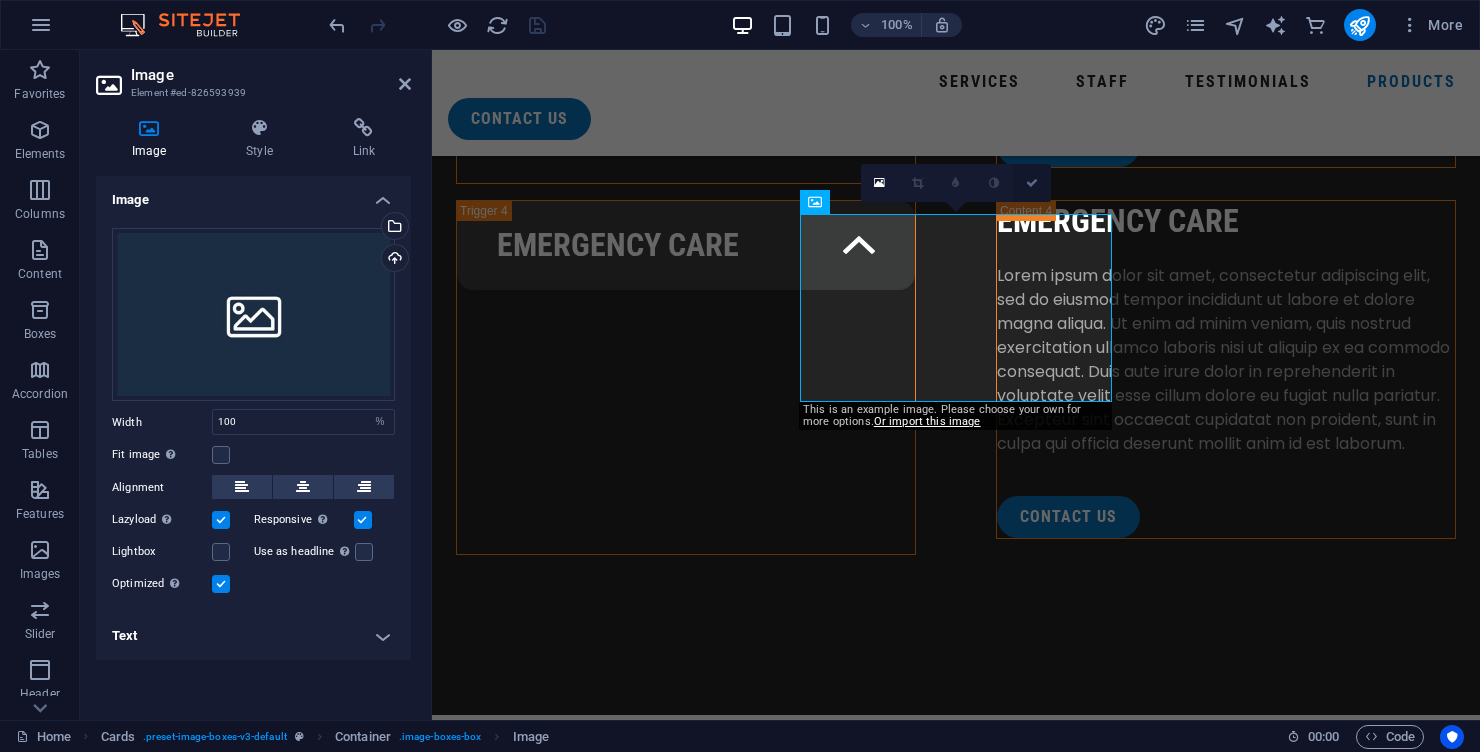 click at bounding box center [1032, 183] 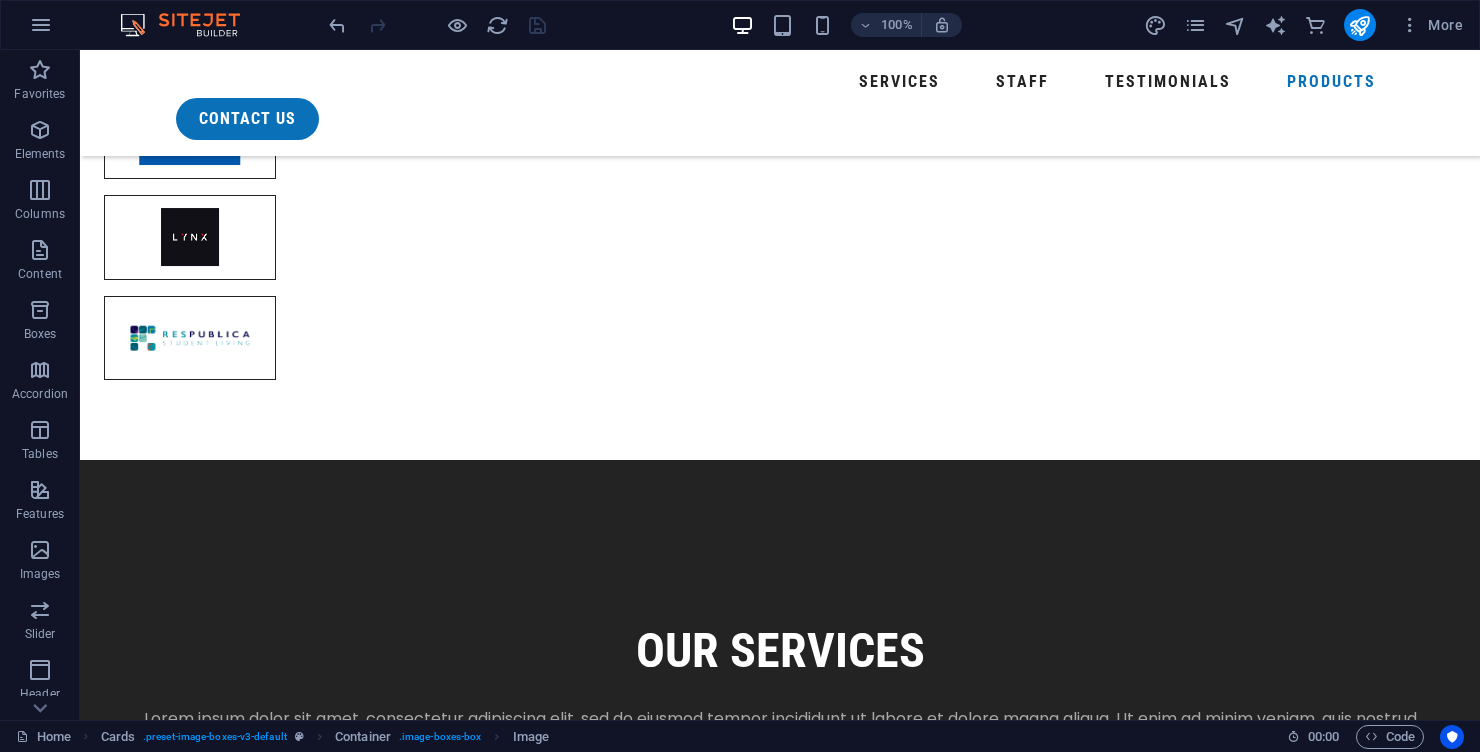 scroll, scrollTop: 5911, scrollLeft: 0, axis: vertical 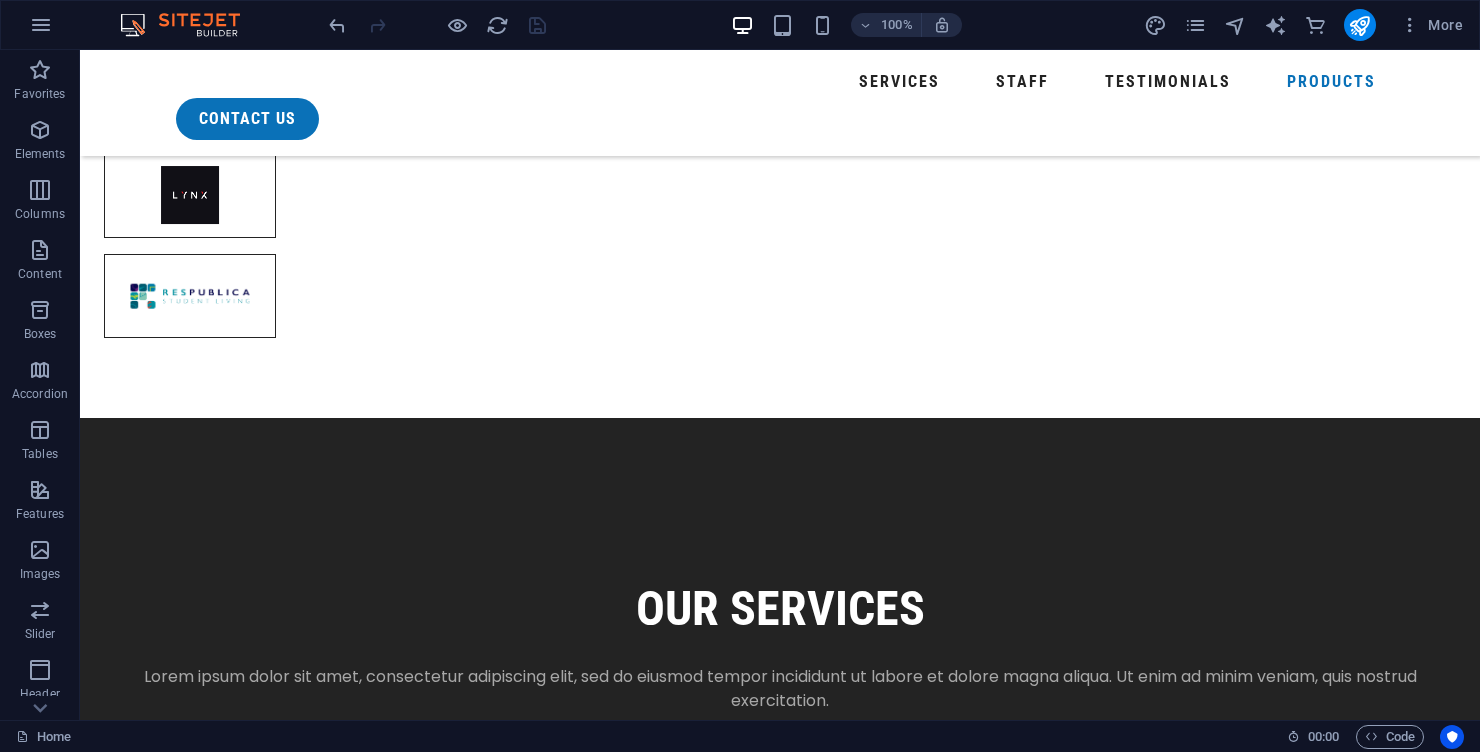 click on "Pumps & Control Valves Precision-engineered dosing pumps, booster pumps, and digital control valves for reliable system automation and flow management in softeners, filtration, and chemical dosing applications. Filter Housings & Media Durable housings and high-performance filtration media, including activated carbon, AFM, and resin — designed for pre-treatment, polishing, and specialised filtration needs. Membrane Elements & Cartridges A full range of residential and industrial RO membranes, plus pre-filtration cartridges tailored for sediment, chlorine, and organics removal — ensuring long membrane life and peak system performance." at bounding box center [780, 8027] 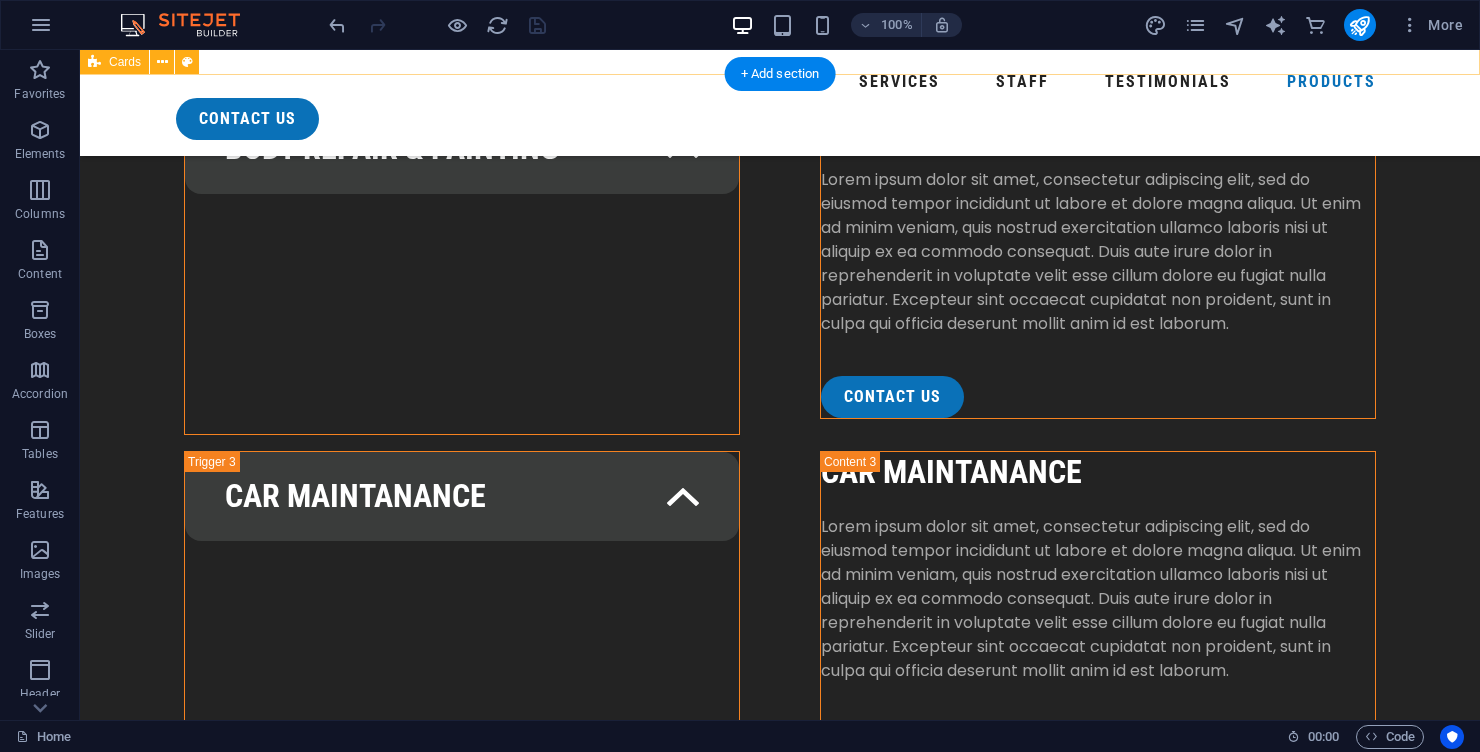 scroll, scrollTop: 6941, scrollLeft: 0, axis: vertical 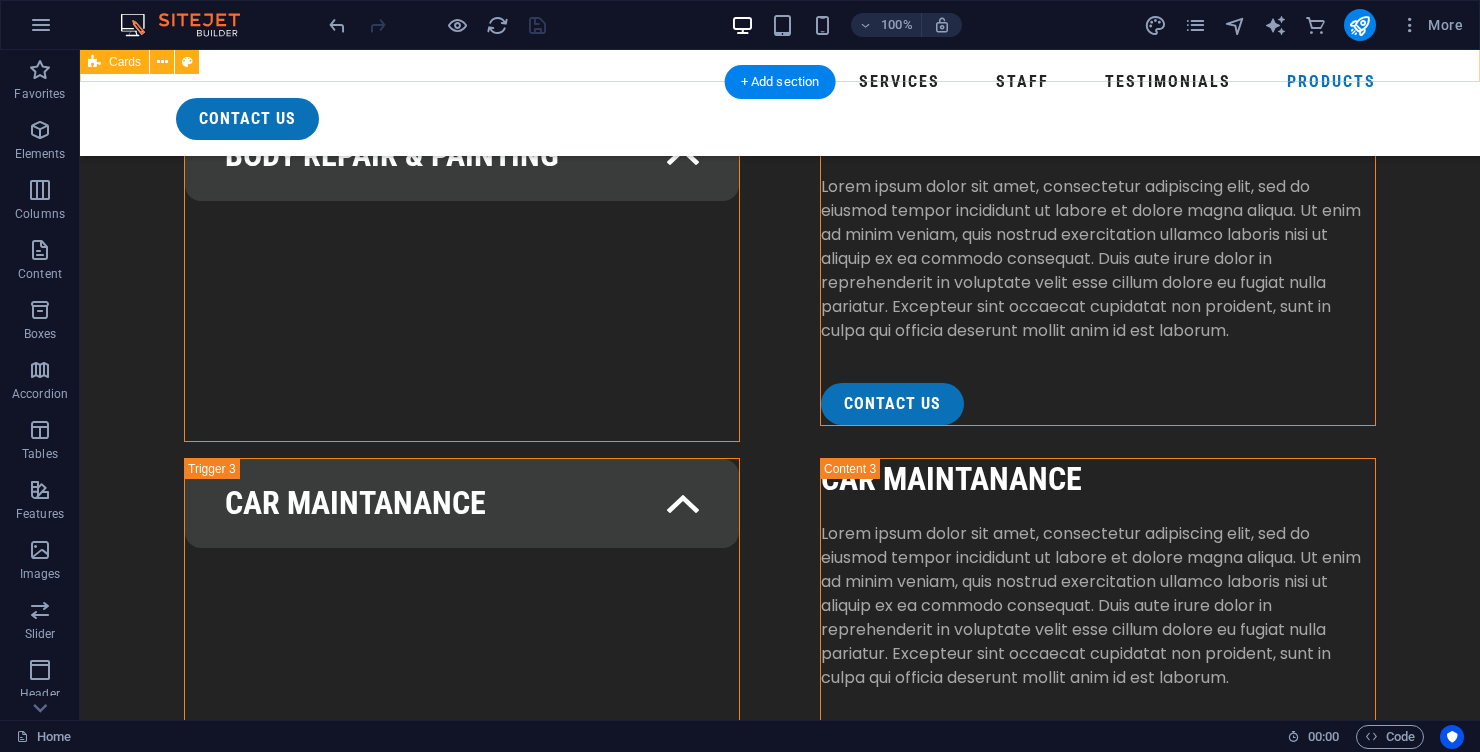 click at bounding box center [292, 9384] 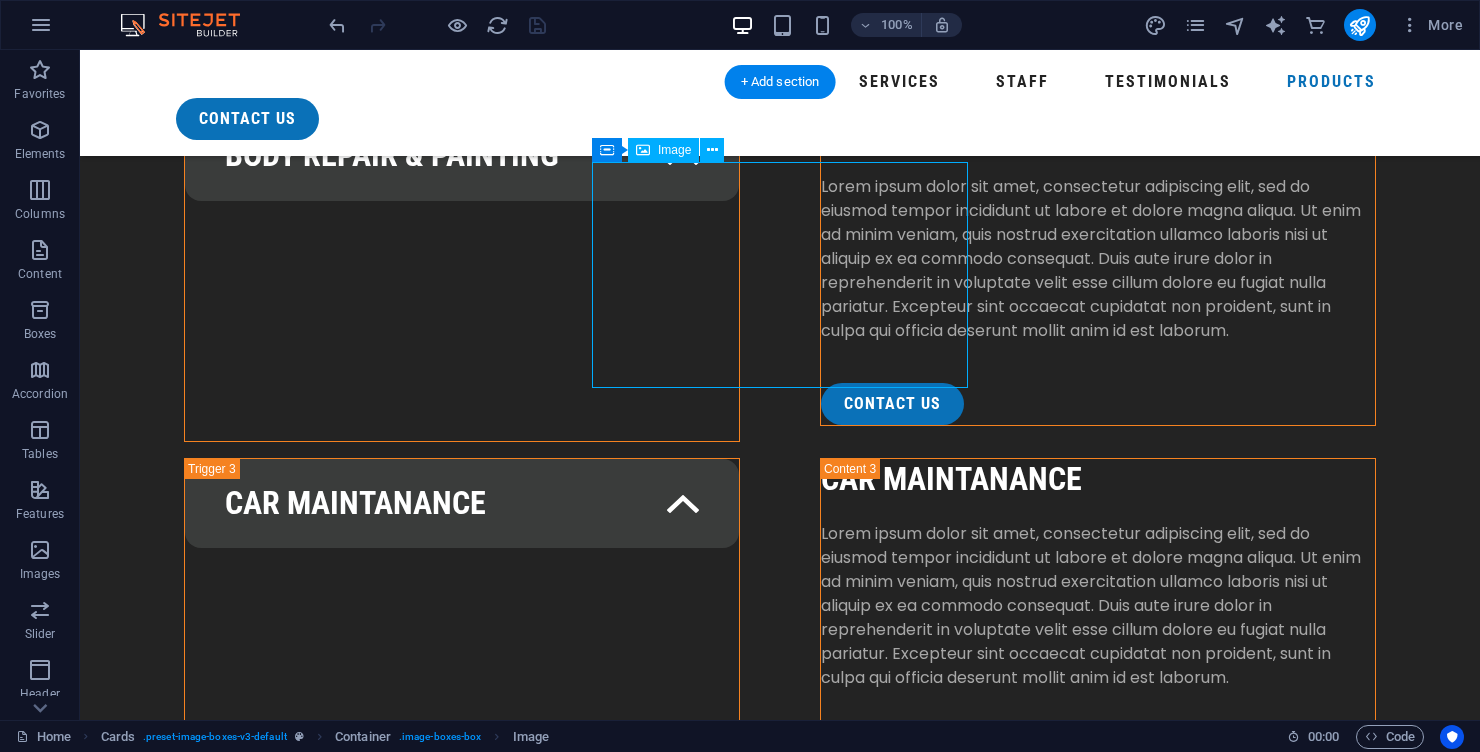click at bounding box center [292, 9384] 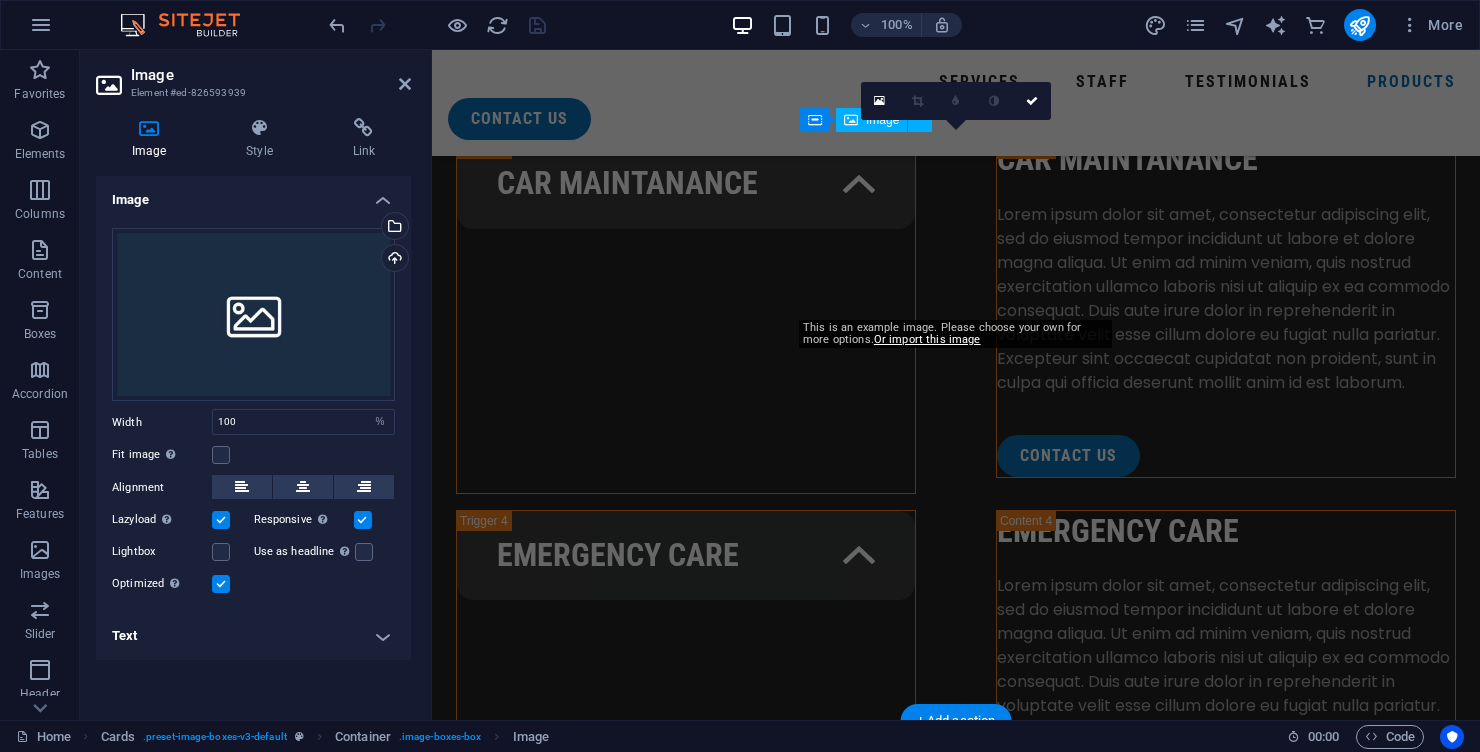 scroll, scrollTop: 7333, scrollLeft: 0, axis: vertical 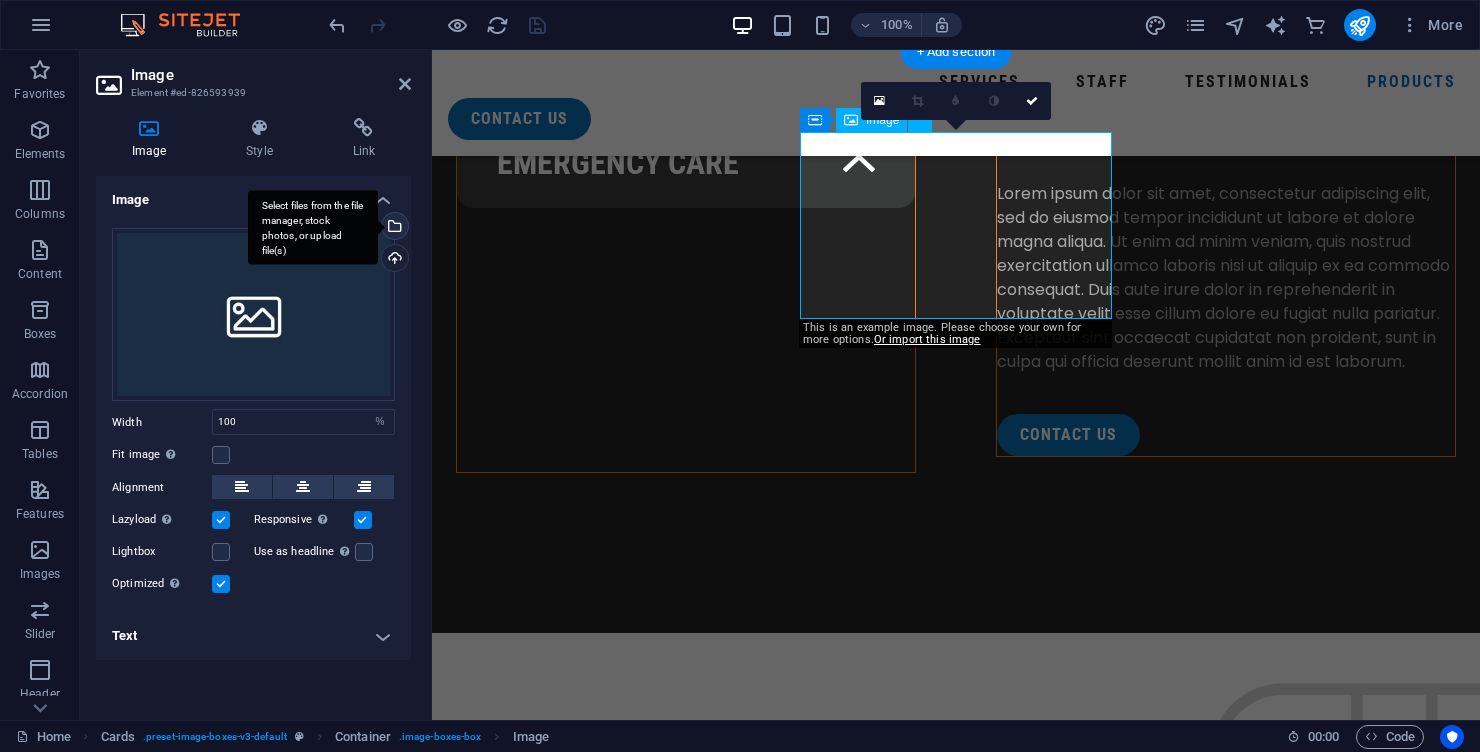 click on "Select files from the file manager, stock photos, or upload file(s)" at bounding box center [393, 228] 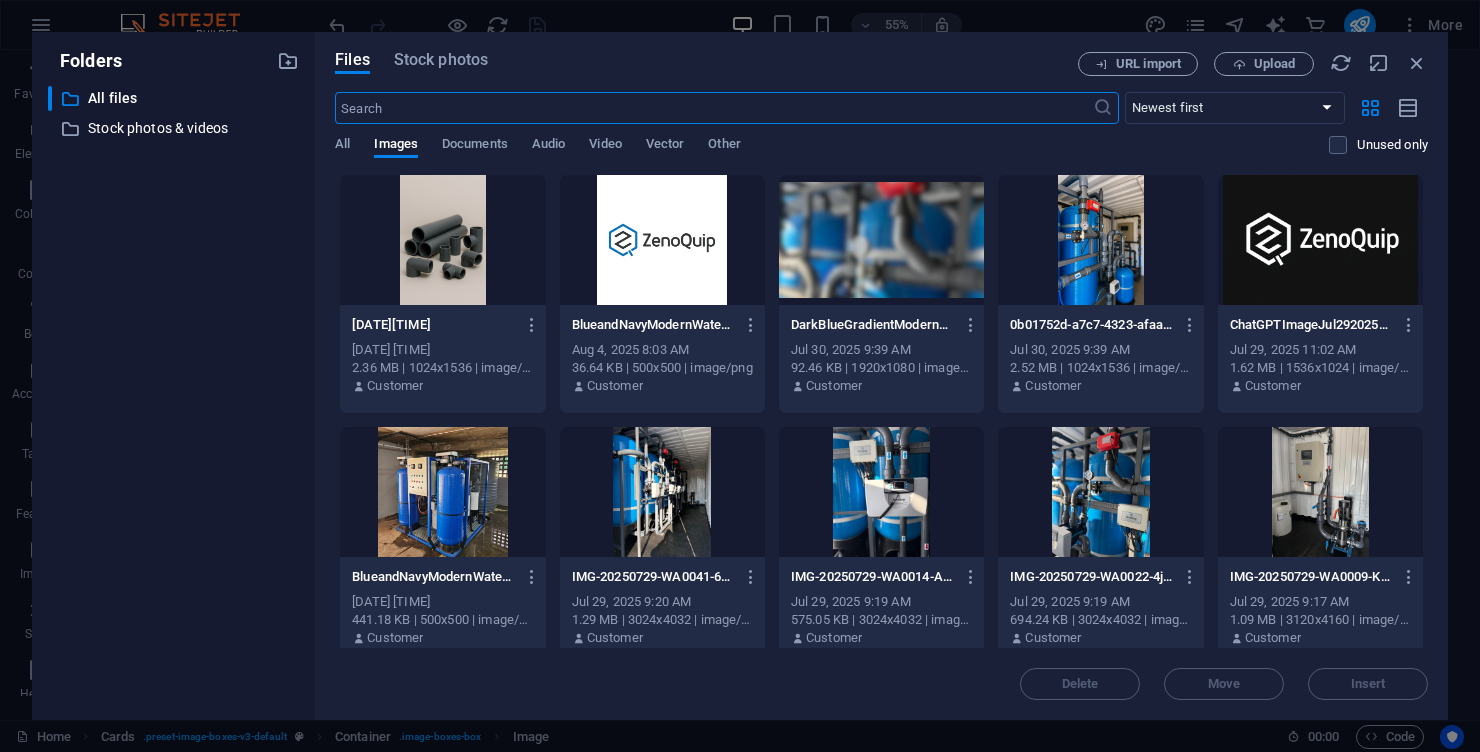 scroll, scrollTop: 7321, scrollLeft: 0, axis: vertical 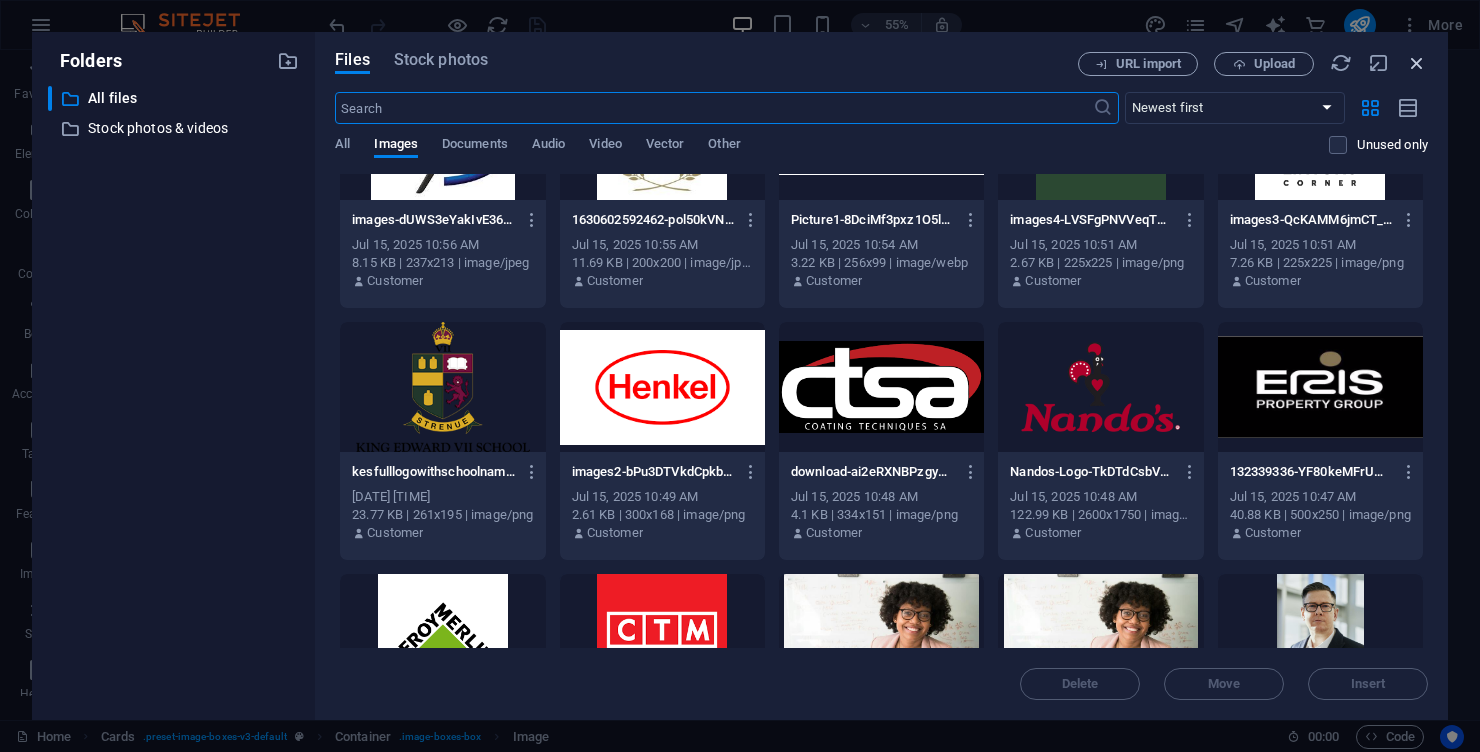 click at bounding box center [1417, 63] 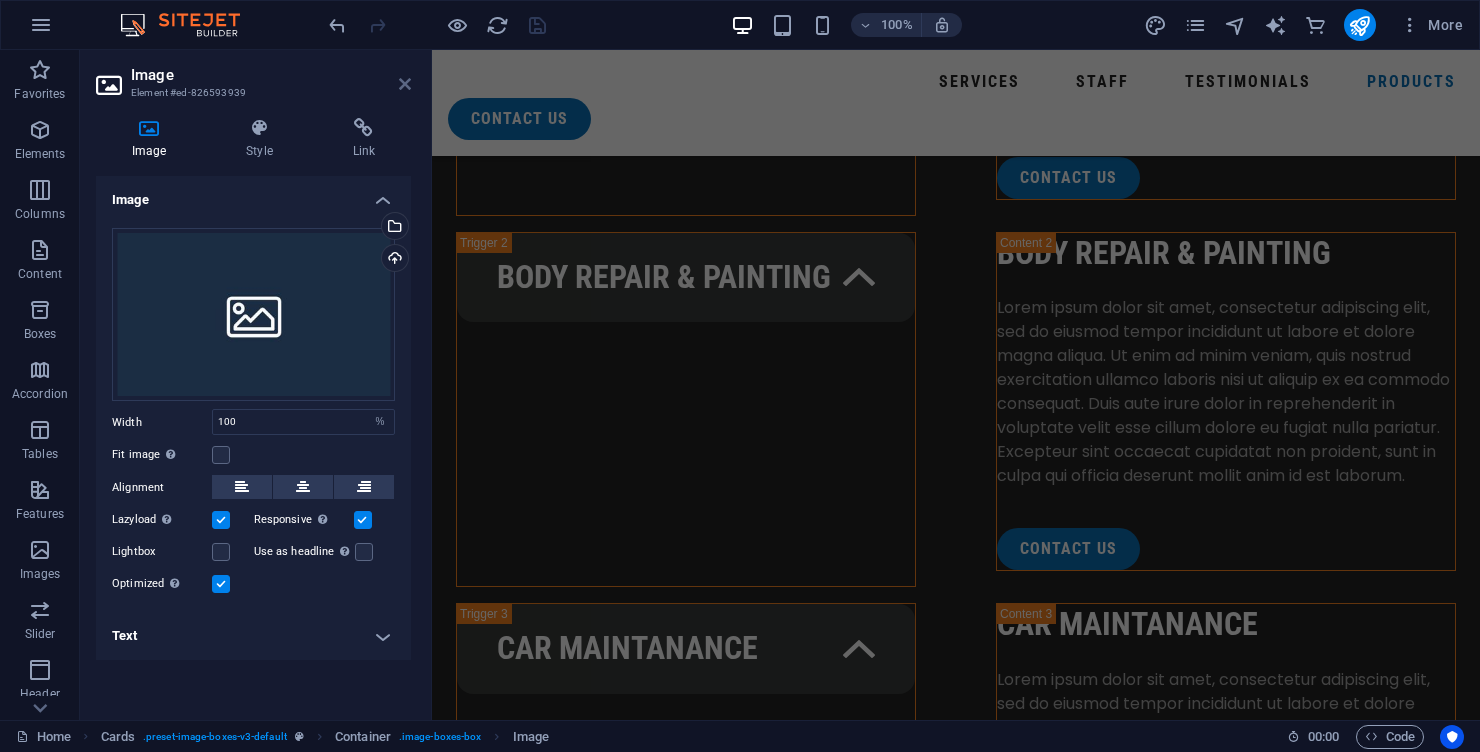 click at bounding box center [405, 84] 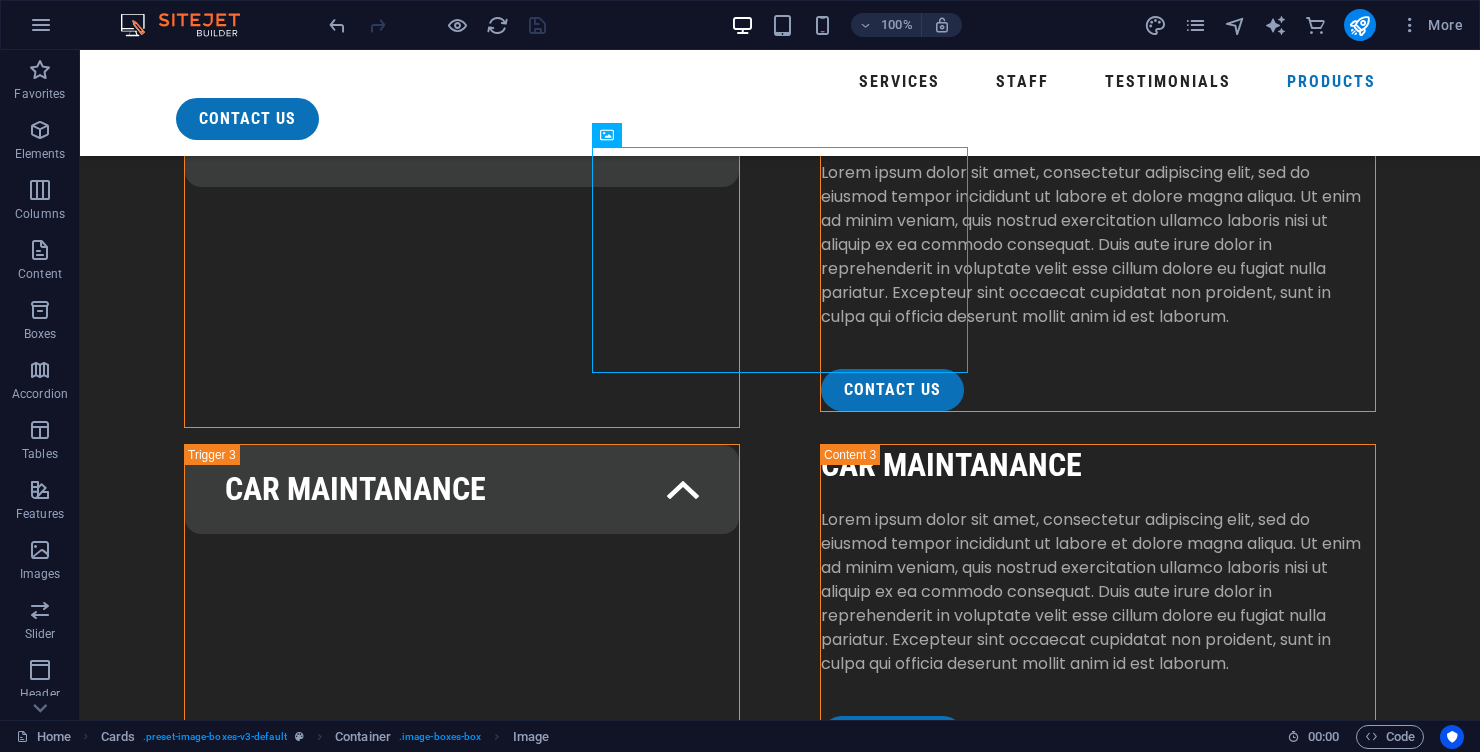 scroll, scrollTop: 6956, scrollLeft: 0, axis: vertical 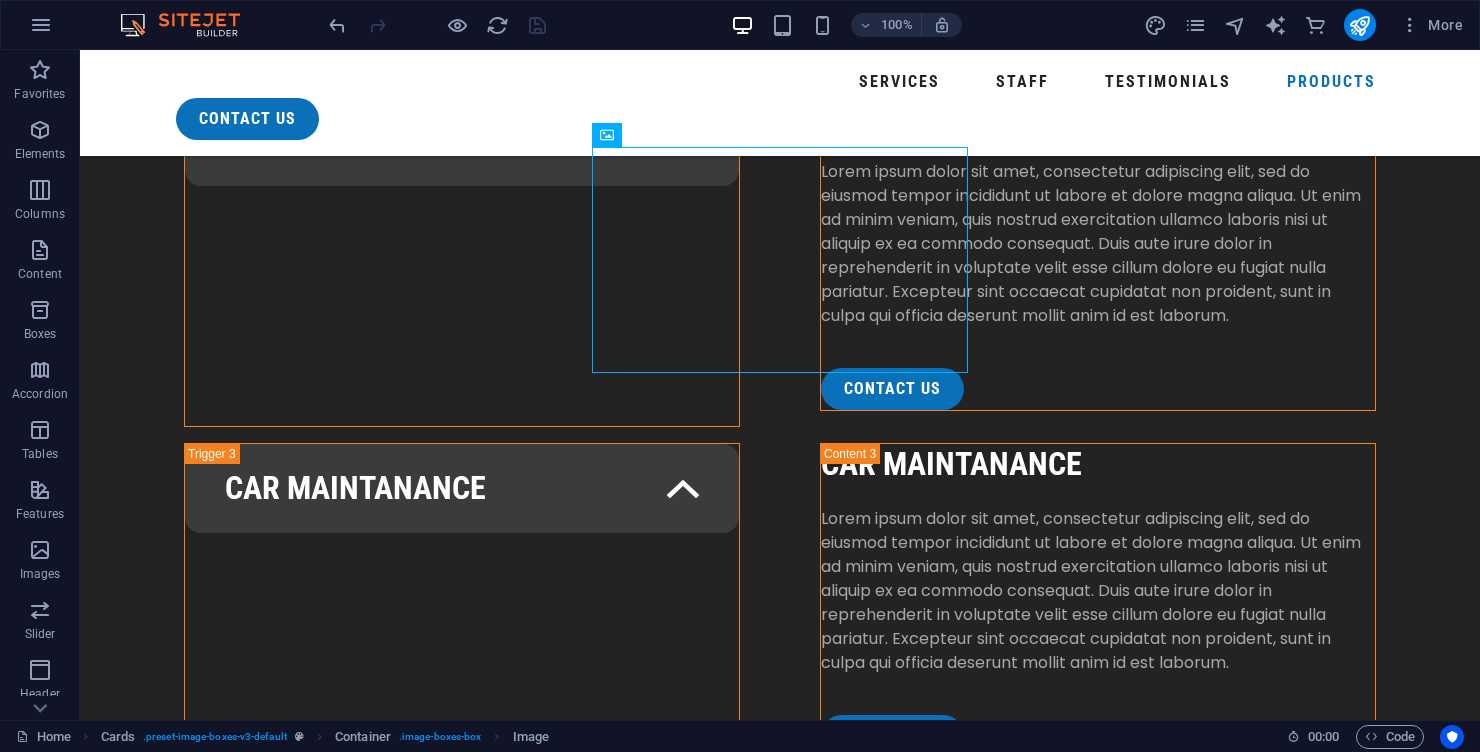 click at bounding box center [292, 9369] 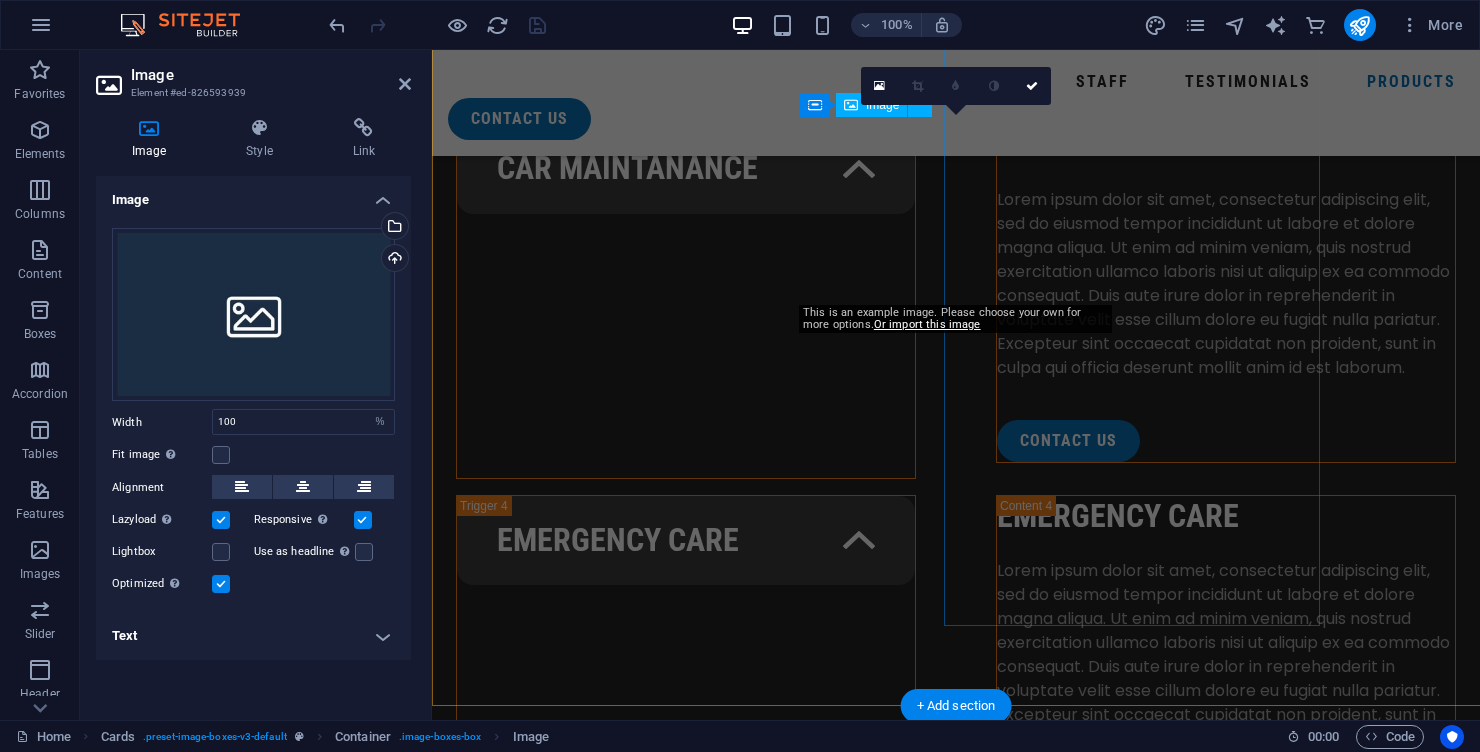 scroll, scrollTop: 7348, scrollLeft: 0, axis: vertical 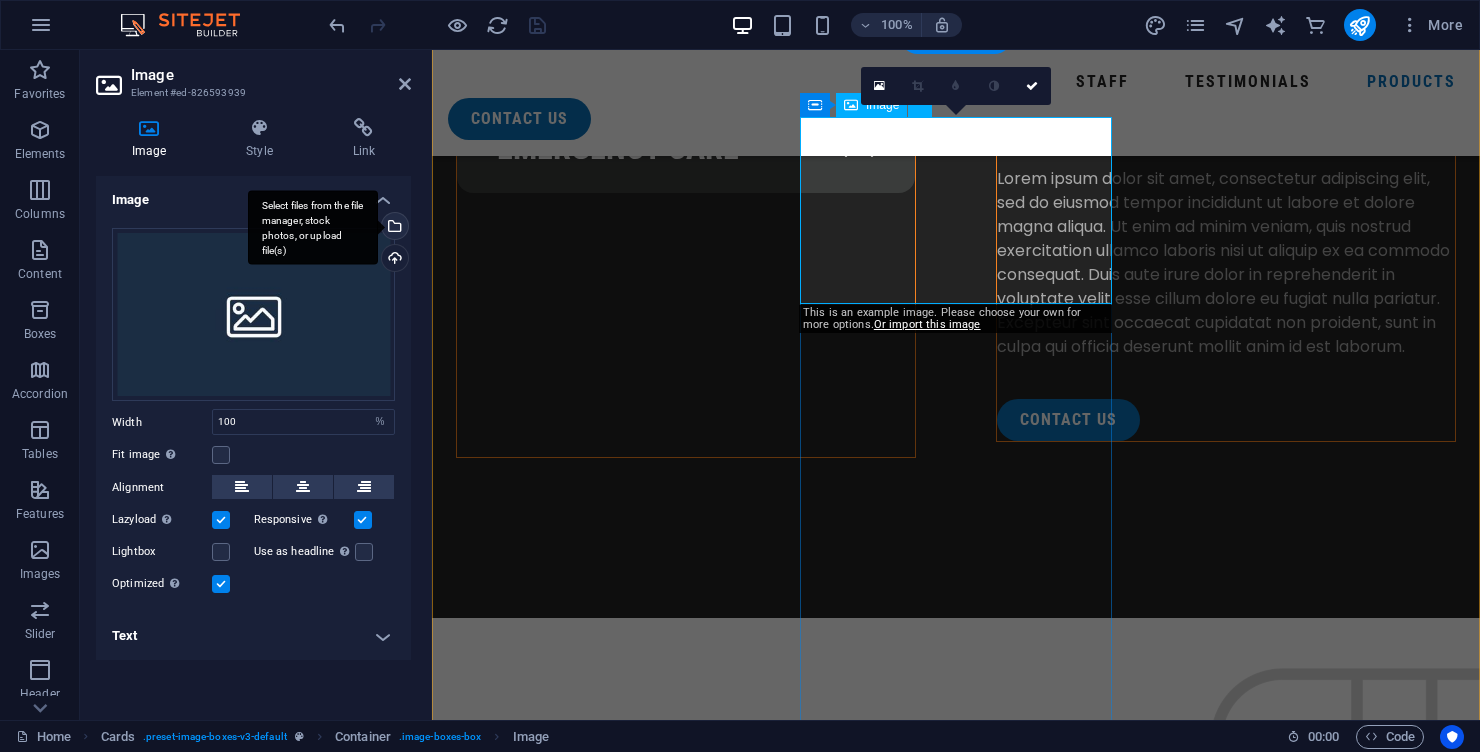 click on "Select files from the file manager, stock photos, or upload file(s)" at bounding box center [393, 228] 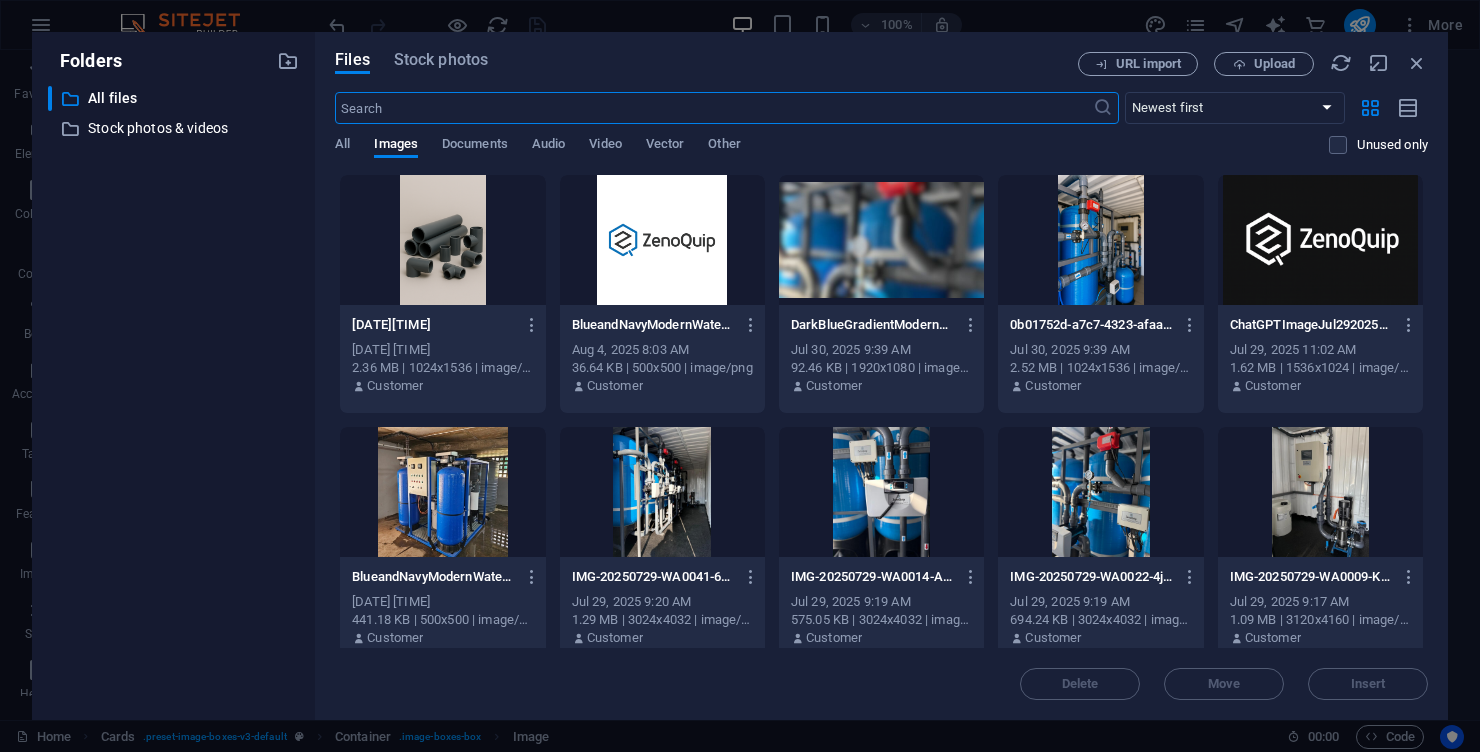scroll, scrollTop: 7336, scrollLeft: 0, axis: vertical 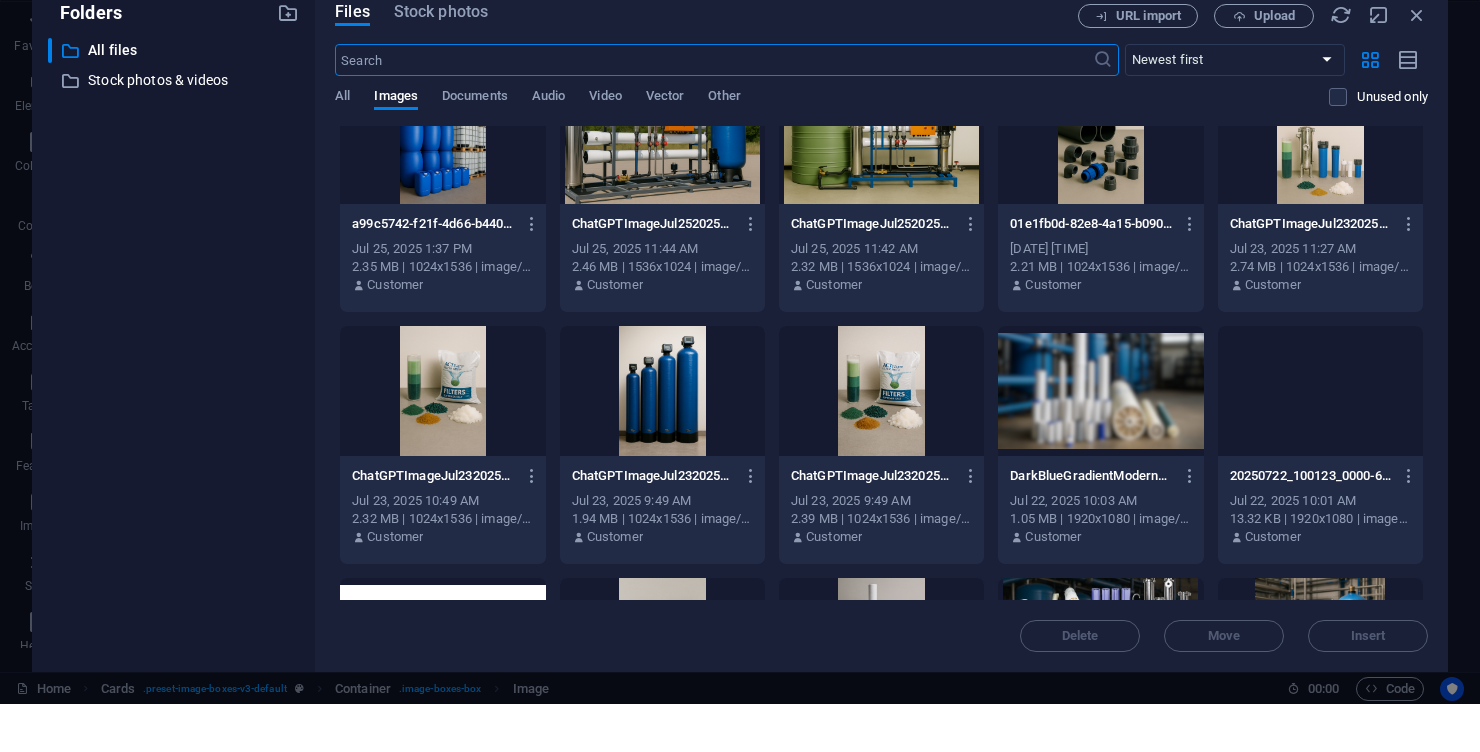 click at bounding box center [662, 439] 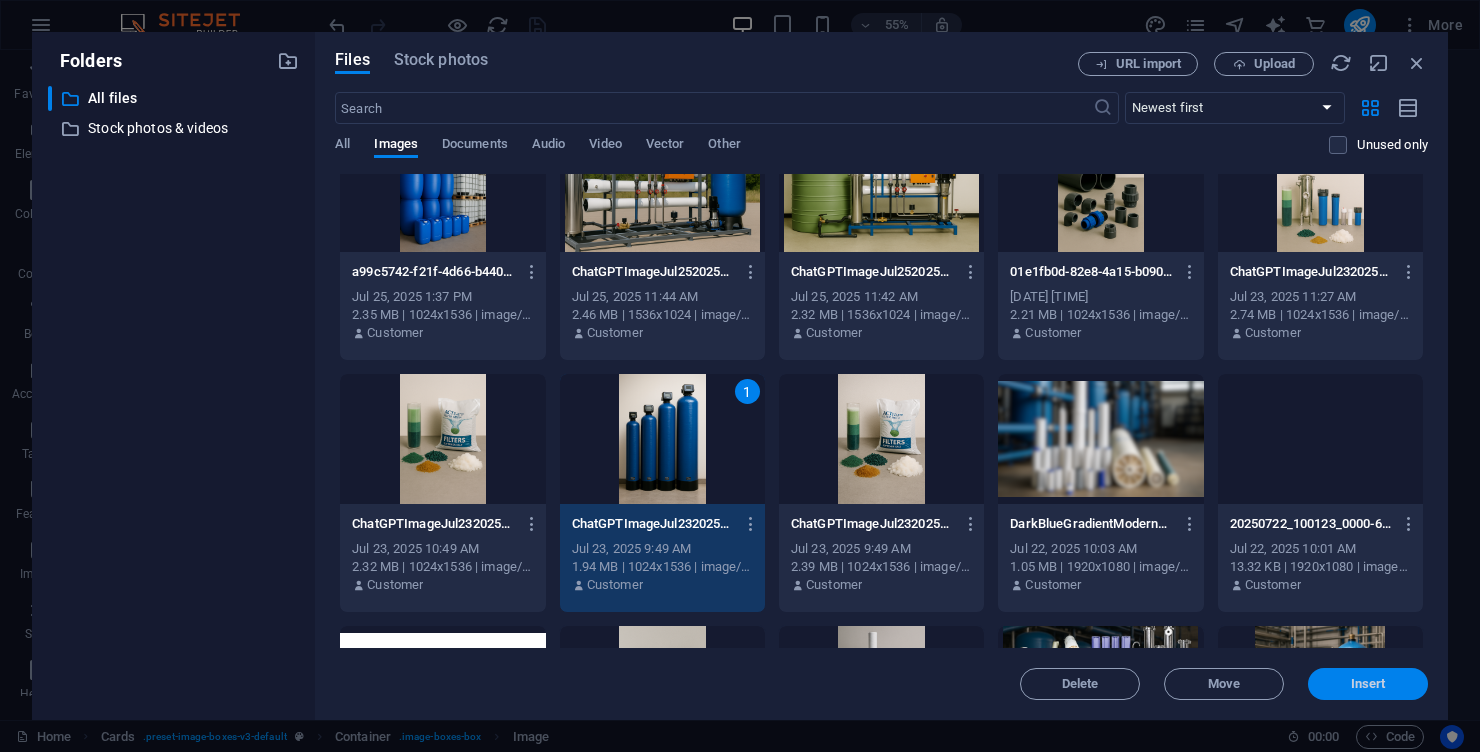 click on "Insert" at bounding box center [1368, 684] 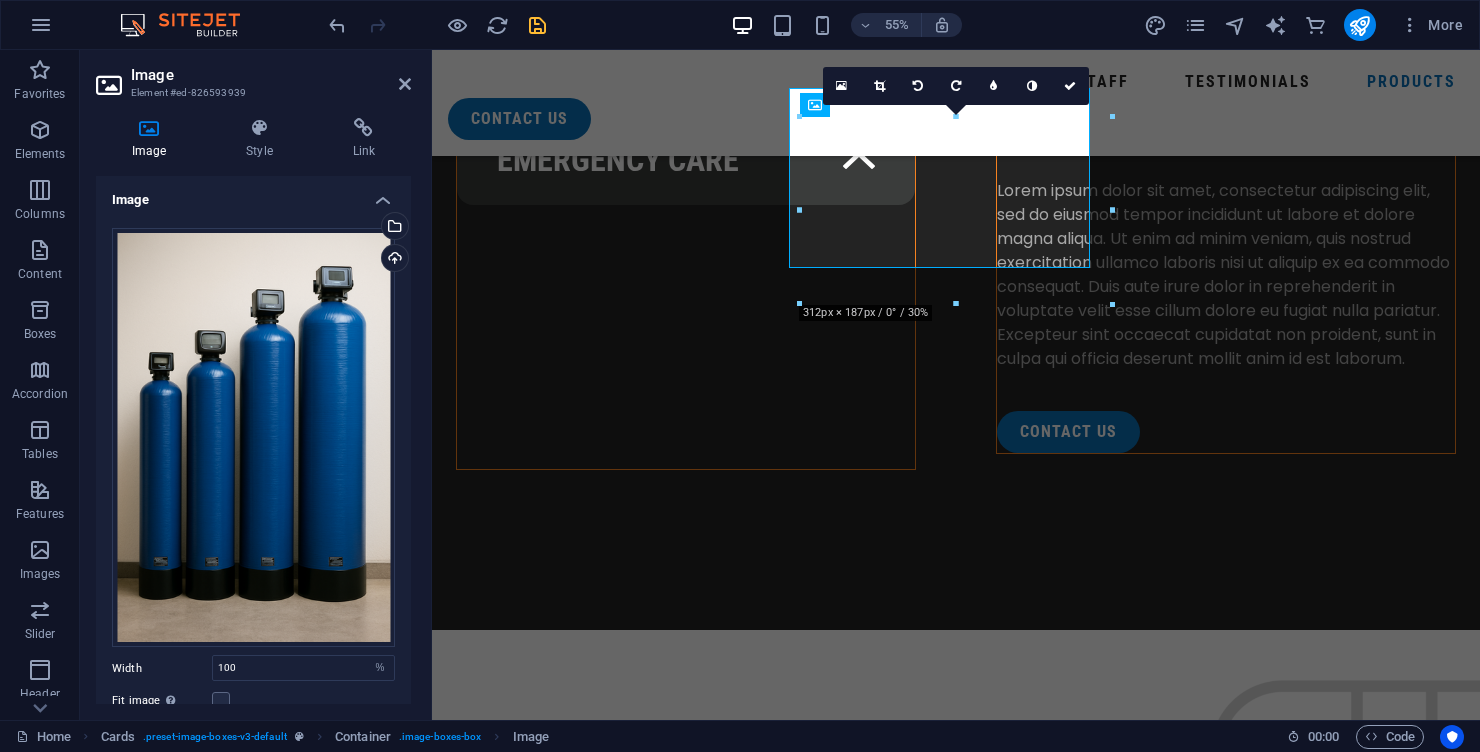 scroll, scrollTop: 7348, scrollLeft: 0, axis: vertical 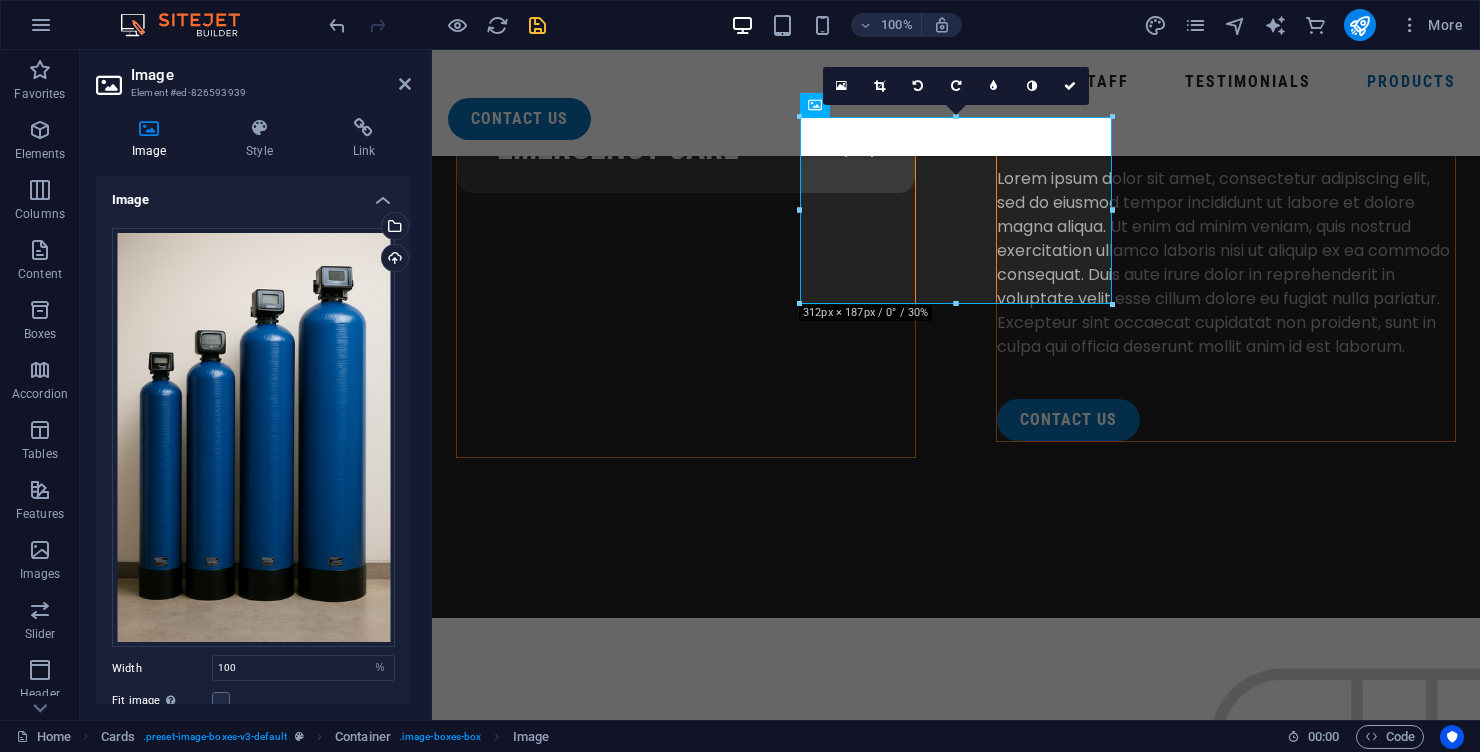 click at bounding box center [612, 9032] 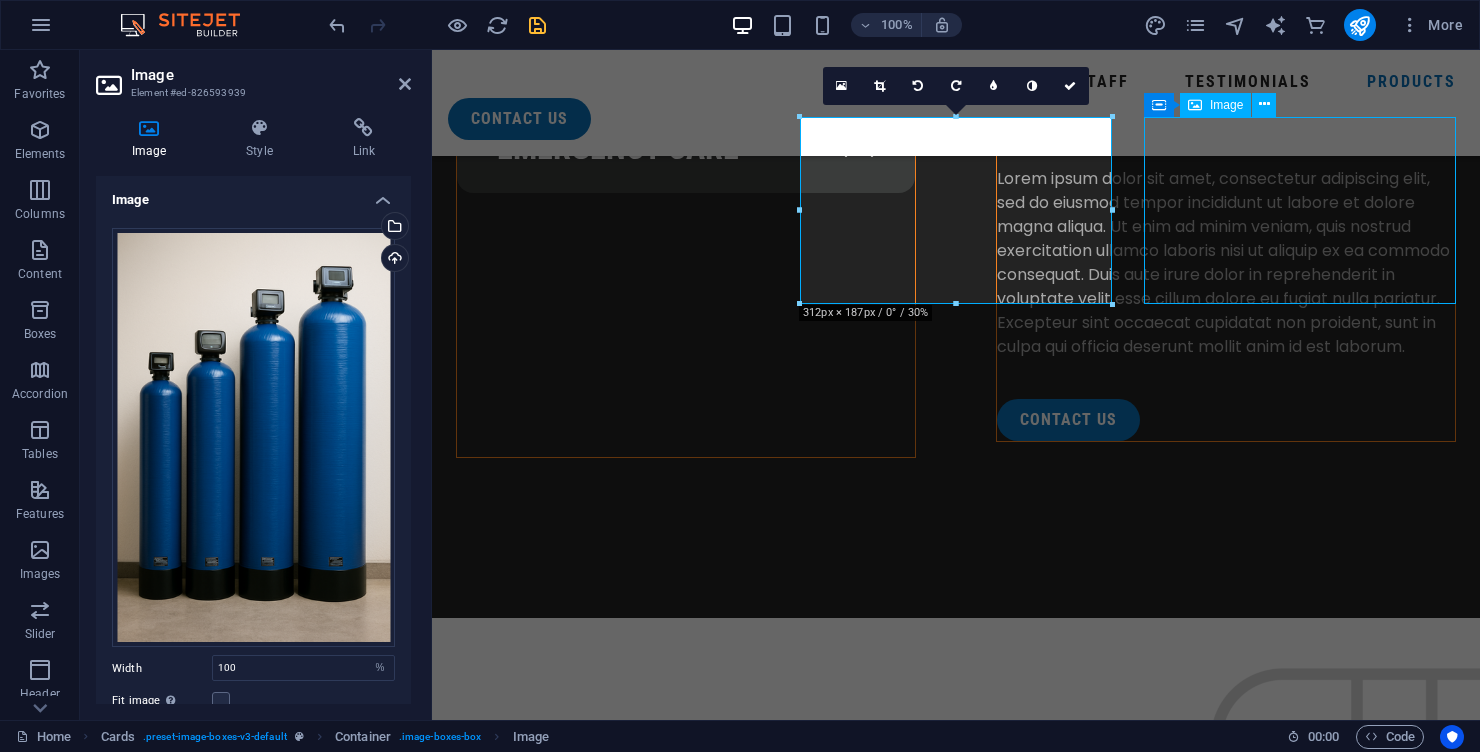 scroll, scrollTop: 6956, scrollLeft: 0, axis: vertical 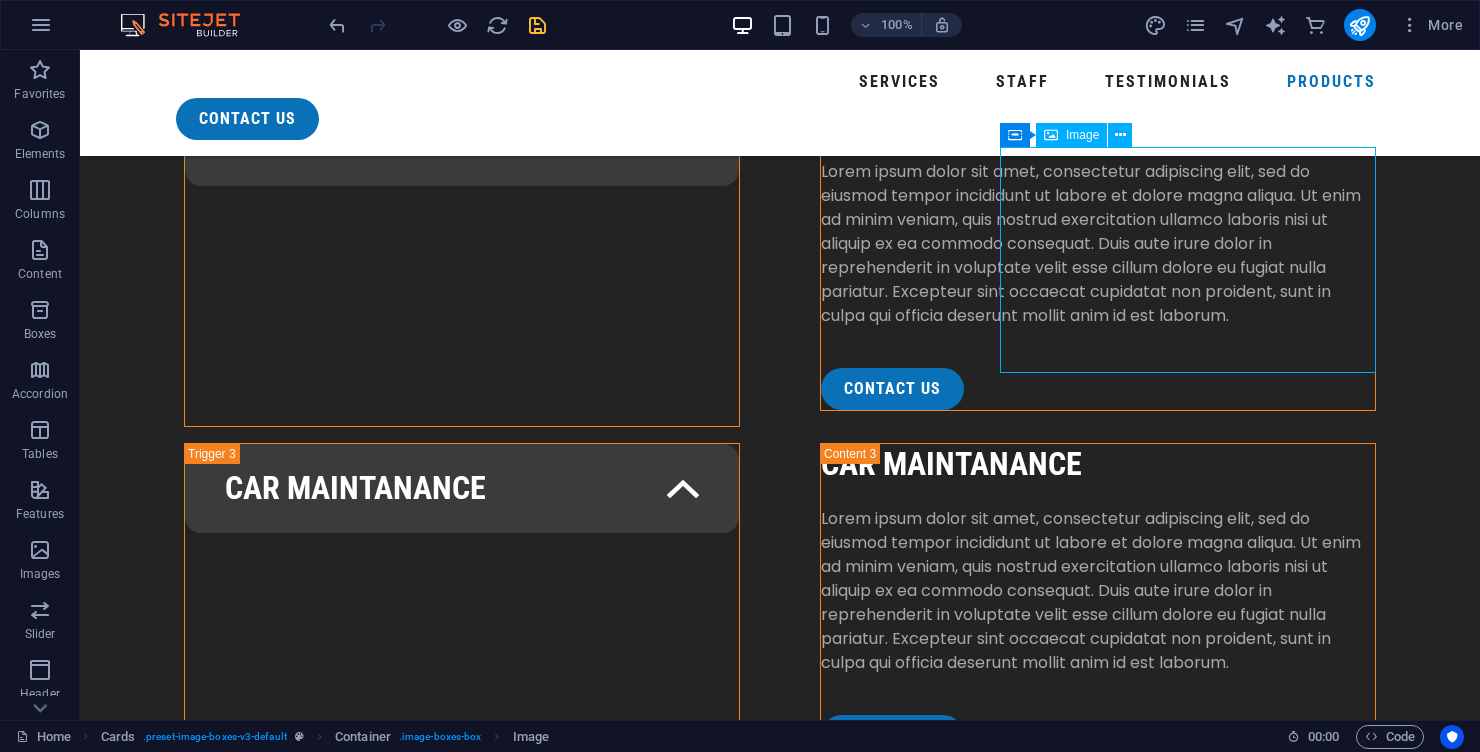 click at bounding box center (292, 10346) 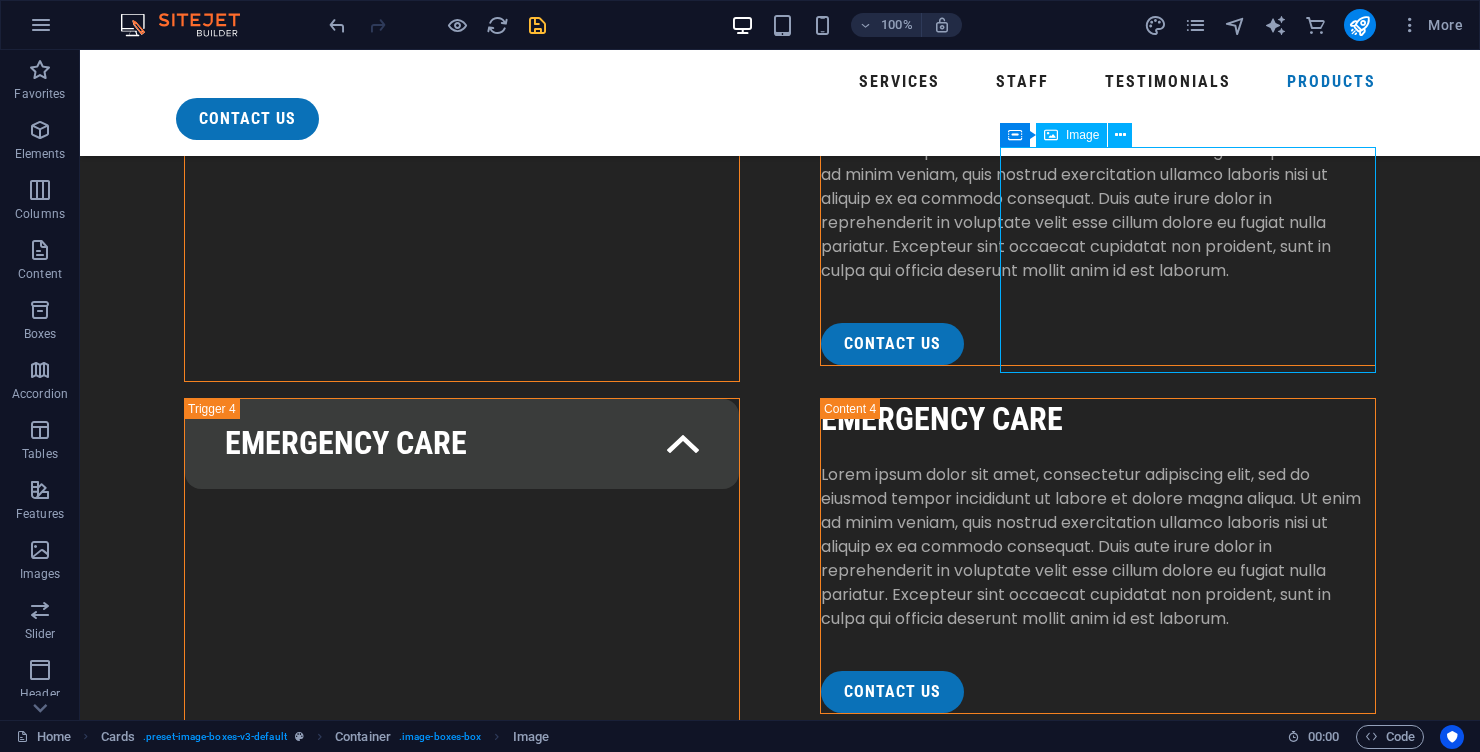 select on "%" 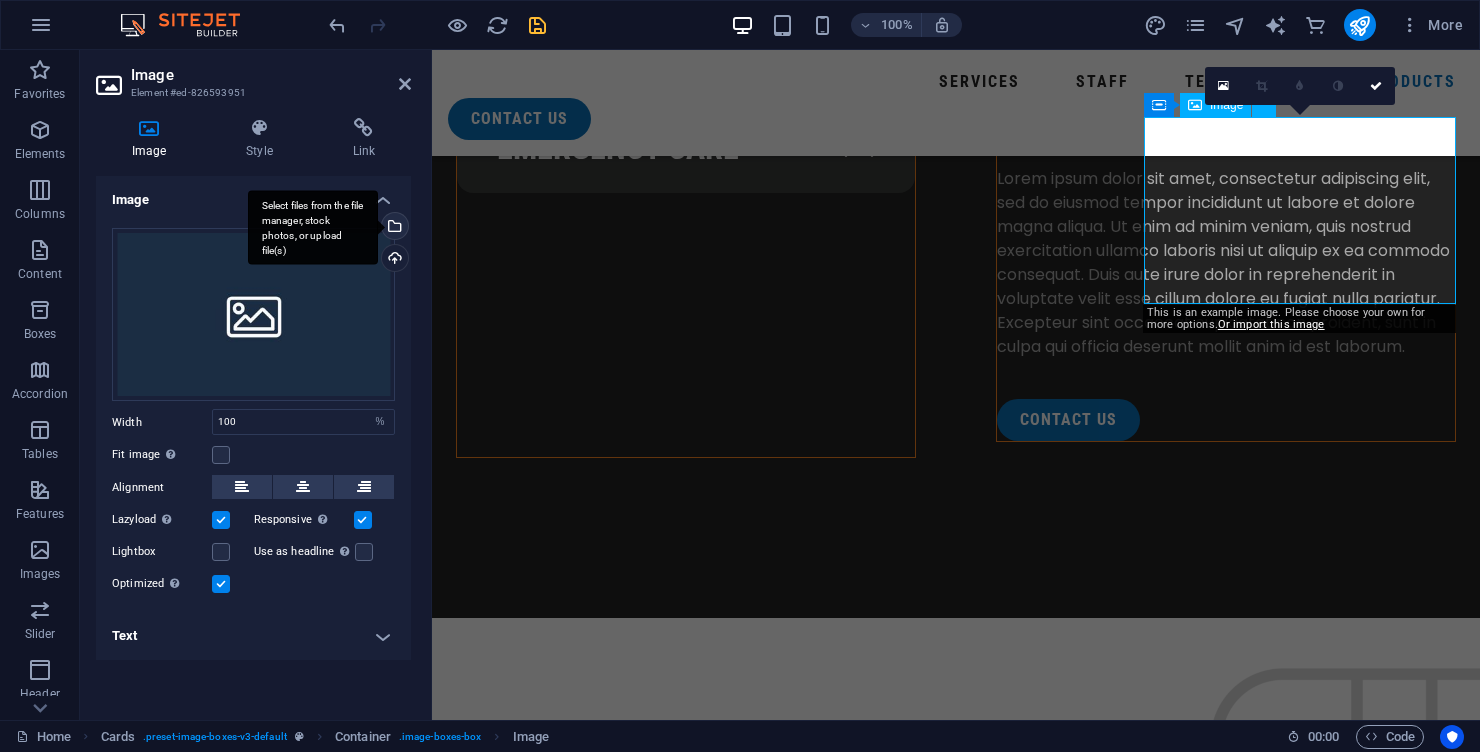 click on "Select files from the file manager, stock photos, or upload file(s)" at bounding box center (393, 228) 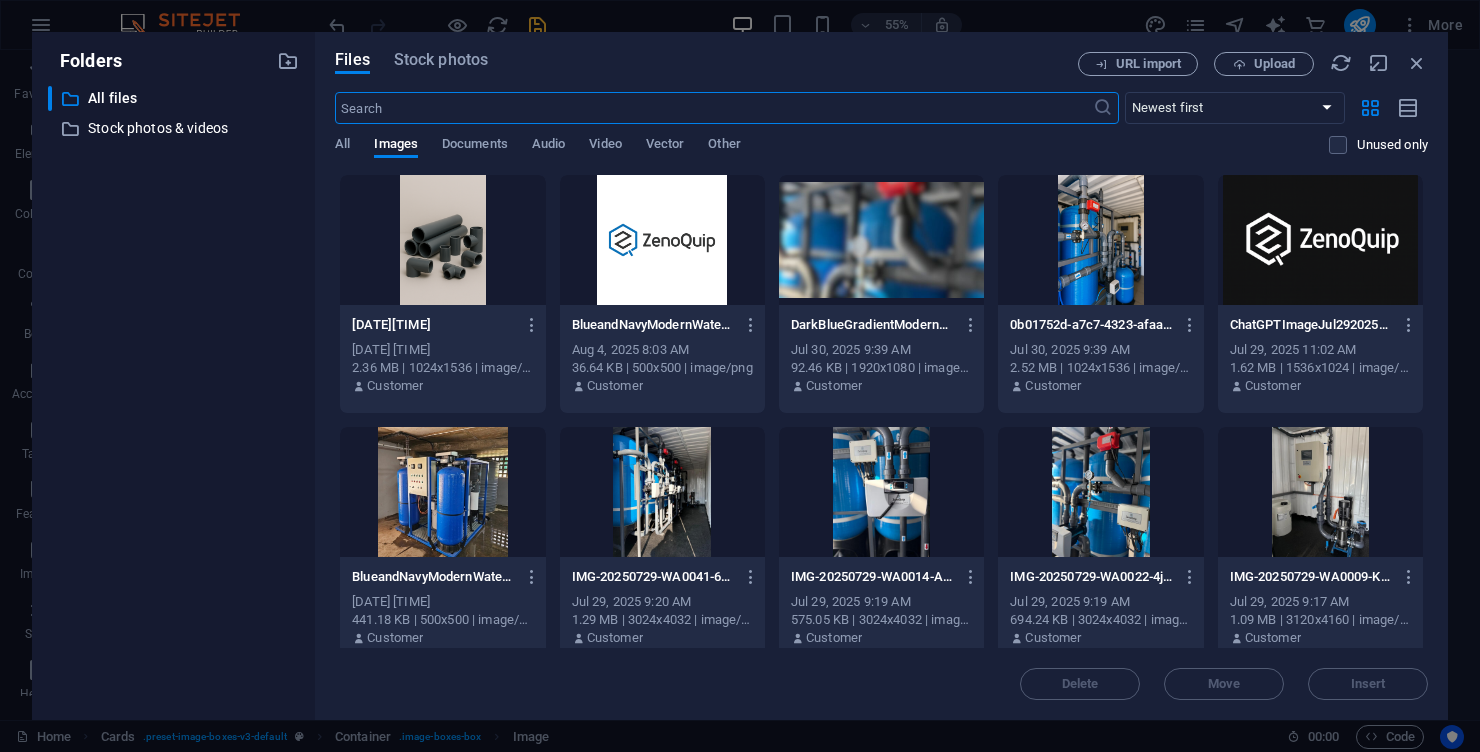 scroll, scrollTop: 7336, scrollLeft: 0, axis: vertical 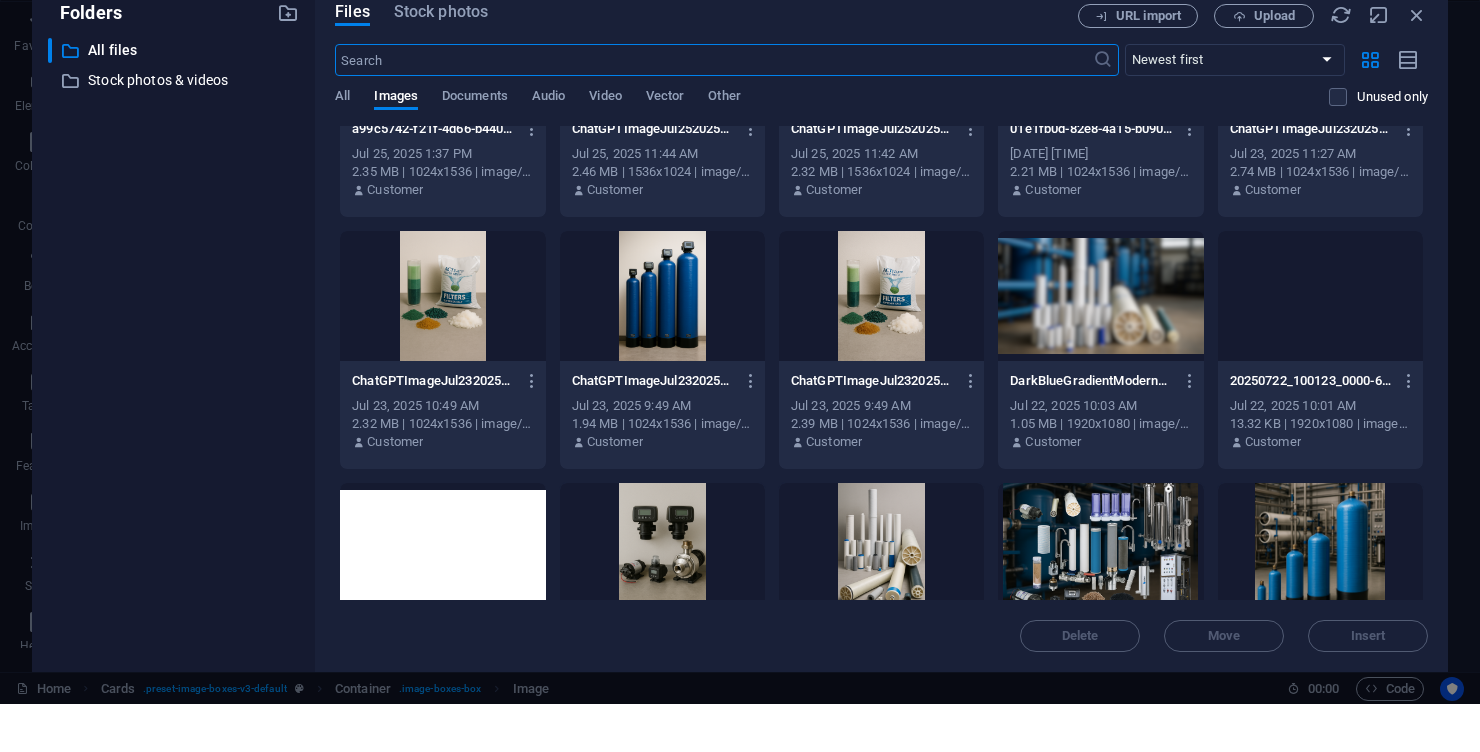 click at bounding box center [662, 344] 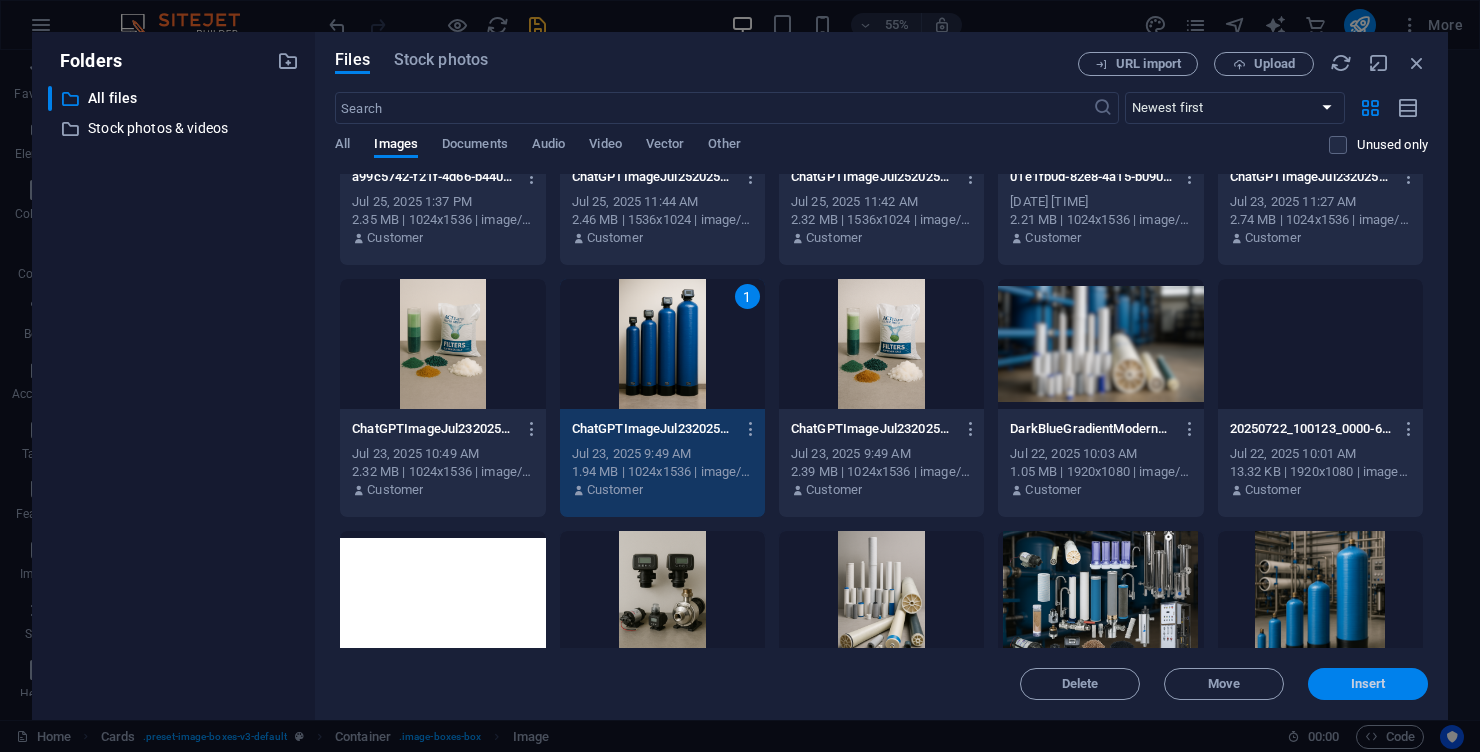 click on "Insert" at bounding box center (1368, 684) 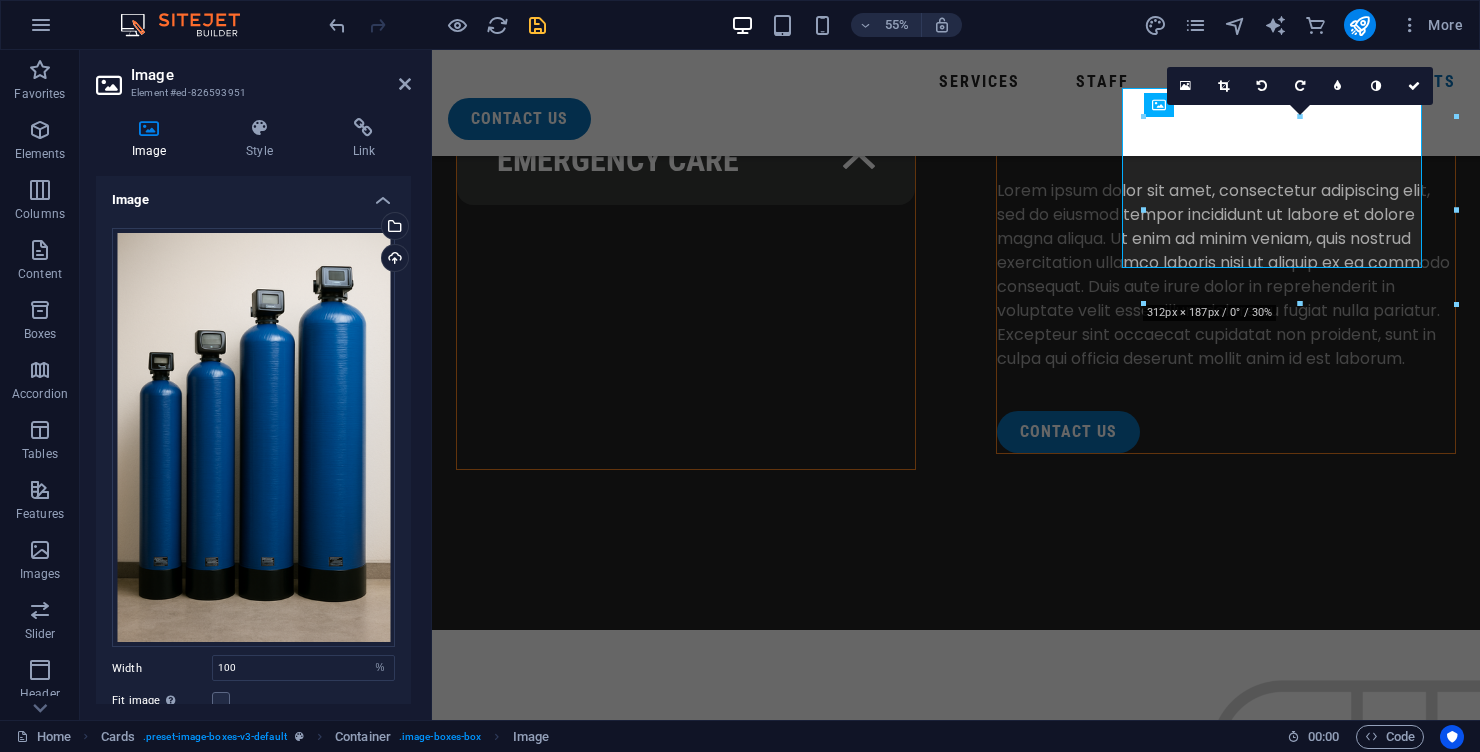 scroll, scrollTop: 7348, scrollLeft: 0, axis: vertical 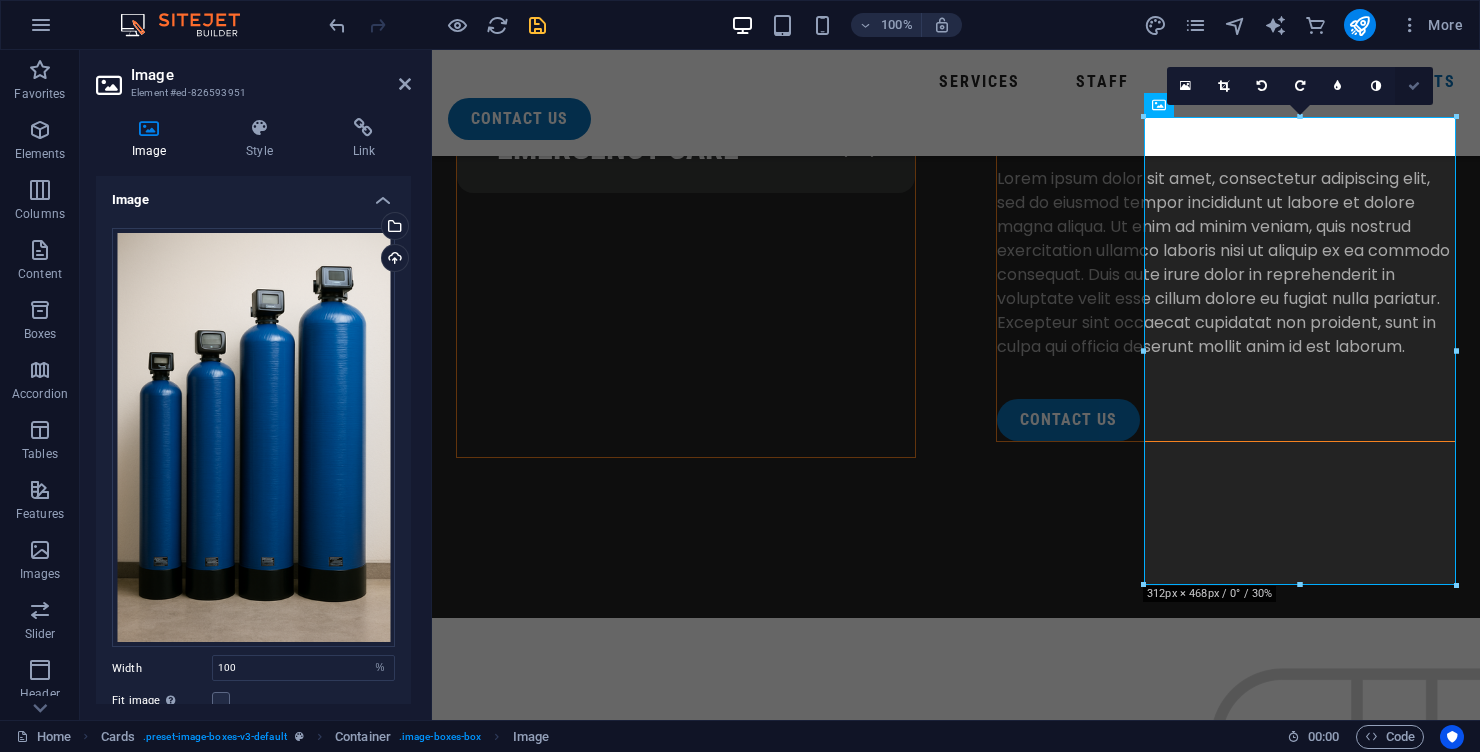 click at bounding box center [1414, 86] 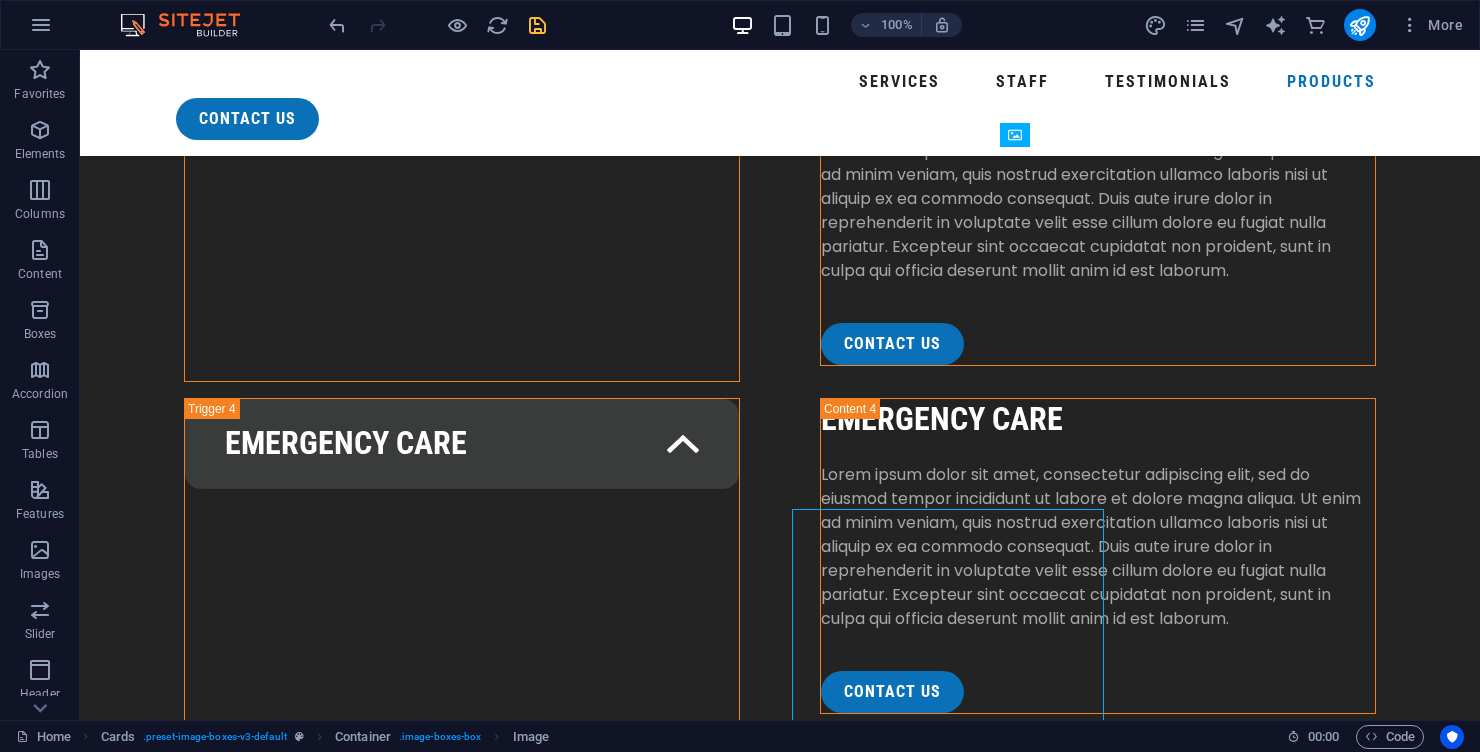 scroll, scrollTop: 6956, scrollLeft: 0, axis: vertical 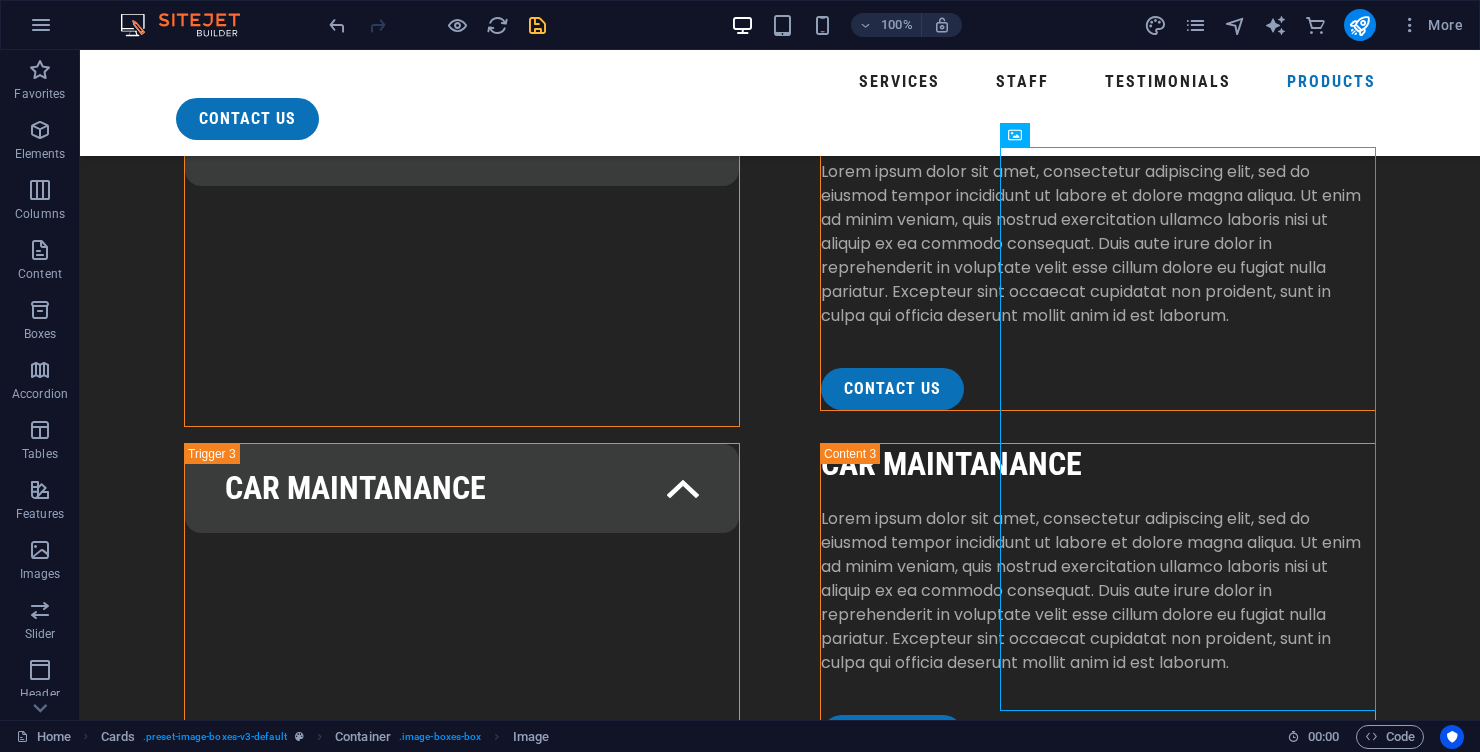 click at bounding box center (537, 25) 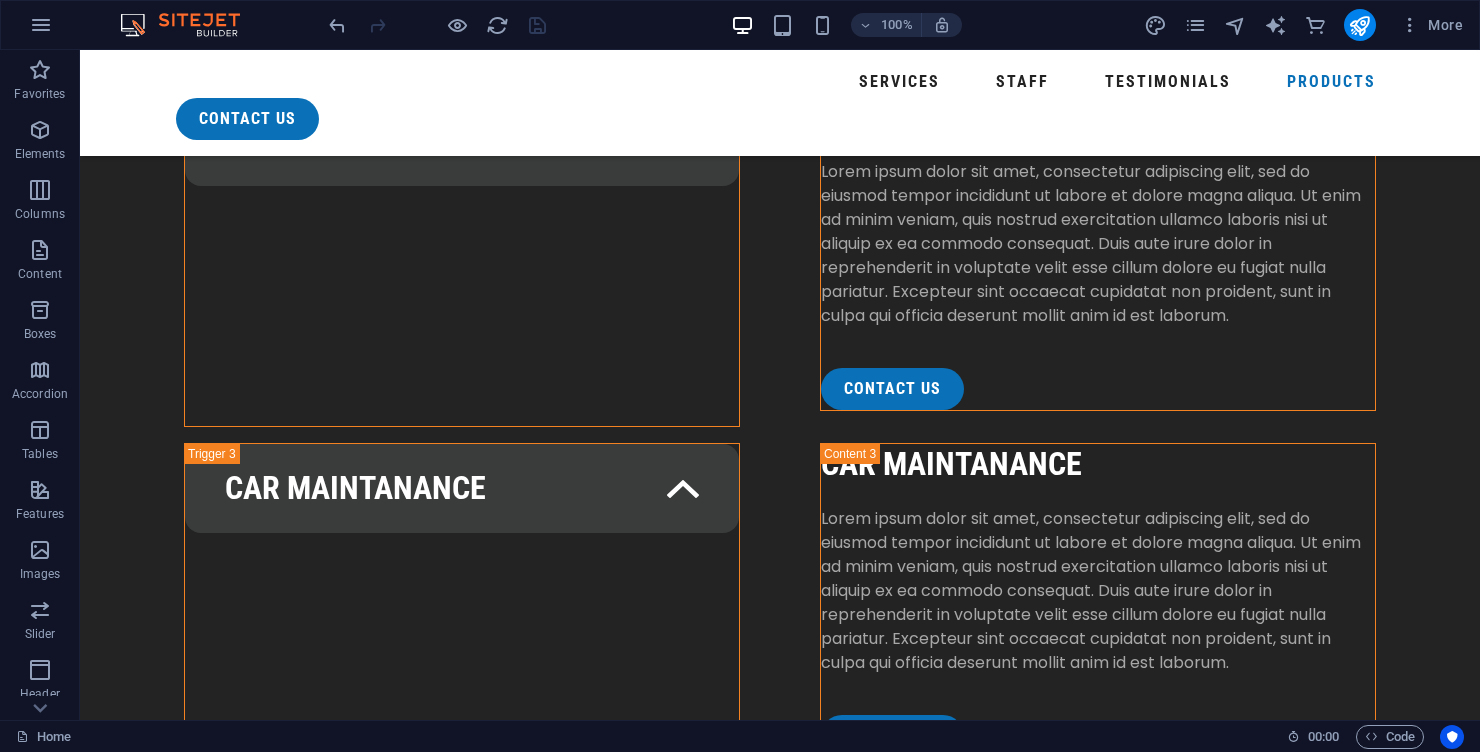 click at bounding box center (292, 9538) 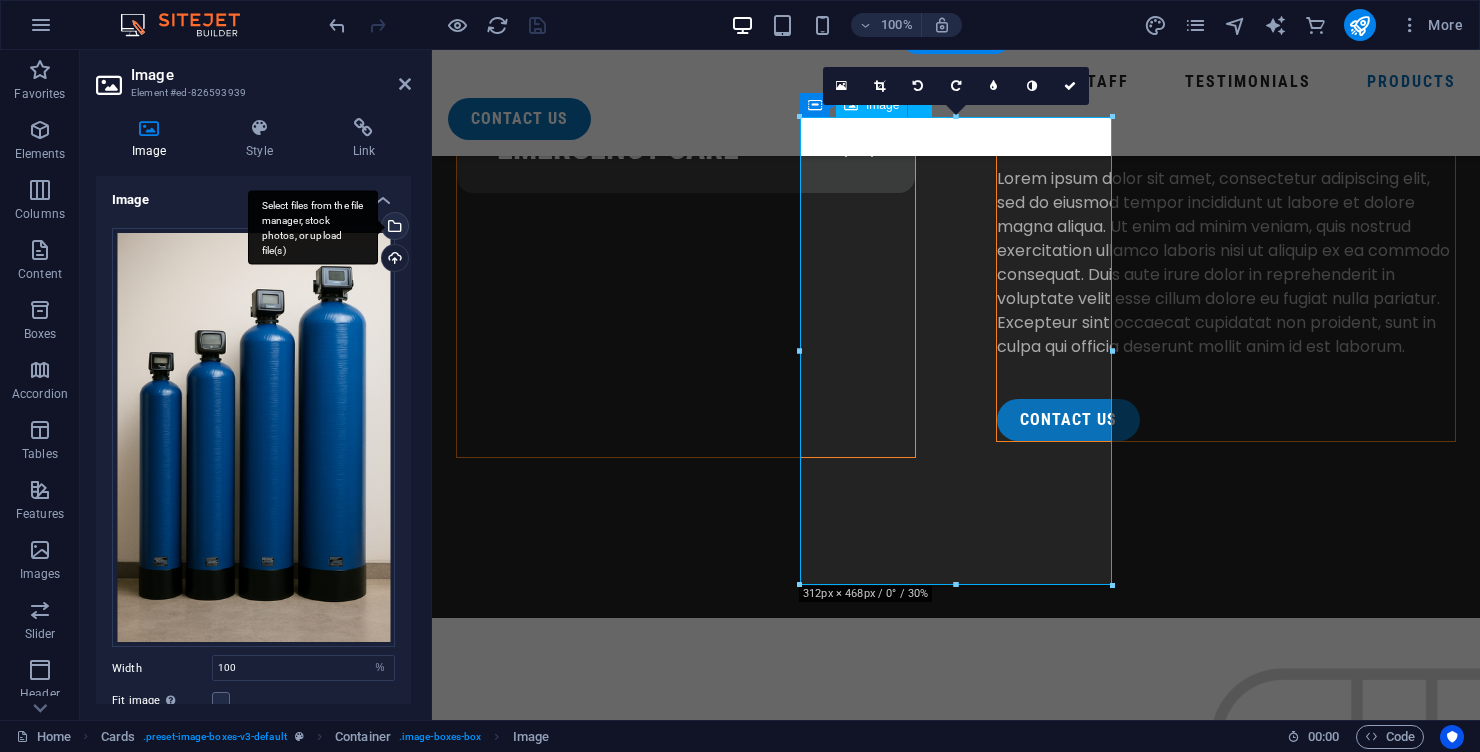 click on "Select files from the file manager, stock photos, or upload file(s)" at bounding box center [313, 227] 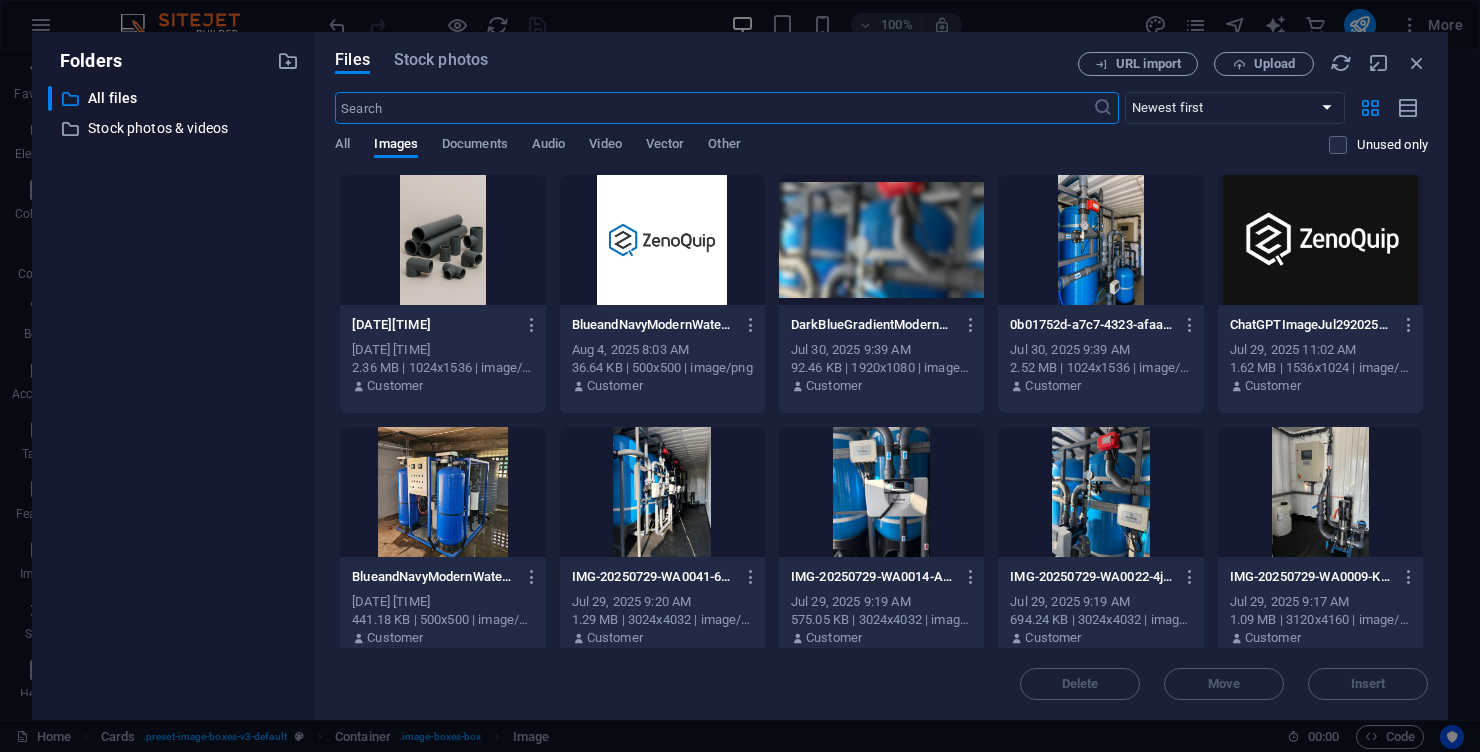 scroll, scrollTop: 7336, scrollLeft: 0, axis: vertical 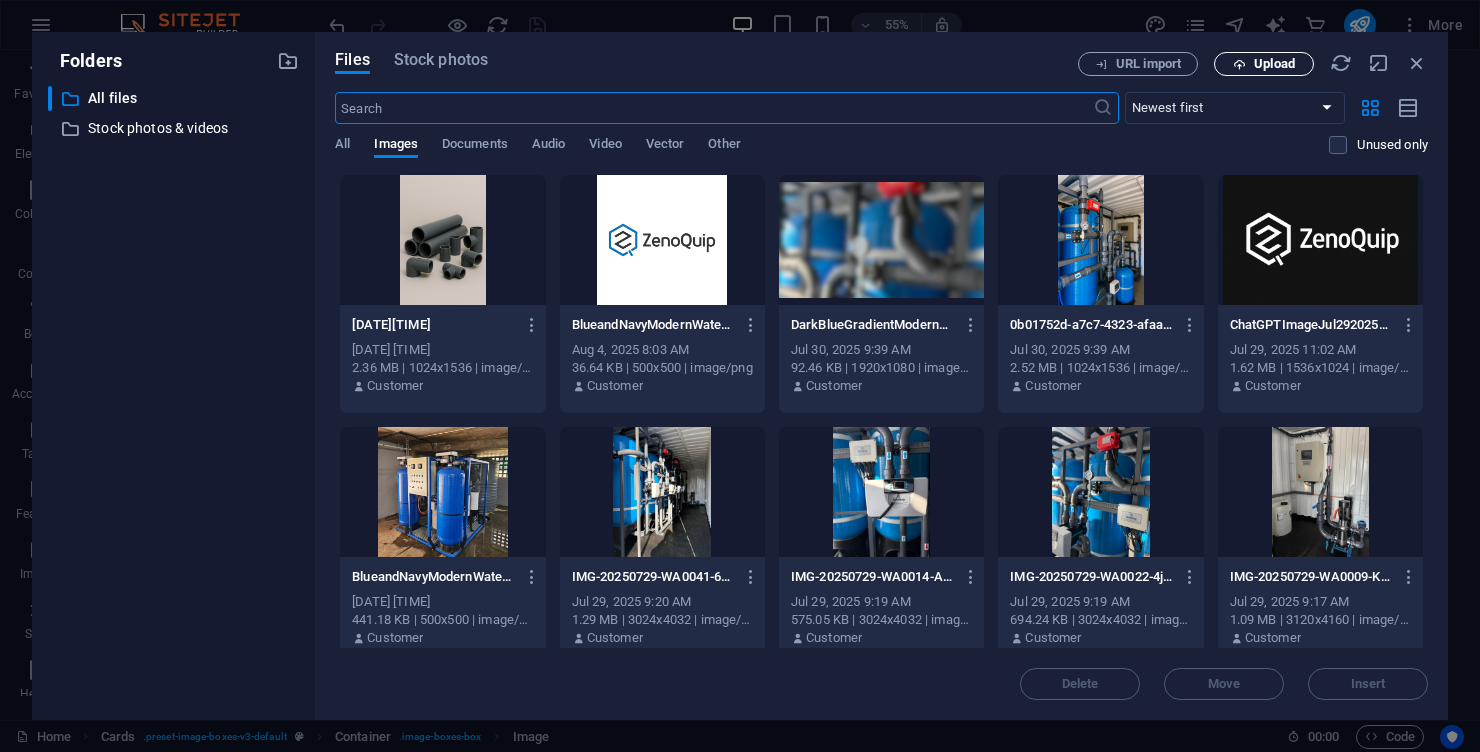 click on "Upload" at bounding box center (1264, 64) 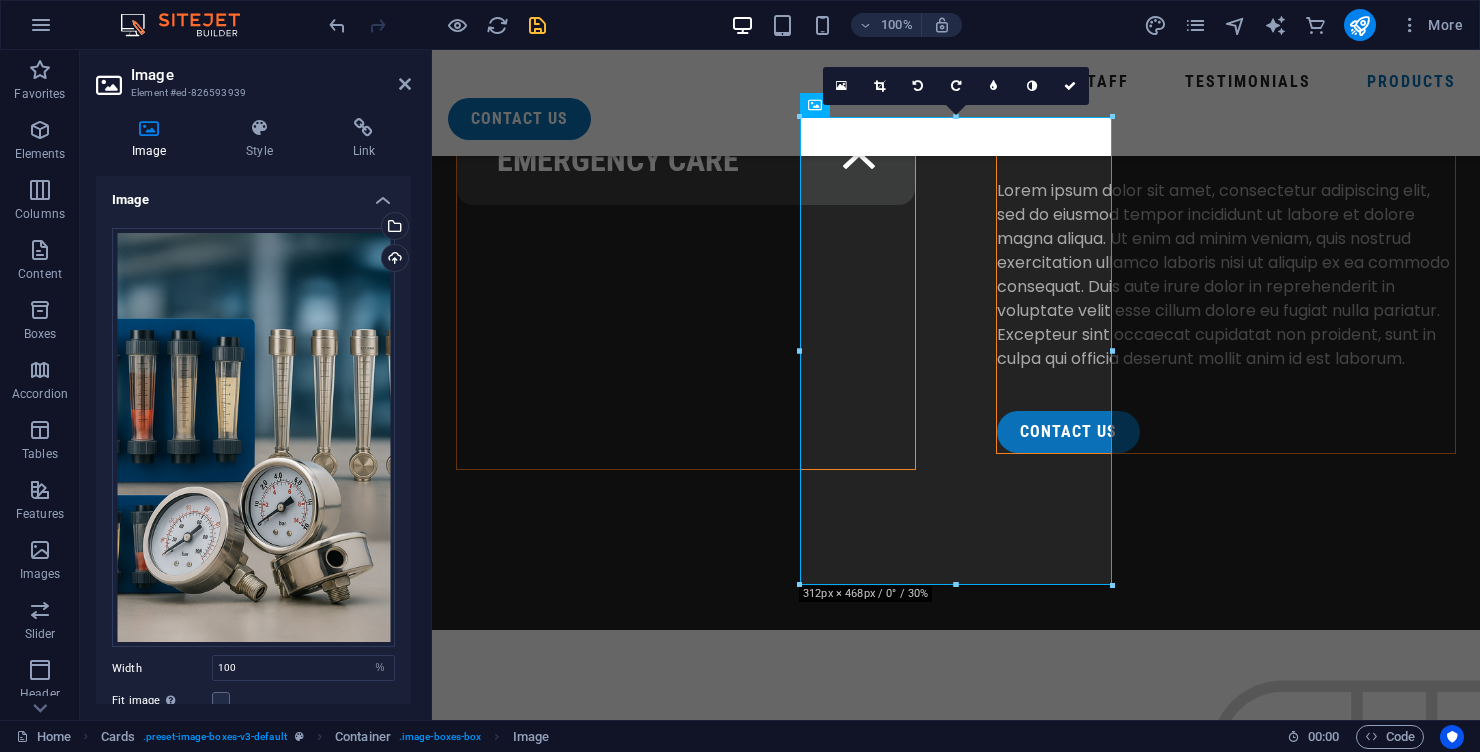 scroll, scrollTop: 7348, scrollLeft: 0, axis: vertical 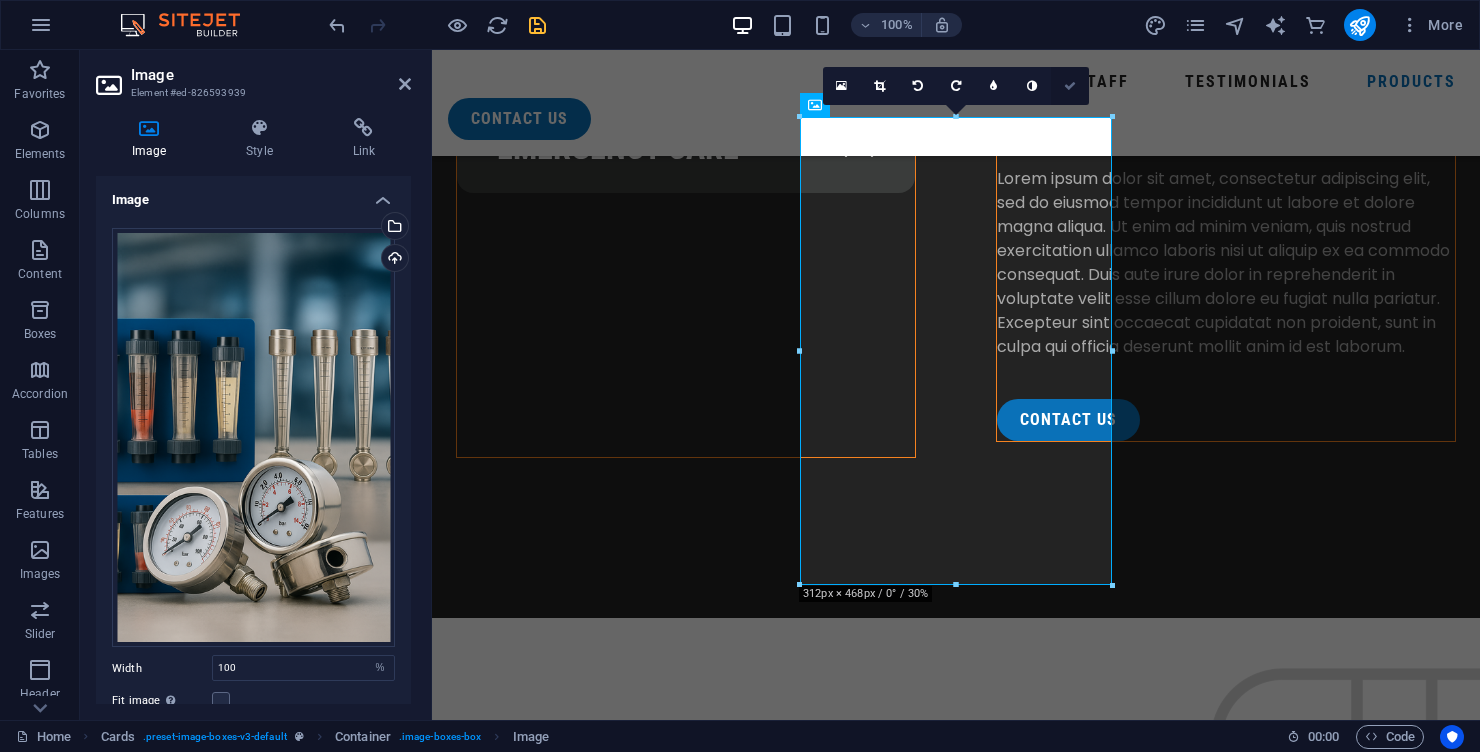 click at bounding box center [1070, 86] 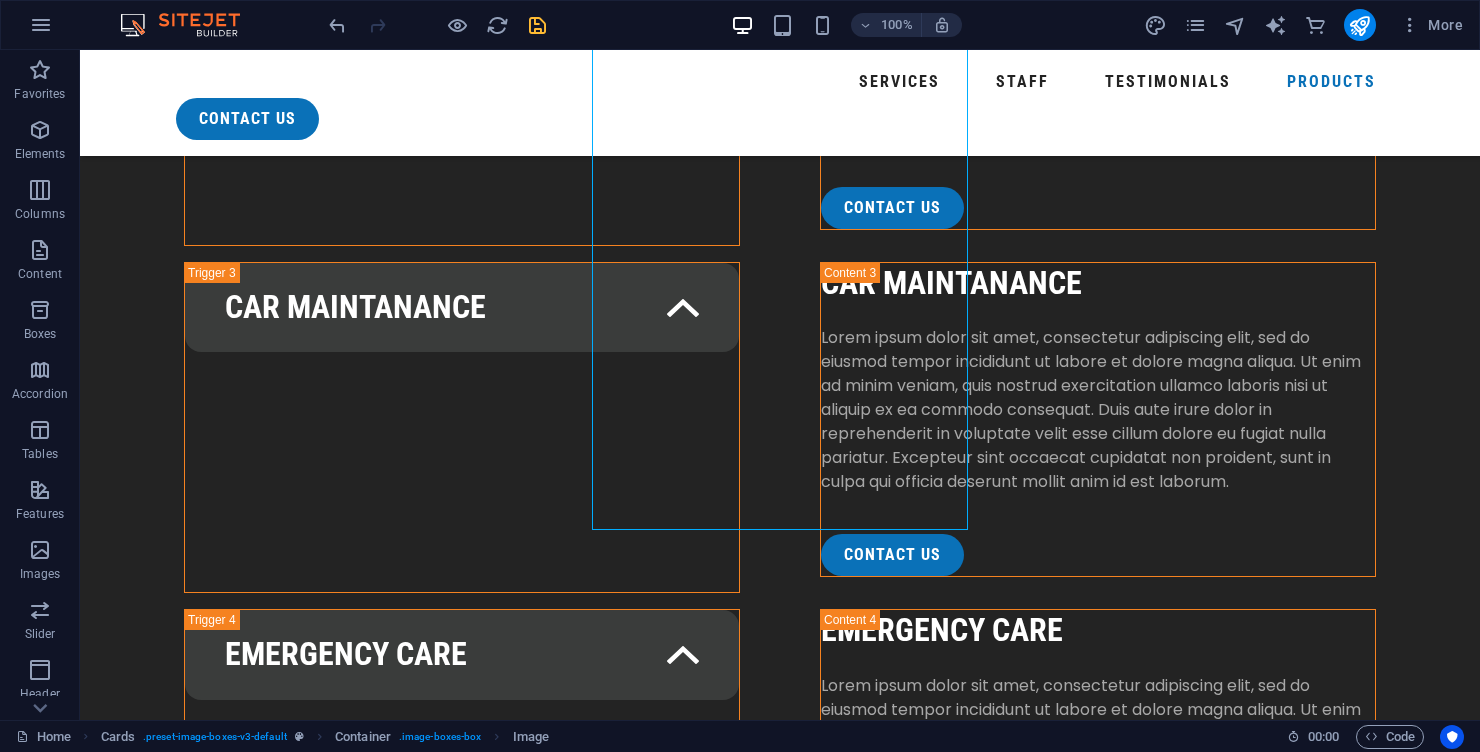click at bounding box center [292, 9357] 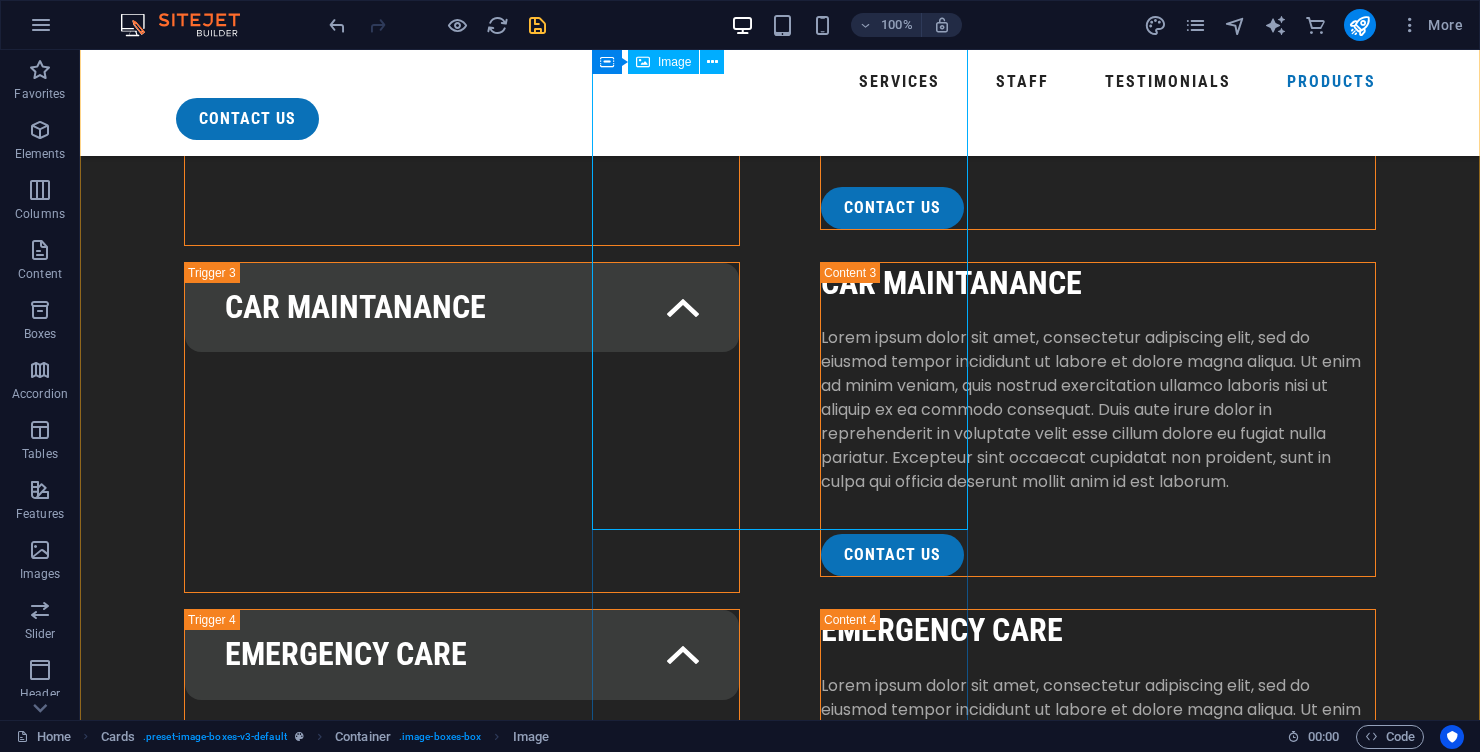 click at bounding box center (292, 9357) 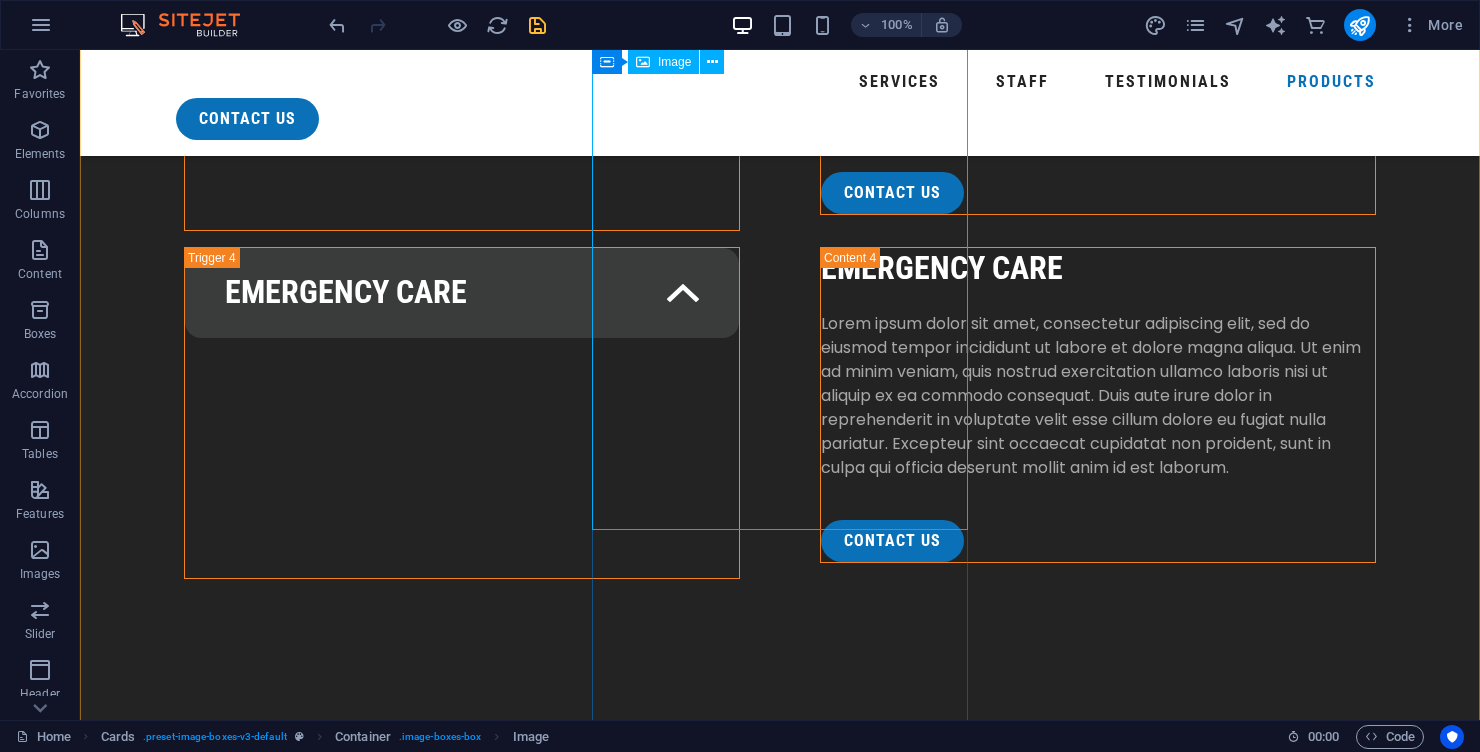 select on "%" 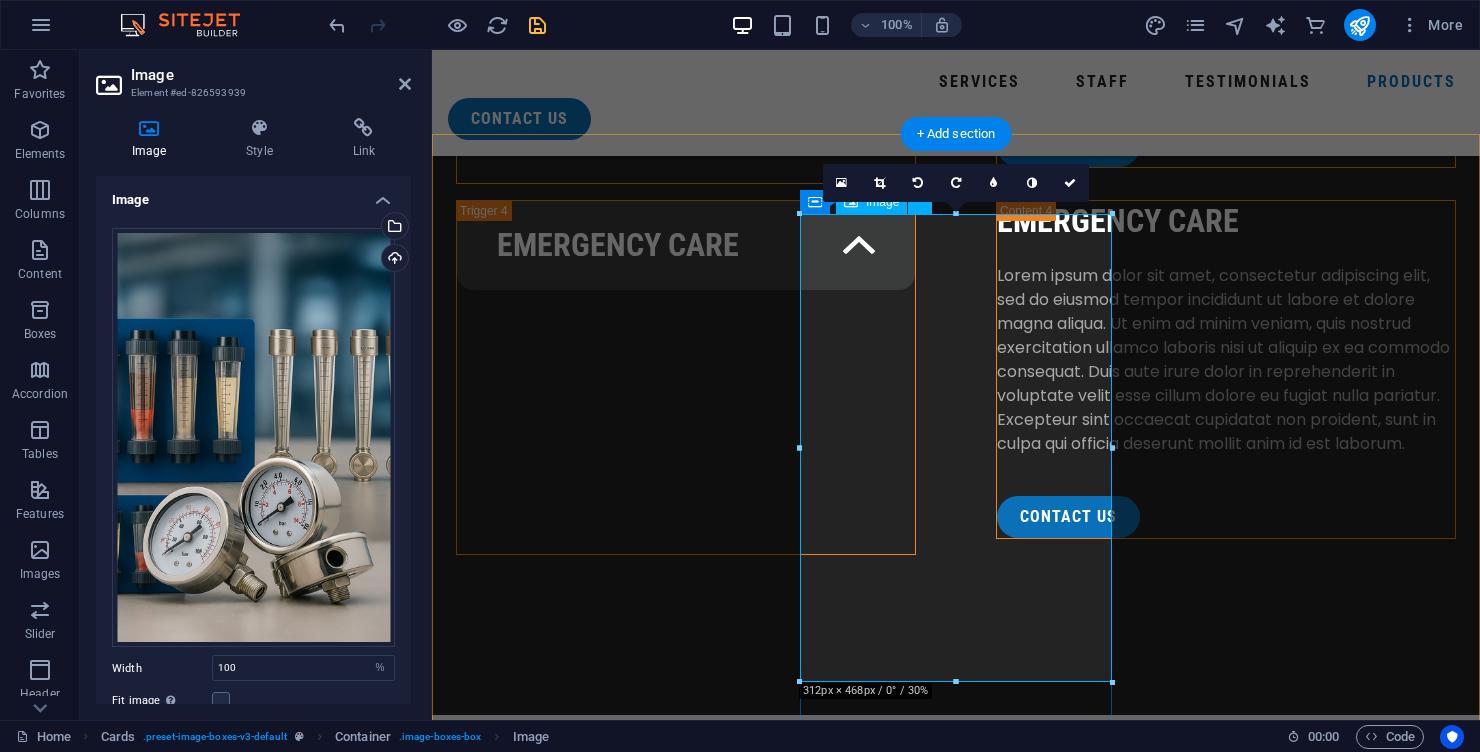 scroll, scrollTop: 7248, scrollLeft: 0, axis: vertical 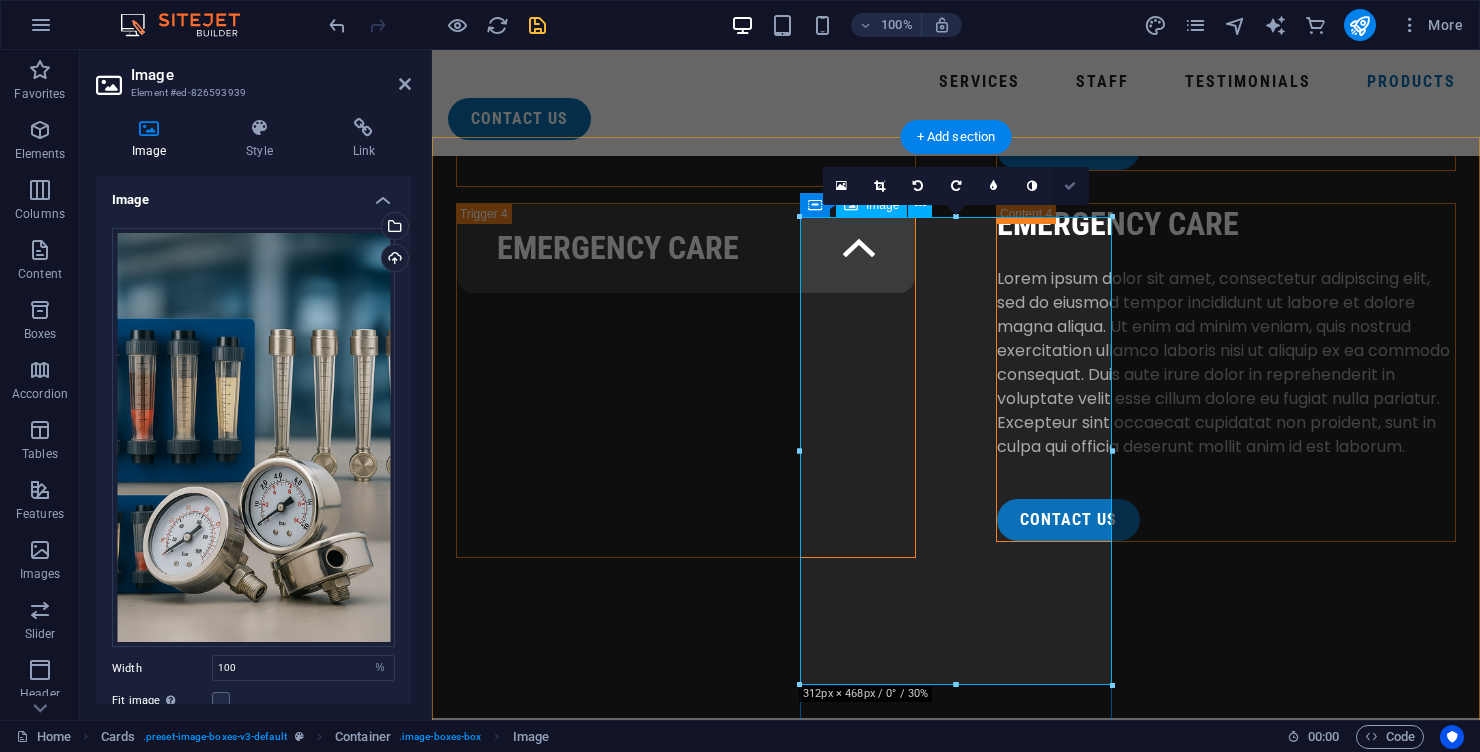 click at bounding box center (1070, 186) 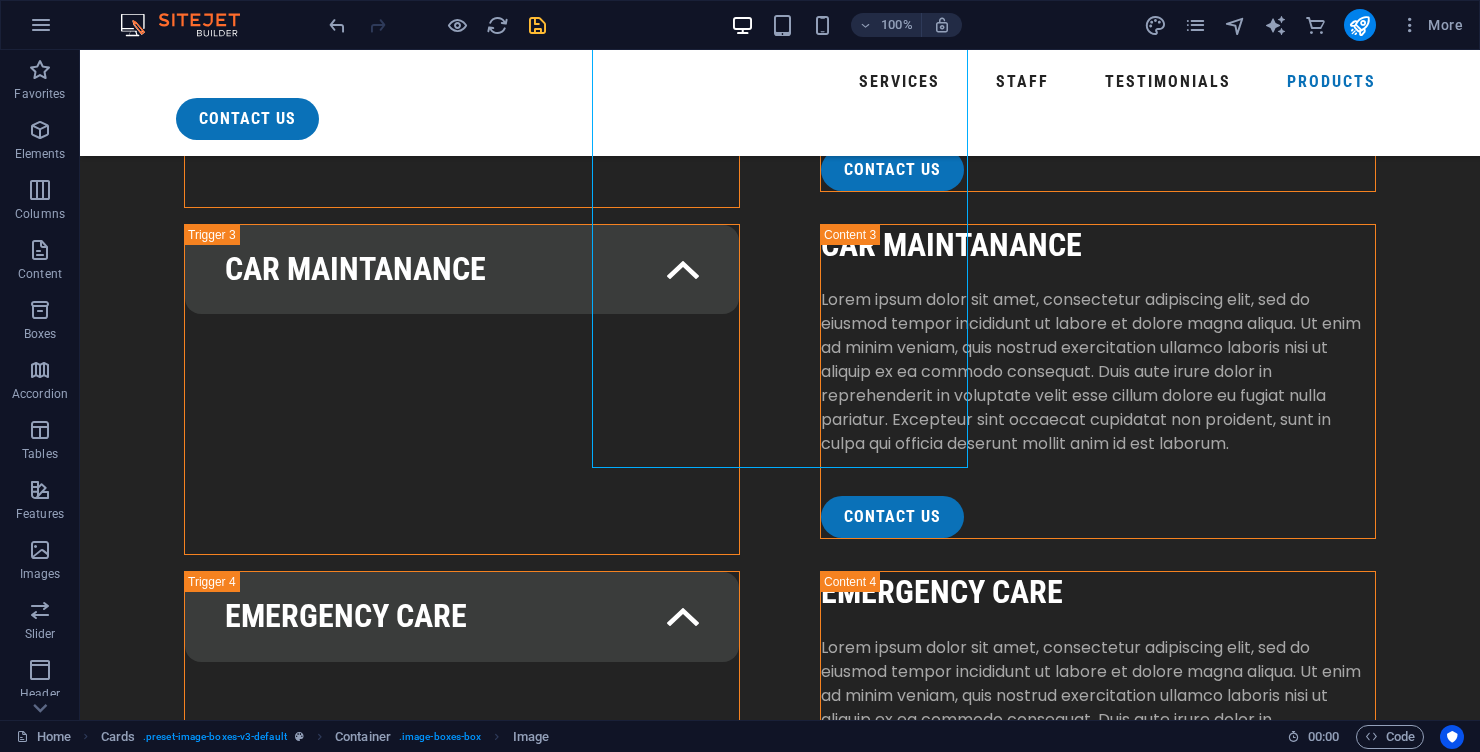 scroll, scrollTop: 7171, scrollLeft: 0, axis: vertical 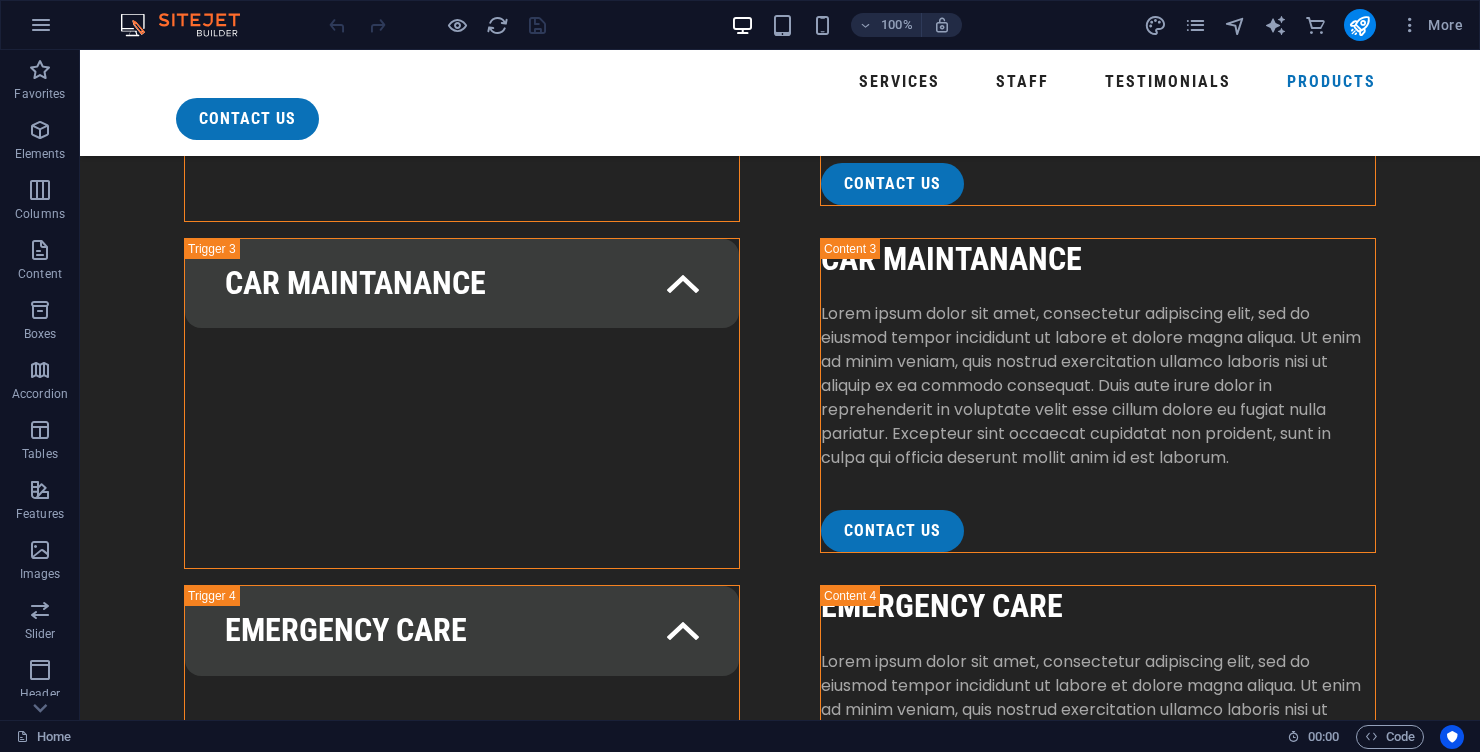 click at bounding box center (292, 9333) 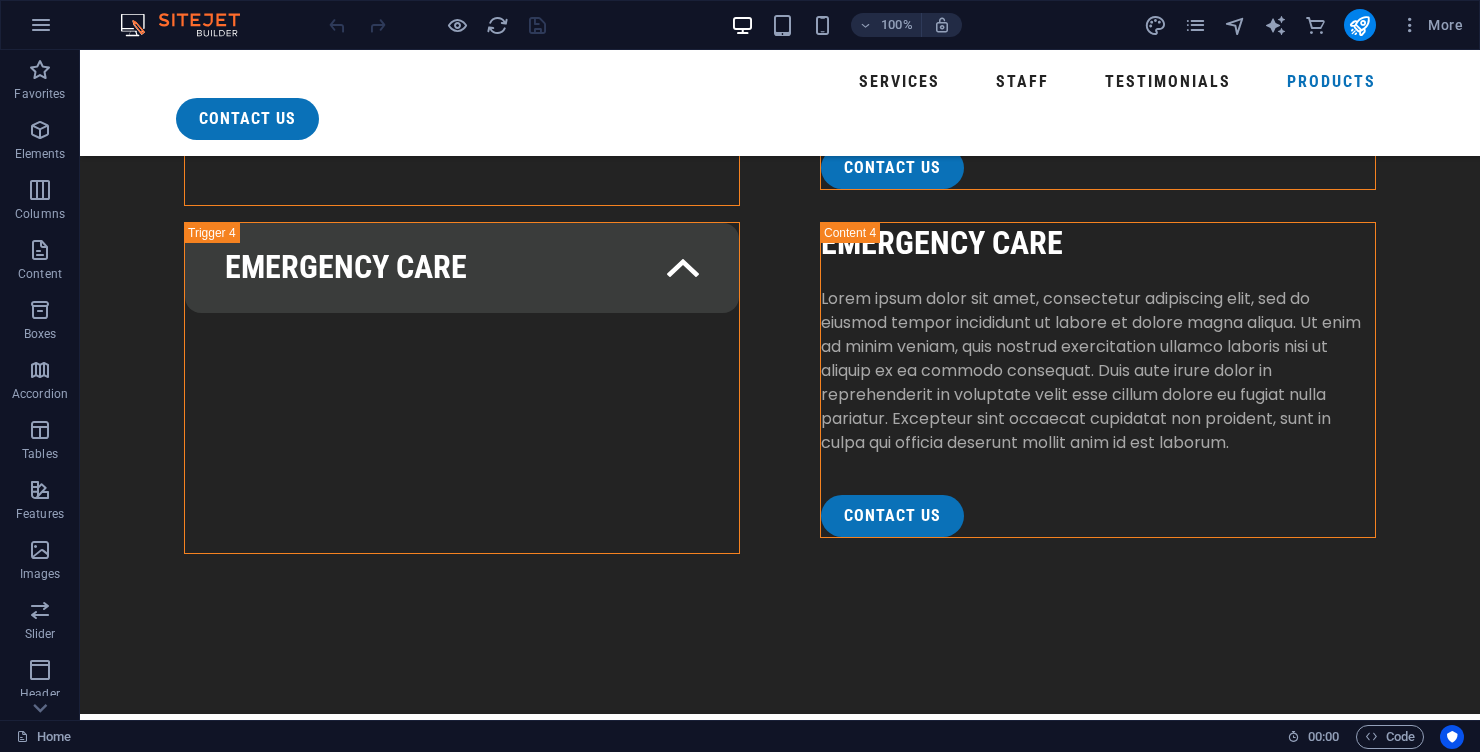 select on "%" 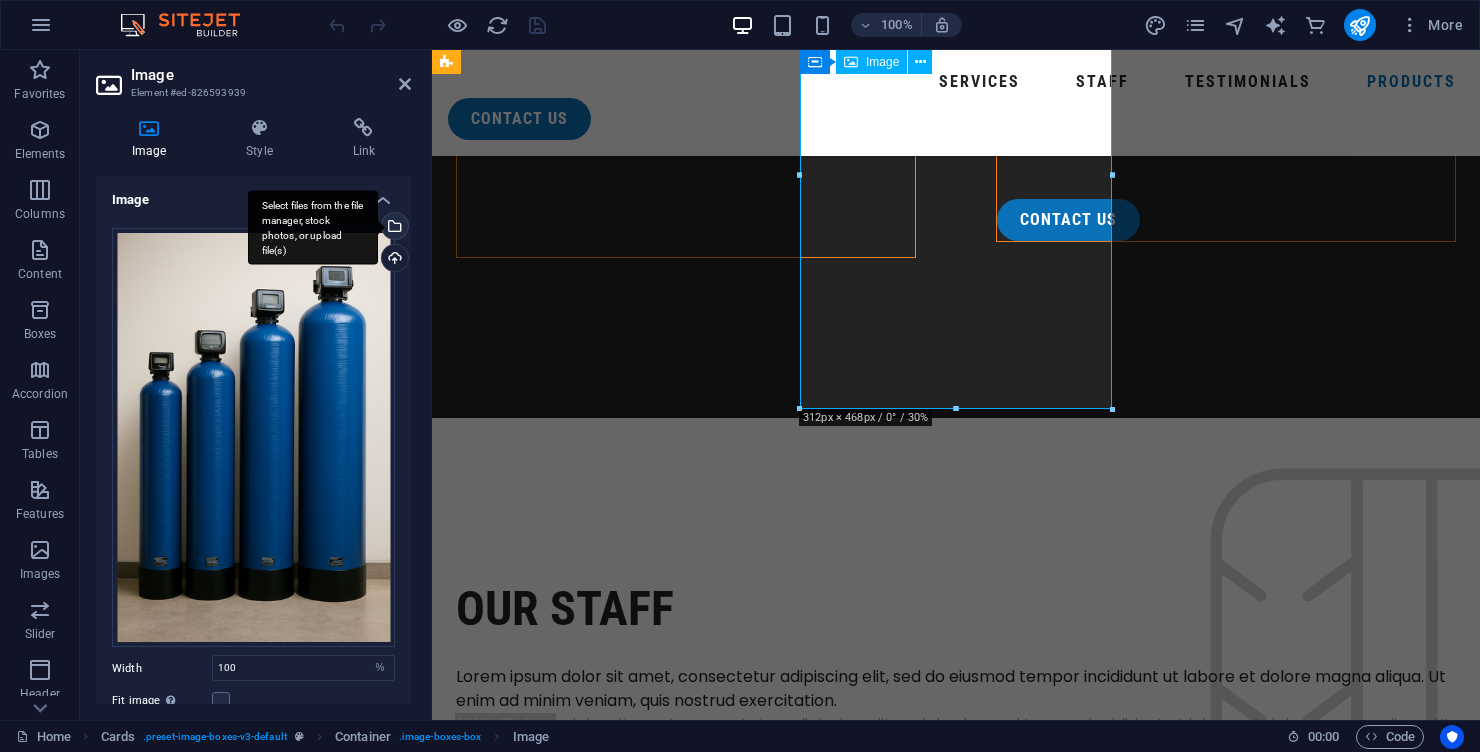 click on "Select files from the file manager, stock photos, or upload file(s)" at bounding box center [393, 228] 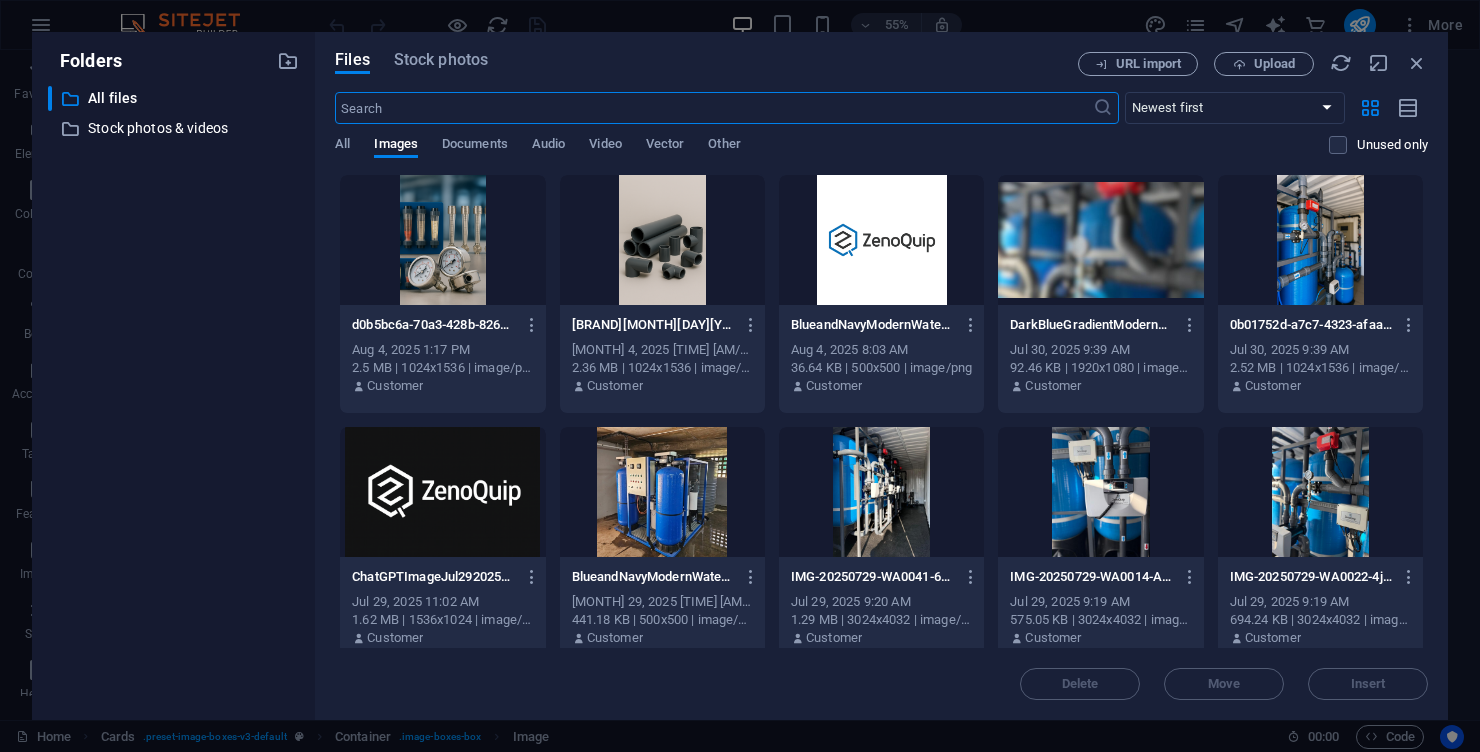scroll, scrollTop: 7494, scrollLeft: 0, axis: vertical 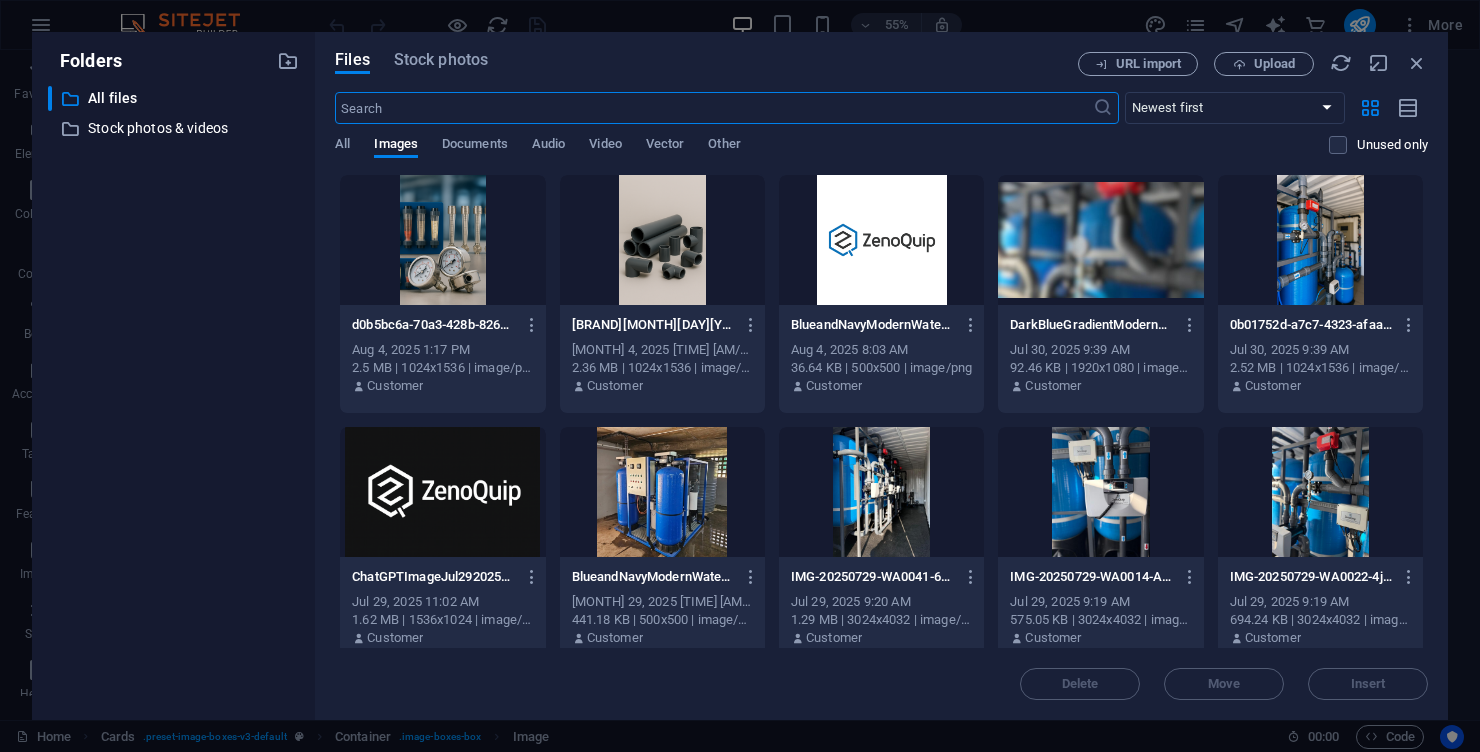 click at bounding box center [442, 240] 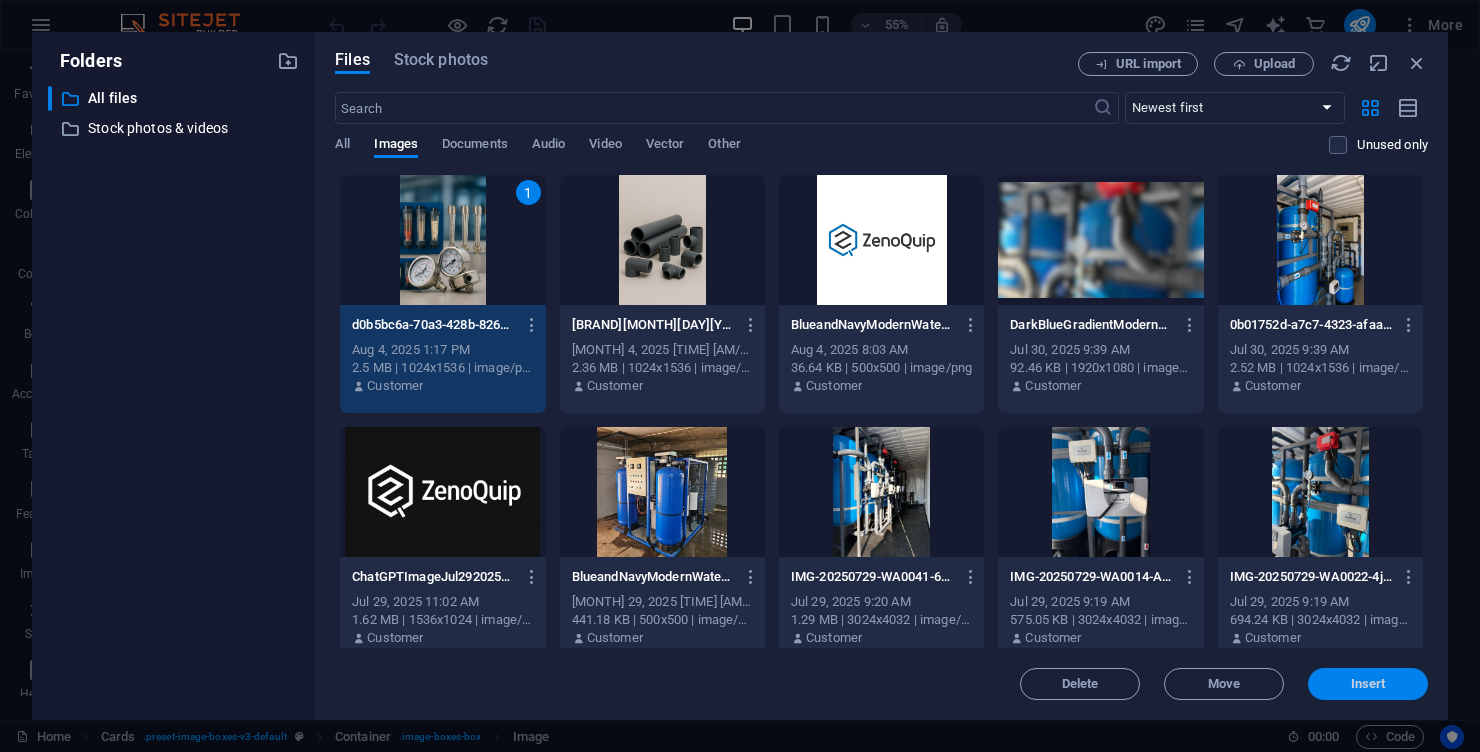 click on "Insert" at bounding box center [1368, 684] 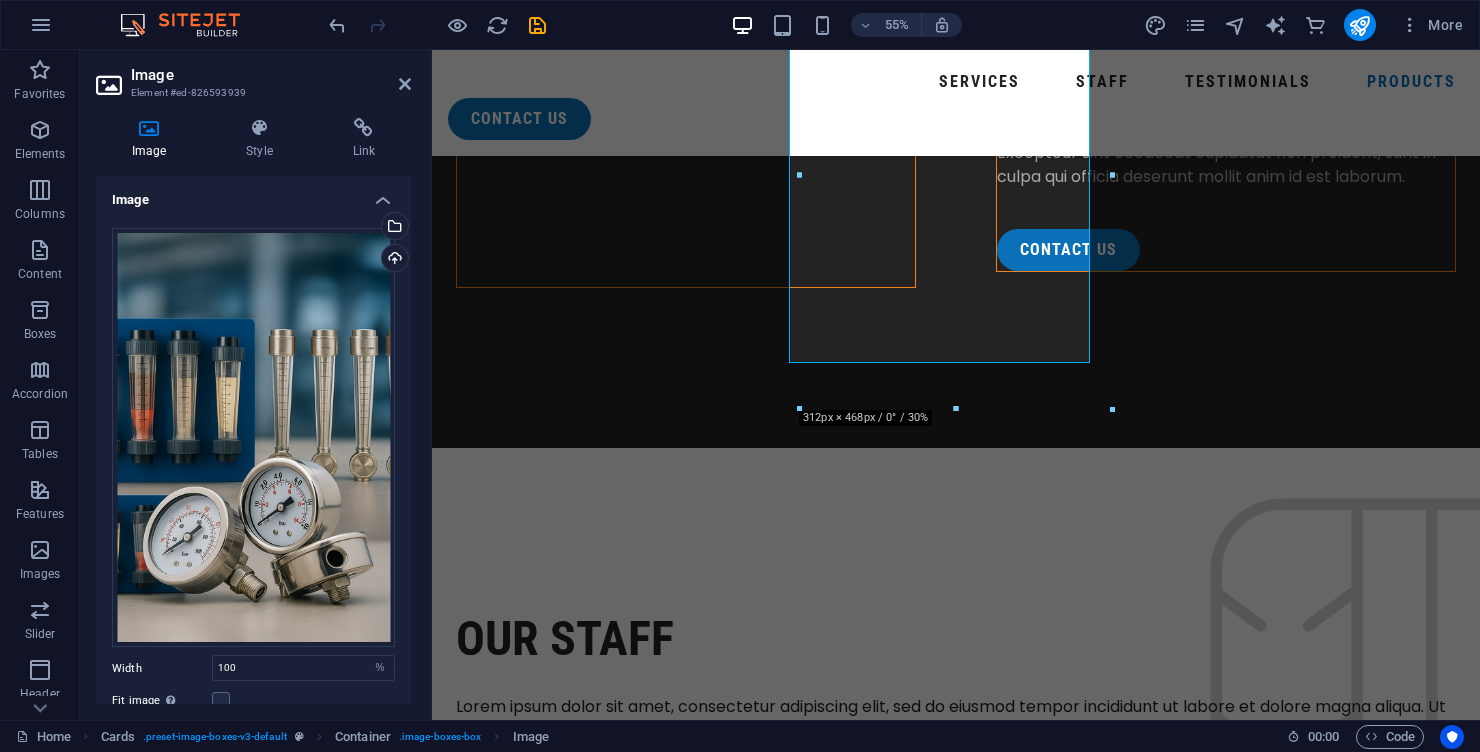 scroll, scrollTop: 7524, scrollLeft: 0, axis: vertical 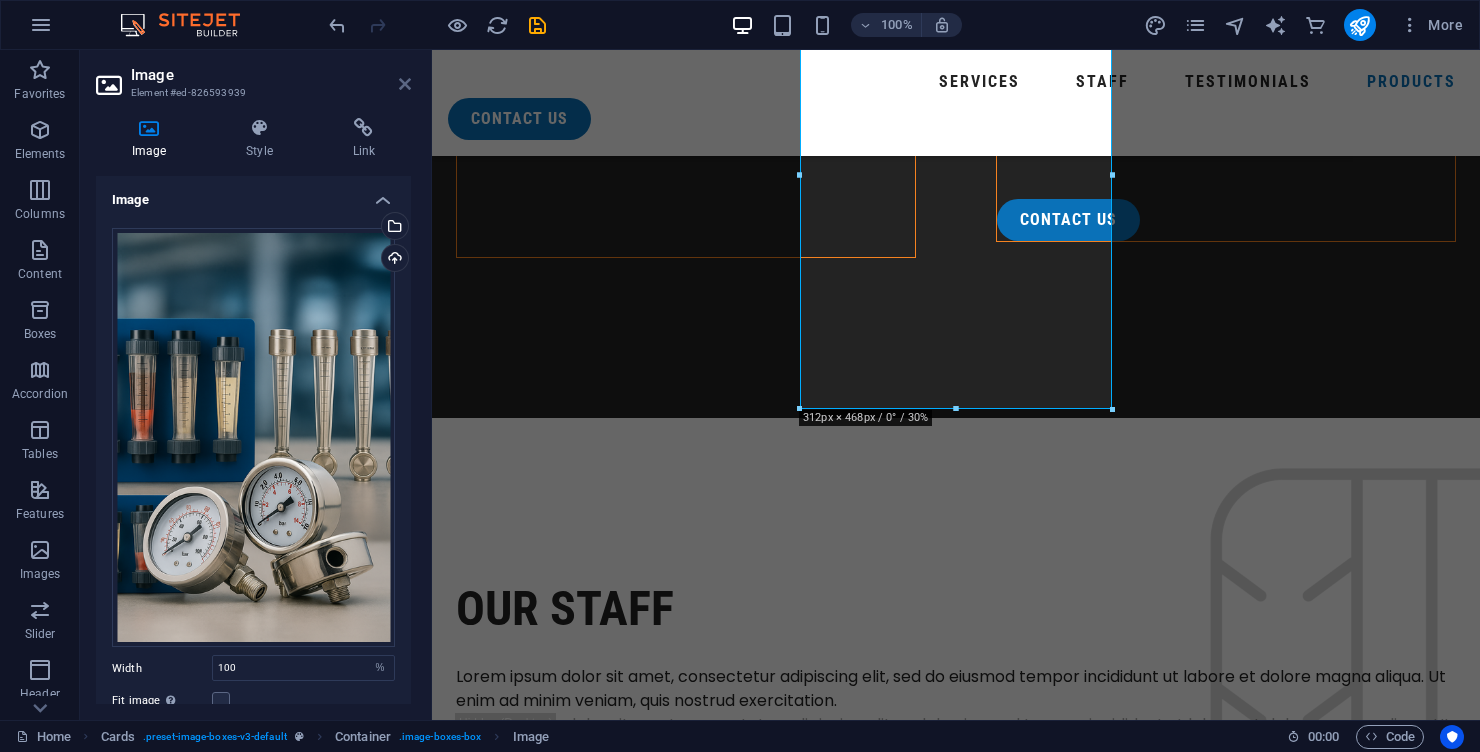 click at bounding box center [405, 84] 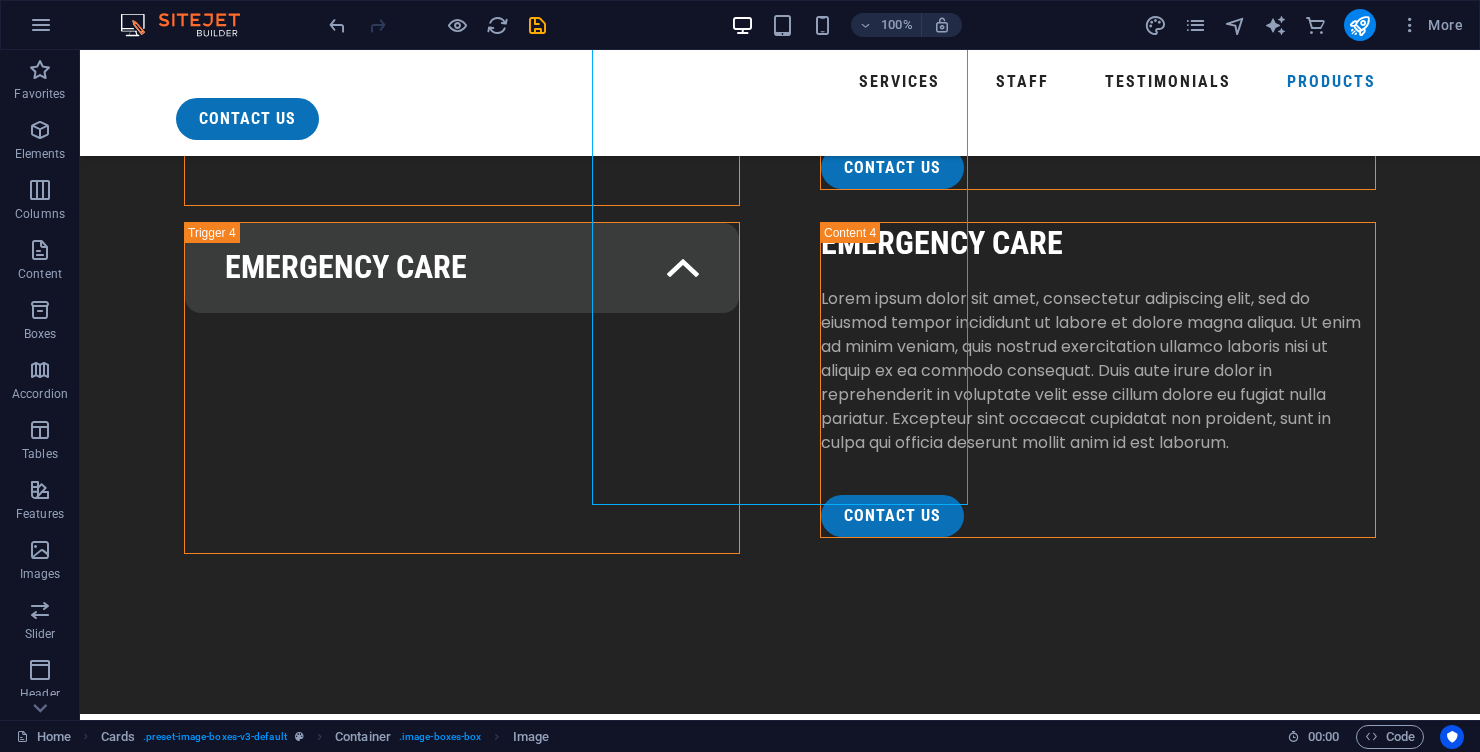 scroll, scrollTop: 7161, scrollLeft: 0, axis: vertical 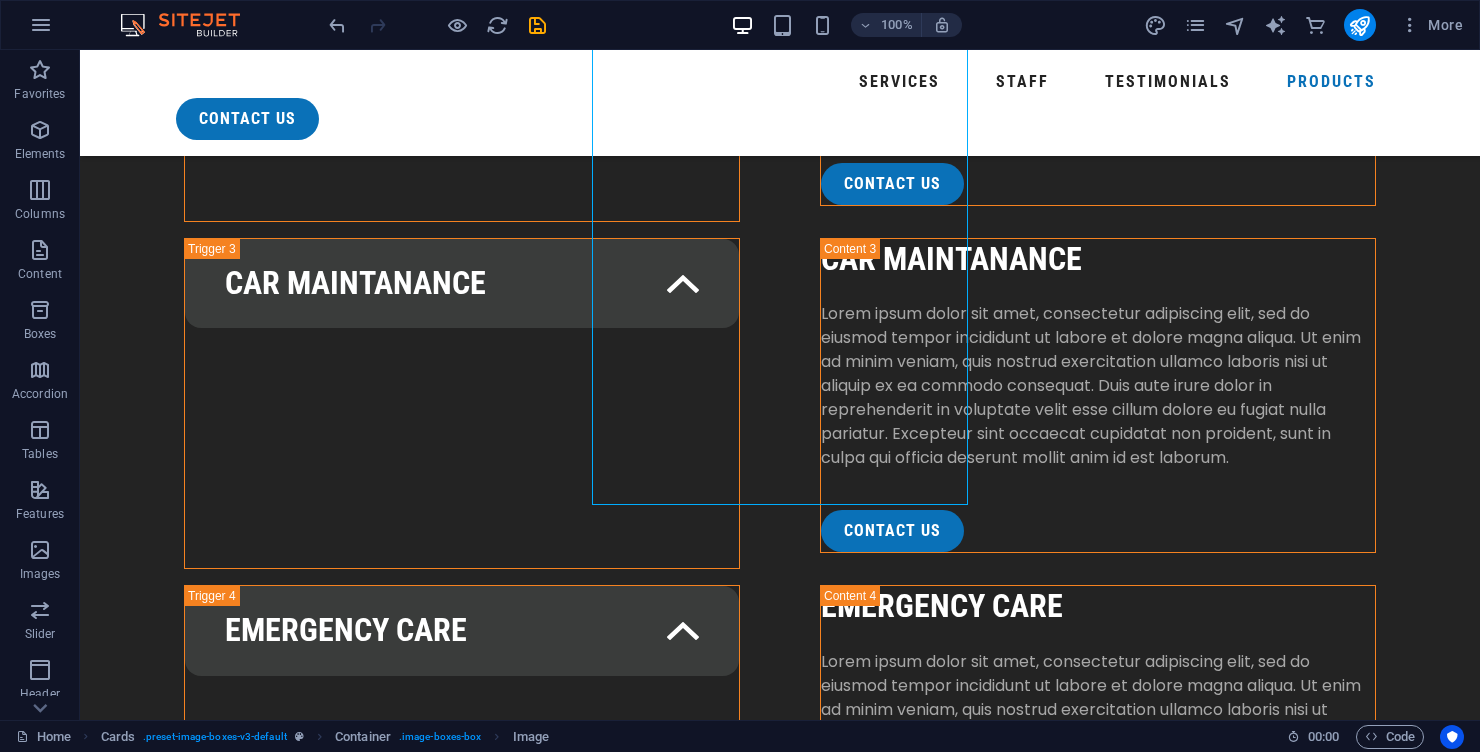 click at bounding box center (292, 10310) 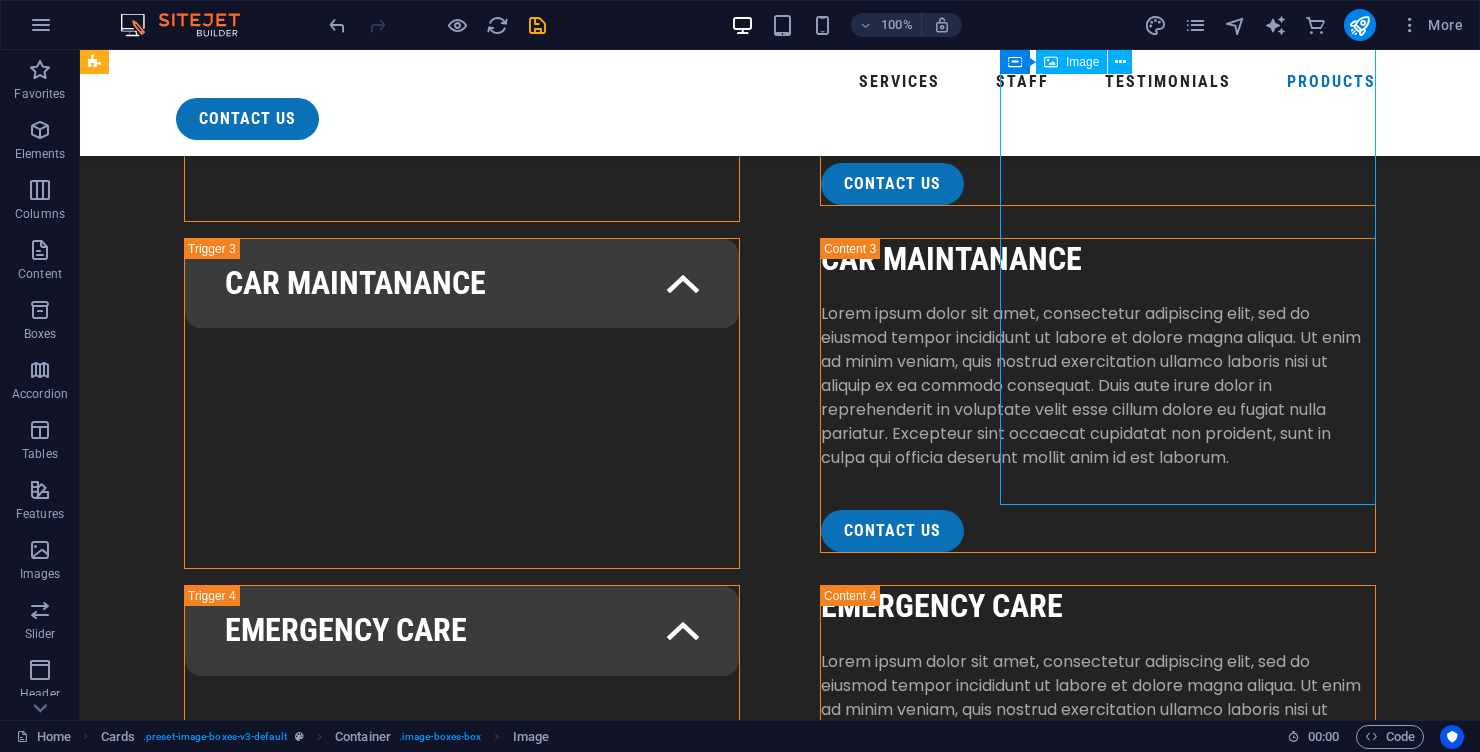 click on "Headline" at bounding box center [292, 10621] 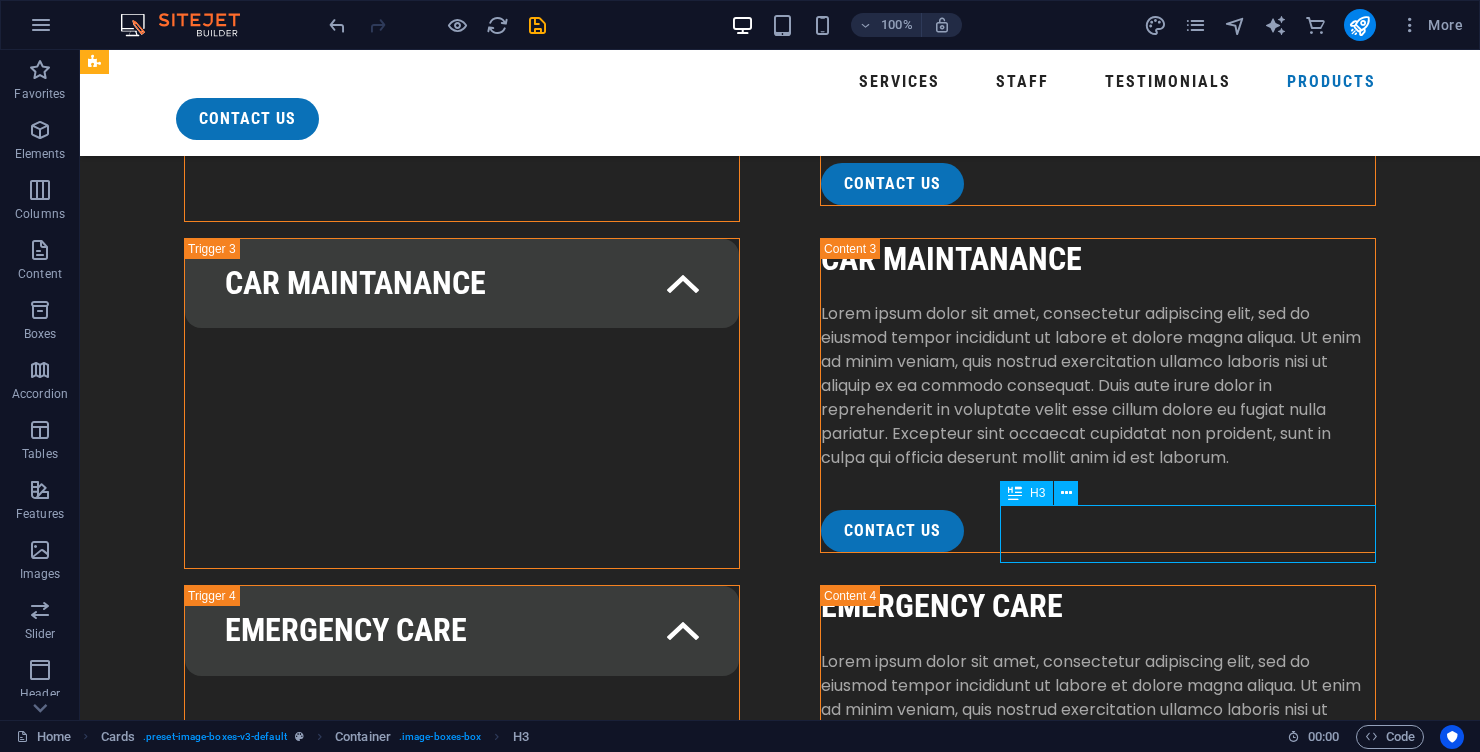 click on "Headline" at bounding box center (292, 10621) 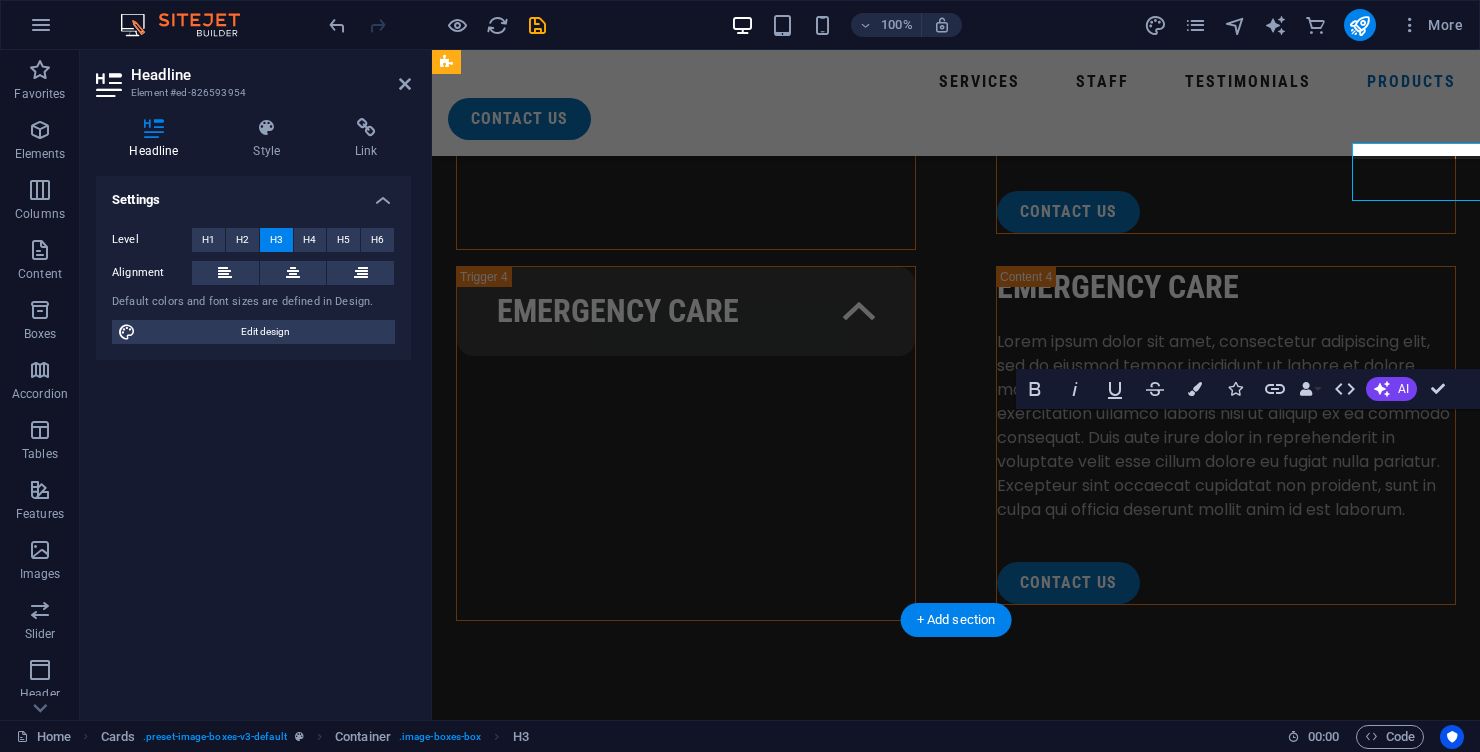 scroll, scrollTop: 7524, scrollLeft: 0, axis: vertical 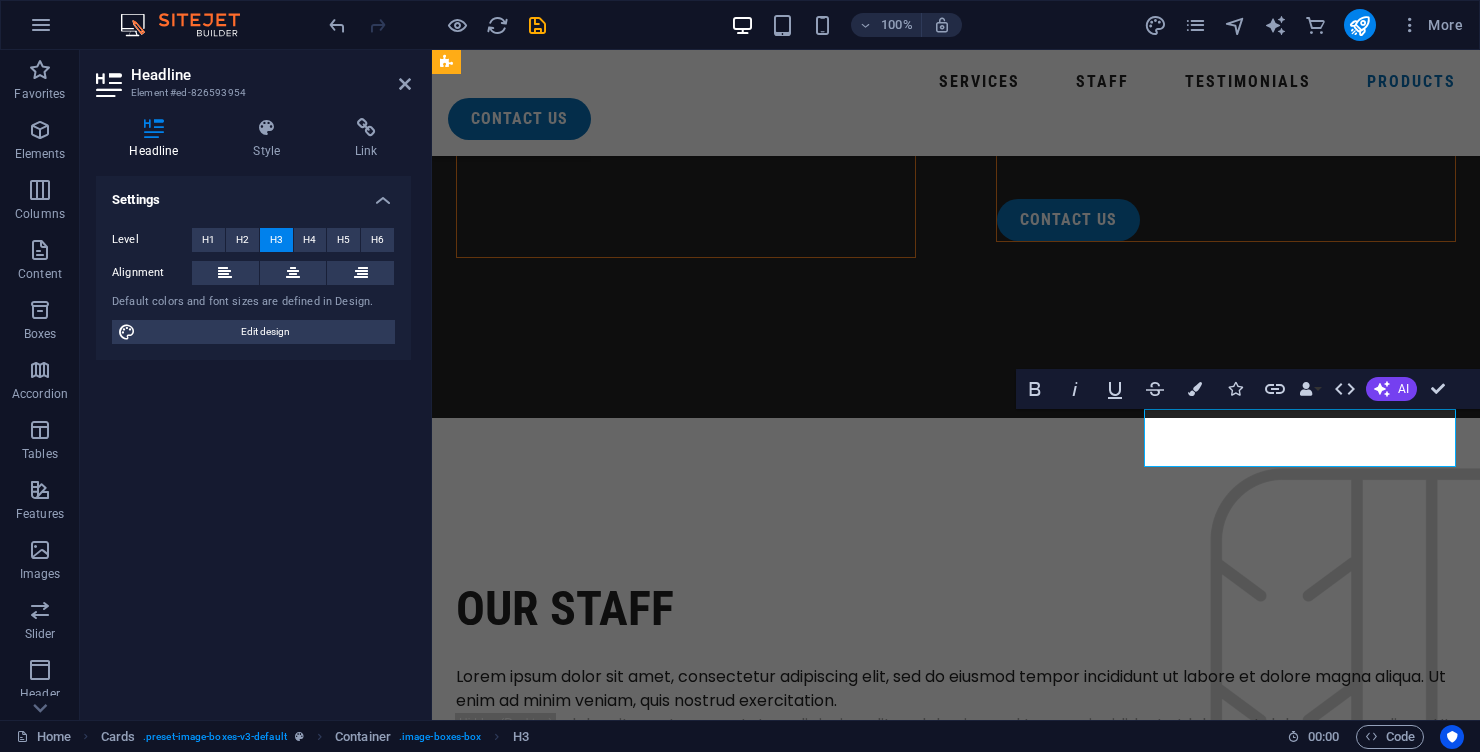 type 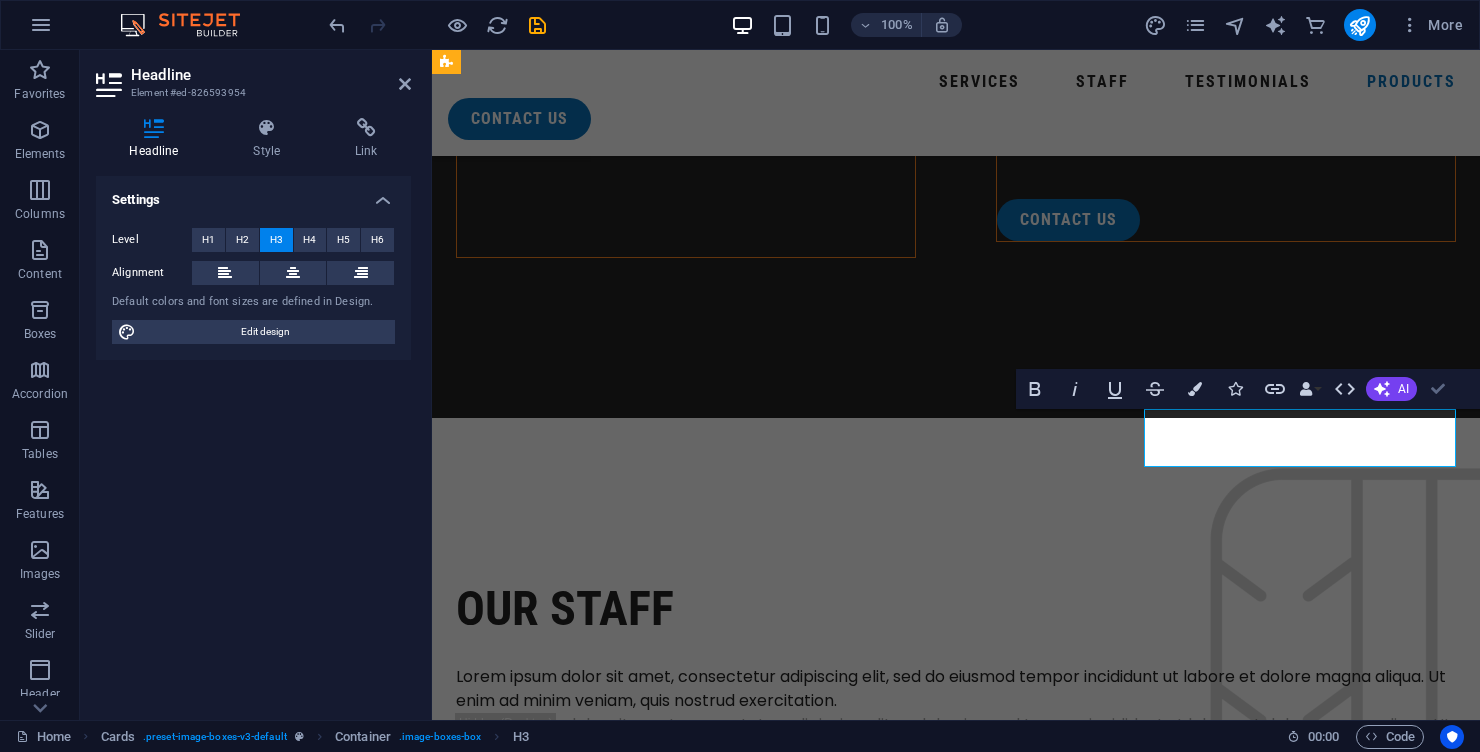 scroll, scrollTop: 7257, scrollLeft: 0, axis: vertical 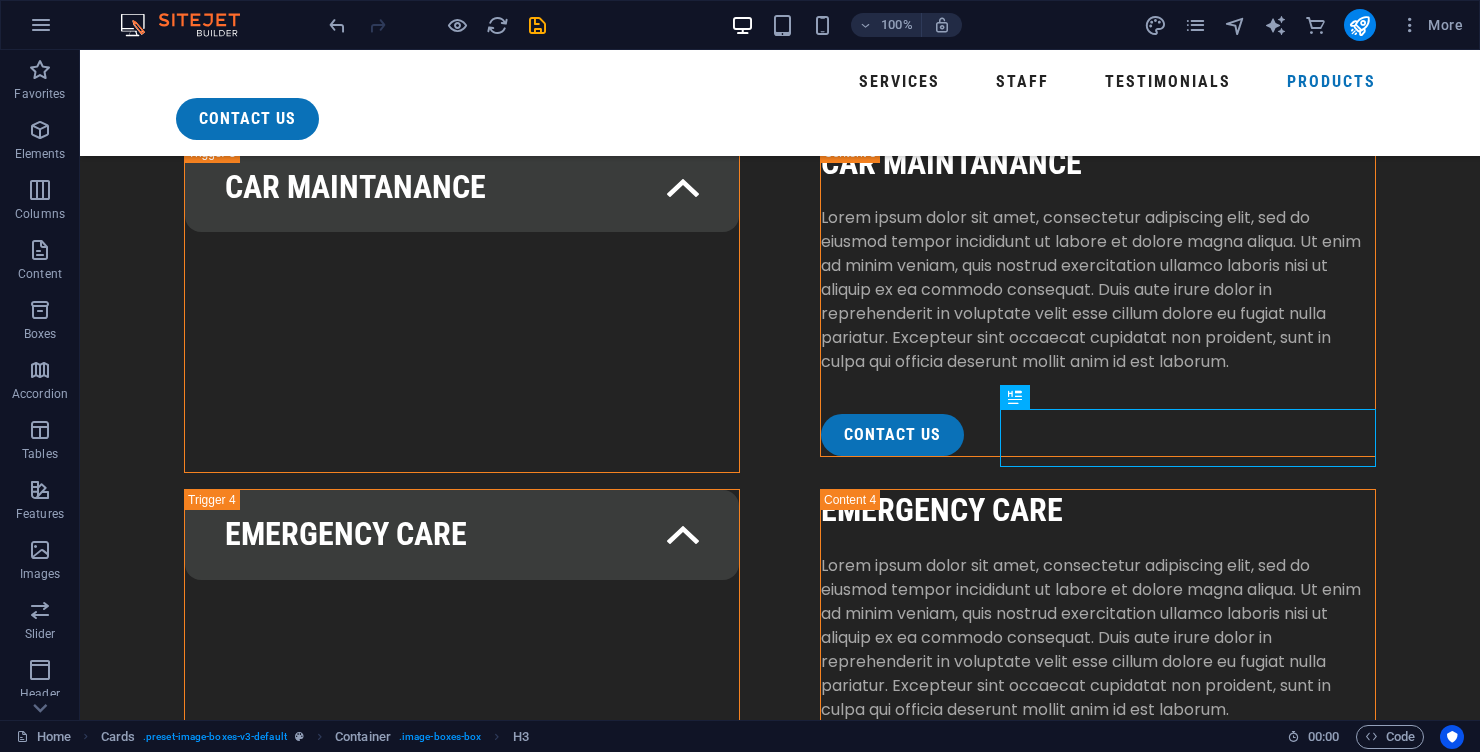 click on "Lorem ipsum dolor sit amet, consectetuer adipiscing elit. Aenean commodo ligula eget dolor. Lorem ipsum dolor sit amet." at bounding box center (292, 10598) 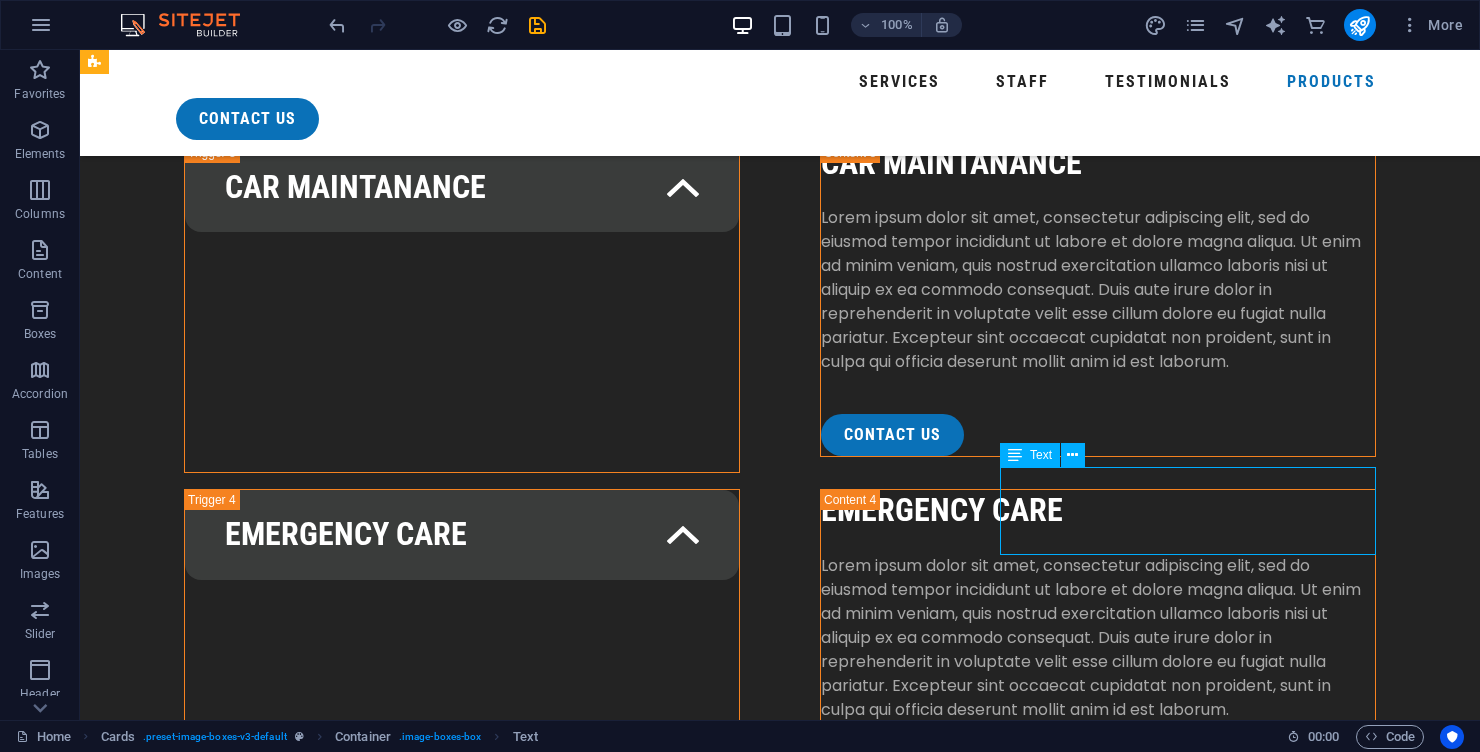 click on "Lorem ipsum dolor sit amet, consectetuer adipiscing elit. Aenean commodo ligula eget dolor. Lorem ipsum dolor sit amet." at bounding box center (292, 10598) 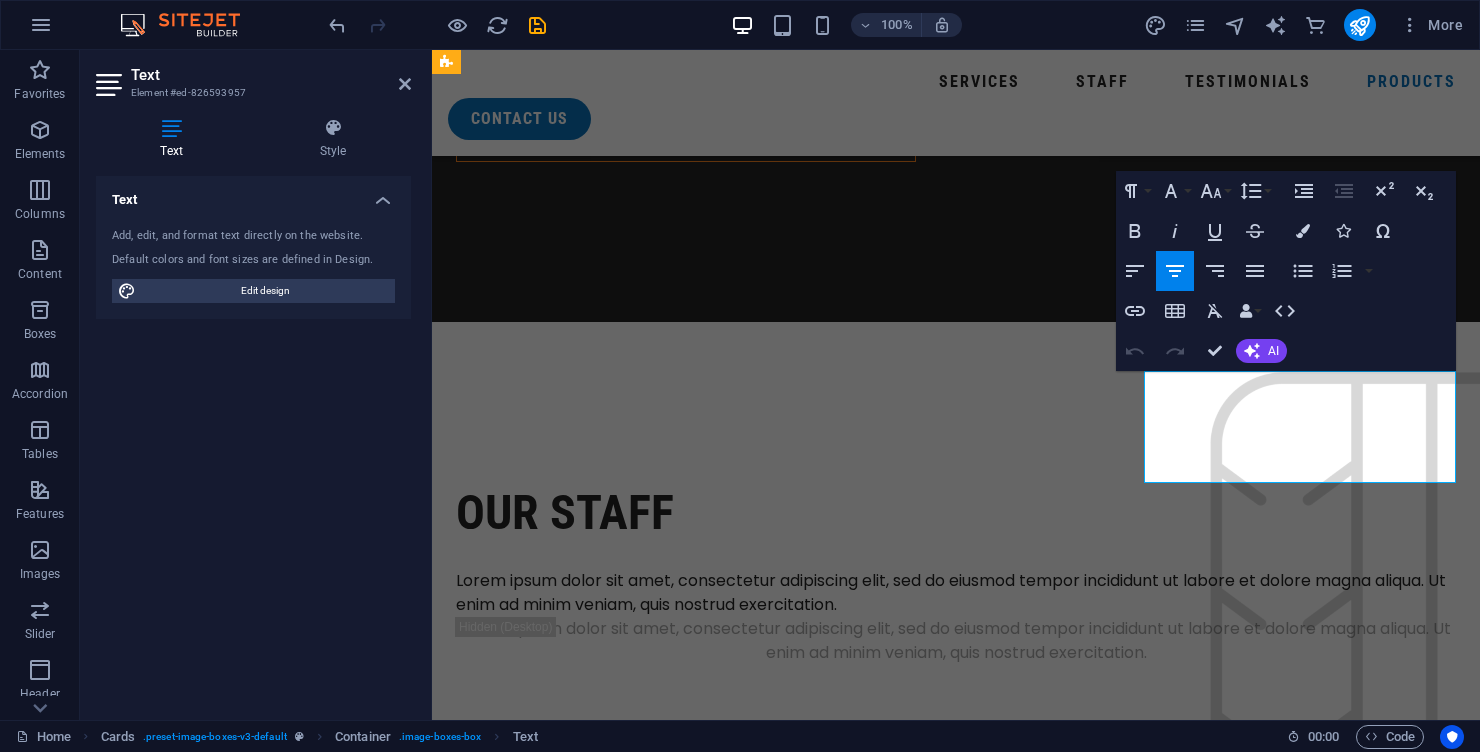 click on "Lorem ipsum dolor sit amet, consectetuer adipiscing elit. Aenean commodo ligula eget dolor. Lorem ipsum dolor sit amet." at bounding box center (612, 9216) 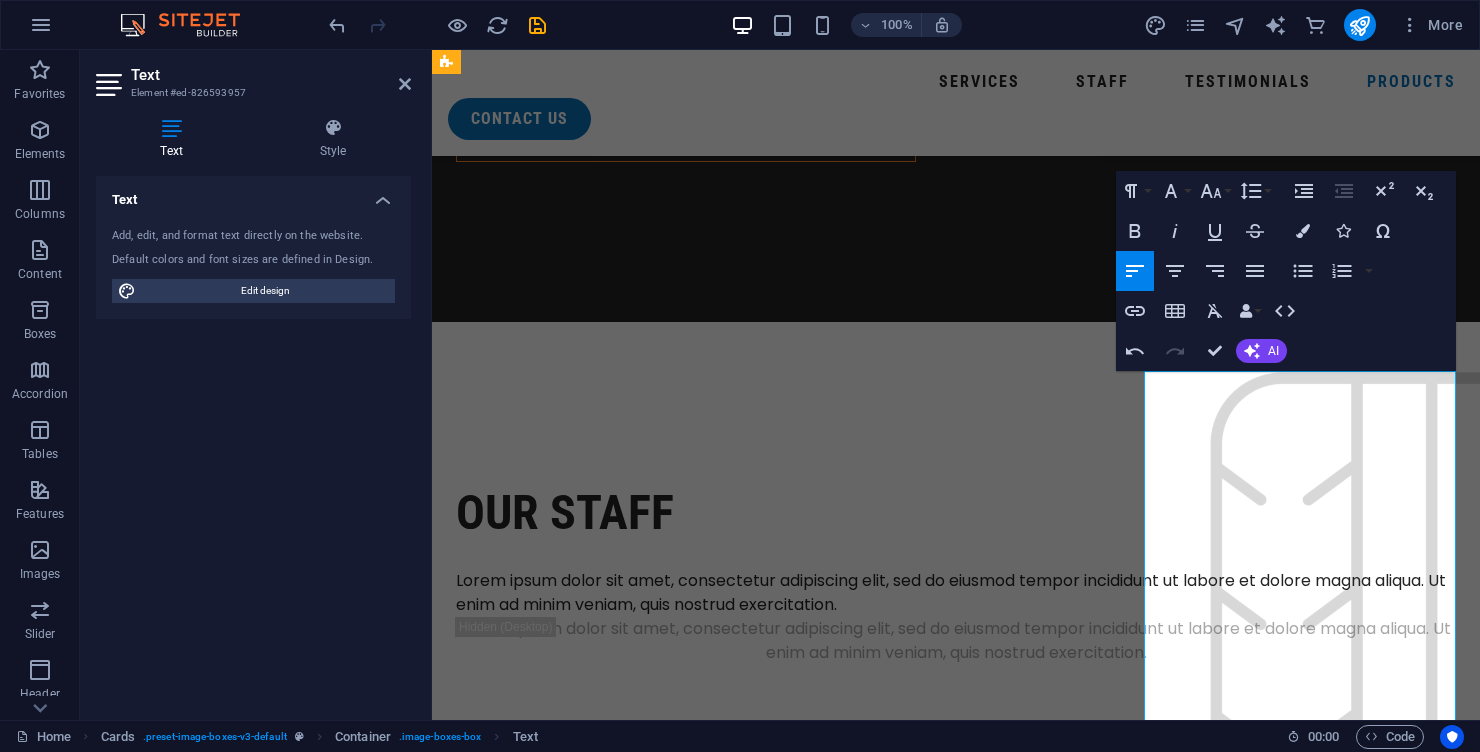 click at bounding box center (612, 9493) 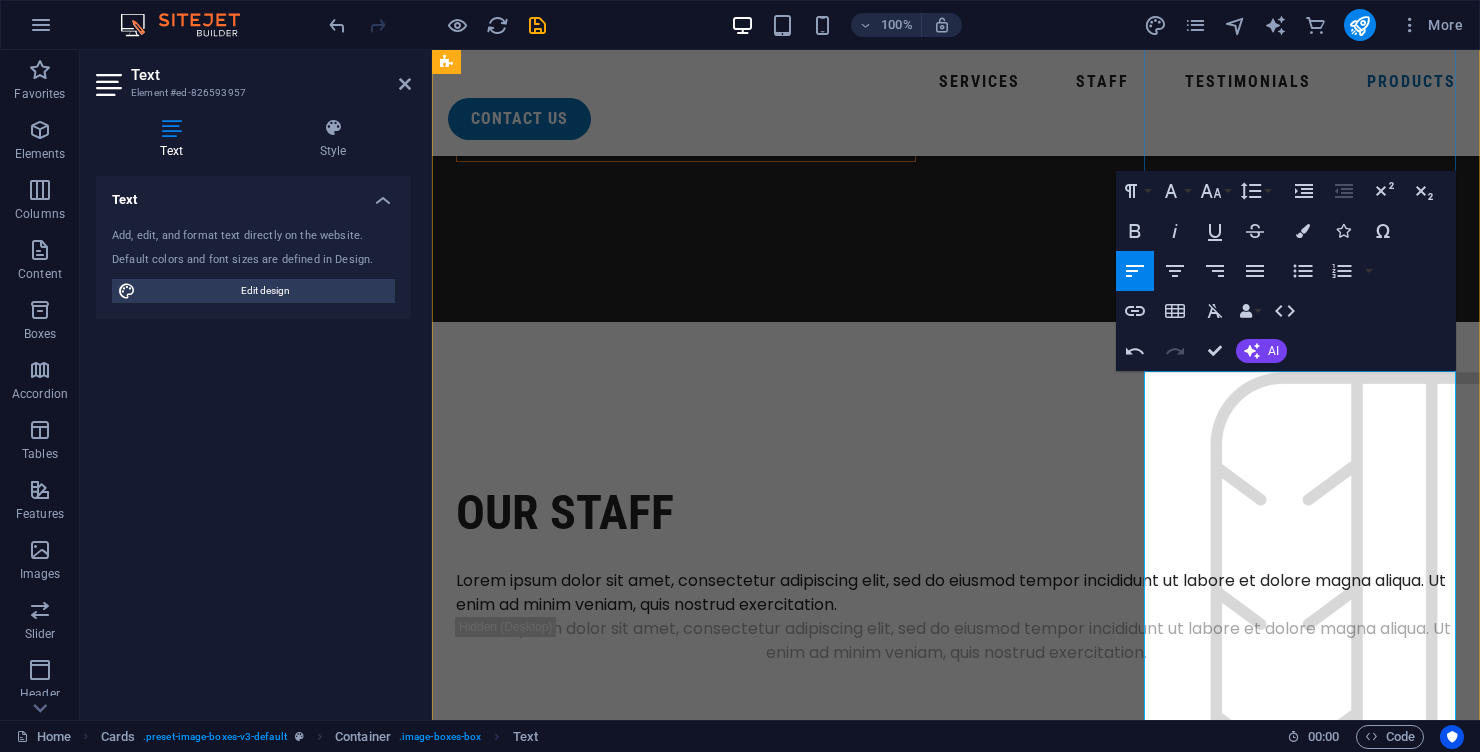 click at bounding box center [612, 9493] 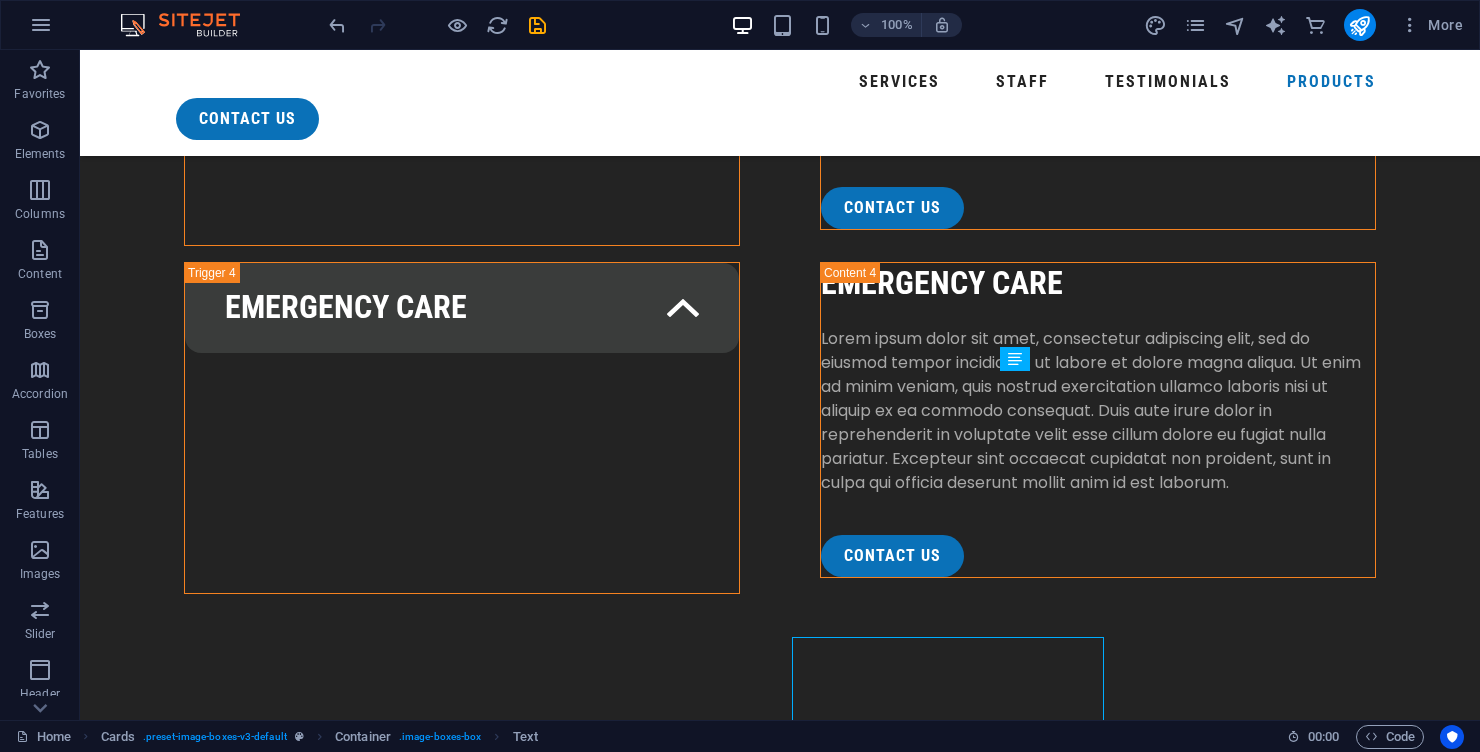 scroll, scrollTop: 7353, scrollLeft: 0, axis: vertical 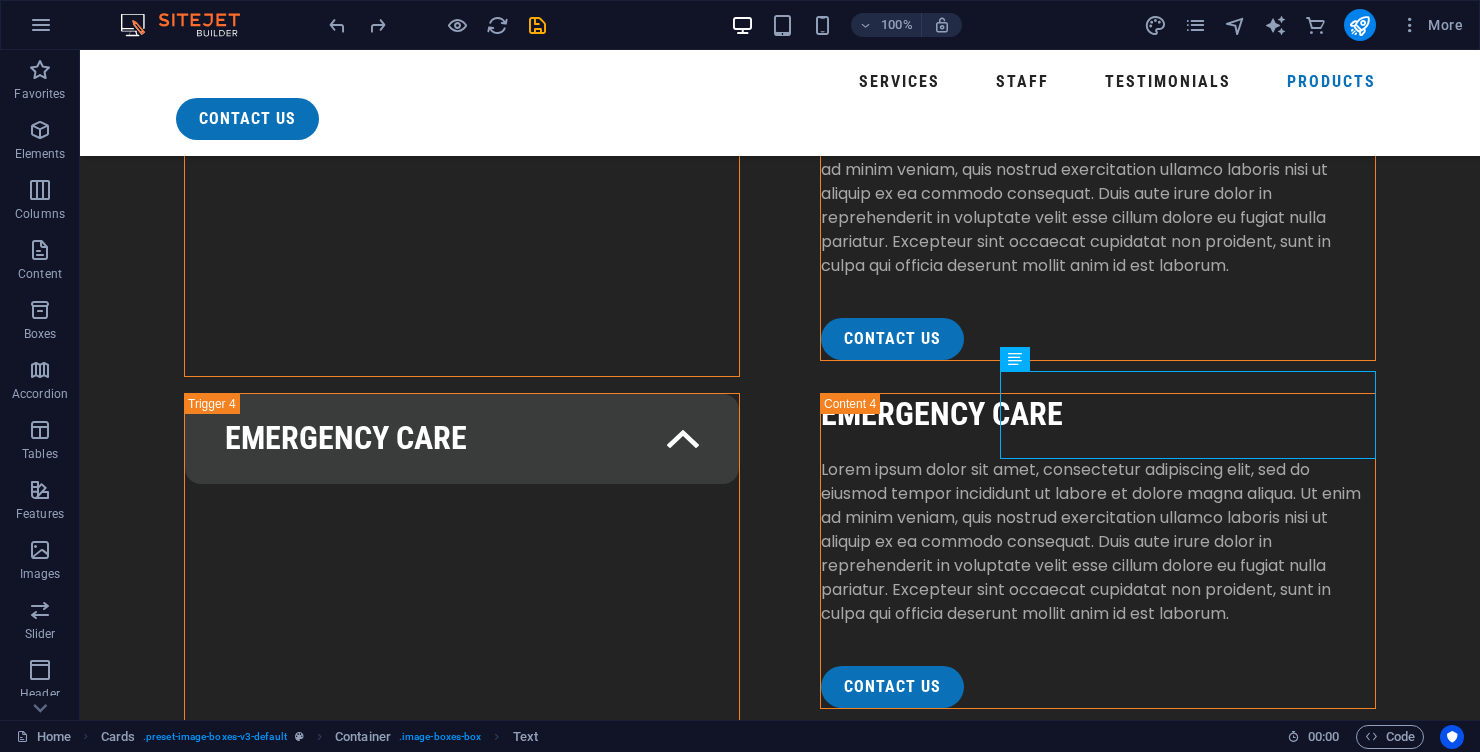 click on "Lorem ipsum dolor sit amet, consectetuer adipiscing elit. Aenean commodo ligula eget dolor. Lorem ipsum dolor sit amet." at bounding box center (292, 10502) 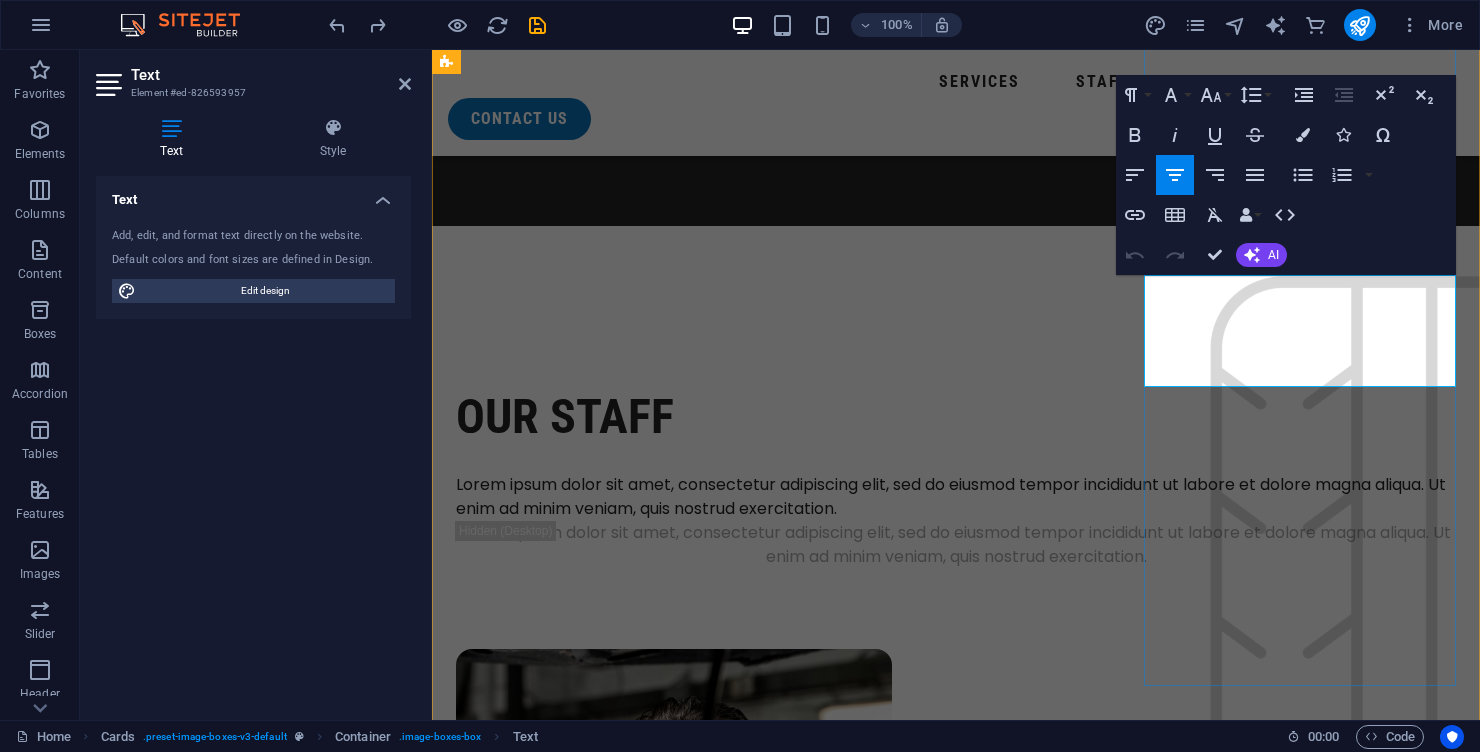 click on "Lorem ipsum dolor sit amet, consectetuer adipiscing elit. Aenean commodo ligula eget dolor. Lorem ipsum dolor sit amet." at bounding box center [612, 9120] 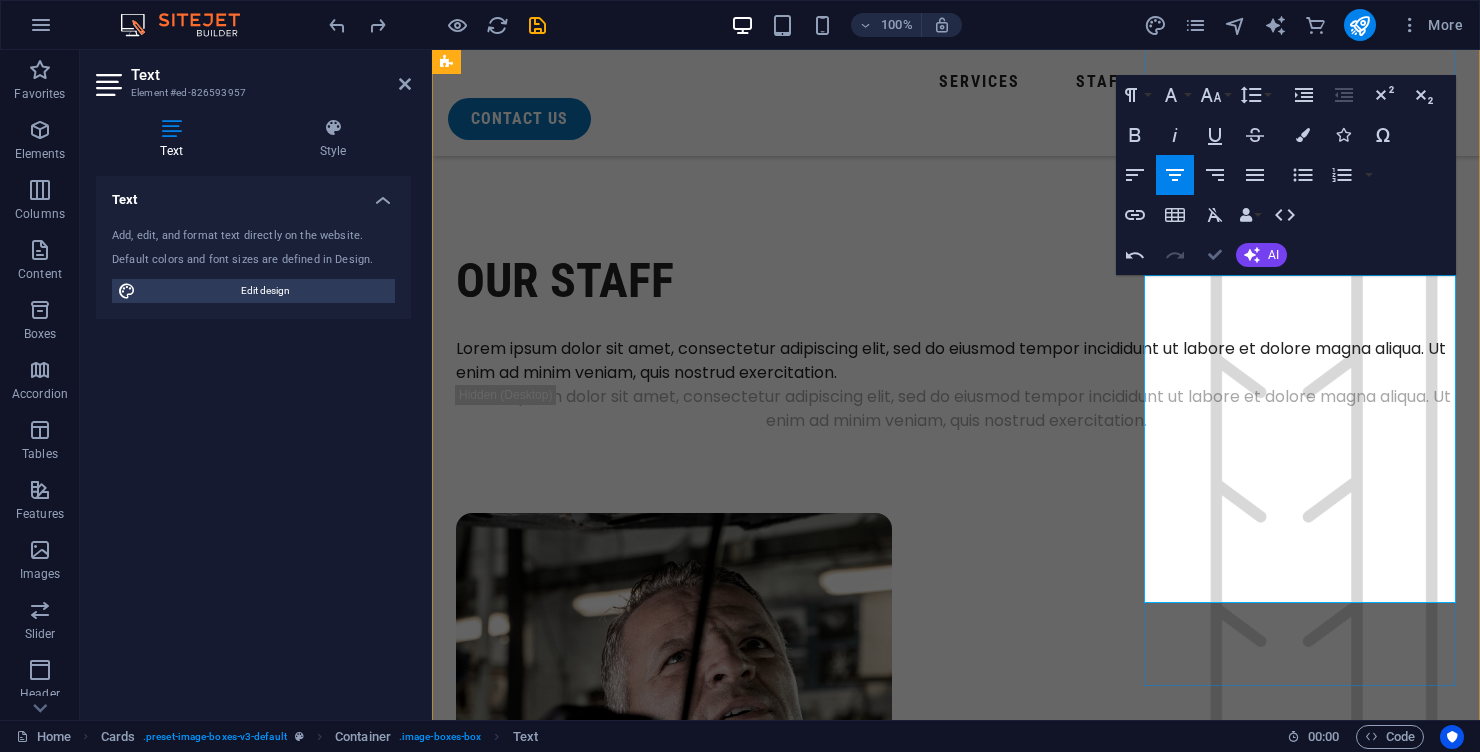 scroll, scrollTop: 7449, scrollLeft: 0, axis: vertical 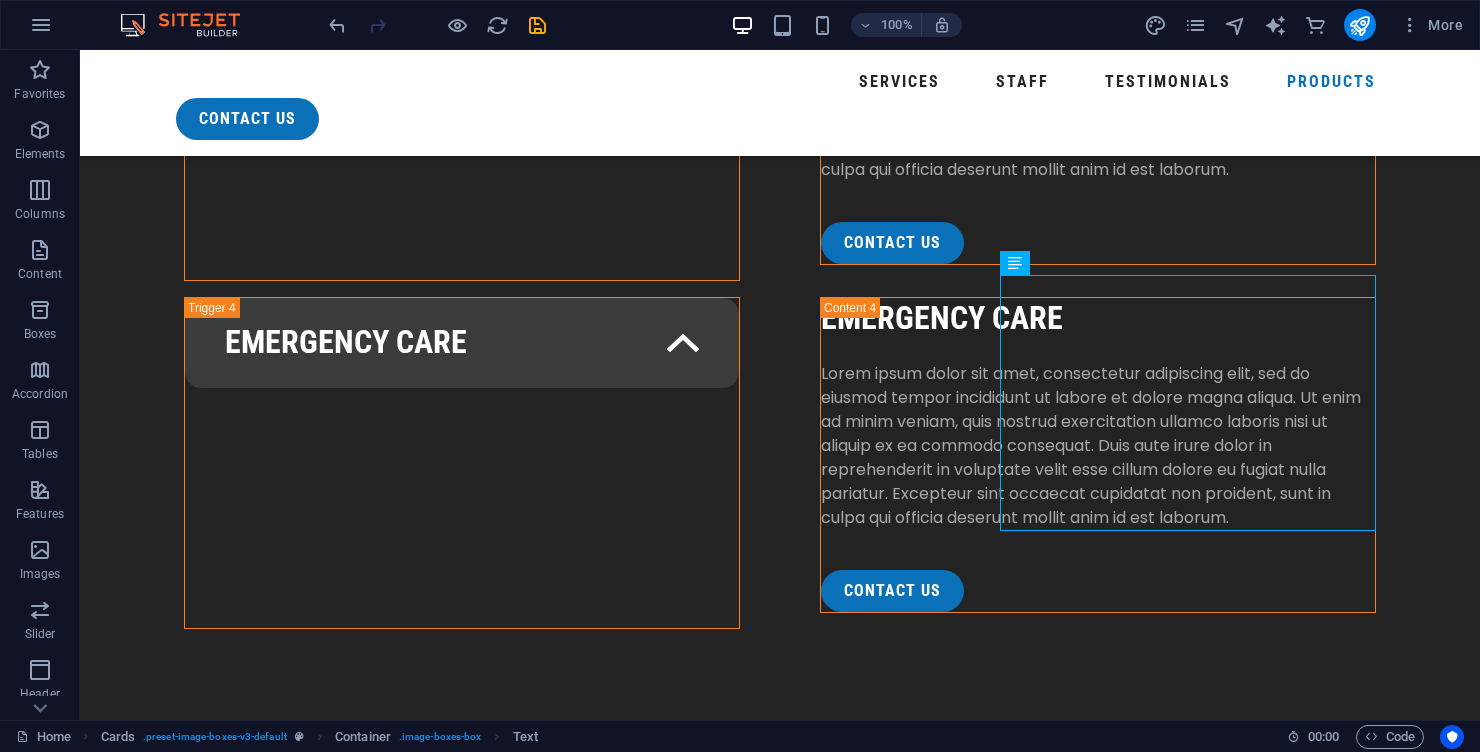 click on "PVC Pipes, Fittings and Elbows We offer a wide range of high-quality grey PVC piping components, including straight lengths, elbows, tees, reducers, and couplings. These durable, corrosion-resistant fittings are ideal for water treatment systems, ensuring reliable connections and long service life in demanding environments. Pressure Gauges & Rotameters (Water & Air) We offer a wide range of precision pressure gauges for monitoring system pressure across various applications, including both water and air systems. Our rotameters are available in durable plastic or stainless steel designs, with flow rates clearly marked for easy visual monitoring. These instruments ensure accuracy, reliability, and operational safety in filtration, dosing, and RO systems. FRP FILTER VESSELS" at bounding box center [780, 9246] 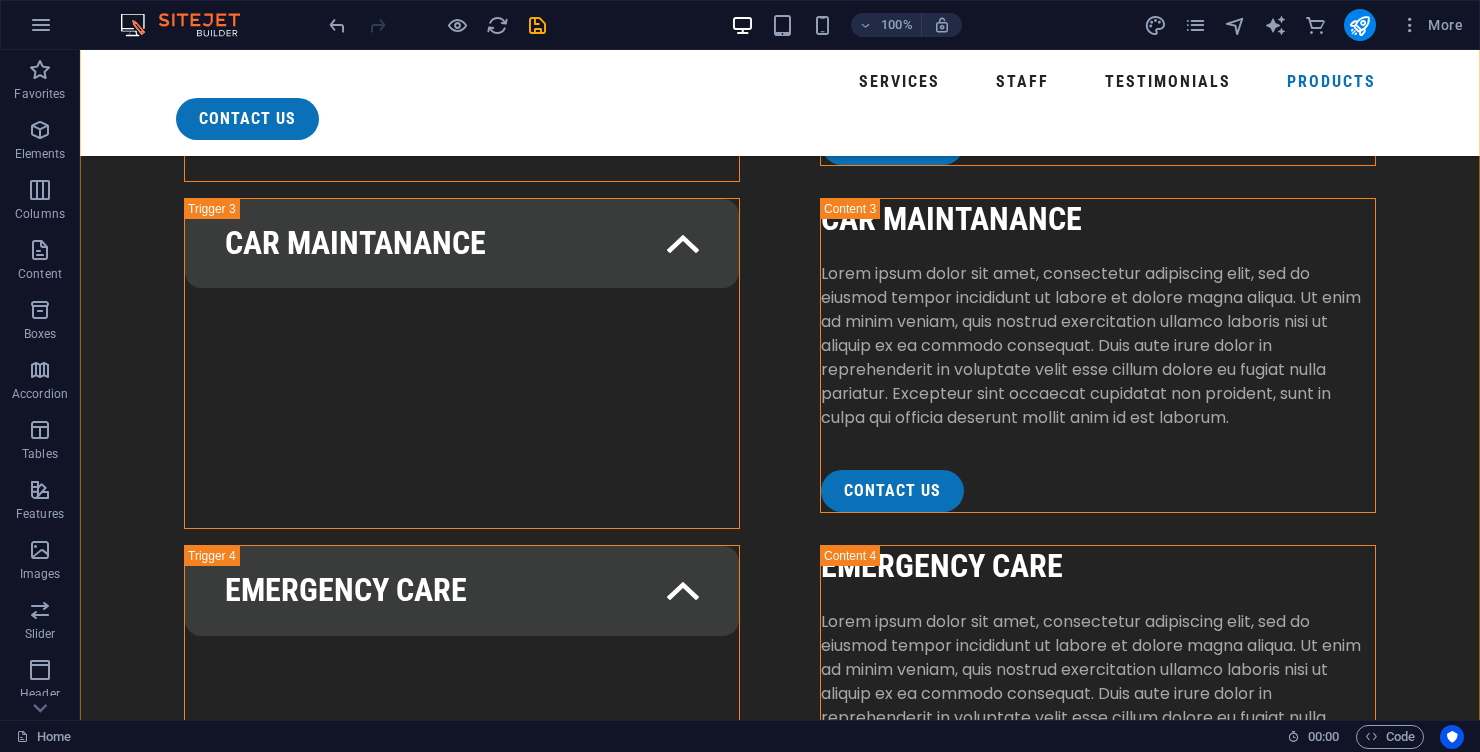 scroll, scrollTop: 7202, scrollLeft: 0, axis: vertical 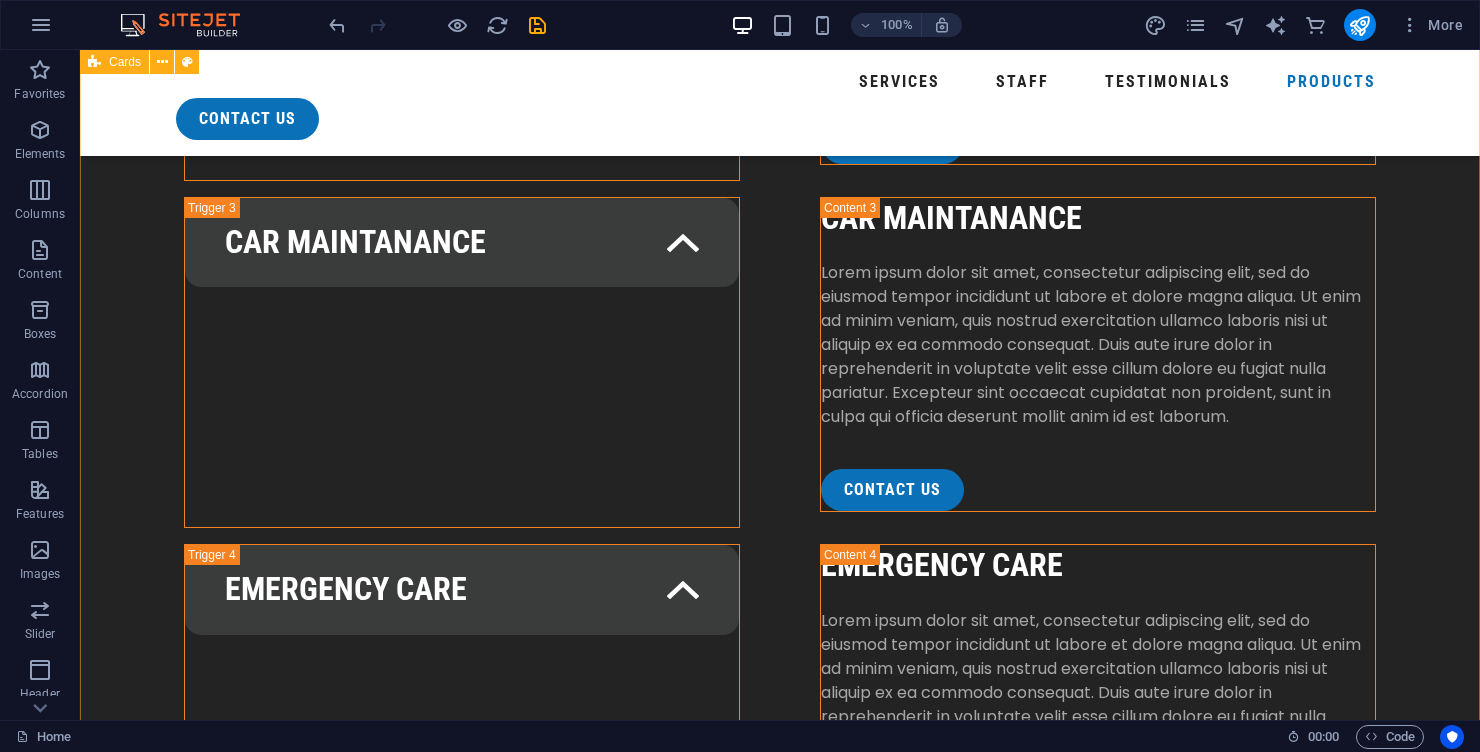 click on "PVC Pipes, Fittings and Elbows We offer a wide range of high-quality grey PVC piping components, including straight lengths, elbows, tees, reducers, and couplings. These durable, corrosion-resistant fittings are ideal for water treatment systems, ensuring reliable connections and long service life in demanding environments. Pressure Gauges & Rotameters (Water & Air) We offer a wide range of precision pressure gauges for monitoring system pressure across various applications, including both water and air systems. Our rotameters are available in durable plastic or stainless steel designs, with flow rates clearly marked for easy visual monitoring. These instruments ensure accuracy, reliability, and operational safety in filtration, dosing, and RO systems. FRP FILTER VESSELS" at bounding box center [780, 9493] 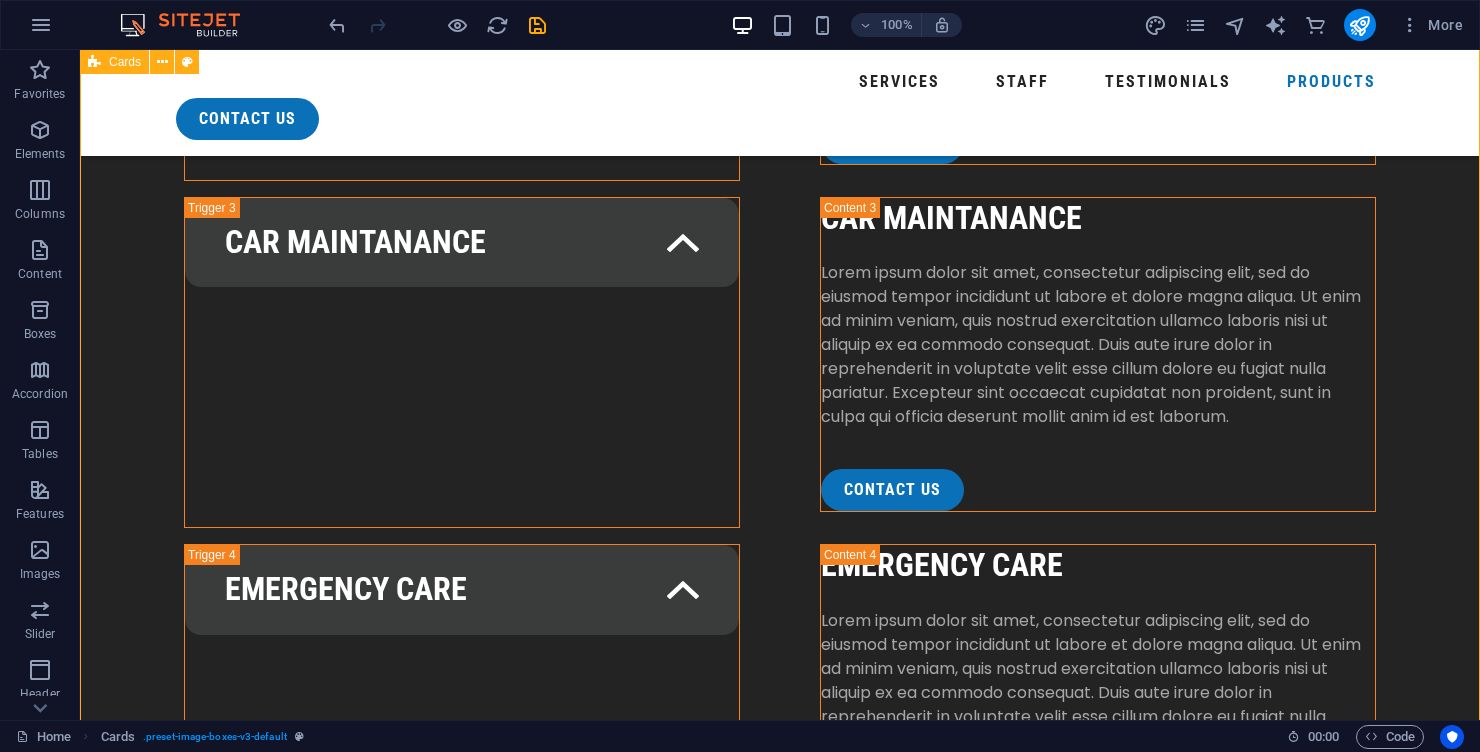 click at bounding box center [437, 25] 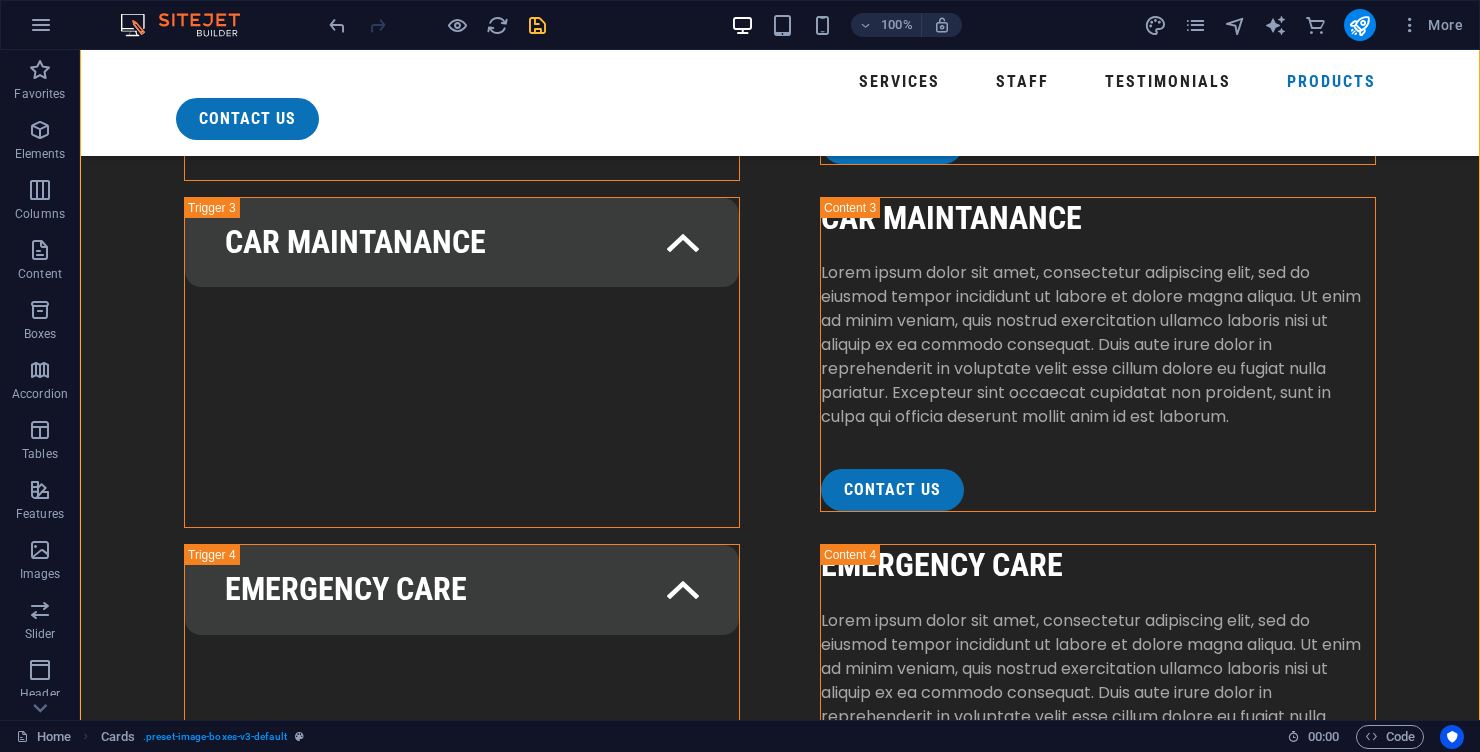 click at bounding box center [537, 25] 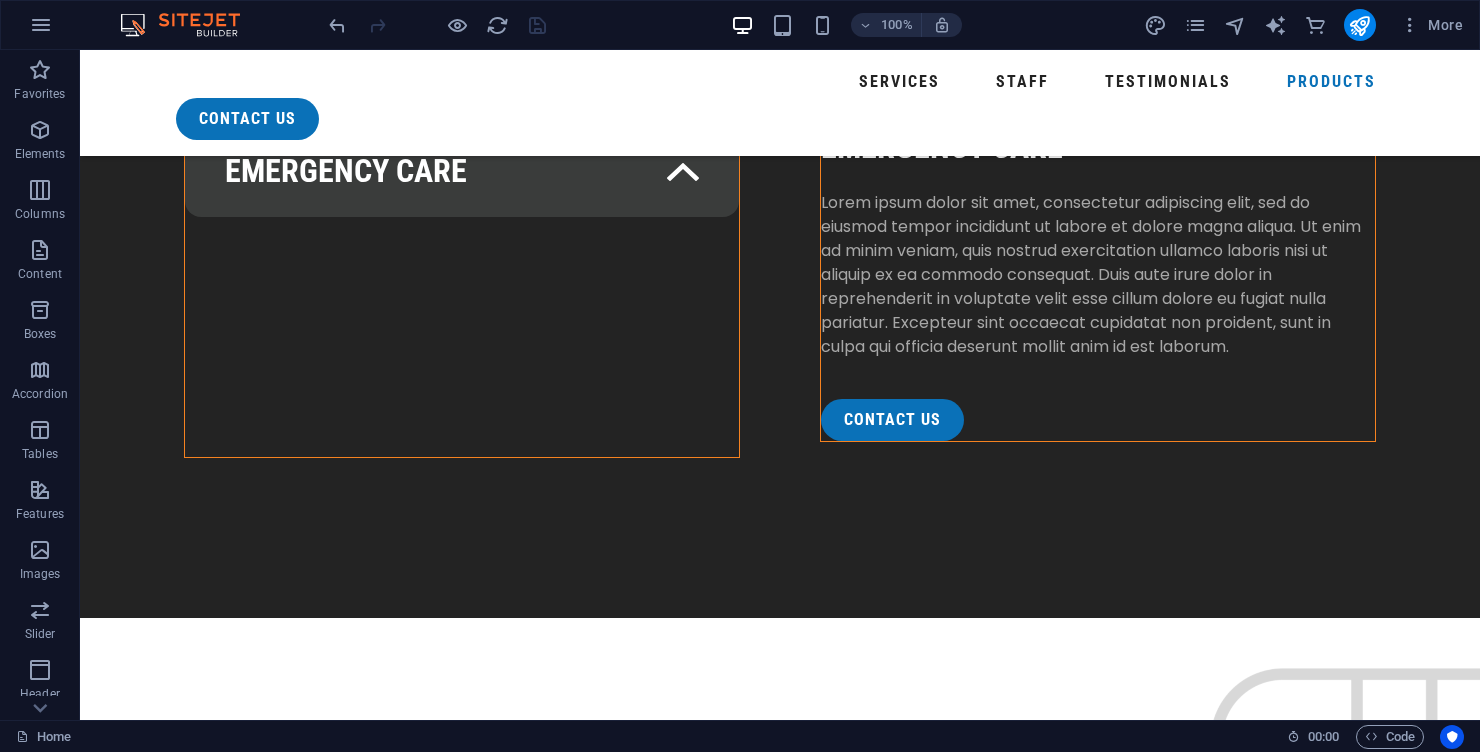 scroll, scrollTop: 7642, scrollLeft: 0, axis: vertical 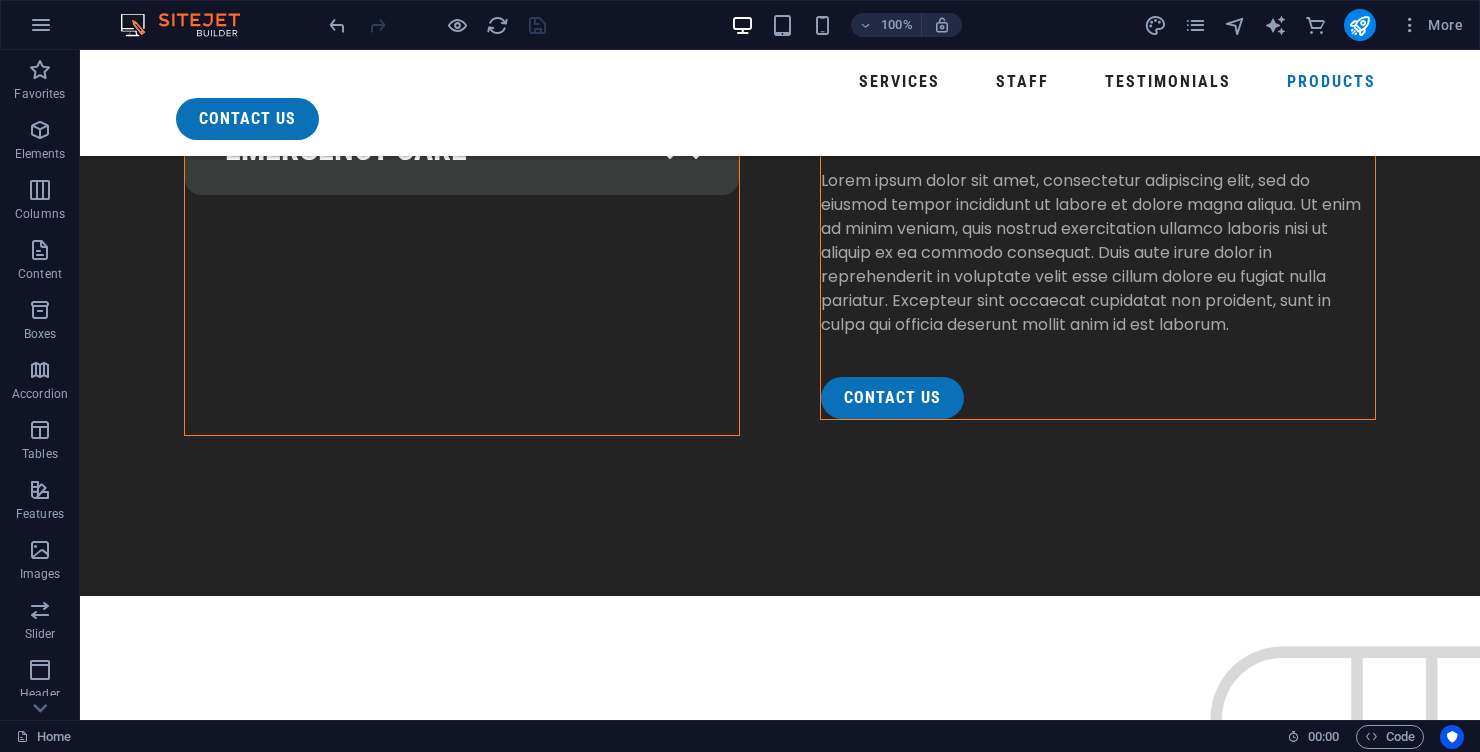 click on "Headline Lorem ipsum dolor sit amet, consectetuer adipiscing elit. Aenean commodo ligula eget dolor. Lorem ipsum dolor sit amet. Headline Lorem ipsum dolor sit amet, consectetuer adipiscing elit. Aenean commodo ligula eget dolor. Lorem ipsum dolor sit amet. Headline Lorem ipsum dolor sit amet, consectetuer adipiscing elit. Aenean commodo ligula eget dolor. Lorem ipsum dolor sit amet." at bounding box center (780, 11158) 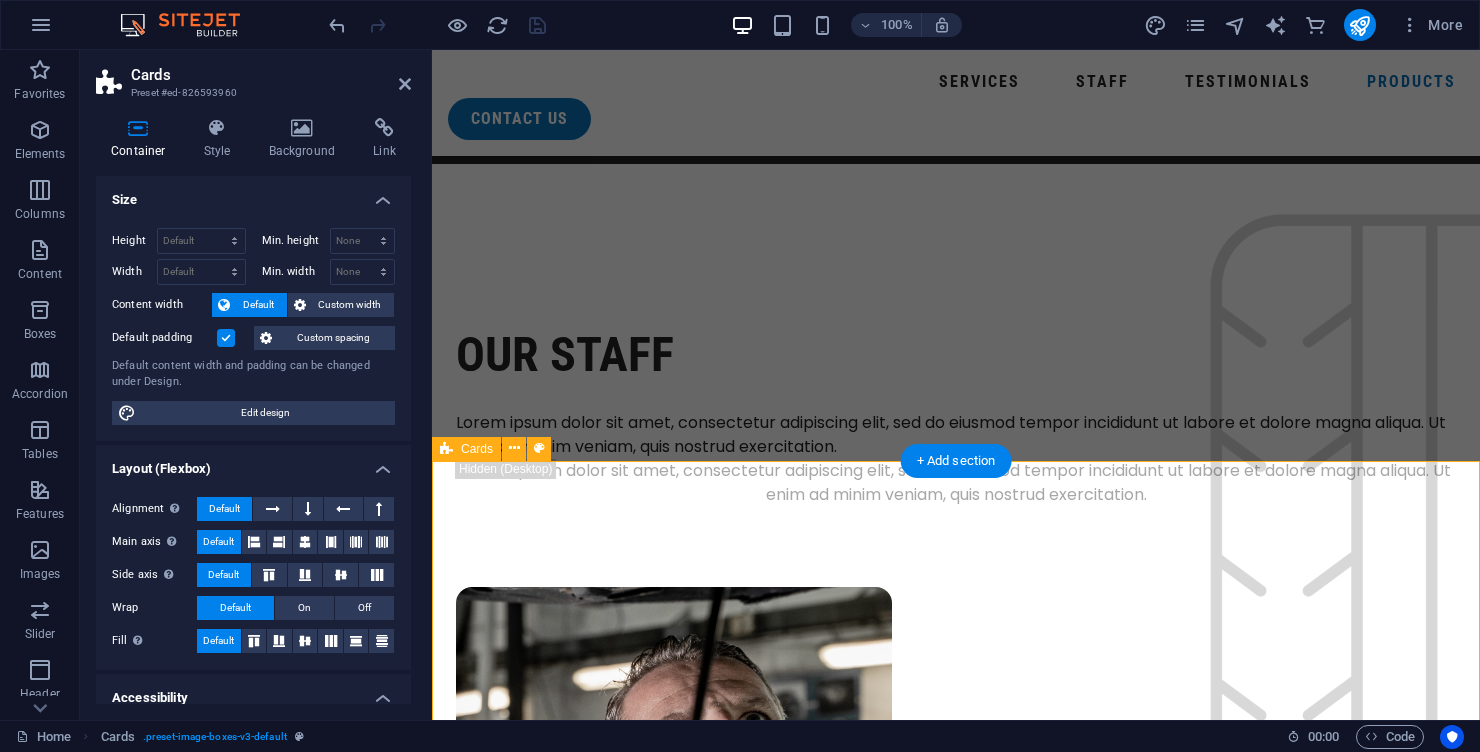 scroll, scrollTop: 8021, scrollLeft: 0, axis: vertical 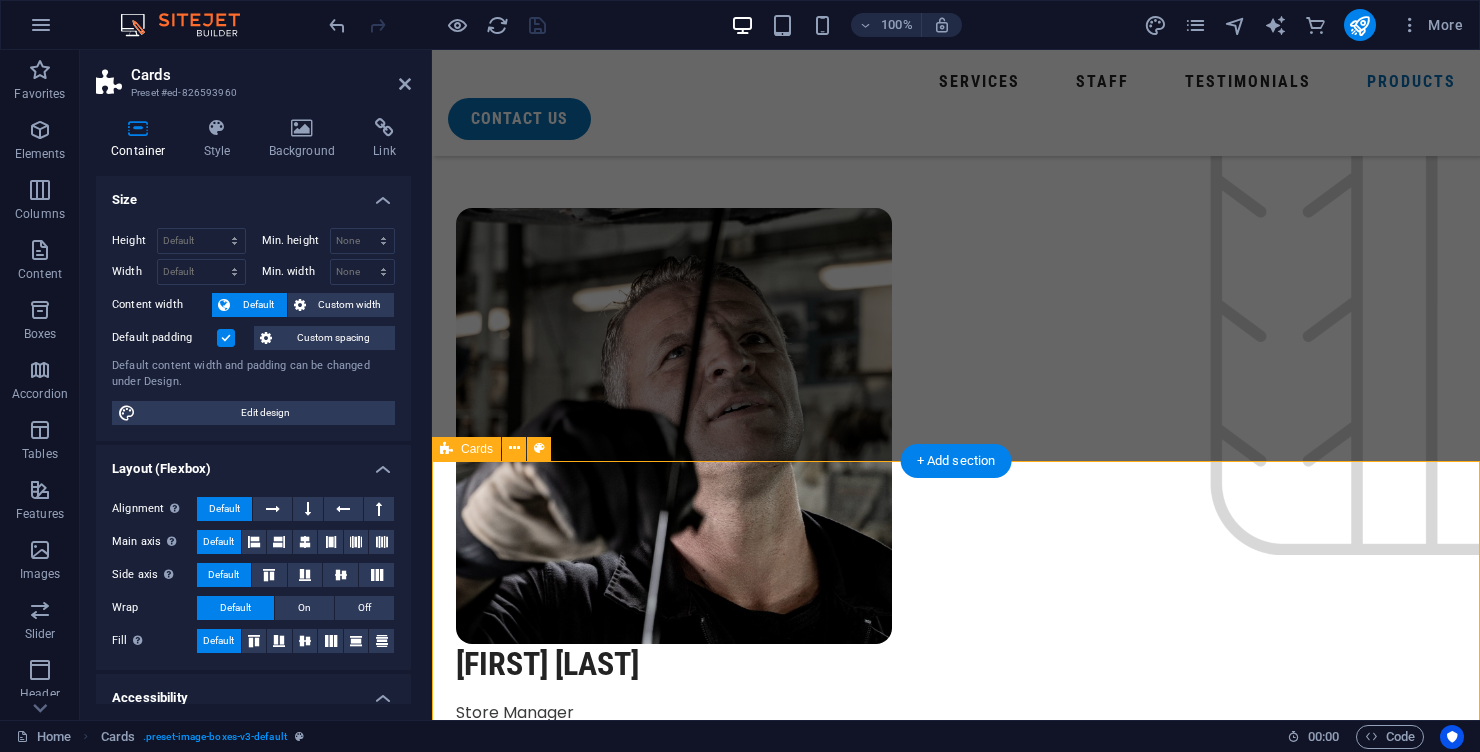 click on "Cards Preset #ed-826593960" at bounding box center (253, 76) 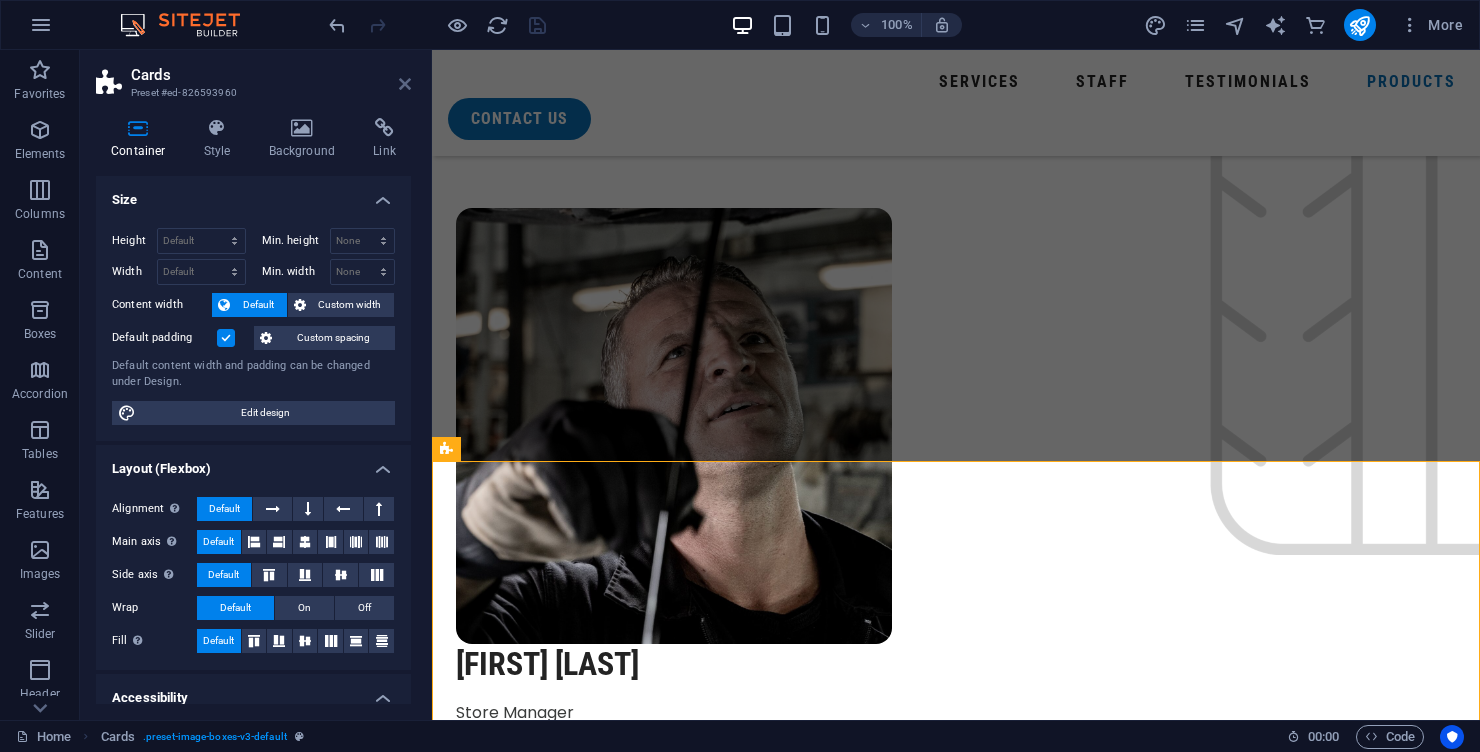 click at bounding box center (405, 84) 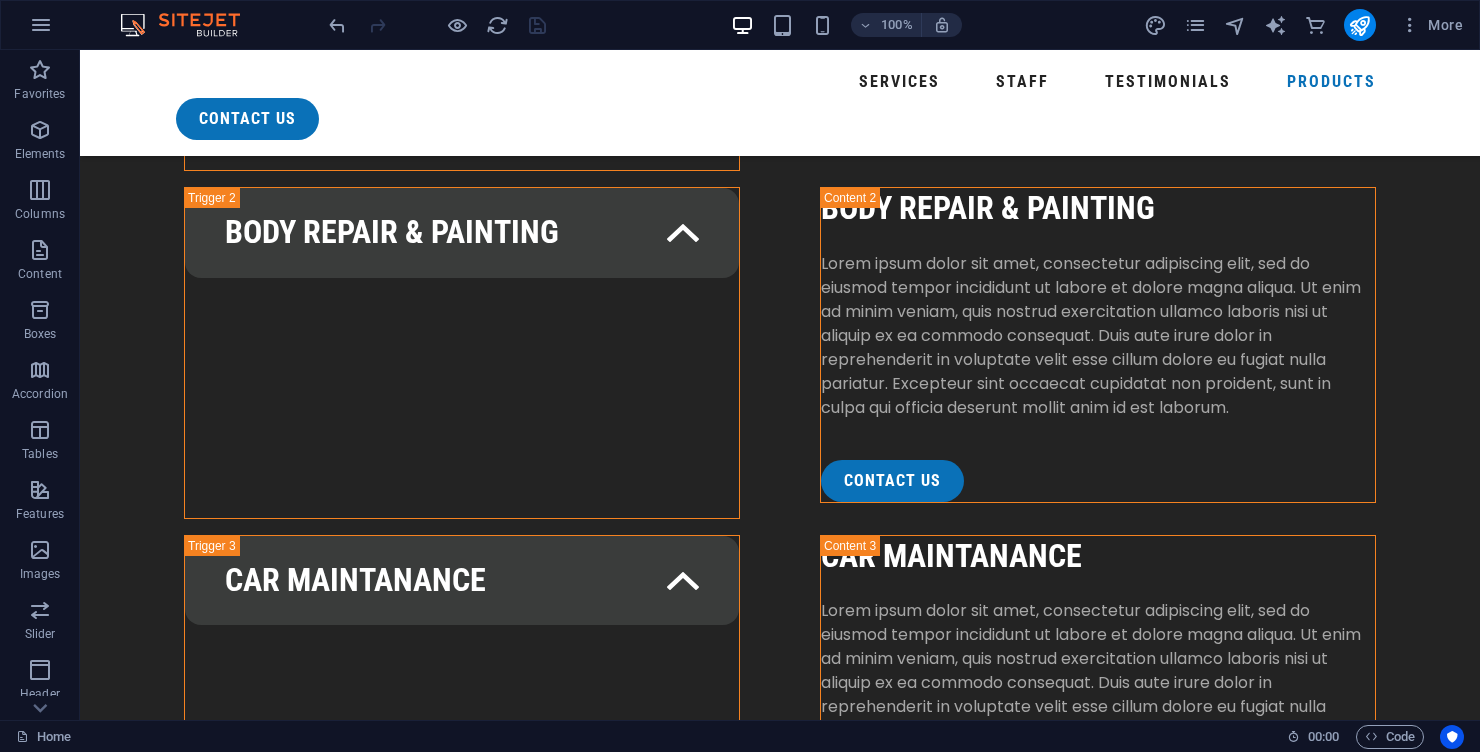 scroll, scrollTop: 6861, scrollLeft: 0, axis: vertical 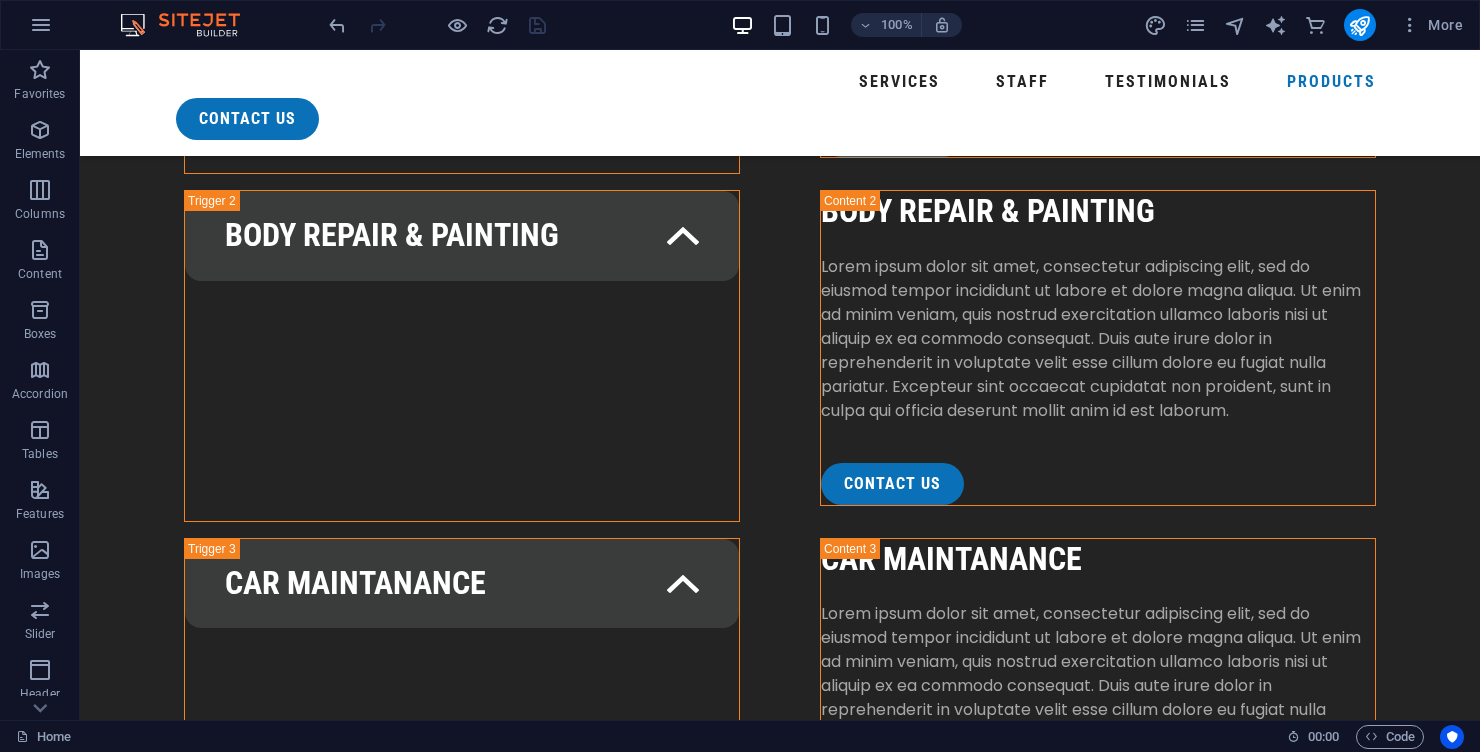 click on "PVC Pipes, Fittings and Elbows We offer a wide range of high-quality grey PVC piping components, including straight lengths, elbows, tees, reducers, and couplings. These durable, corrosion-resistant fittings are ideal for water treatment systems, ensuring reliable connections and long service life in demanding environments. Pressure Gauges & Rotameters (Water & Air) We offer a wide range of precision pressure gauges for monitoring system pressure across various applications, including both water and air systems. Our rotameters are available in durable plastic or stainless steel designs, with flow rates clearly marked for easy visual monitoring. These instruments ensure accuracy, reliability, and operational safety in filtration, dosing, and RO systems. FRP FILTER VESSELS" at bounding box center [780, 9834] 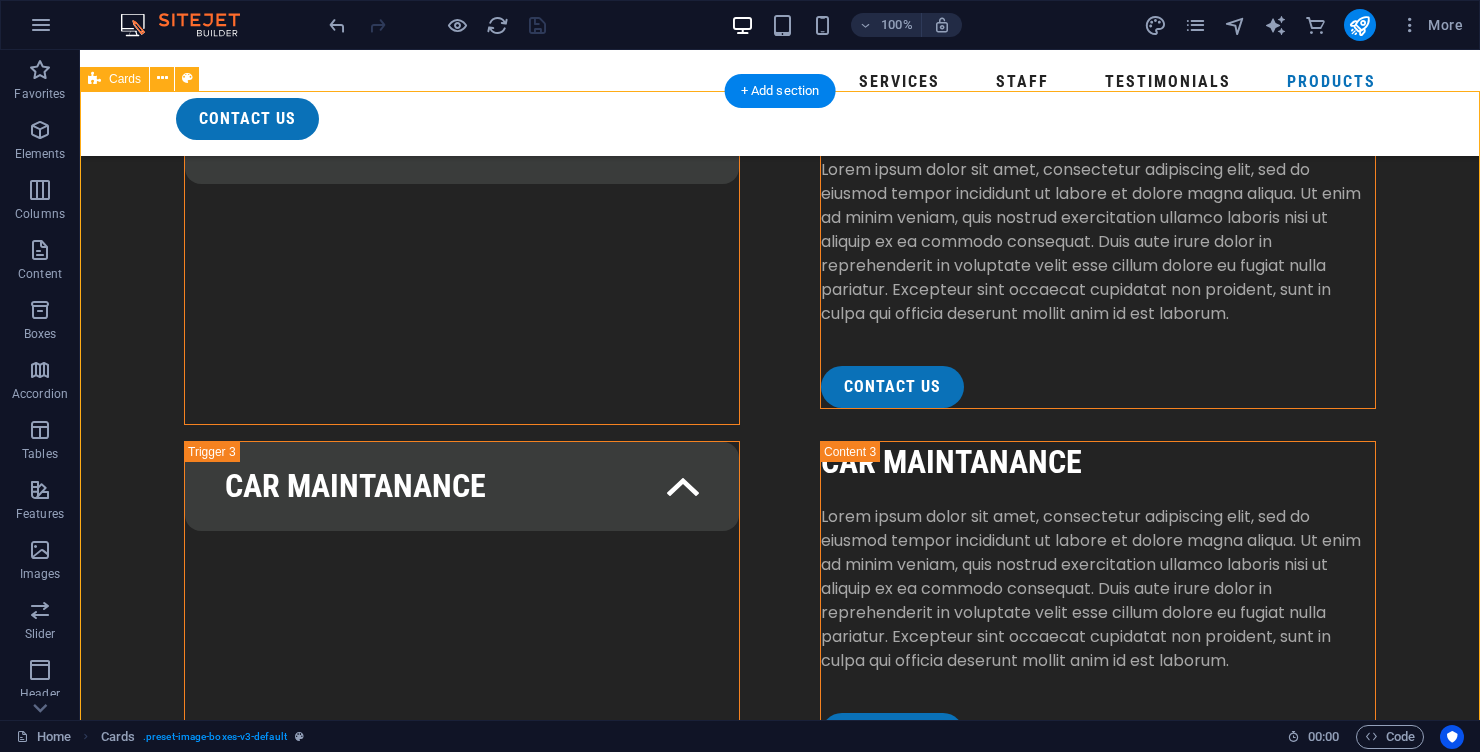 scroll, scrollTop: 6963, scrollLeft: 0, axis: vertical 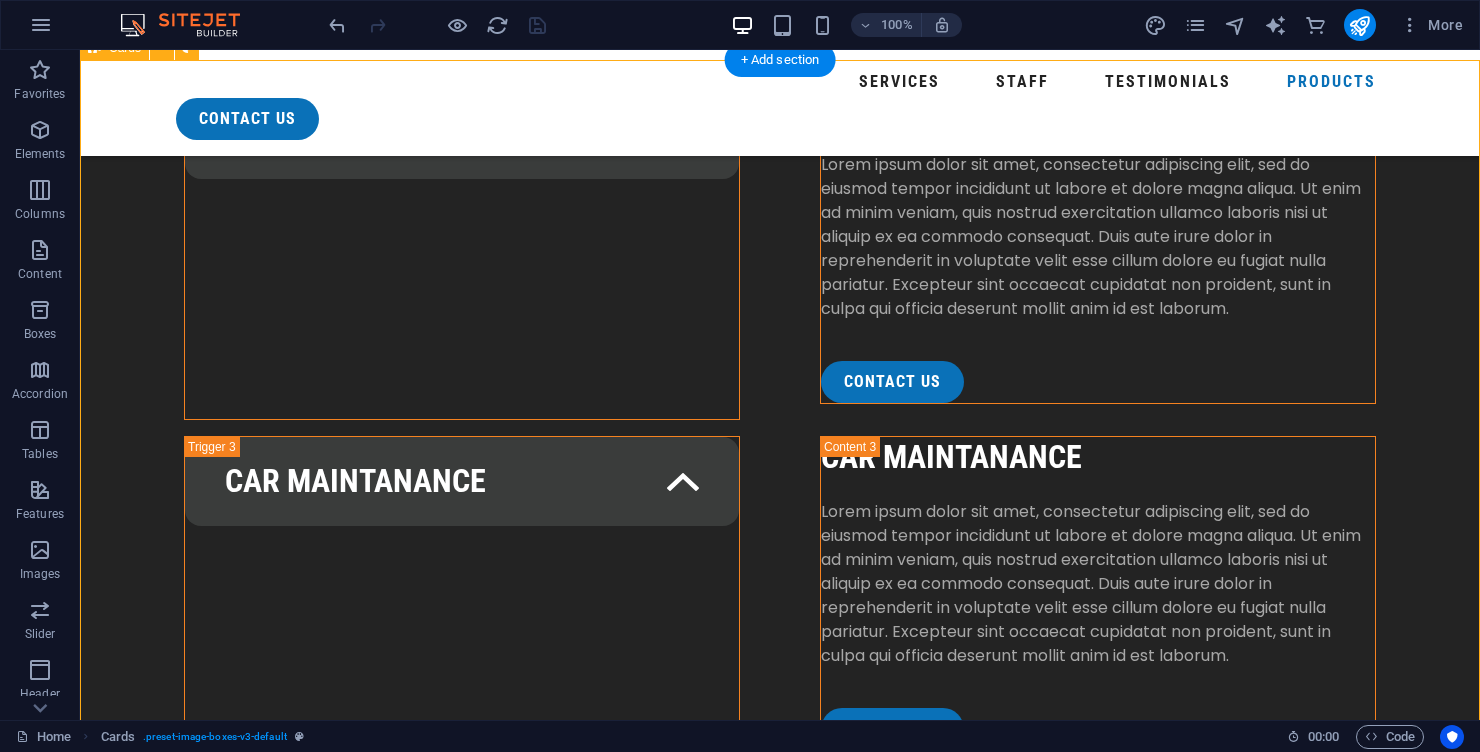click on "PVC Pipes, Fittings and Elbows We offer a wide range of high-quality grey PVC piping components, including straight lengths, elbows, tees, reducers, and couplings. These durable, corrosion-resistant fittings are ideal for water treatment systems, ensuring reliable connections and long service life in demanding environments. Pressure Gauges & Rotameters (Water & Air) We offer a wide range of precision pressure gauges for monitoring system pressure across various applications, including both water and air systems. Our rotameters are available in durable plastic or stainless steel designs, with flow rates clearly marked for easy visual monitoring. These instruments ensure accuracy, reliability, and operational safety in filtration, dosing, and RO systems. FRP FILTER VESSELS" at bounding box center [780, 9732] 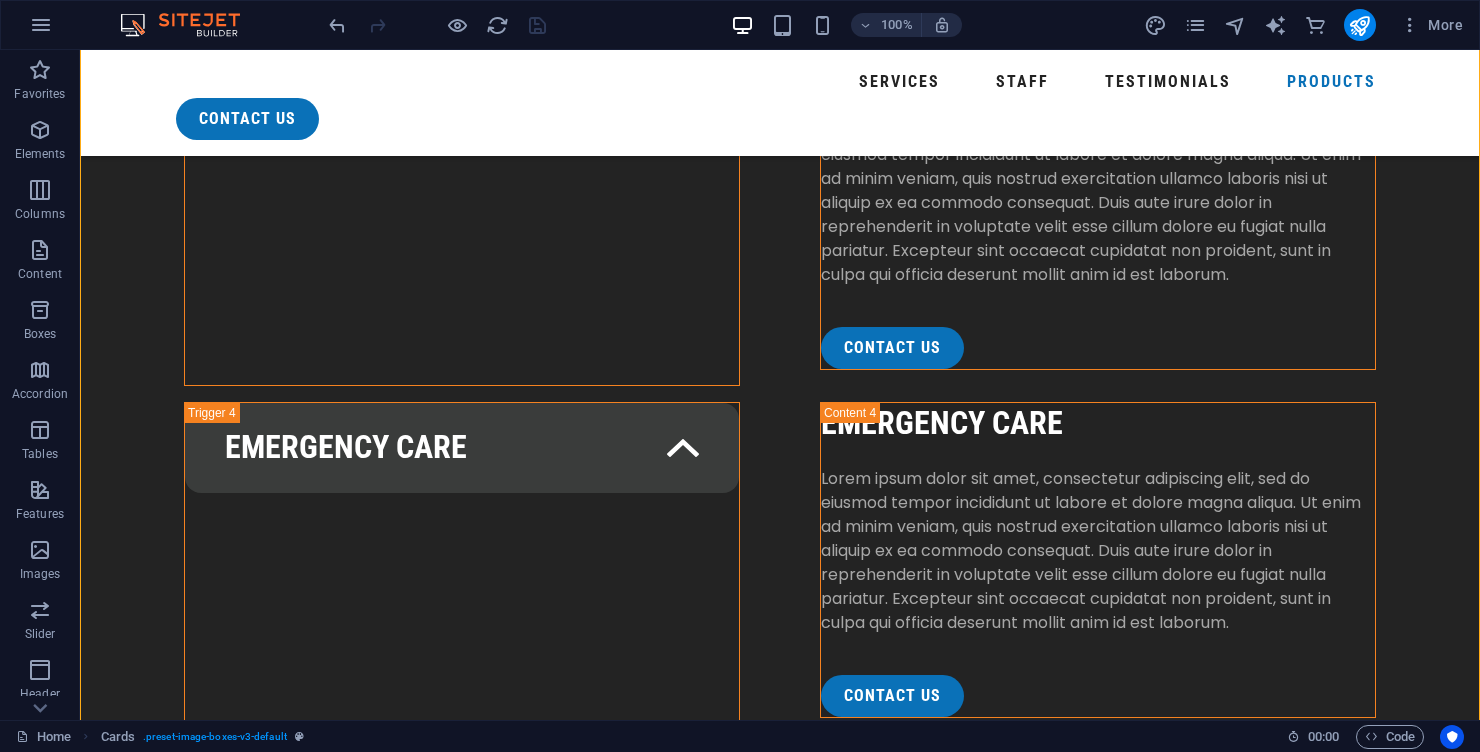scroll, scrollTop: 7410, scrollLeft: 0, axis: vertical 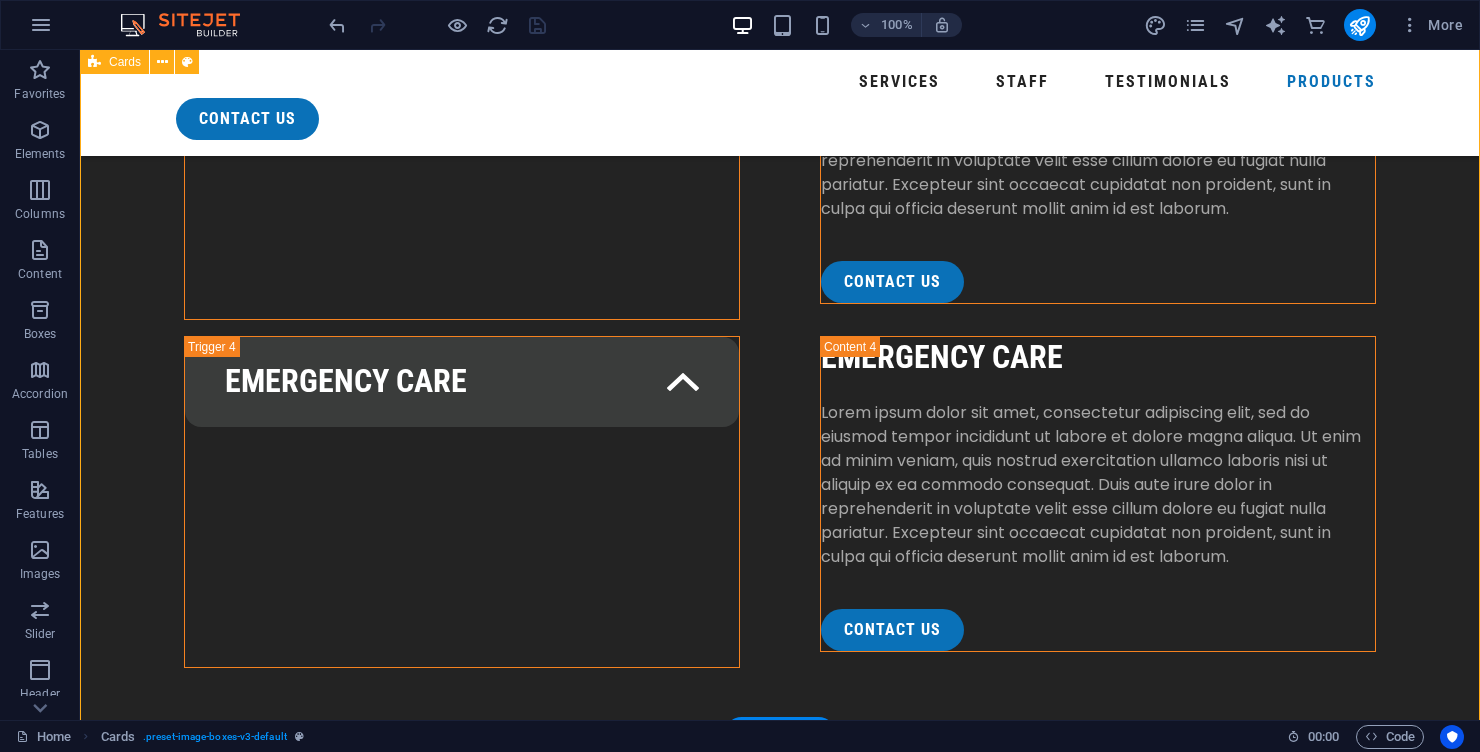 click on "We supply high-quality pressure vessels in various sizes and materials suitable for filtration, softening, and ultrafiltration systems. Designed for durability and optimal performance, our vessels can handle a wide range of pressures and are compatible with different filtration media and internal piping setups. Ideal for commercial, industrial, and municipal water treatment applications." at bounding box center (292, 10529) 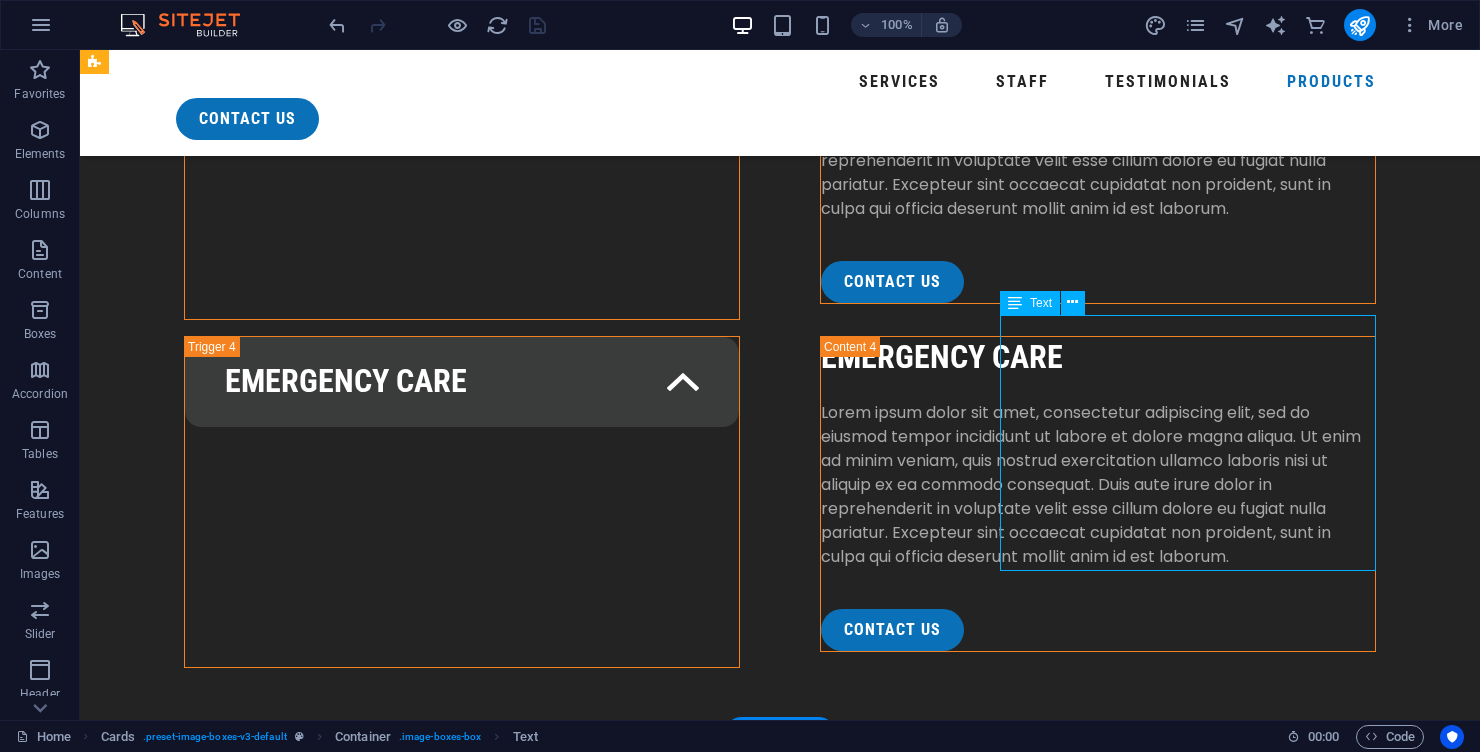 click on "PVC Pipes, Fittings and Elbows We offer a wide range of high-quality grey PVC piping components, including straight lengths, elbows, tees, reducers, and couplings. These durable, corrosion-resistant fittings are ideal for water treatment systems, ensuring reliable connections and long service life in demanding environments. Pressure Gauges & Rotameters (Water & Air) We offer a wide range of precision pressure gauges for monitoring system pressure across various applications, including both water and air systems. Our rotameters are available in durable plastic or stainless steel designs, with flow rates clearly marked for easy visual monitoring. These instruments ensure accuracy, reliability, and operational safety in filtration, dosing, and RO systems. FRP FILTER VESSELS" at bounding box center (780, 9285) 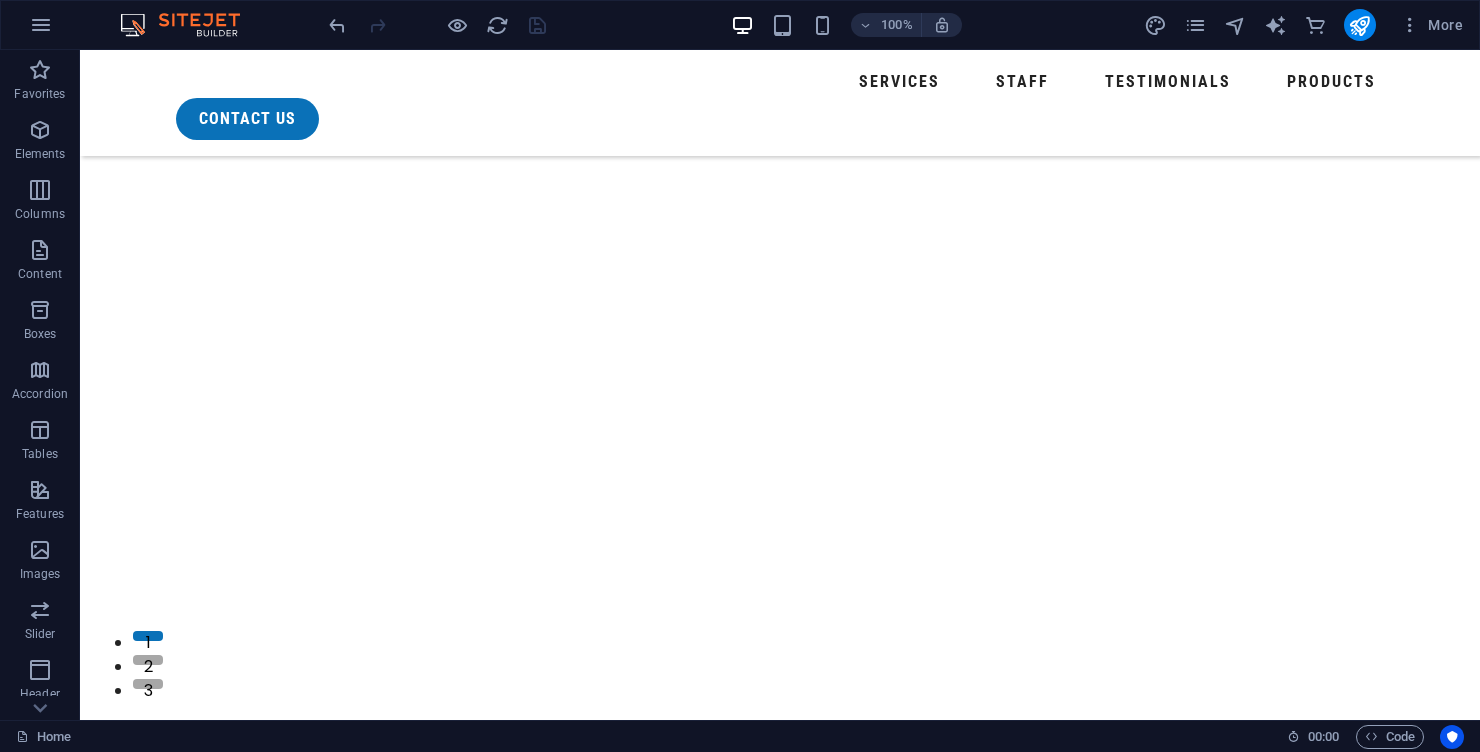 scroll, scrollTop: 0, scrollLeft: 0, axis: both 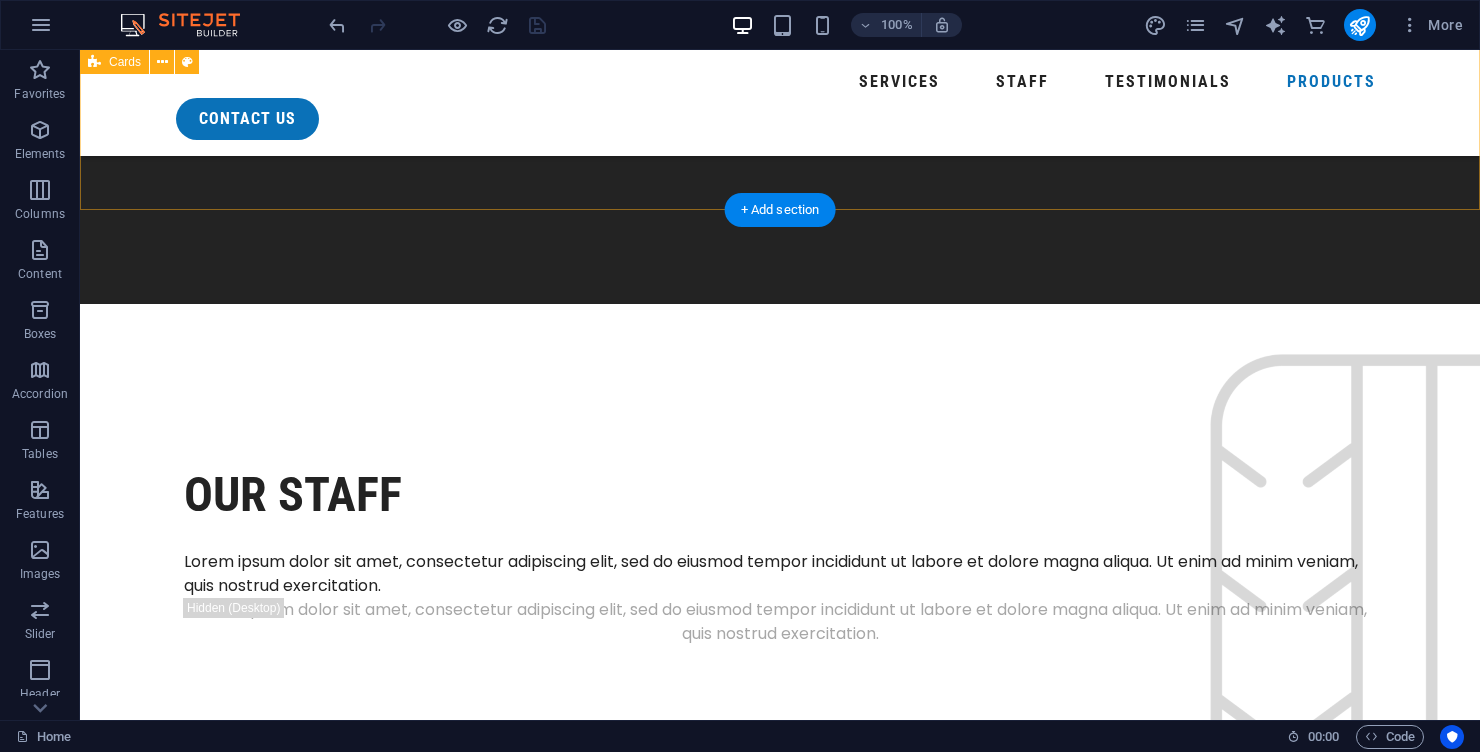 click at bounding box center [292, 10406] 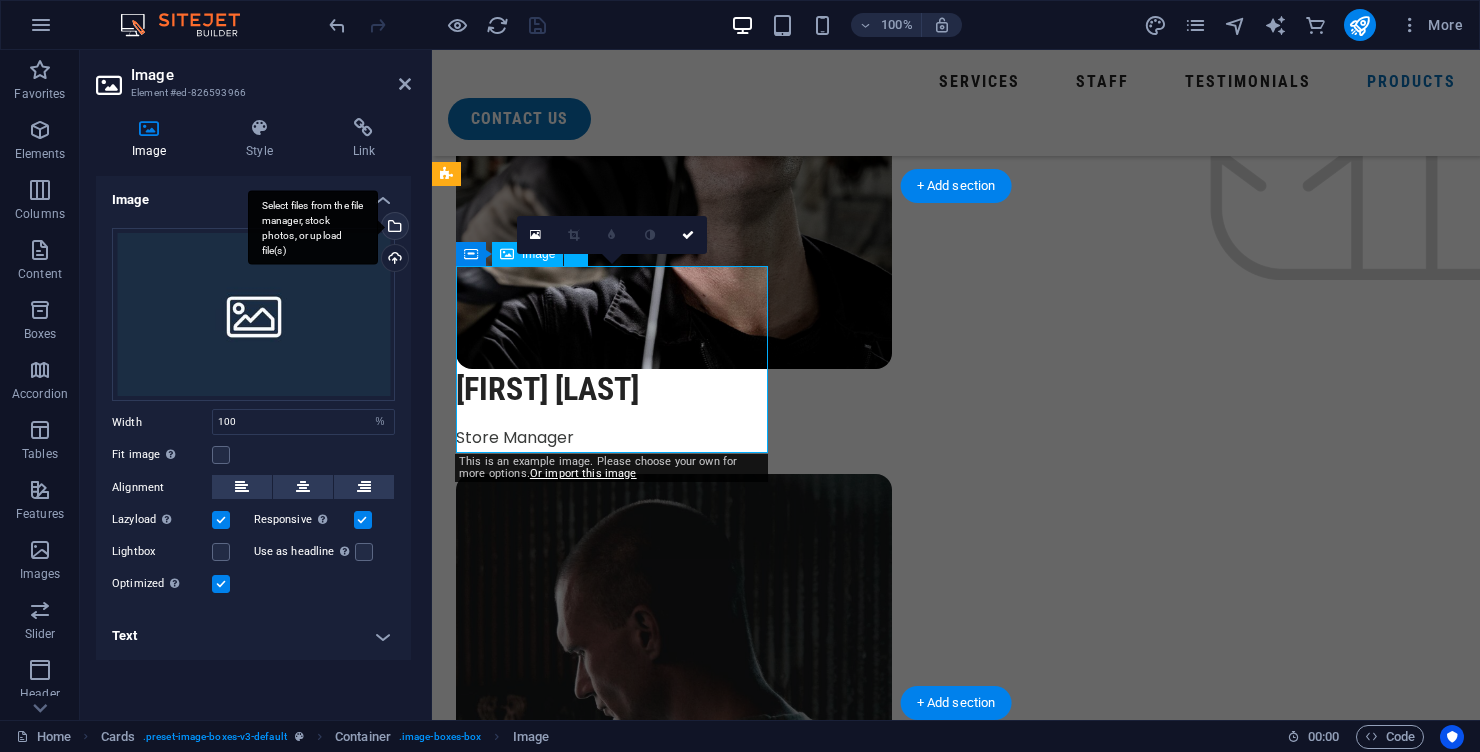 click on "Select files from the file manager, stock photos, or upload file(s)" at bounding box center [393, 228] 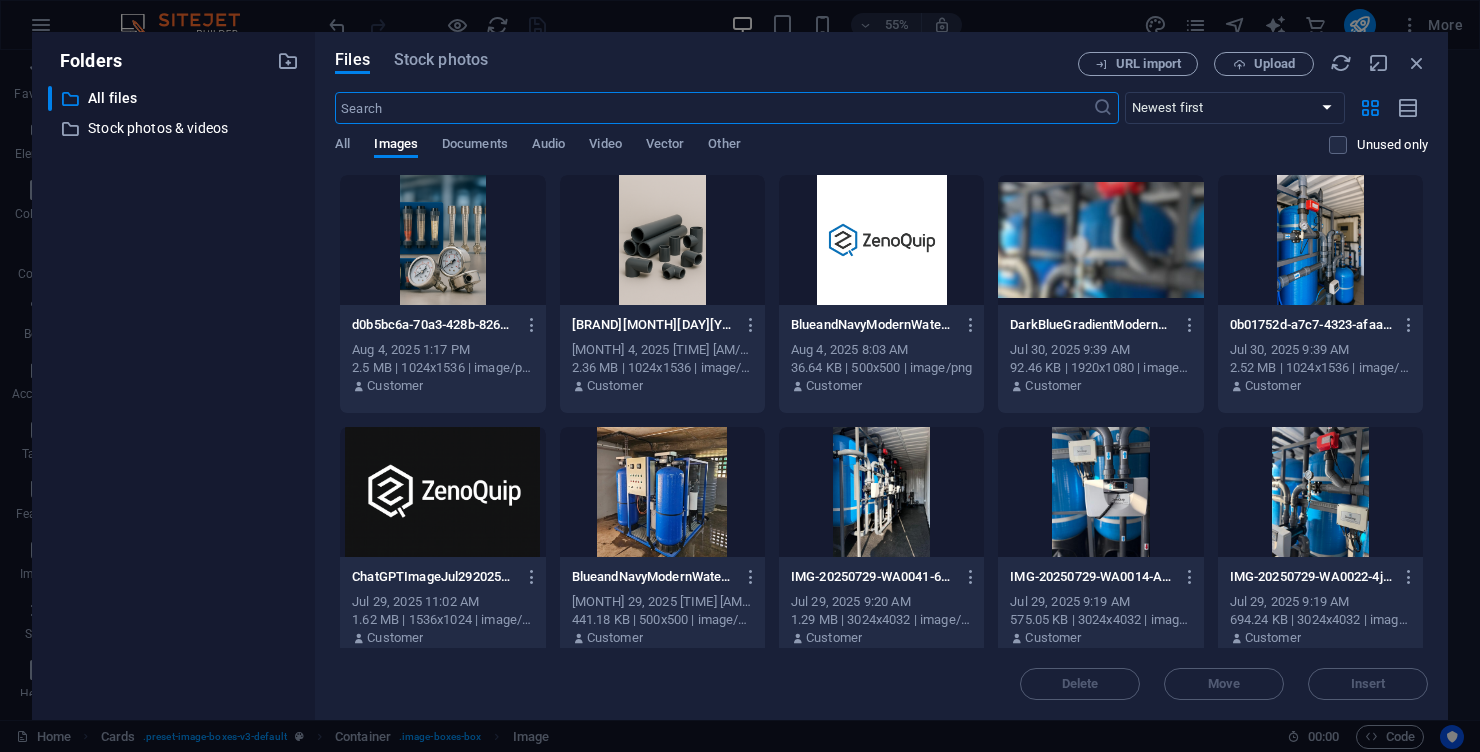 scroll, scrollTop: 8267, scrollLeft: 0, axis: vertical 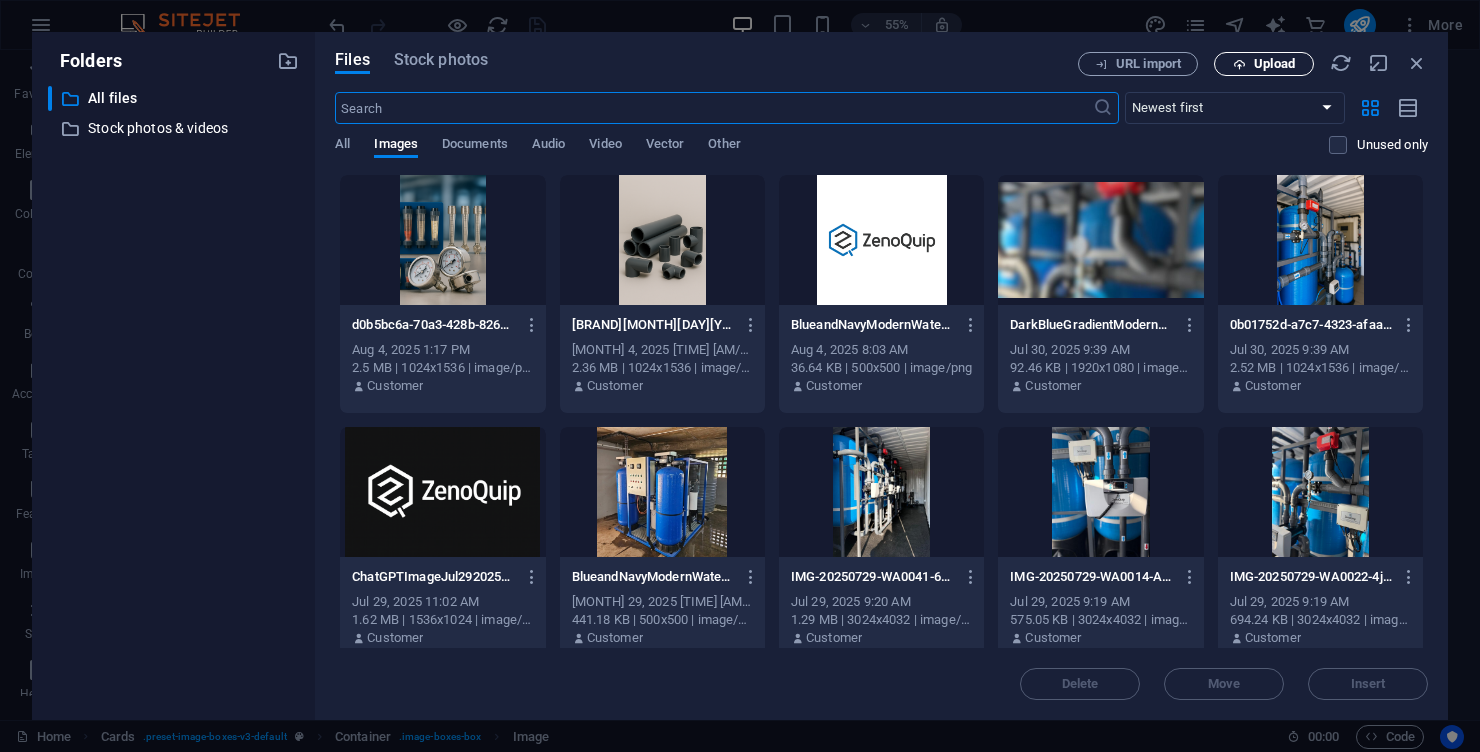 click on "Upload" at bounding box center [1274, 64] 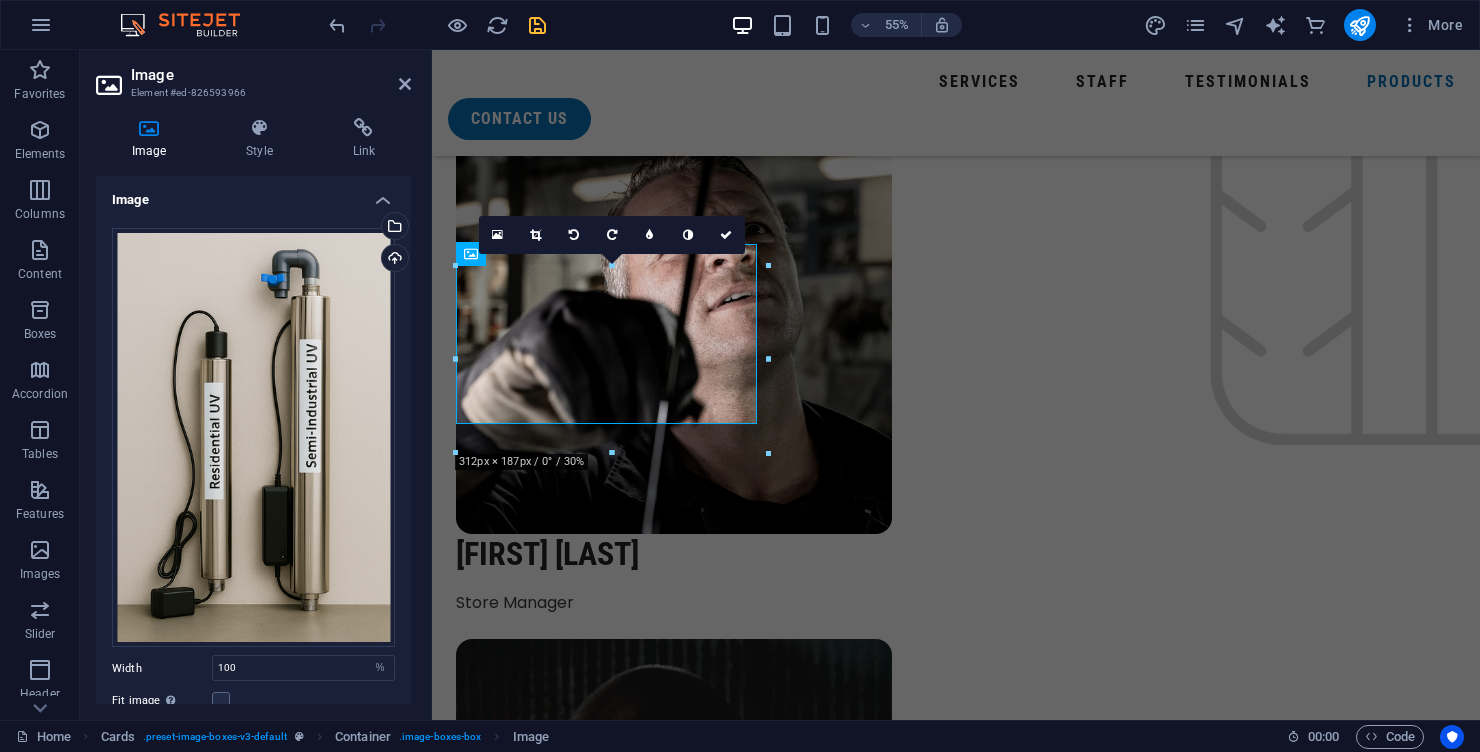 scroll, scrollTop: 8296, scrollLeft: 0, axis: vertical 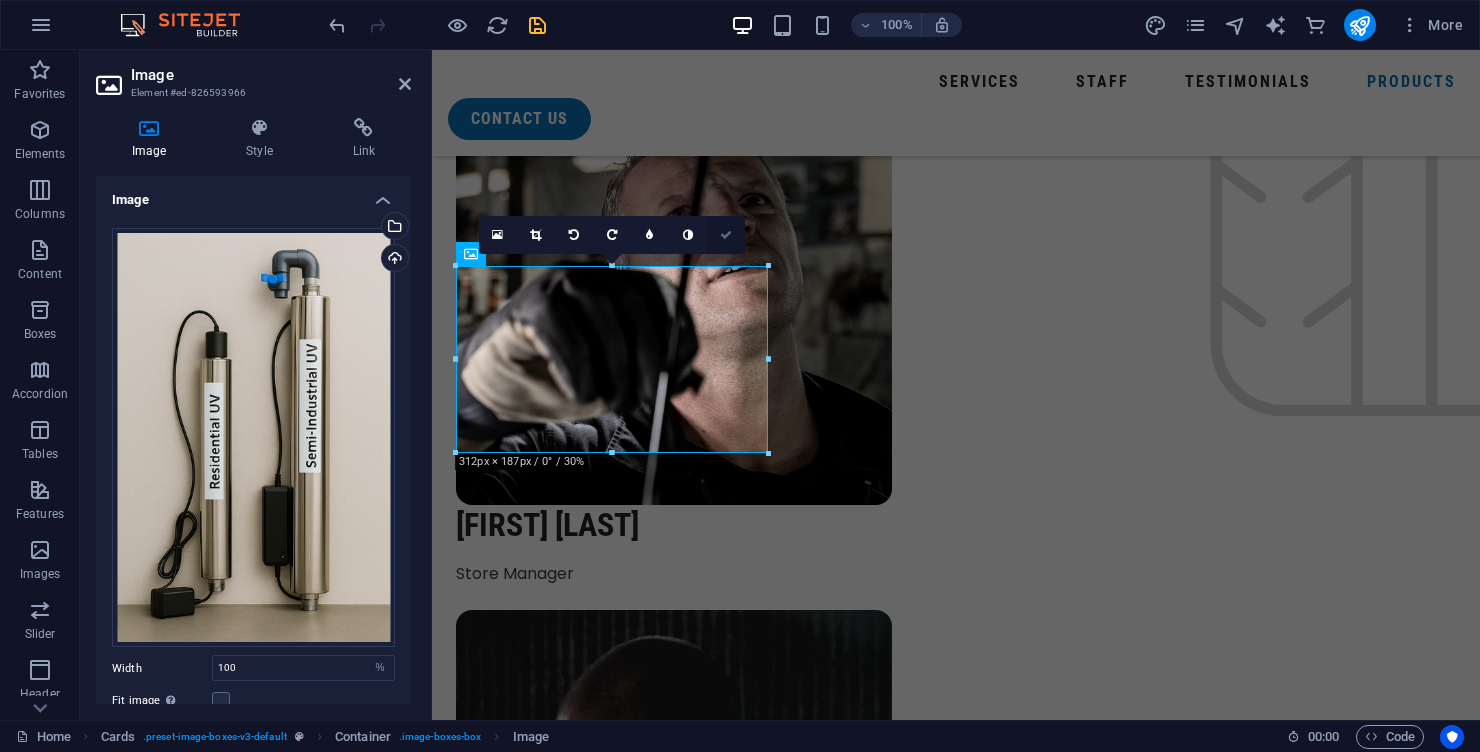 click at bounding box center [726, 235] 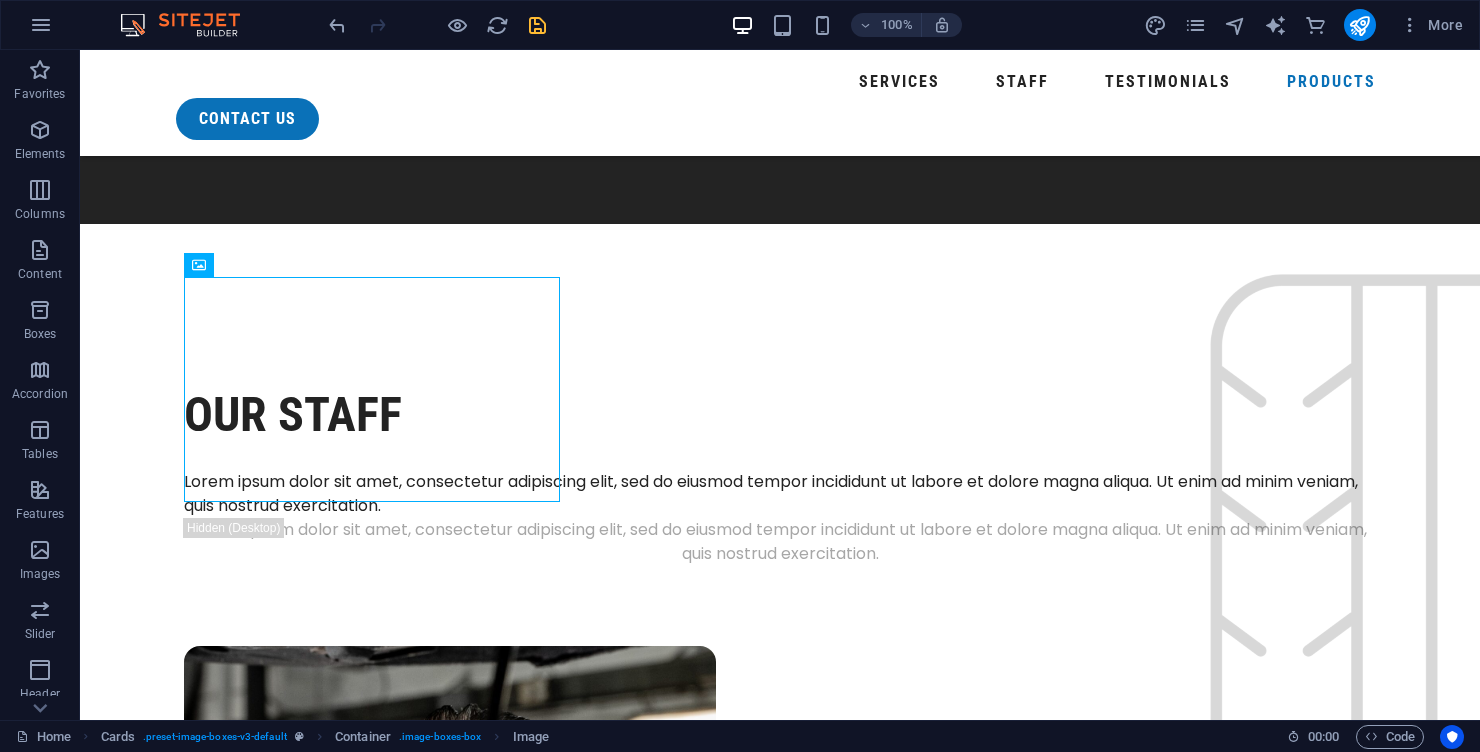 scroll, scrollTop: 8046, scrollLeft: 0, axis: vertical 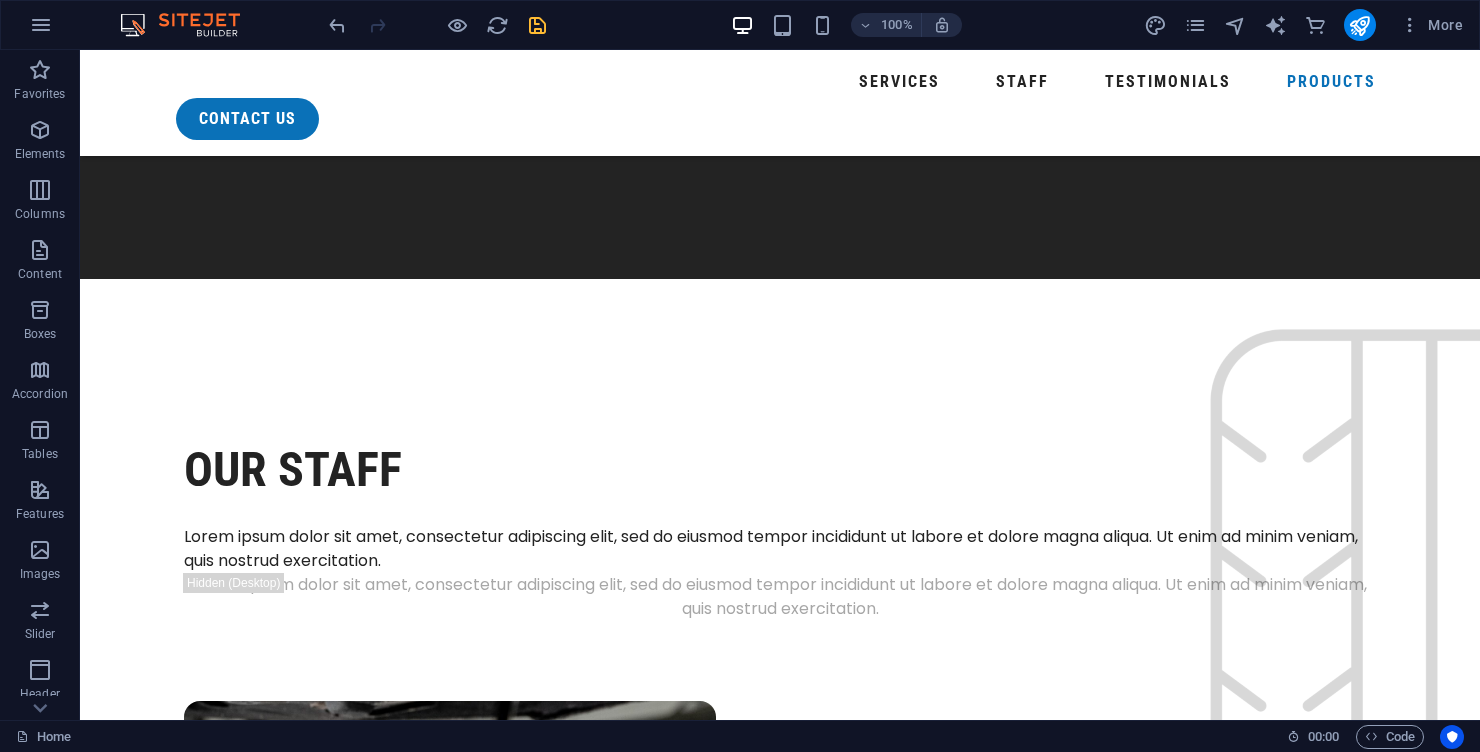 click on "Headline Lorem ipsum dolor sit amet, consectetuer adipiscing elit. Aenean commodo ligula eget dolor. Lorem ipsum dolor sit amet. Headline Lorem ipsum dolor sit amet, consectetuer adipiscing elit. Aenean commodo ligula eget dolor. Lorem ipsum dolor sit amet. Headline Lorem ipsum dolor sit amet, consectetuer adipiscing elit. Aenean commodo ligula eget dolor. Lorem ipsum dolor sit amet." at bounding box center [780, 11010] 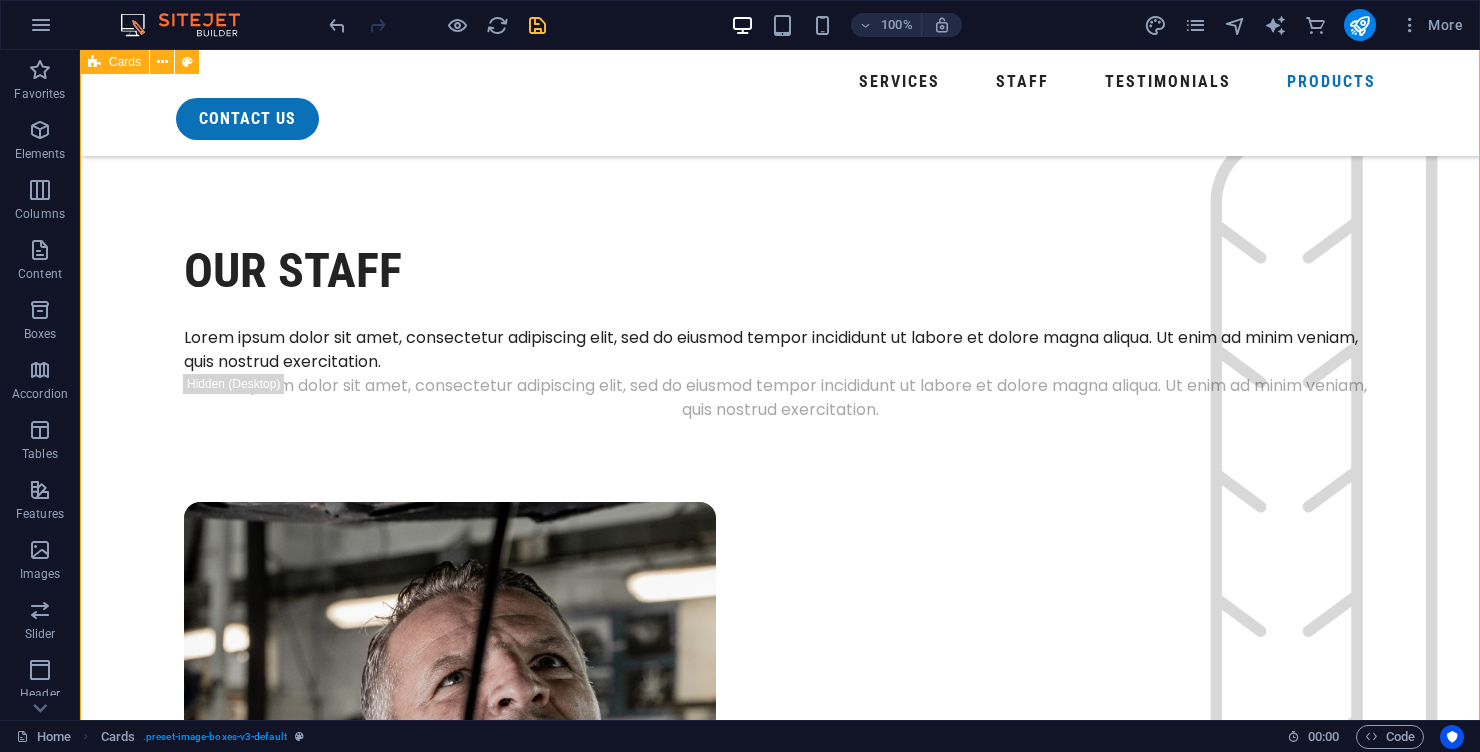 scroll, scrollTop: 8243, scrollLeft: 0, axis: vertical 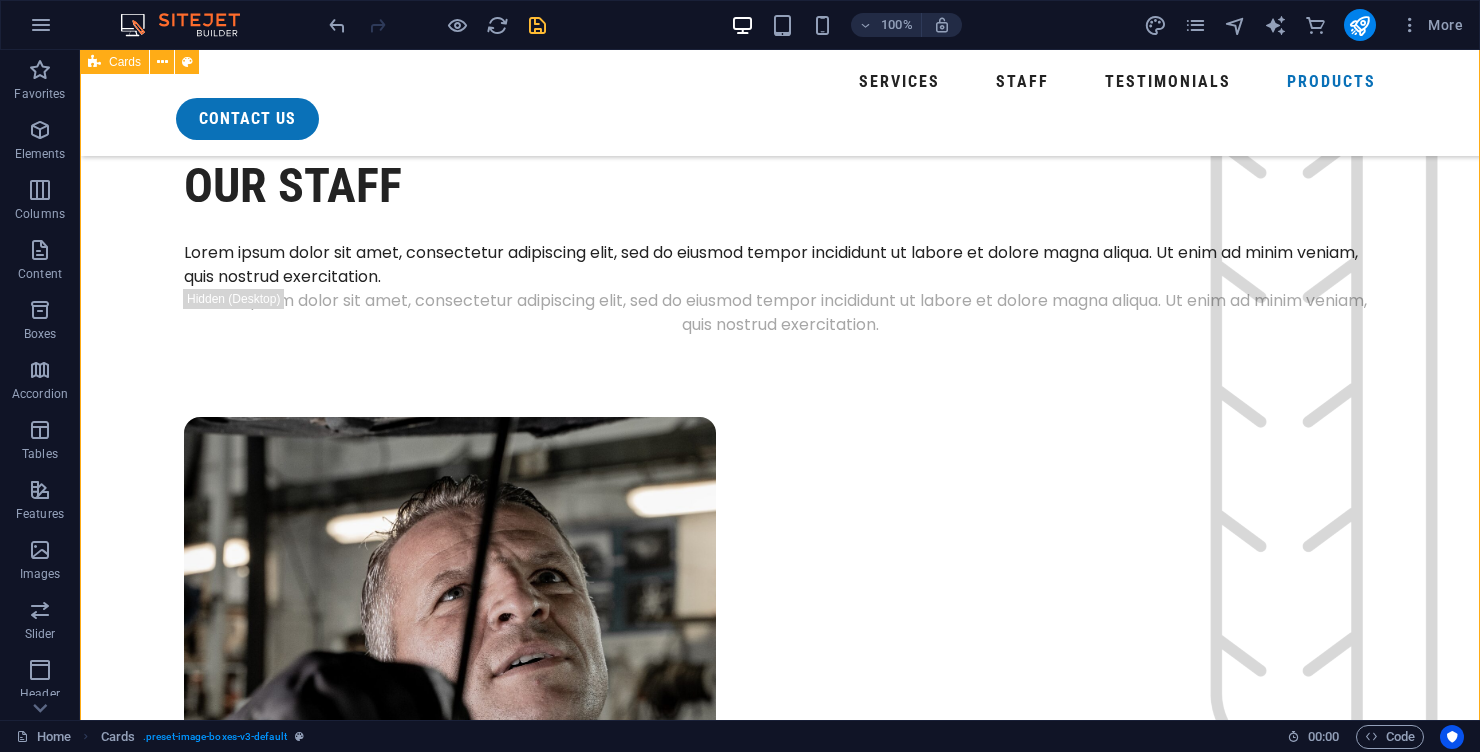 click on "Lorem ipsum dolor sit amet, consectetuer adipiscing elit. Aenean commodo ligula eget dolor. Lorem ipsum dolor sit amet." at bounding box center [292, 10649] 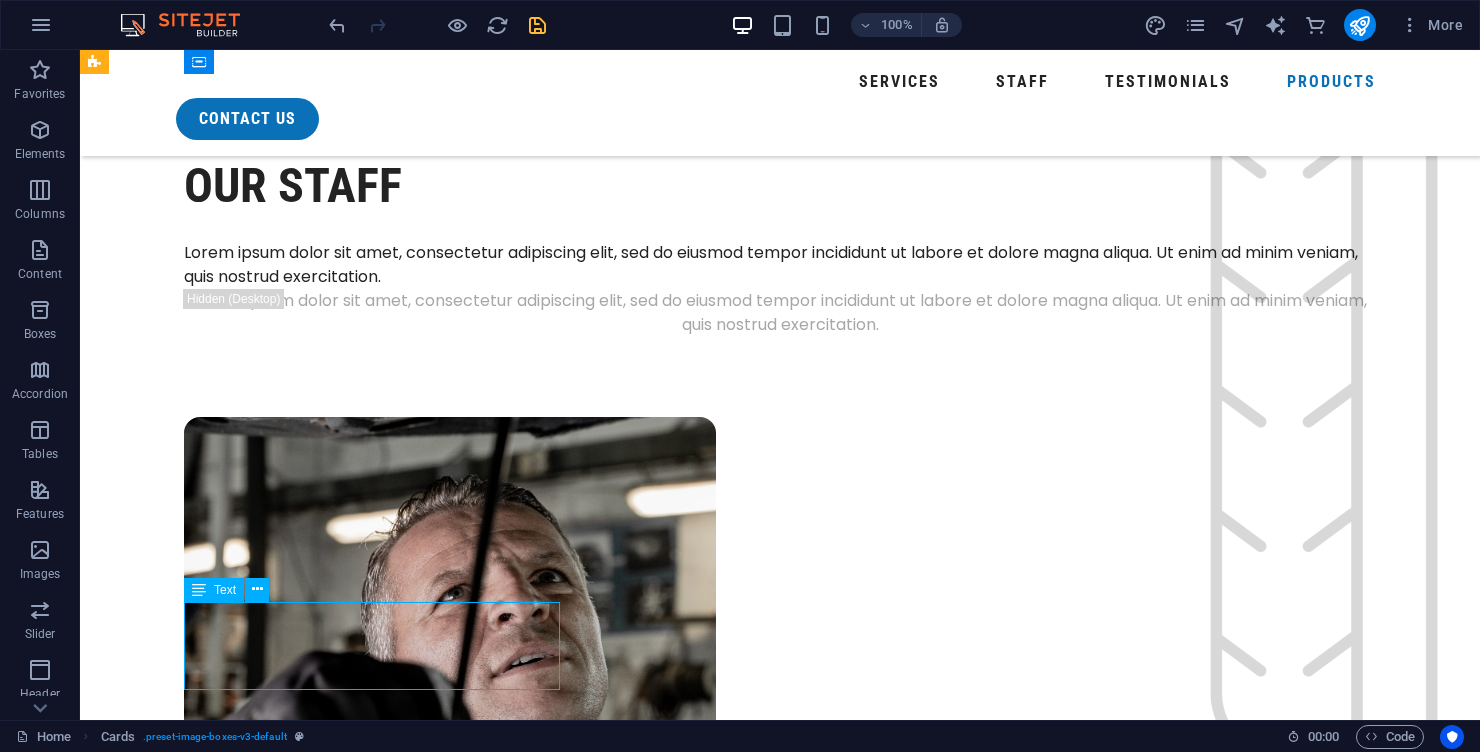 click on "Lorem ipsum dolor sit amet, consectetuer adipiscing elit. Aenean commodo ligula eget dolor. Lorem ipsum dolor sit amet." at bounding box center [292, 10649] 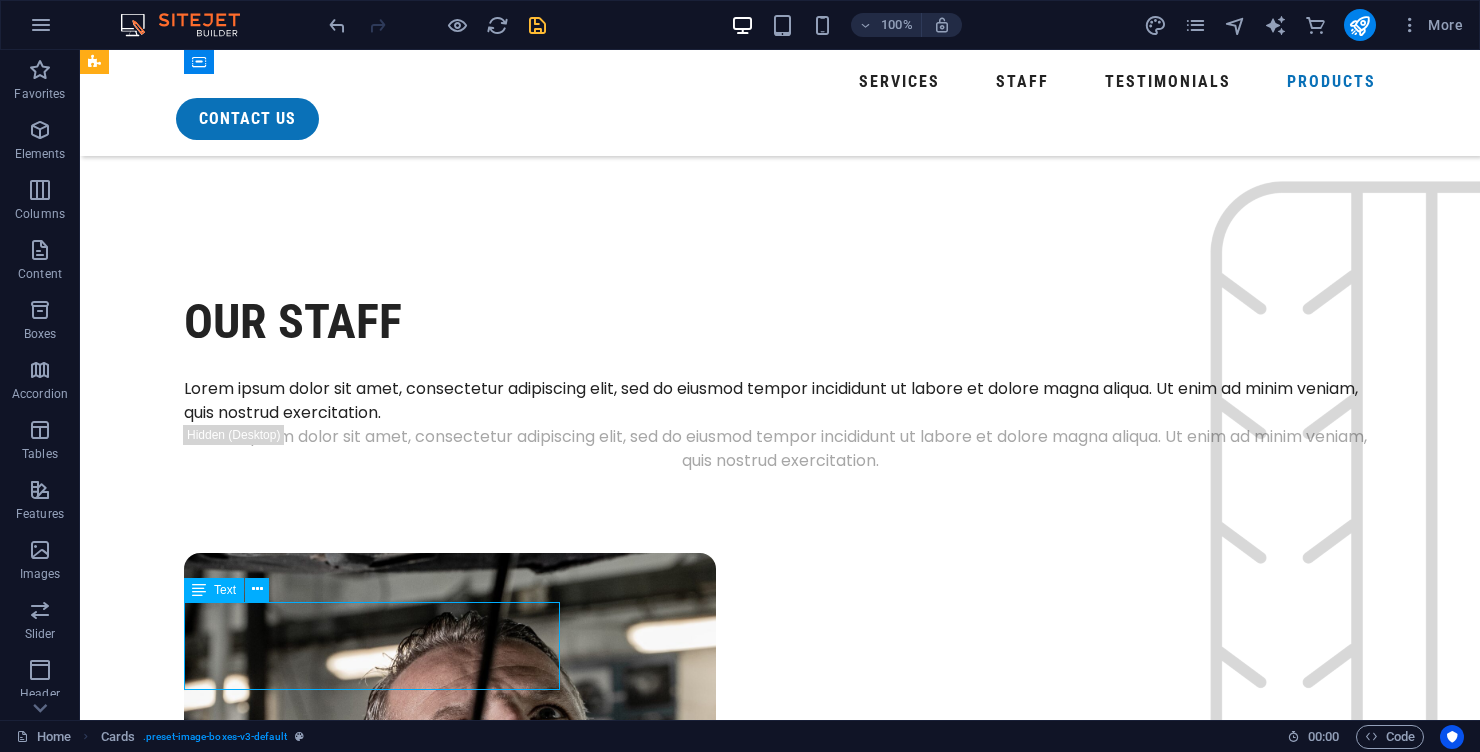 scroll, scrollTop: 8581, scrollLeft: 0, axis: vertical 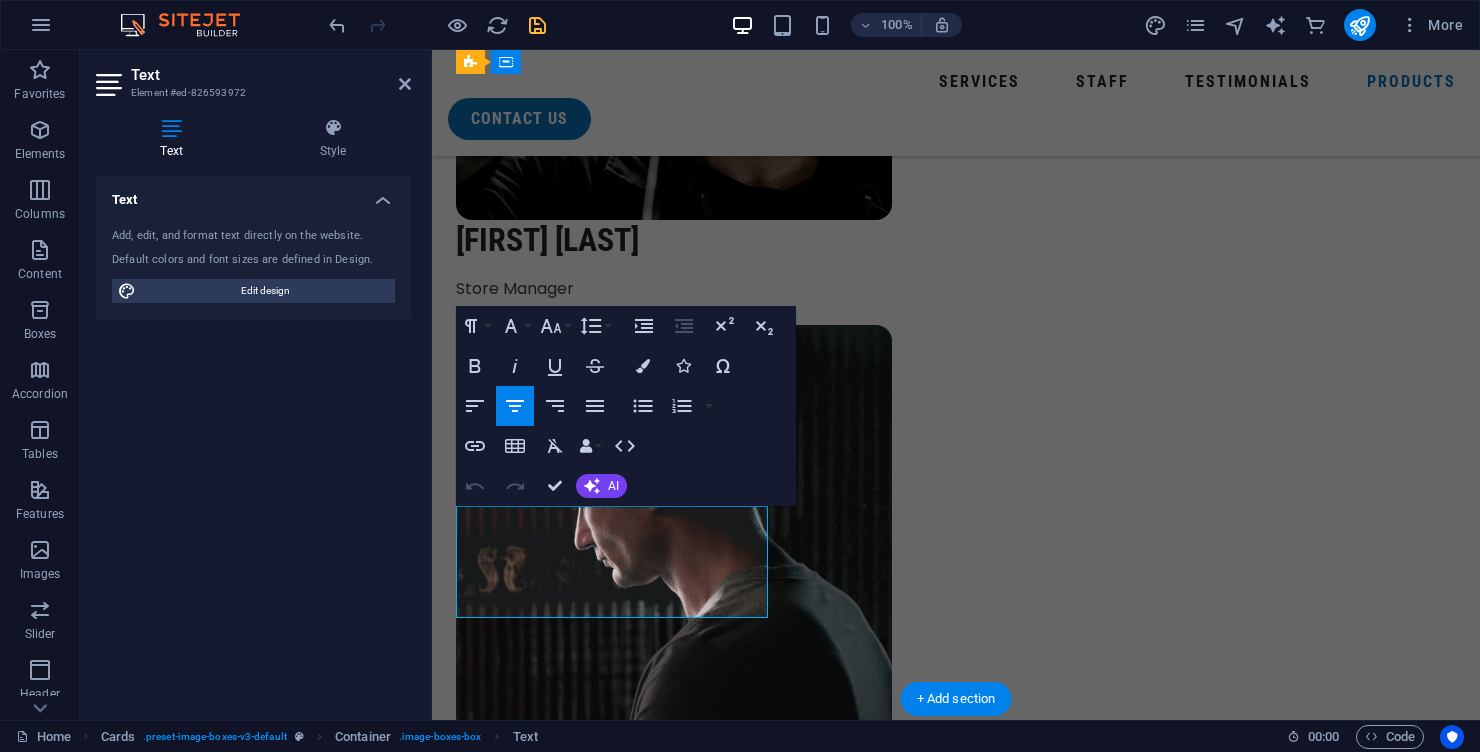 click on "Lorem ipsum dolor sit amet, consectetuer adipiscing elit. Aenean commodo ligula eget dolor. Lorem ipsum dolor sit amet." at bounding box center (612, 9269) 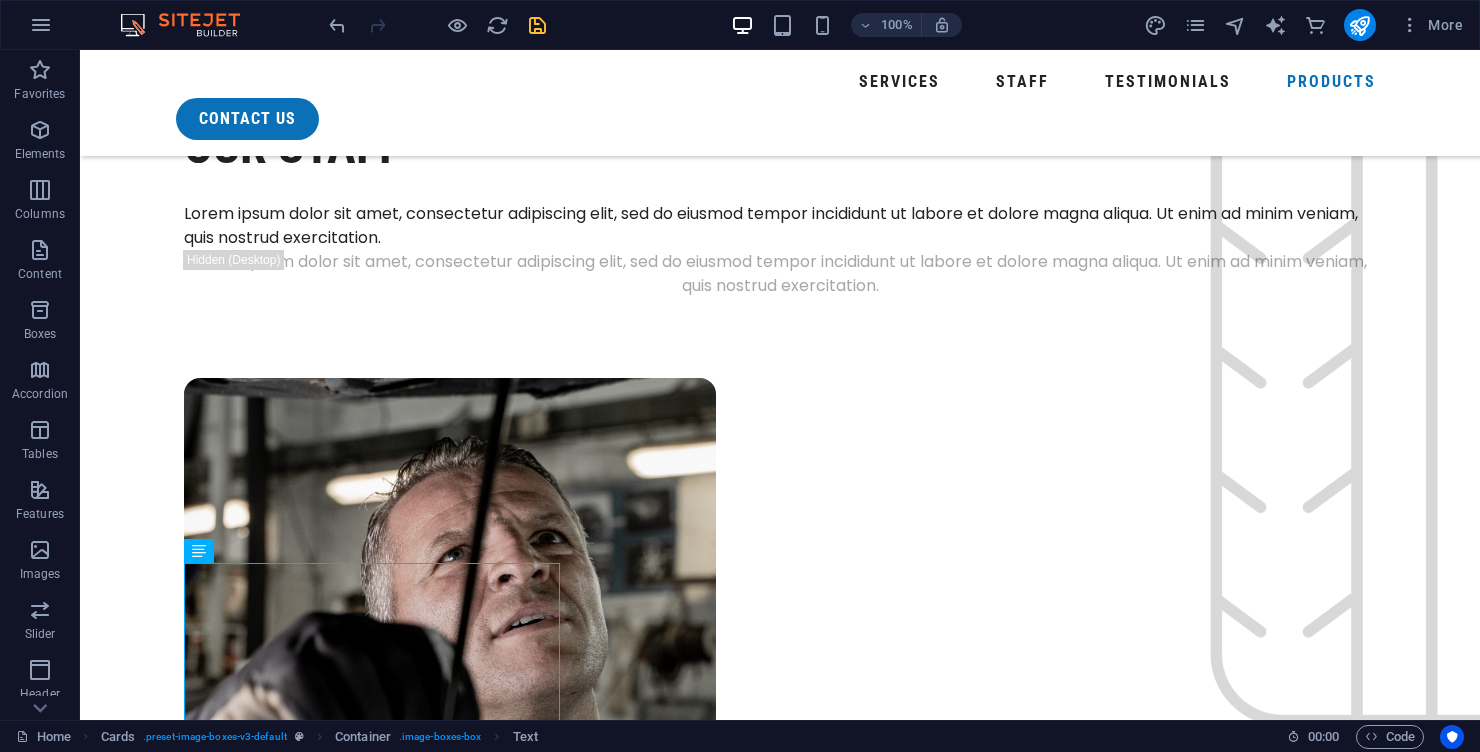 scroll, scrollTop: 8281, scrollLeft: 0, axis: vertical 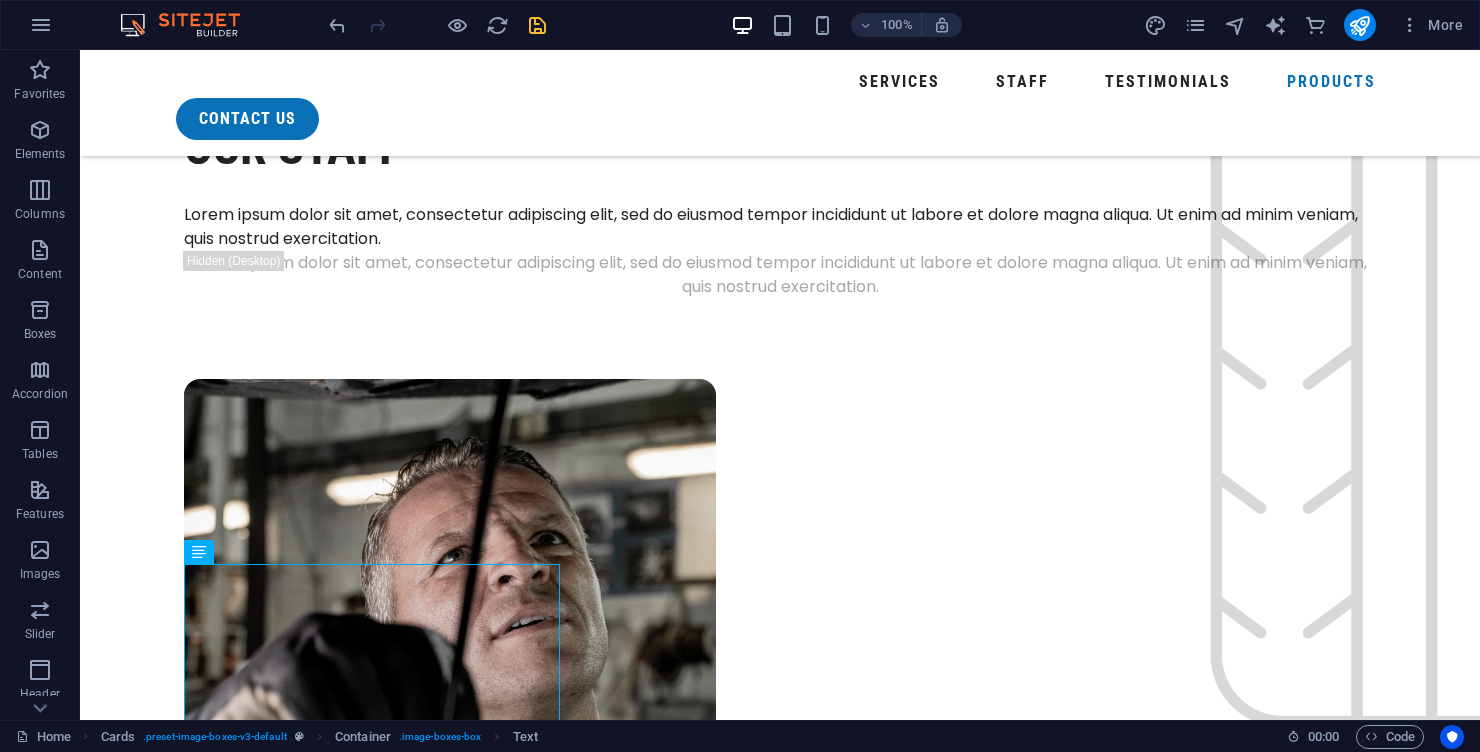 click at bounding box center (537, 25) 